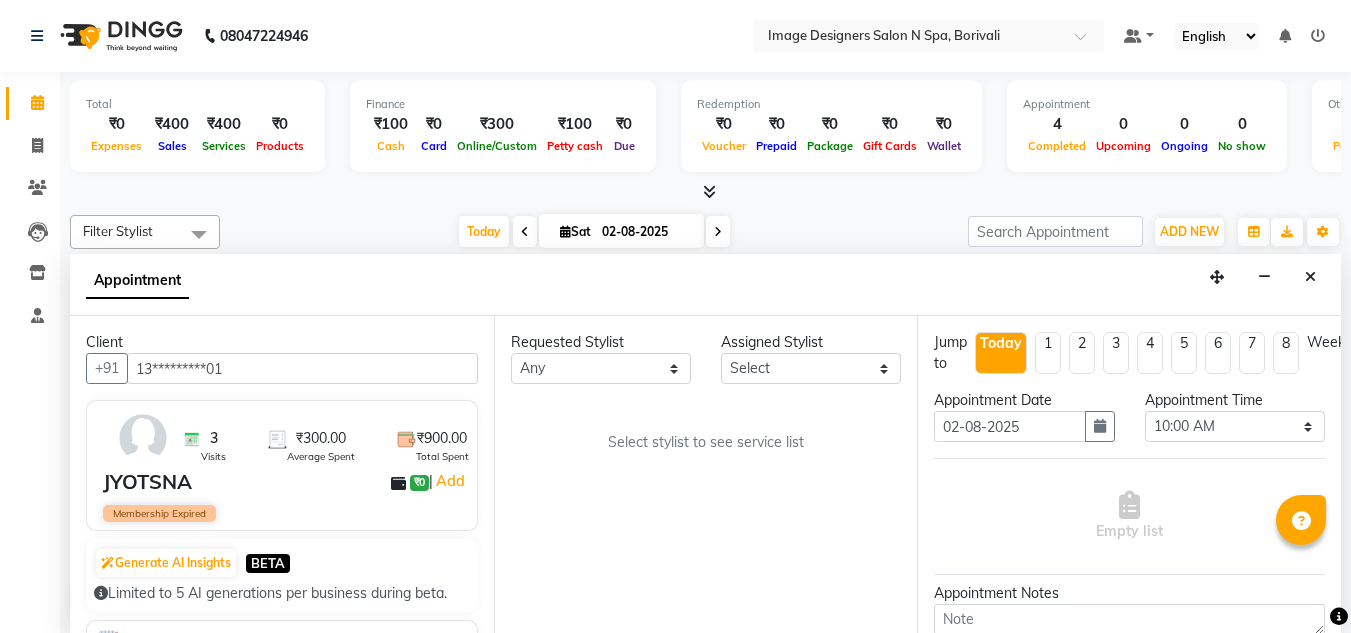 select on "600" 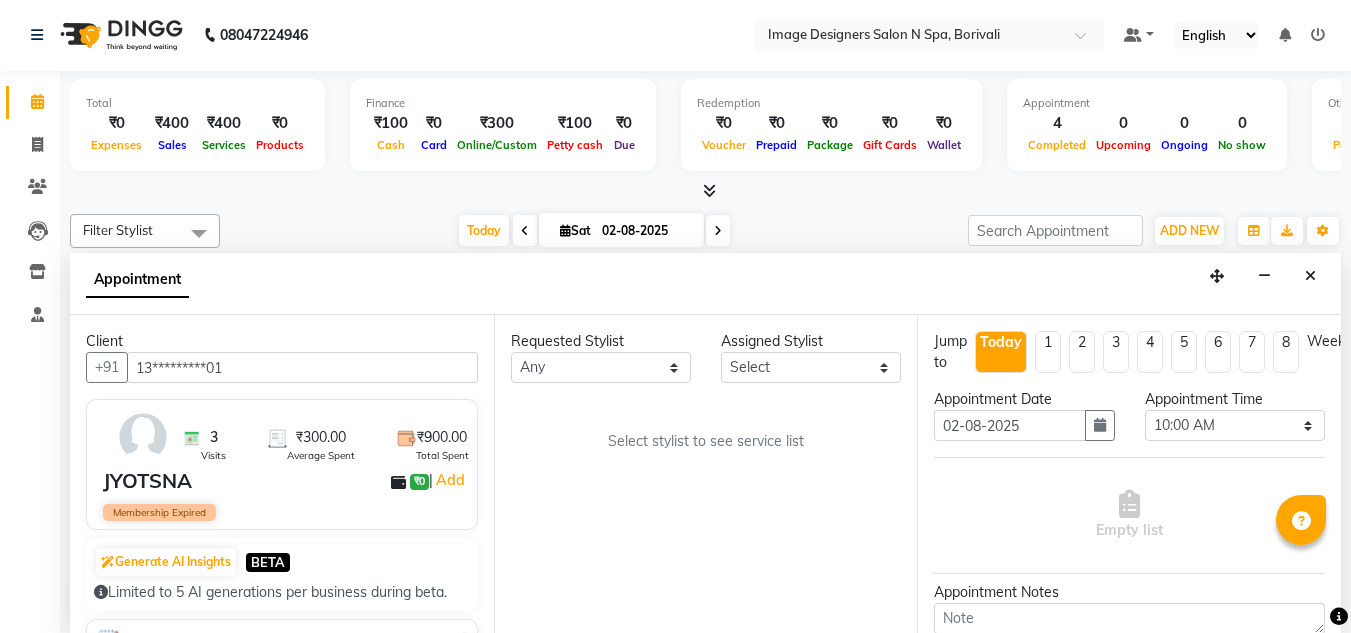 scroll, scrollTop: 0, scrollLeft: 0, axis: both 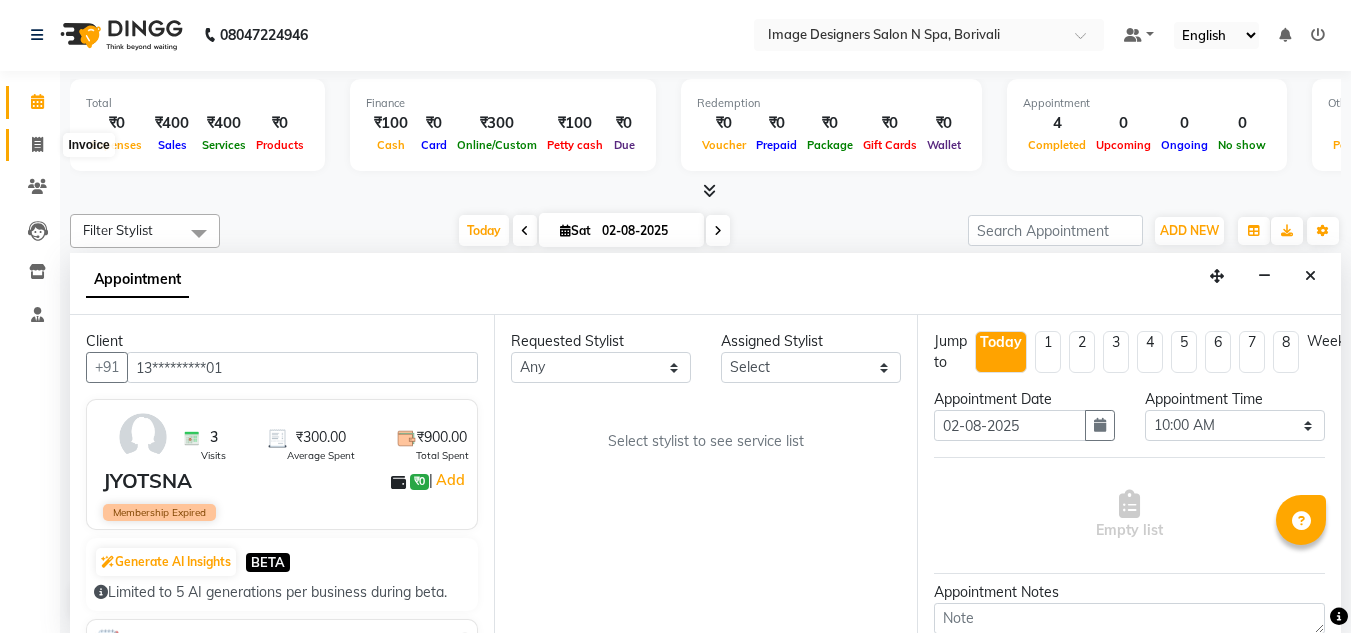 click 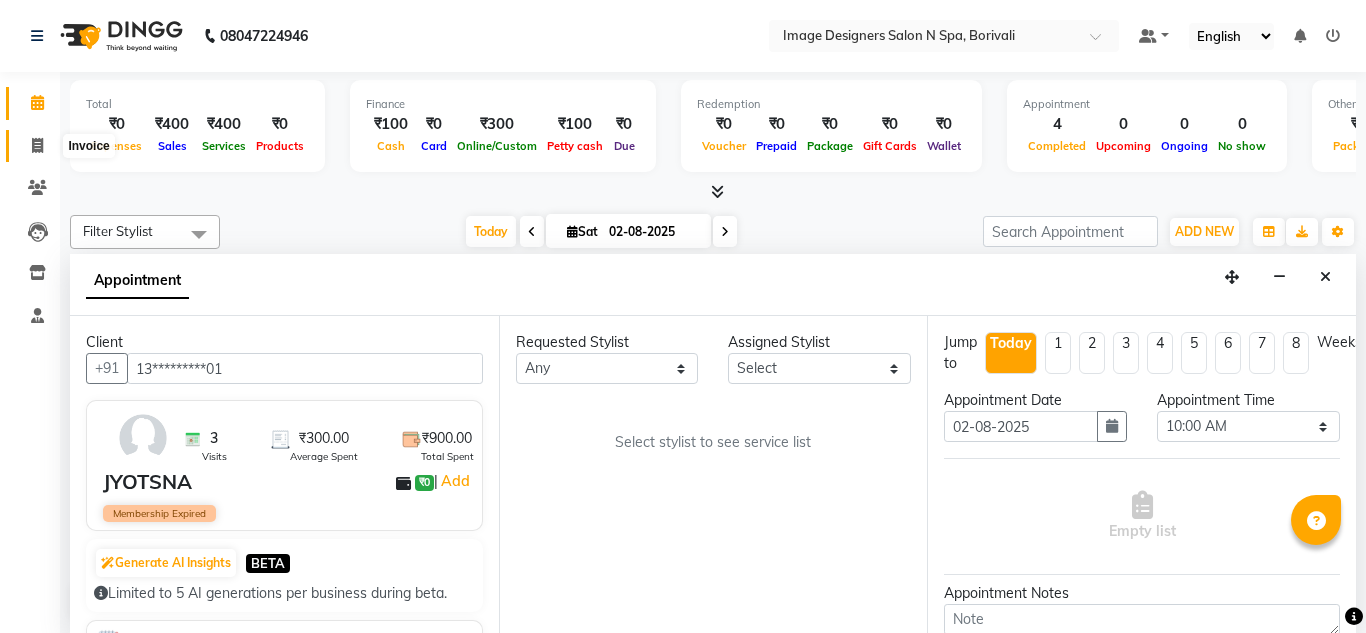 select on "8626" 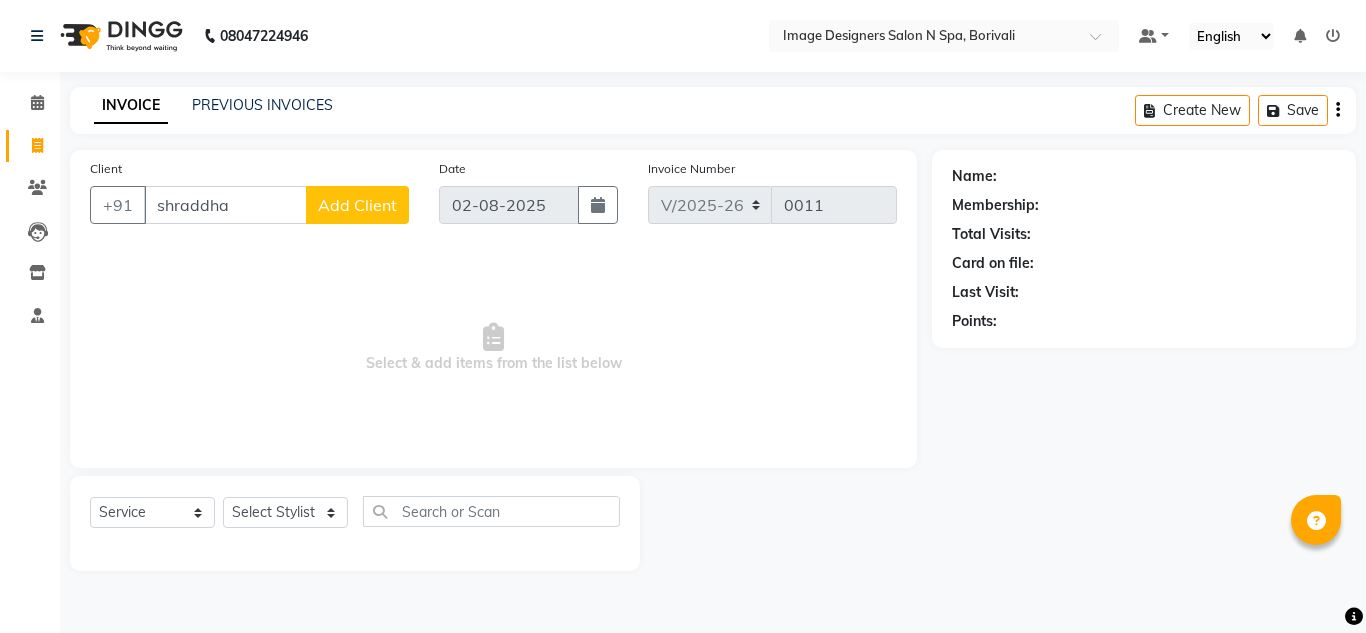 type on "shraddha" 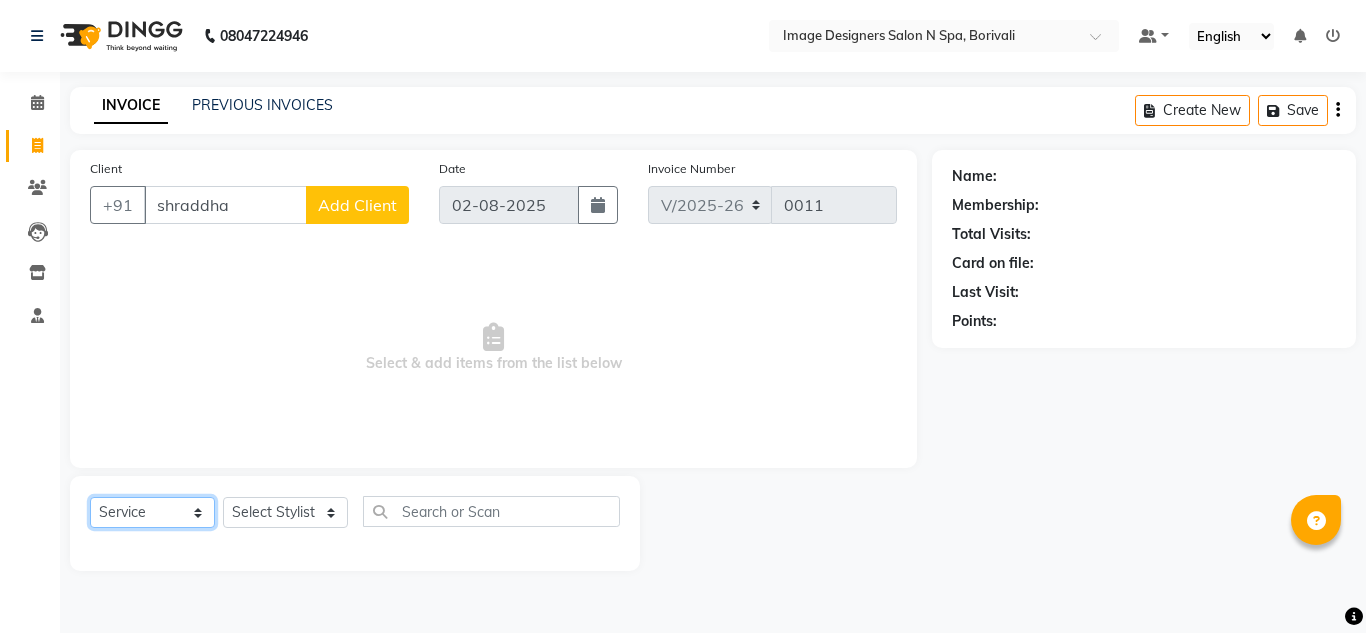 click on "Select  Service  Product  Membership  Package Voucher Prepaid Gift Card" 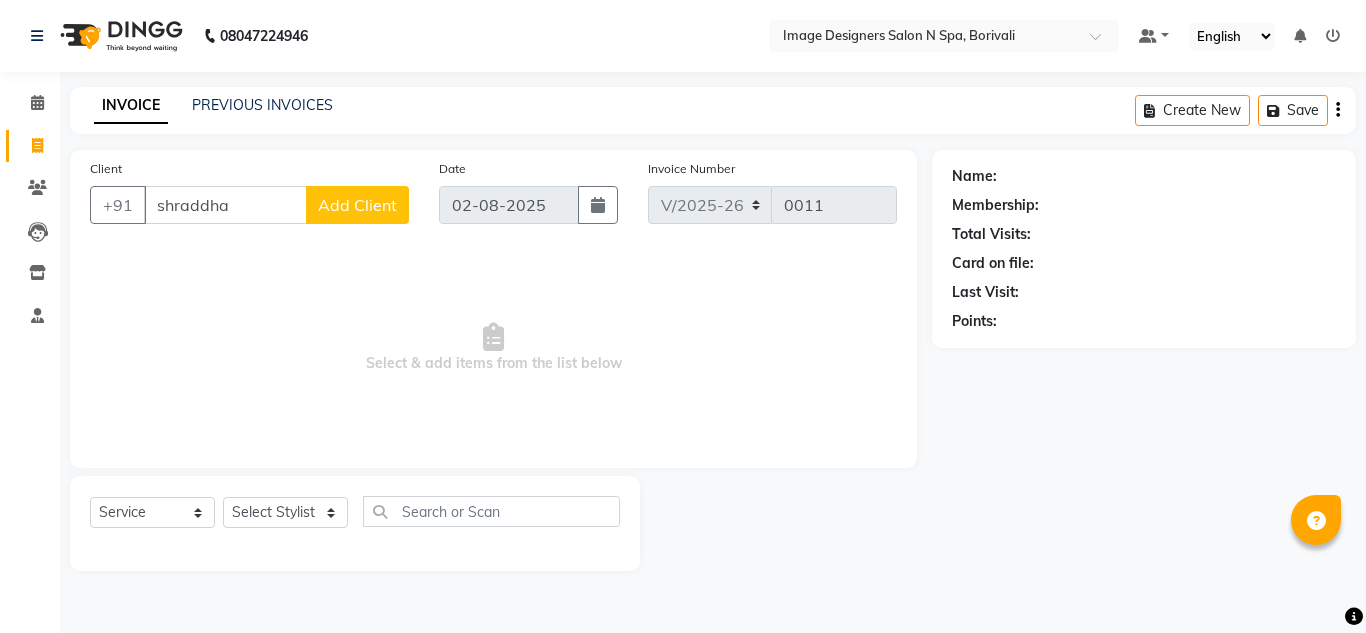 click at bounding box center (1354, 617) 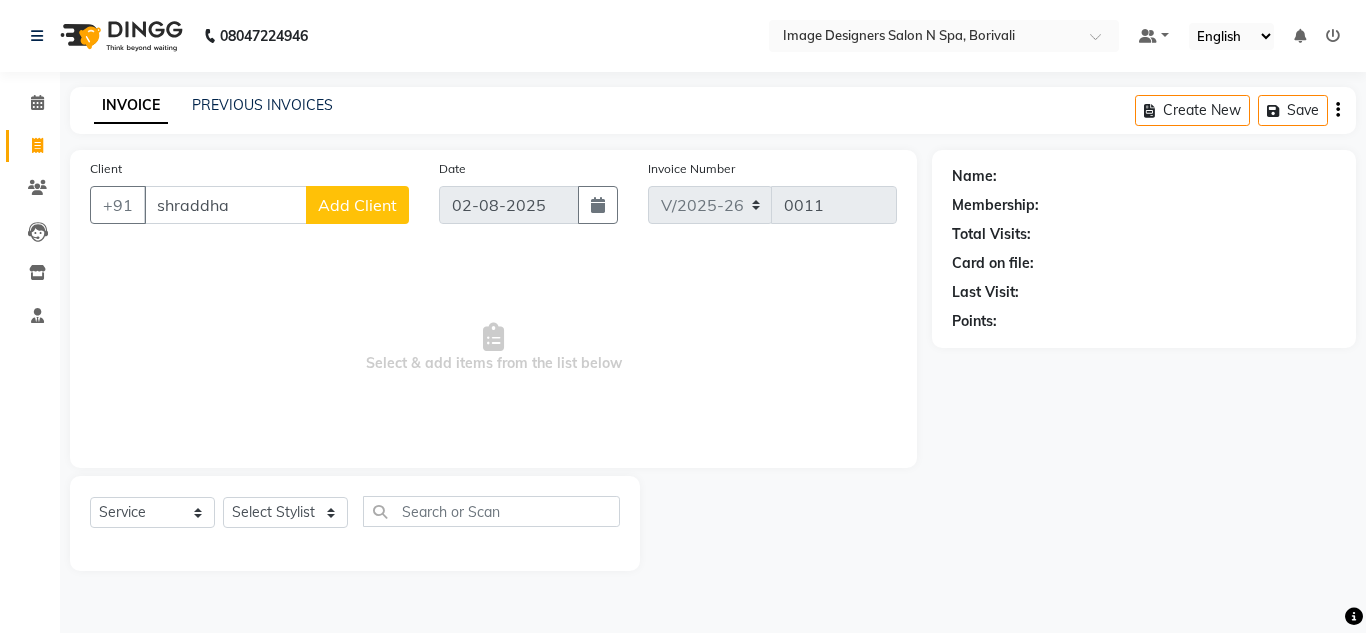 click at bounding box center (1354, 617) 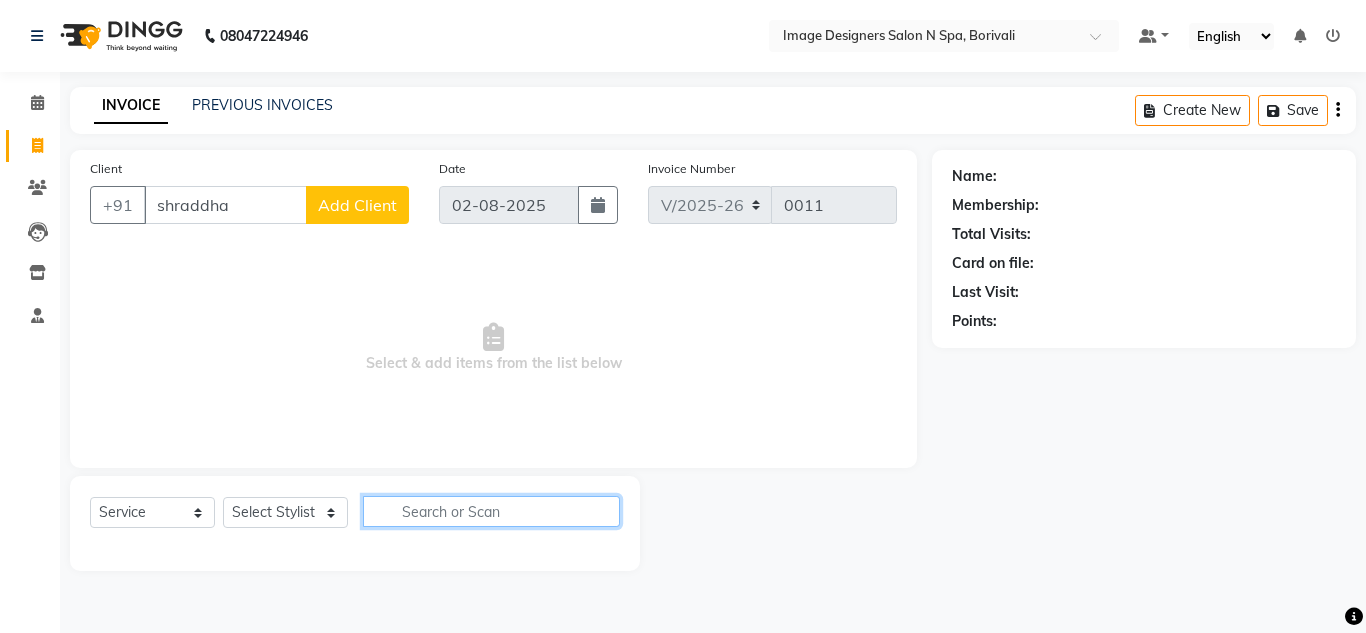 drag, startPoint x: 588, startPoint y: 513, endPoint x: 425, endPoint y: 492, distance: 164.3472 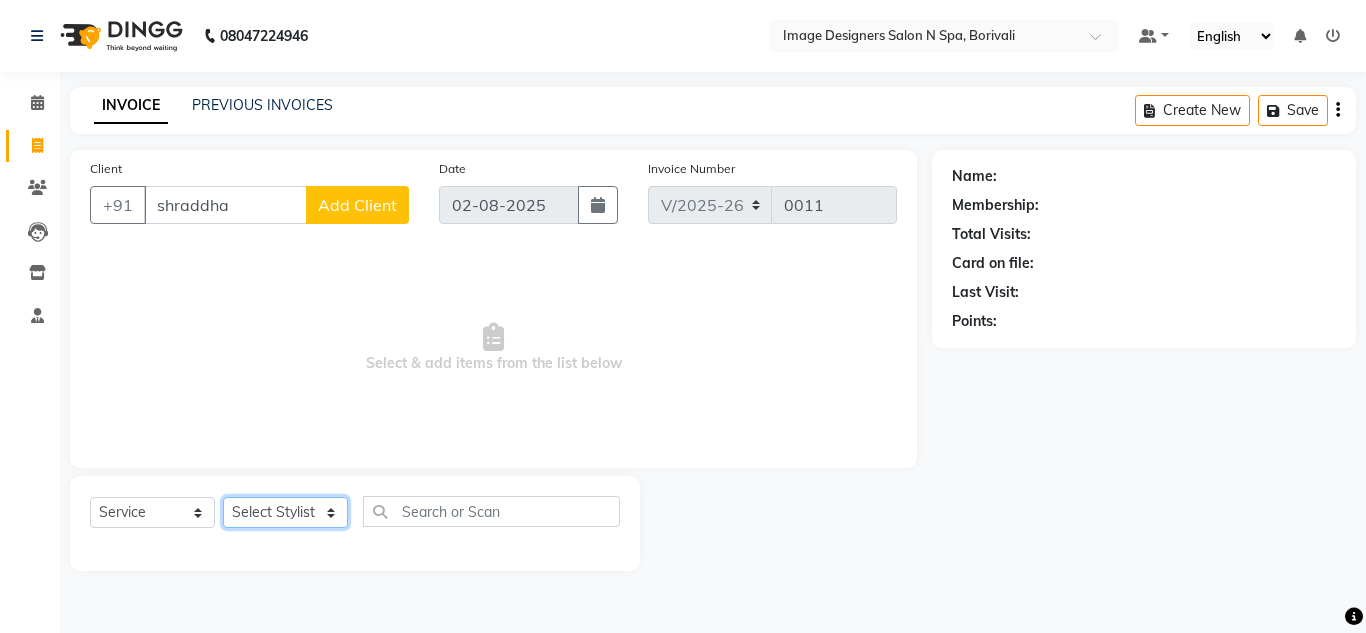click on "Select Stylist Jyotsna Sarita Shraddha" 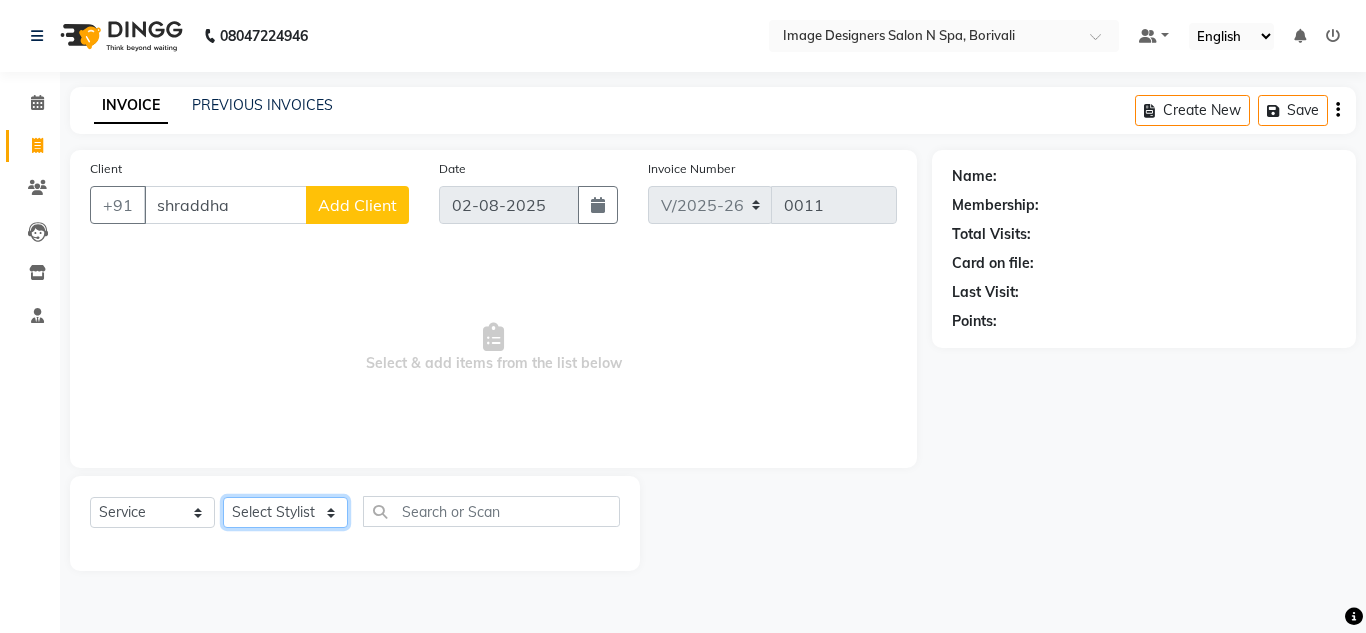 select on "86239" 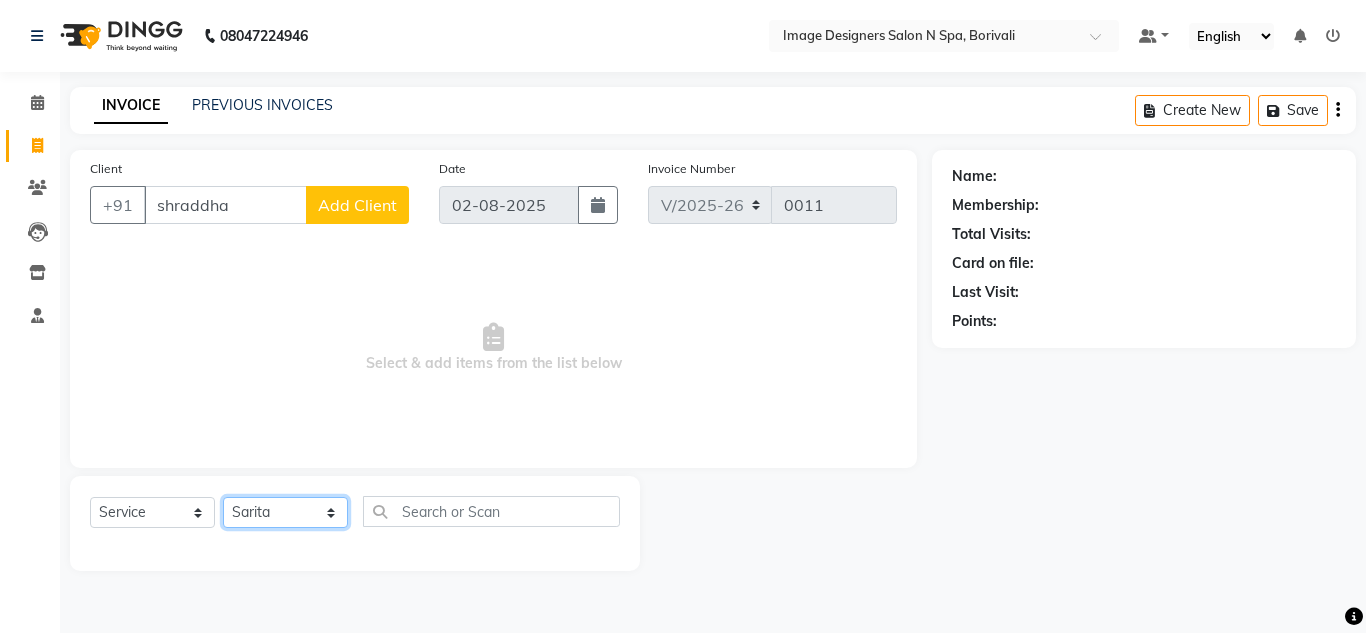 click on "Select Stylist Jyotsna Sarita Shraddha" 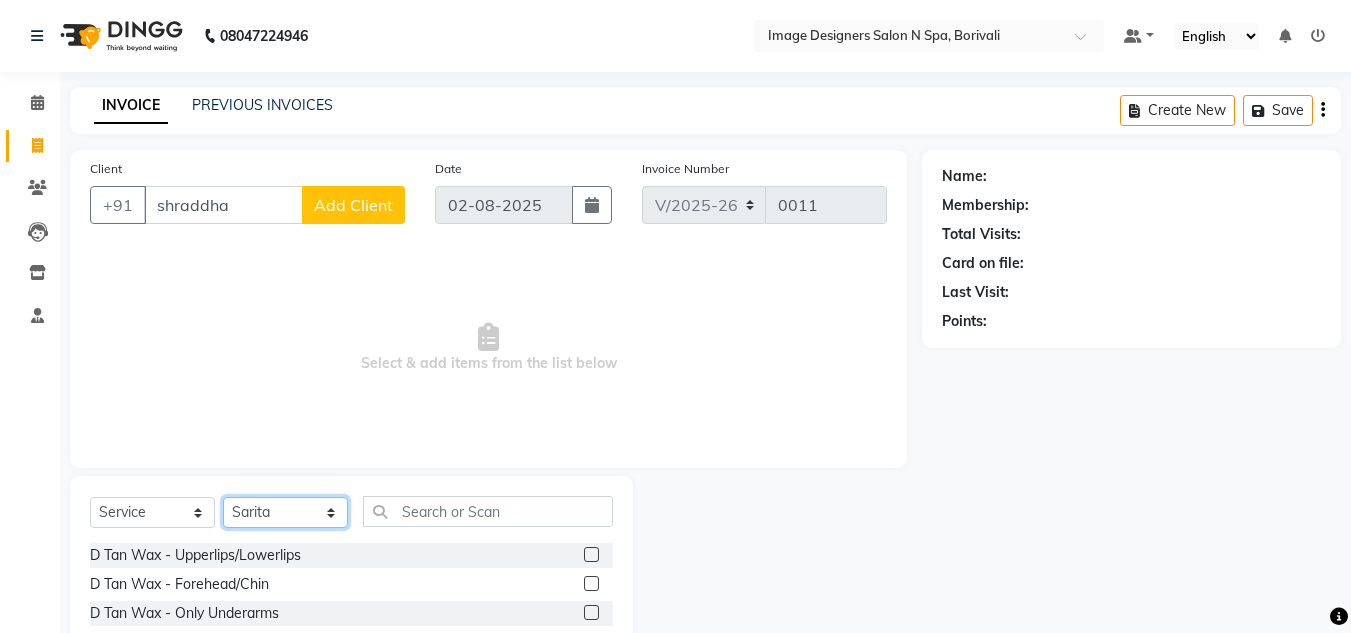 scroll, scrollTop: 607, scrollLeft: 0, axis: vertical 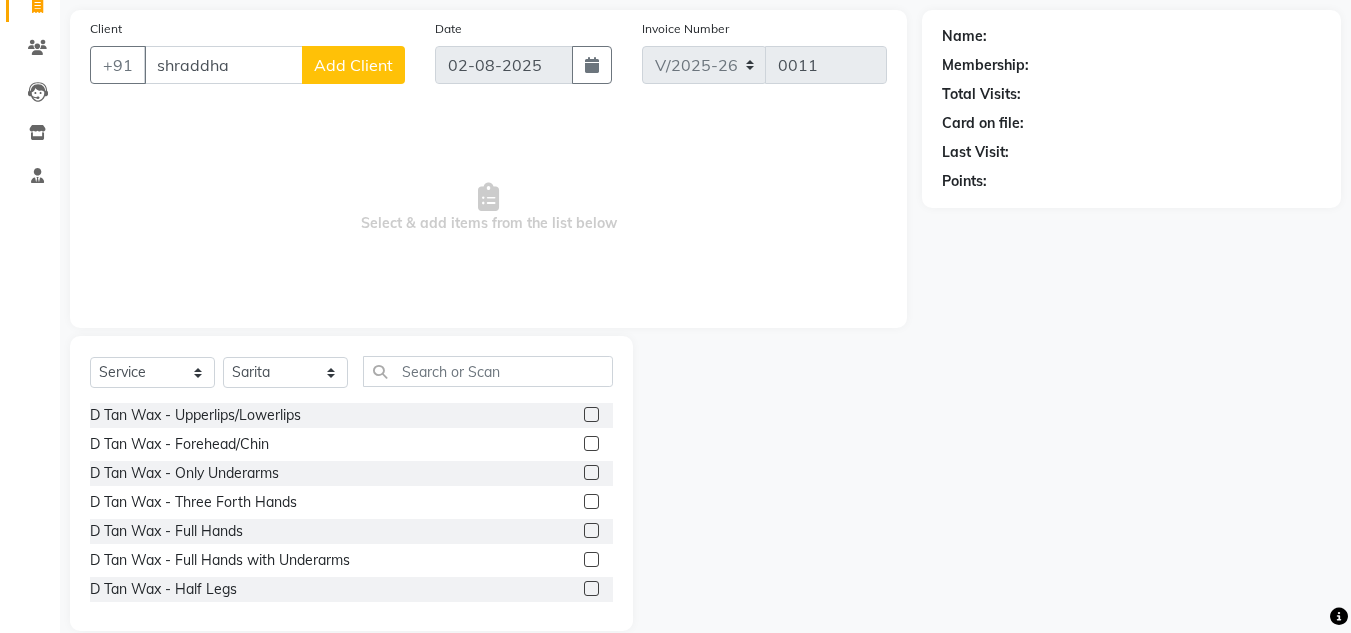 click 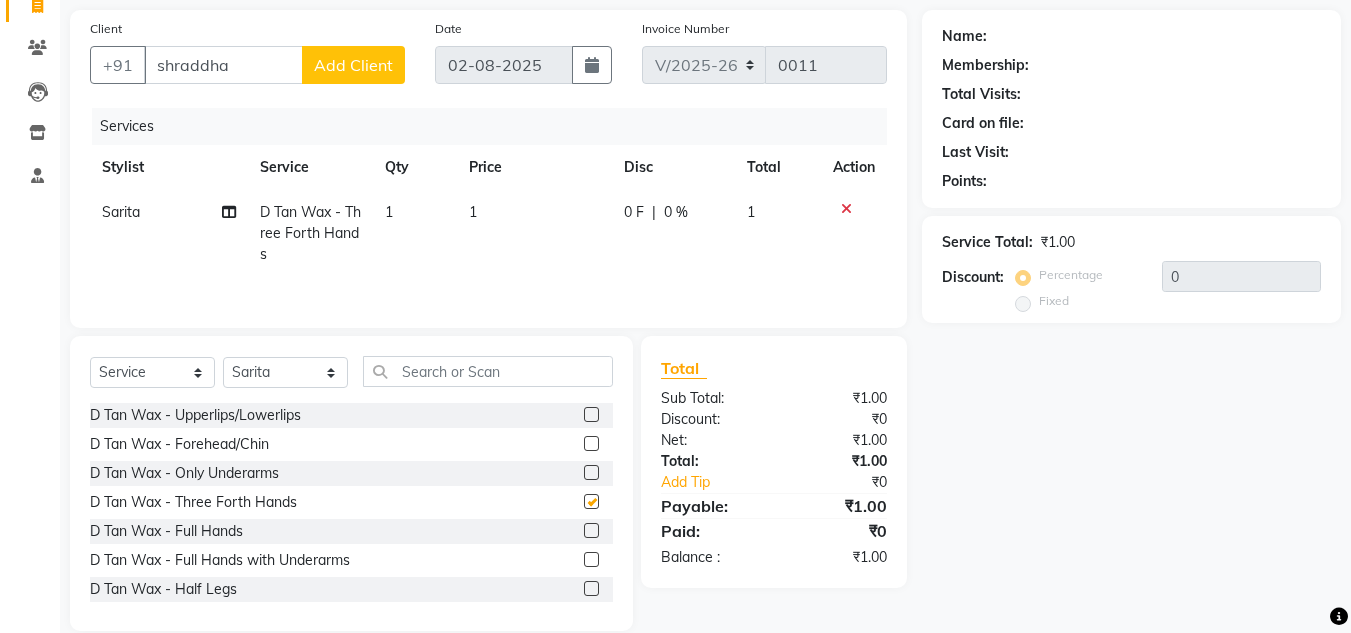 checkbox on "false" 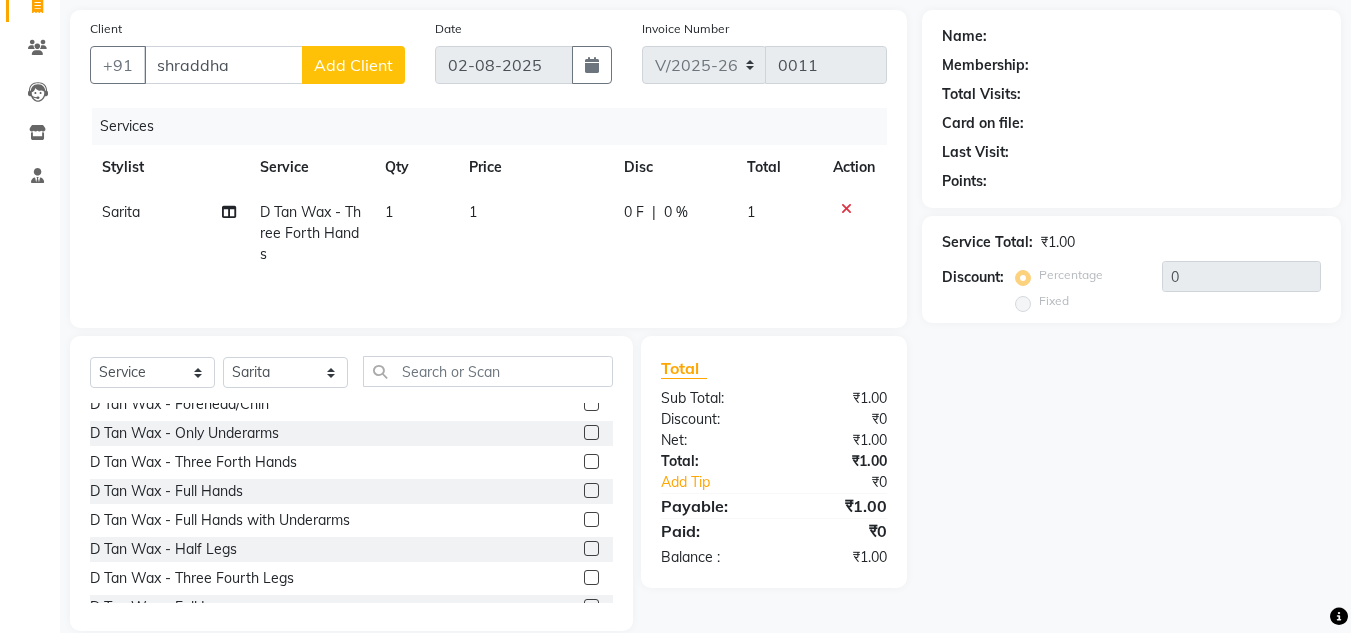 scroll, scrollTop: 80, scrollLeft: 0, axis: vertical 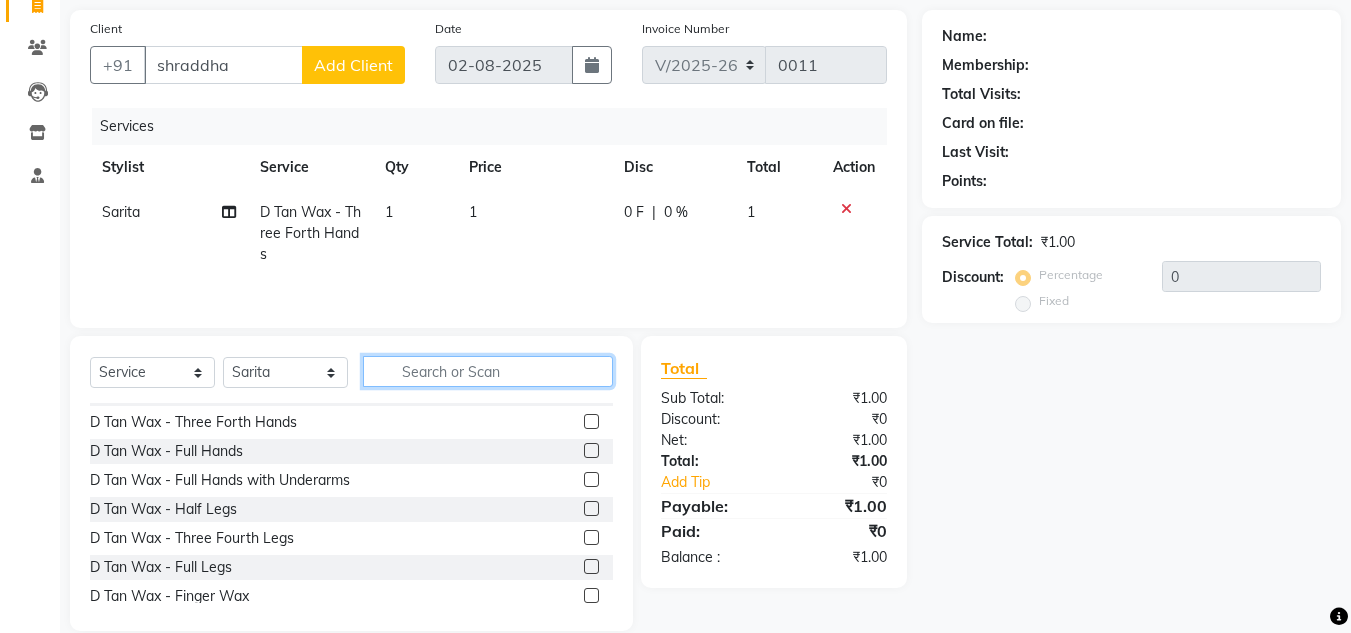 click 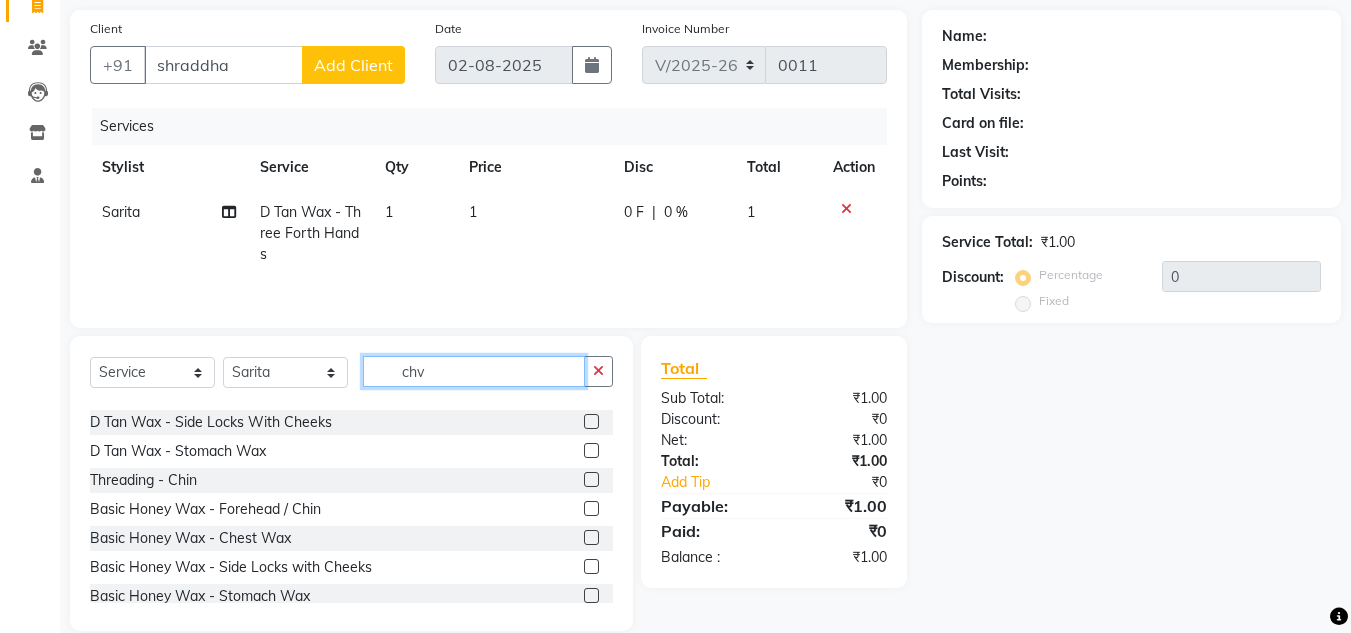 scroll, scrollTop: 0, scrollLeft: 0, axis: both 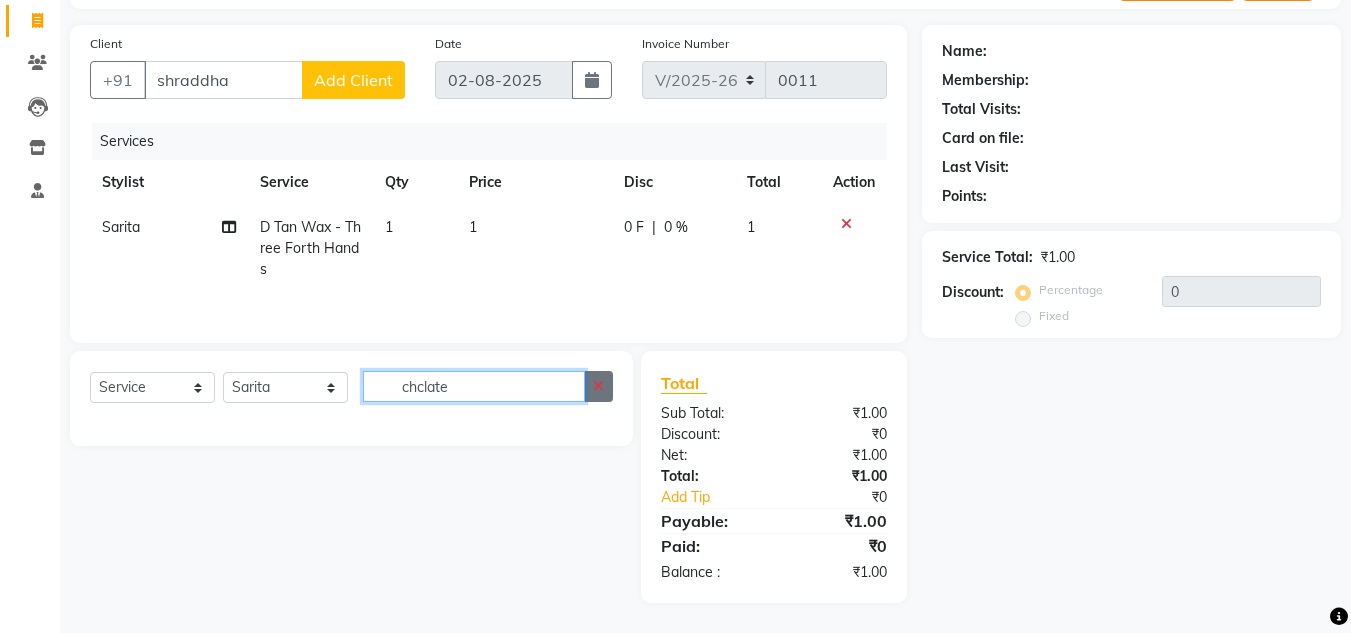 type on "chclate" 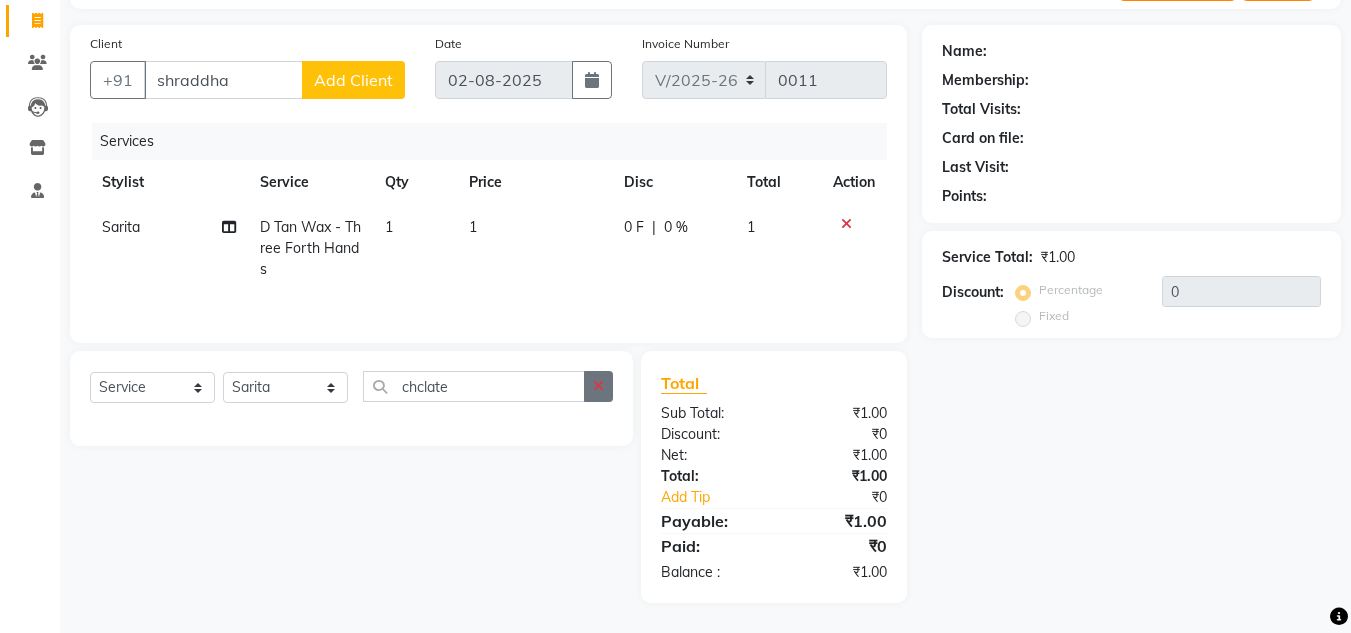 click 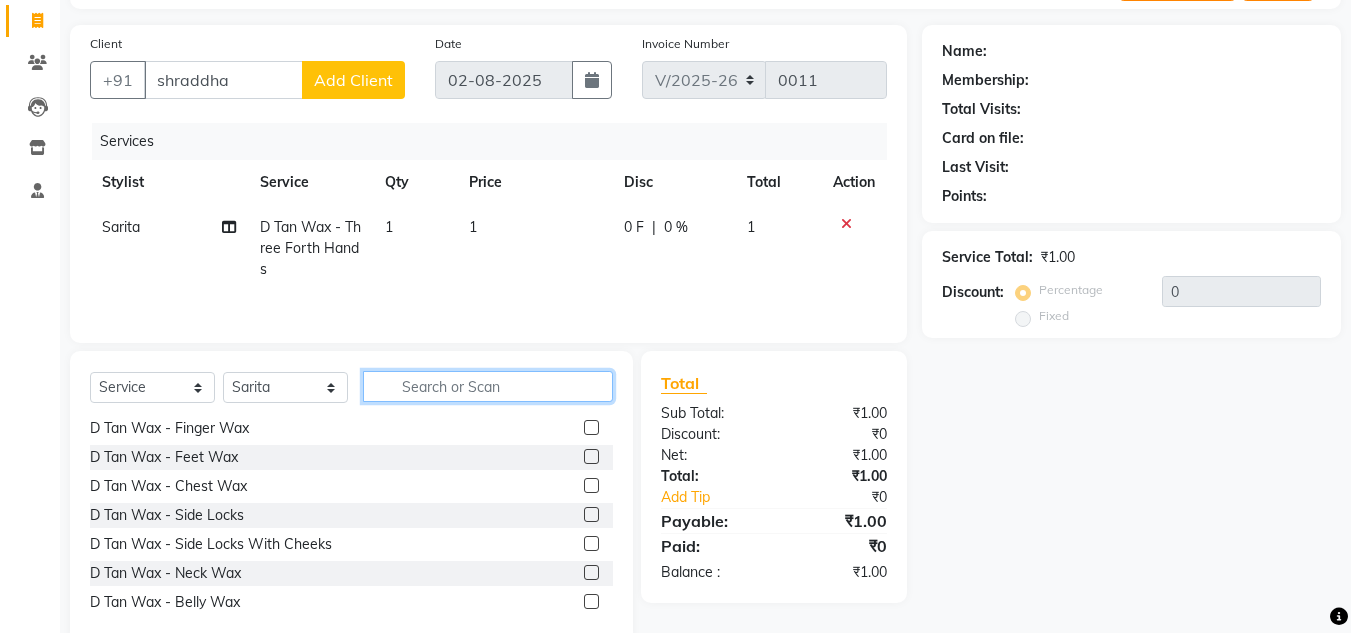 scroll, scrollTop: 280, scrollLeft: 0, axis: vertical 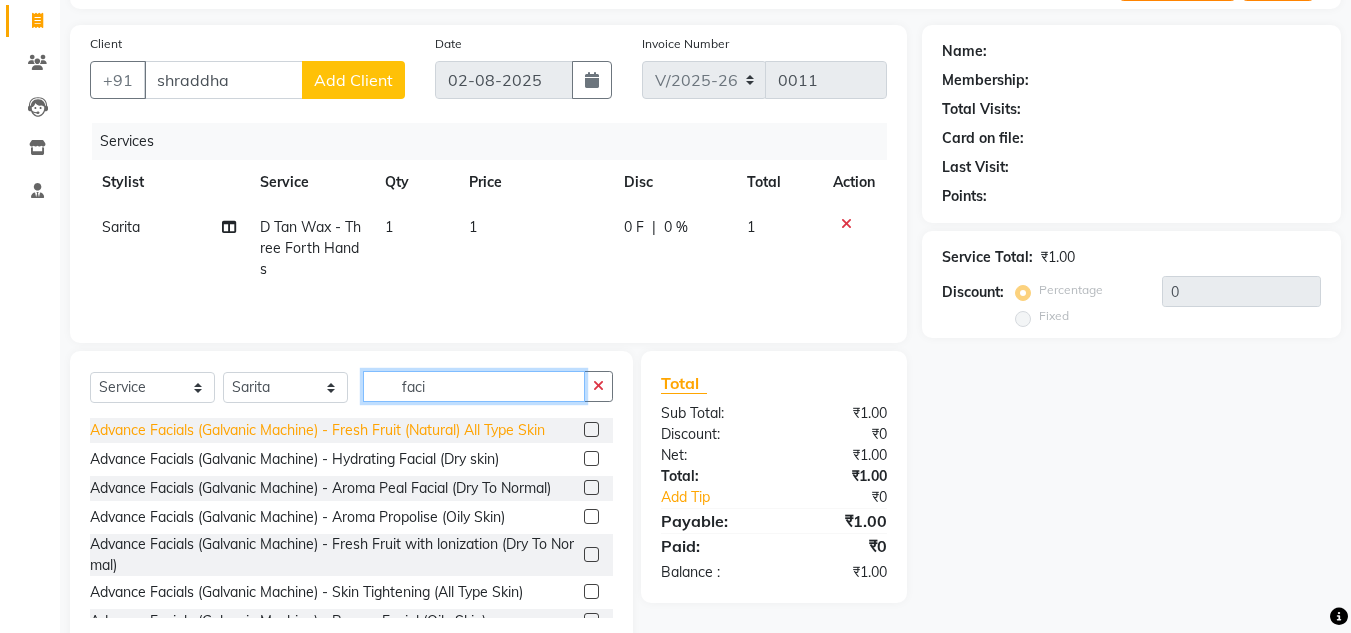 type on "faci" 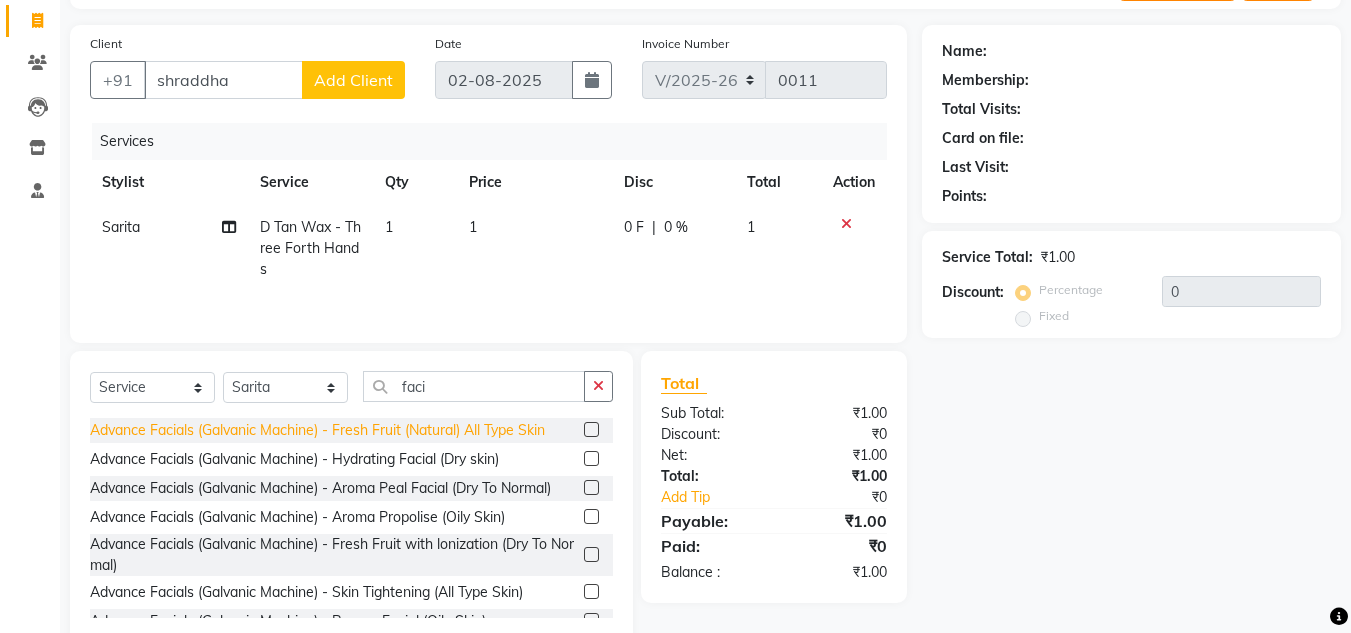 click on "Advance Facials (Galvanic Machine) - Fresh Fruit (Natural) All Type Skin" 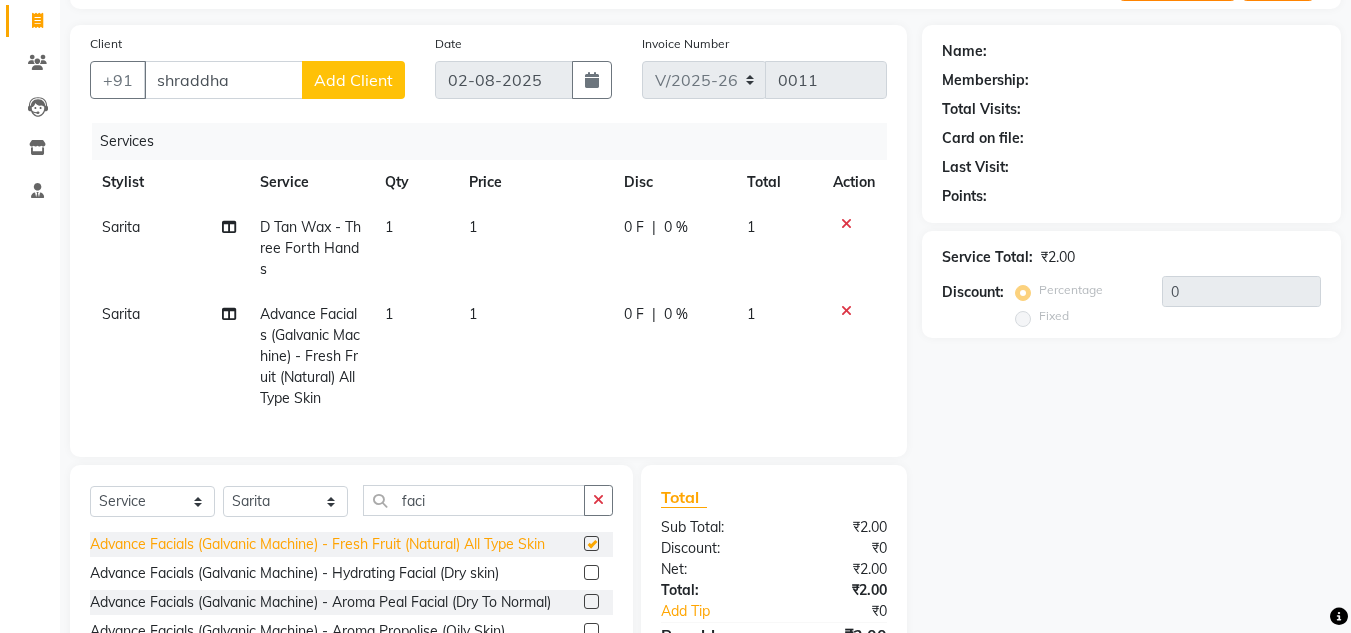 checkbox on "false" 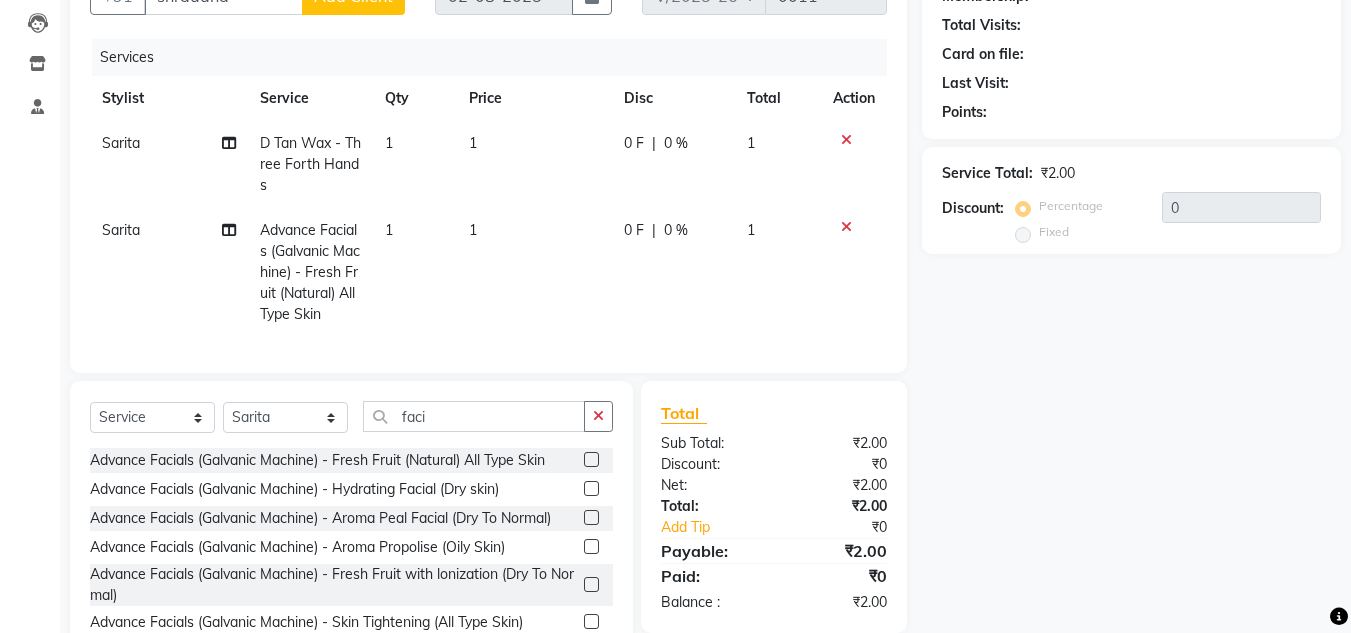 scroll, scrollTop: 213, scrollLeft: 0, axis: vertical 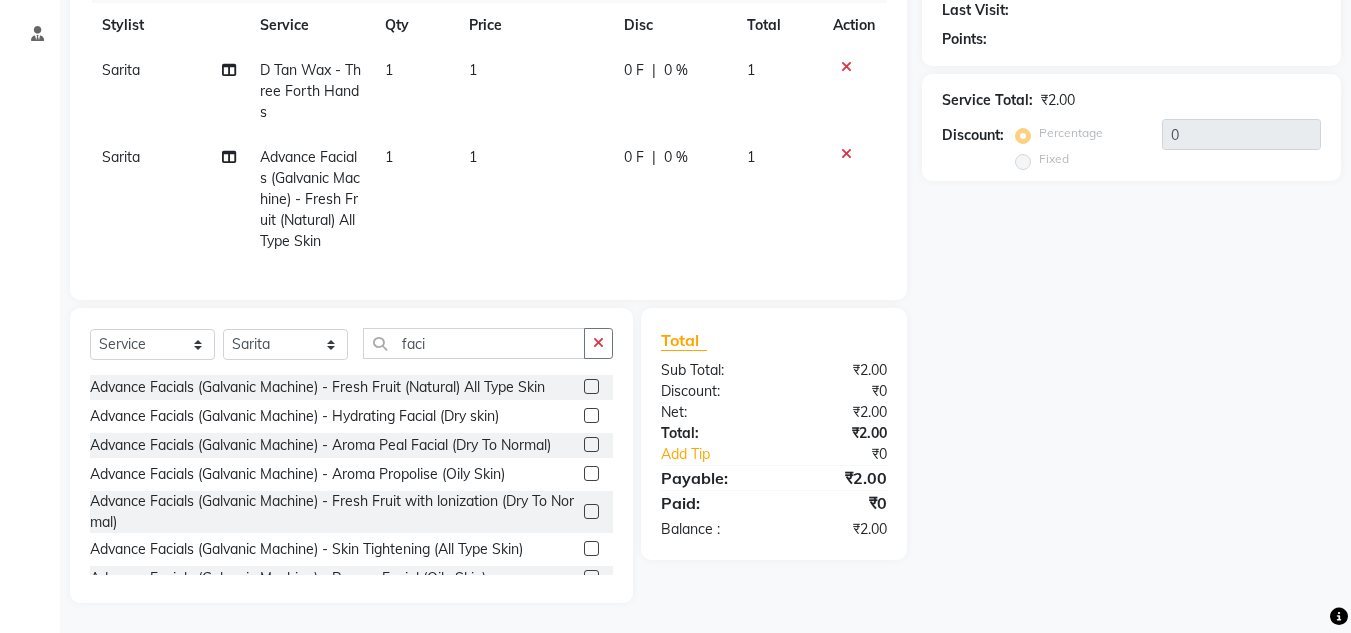 click on "0 F | 0 %" 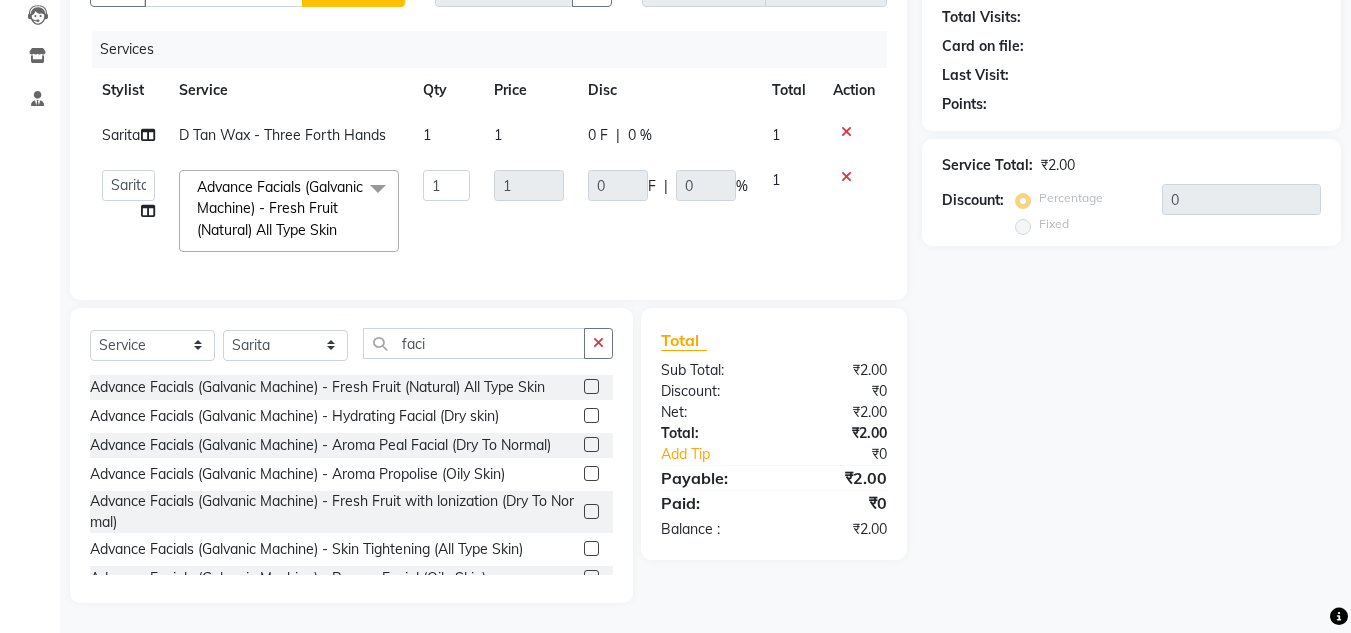 scroll, scrollTop: 275, scrollLeft: 0, axis: vertical 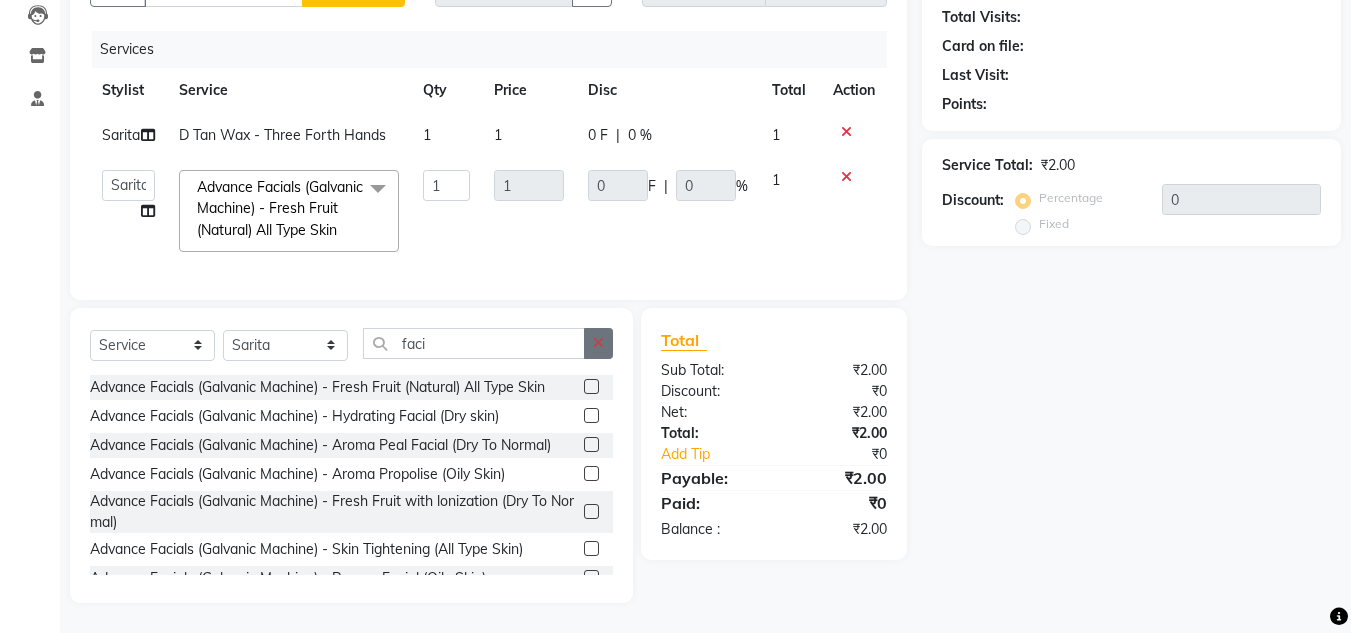 click 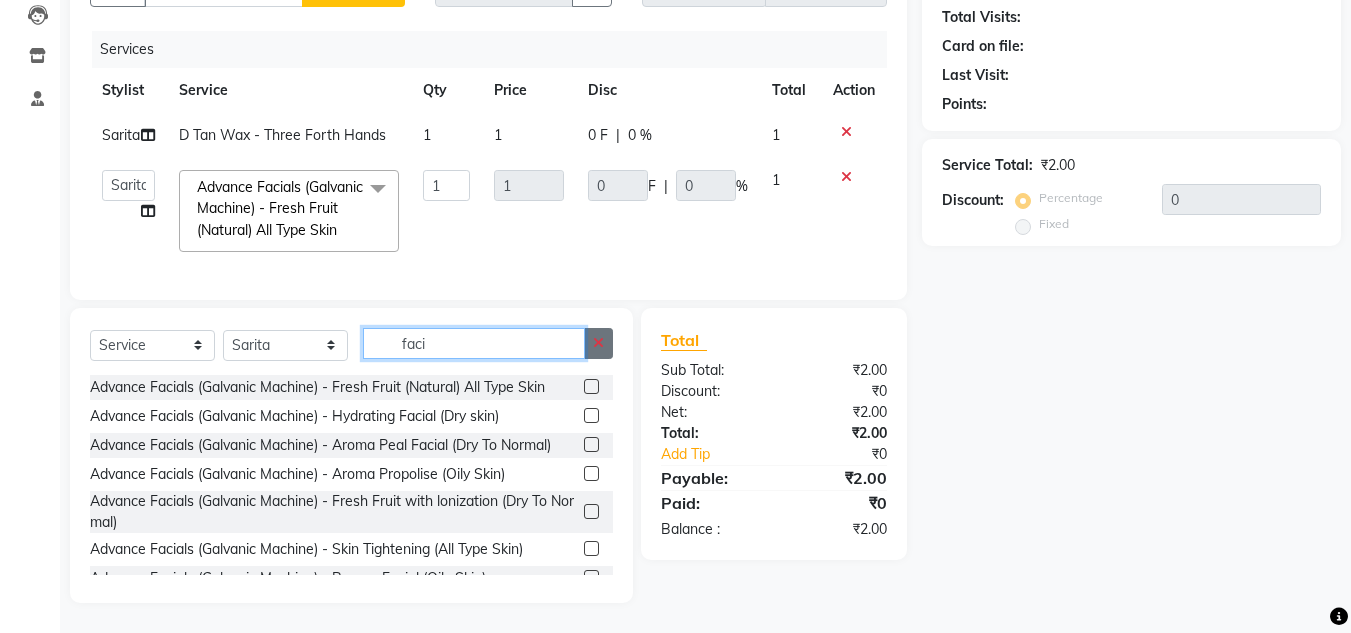 type 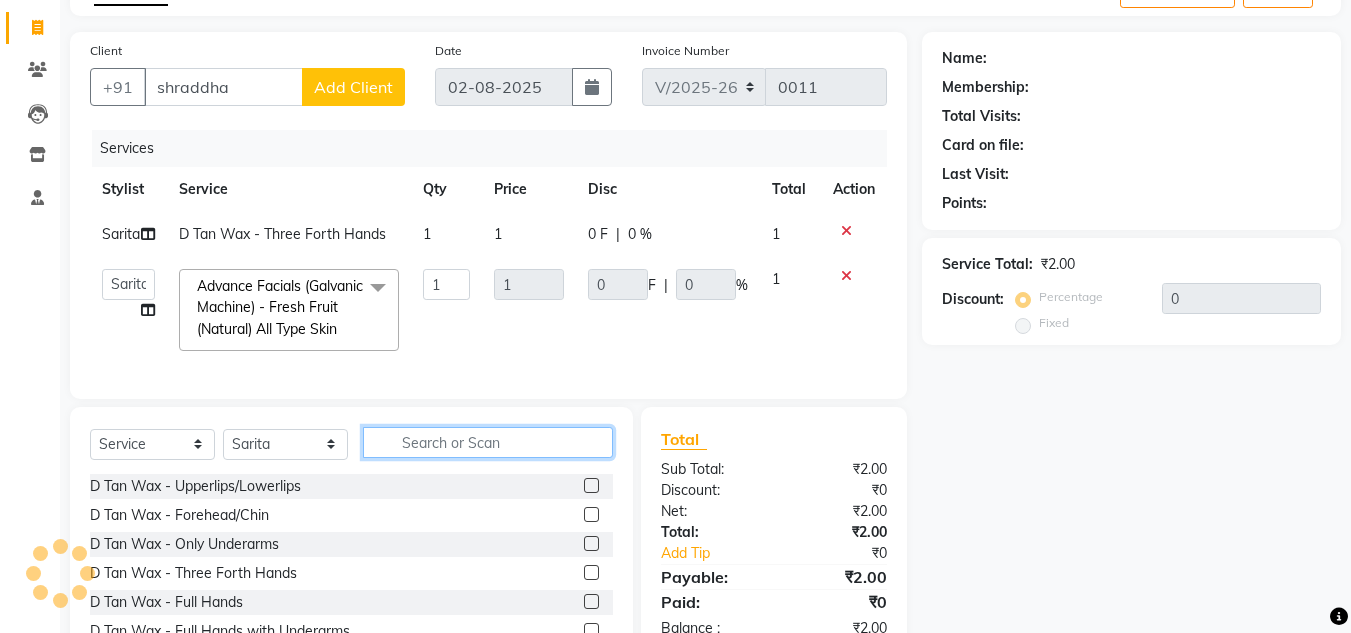 scroll, scrollTop: 115, scrollLeft: 0, axis: vertical 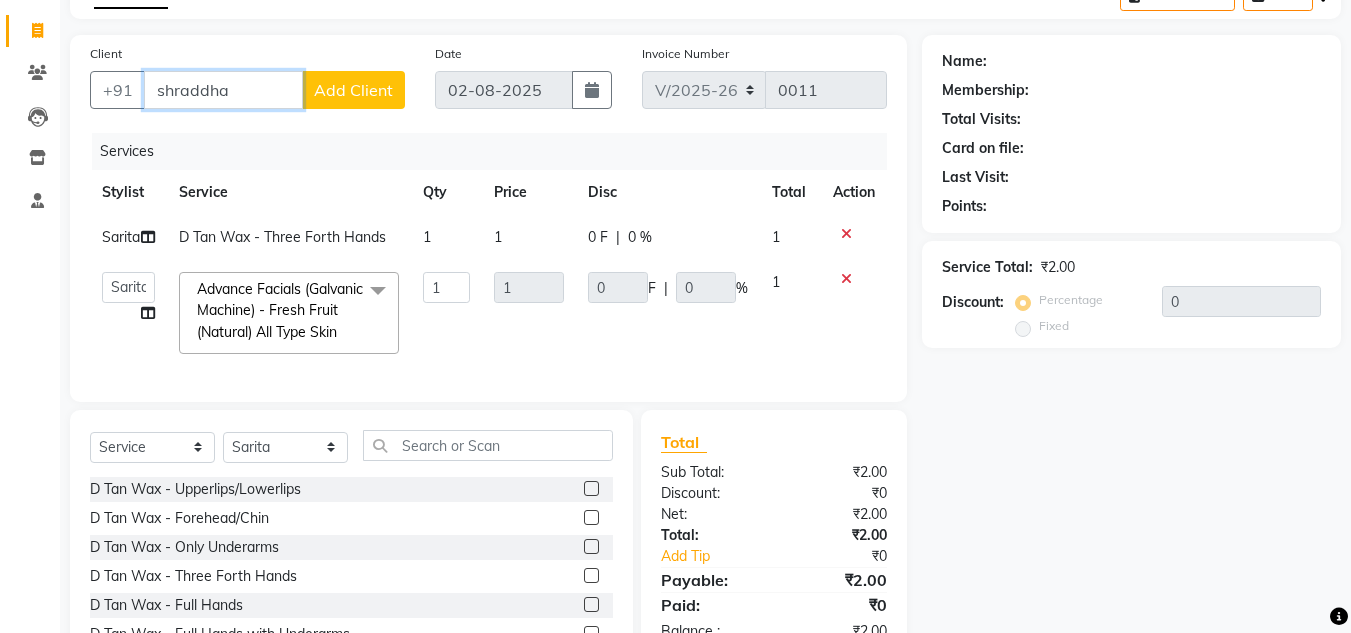 click on "shraddha" at bounding box center [223, 90] 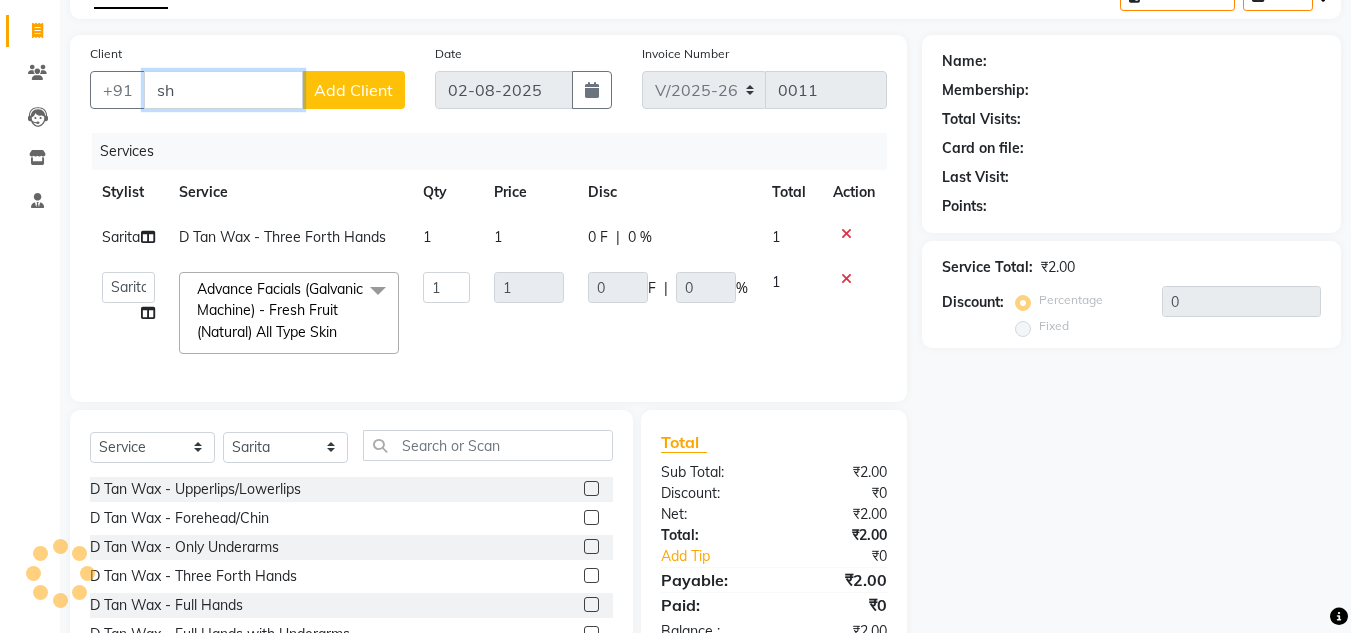 type on "s" 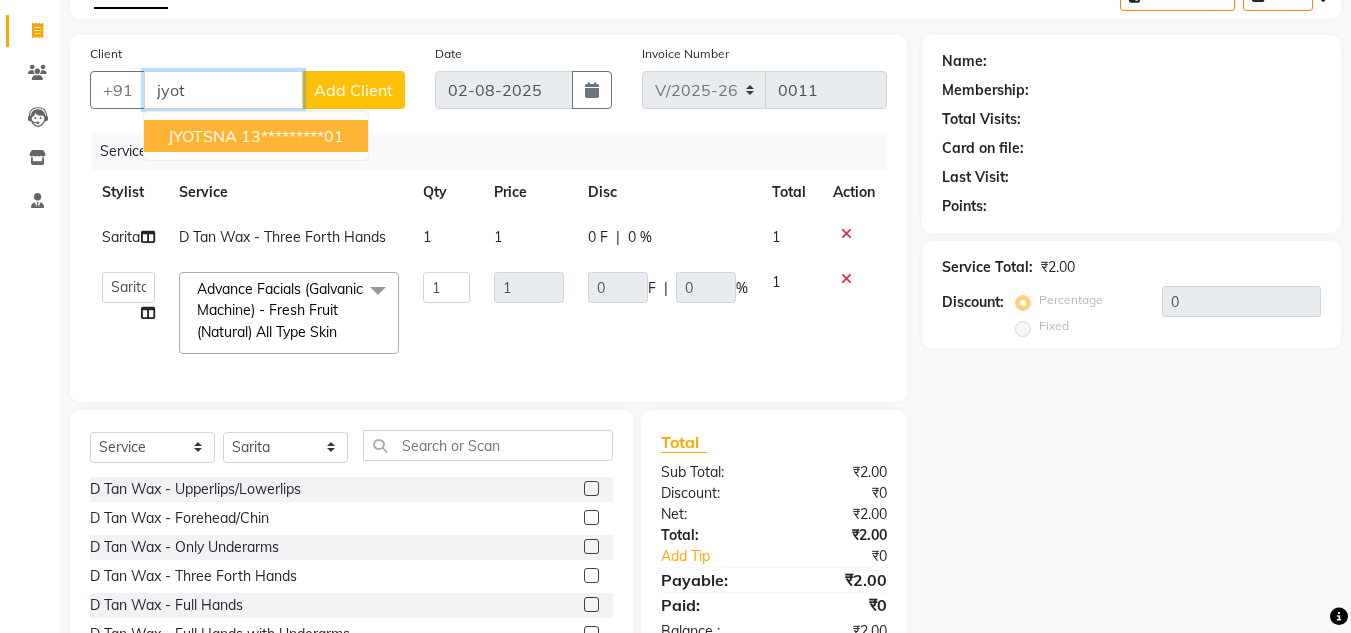 click on "JYOTSNA" at bounding box center (202, 136) 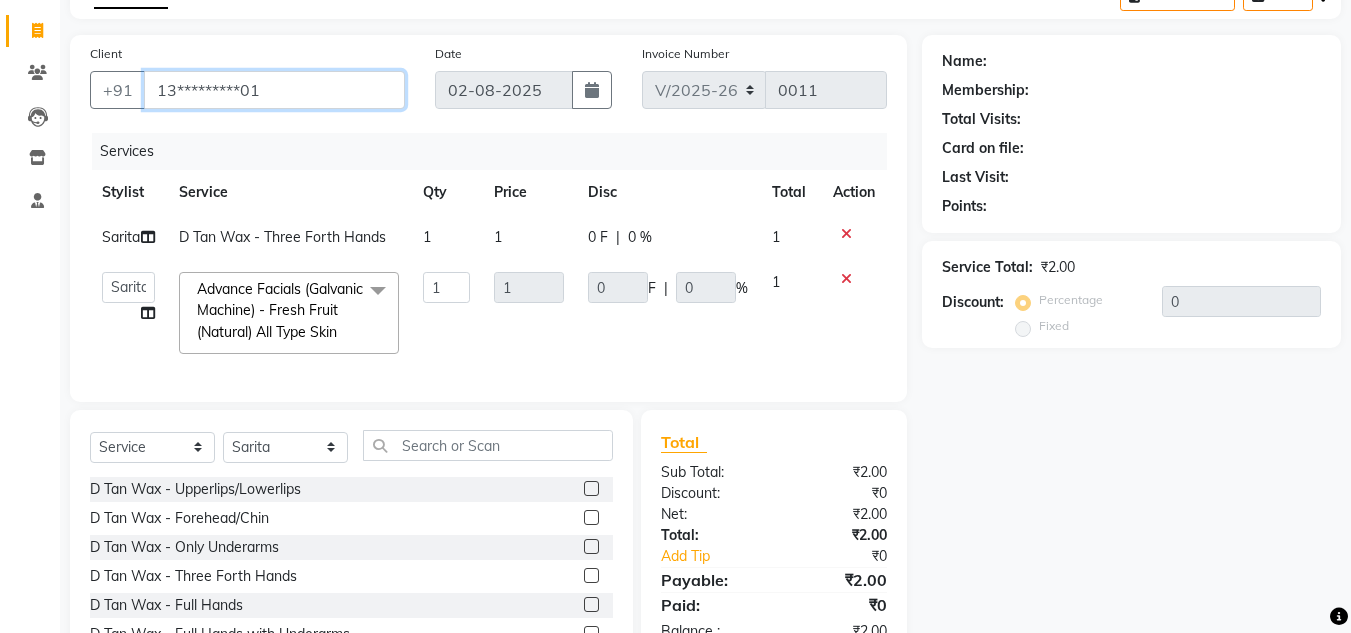 type on "13*********01" 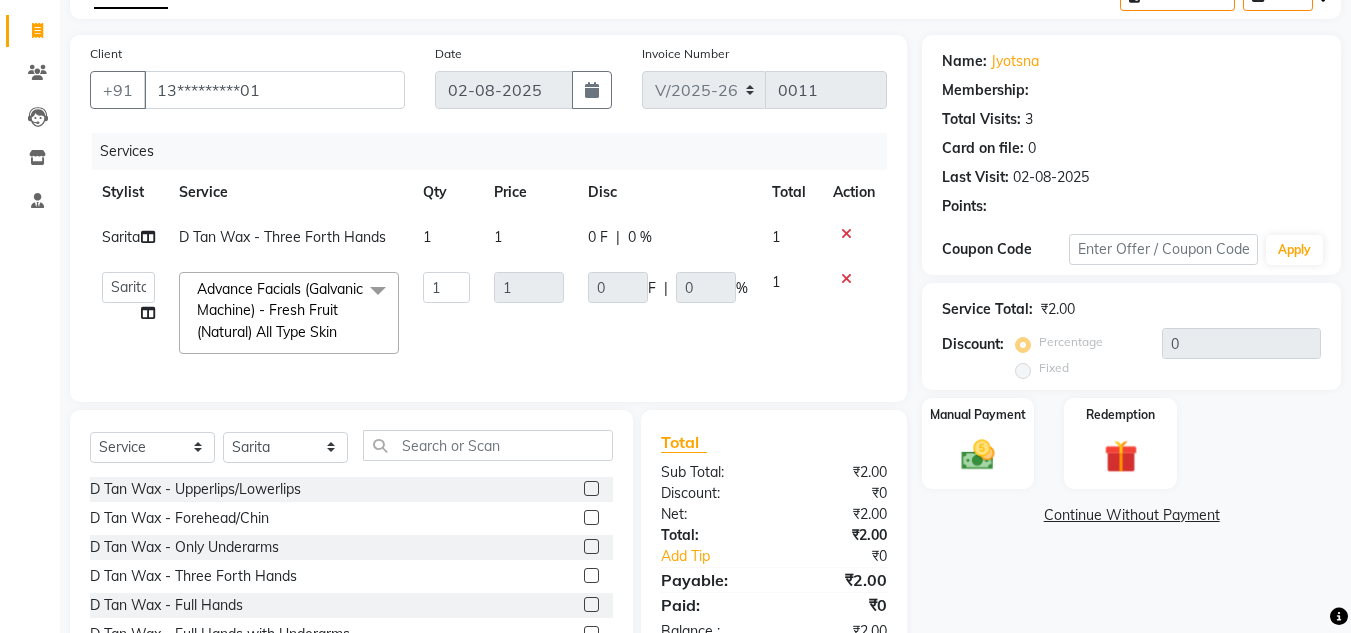 select on "1: Object" 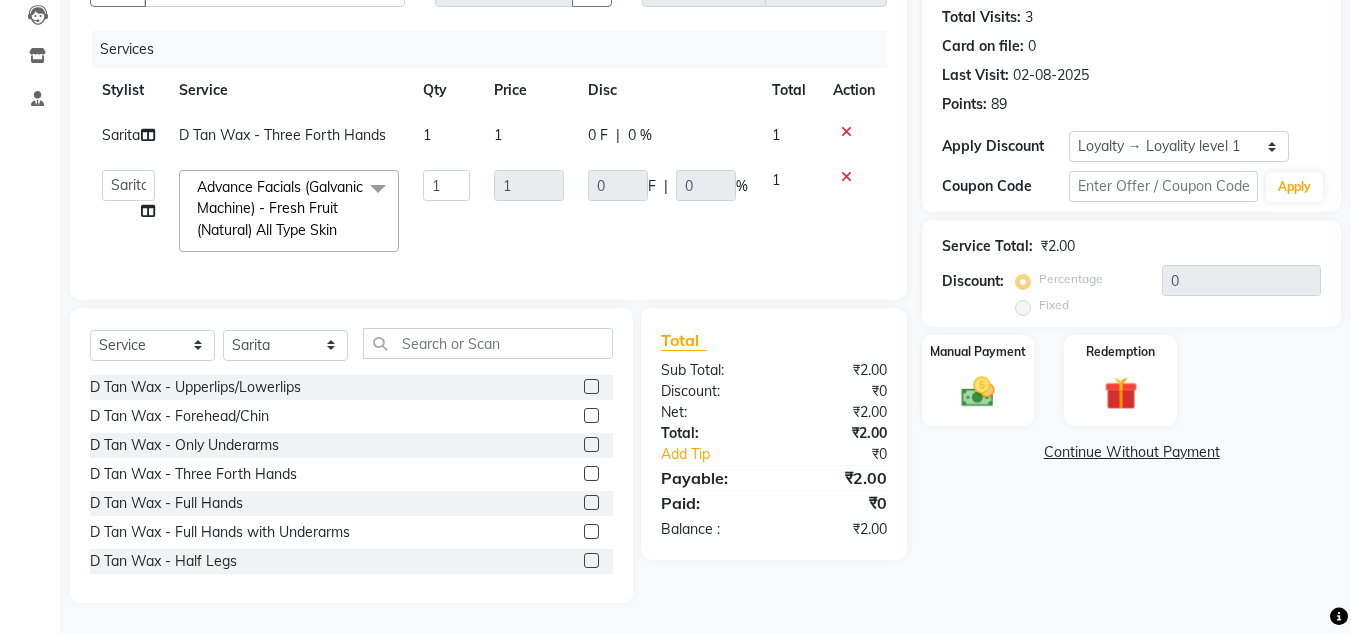 scroll, scrollTop: 275, scrollLeft: 0, axis: vertical 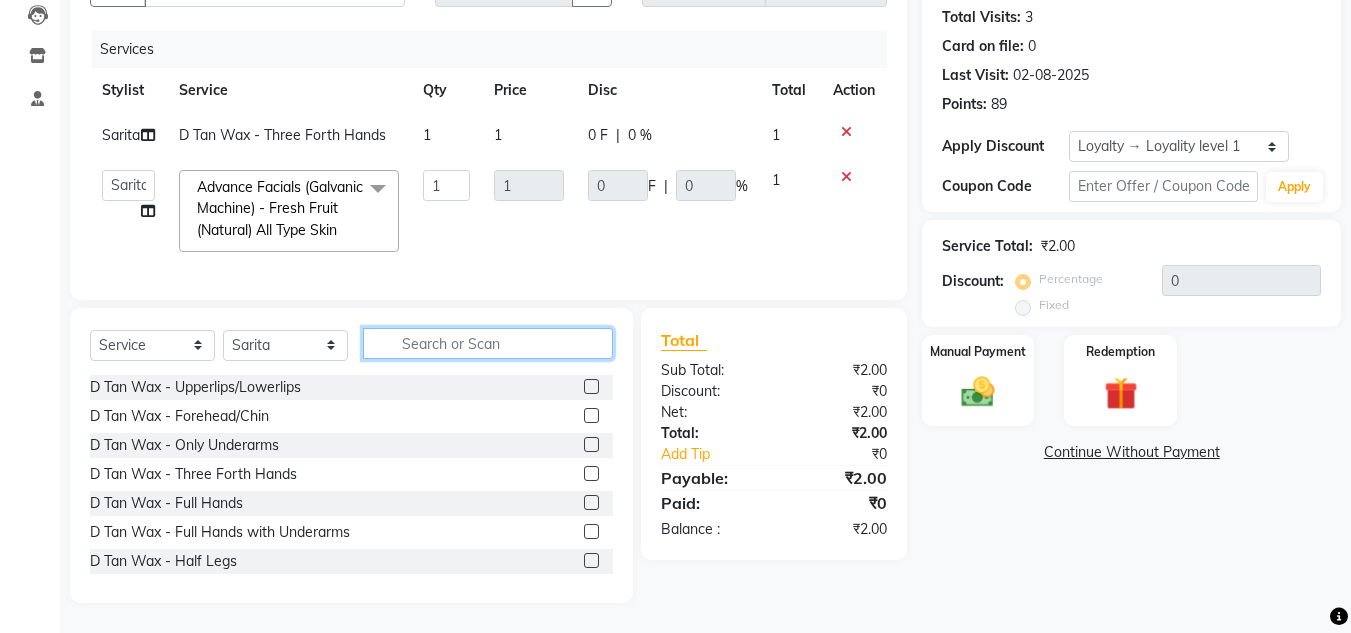 click 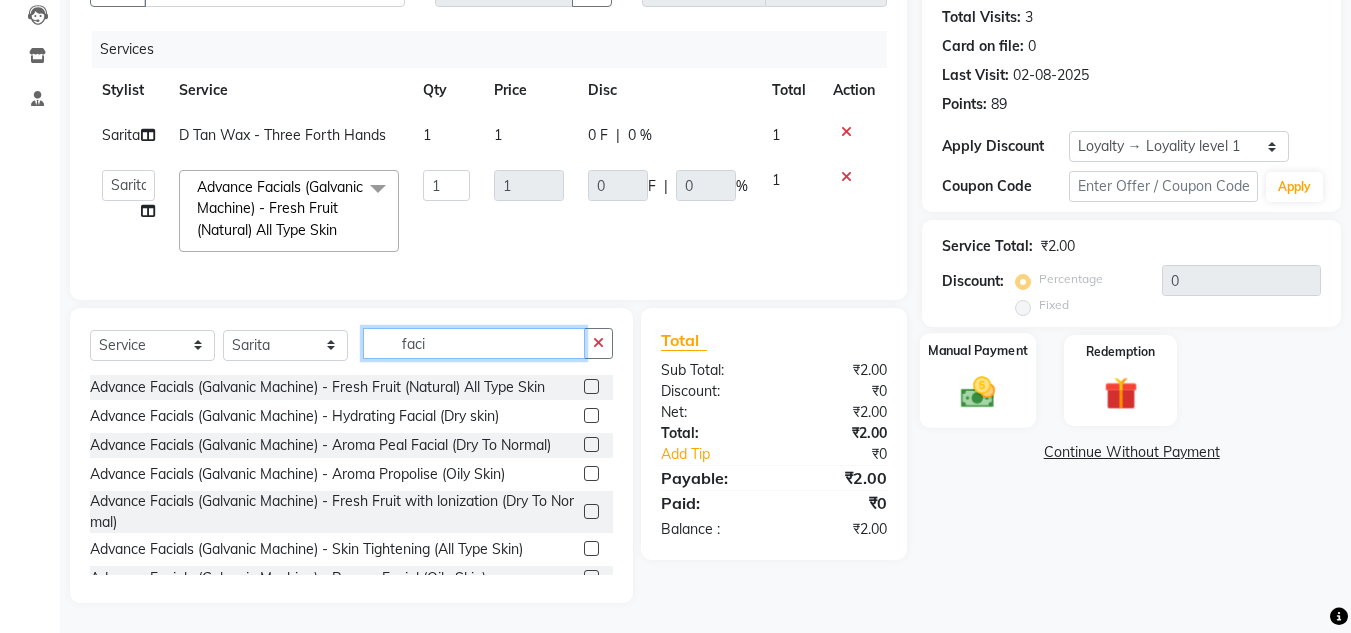 type on "faci" 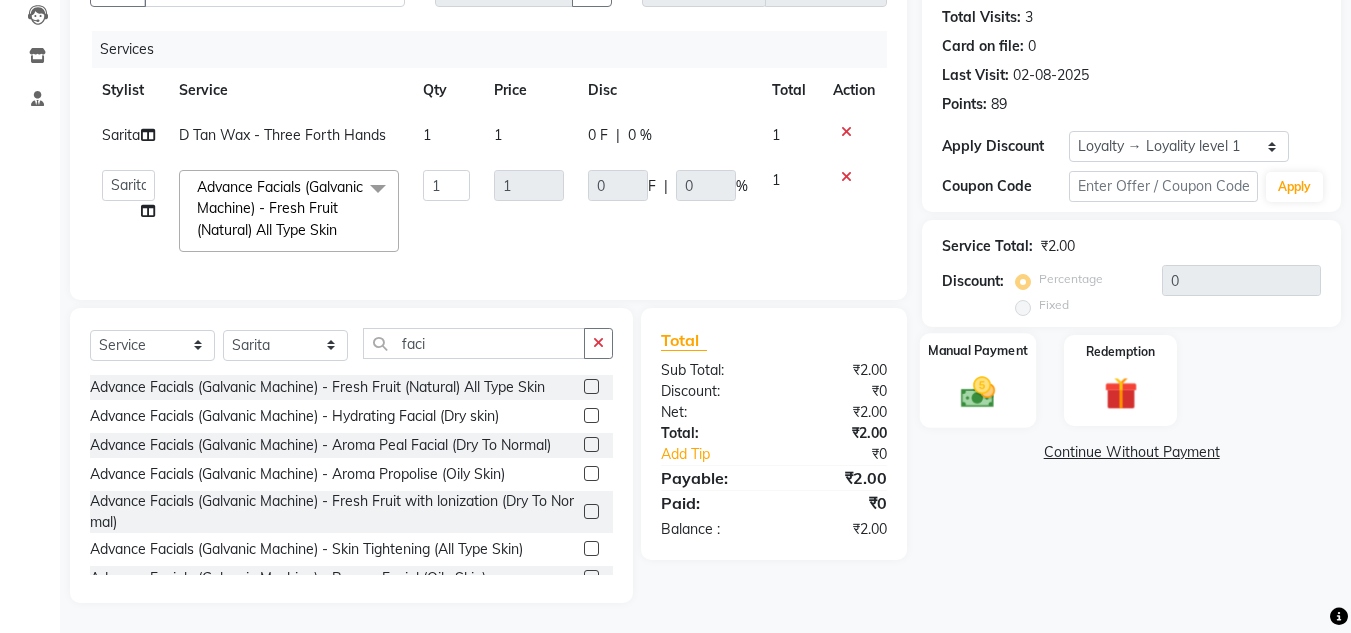 click 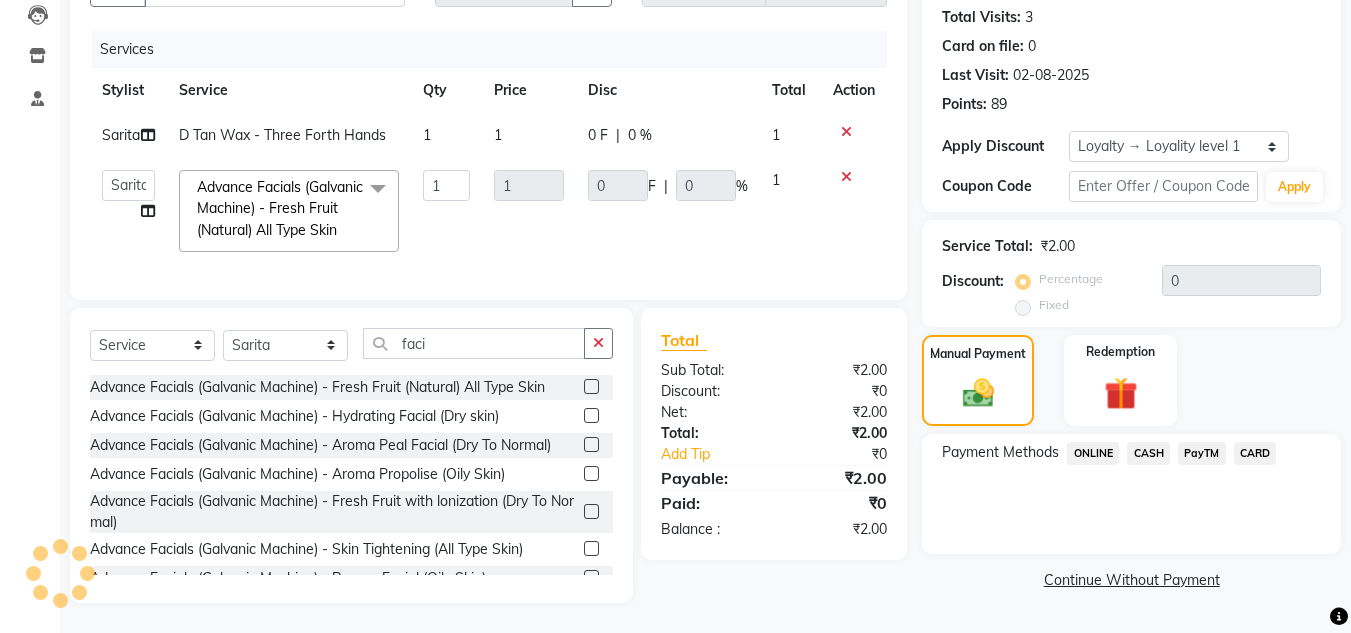 click on "CASH" 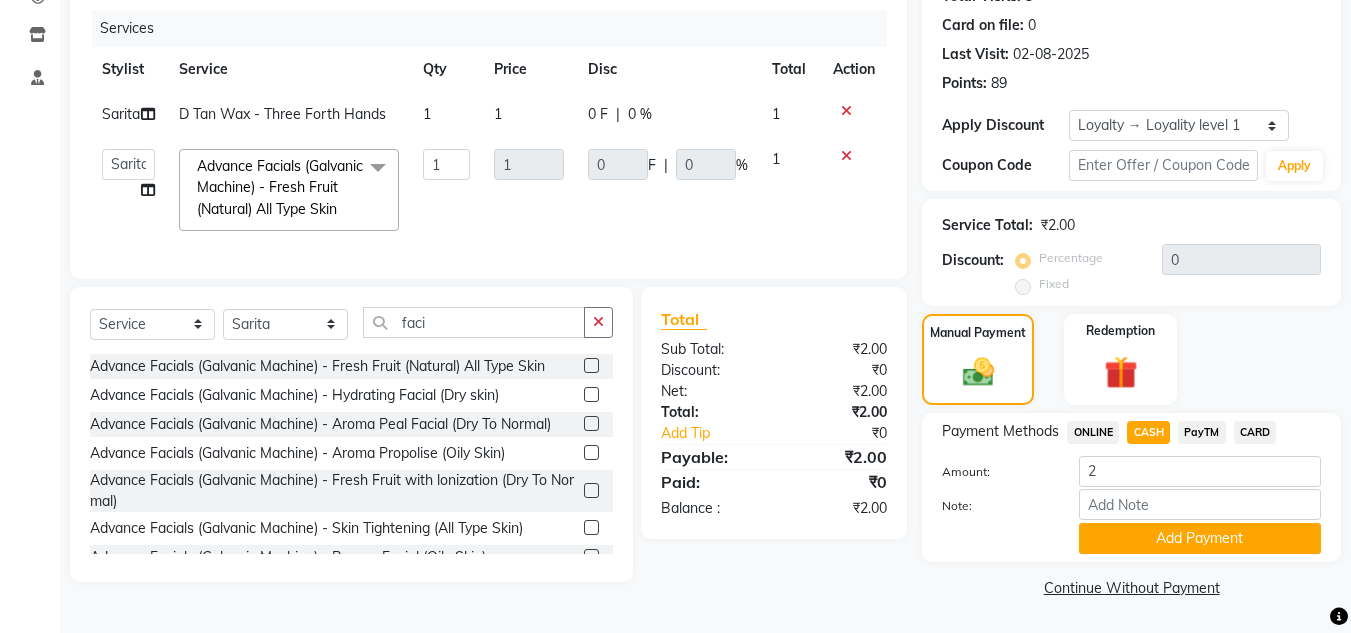 click on "0 F | 0 %" 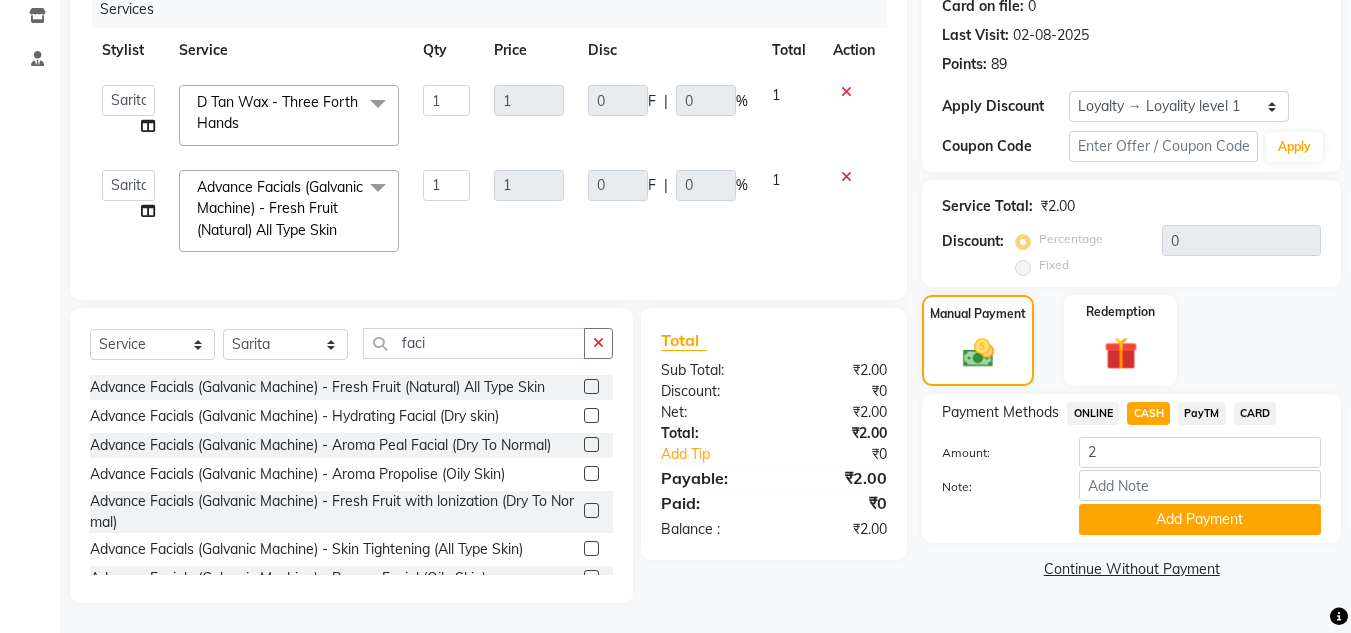 click 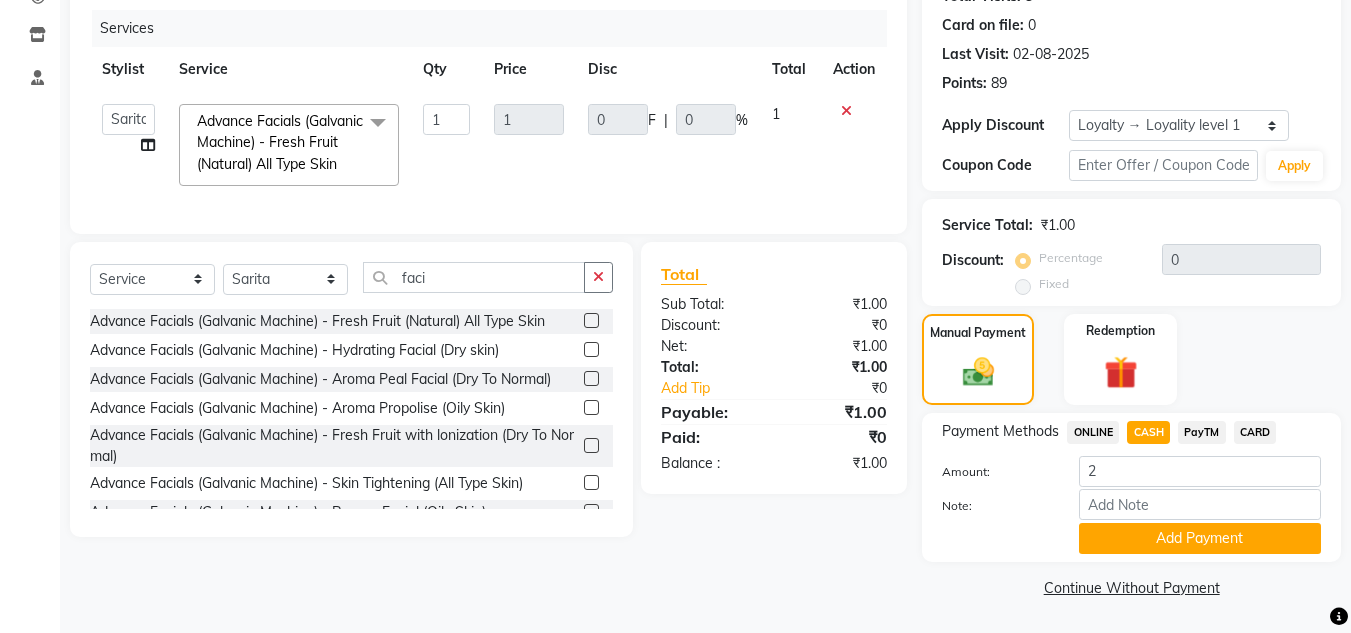 click 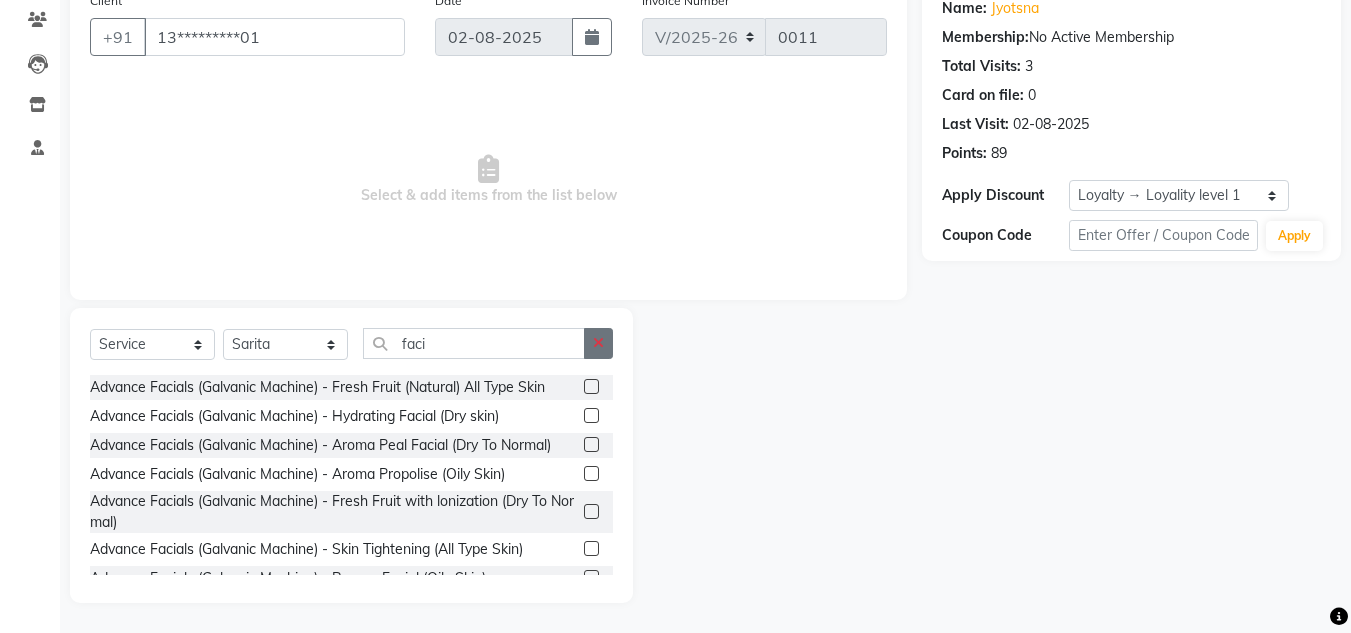 click 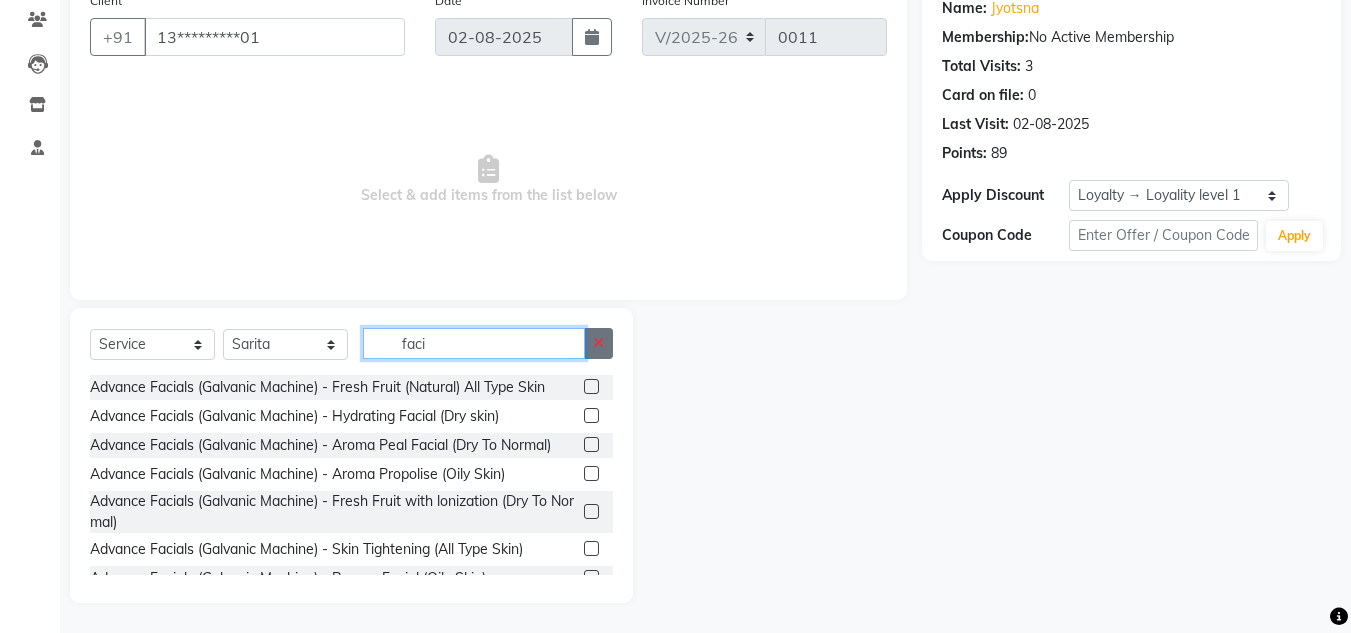 type 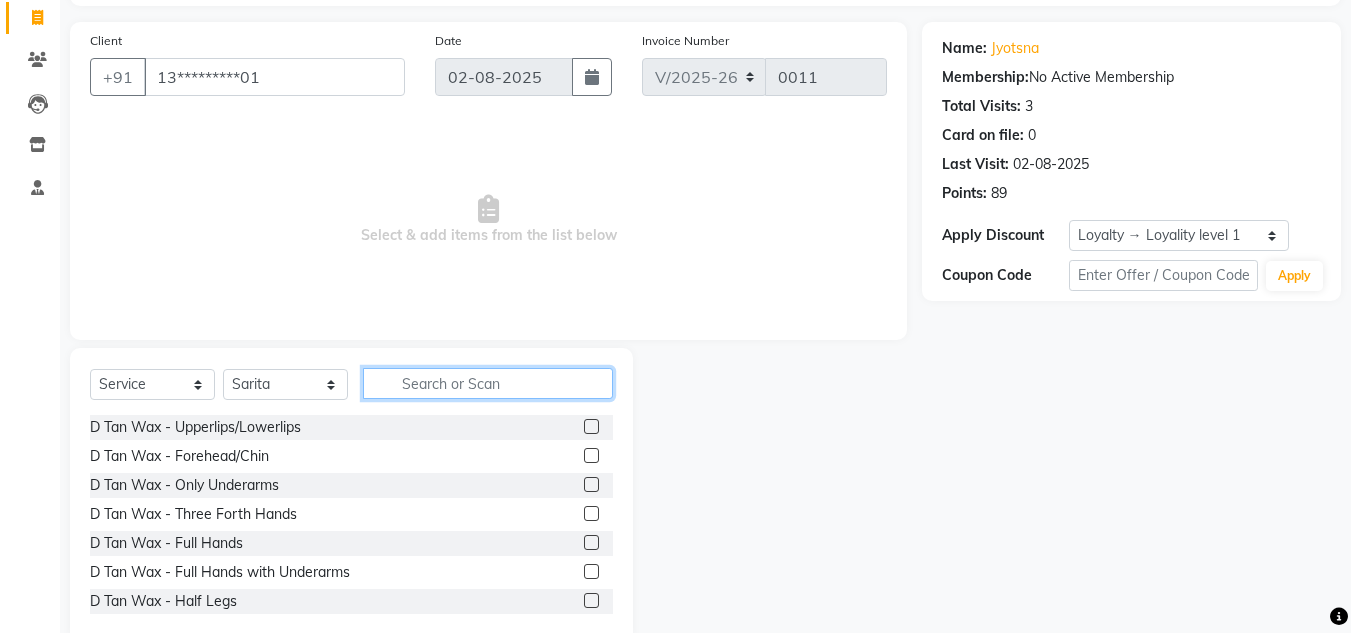 scroll, scrollTop: 88, scrollLeft: 0, axis: vertical 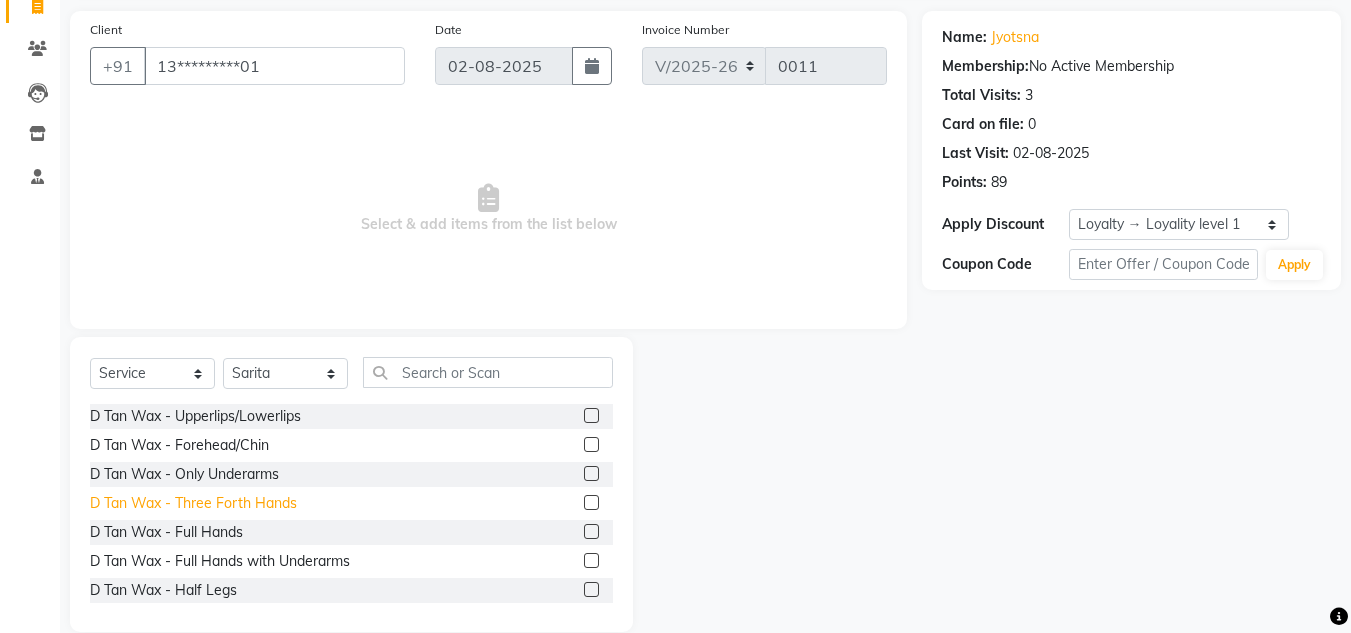 click on "D Tan Wax - Three Forth Hands" 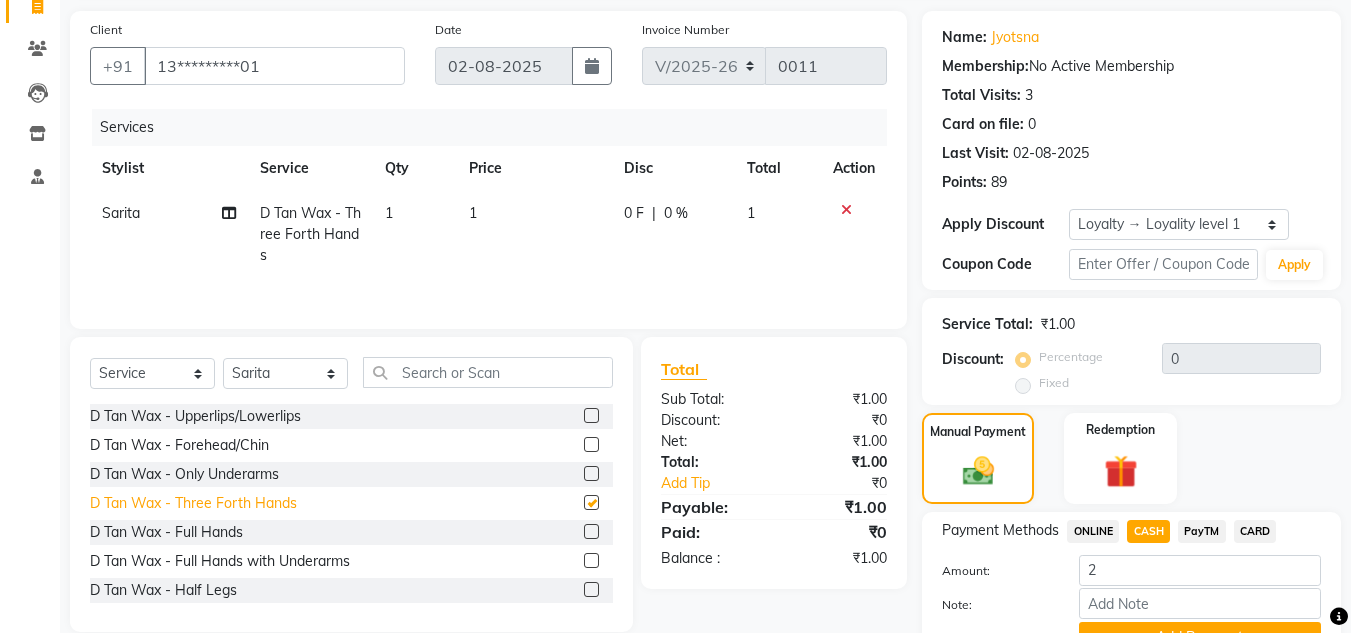 checkbox on "false" 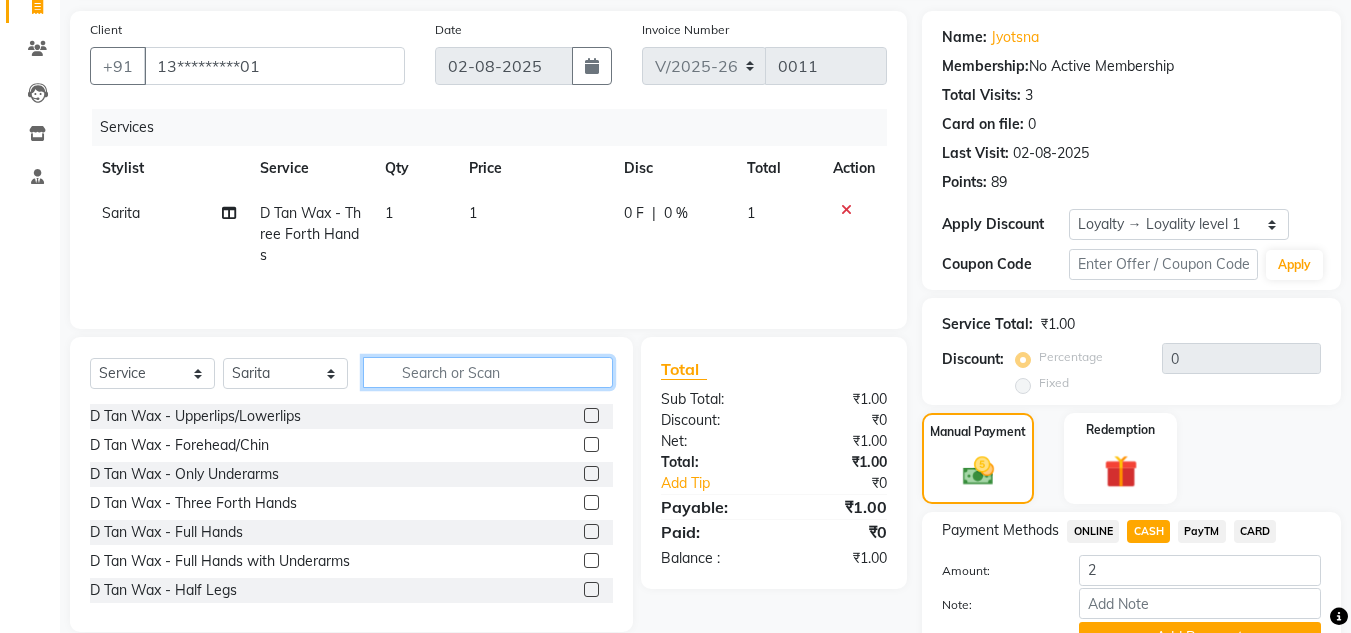 click 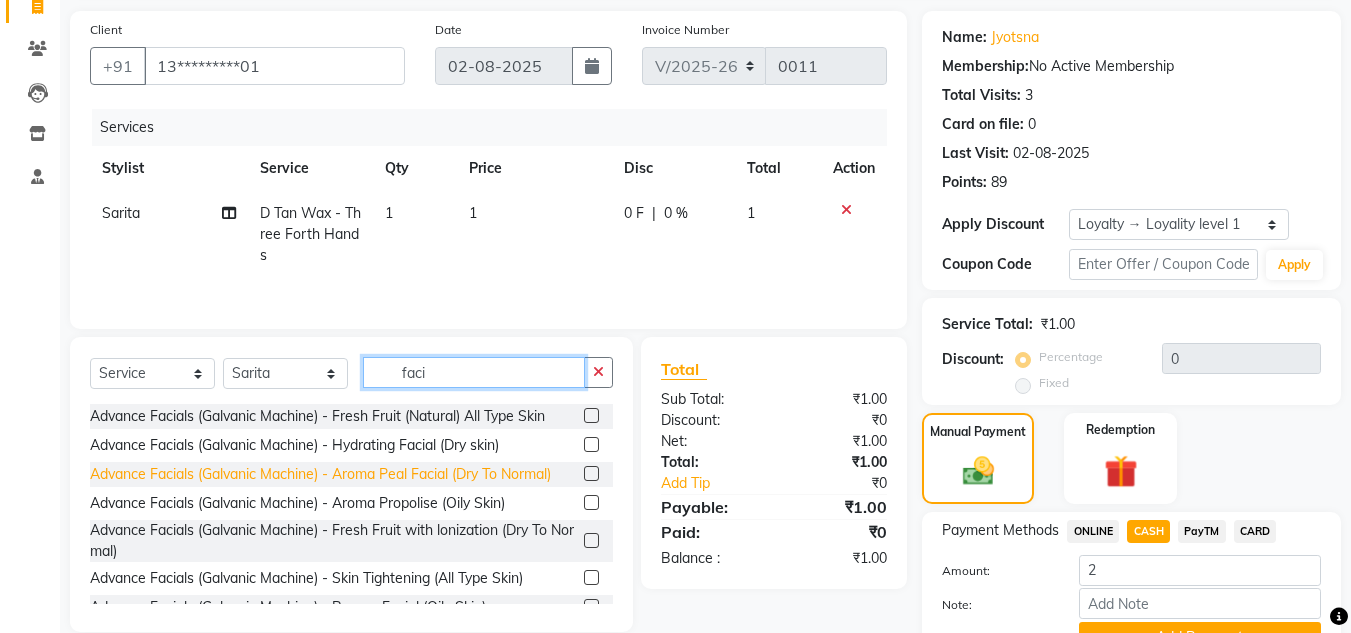 type on "faci" 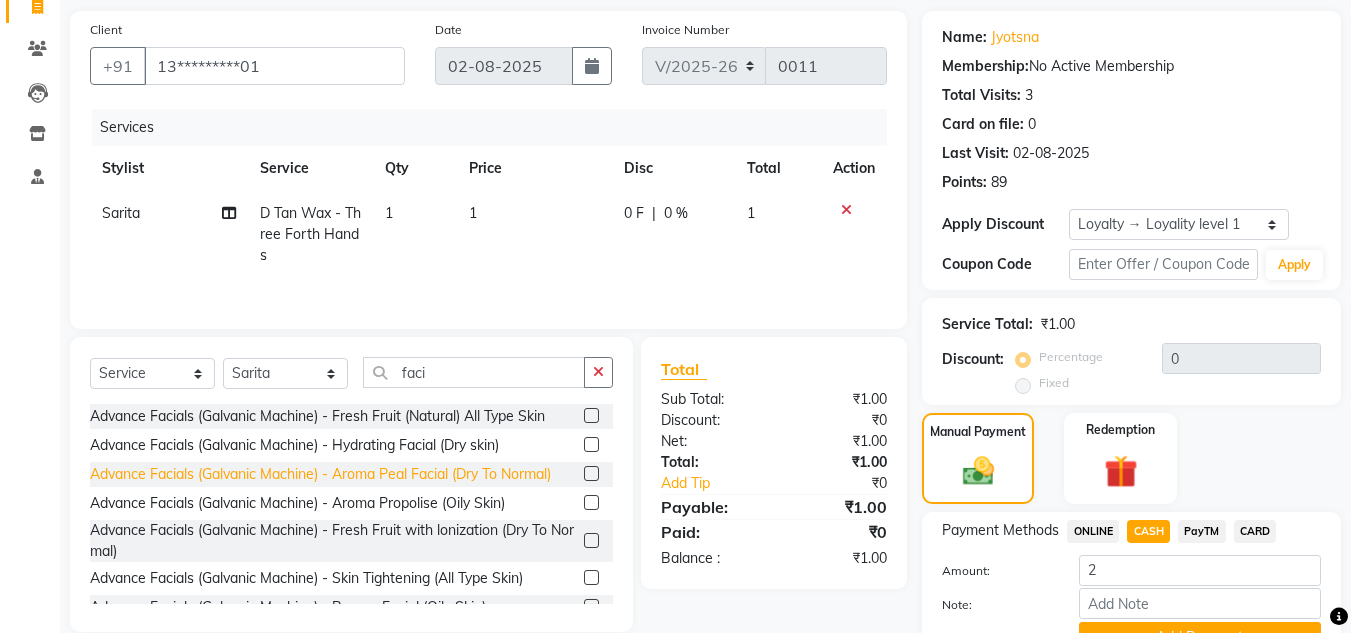 click on "Advance Facials (Galvanic Machine) - Aroma Peal Facial (Dry To Normal)" 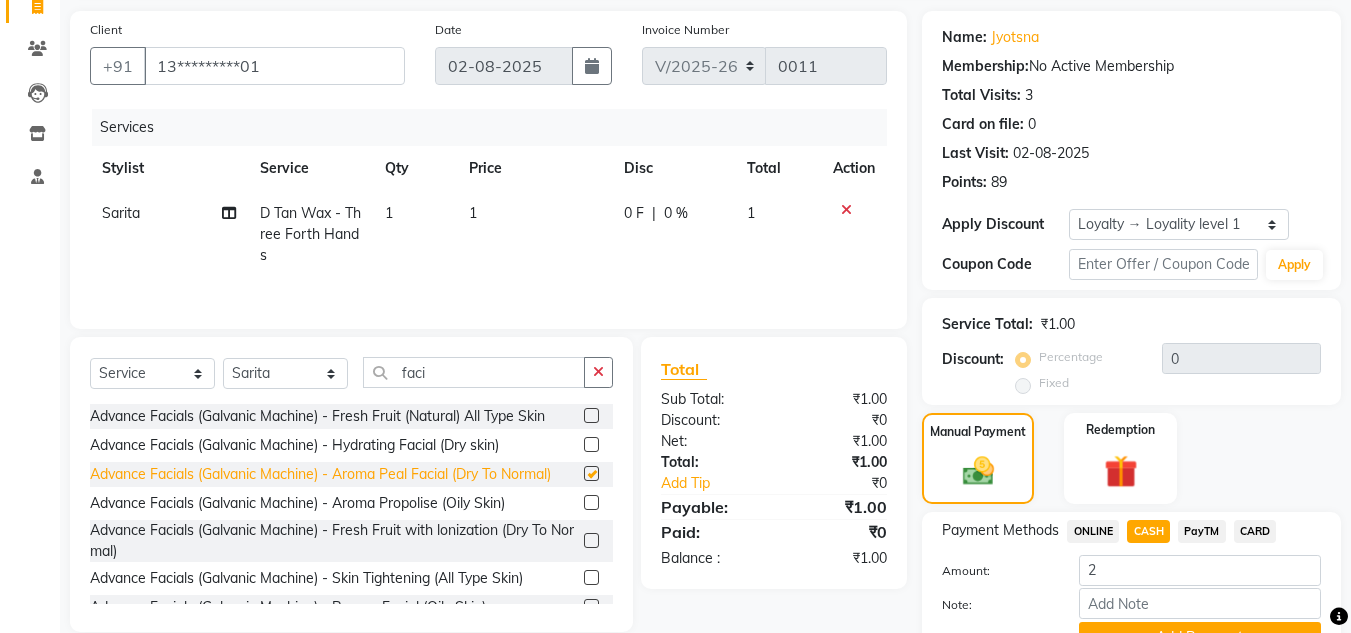 checkbox on "false" 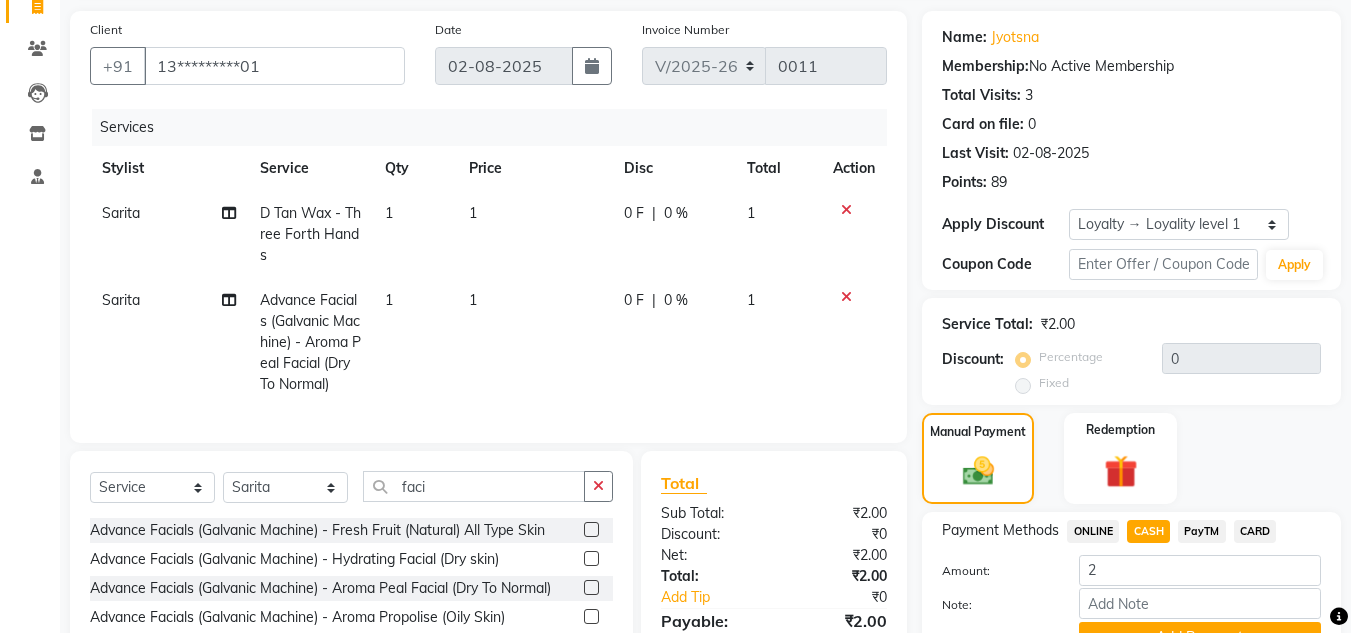 click on "0 F" 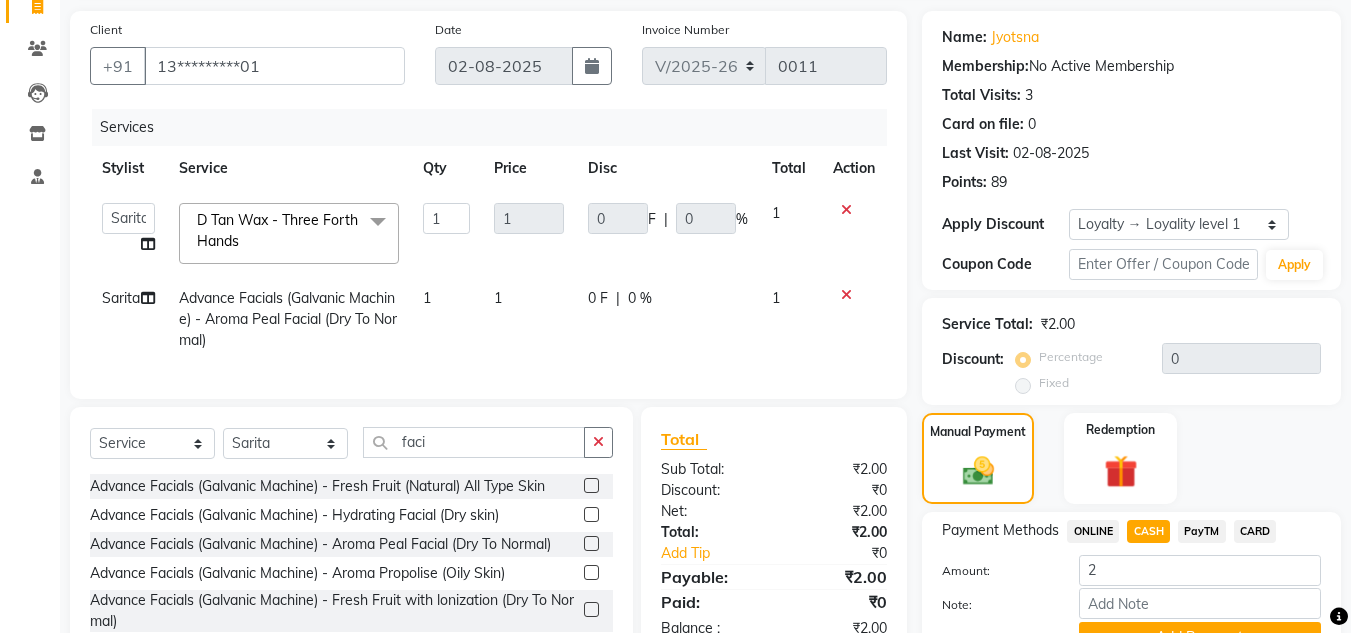 click on "0 F | 0 %" 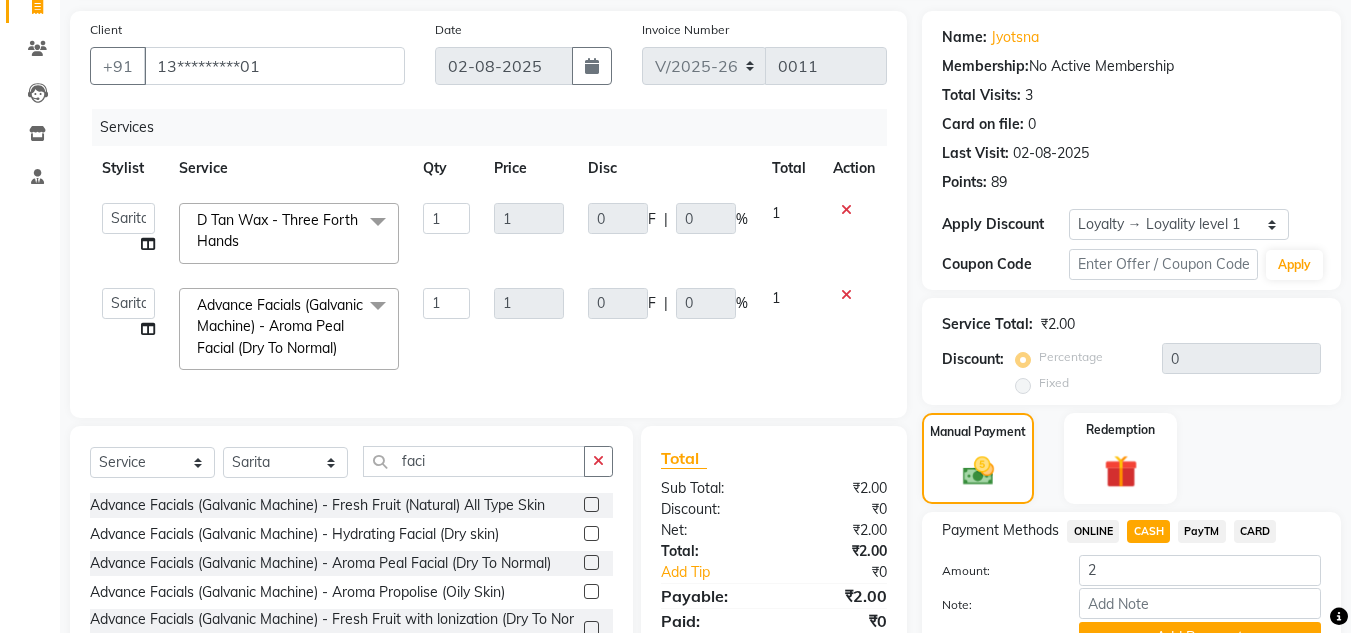 click on "0 F | 0 %" 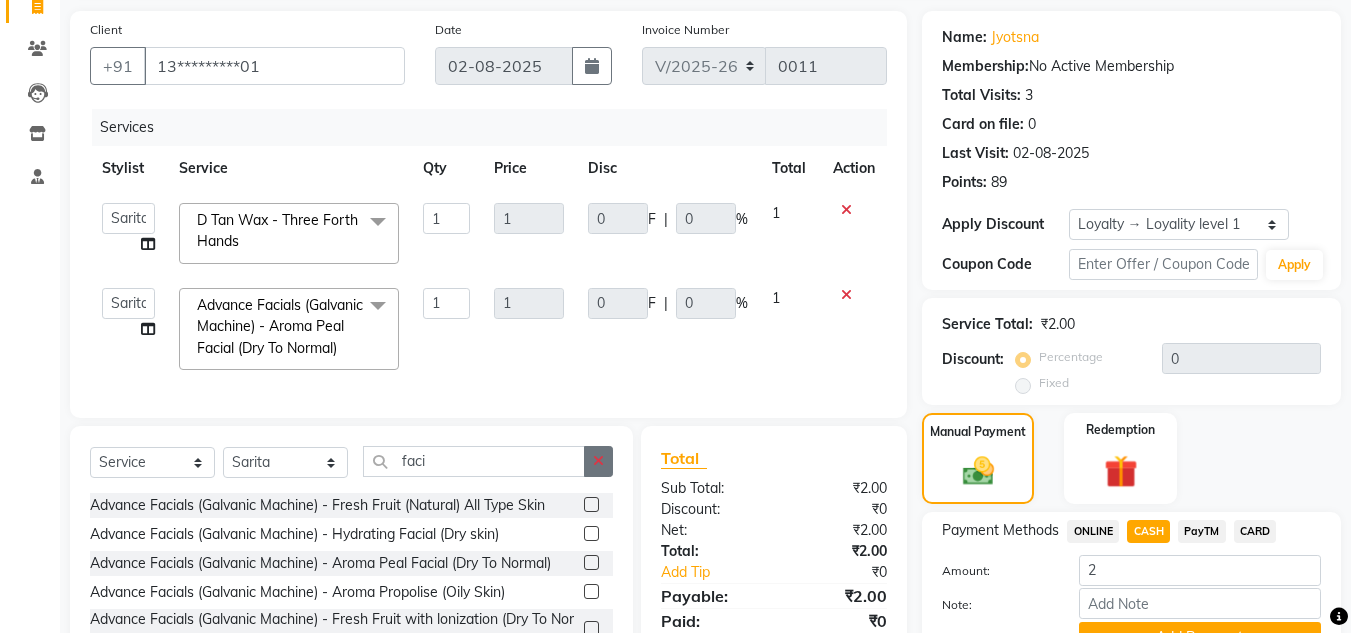 click 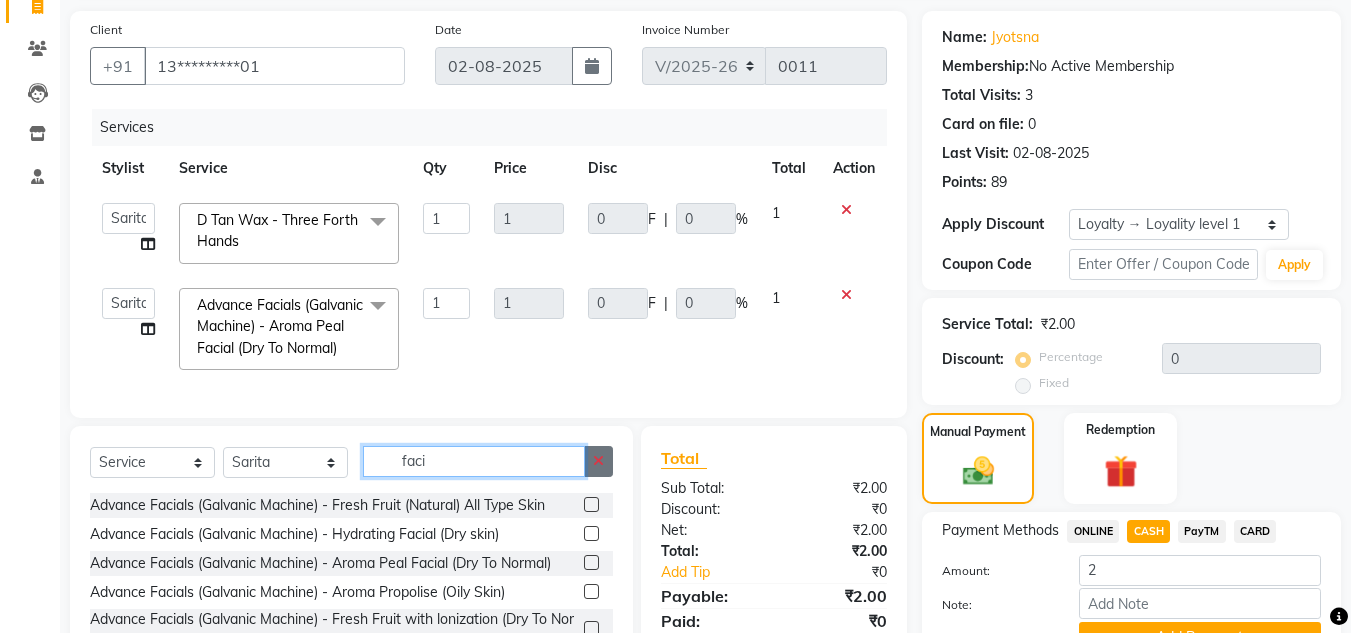 type 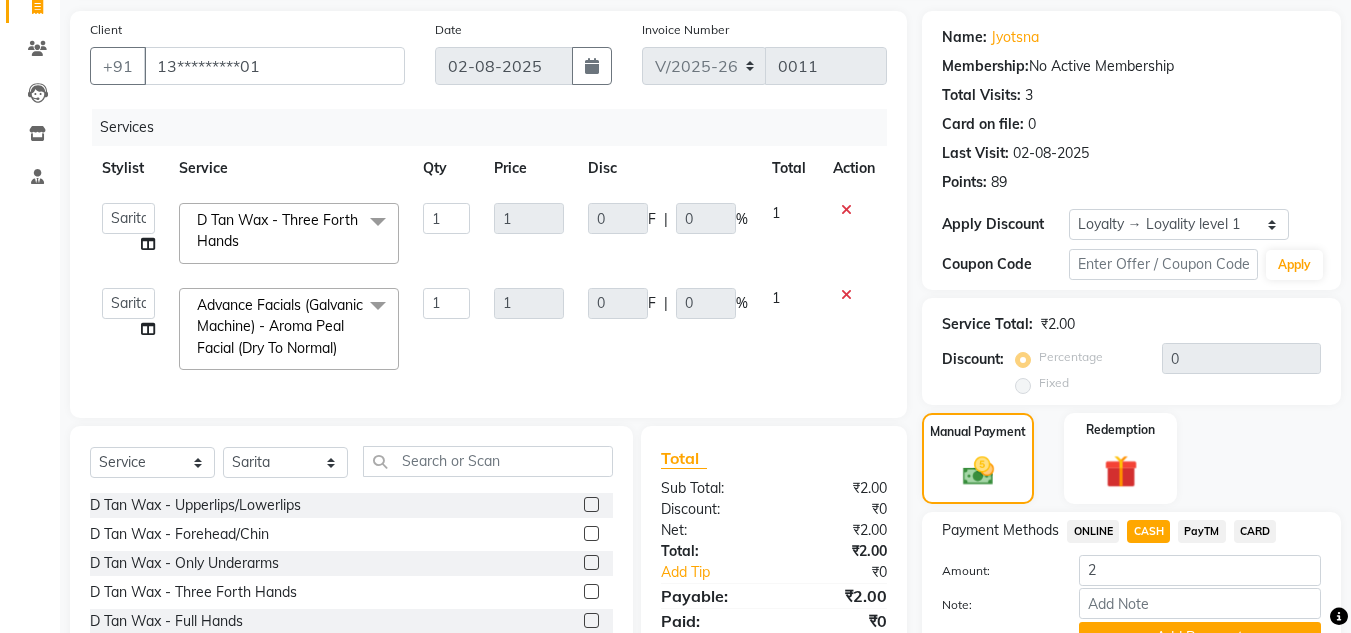 click on "|" 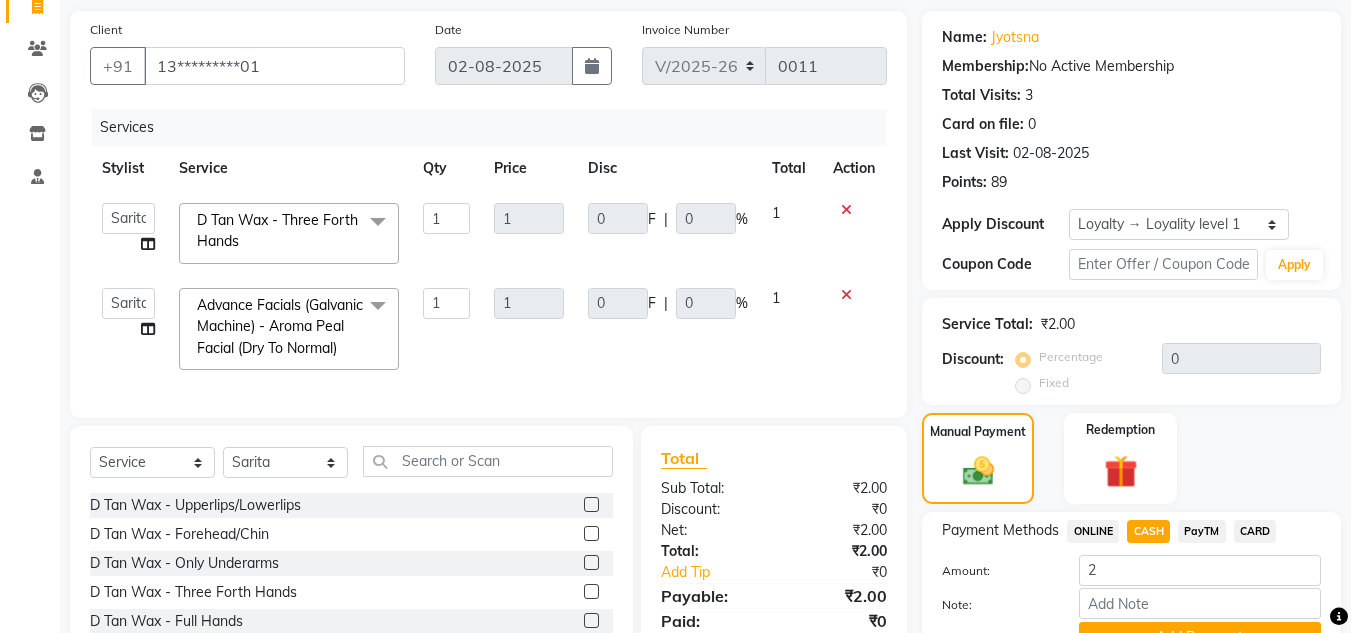 click on "0 F | 0 %" 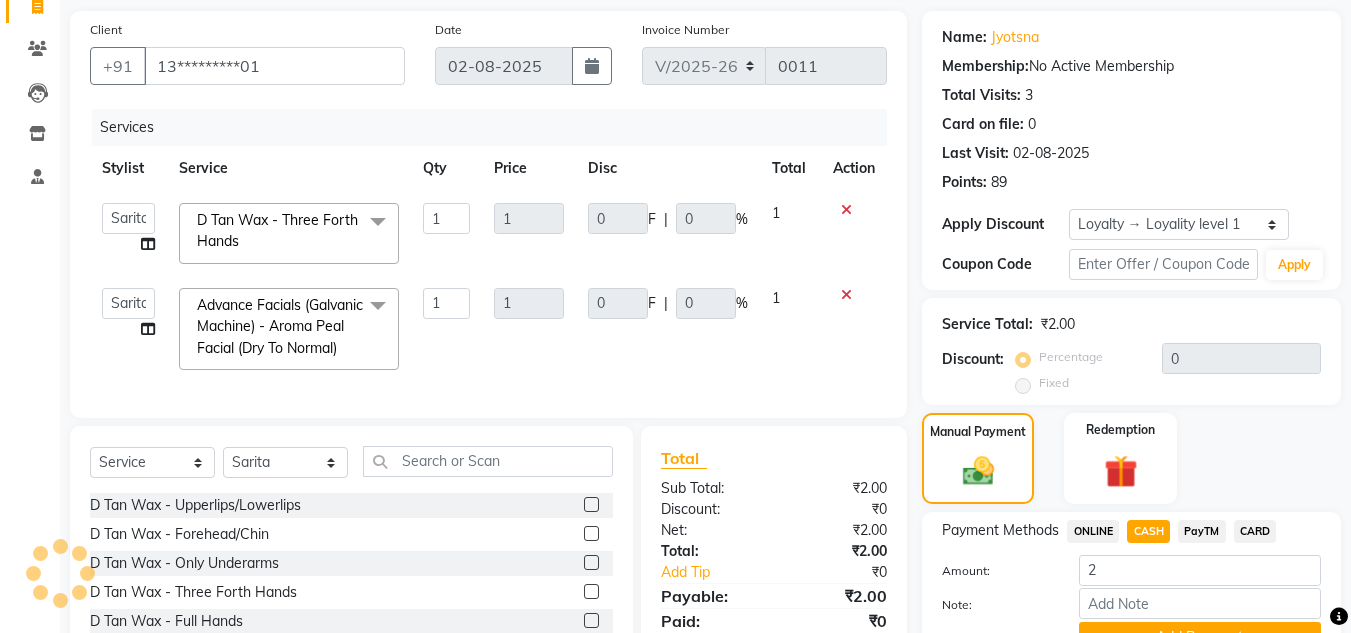 click on "0 F | 0 %" 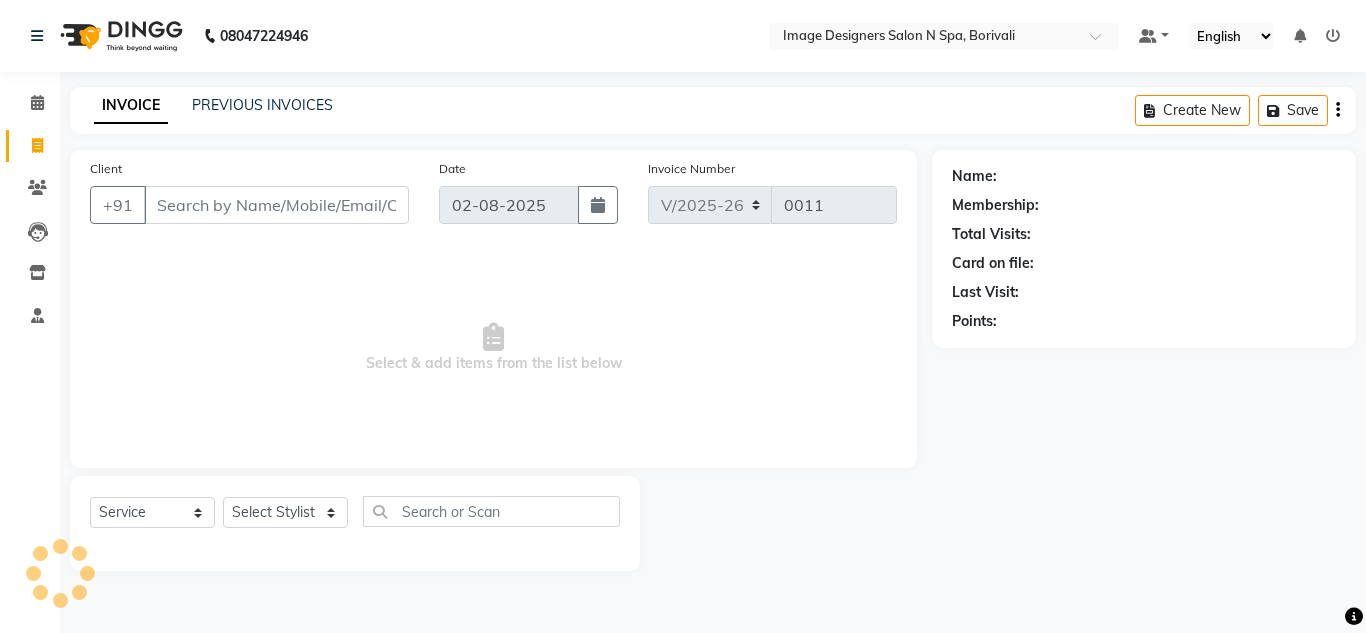 select on "8626" 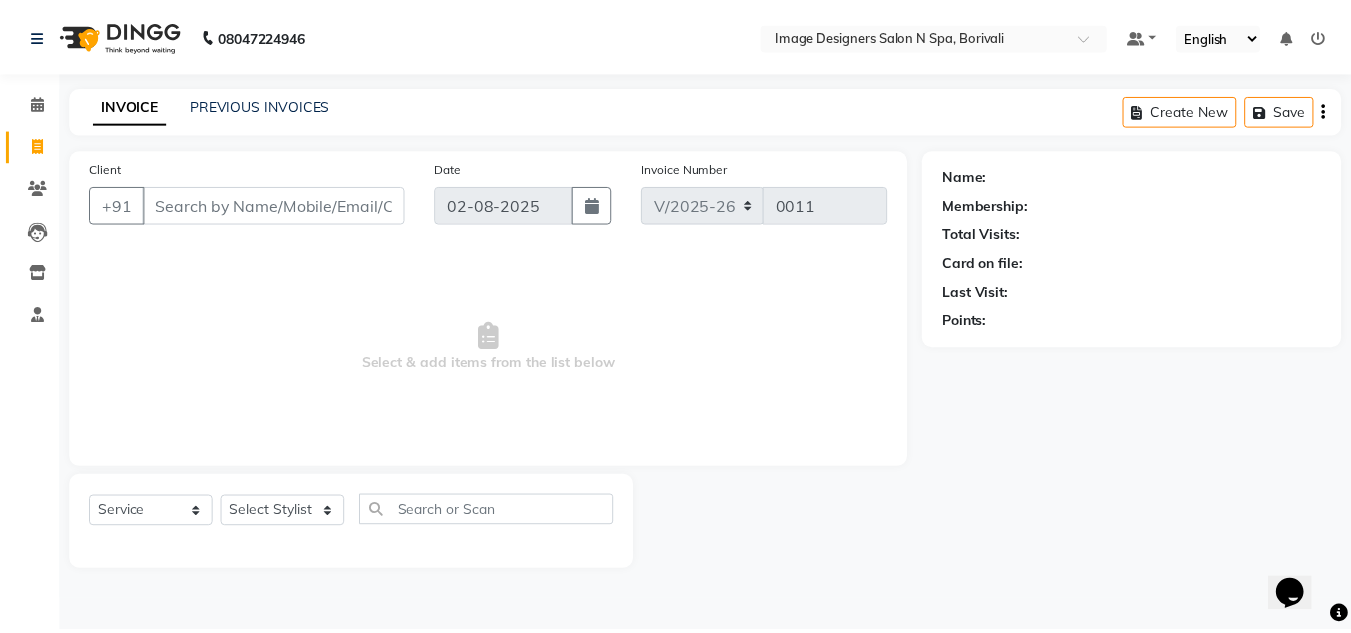 scroll, scrollTop: 0, scrollLeft: 0, axis: both 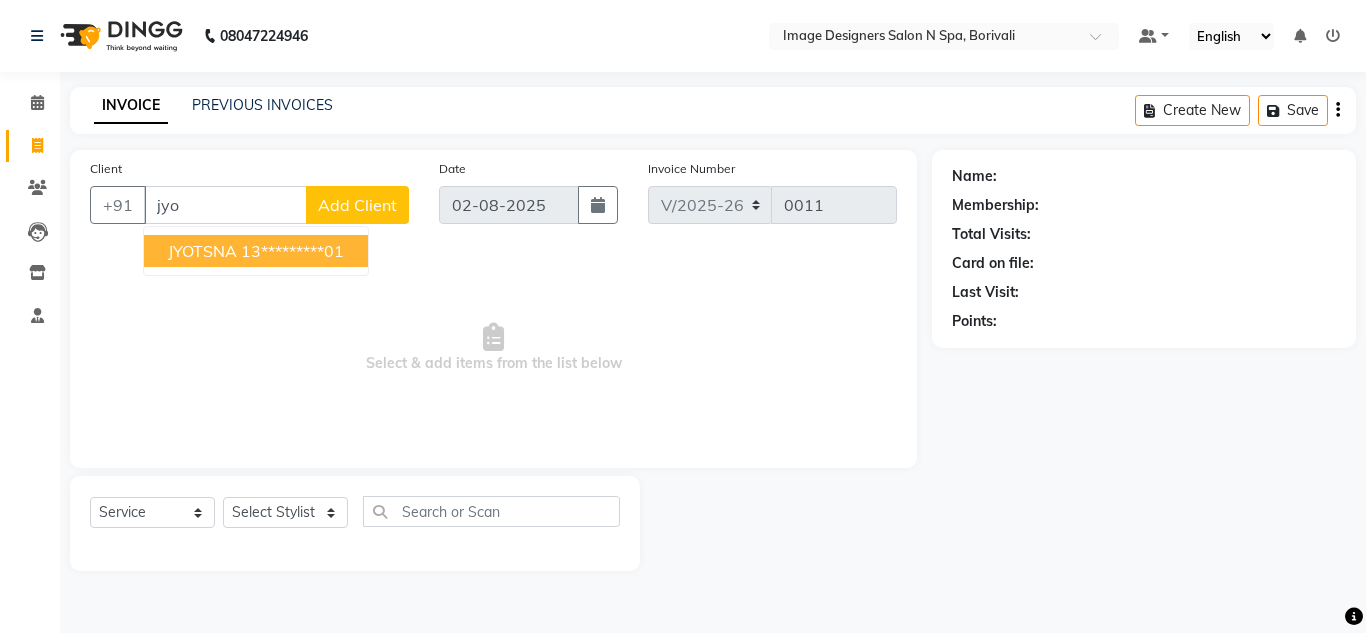click on "JYOTSNA" at bounding box center [202, 251] 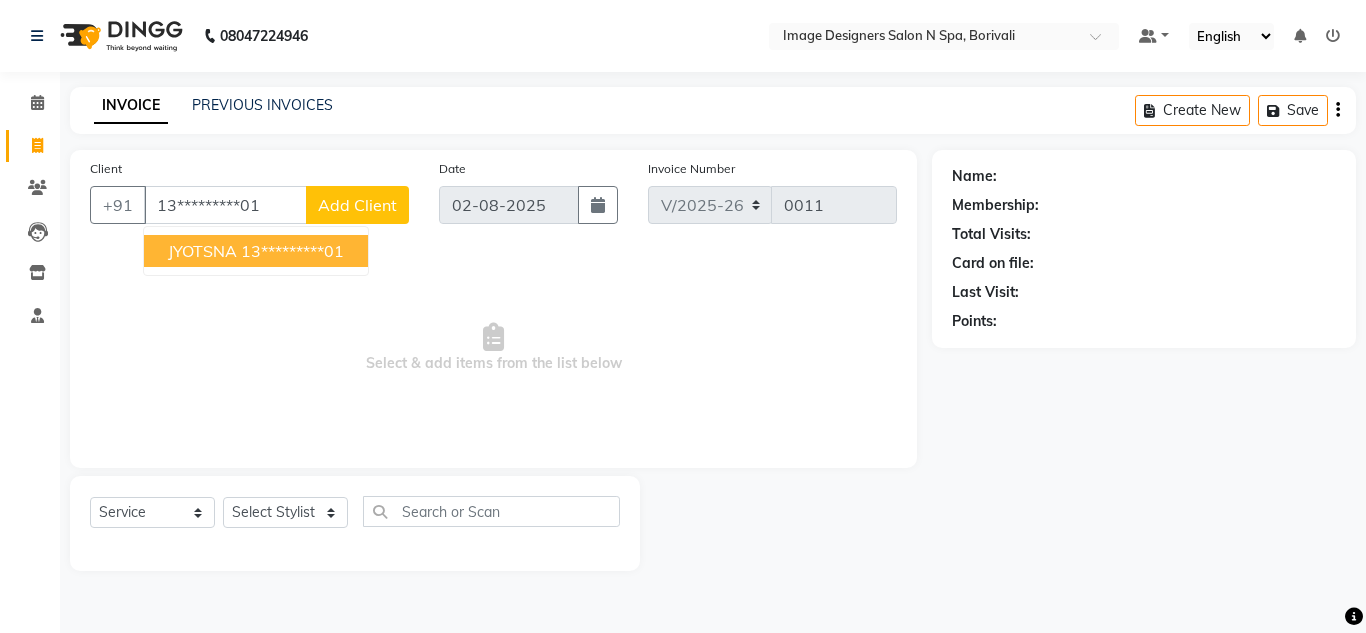 type on "13*********01" 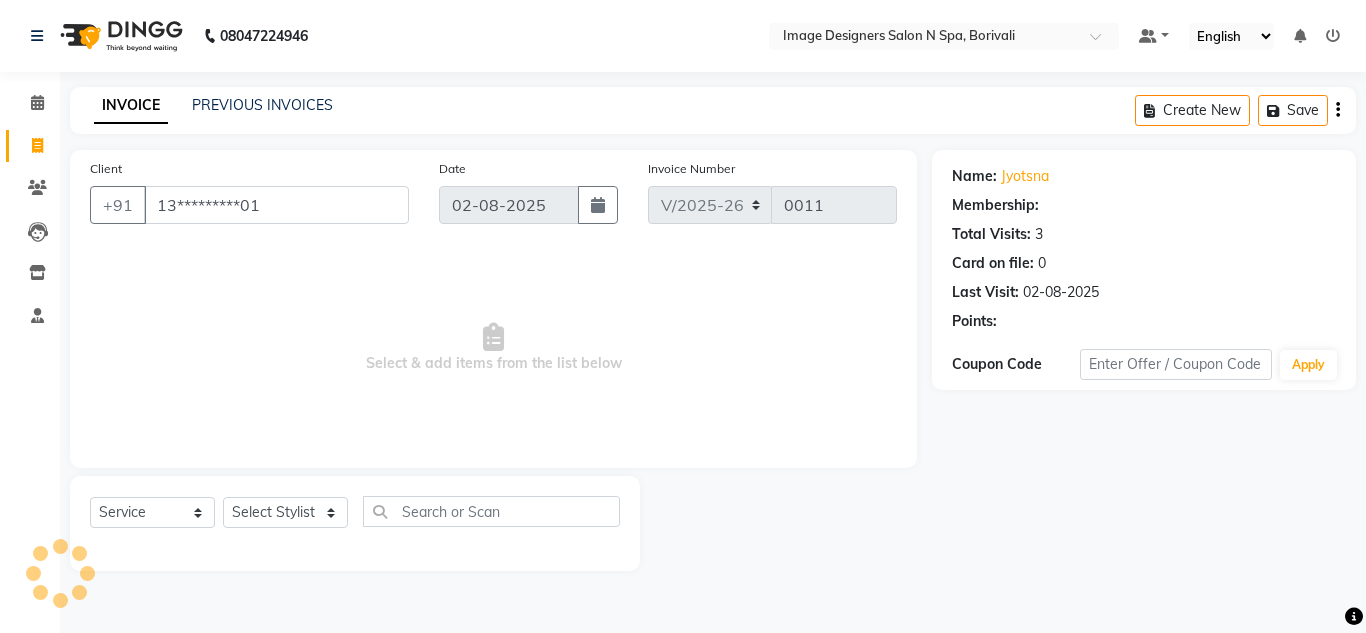 select on "1: Object" 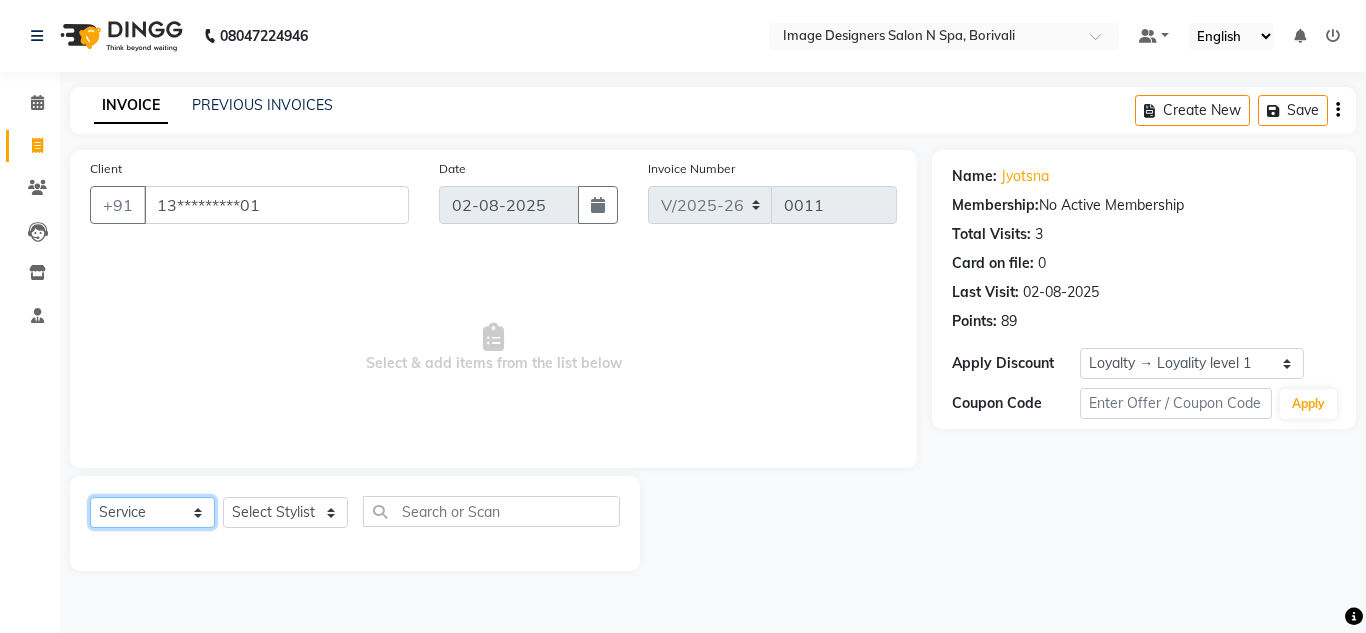 click on "Select  Service  Product  Membership  Package Voucher Prepaid Gift Card" 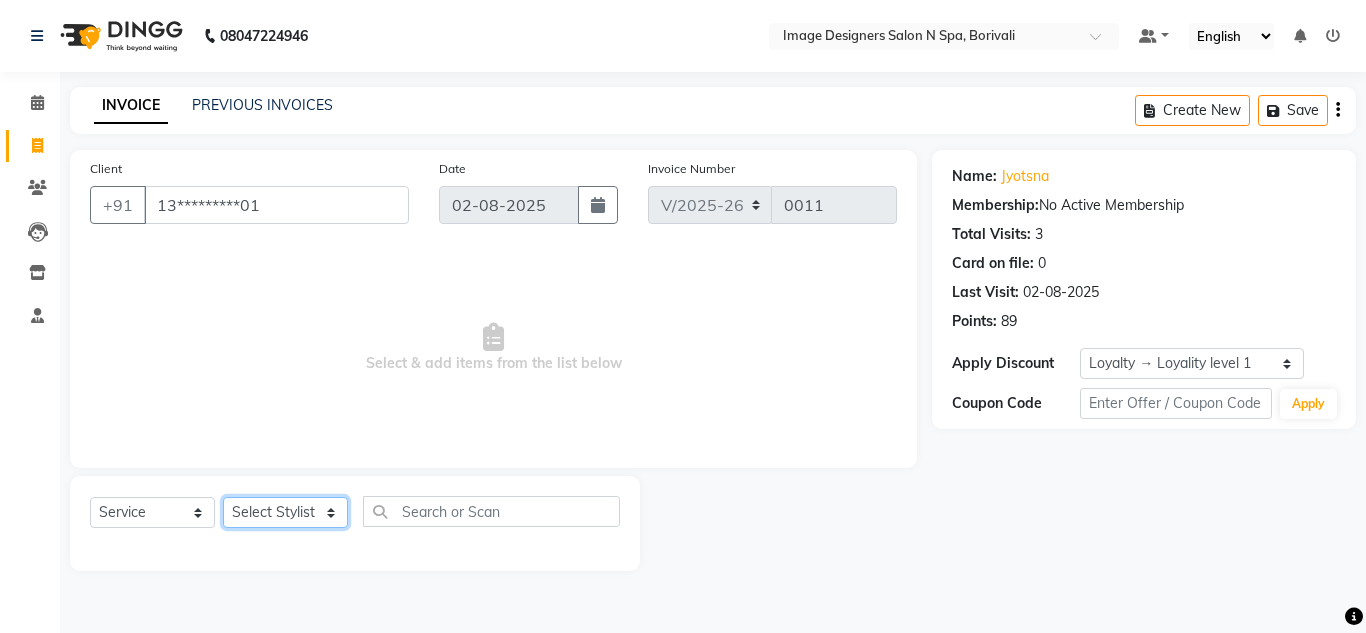 click on "Select Stylist Jyotsna Sarita Shraddha" 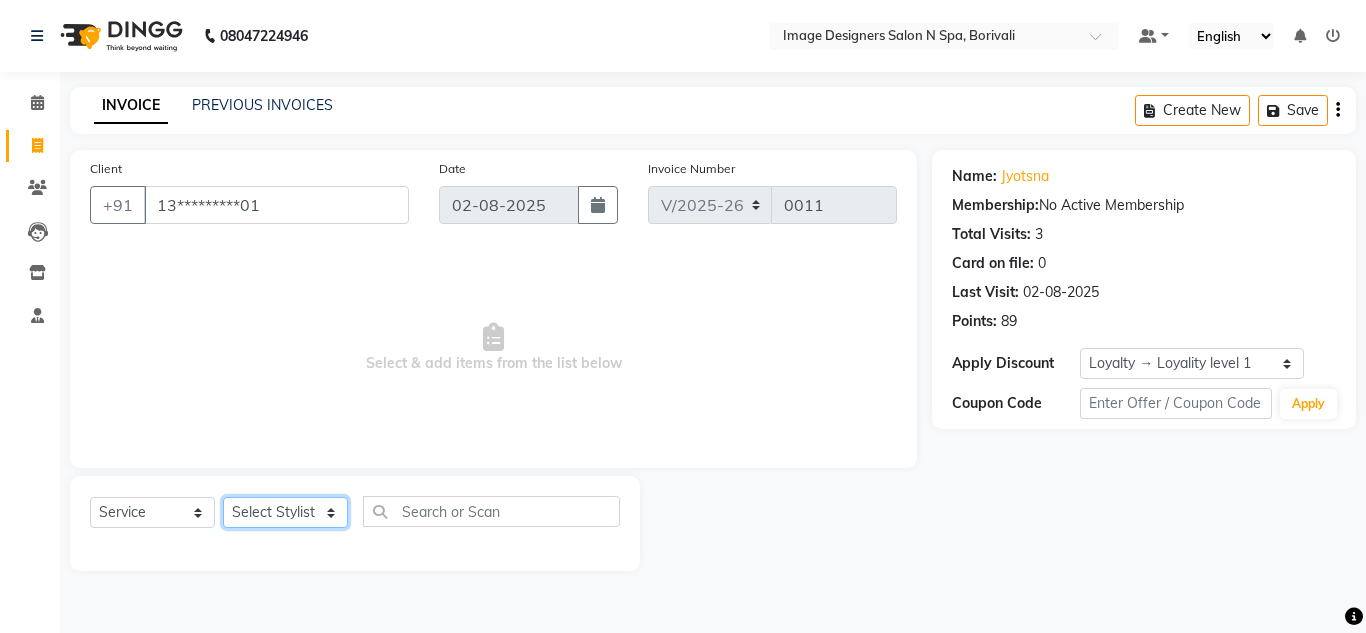 select on "86238" 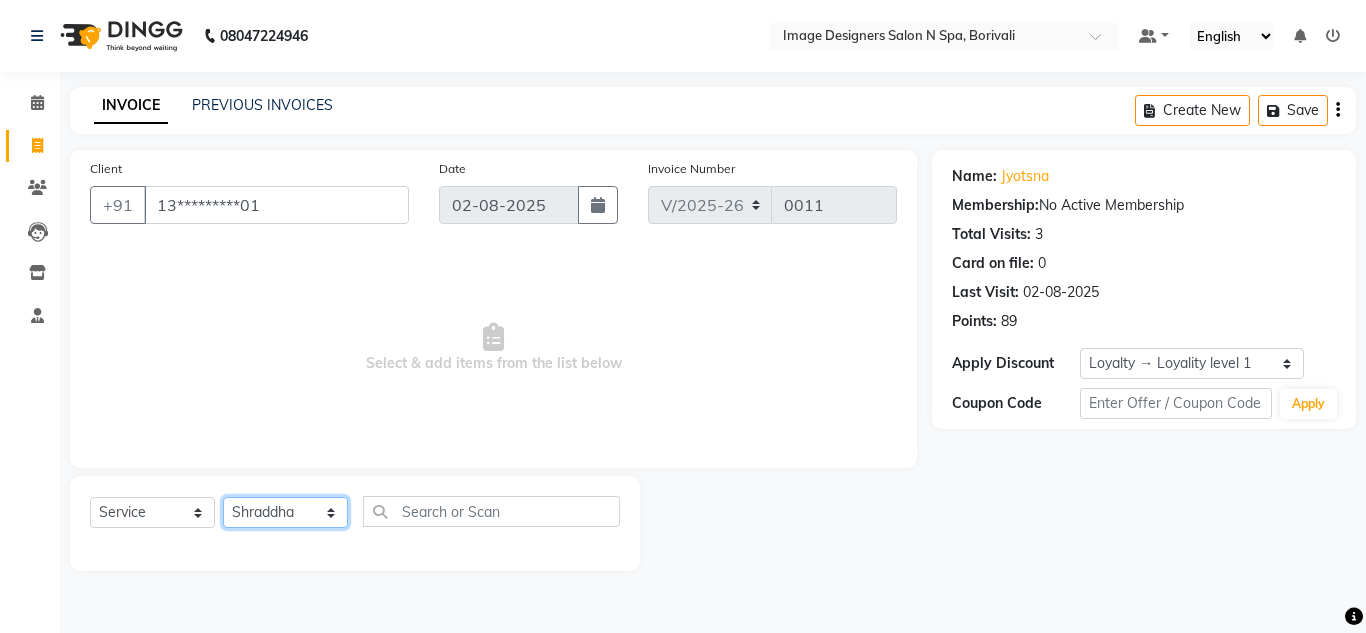 click on "Select Stylist Jyotsna Sarita Shraddha" 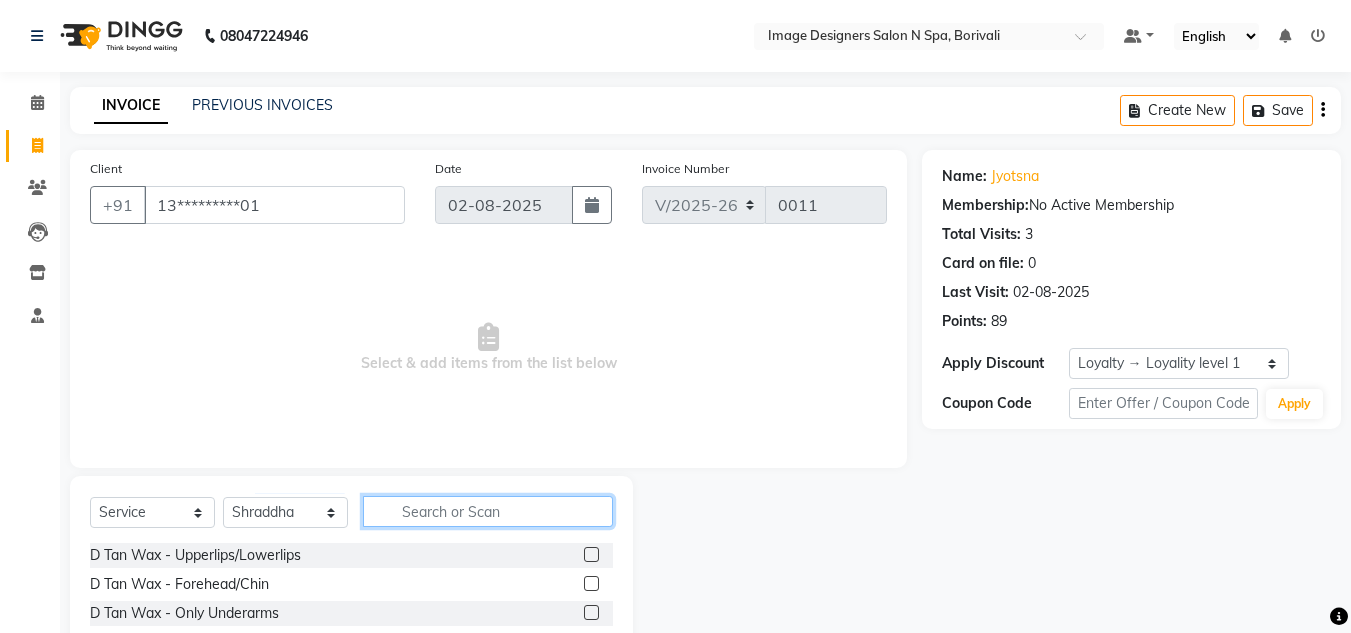 click 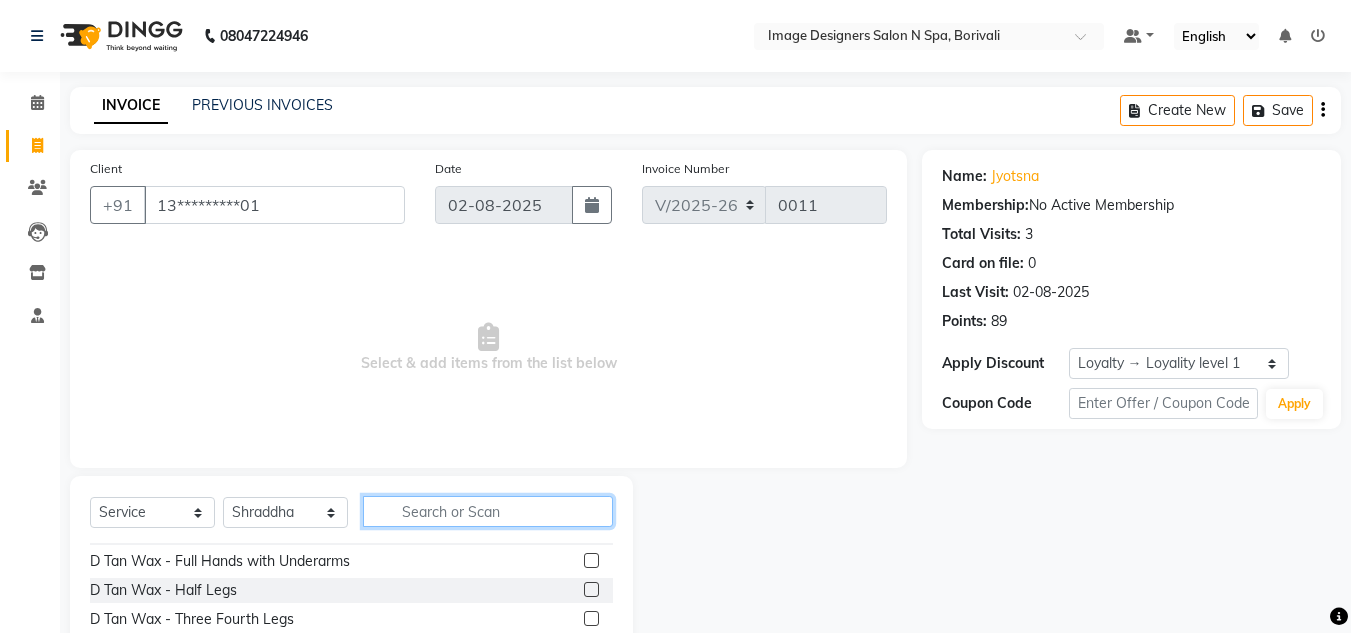 scroll, scrollTop: 175, scrollLeft: 0, axis: vertical 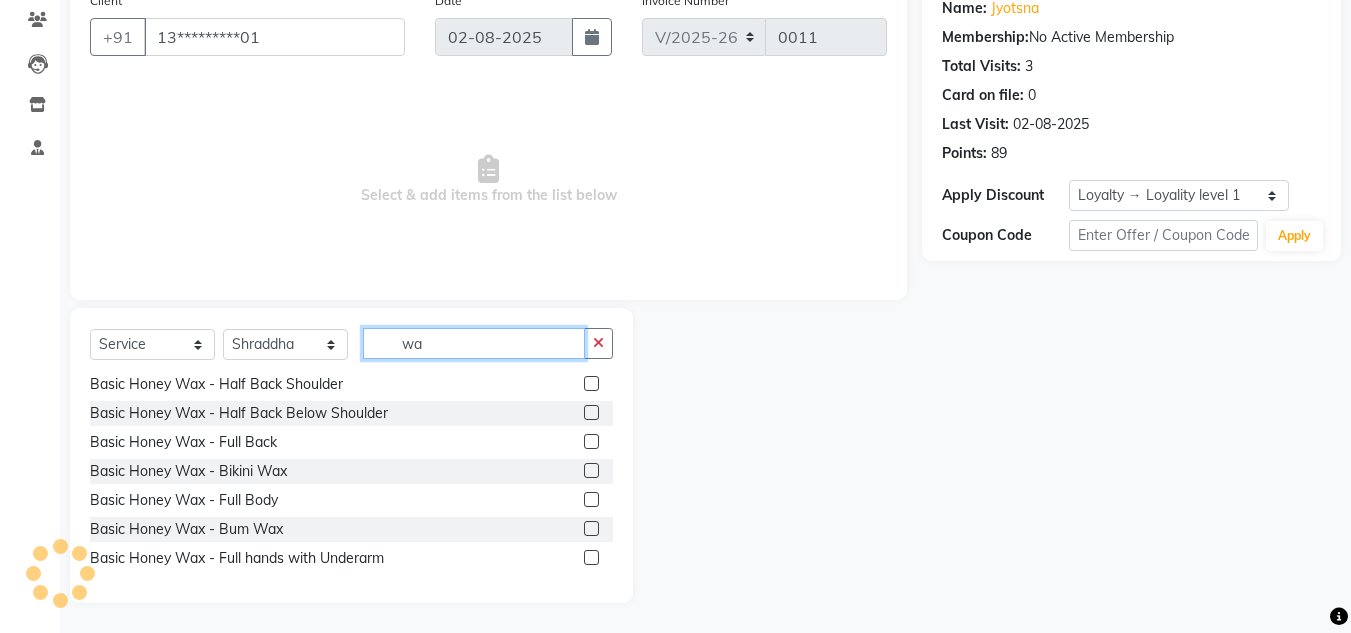 type on "w" 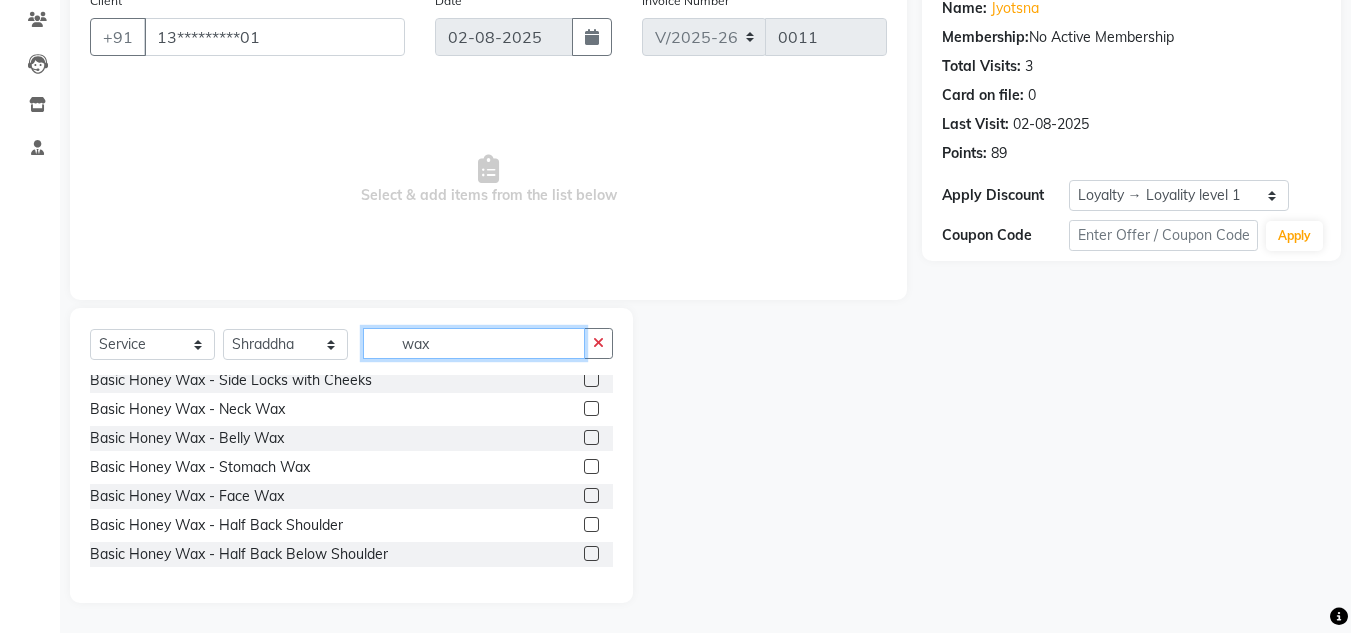 scroll, scrollTop: 1090, scrollLeft: 0, axis: vertical 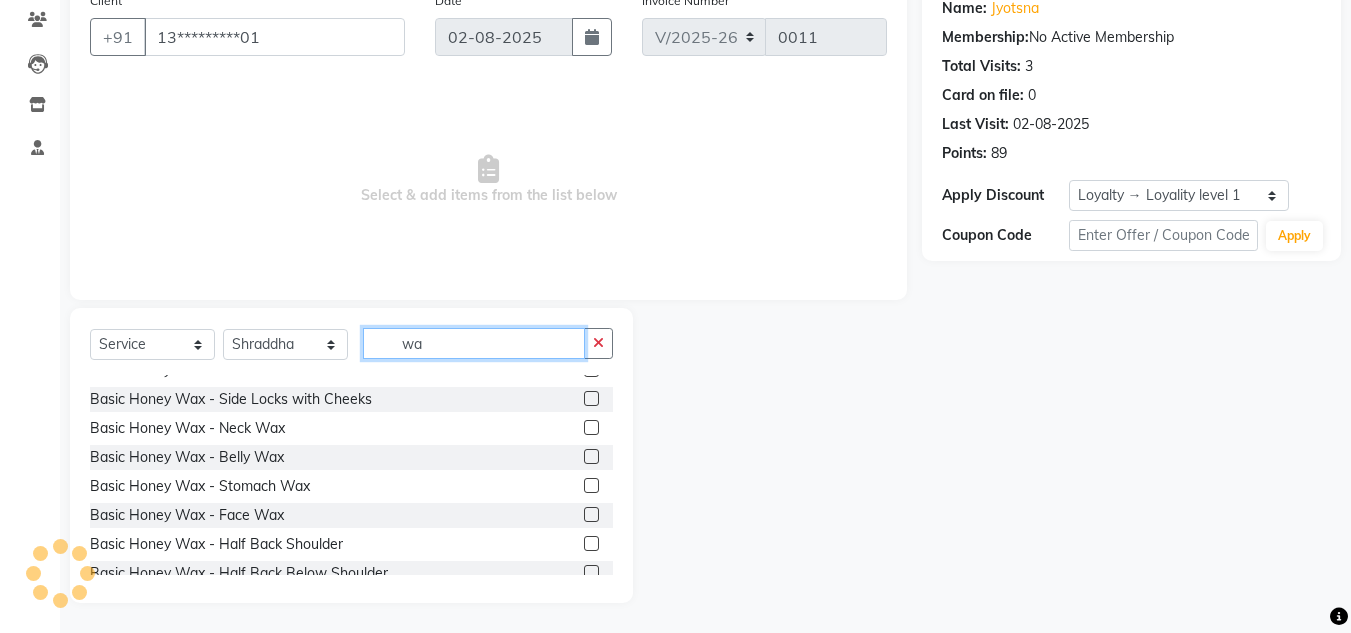 type on "w" 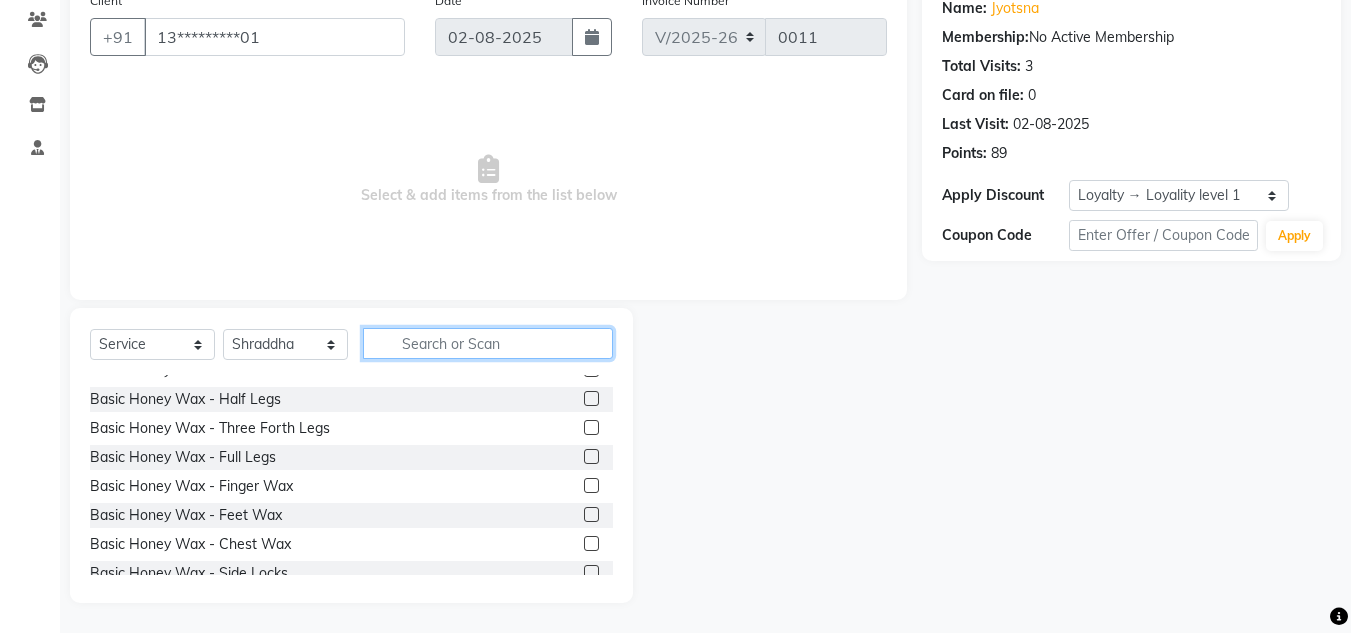 scroll, scrollTop: 1250, scrollLeft: 0, axis: vertical 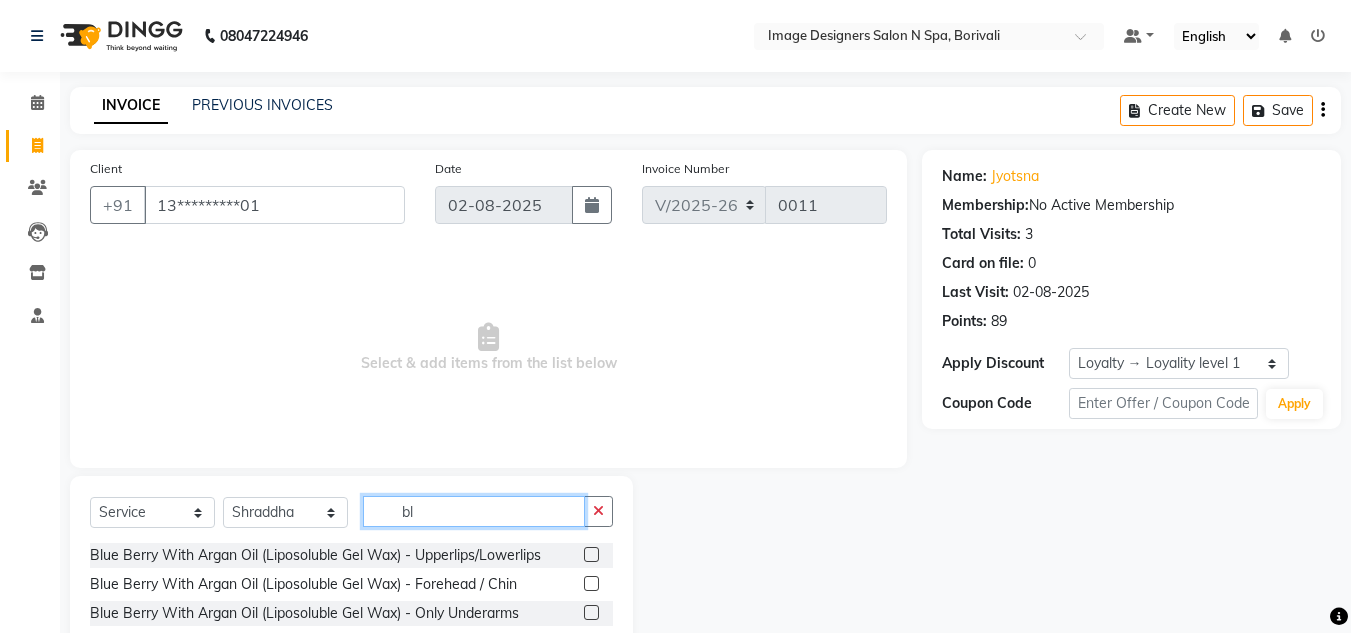 type on "b" 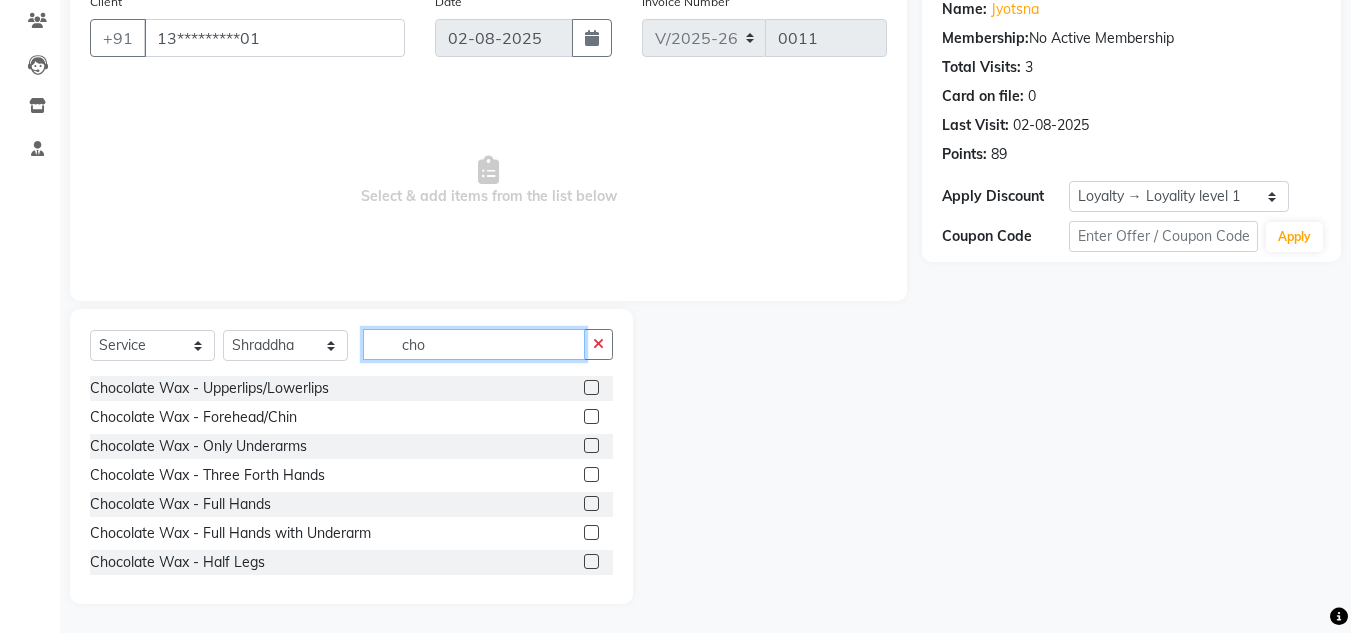scroll, scrollTop: 168, scrollLeft: 0, axis: vertical 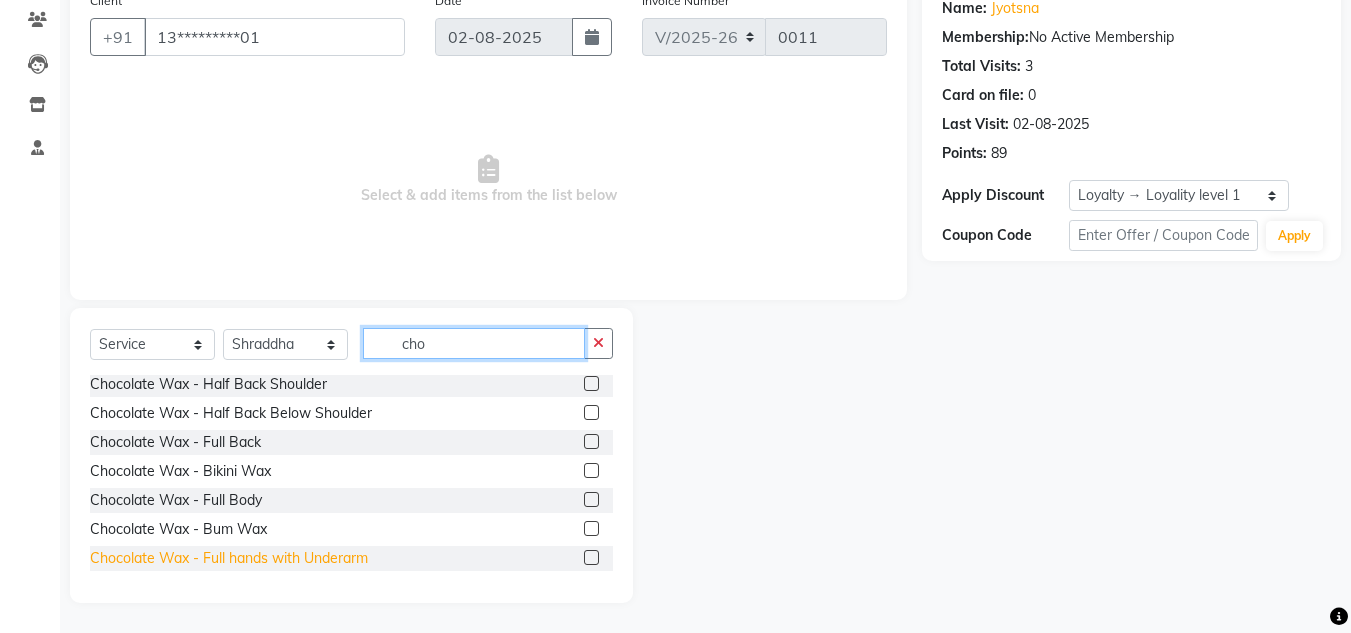 type on "cho" 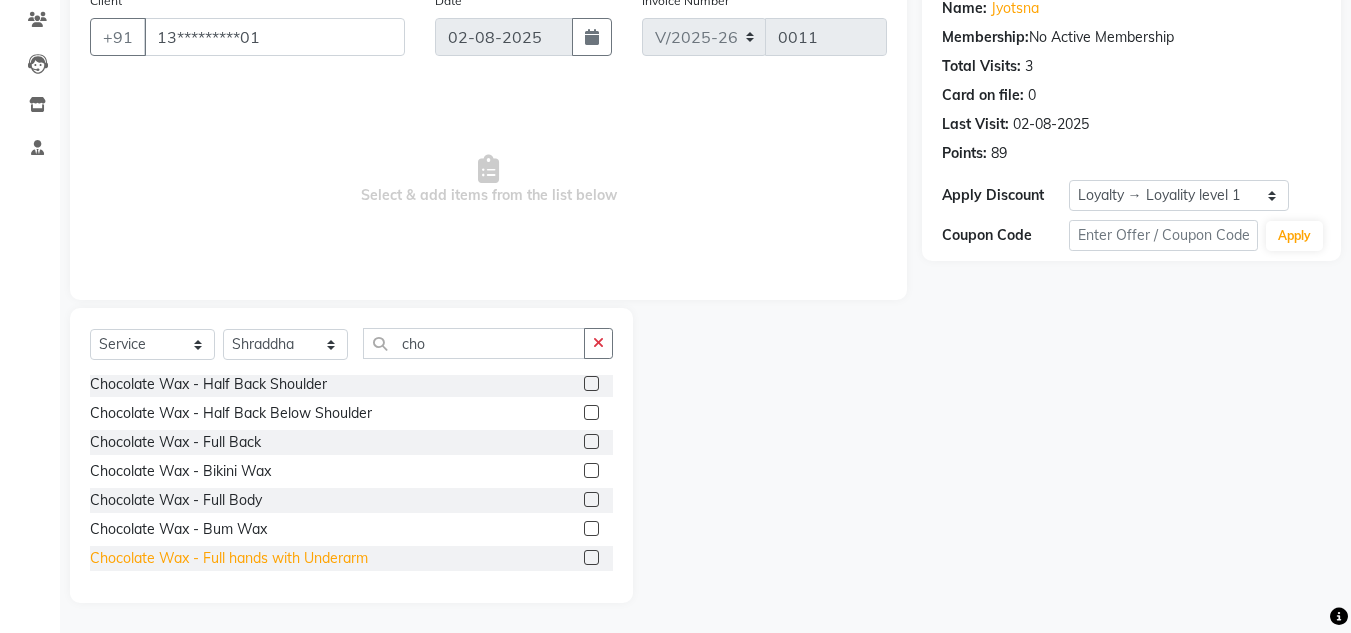 click on "Chocolate Wax - Full hands with Underarm" 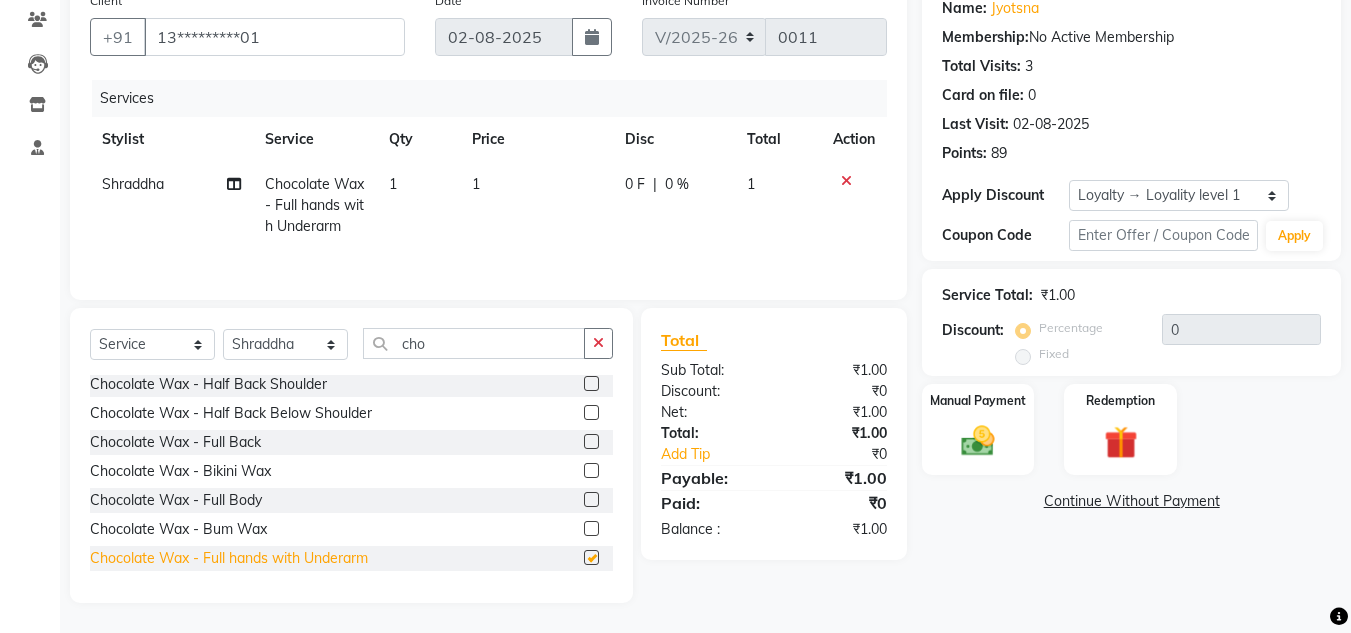 checkbox on "false" 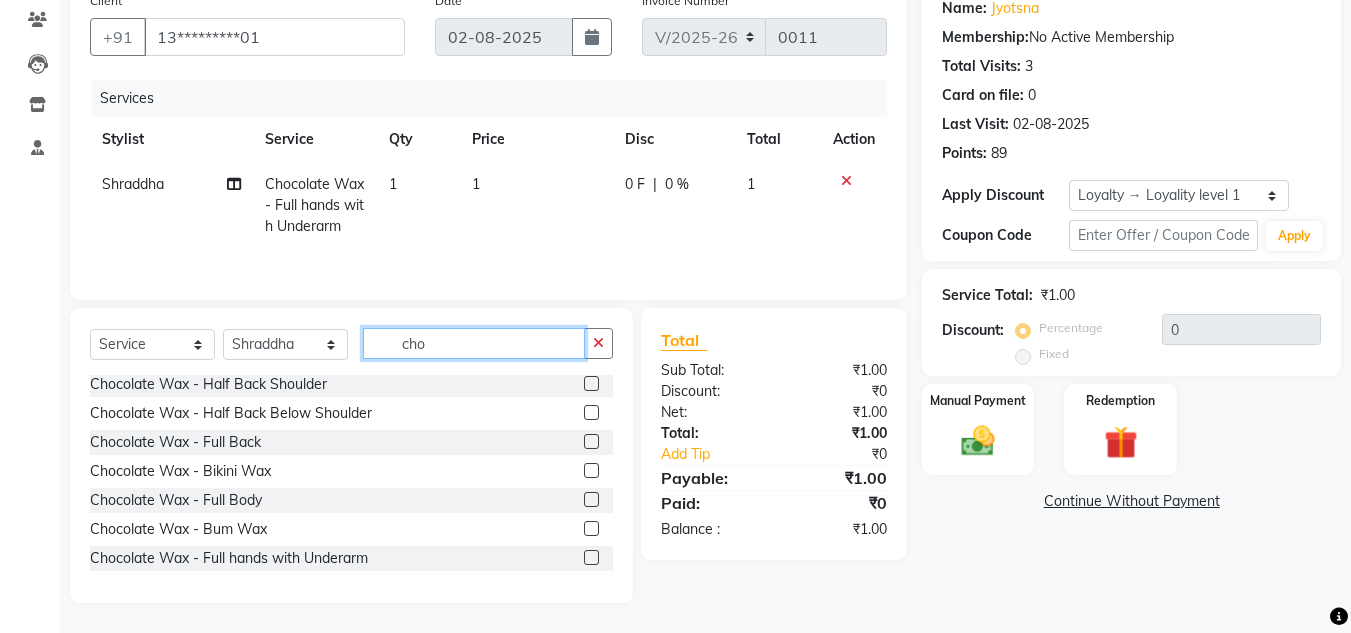 click on "cho" 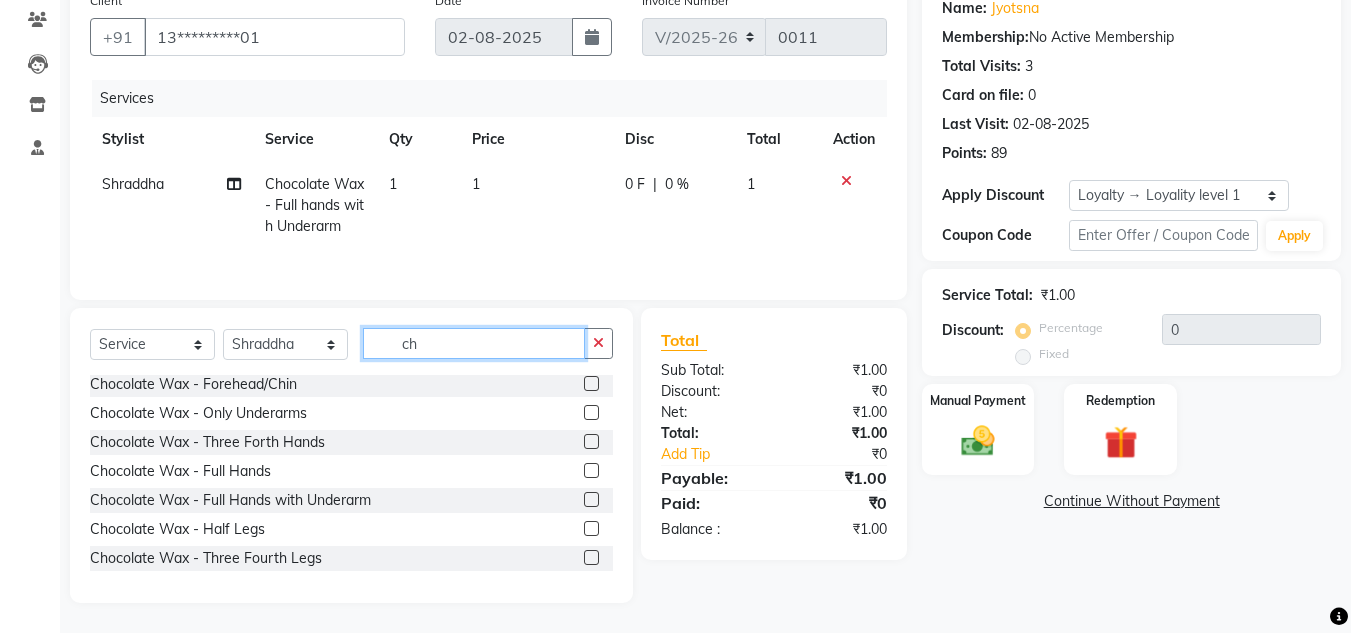 scroll, scrollTop: 1035, scrollLeft: 0, axis: vertical 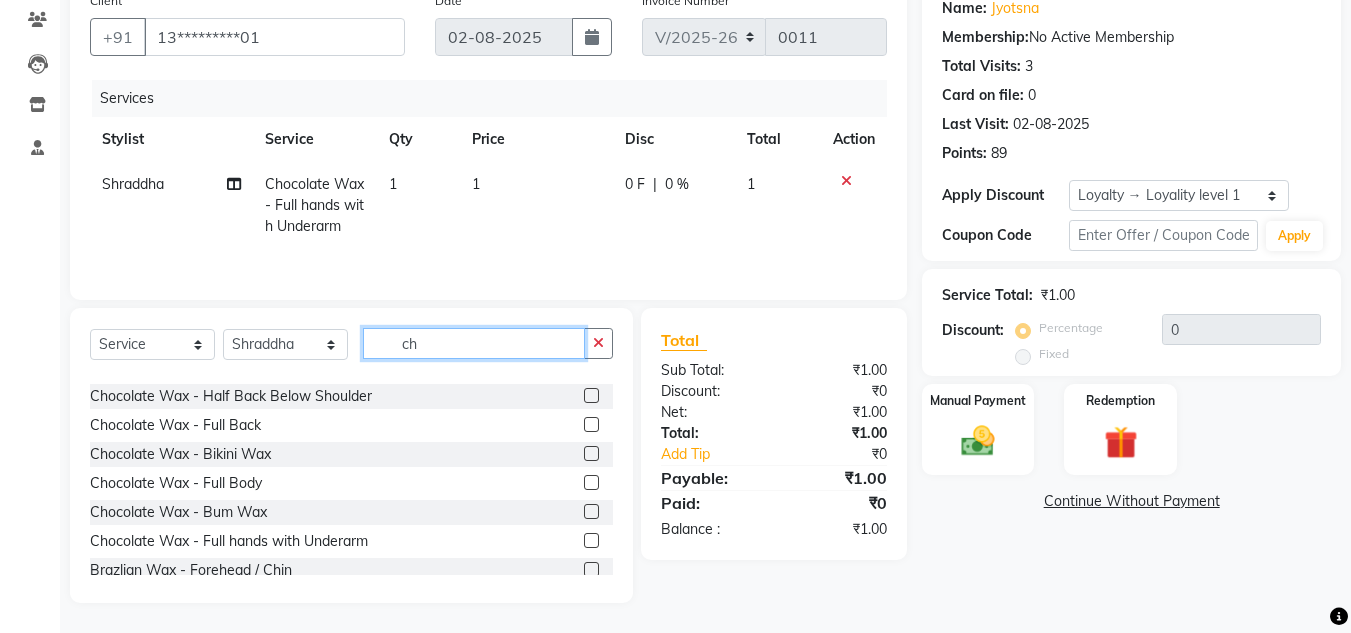 type on "c" 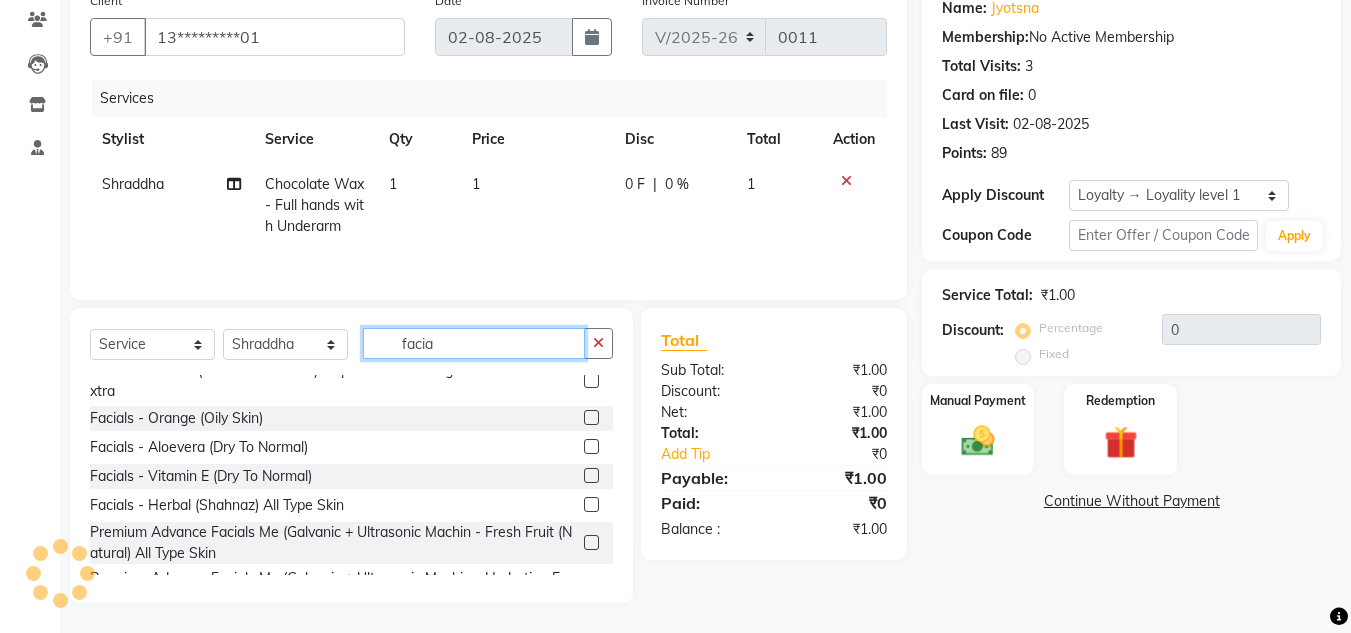 scroll, scrollTop: 223, scrollLeft: 0, axis: vertical 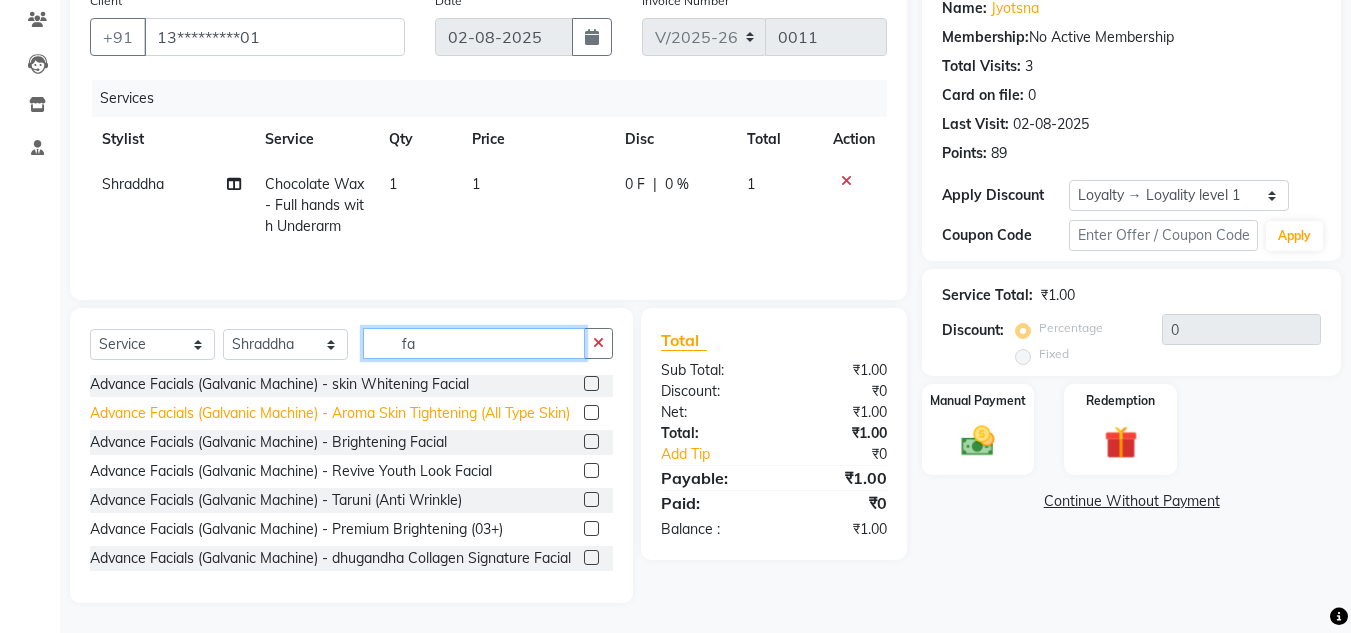 type on "f" 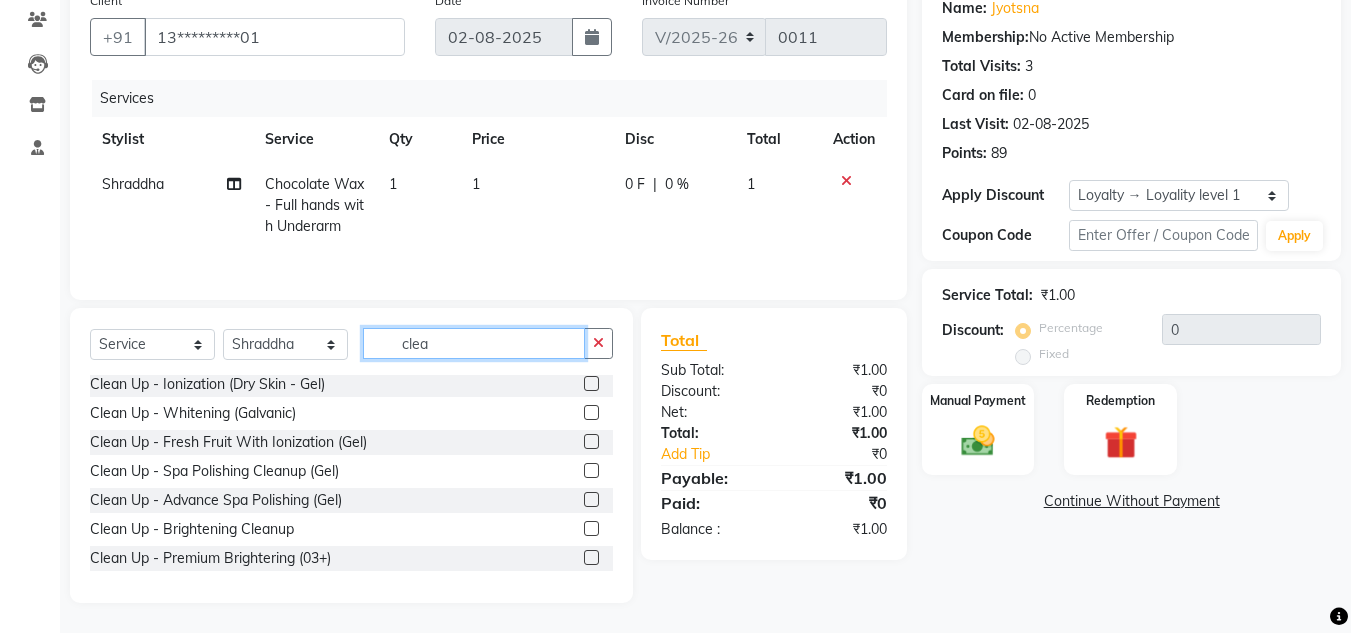 scroll, scrollTop: 177, scrollLeft: 0, axis: vertical 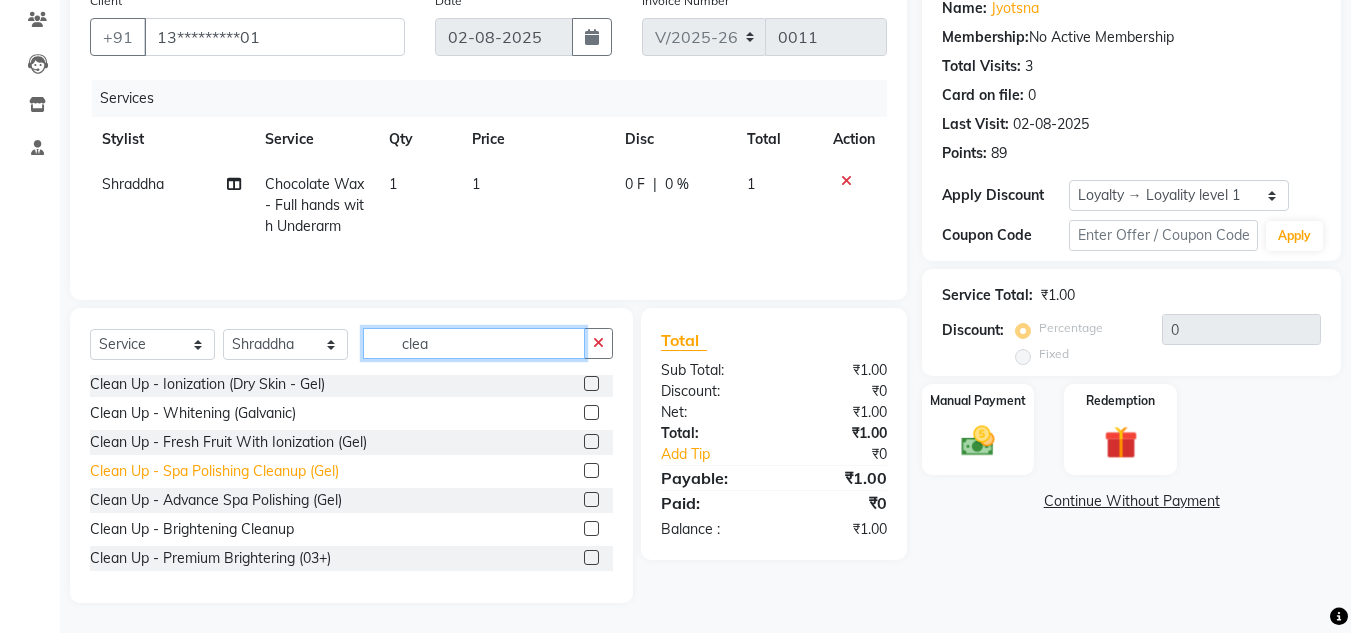 type on "clea" 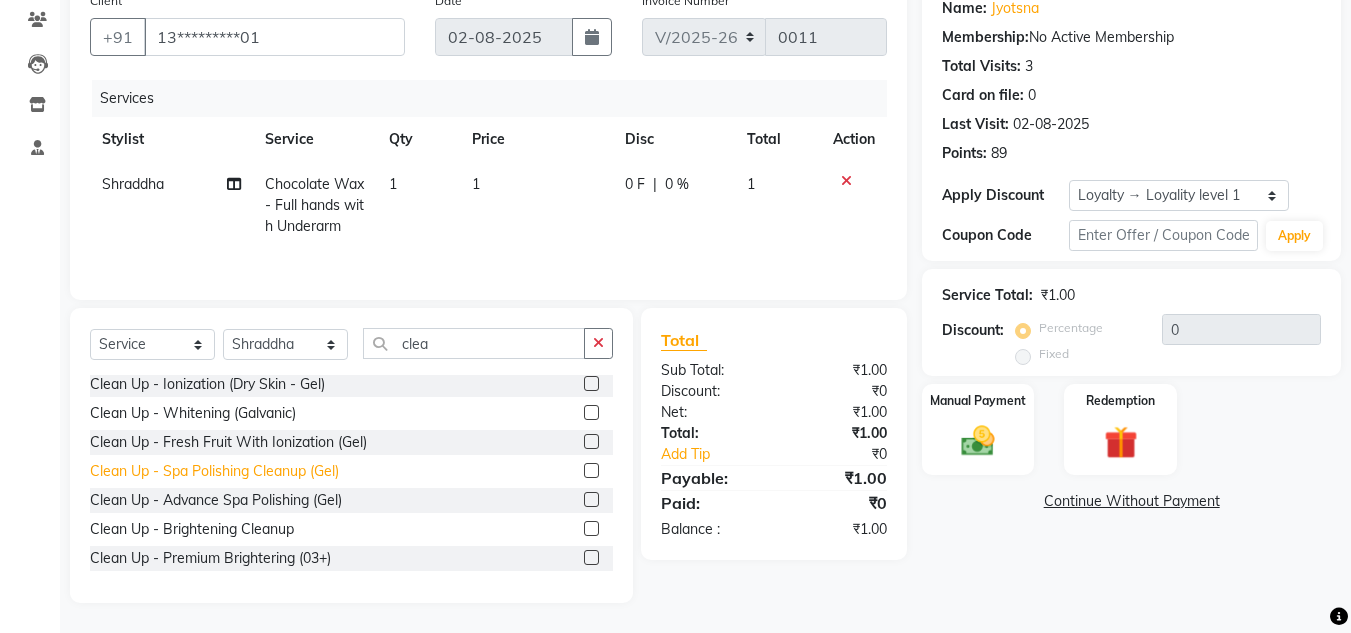 click on "Clean Up - Spa Polishing Cleanup (Gel)" 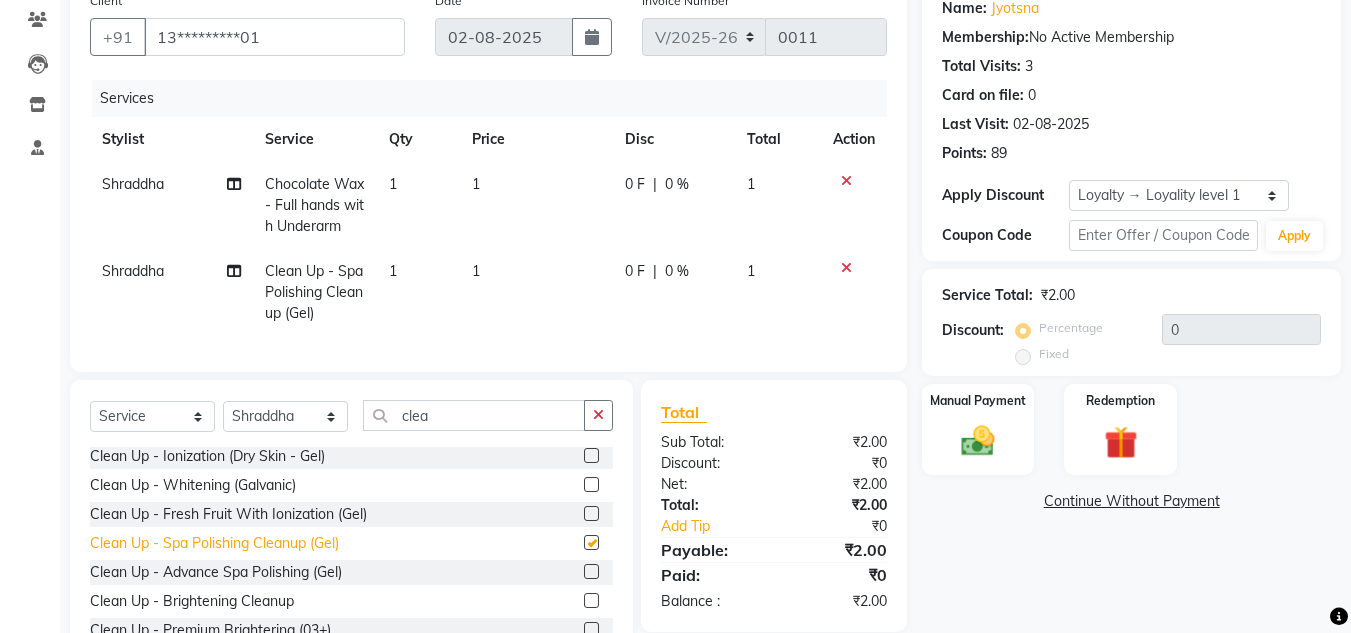 checkbox on "false" 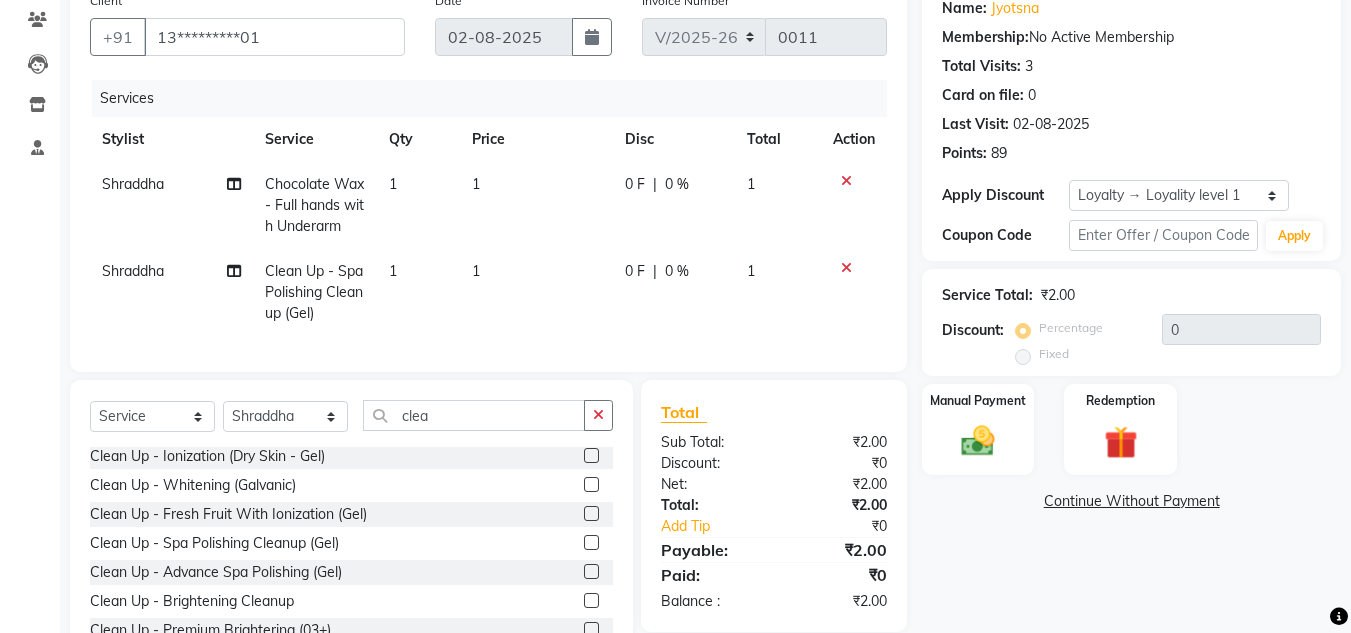 click on "0 F" 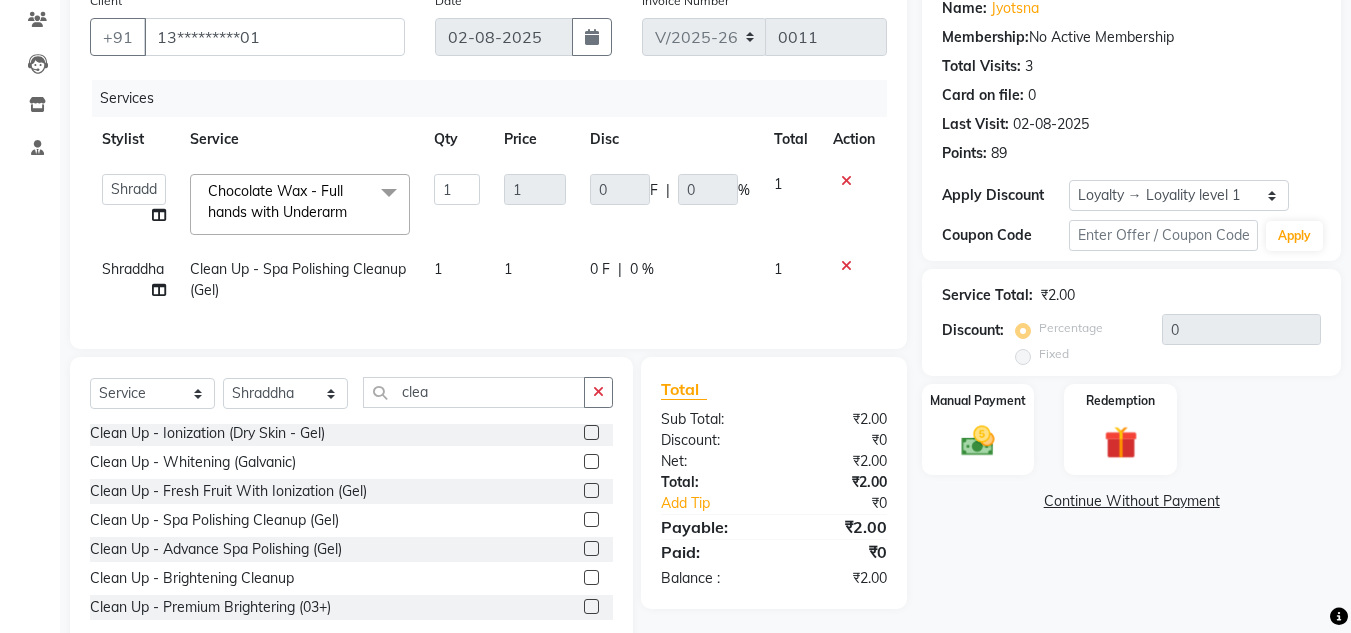 click on "0 F | 0 %" 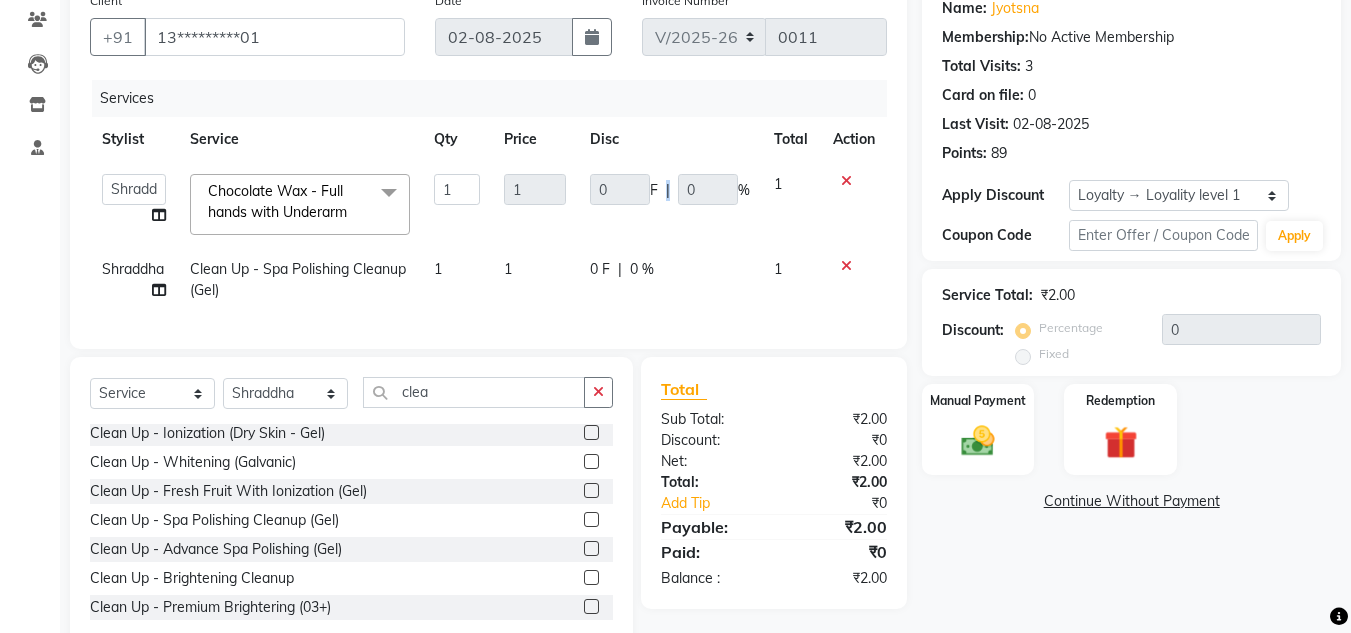 click on "0 F | 0 %" 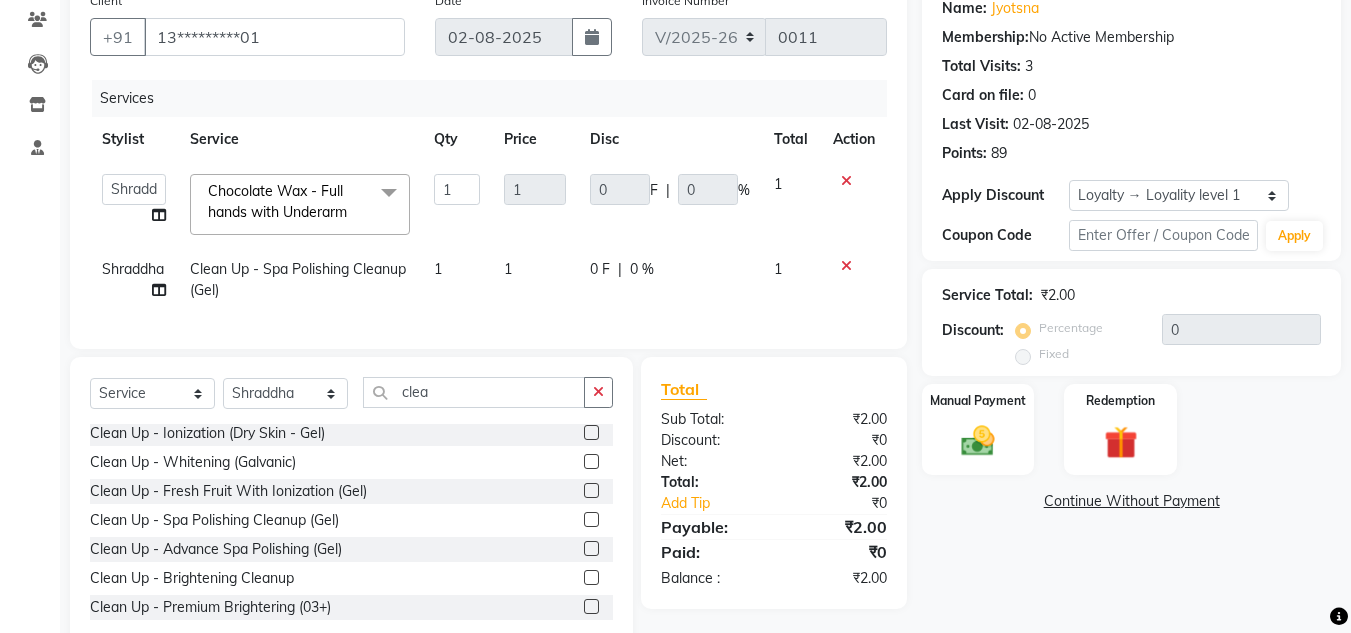 click on "1" 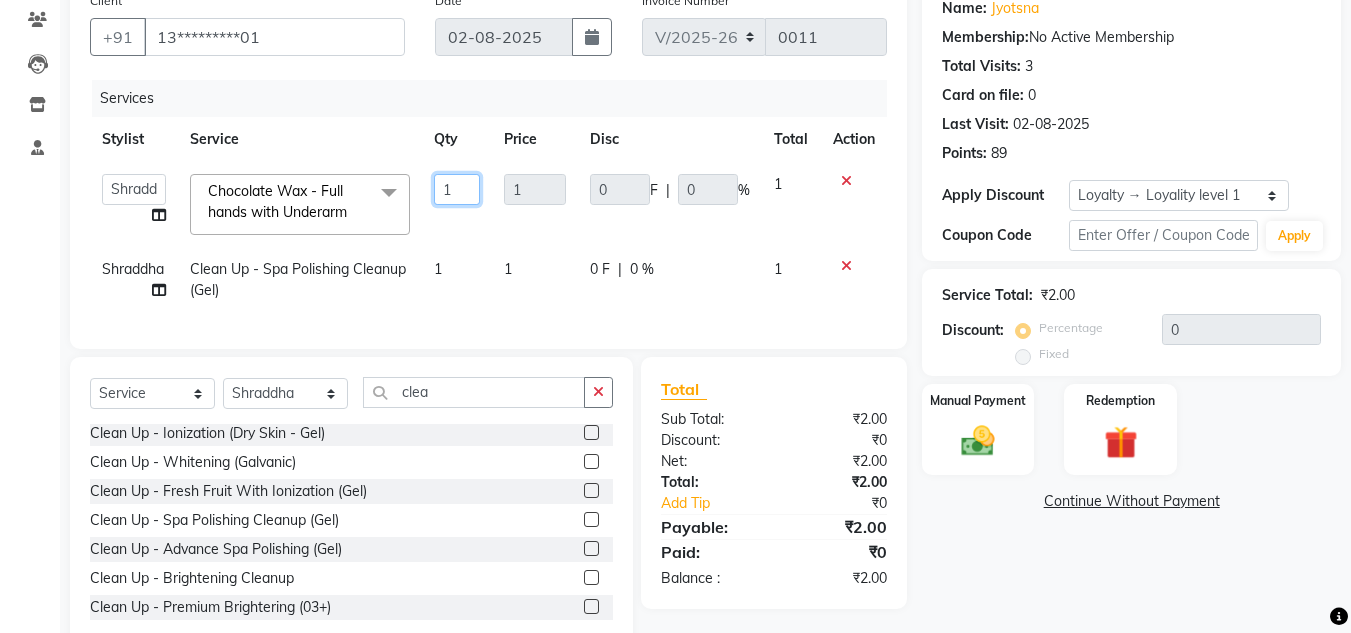 click on "1" 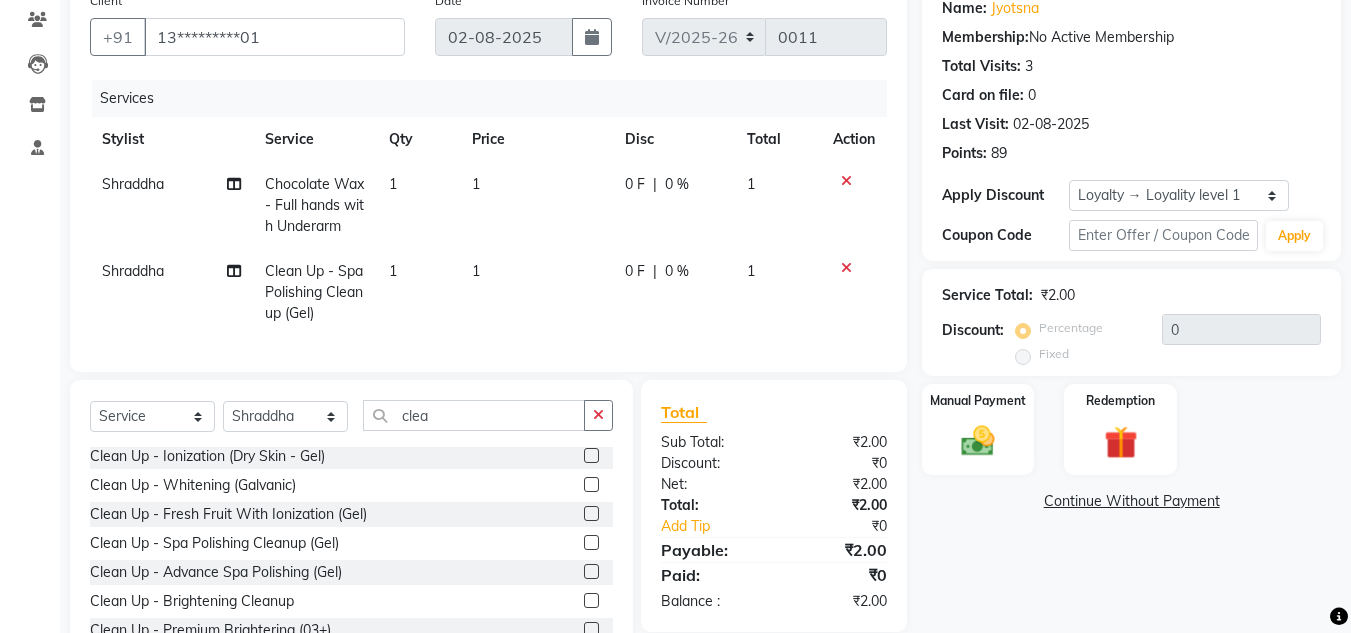 click on "1" 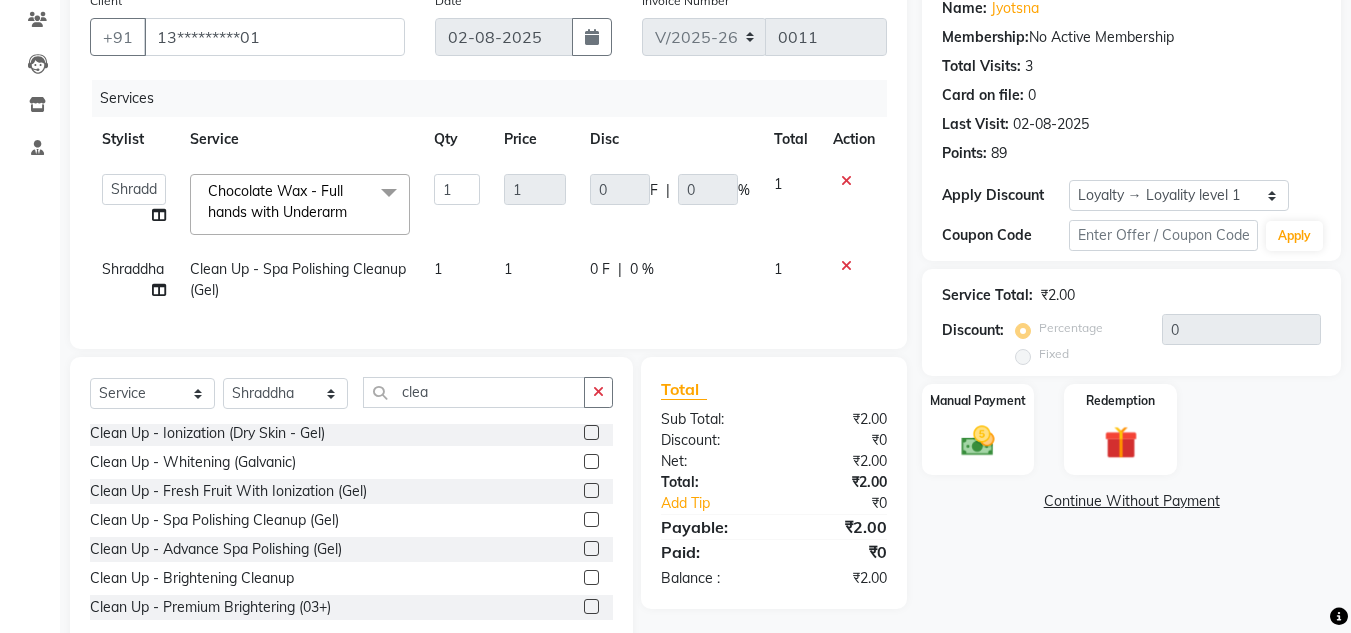 click on "0 F" 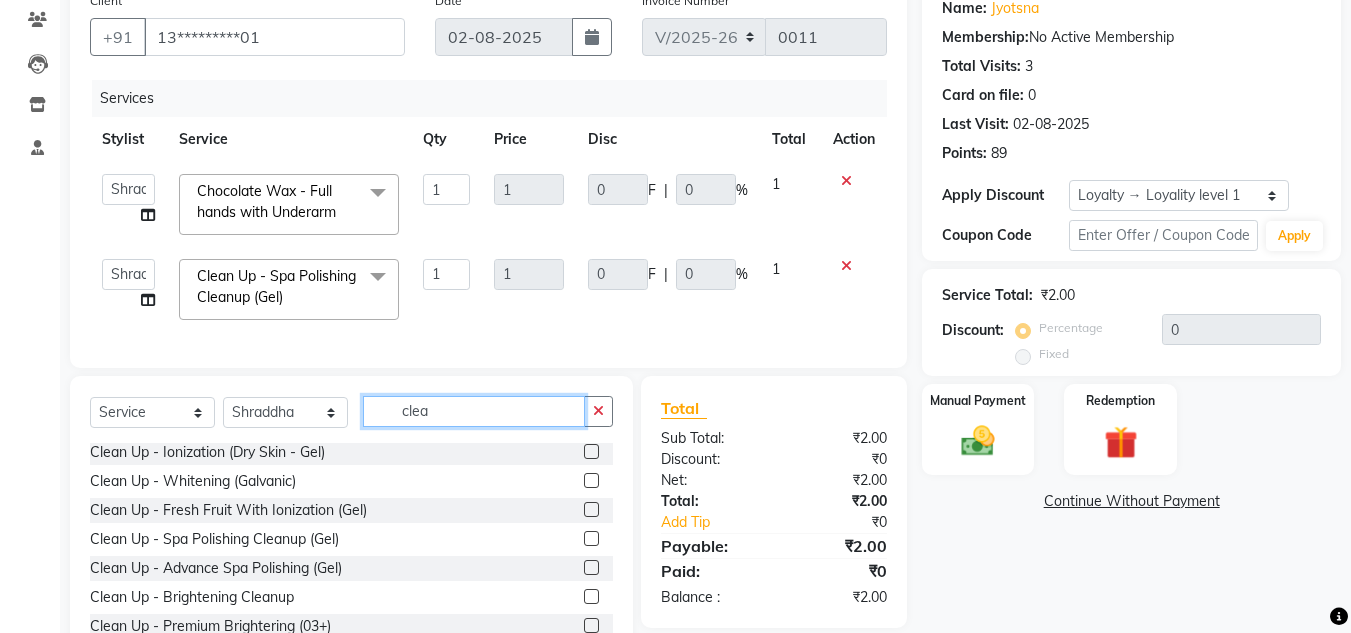 click on "clea" 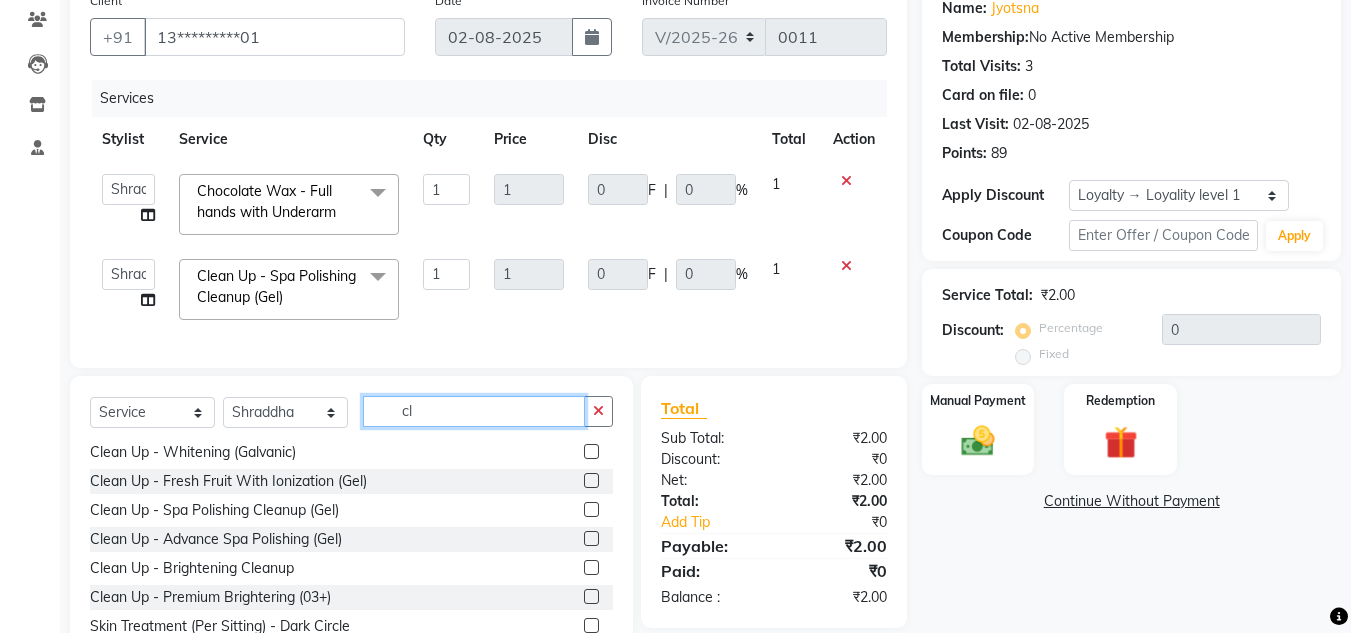 type on "c" 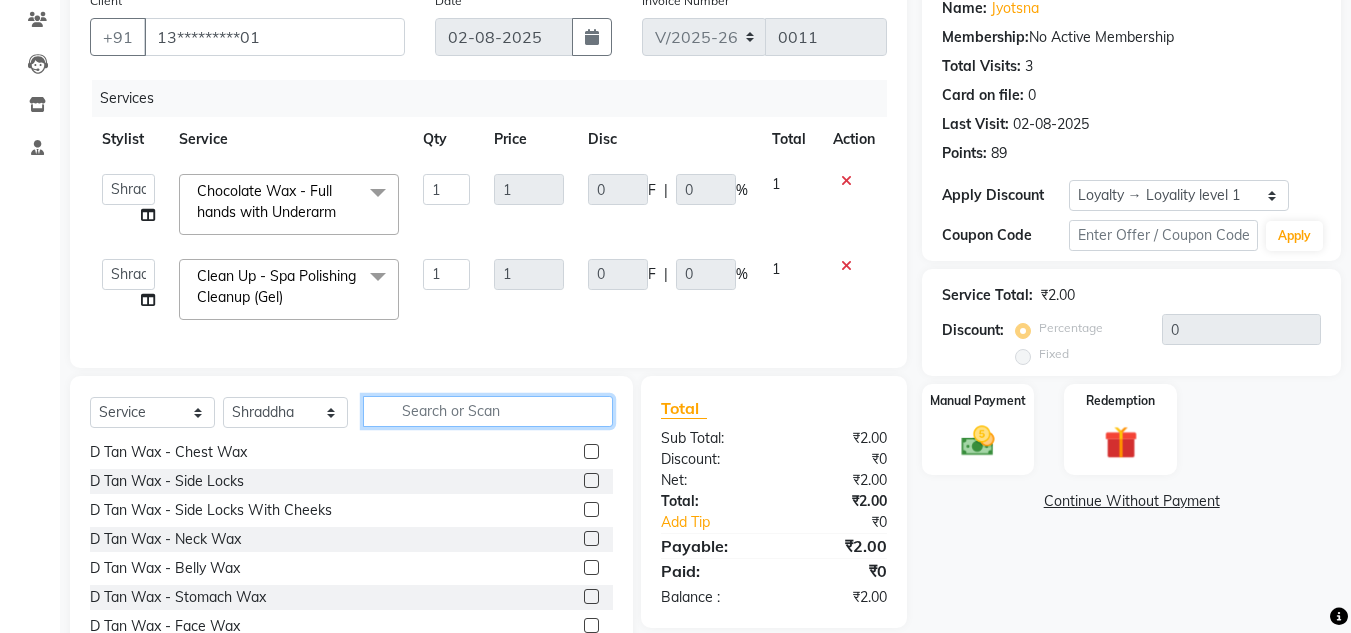 scroll, scrollTop: 873, scrollLeft: 0, axis: vertical 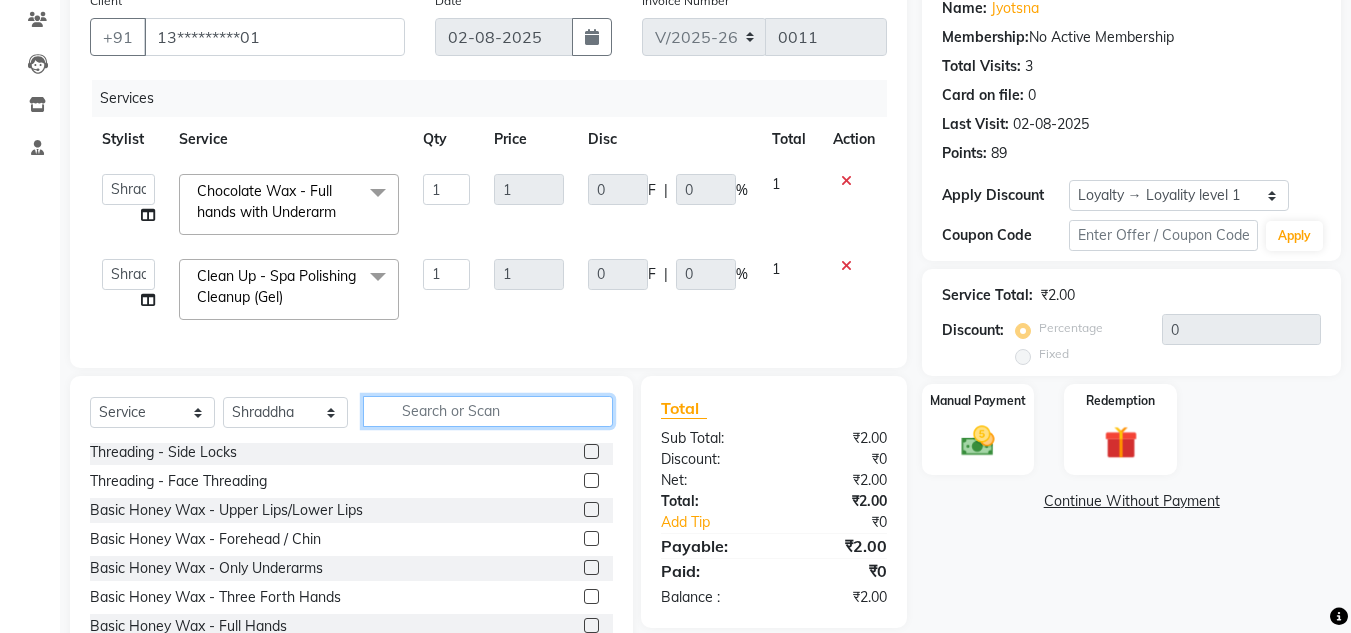 type on "5" 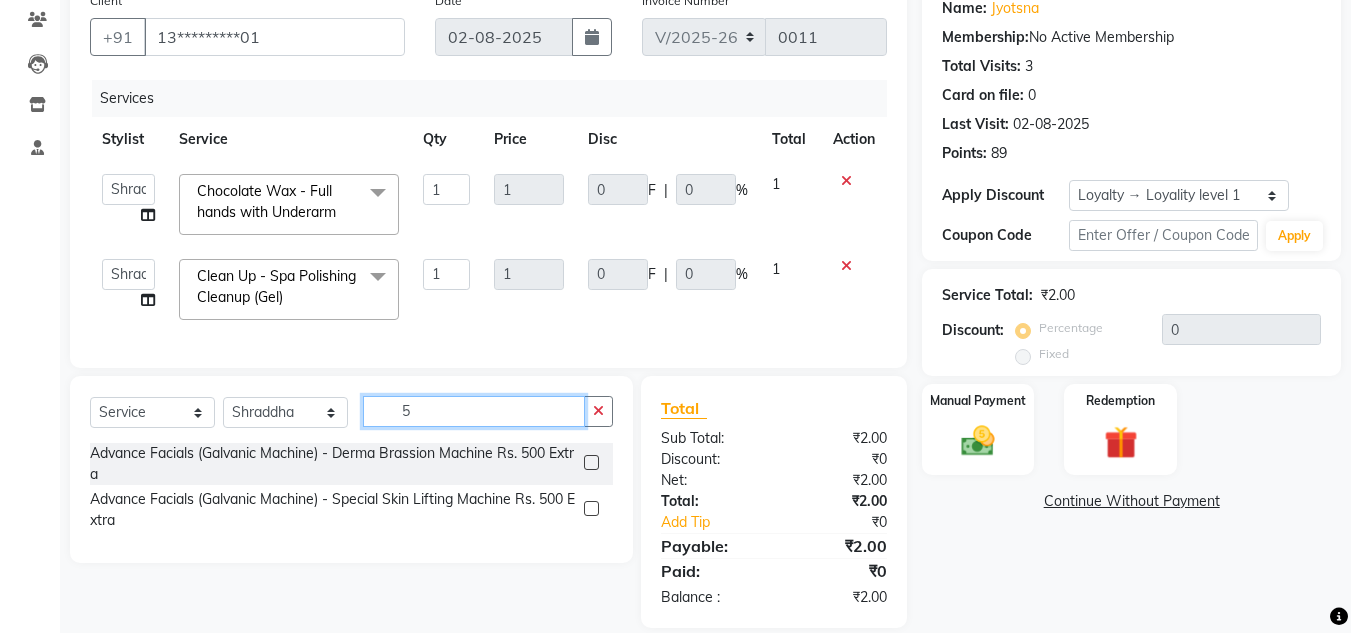scroll, scrollTop: 0, scrollLeft: 0, axis: both 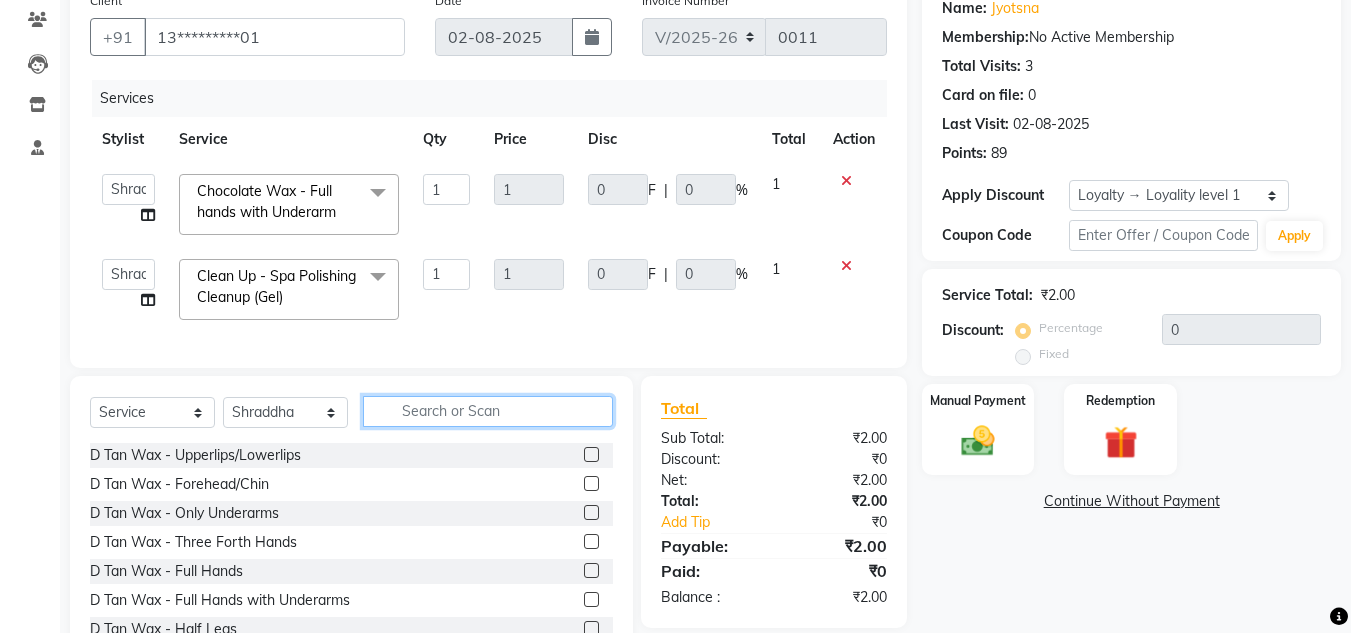 type 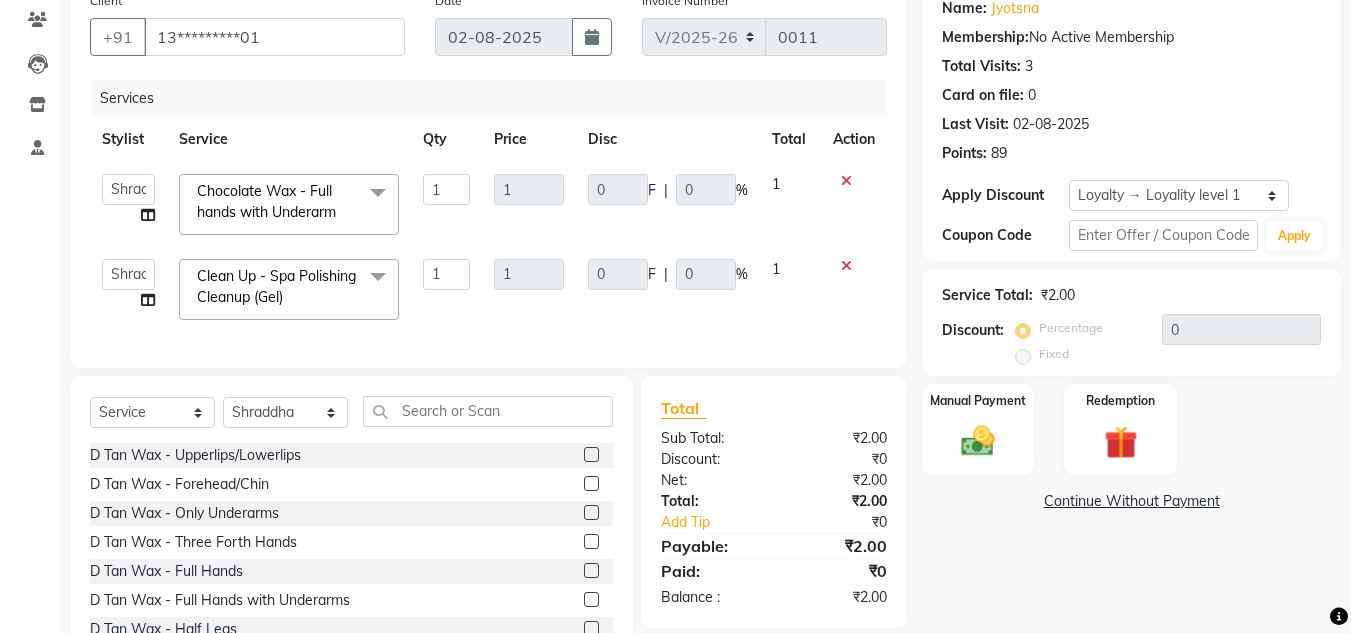 click on "1" 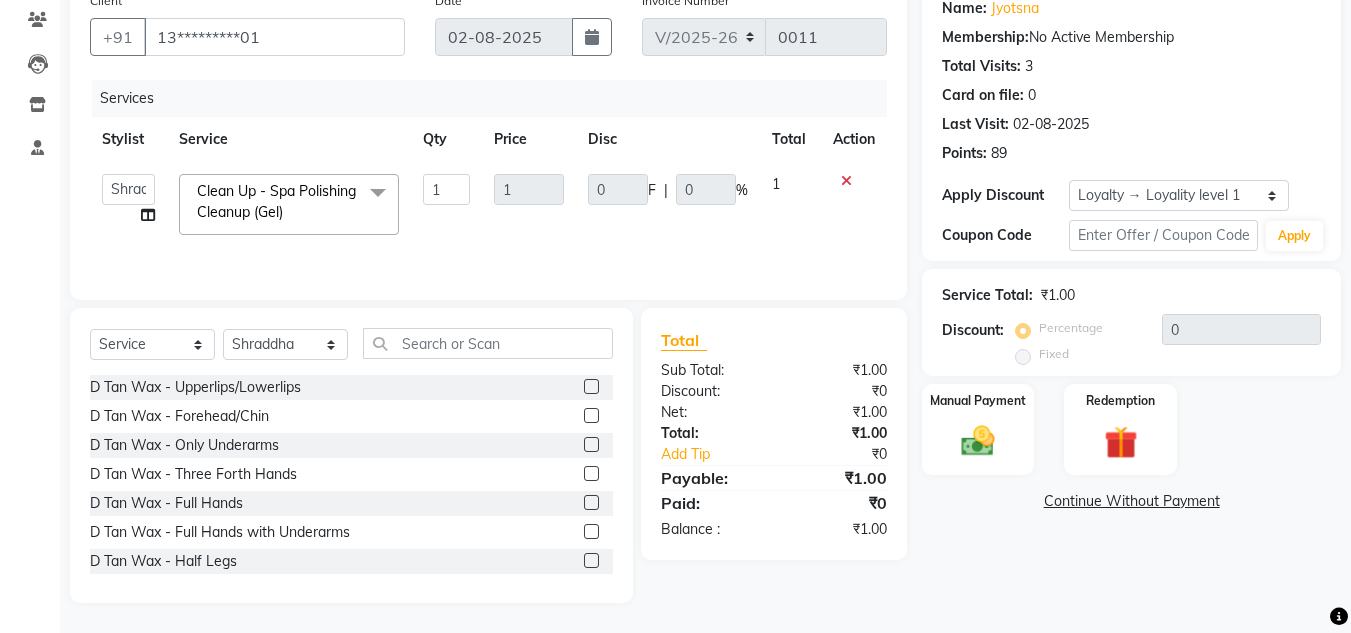 click 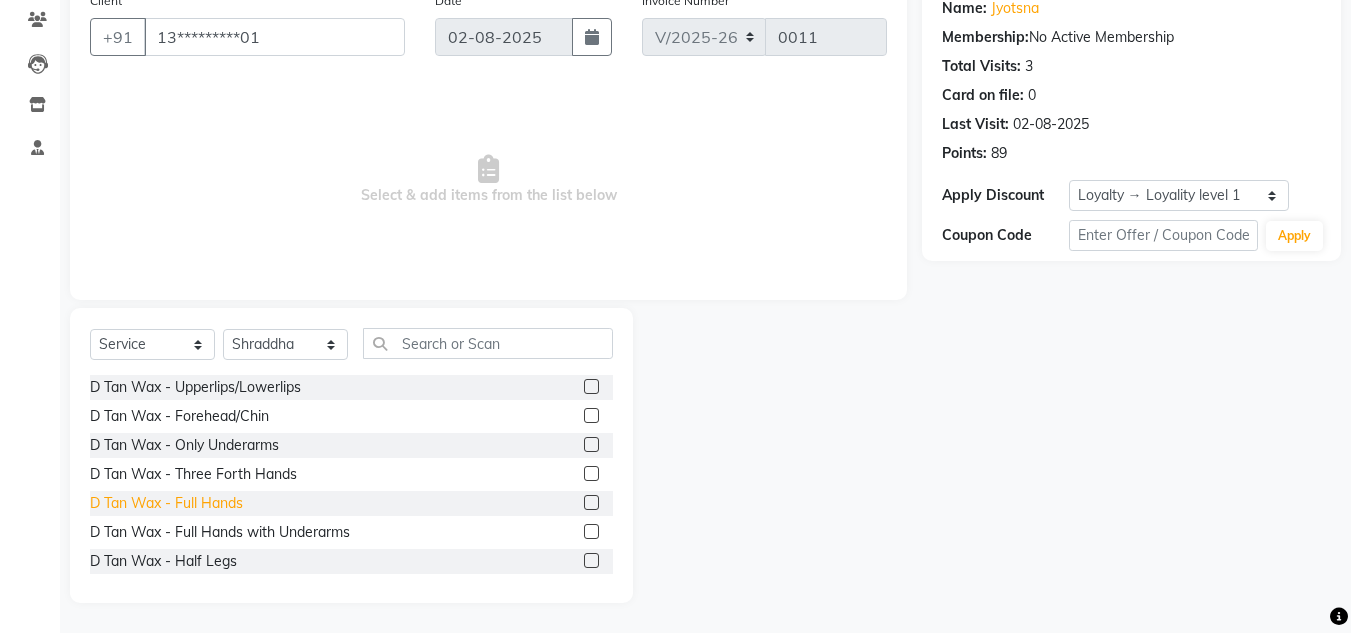 click on "D Tan Wax - Full Hands" 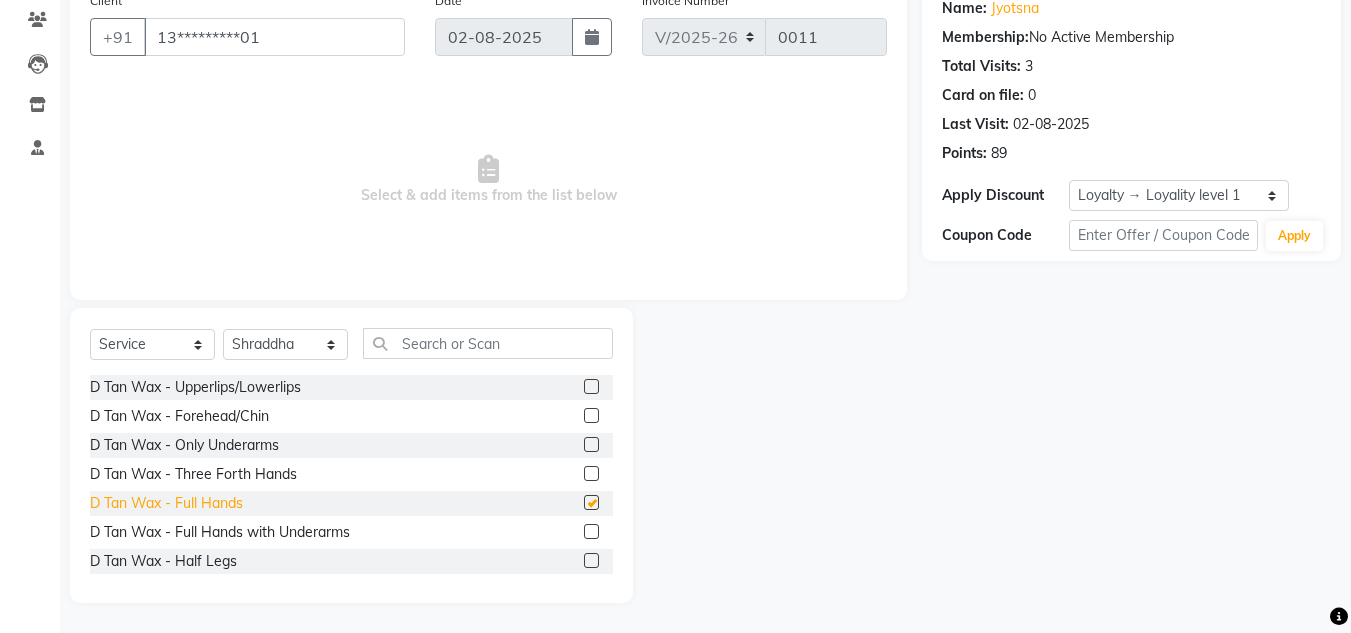 checkbox on "false" 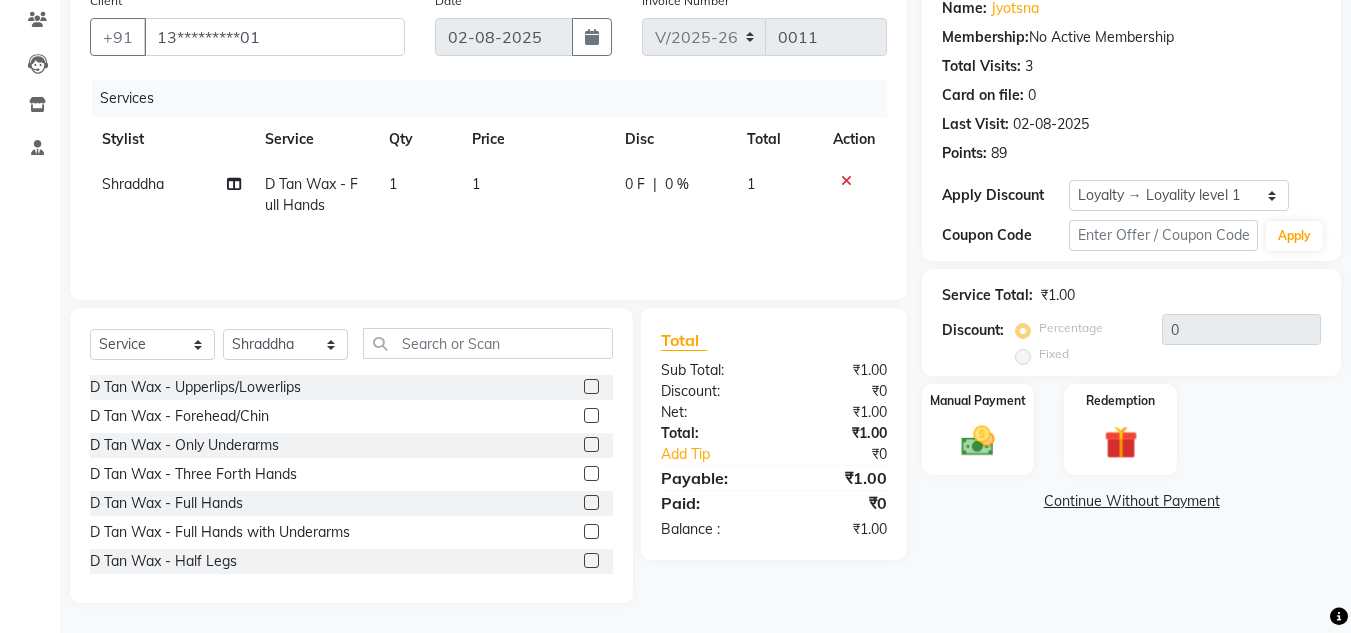 click on "1" 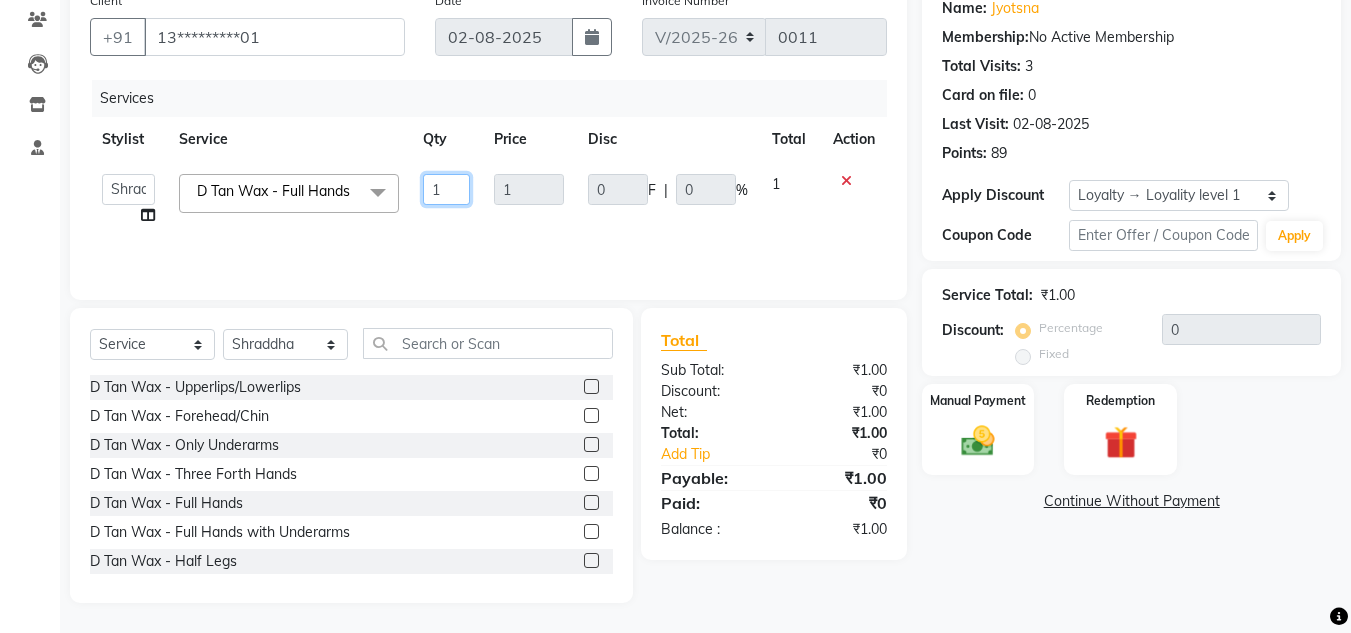 click on "1" 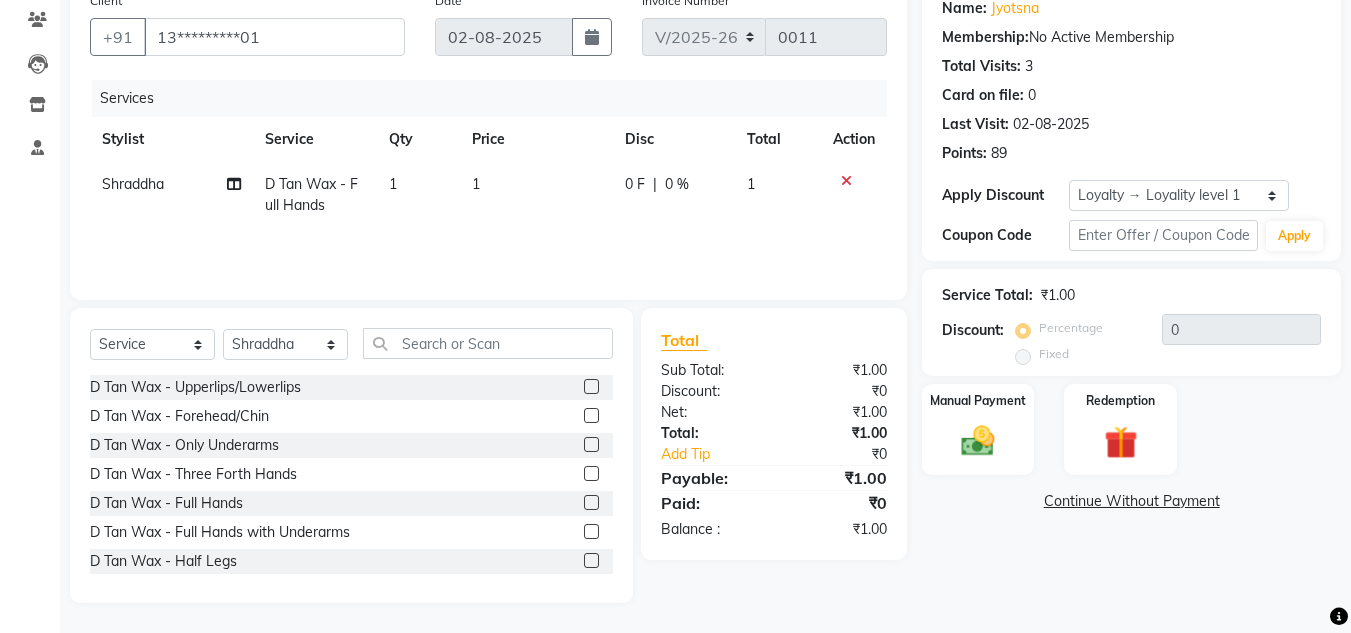 click on "1" 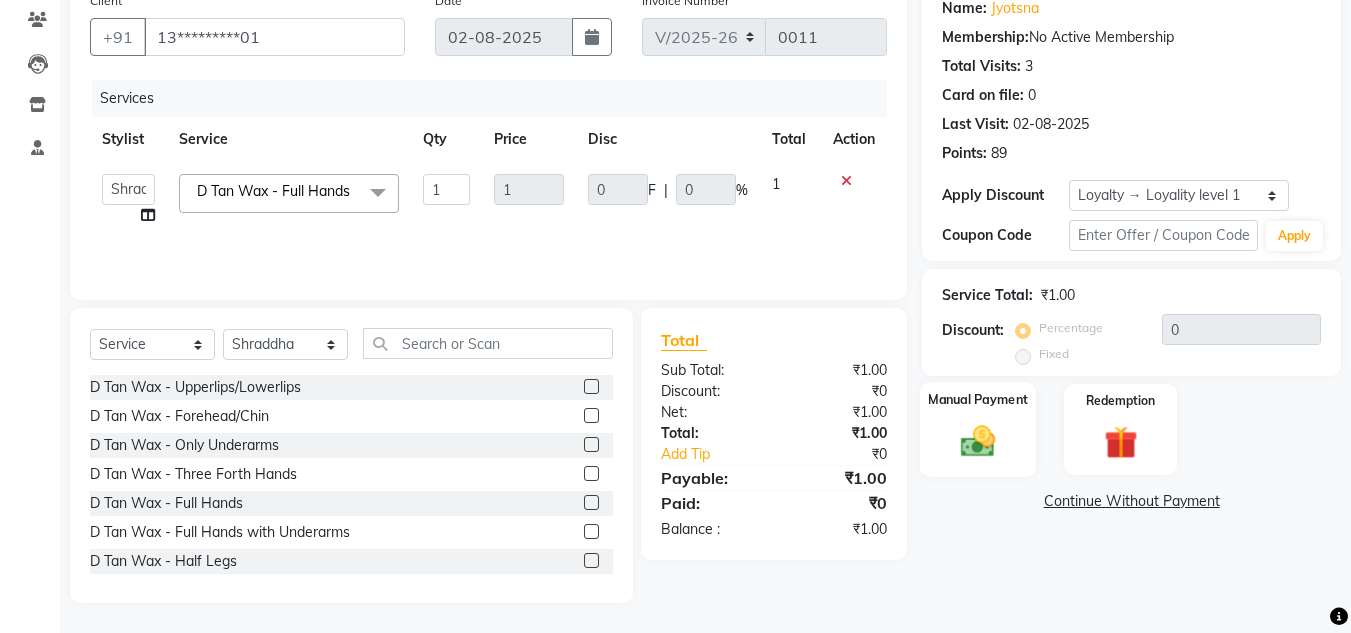 click 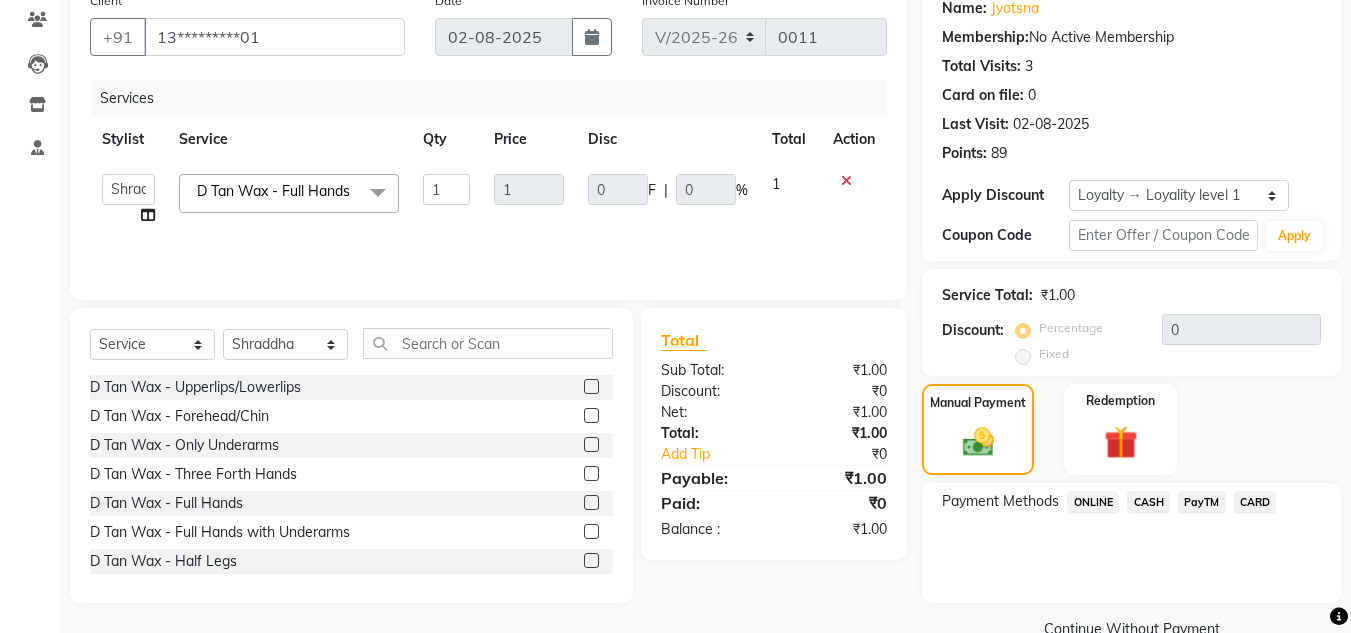 click on "CASH" 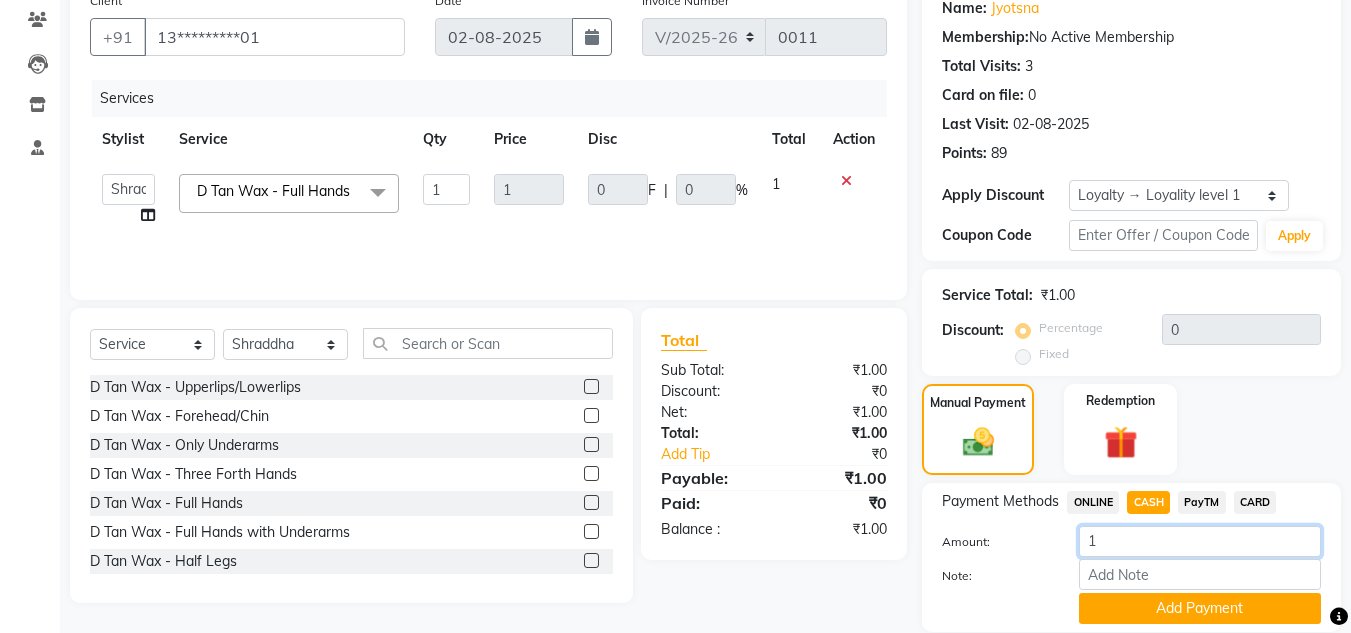 click on "1" 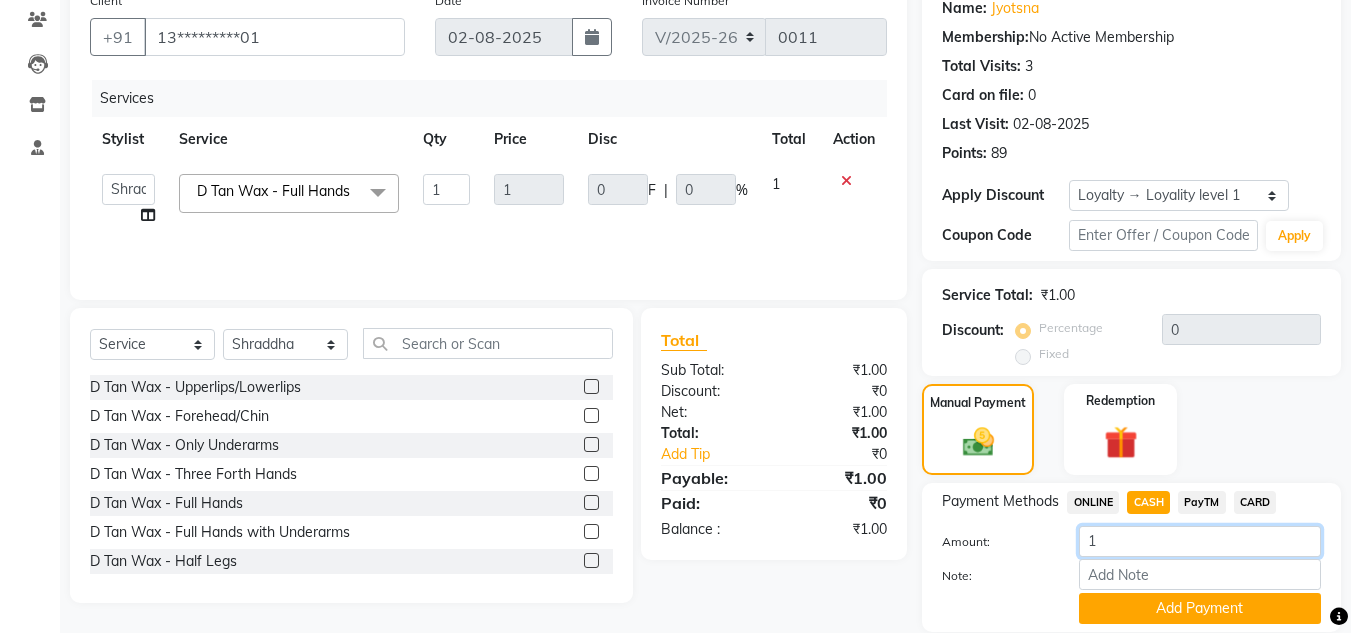 click on "1" 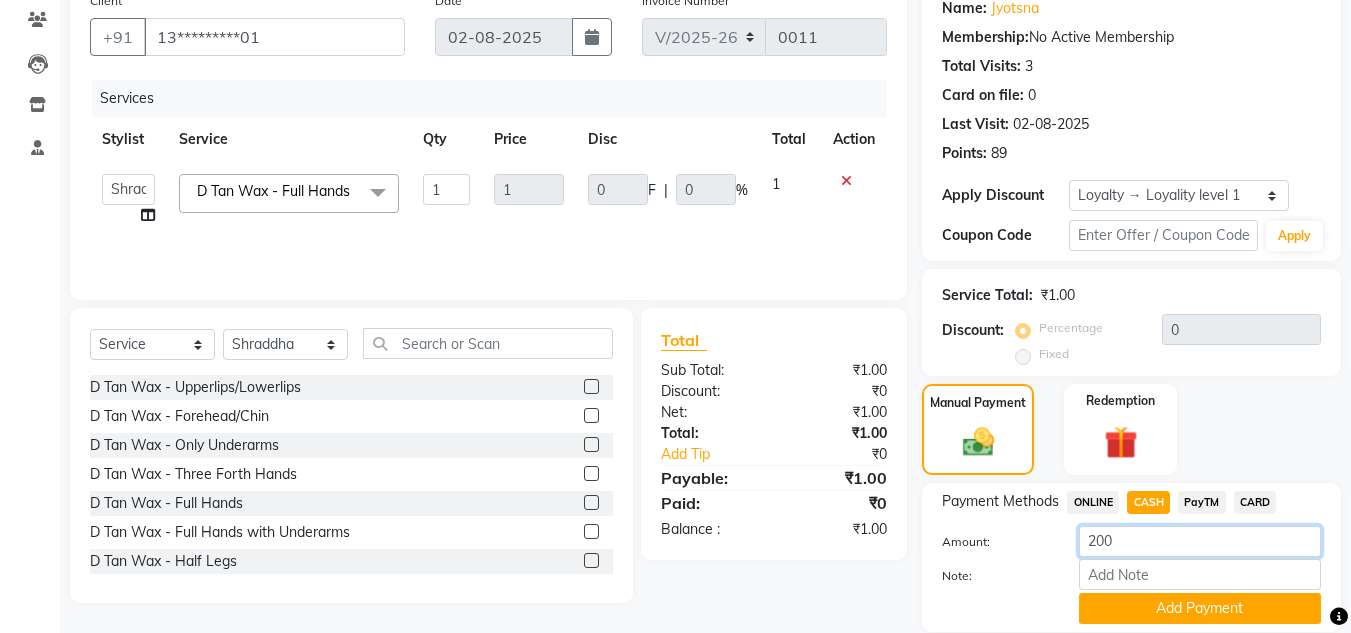 type on "200" 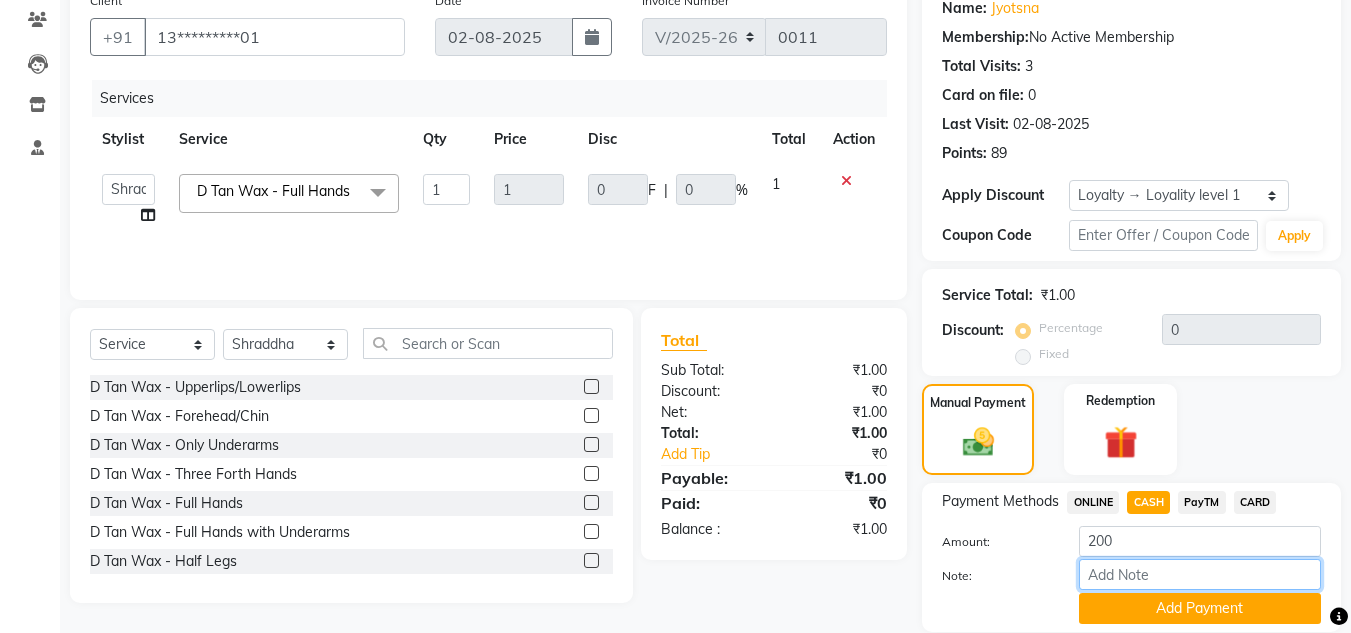 click on "Note:" at bounding box center (1200, 574) 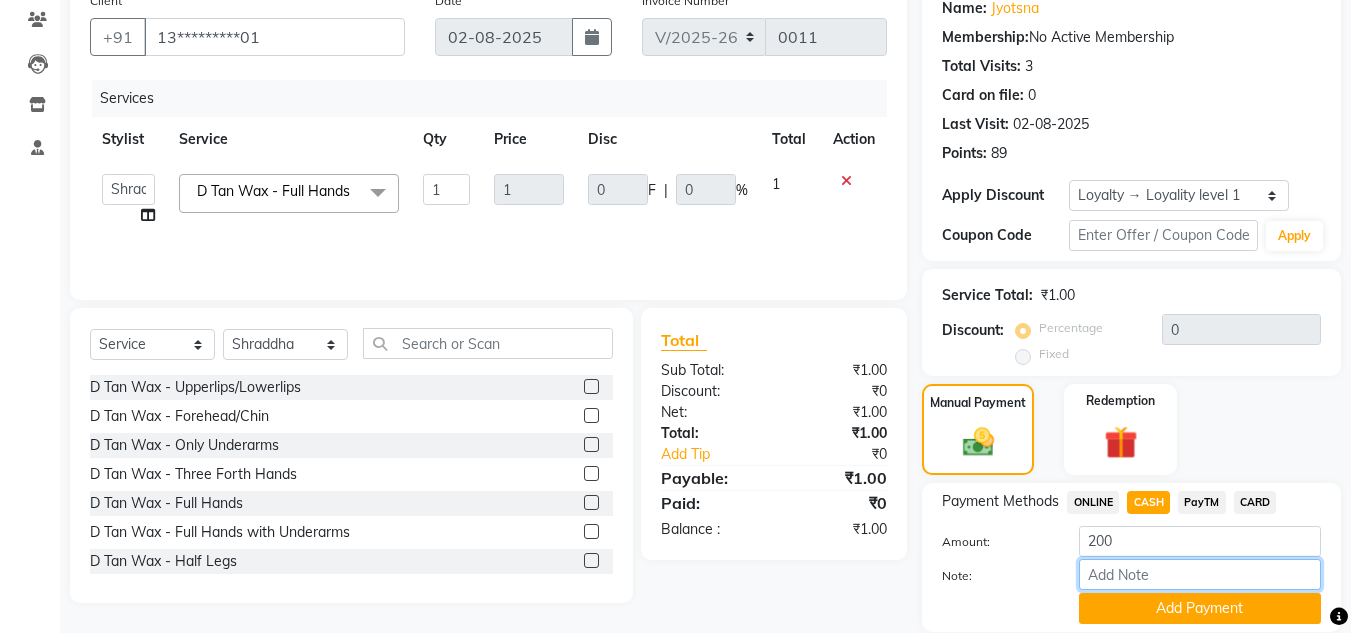 drag, startPoint x: 1120, startPoint y: 584, endPoint x: 1177, endPoint y: 527, distance: 80.610176 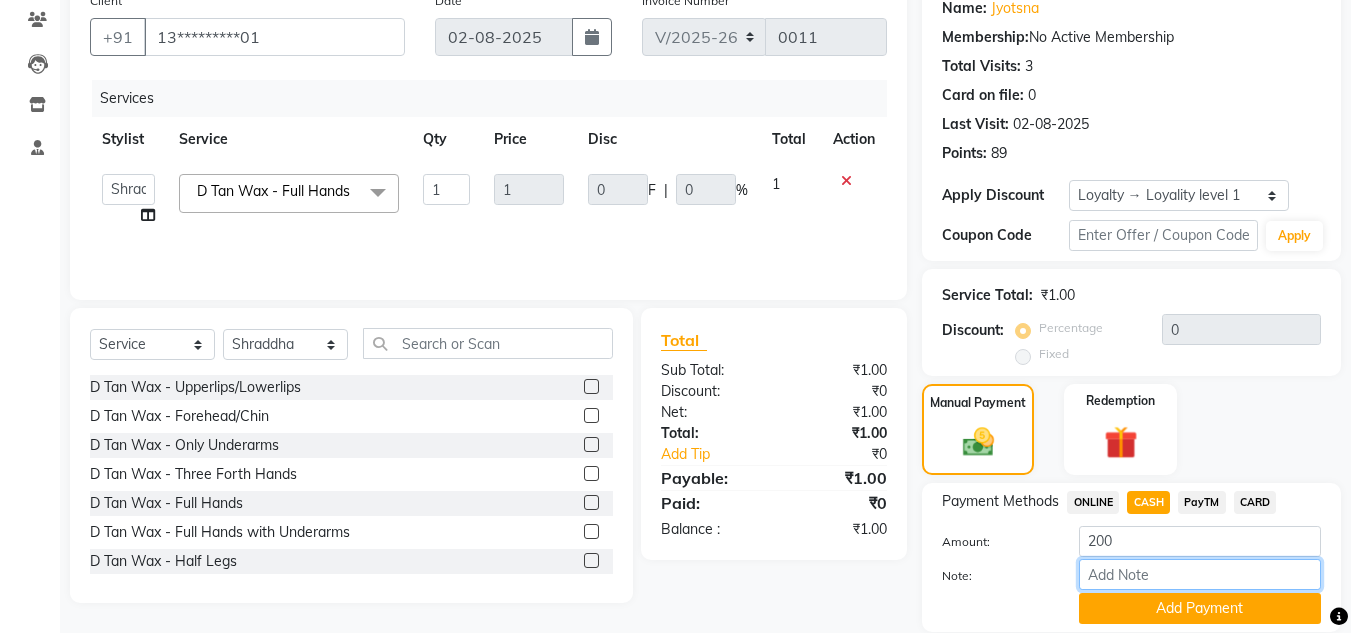 click on "Amount: 200 Note: Add Payment" 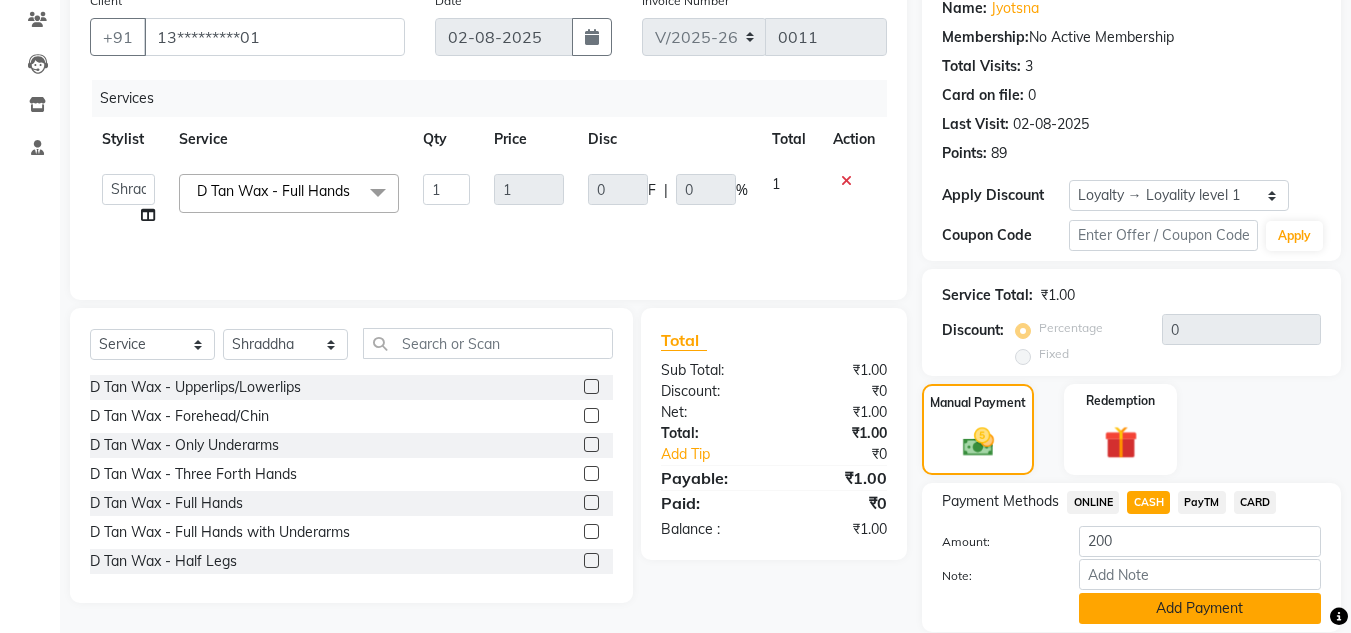 click on "Add Payment" 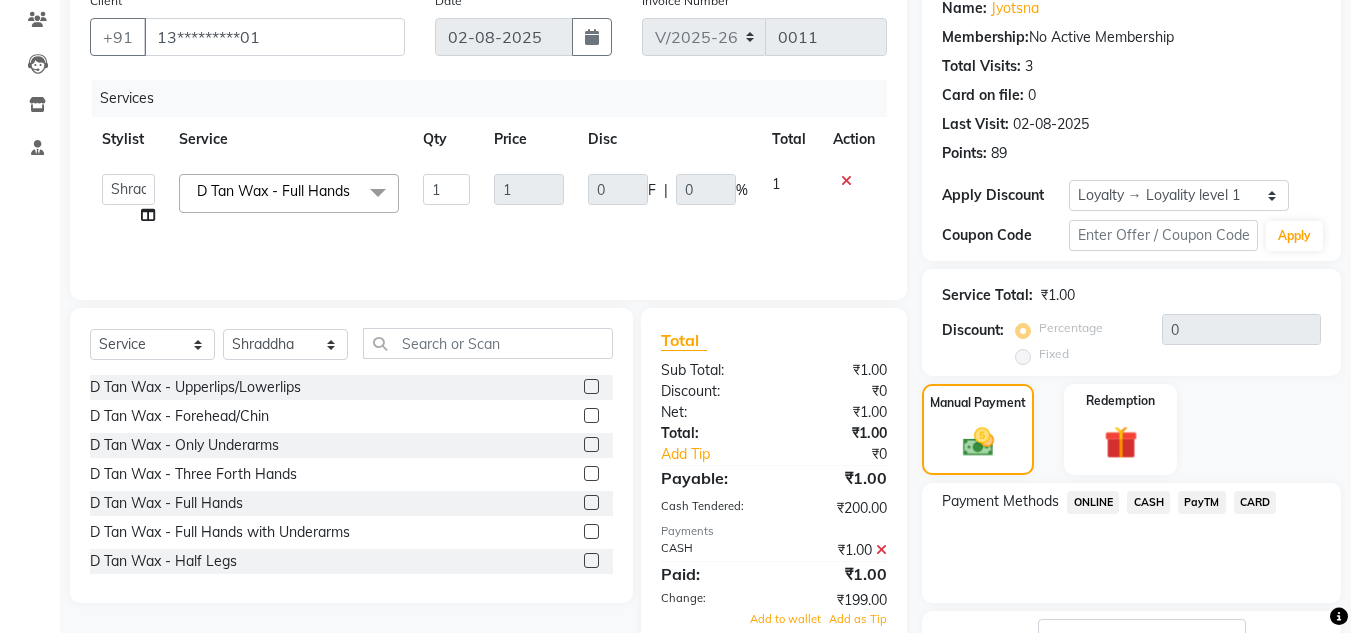 click on "Name: Jyotsna  Membership:  No Active Membership  Total Visits:  3 Card on file:  0 Last Visit:   02-08-2025 Points:   89  Apply Discount Select  Loyalty → Loyality level 1  Coupon Code Apply Service Total:  ₹1.00  Discount:  Percentage   Fixed  0 Manual Payment Redemption Payment Methods  ONLINE   CASH   PayTM   CARD  Description:                  Send Details On SMS Email  Checkout" 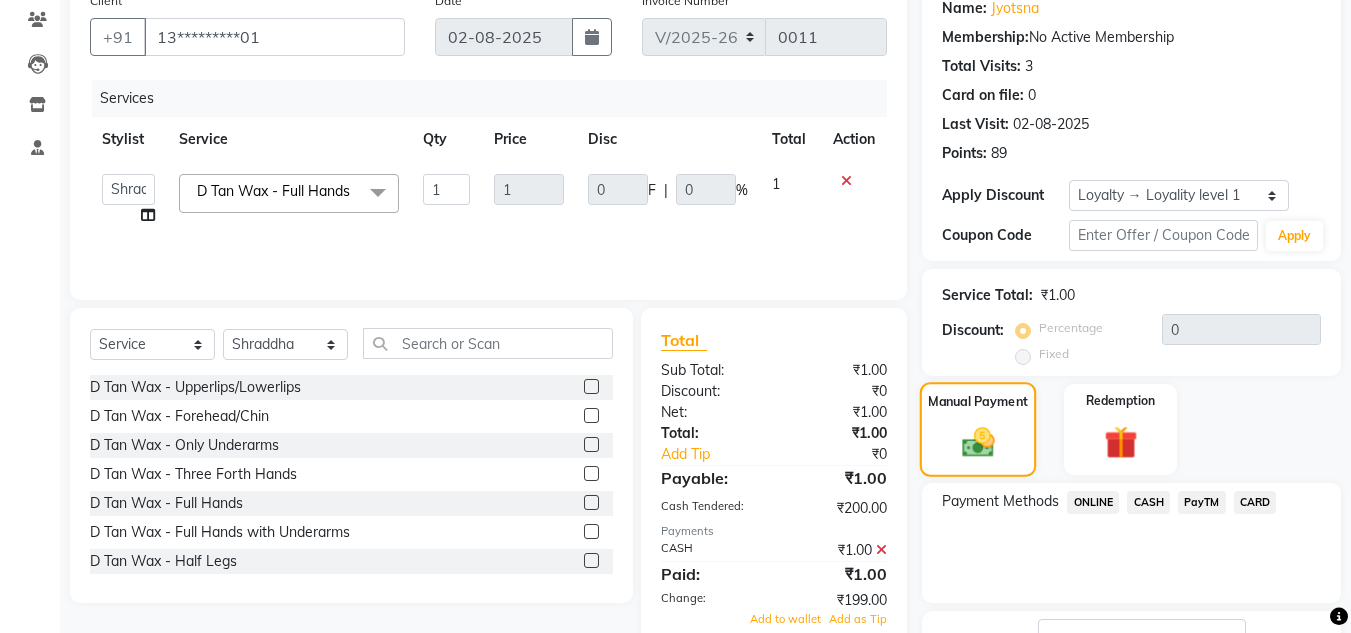 click 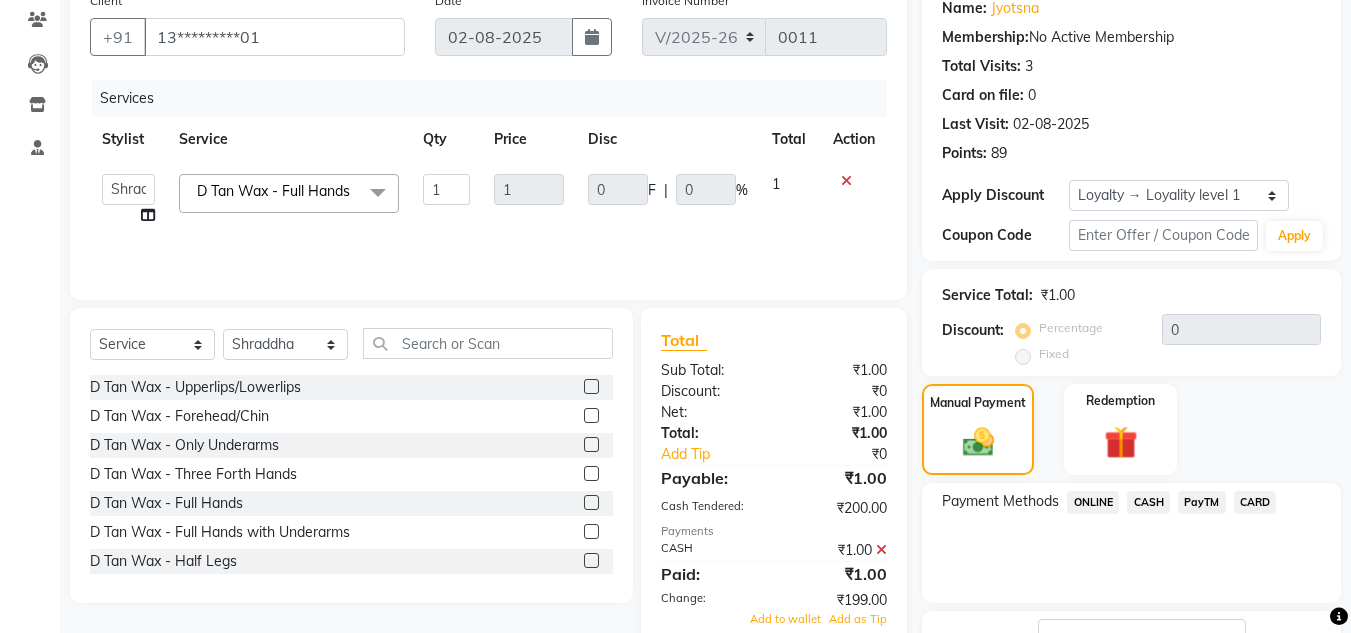 click on "ONLINE" 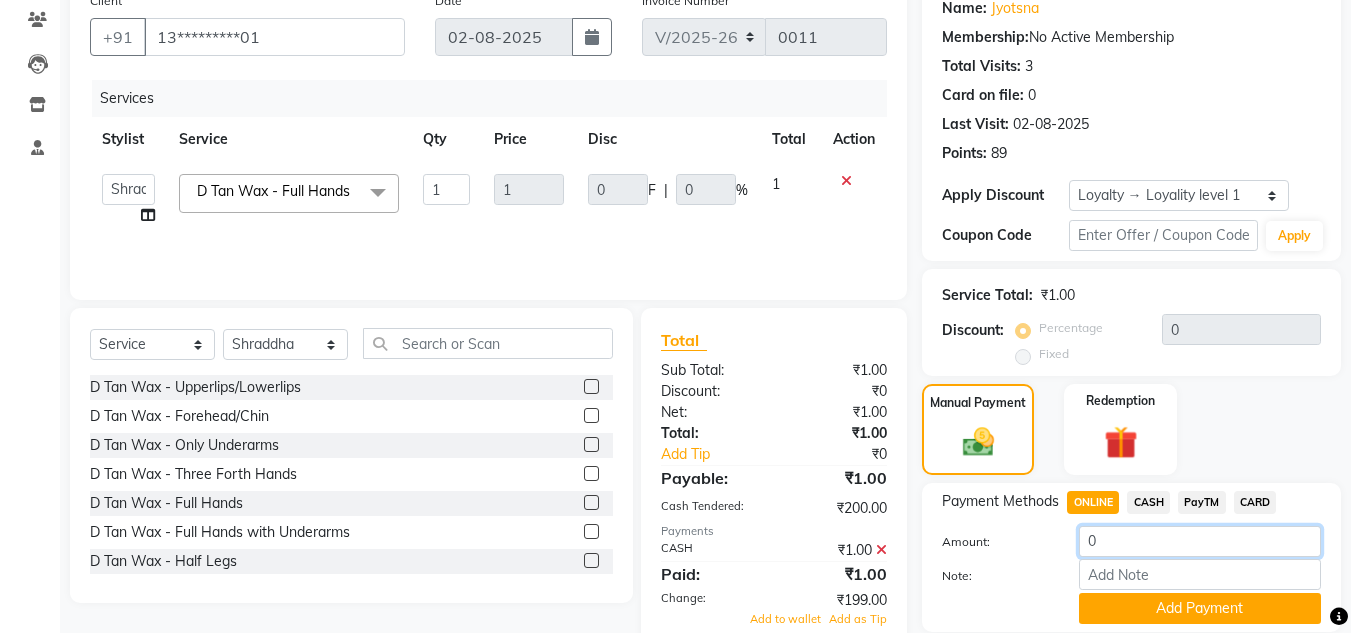click on "0" 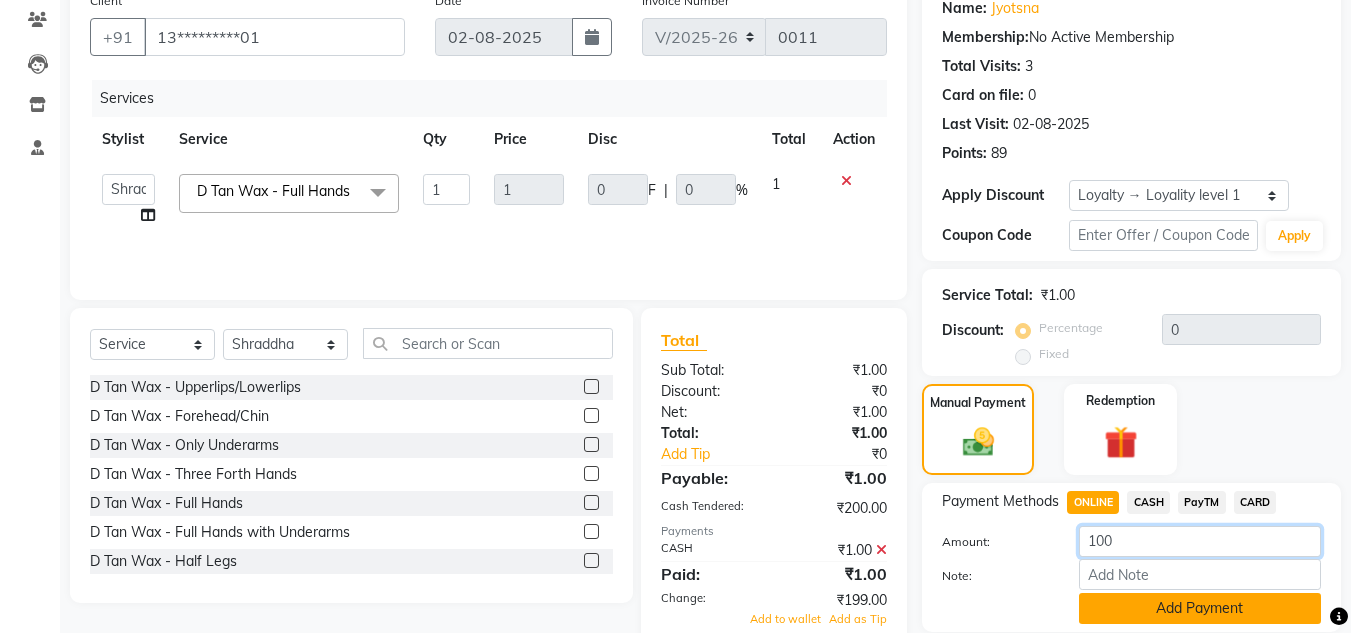 type on "100" 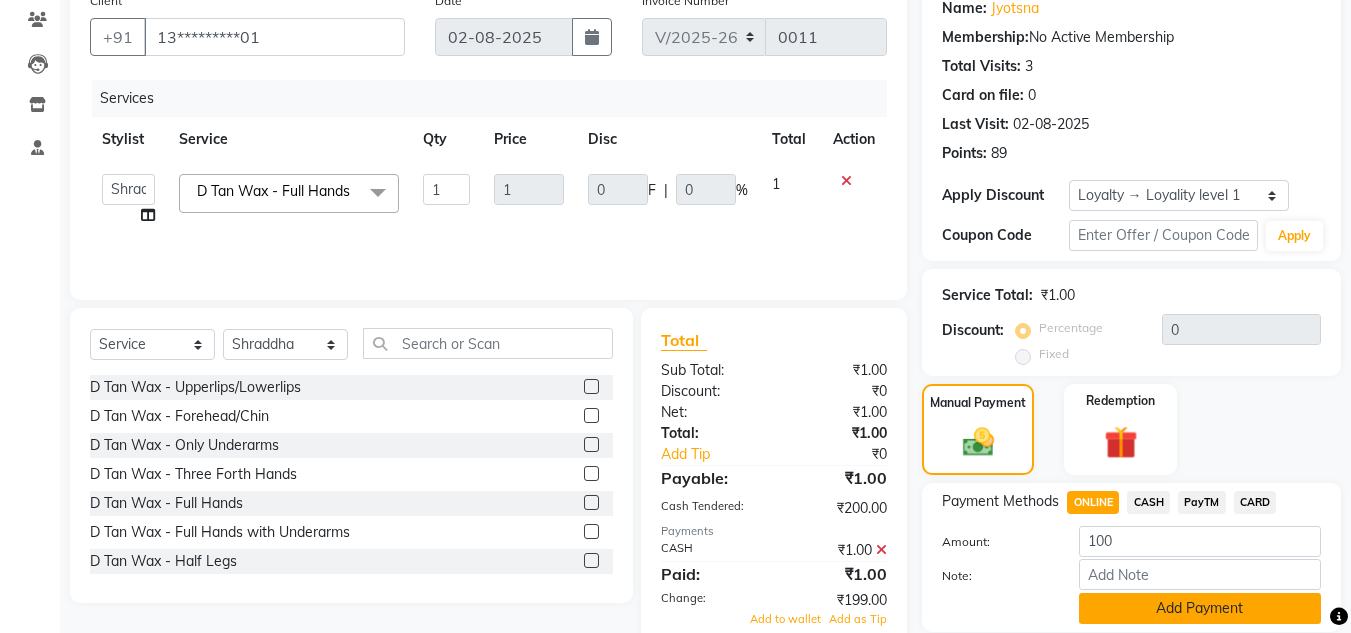 click on "Add Payment" 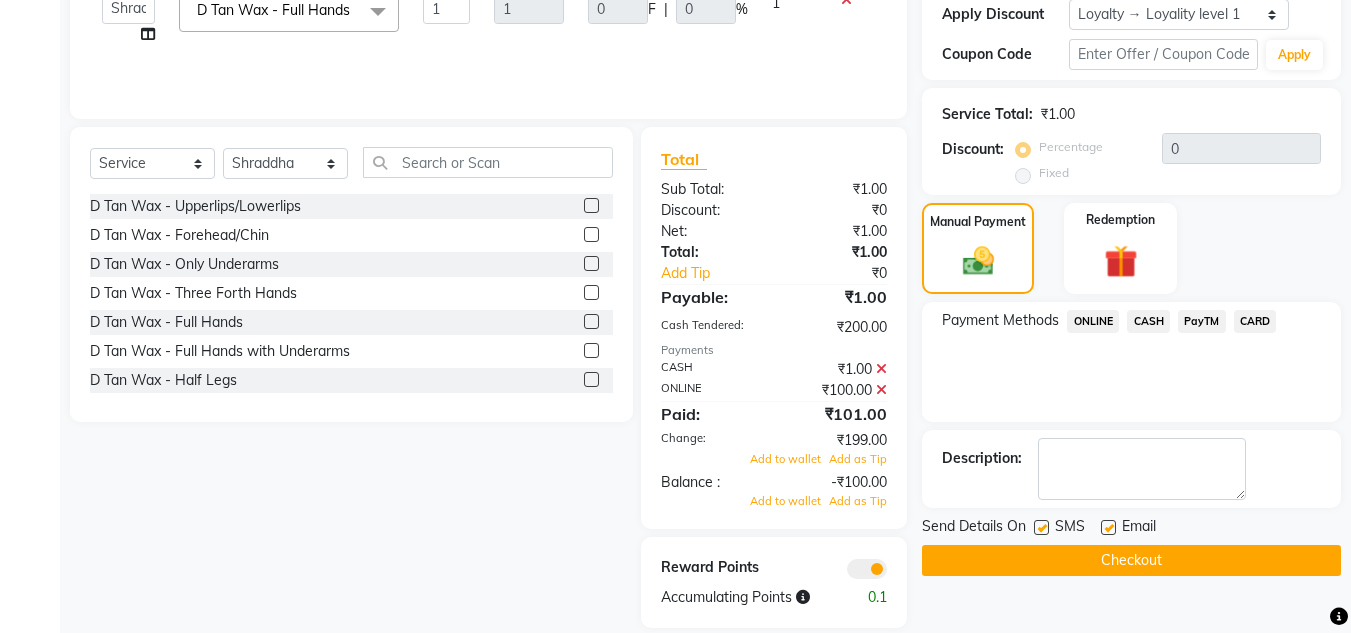 scroll, scrollTop: 368, scrollLeft: 0, axis: vertical 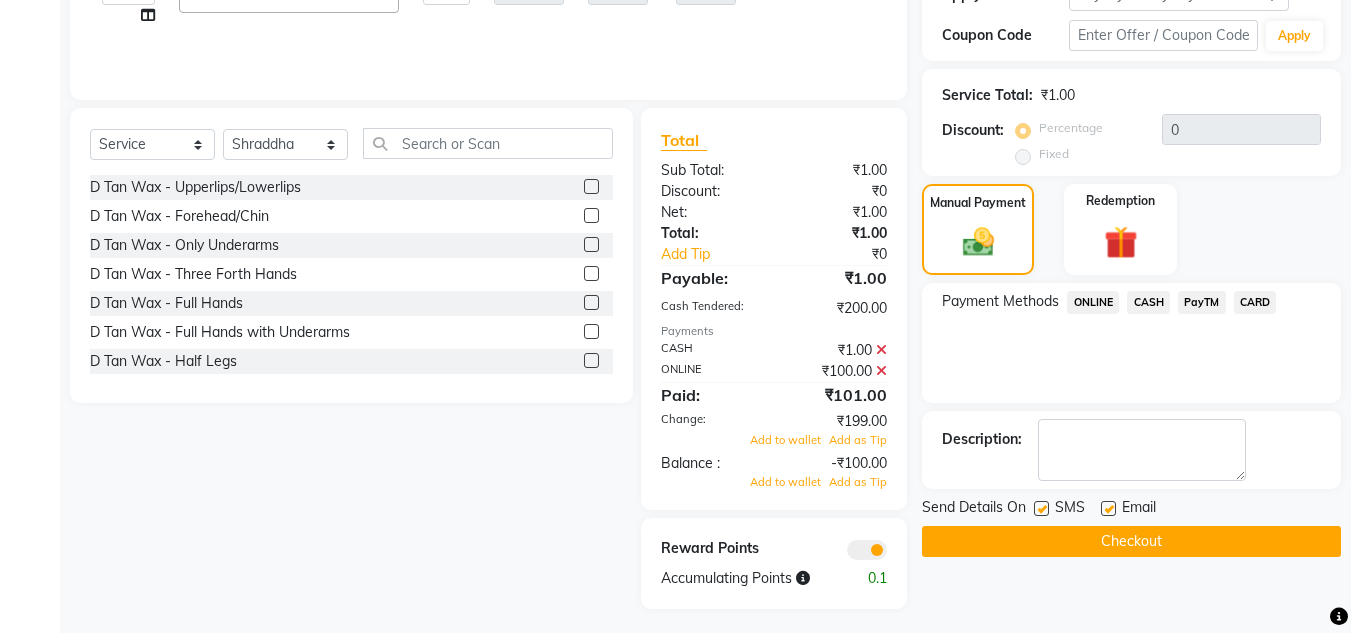 click on "Checkout" 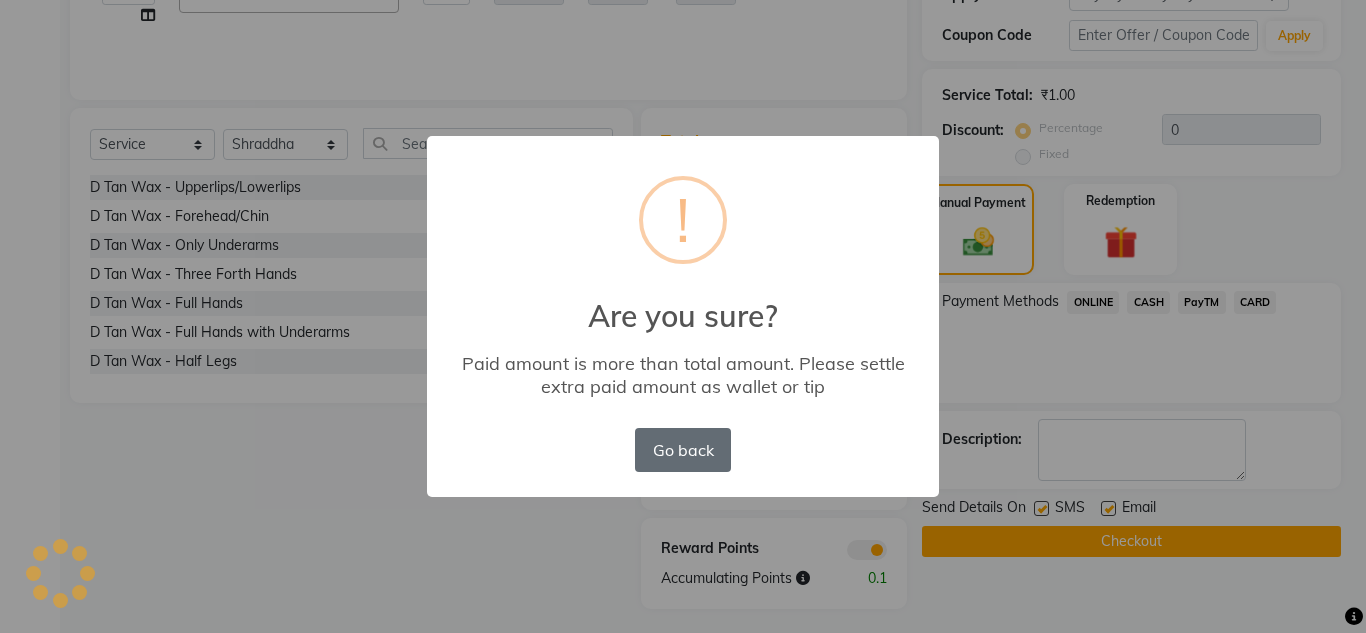 click on "Go back" at bounding box center (683, 450) 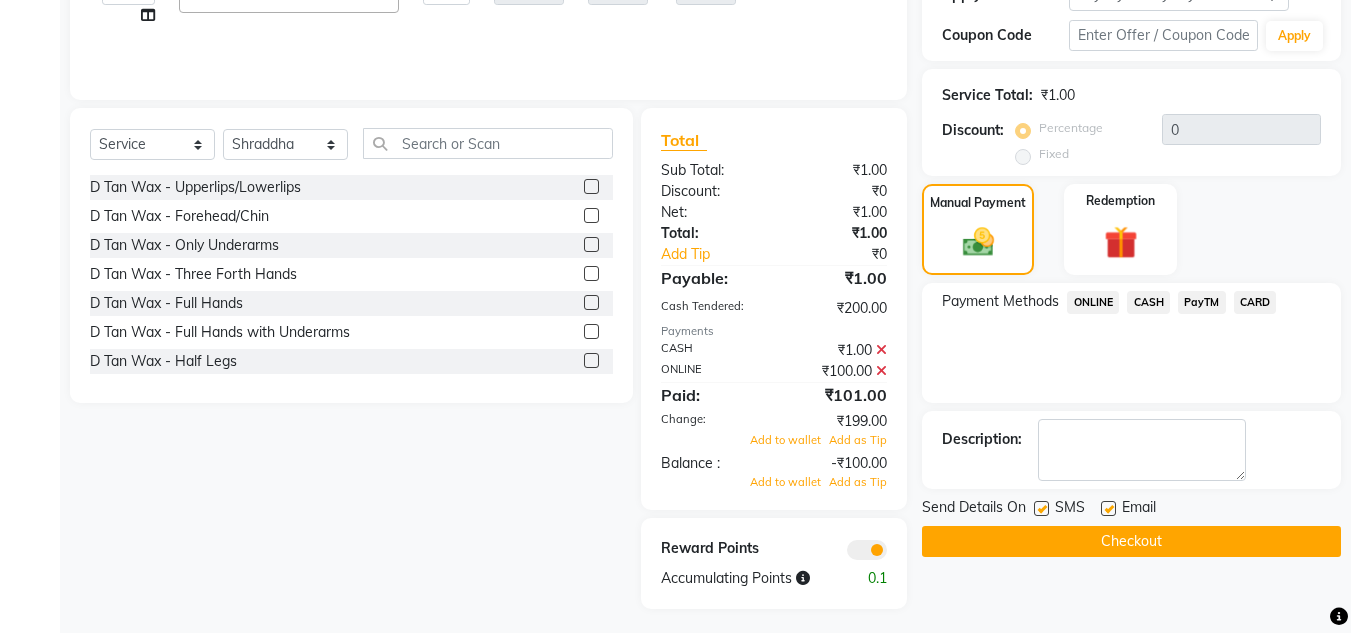 click on "Balance   :" 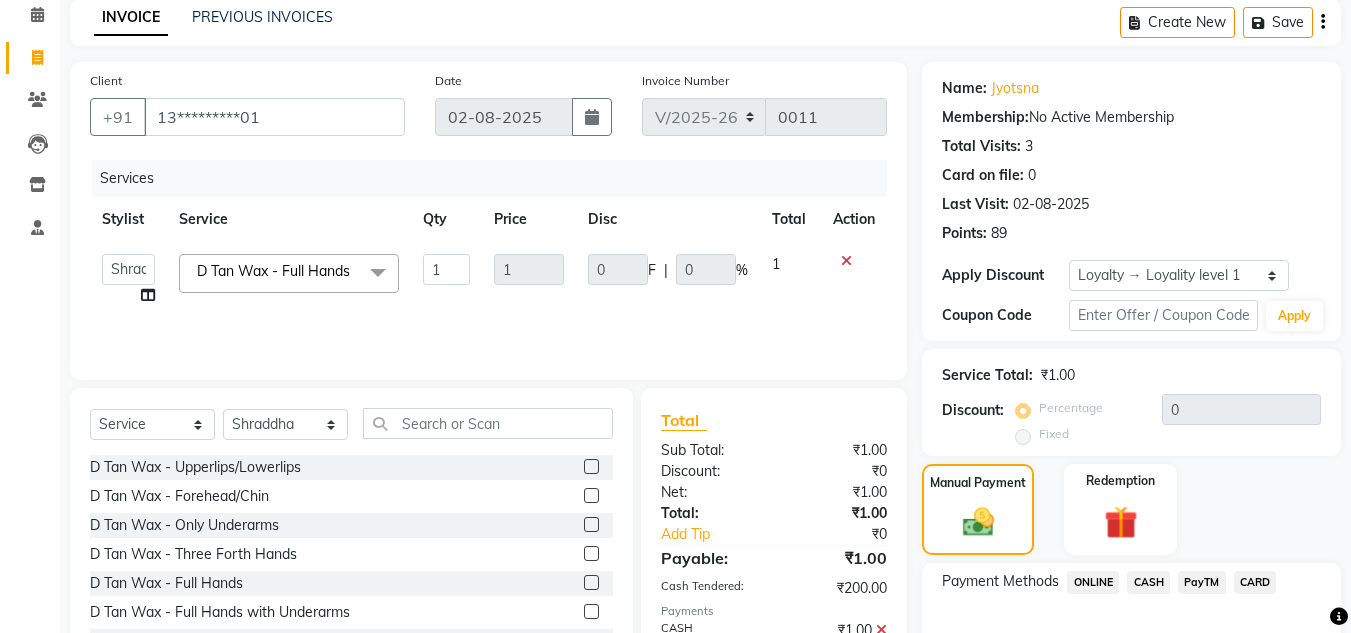 scroll, scrollTop: 48, scrollLeft: 0, axis: vertical 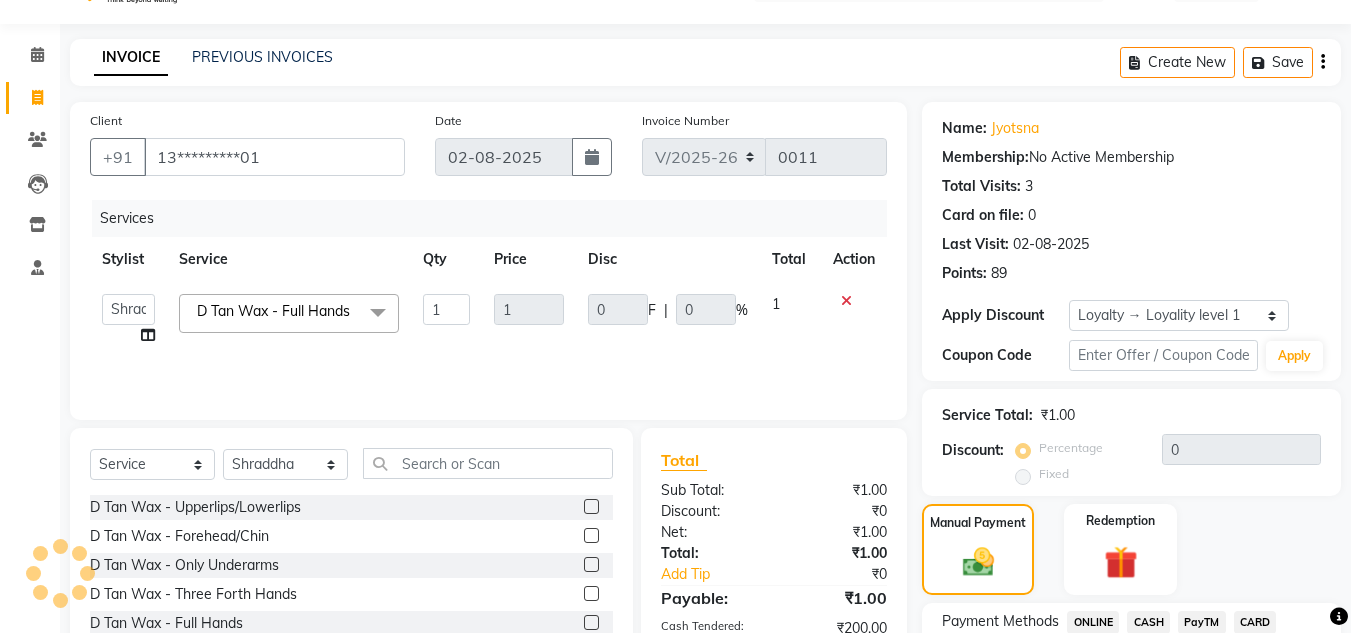 click on "Services" 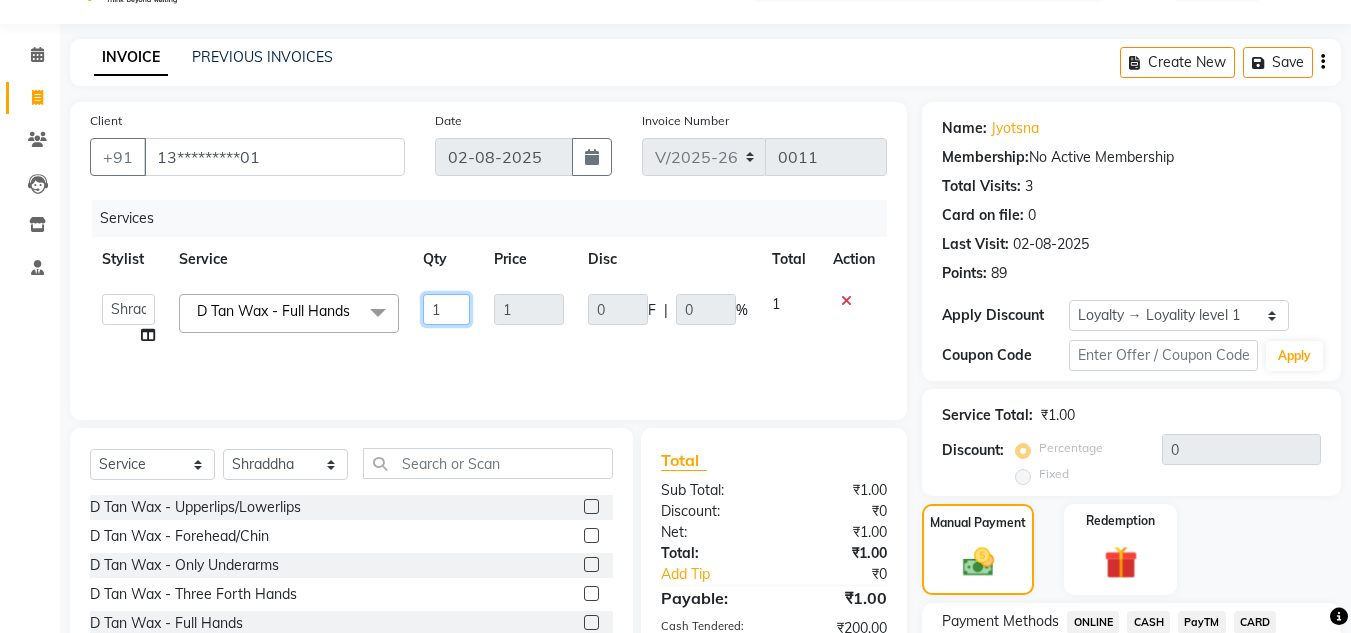 click on "1" 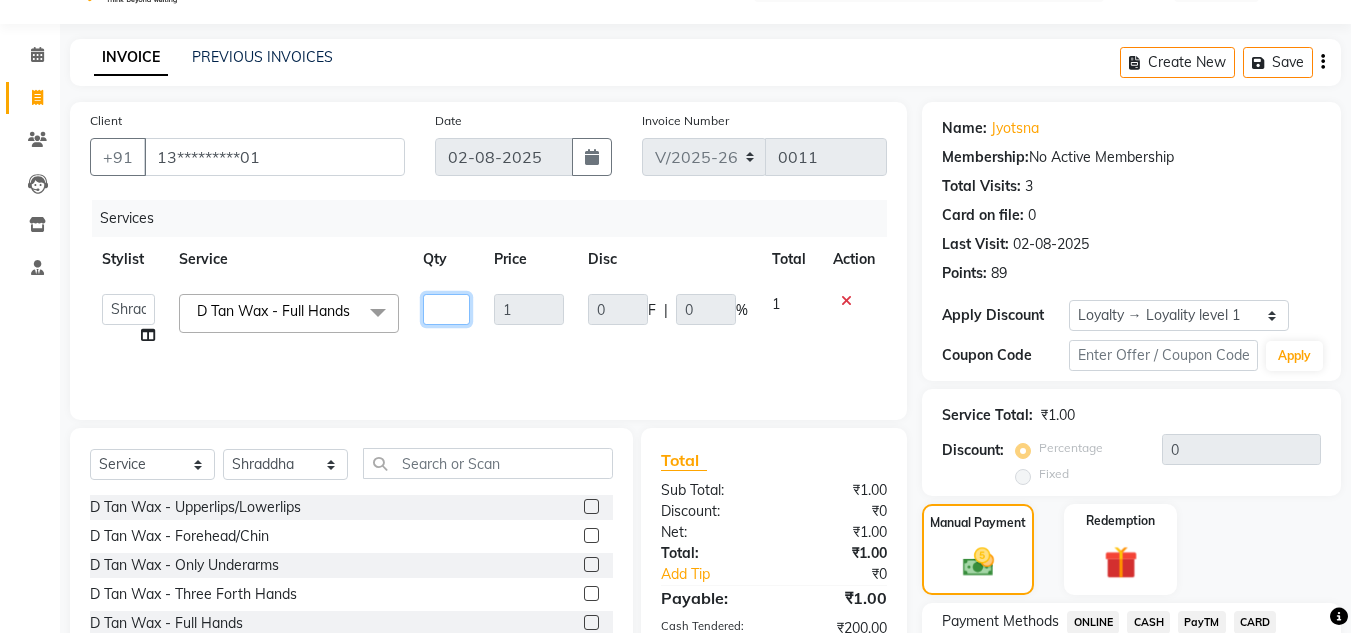 type on "2" 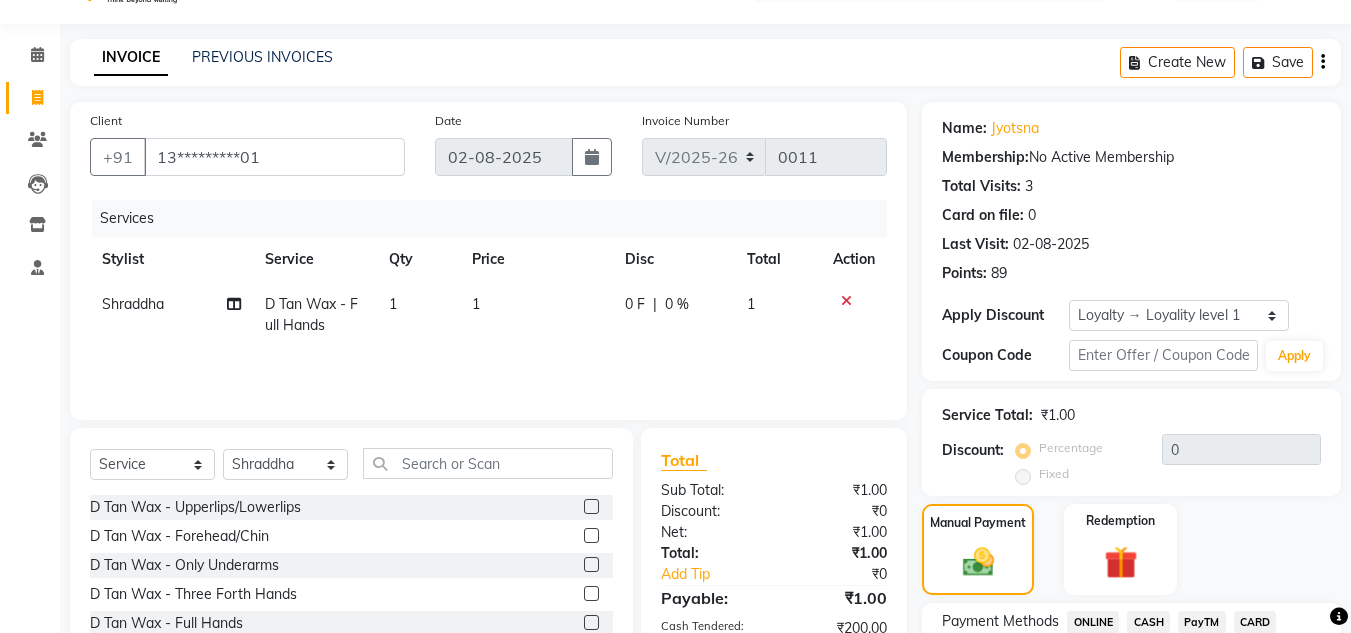 click on "1" 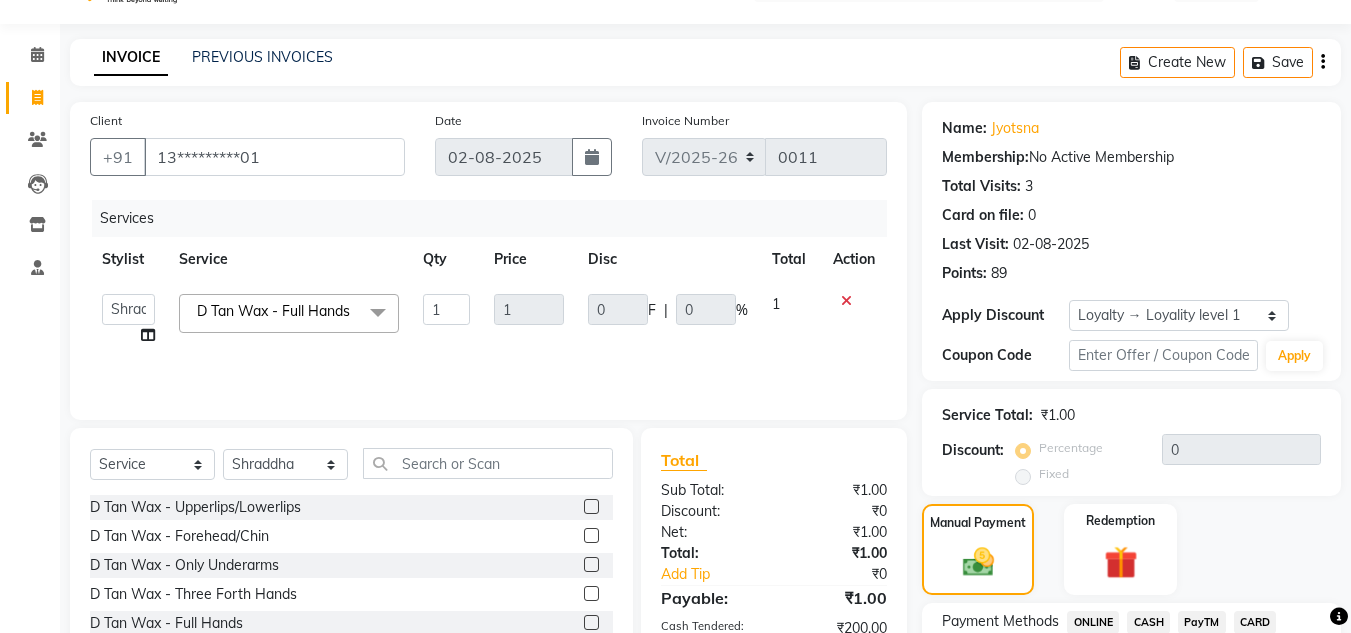click on "1" 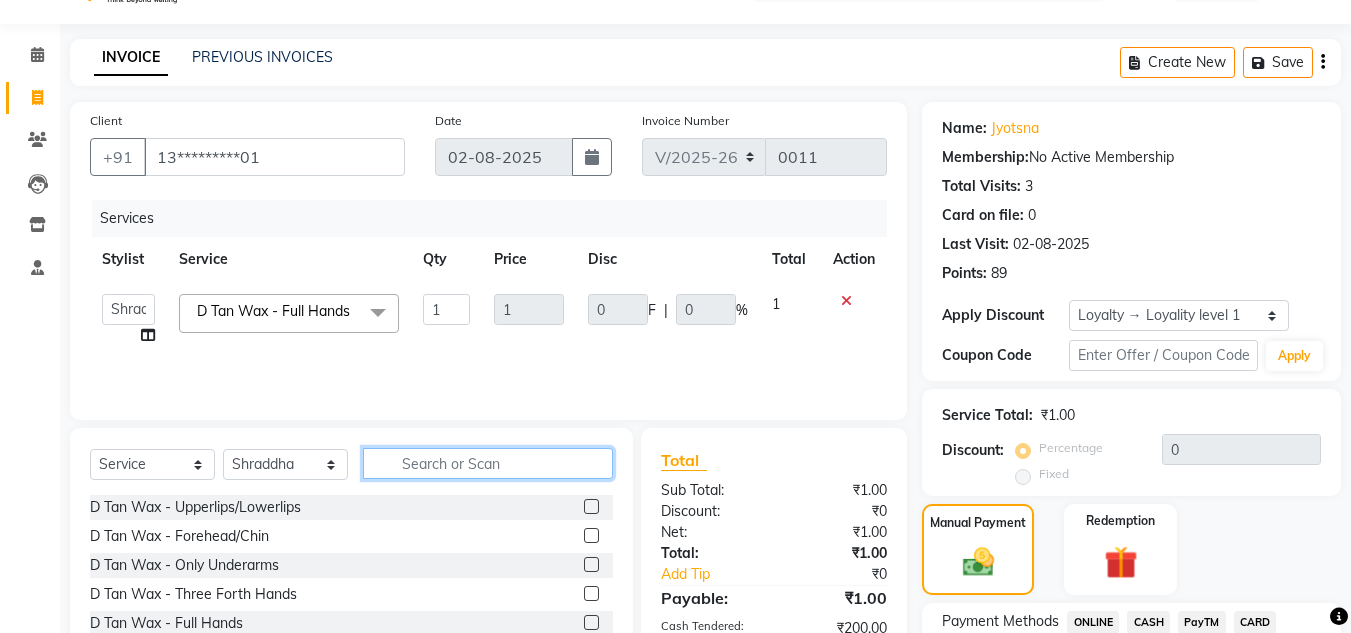 click 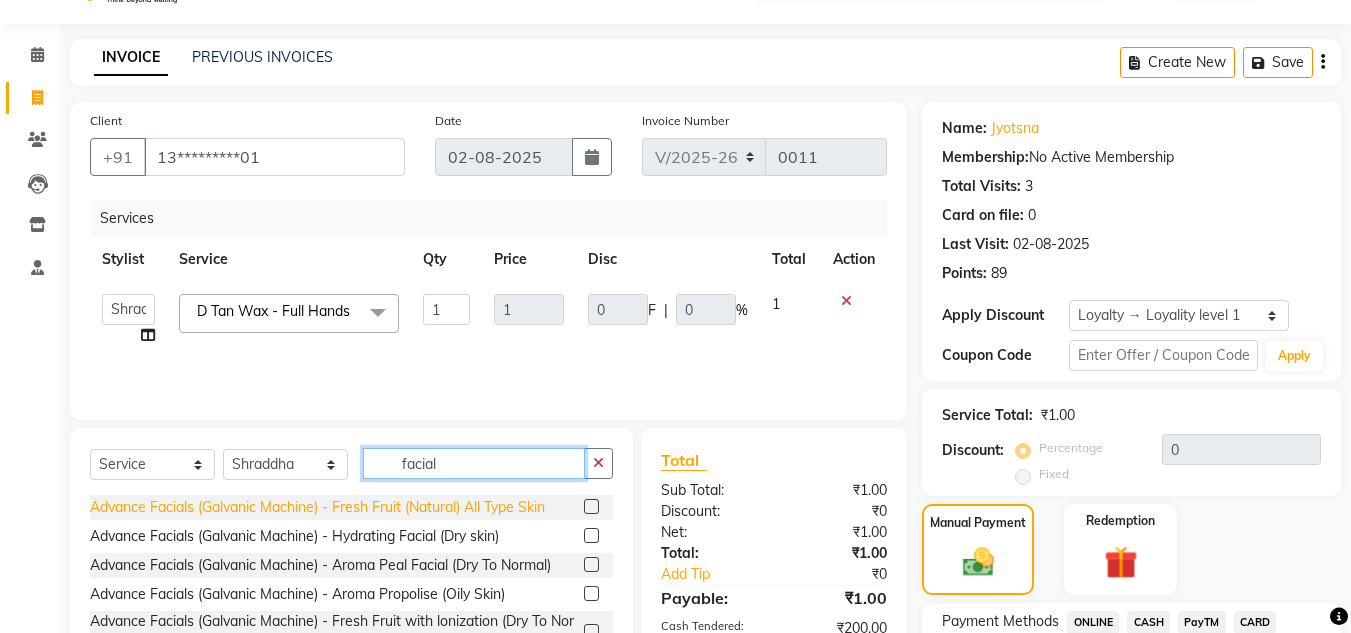 type on "facial" 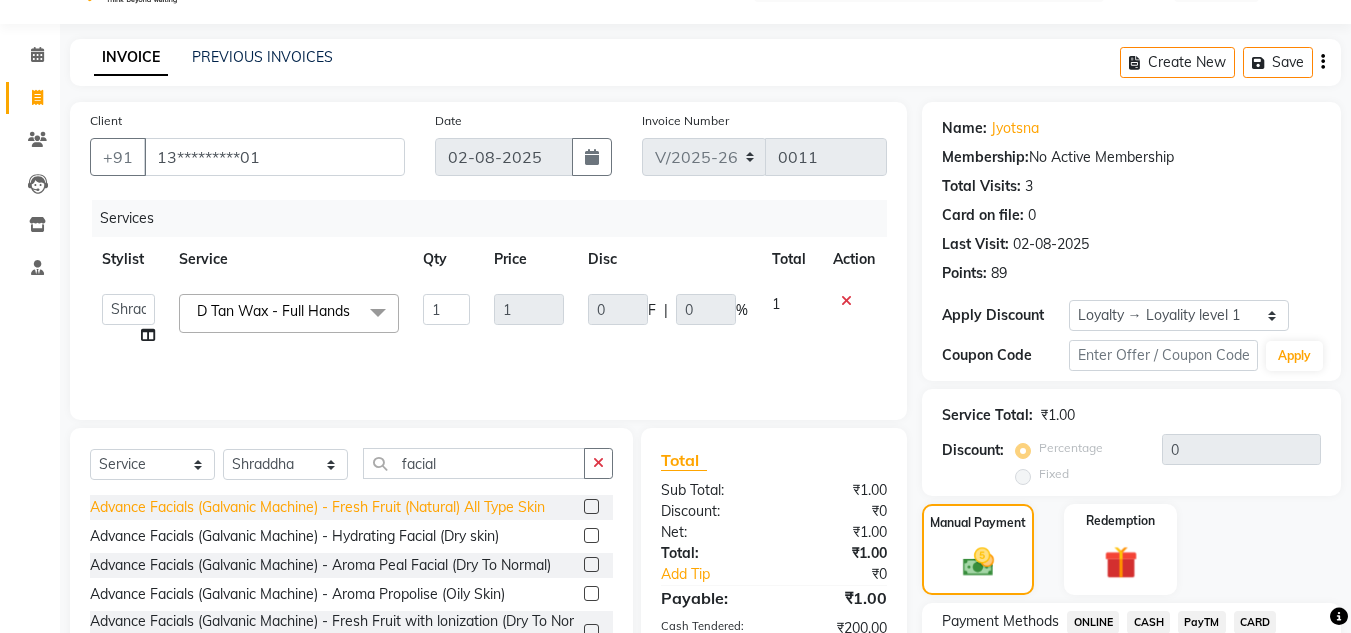 click on "Advance Facials (Galvanic Machine) - Fresh Fruit (Natural) All Type Skin" 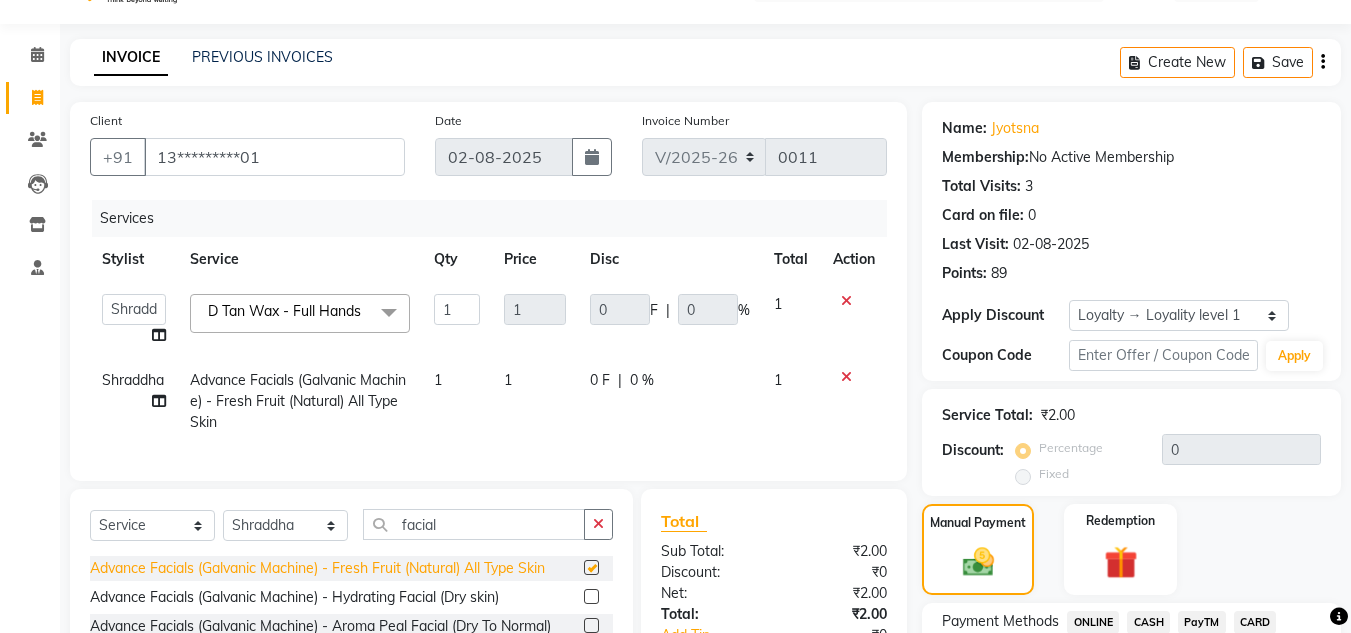 checkbox on "false" 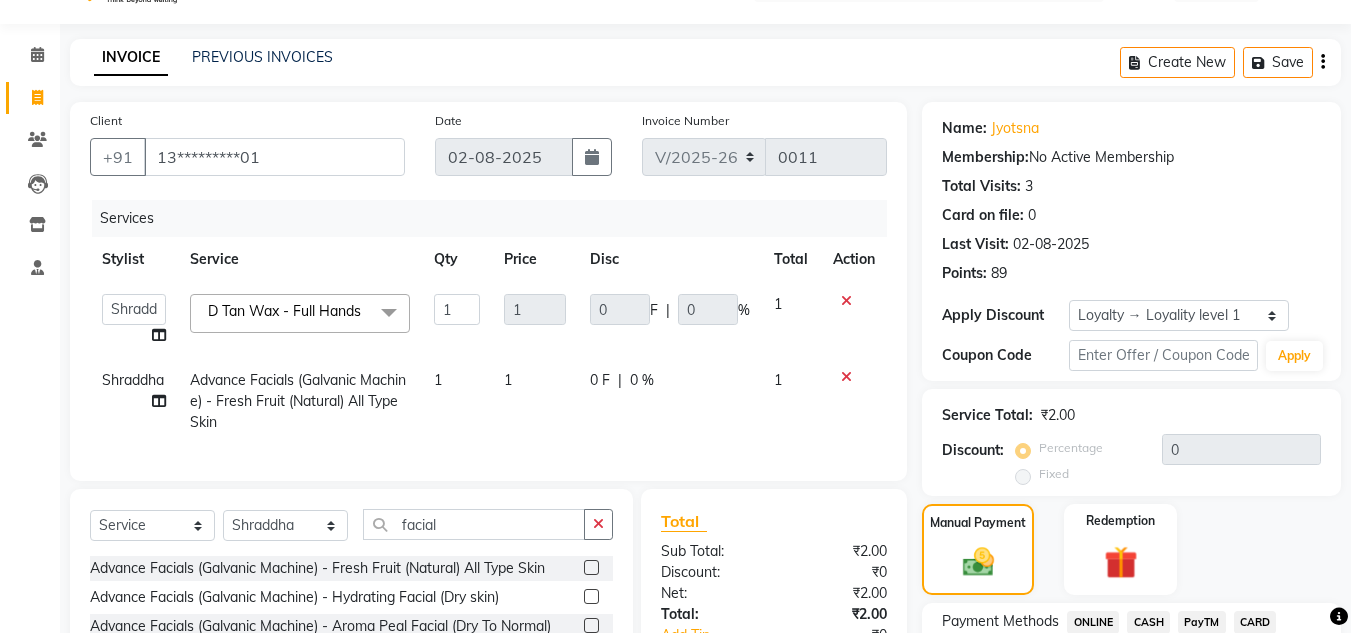 click on "0 F | 0 %" 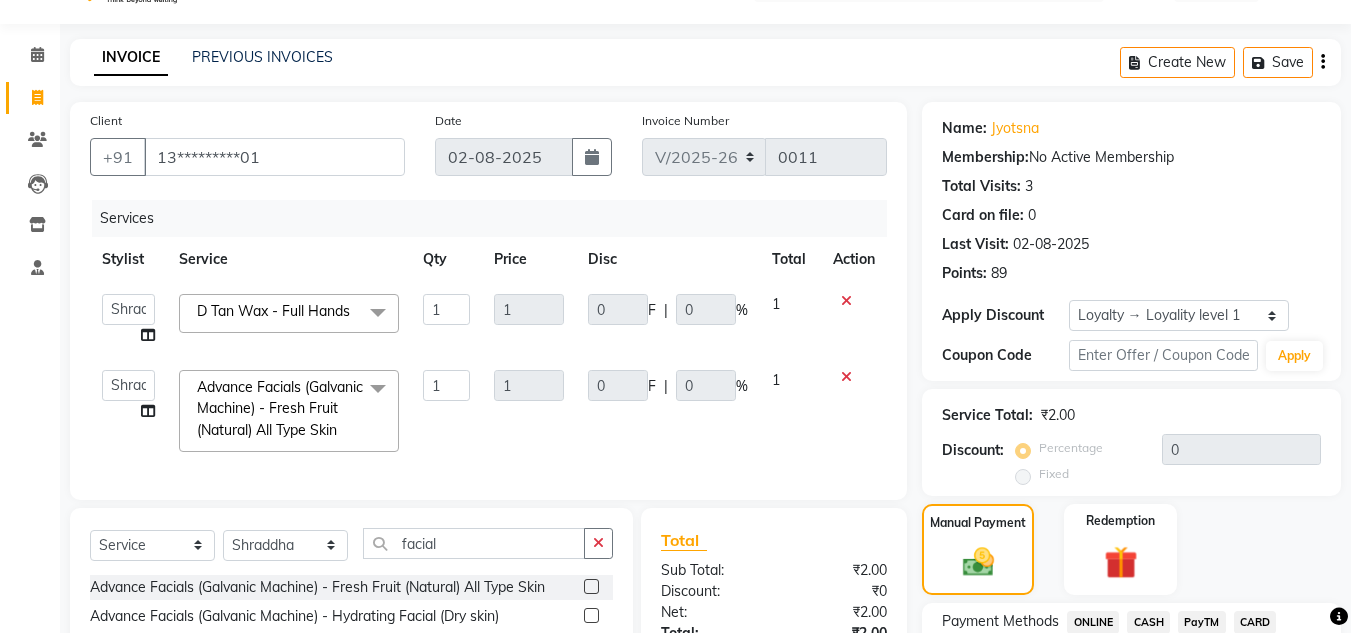 click on "0 F | 0 %" 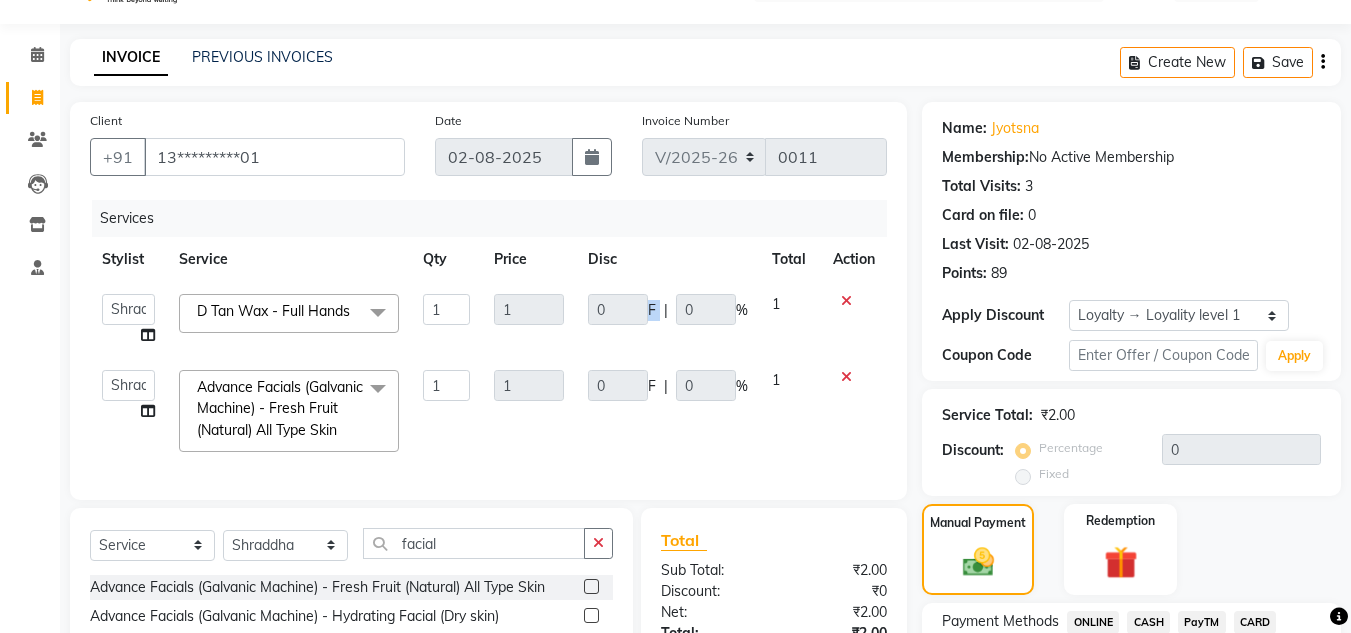 click on "0 F | 0 %" 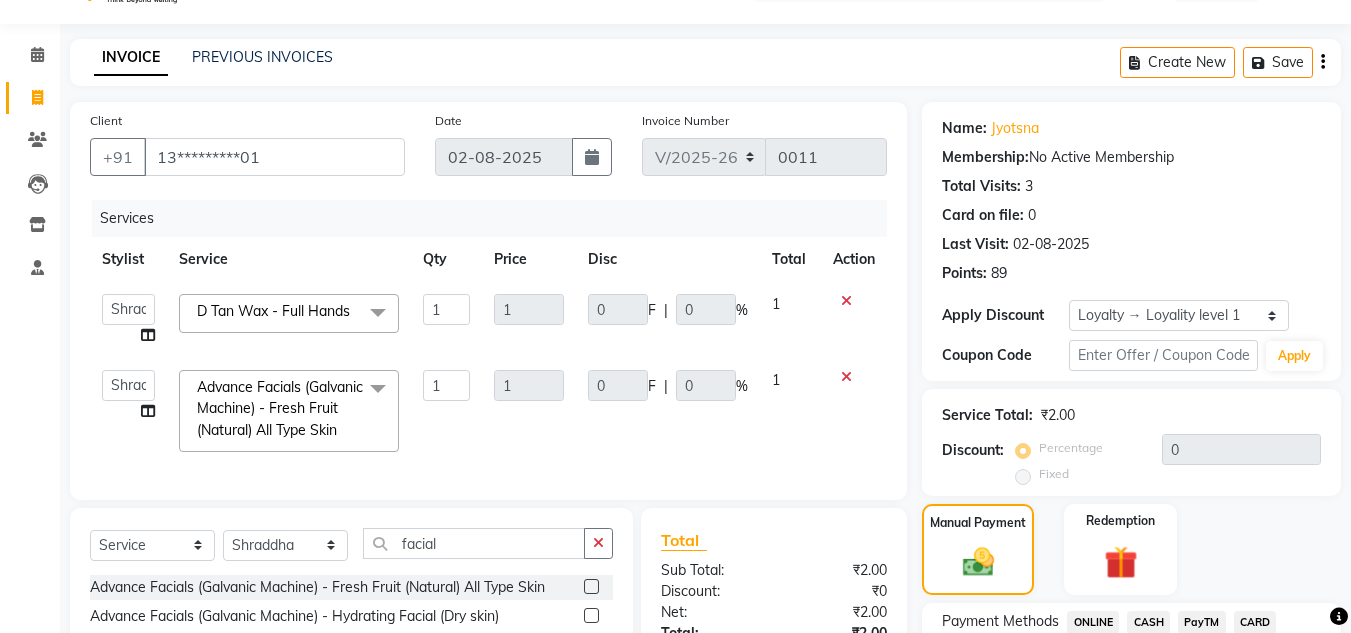 click on "0 F | 0 %" 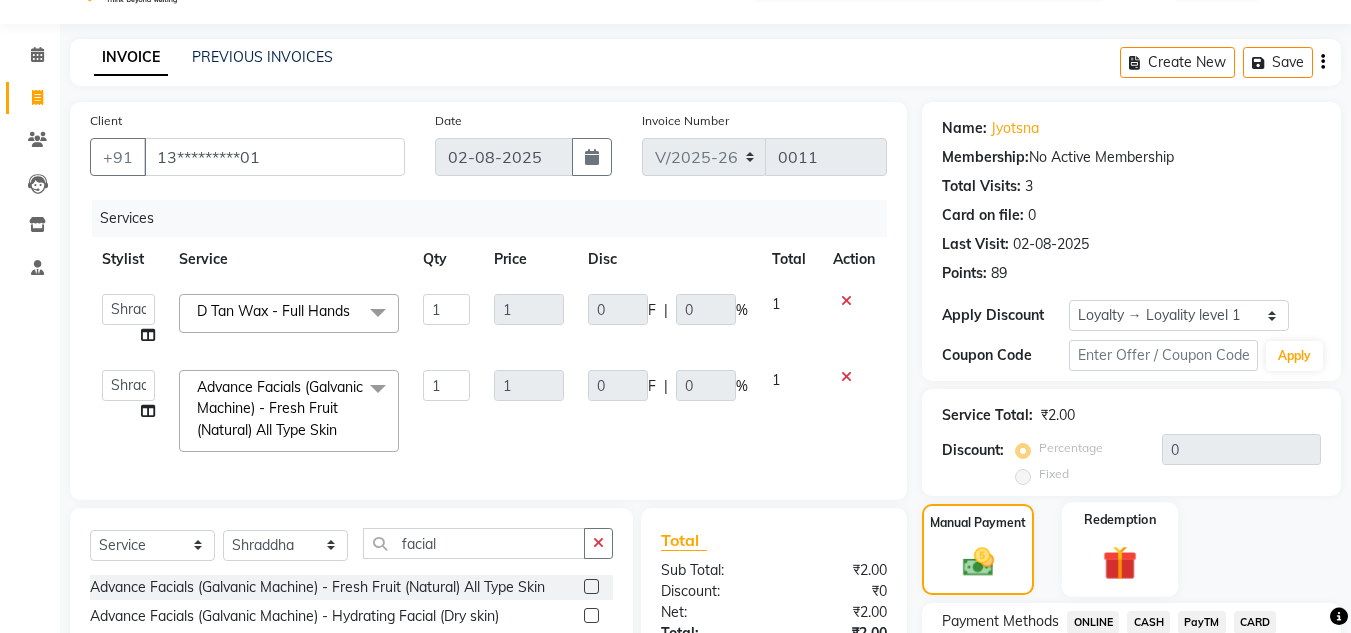 click 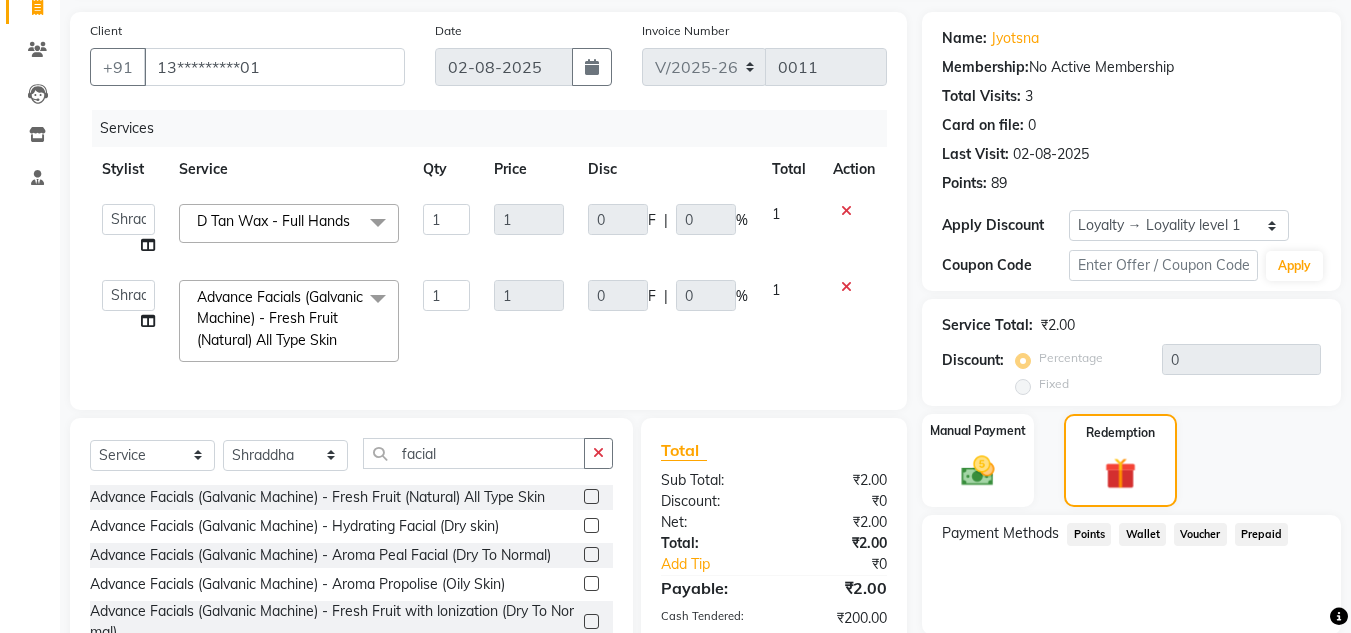 scroll, scrollTop: 141, scrollLeft: 0, axis: vertical 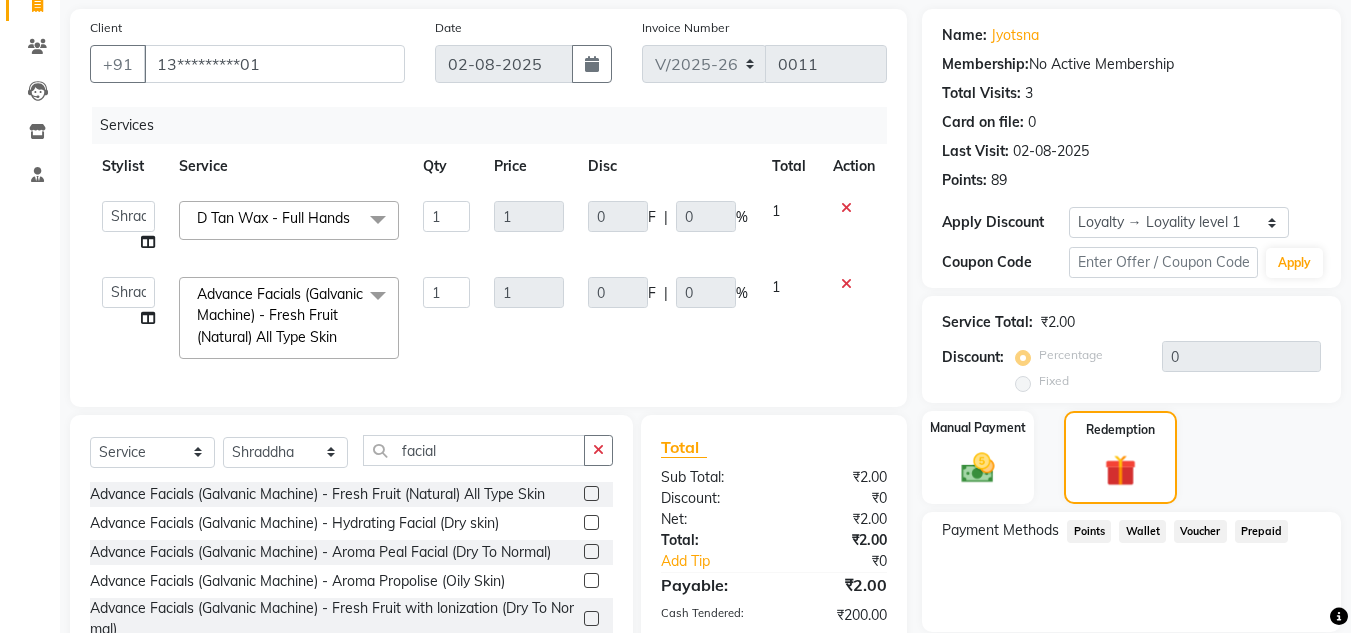 click on "Points" 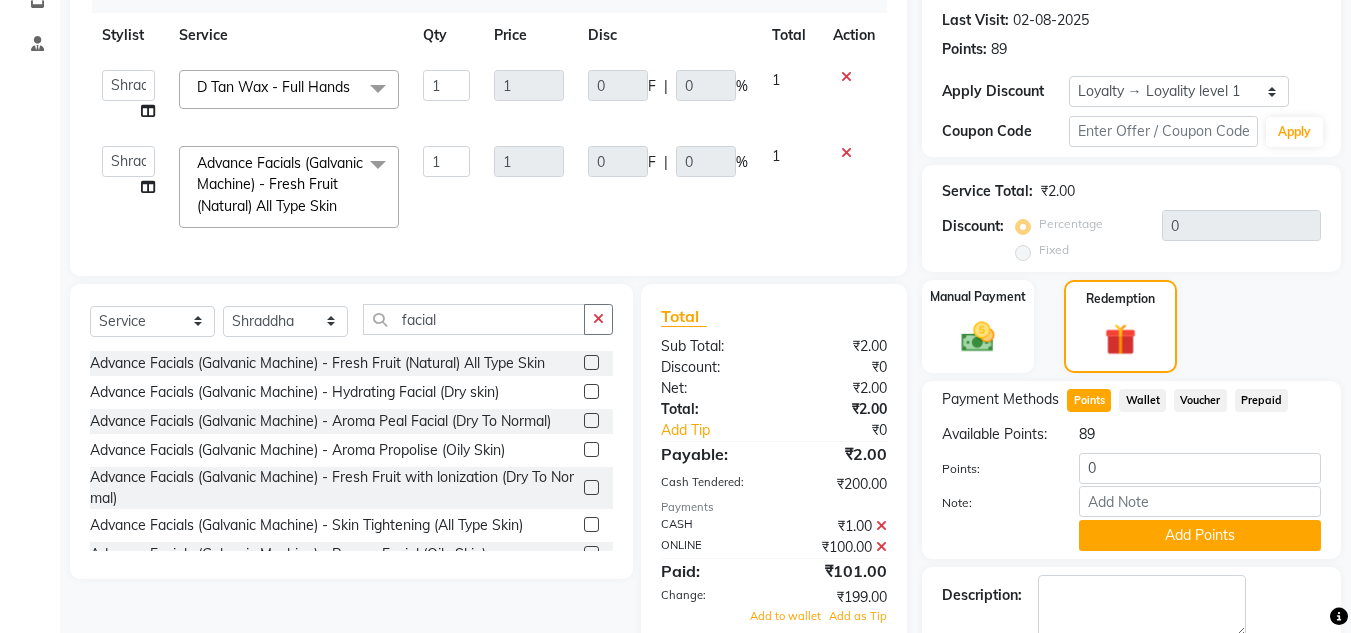 scroll, scrollTop: 301, scrollLeft: 0, axis: vertical 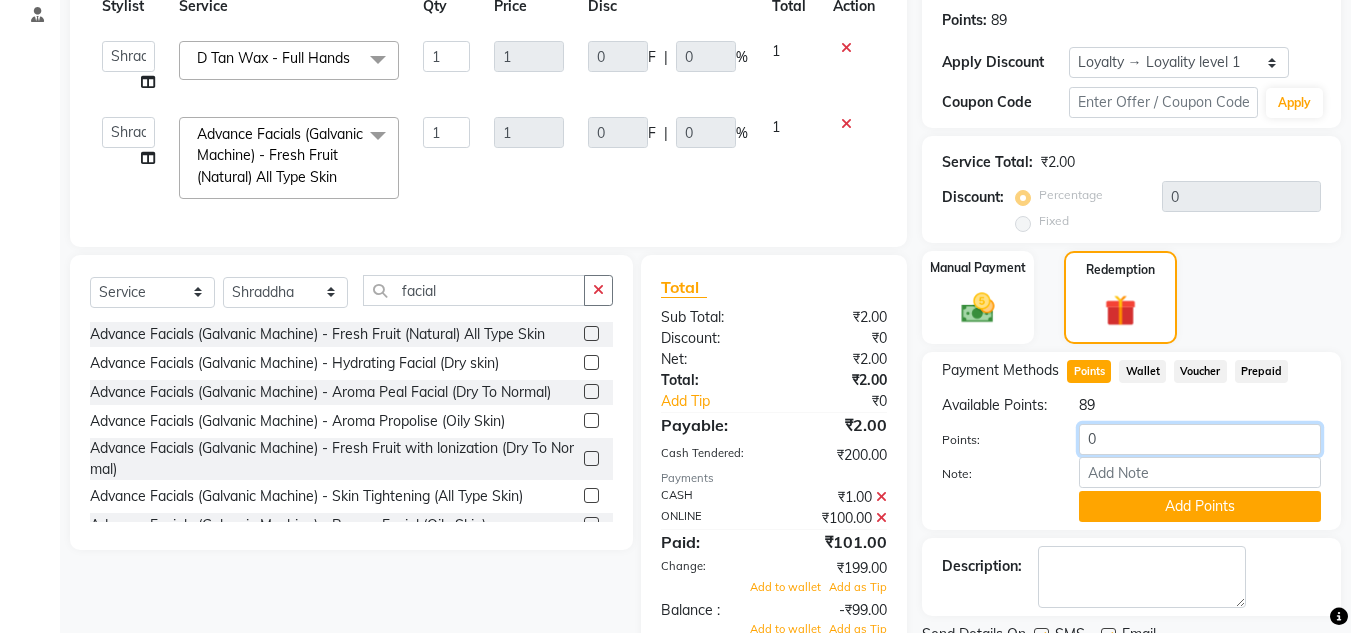 click on "0" 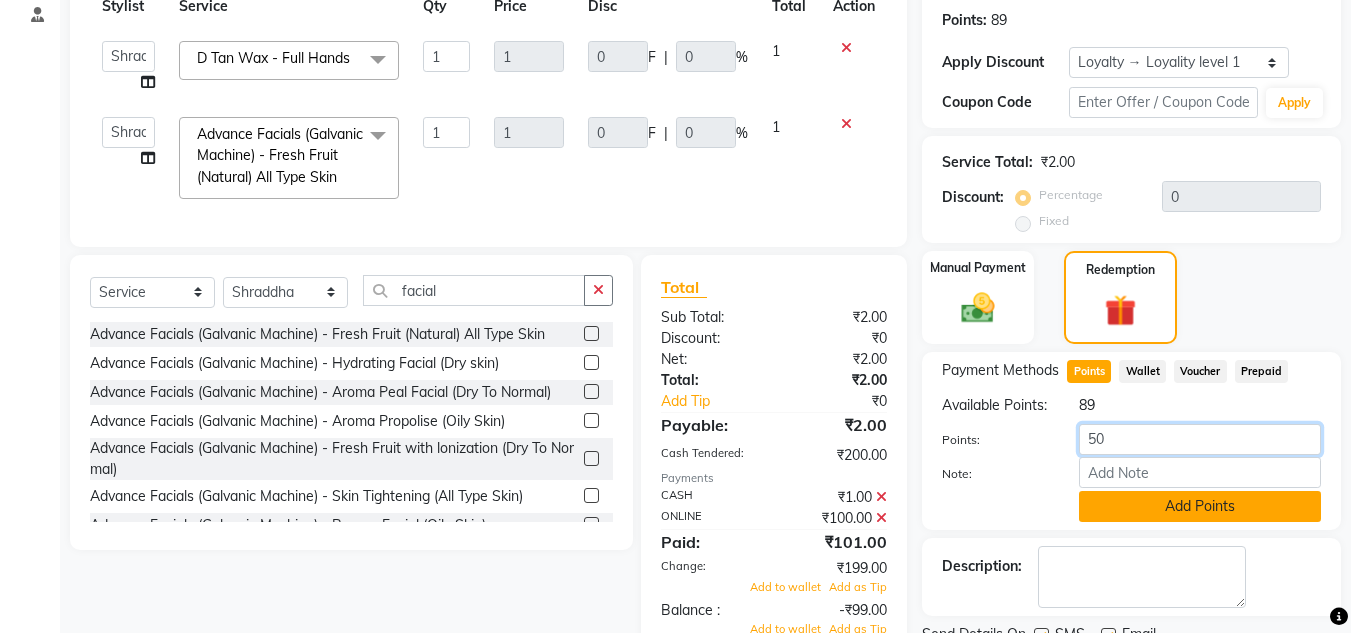 type on "5" 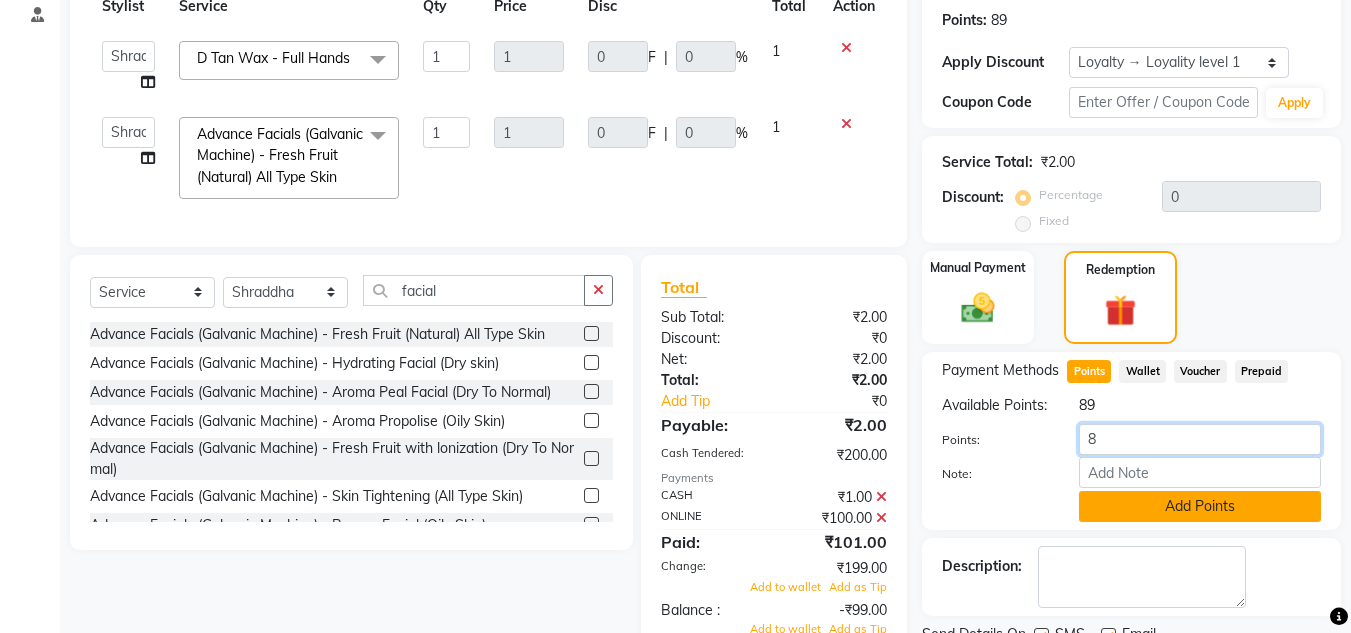 type on "8" 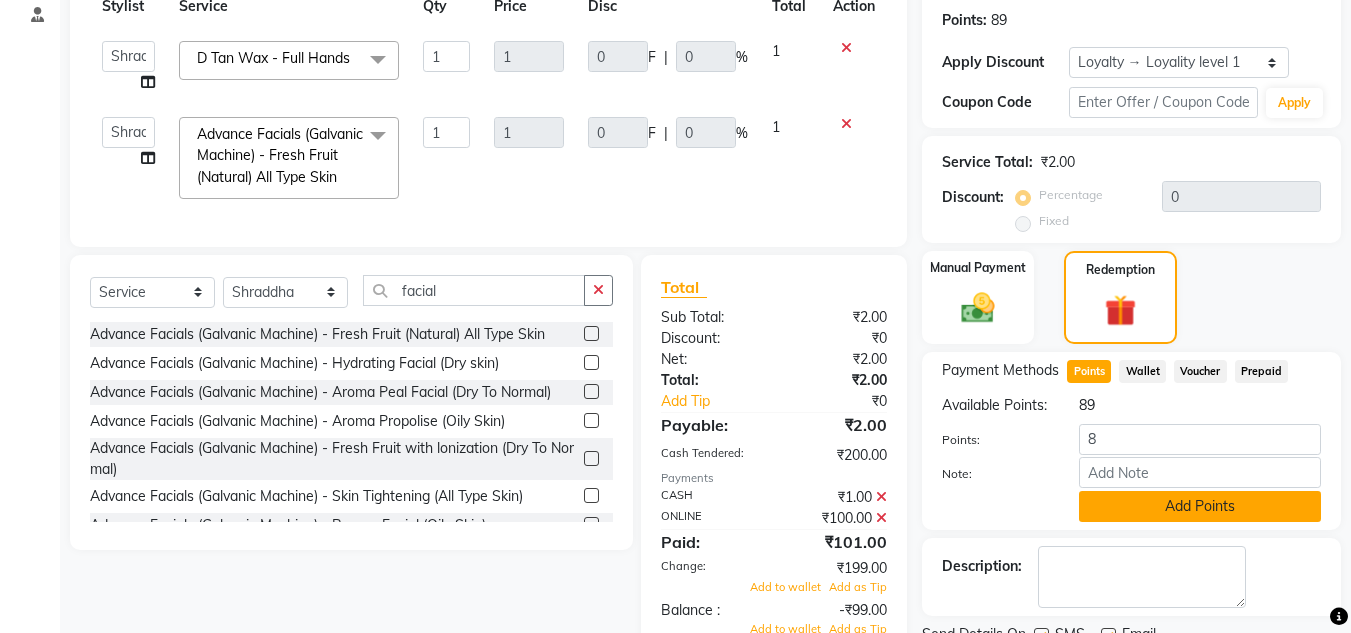 click on "Add Points" 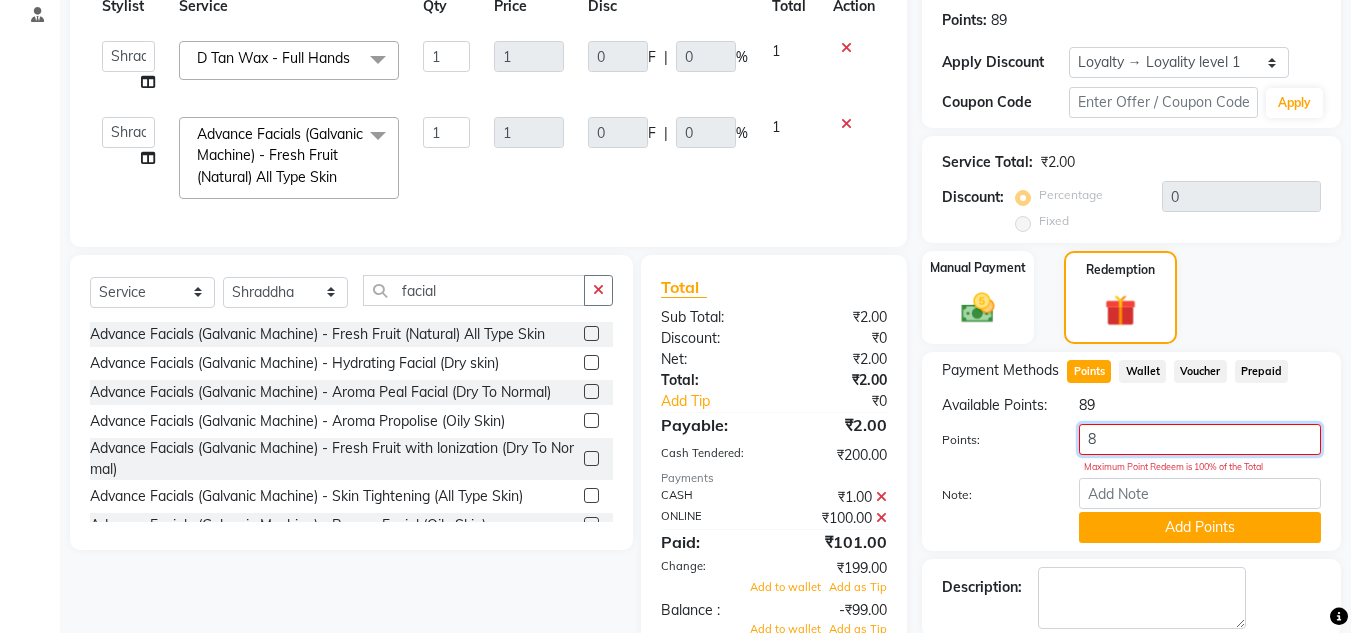 click on "8" 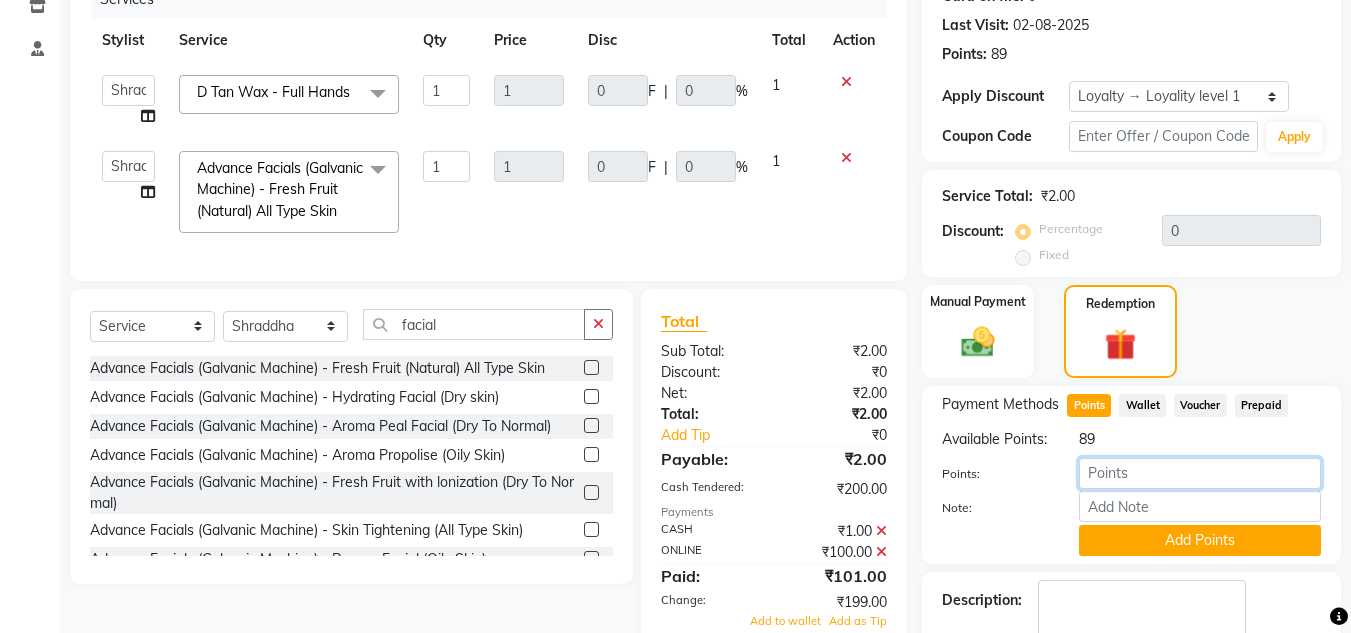 scroll, scrollTop: 261, scrollLeft: 0, axis: vertical 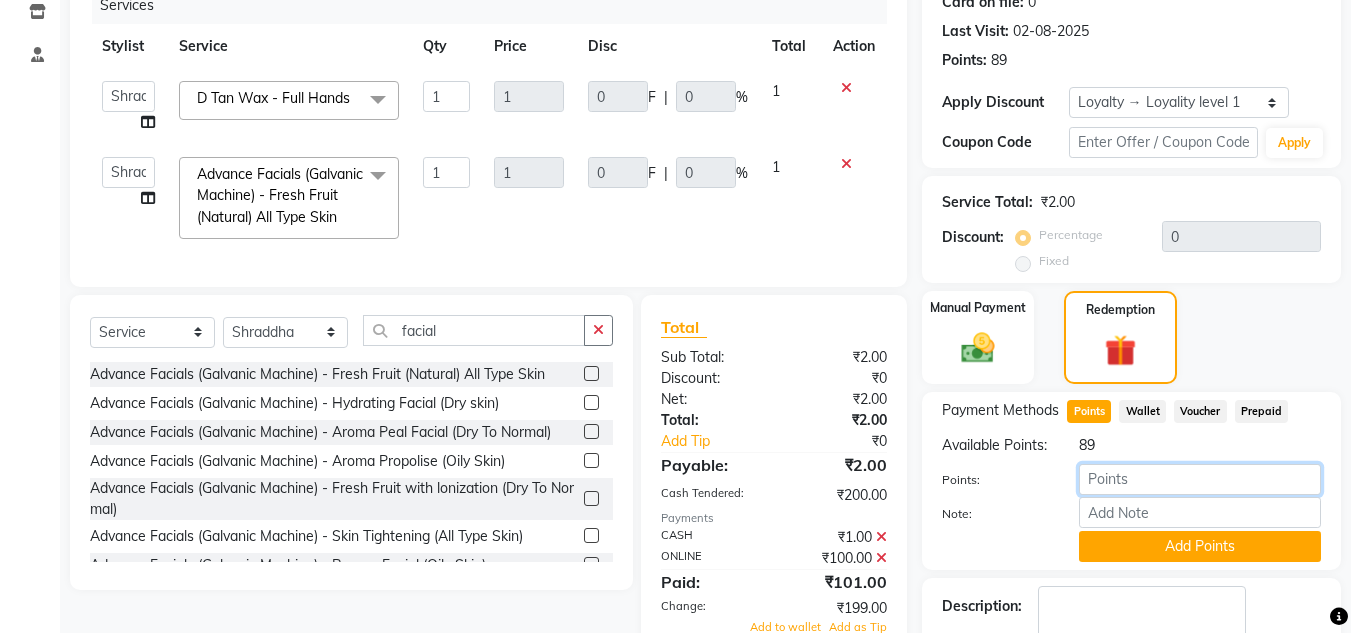 type 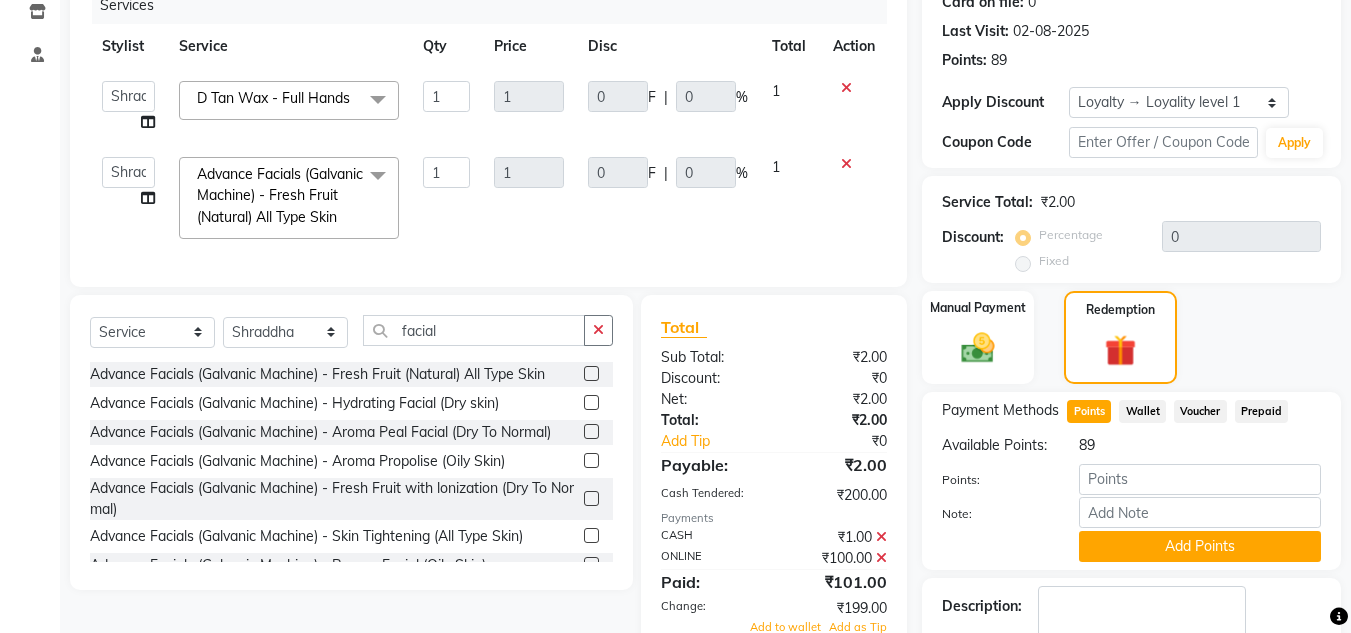 click on "Description:" 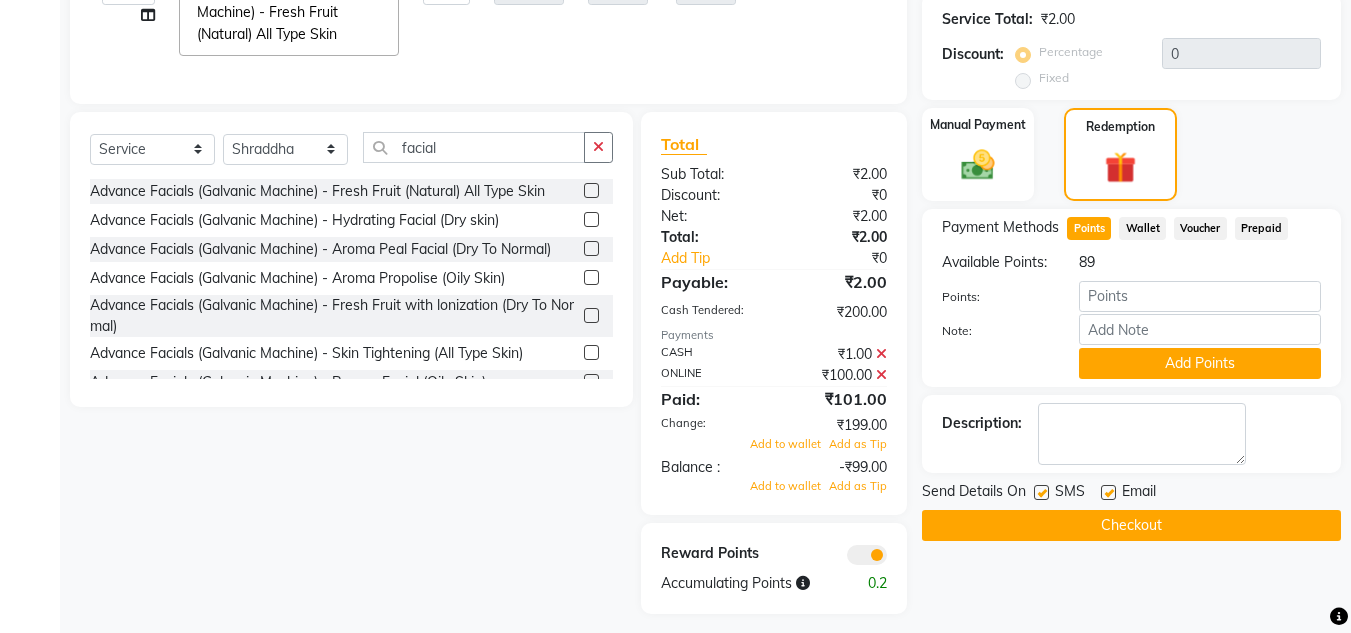 scroll, scrollTop: 461, scrollLeft: 0, axis: vertical 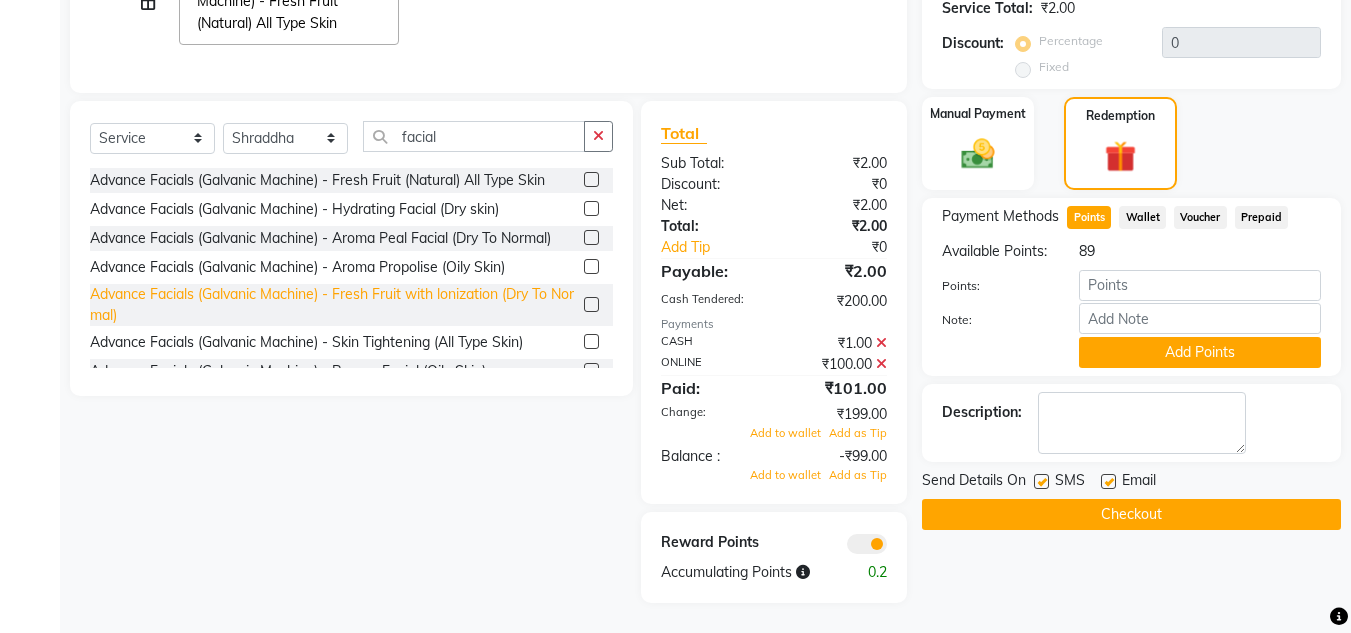 drag, startPoint x: 674, startPoint y: 352, endPoint x: 497, endPoint y: 324, distance: 179.201 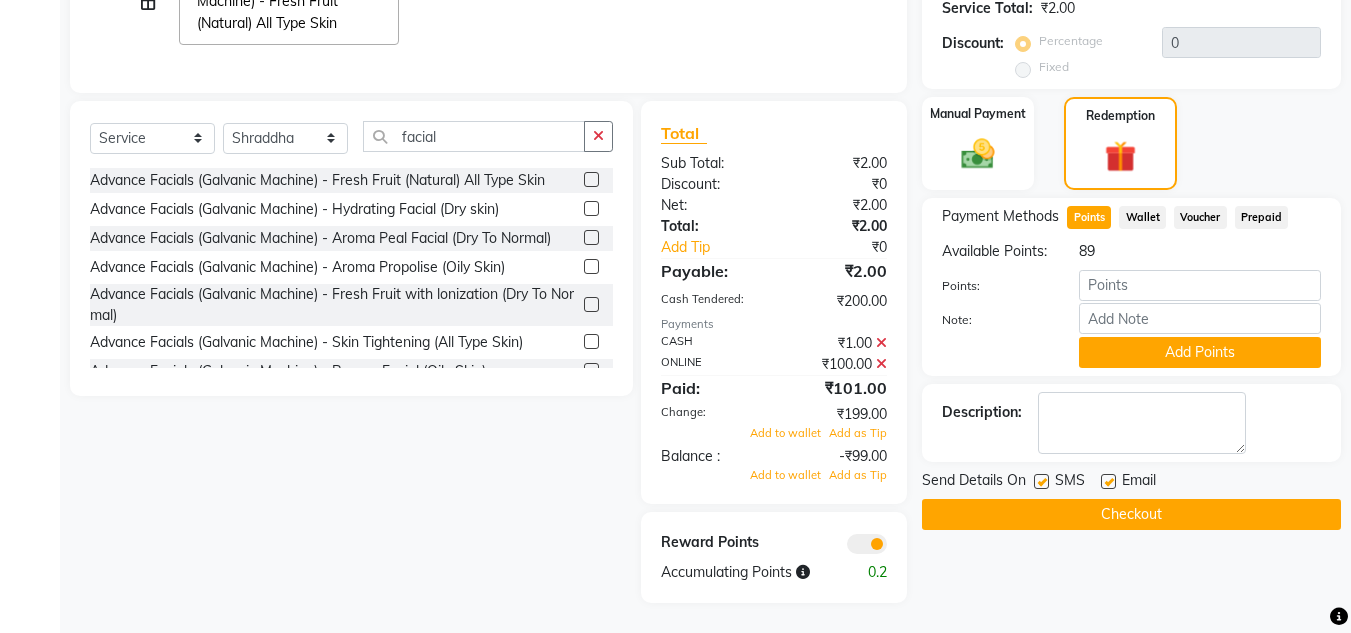 click on "Select  Service  Product  Membership  Package Voucher Prepaid Gift Card  Select Stylist Jyotsna Sarita Shraddha facial Advance Facials (Galvanic Machine) - Fresh Fruit (Natural) All Type Skin  Advance Facials (Galvanic Machine) - Hydrating Facial (Dry skin)  Advance Facials (Galvanic Machine) - Aroma Peal Facial (Dry To Normal)  Advance Facials (Galvanic Machine) - Aroma Propolise (Oily Skin)  Advance Facials (Galvanic Machine) - Fresh Fruit with lonization (Dry To Normal)  Advance Facials (Galvanic Machine) - Skin Tightening (All Type Skin)  Advance Facials (Galvanic Machine) - Renew Facial (Oily Skin)  Advance Facials (Galvanic Machine) - skin Whitening Facial  Advance Facials (Galvanic Machine) - Aroma Skin Tightening (All Type Skin)  Advance Facials (Galvanic Machine) - Brightening Facial  Advance Facials (Galvanic Machine) - Revive Youth Look Facial  Advance Facials (Galvanic Machine) - Taruni (Anti Wrinkle)  Advance Facials (Galvanic Machine) - Premium Brightening (03+)  Facials - Orange (Oily Skin)" 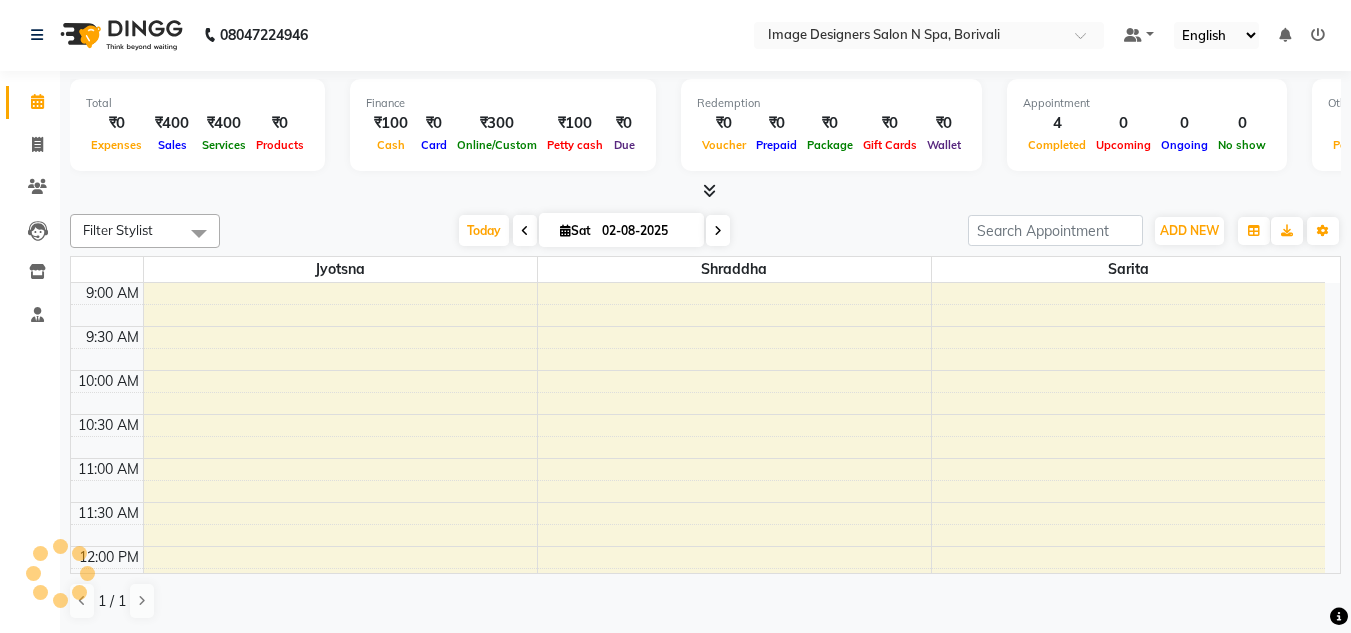scroll, scrollTop: 0, scrollLeft: 0, axis: both 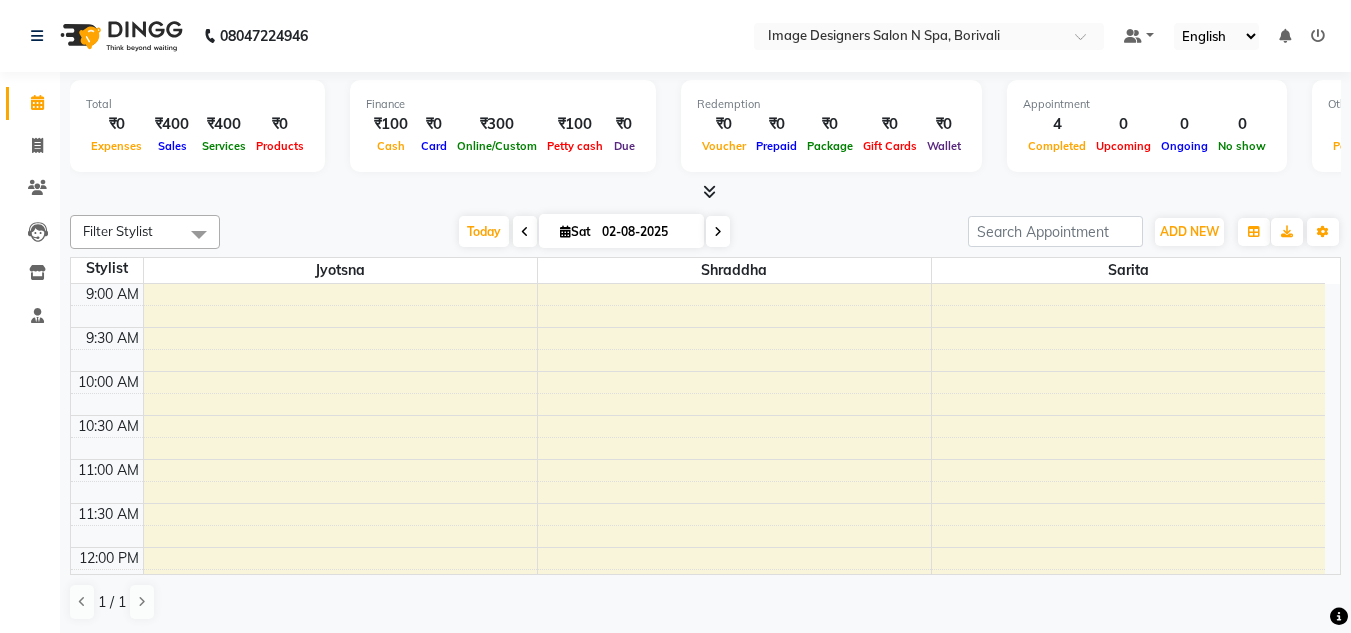 click at bounding box center [705, 192] 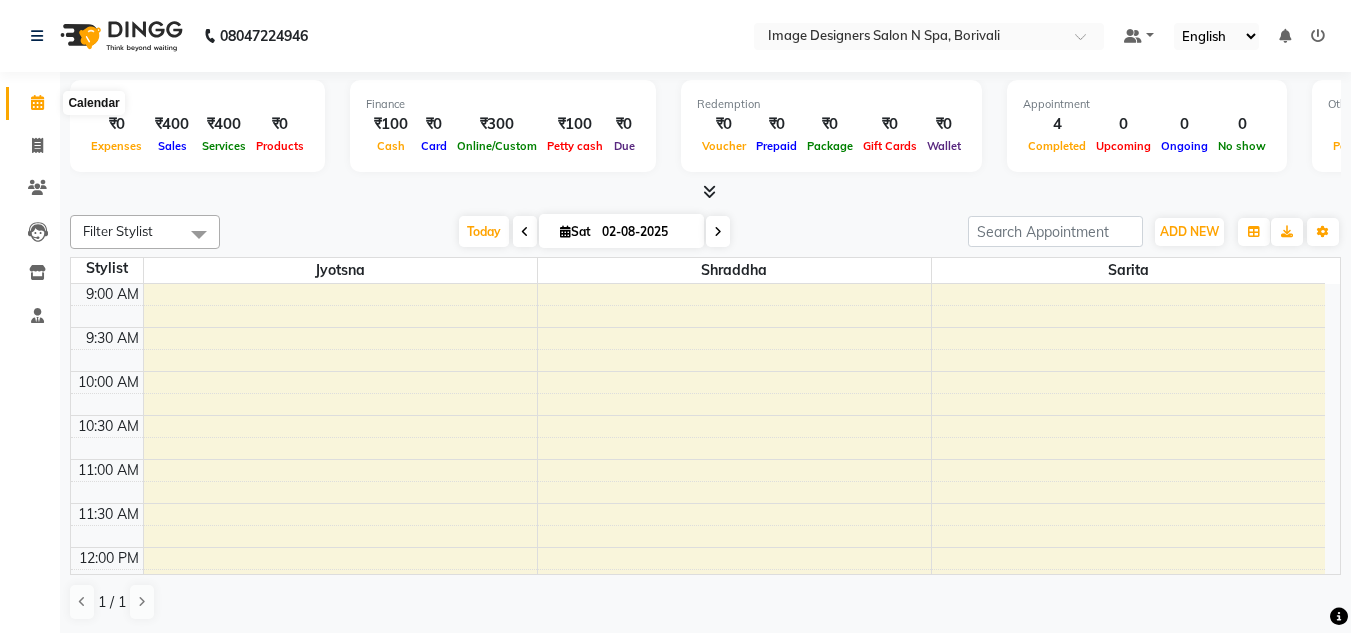 click 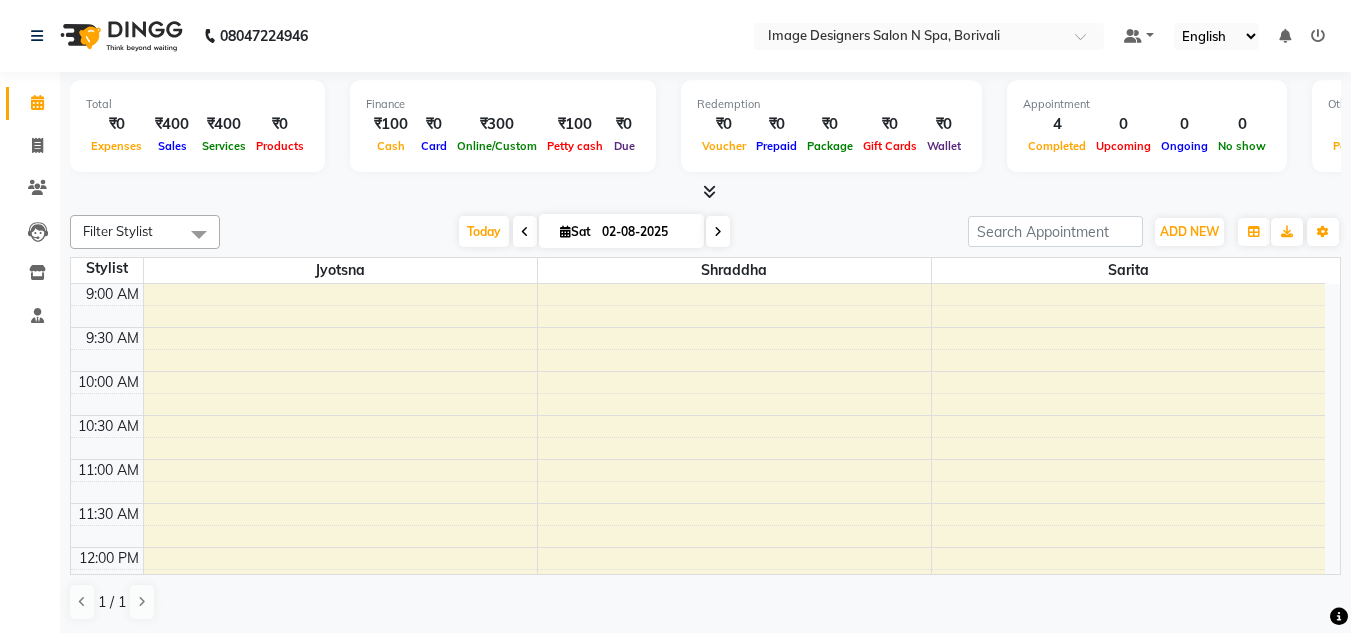 click 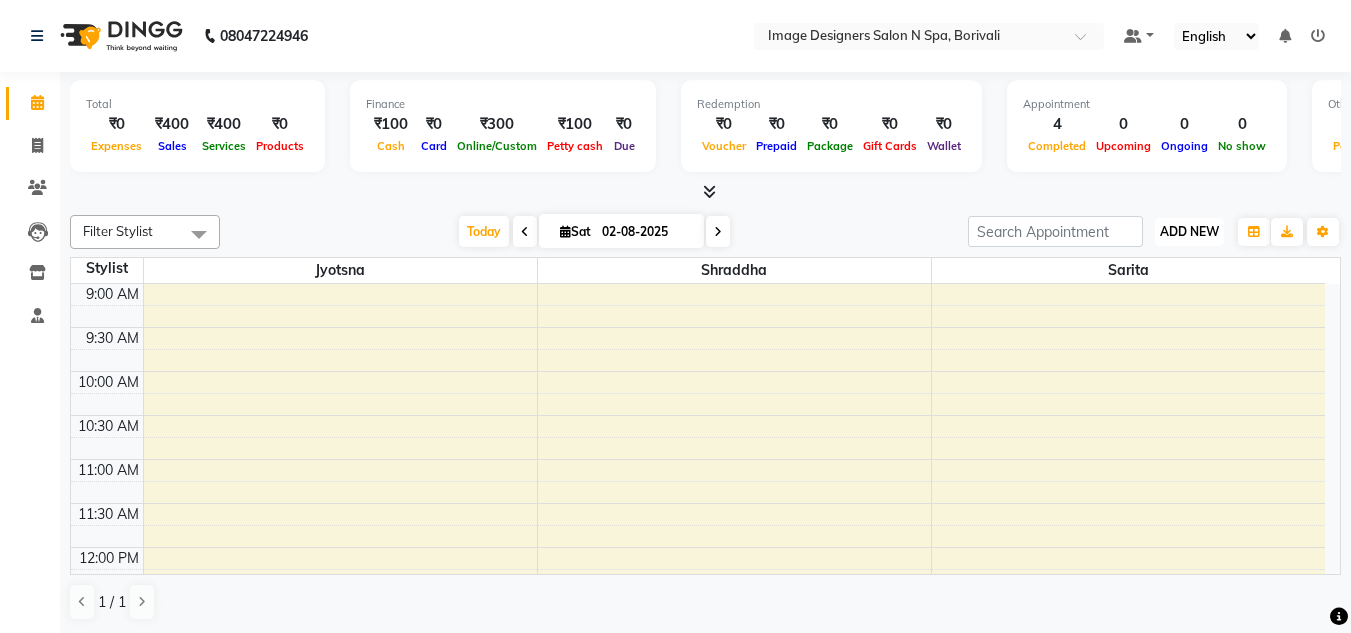 click on "ADD NEW" at bounding box center [1189, 231] 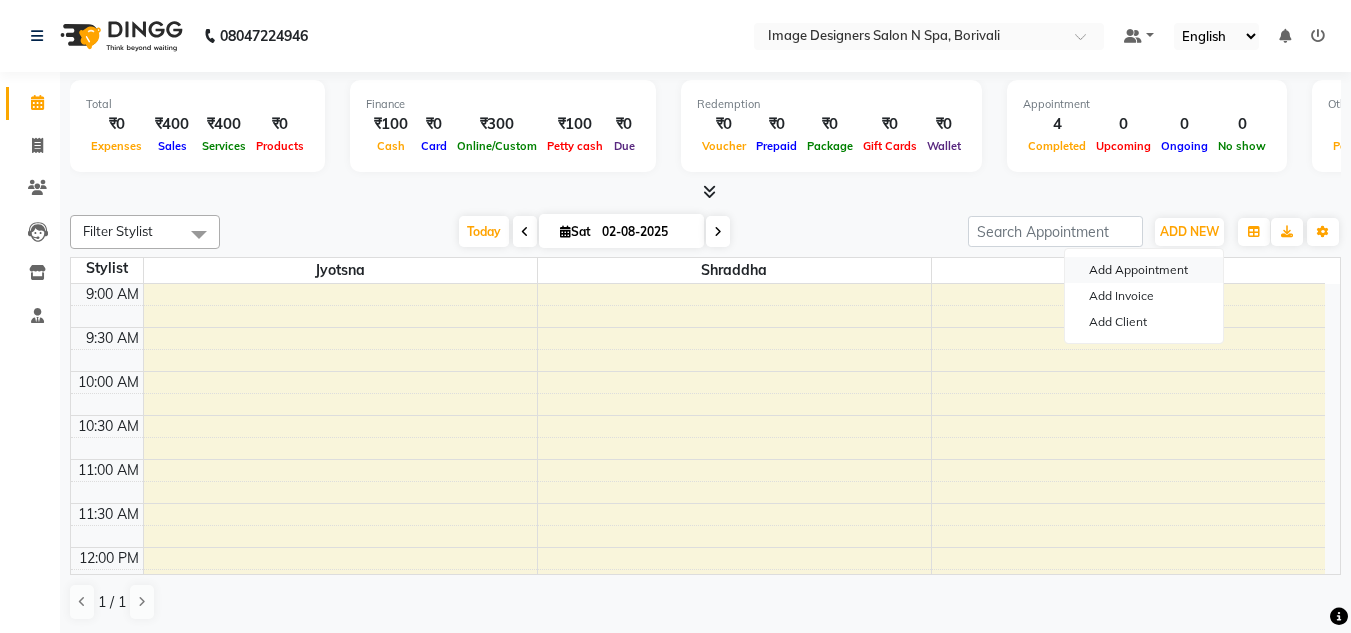 click on "Add Appointment" at bounding box center [1144, 270] 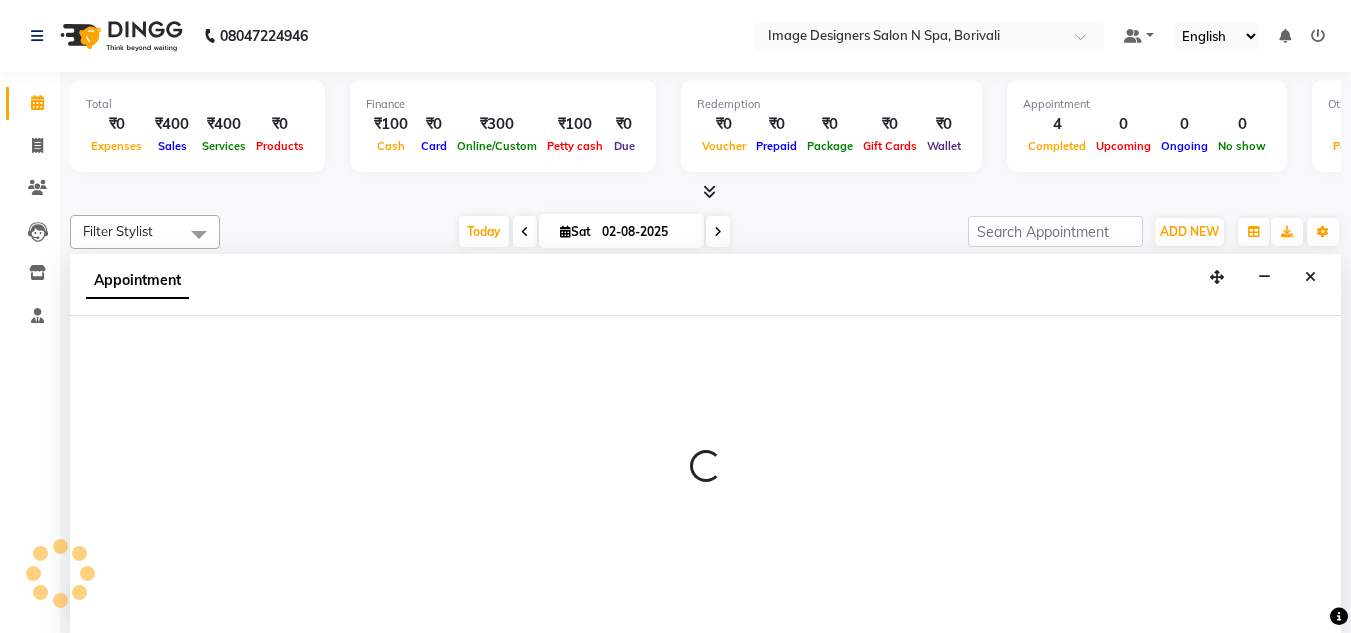 select on "600" 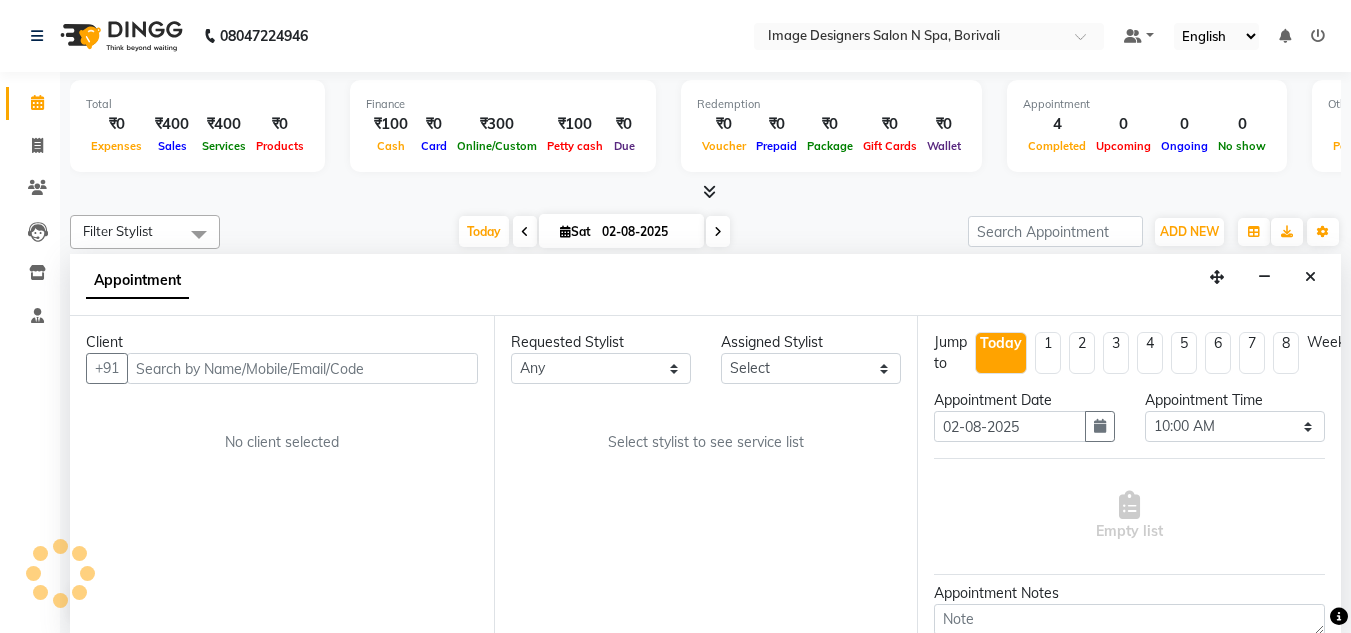 scroll, scrollTop: 1, scrollLeft: 0, axis: vertical 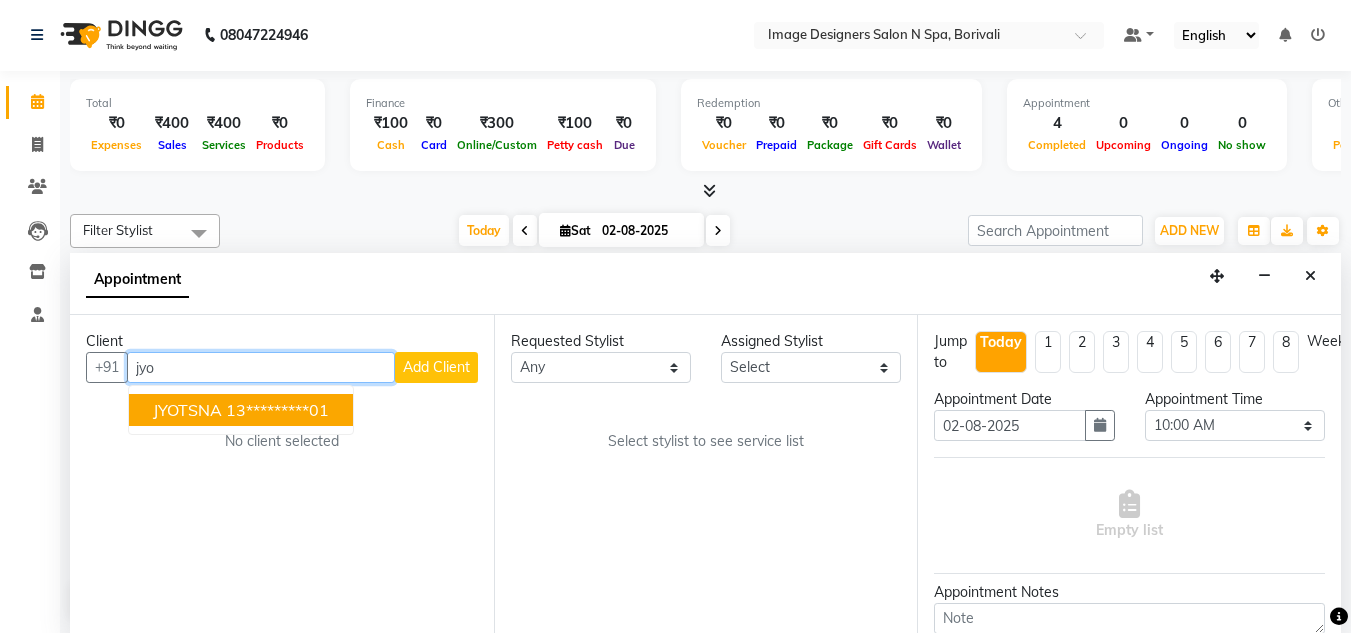 click on "13*********01" at bounding box center [277, 410] 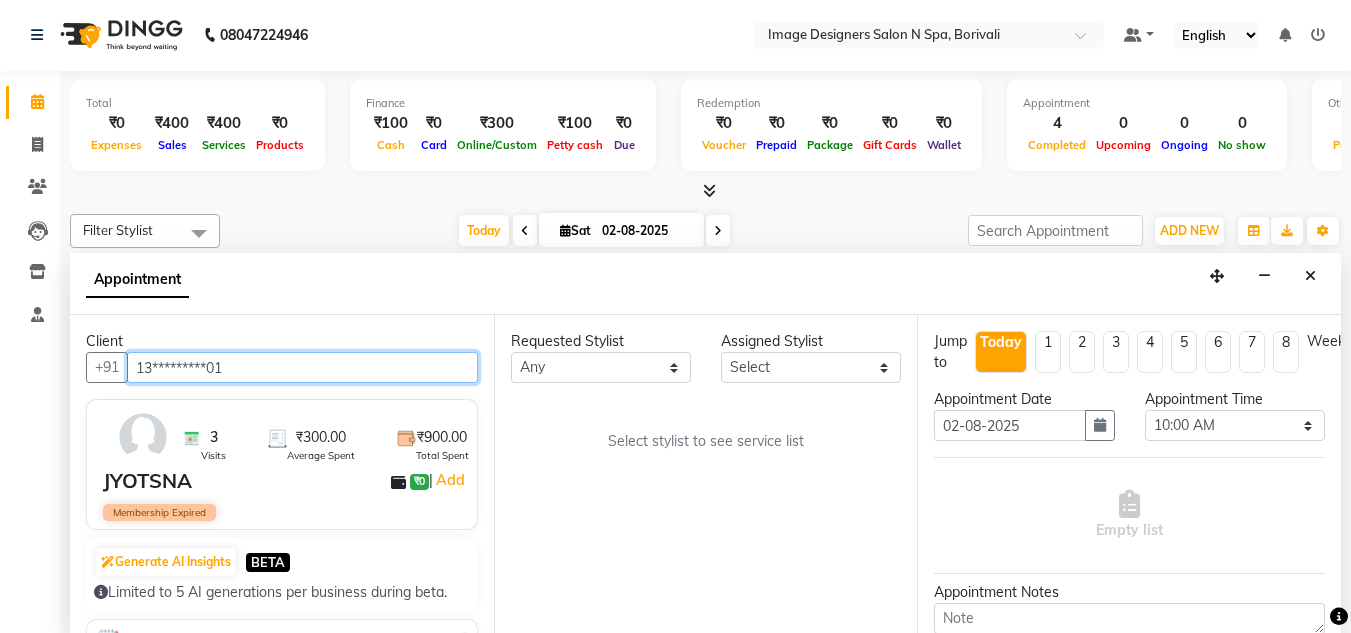 type on "13*********01" 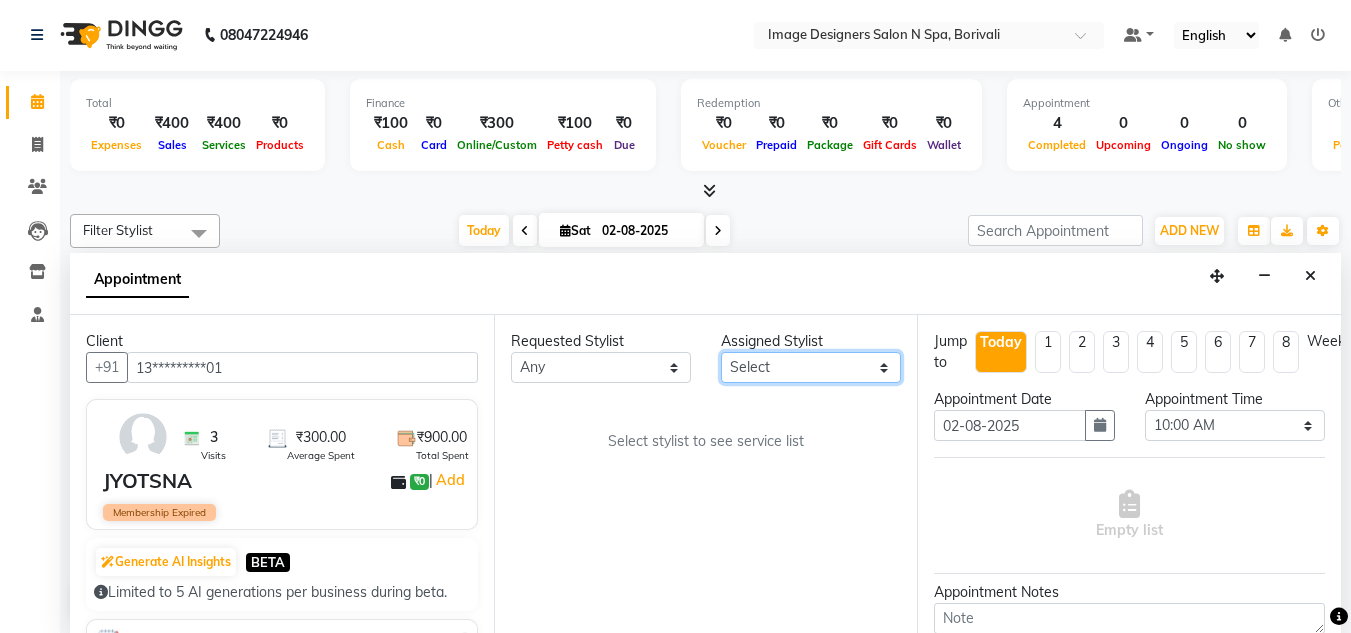 click on "Select [FIRST] [FIRST] [FIRST]" at bounding box center [811, 367] 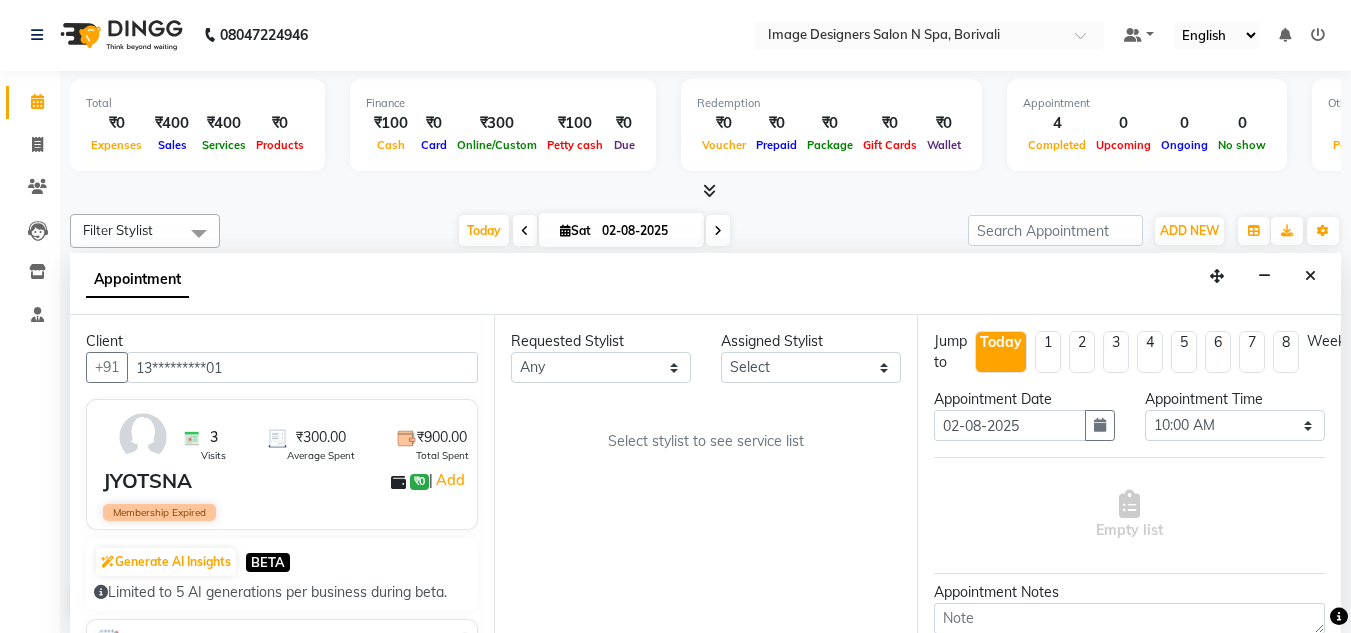 click on "Select stylist to see service list" at bounding box center (706, 441) 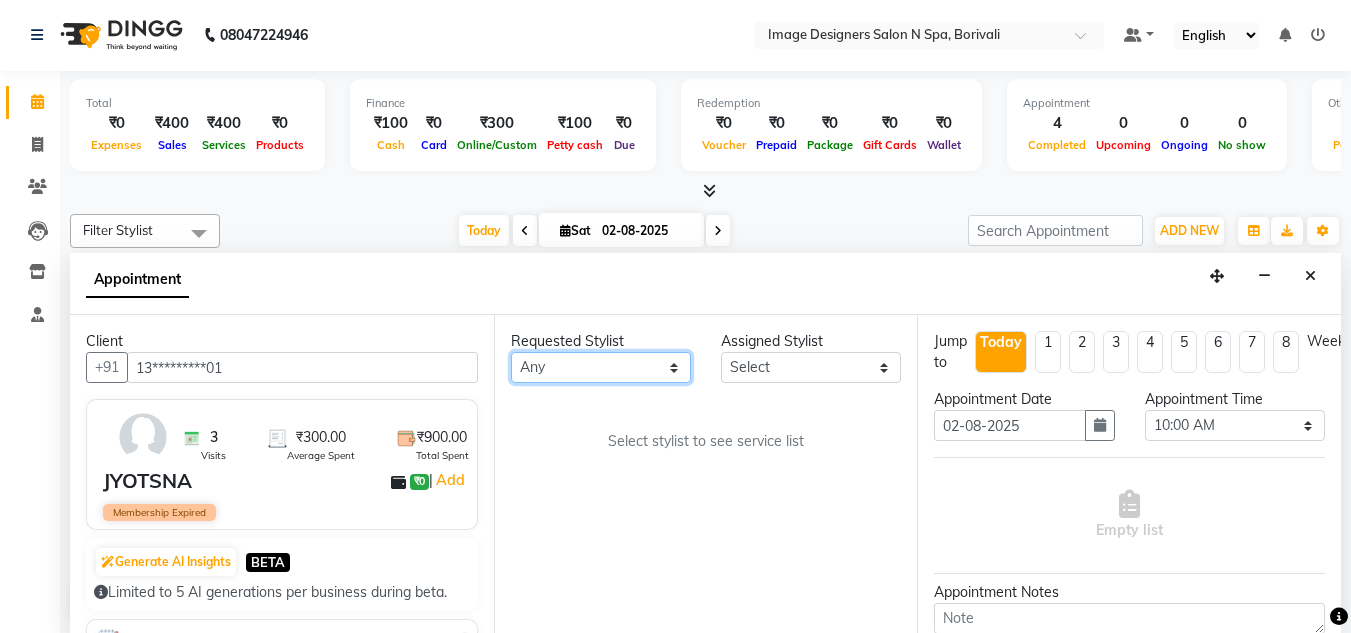 click on "Any Jyotsna Sarita Shraddha" at bounding box center [601, 367] 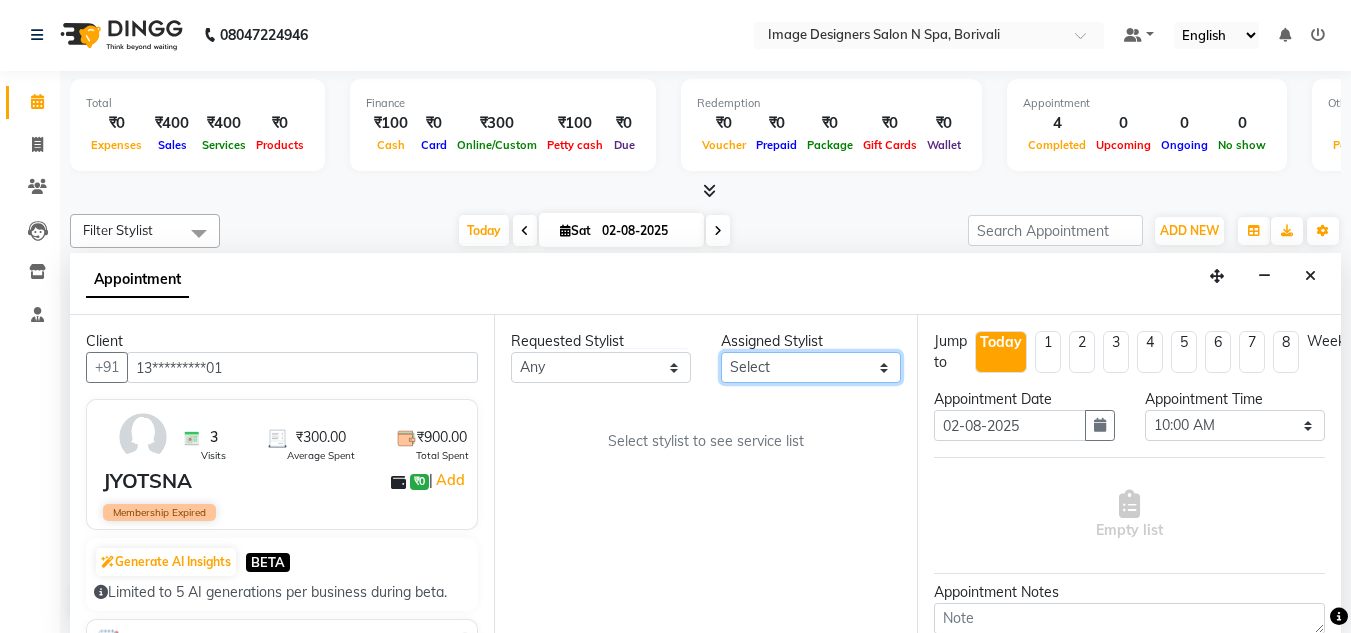 click on "Select [FIRST] [FIRST] [FIRST]" at bounding box center [811, 367] 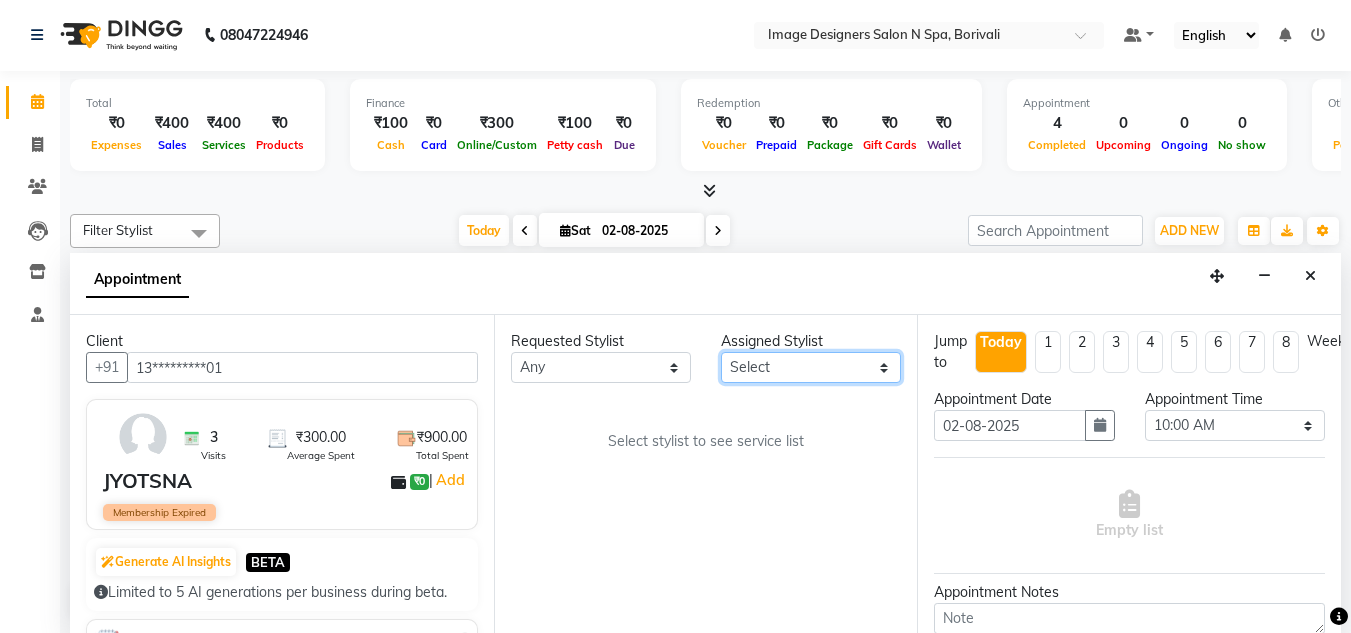 select on "86238" 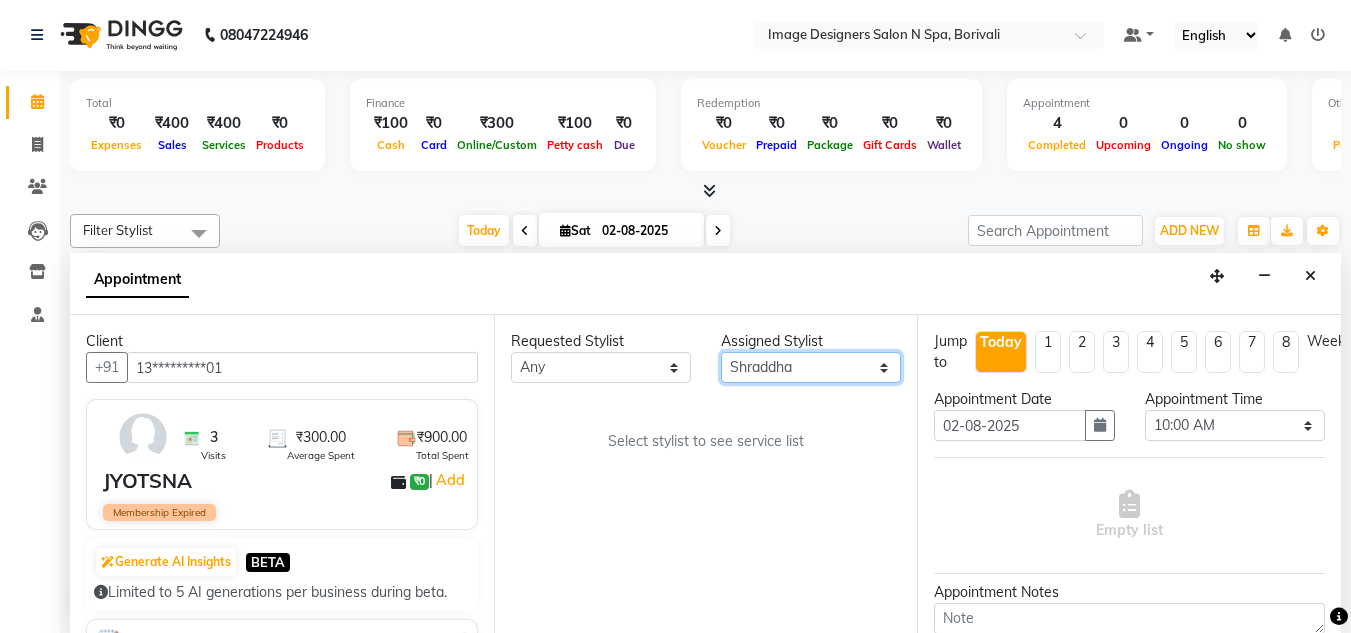 click on "Select [FIRST] [FIRST] [FIRST]" at bounding box center [811, 367] 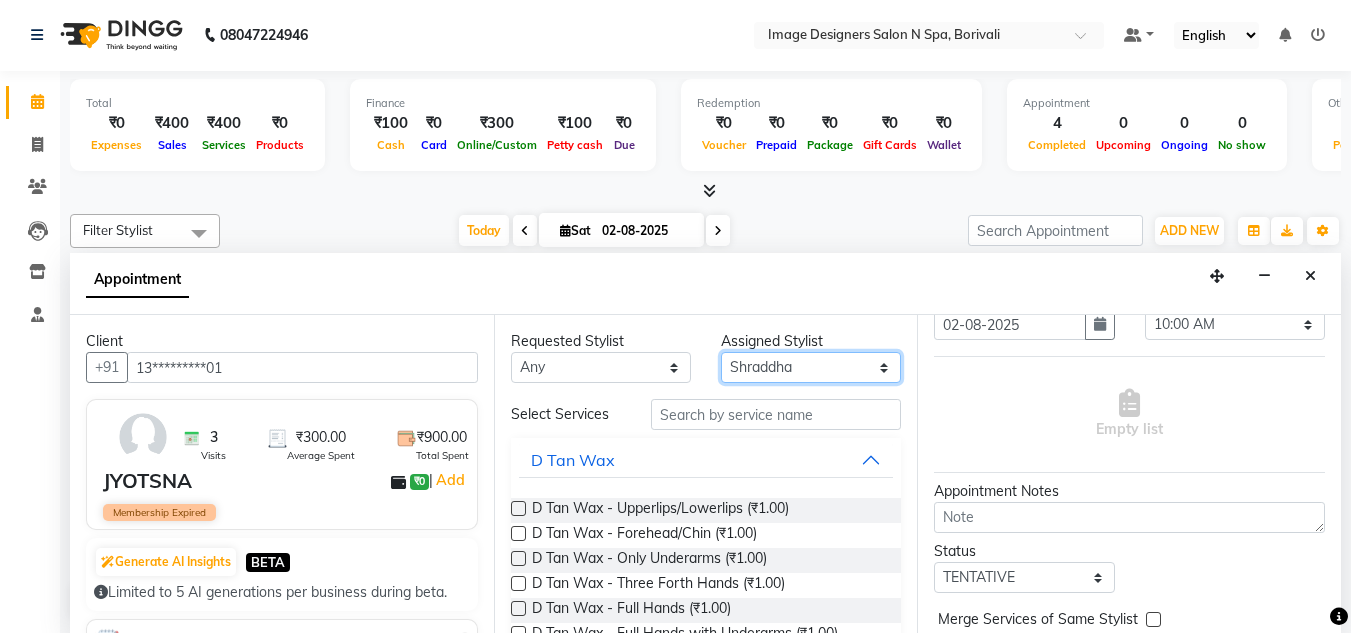 scroll, scrollTop: 114, scrollLeft: 0, axis: vertical 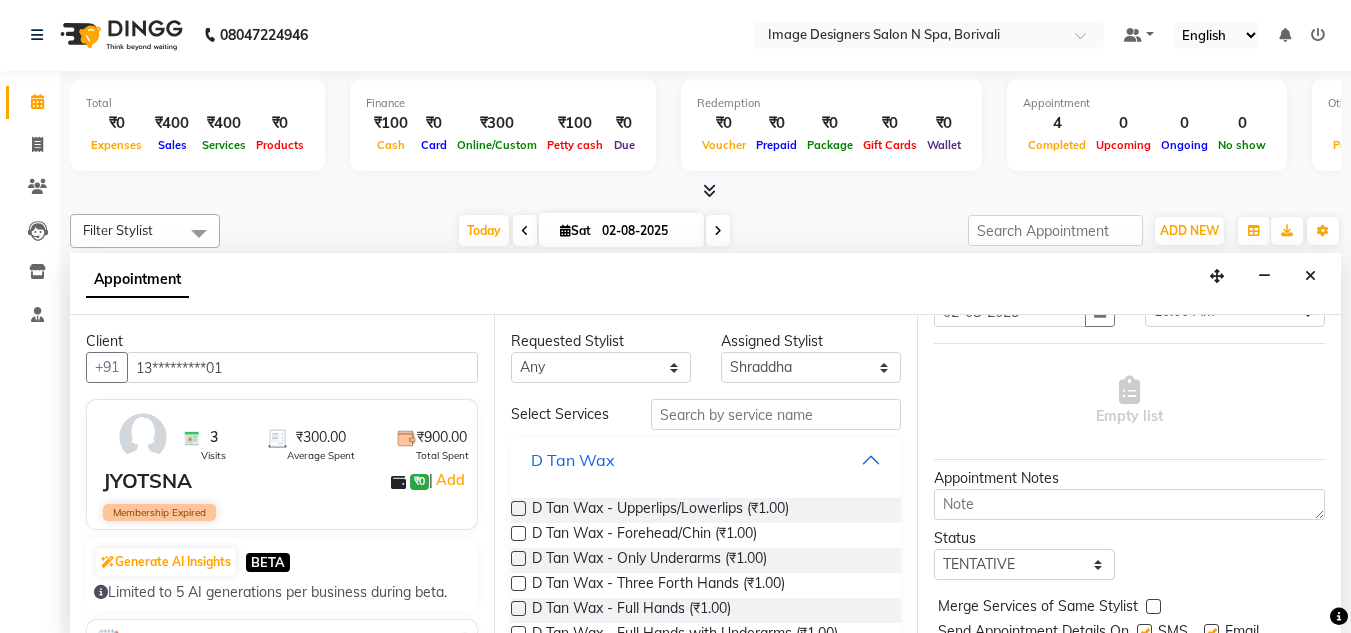 click on "D Tan Wax" at bounding box center [706, 460] 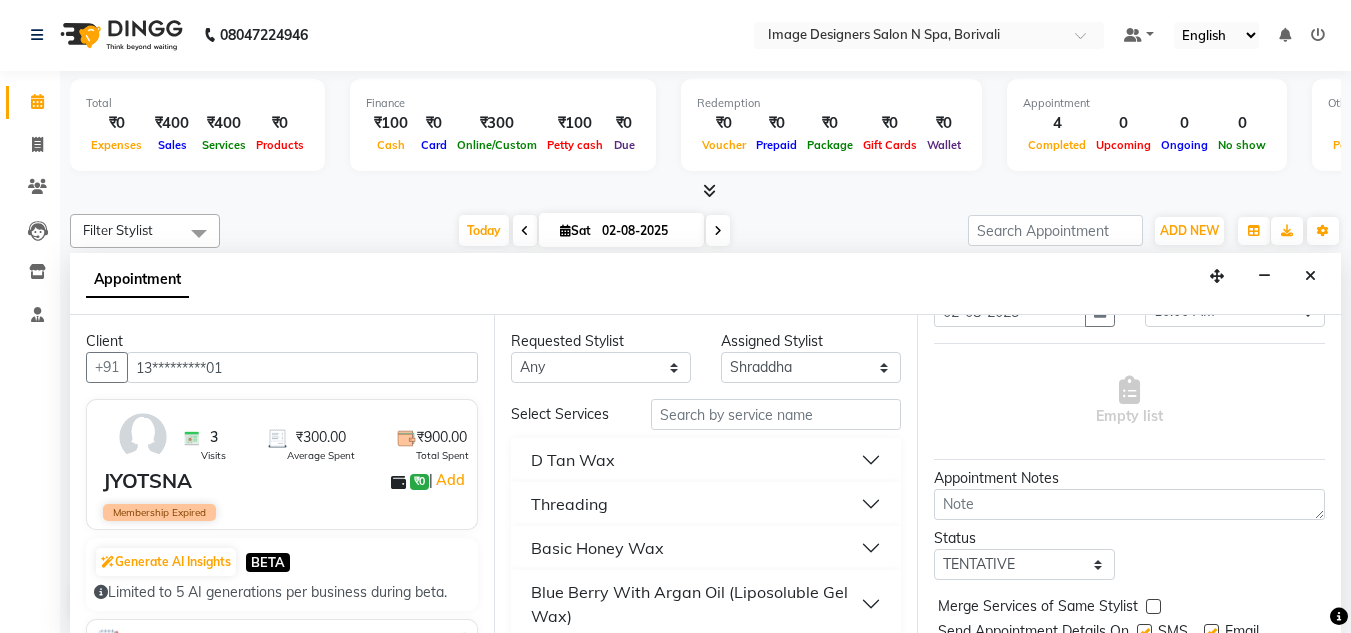 click on "Appointment" at bounding box center (705, 284) 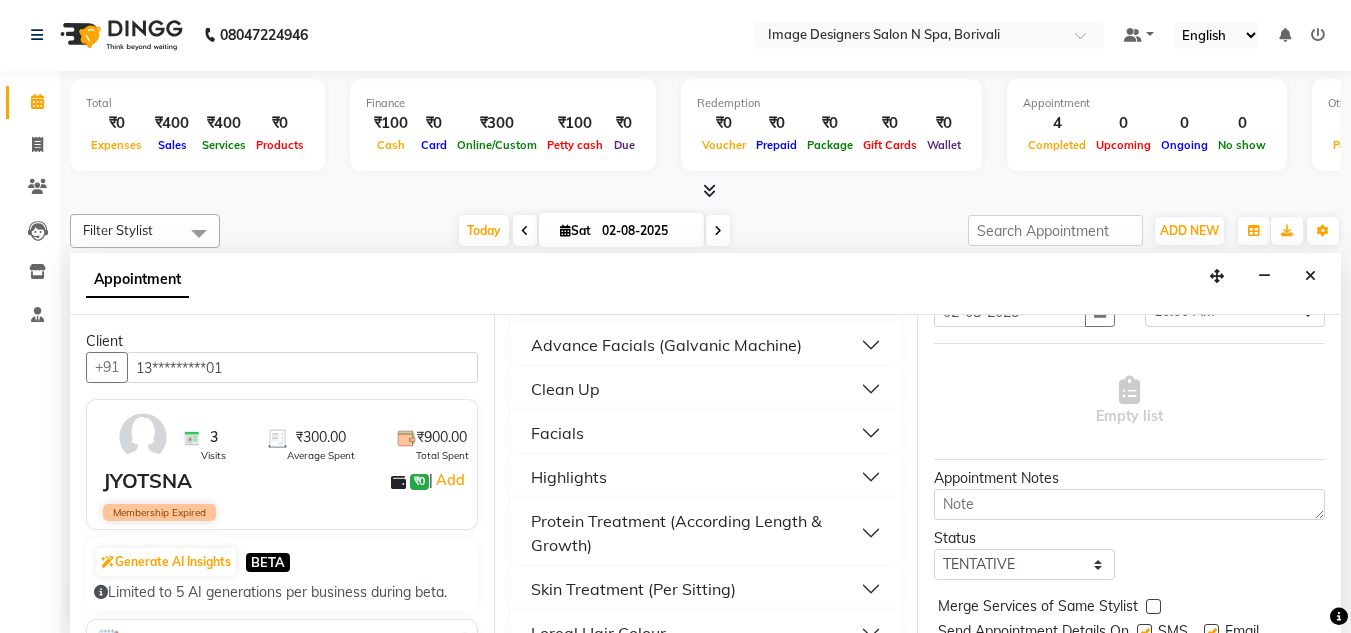 scroll, scrollTop: 1453, scrollLeft: 0, axis: vertical 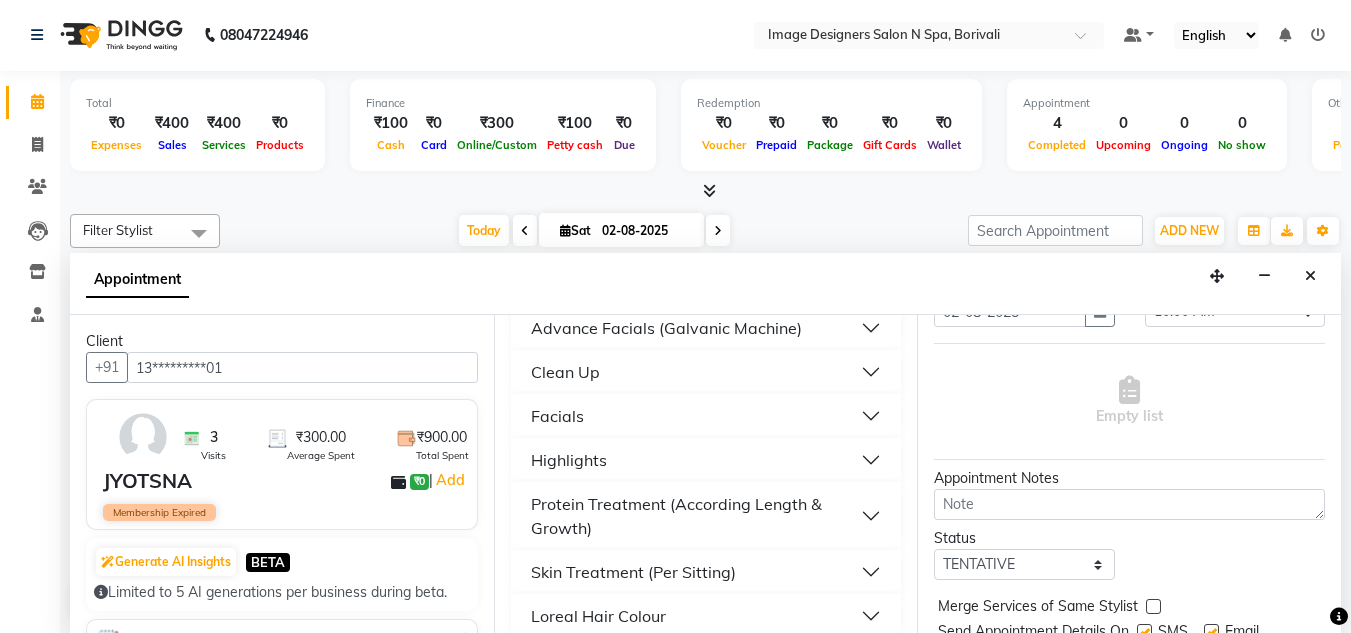 click on "Protein Treatment (According Length & Growth)" at bounding box center [696, 516] 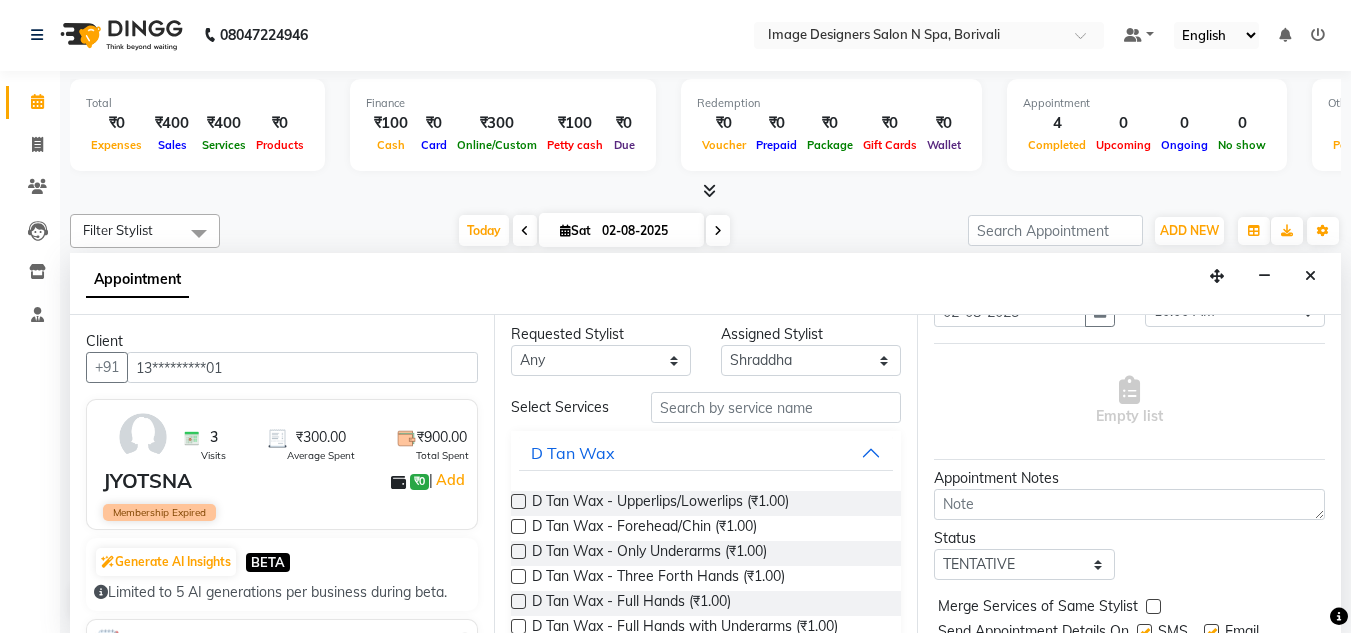 scroll, scrollTop: 0, scrollLeft: 0, axis: both 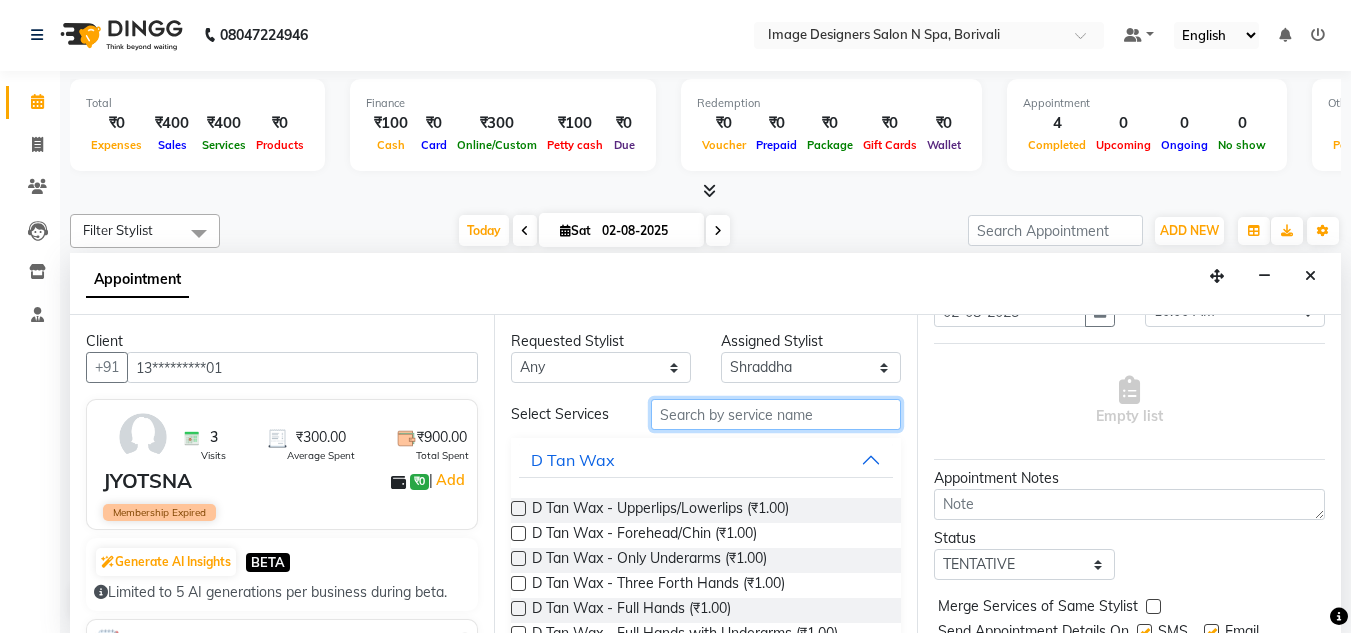 click at bounding box center (776, 414) 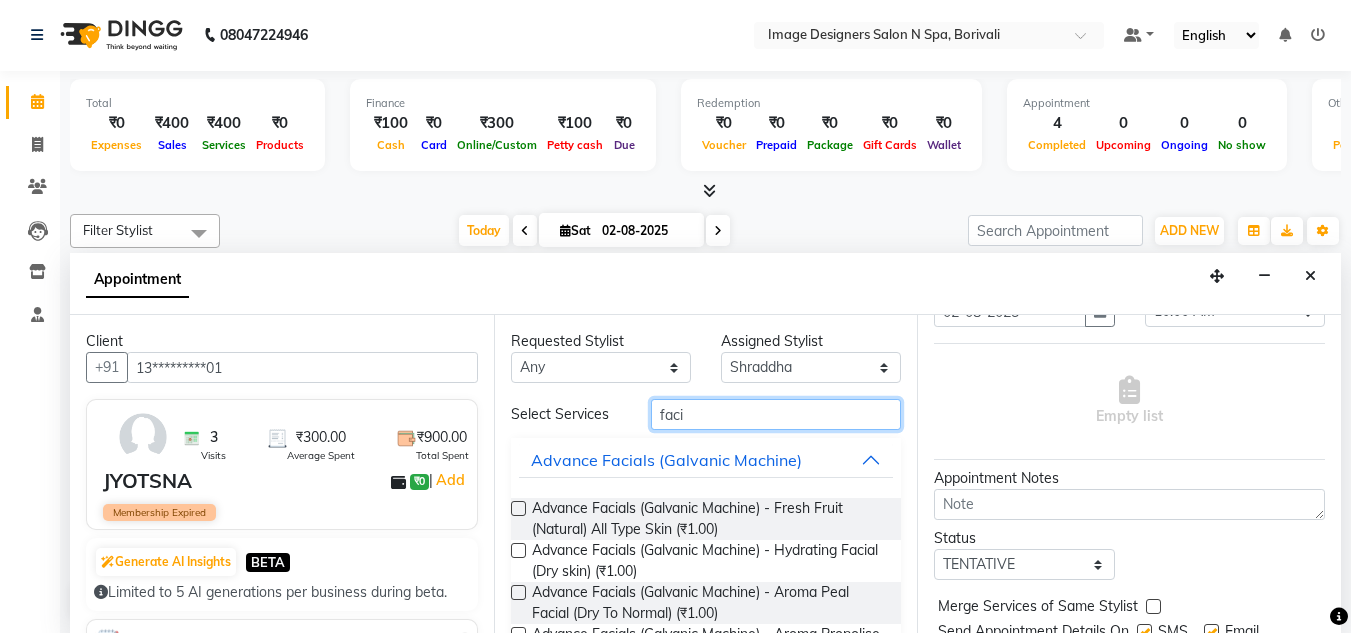 type on "faci" 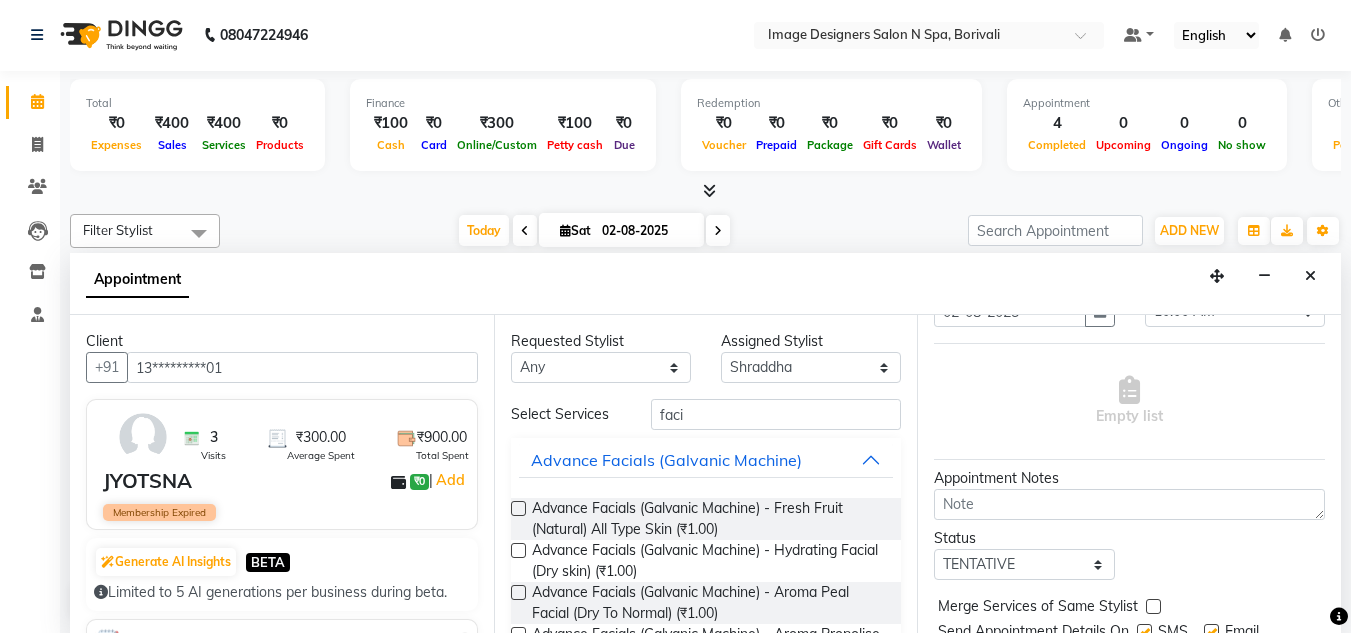 click at bounding box center [518, 508] 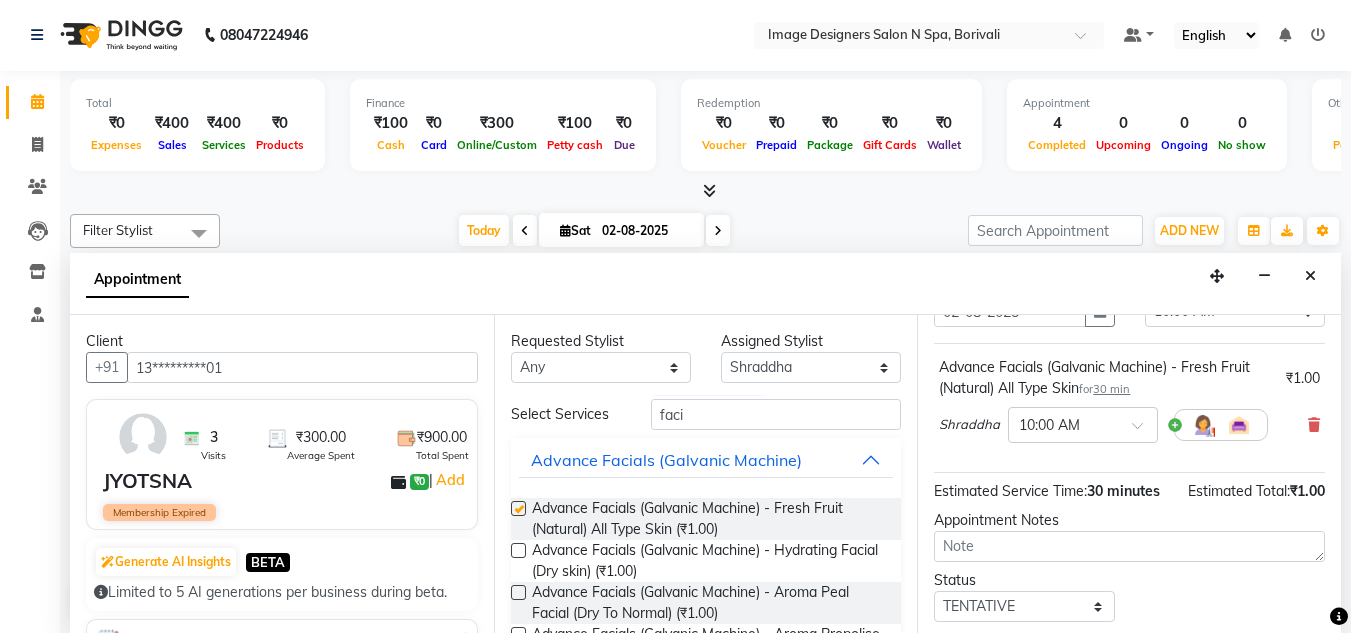 checkbox on "false" 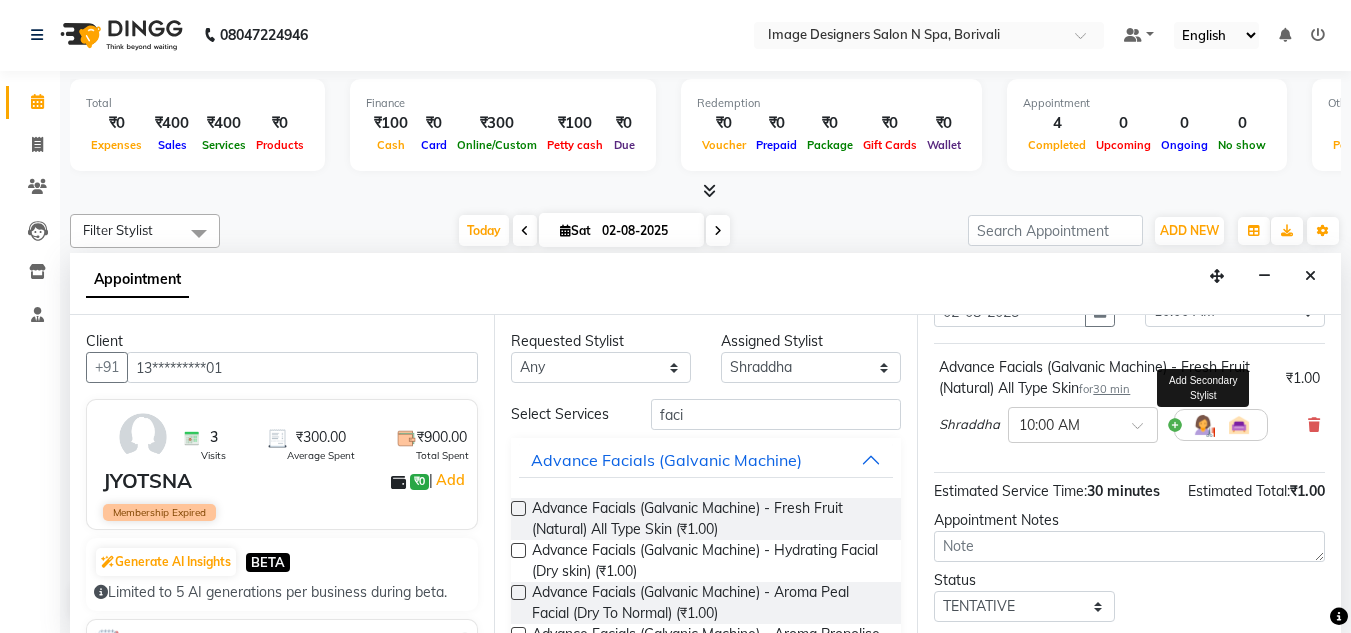 click at bounding box center [1203, 425] 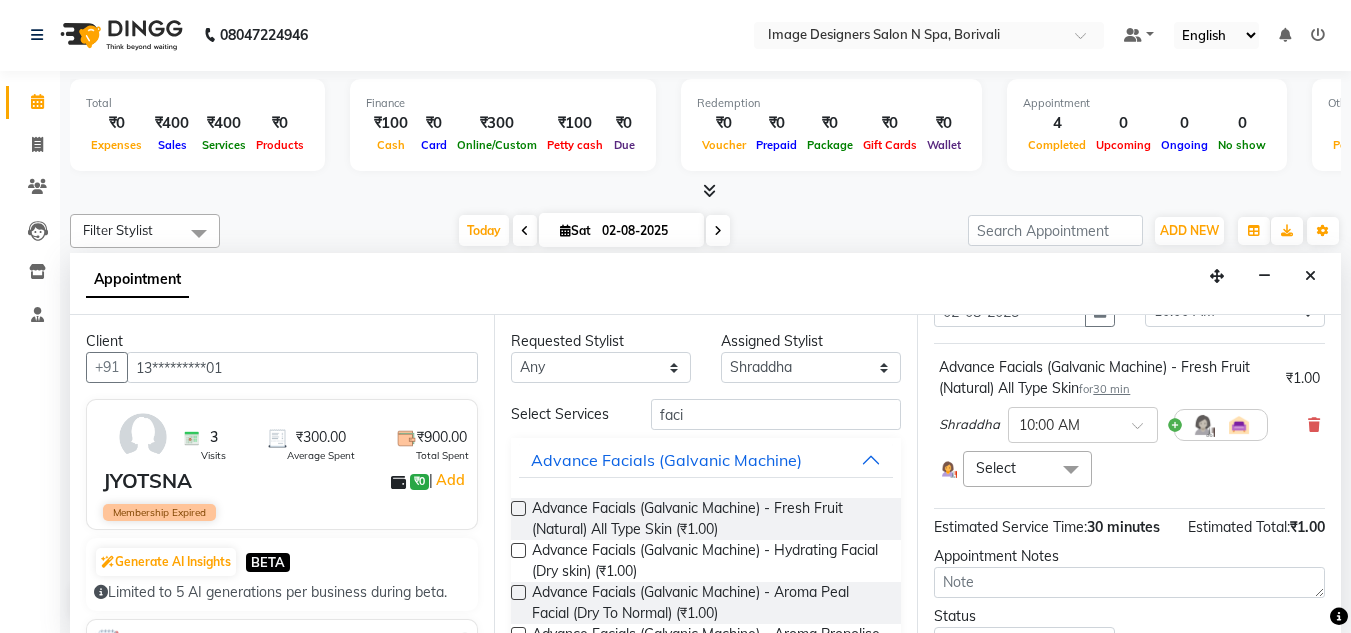 click at bounding box center (1071, 470) 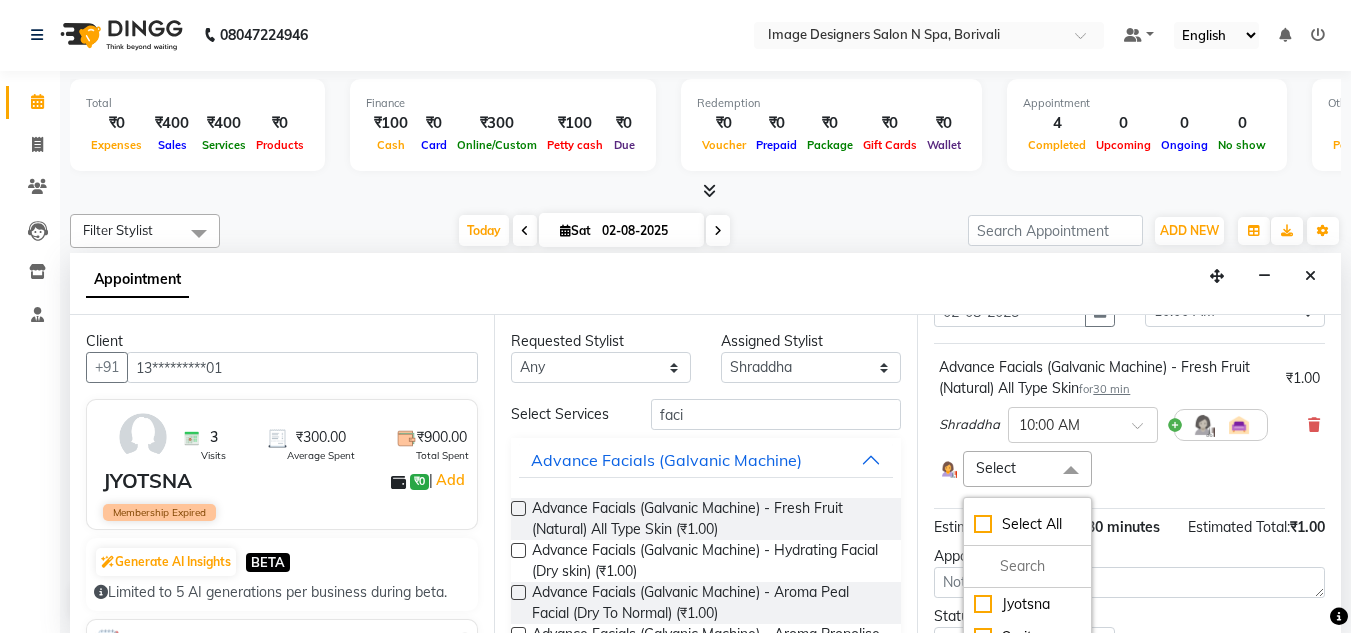 click on "Select Select All Jyotsna Sarita" at bounding box center [1129, 468] 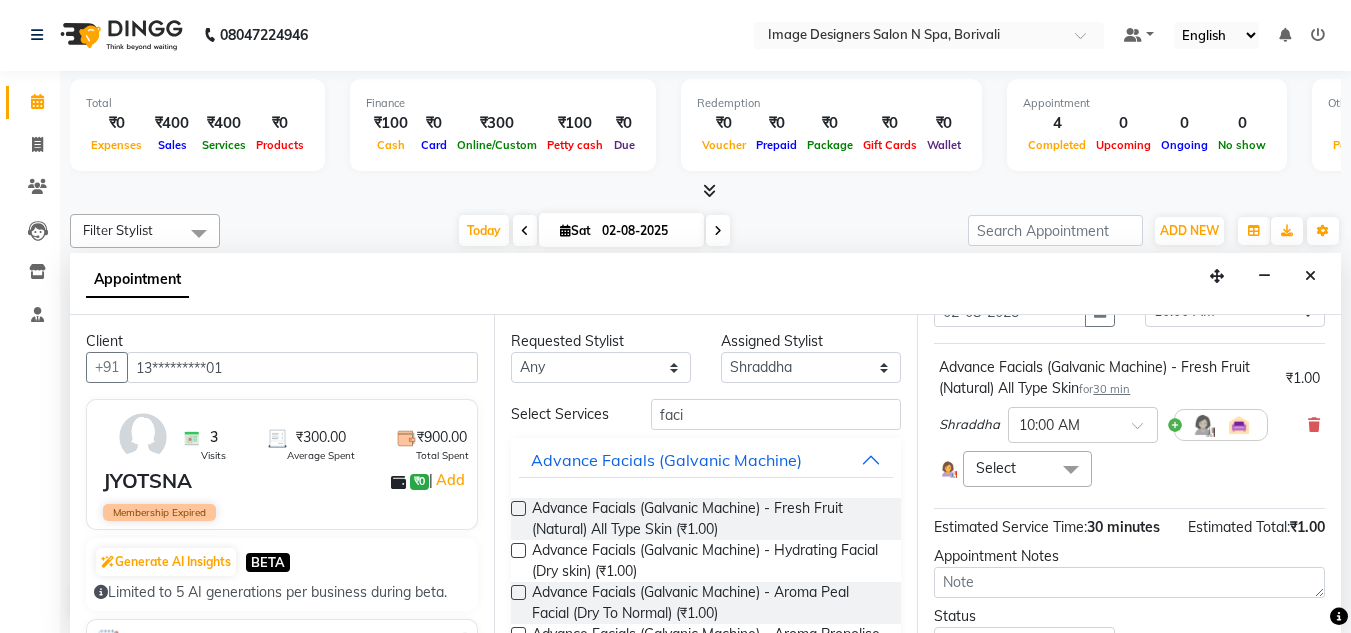 click on "Select Select All Jyotsna Sarita" at bounding box center (1129, 468) 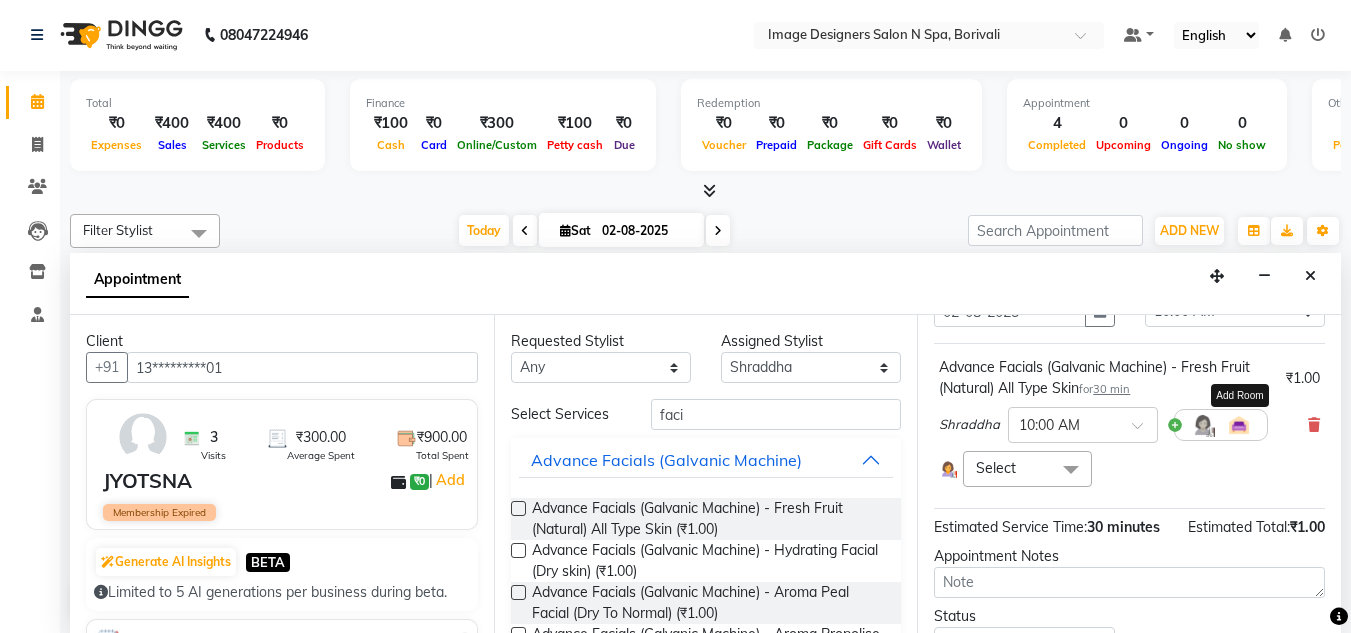 click at bounding box center (1239, 425) 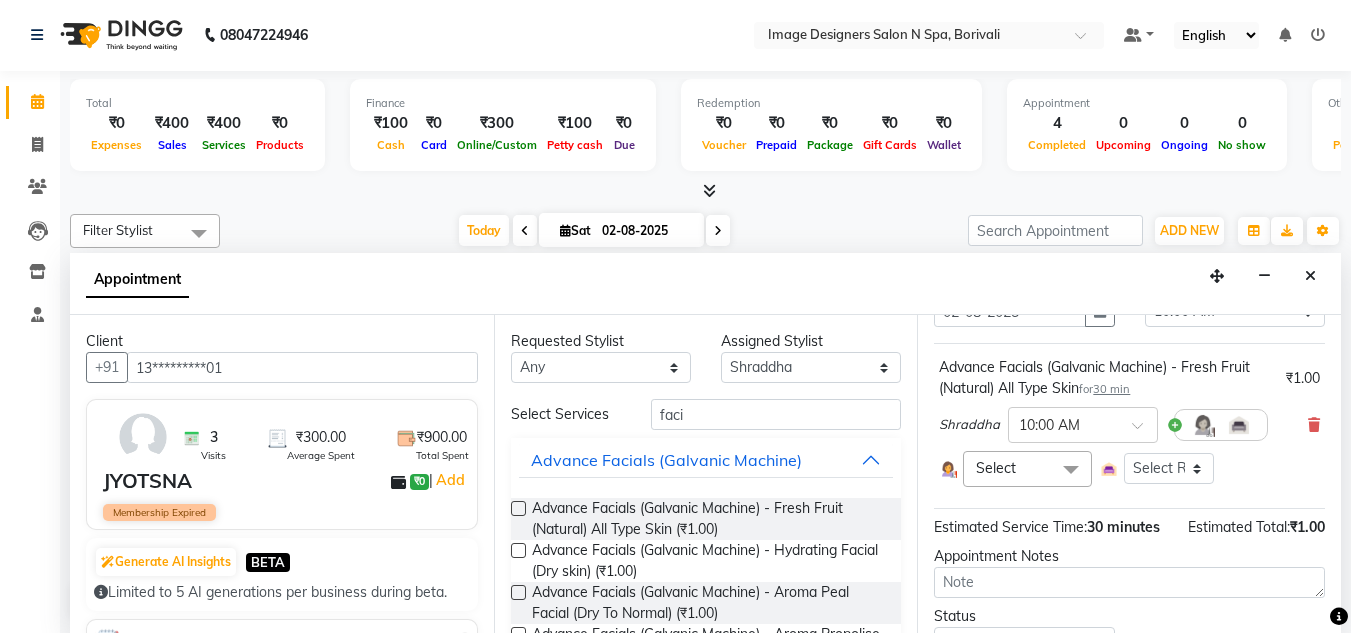 click at bounding box center (1221, 425) 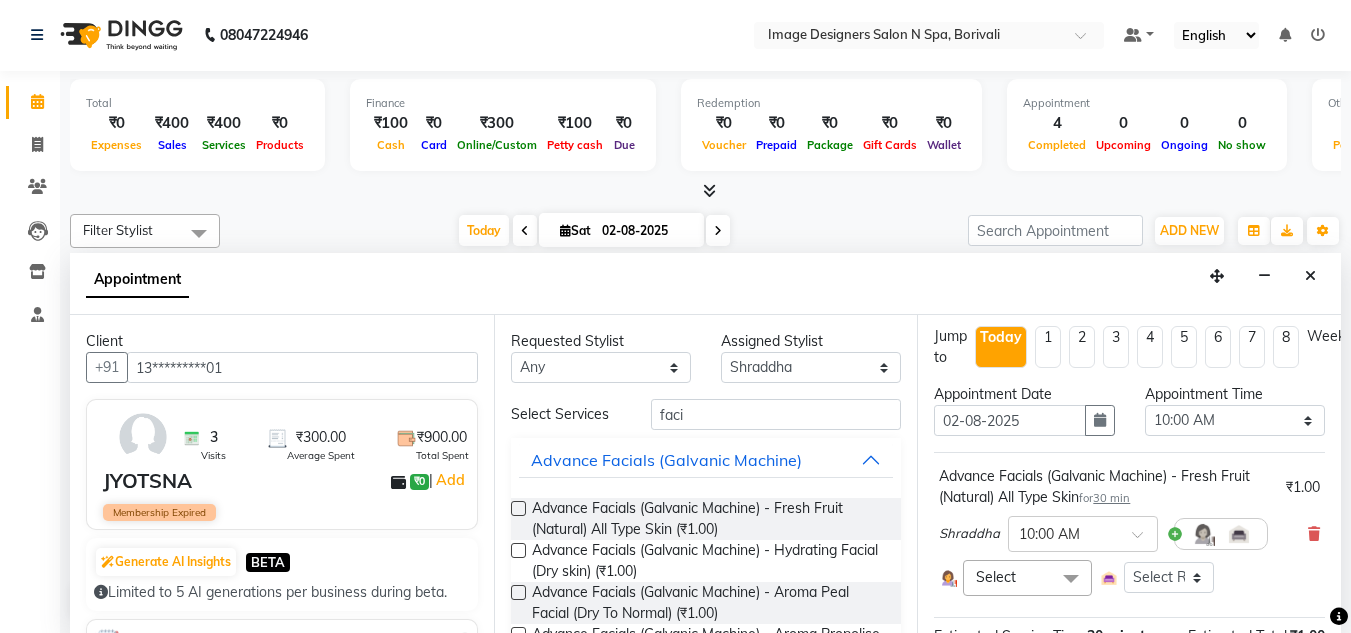 scroll, scrollTop: 0, scrollLeft: 0, axis: both 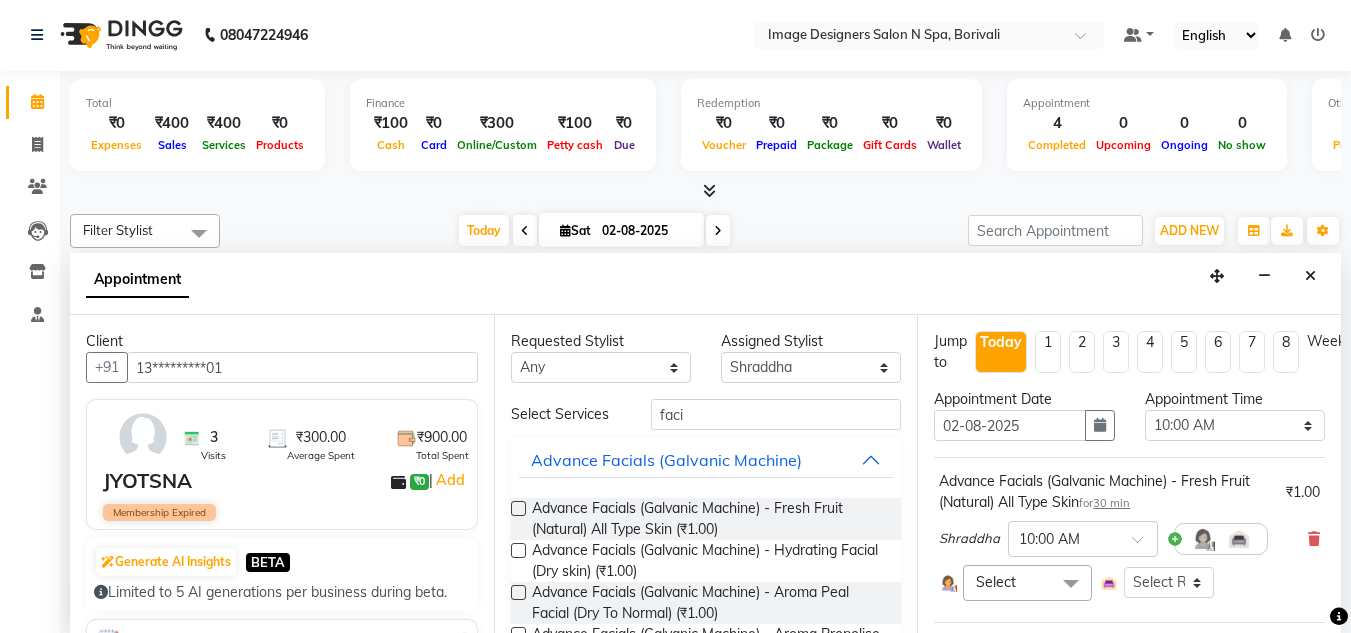 click at bounding box center (1071, 584) 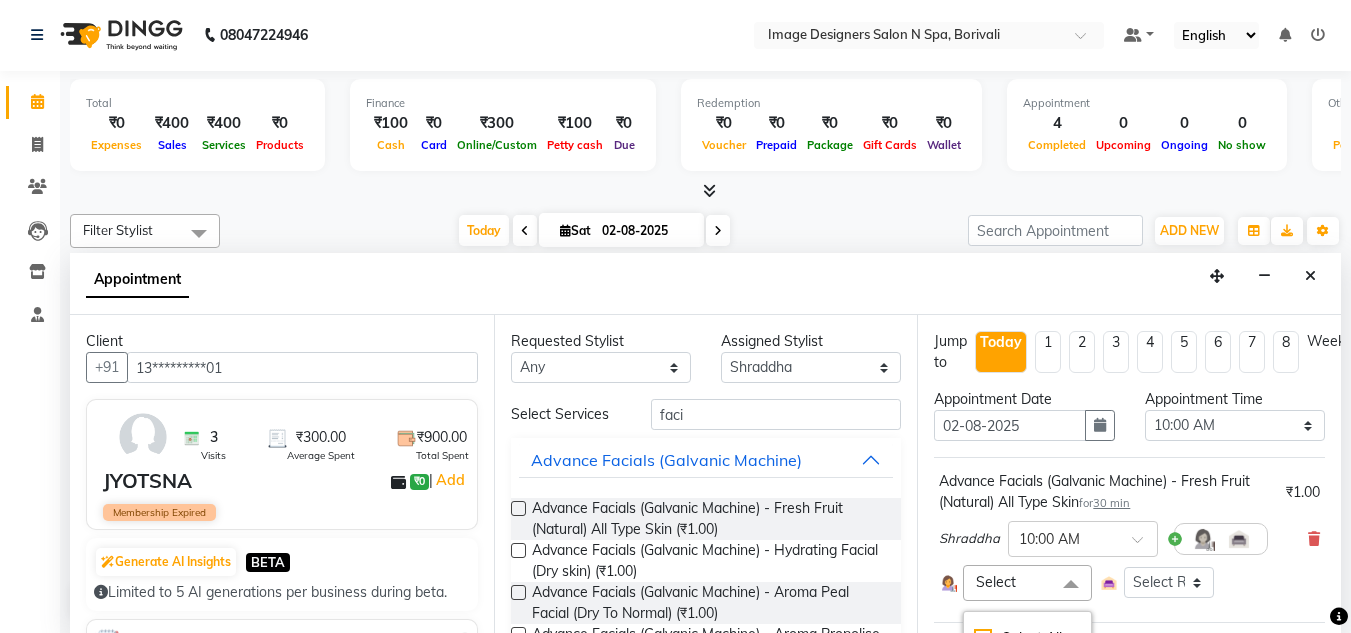 click at bounding box center [1339, 617] 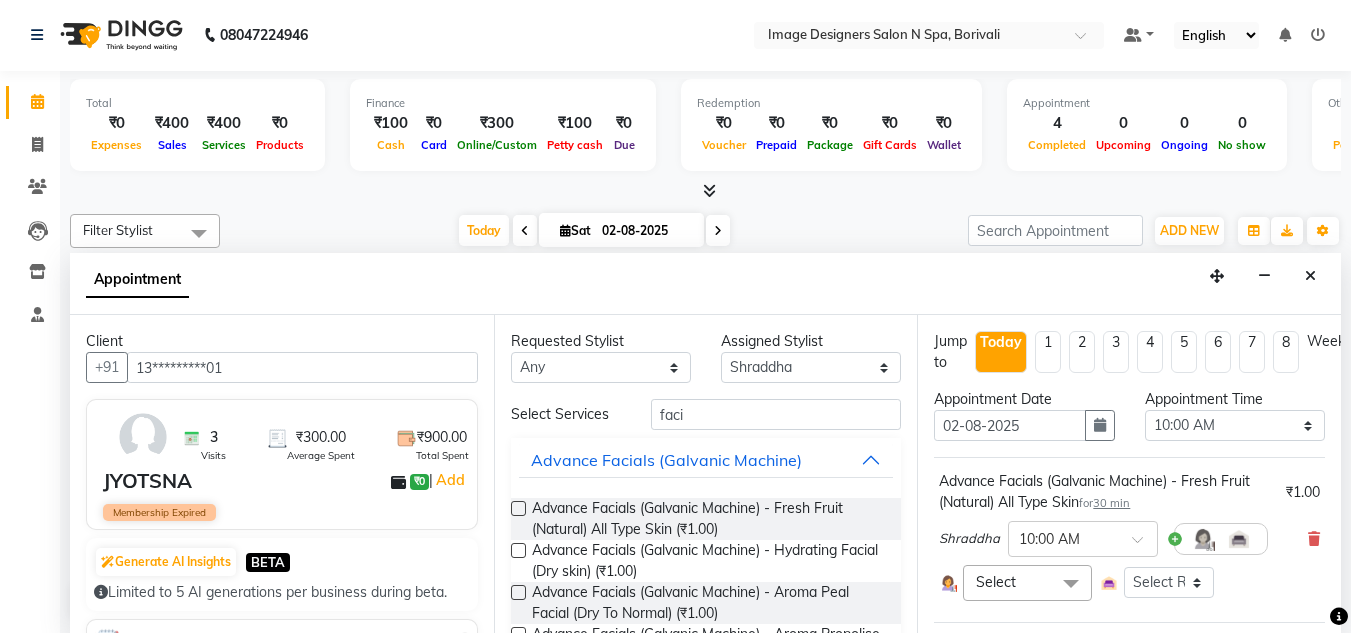 click at bounding box center [1339, 617] 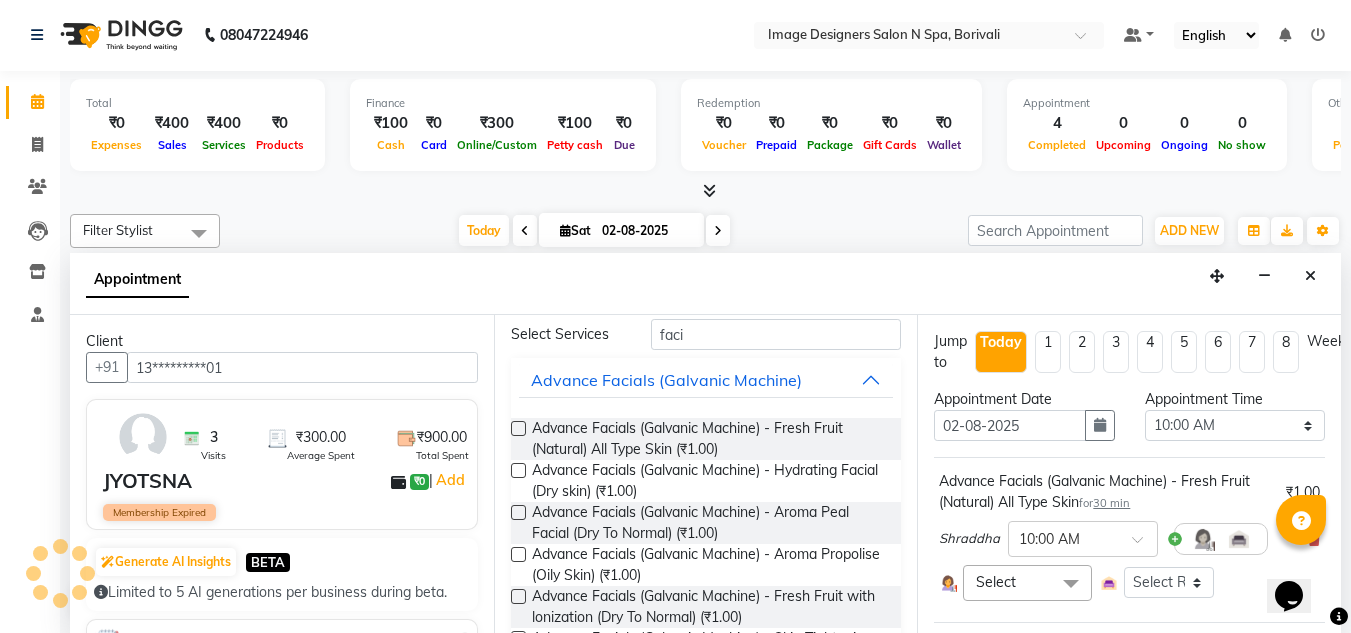 scroll, scrollTop: 120, scrollLeft: 0, axis: vertical 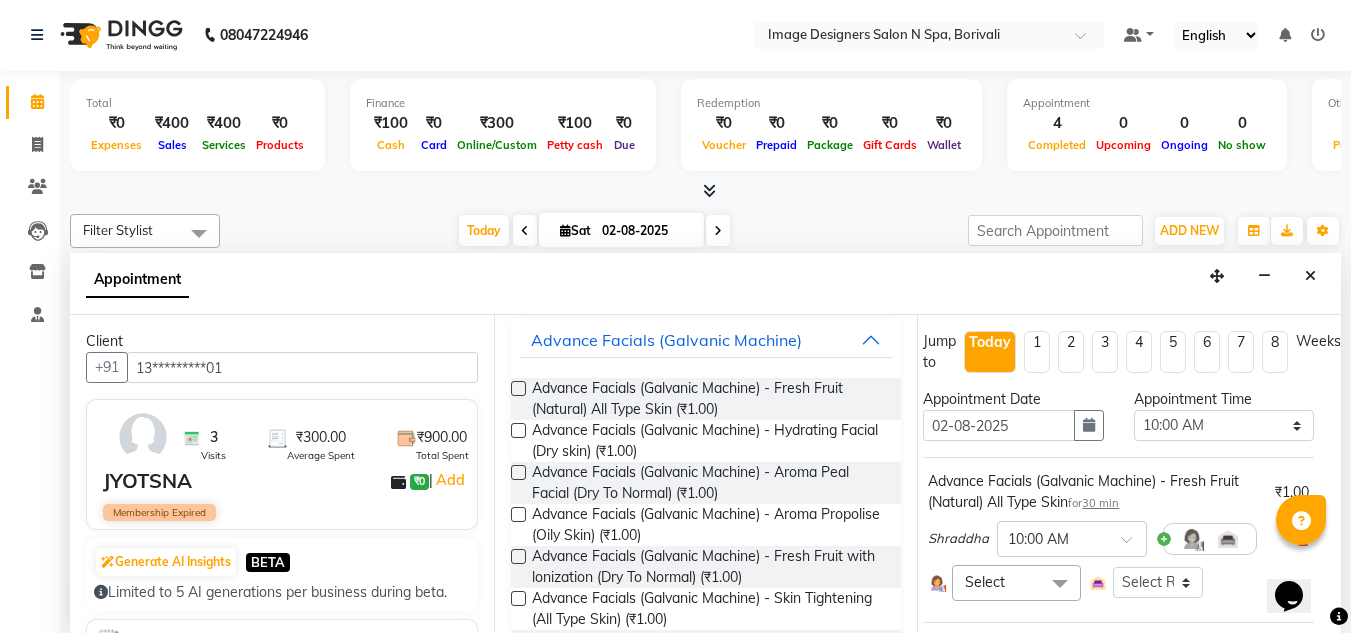 click on "Today  Sat 02-08-2025" at bounding box center (594, 231) 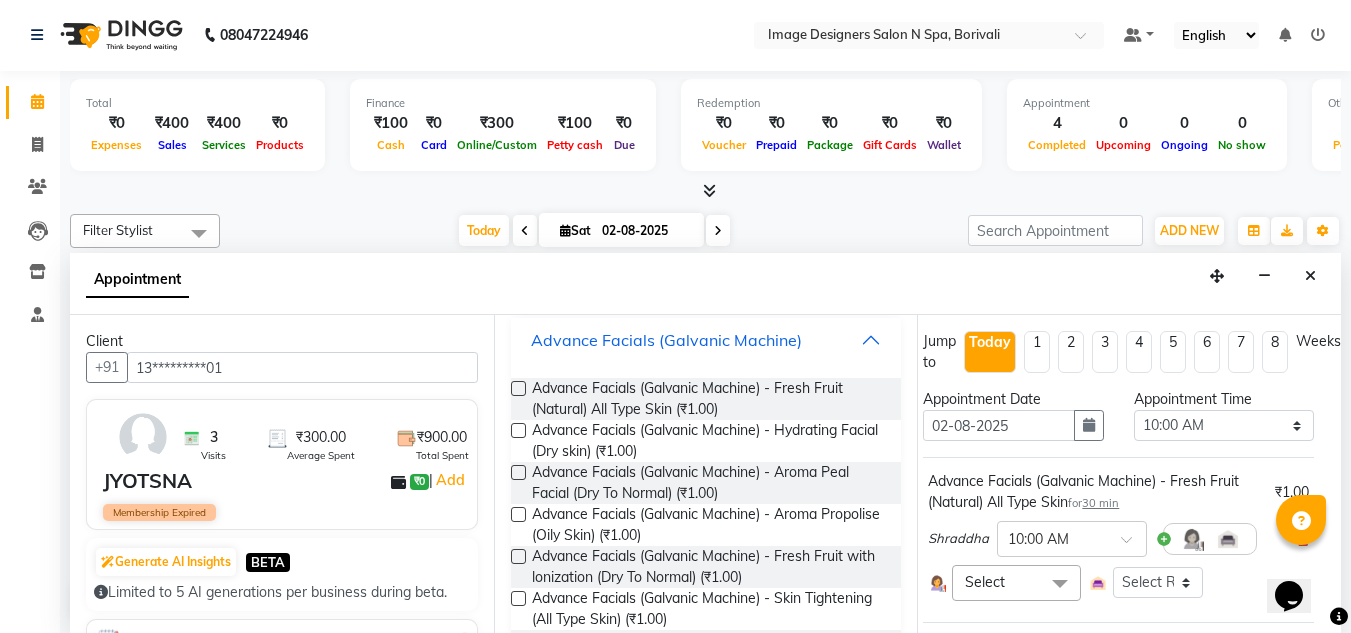 click on "Advance Facials (Galvanic Machine)" at bounding box center [706, 340] 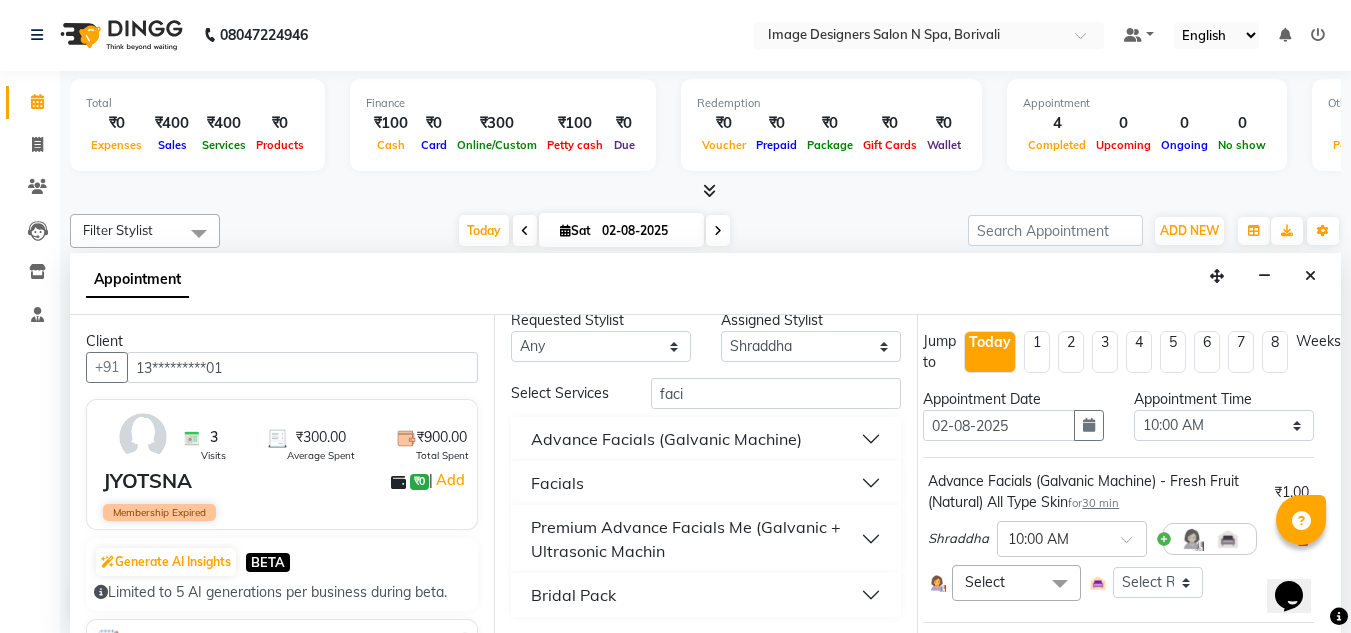 scroll, scrollTop: 21, scrollLeft: 0, axis: vertical 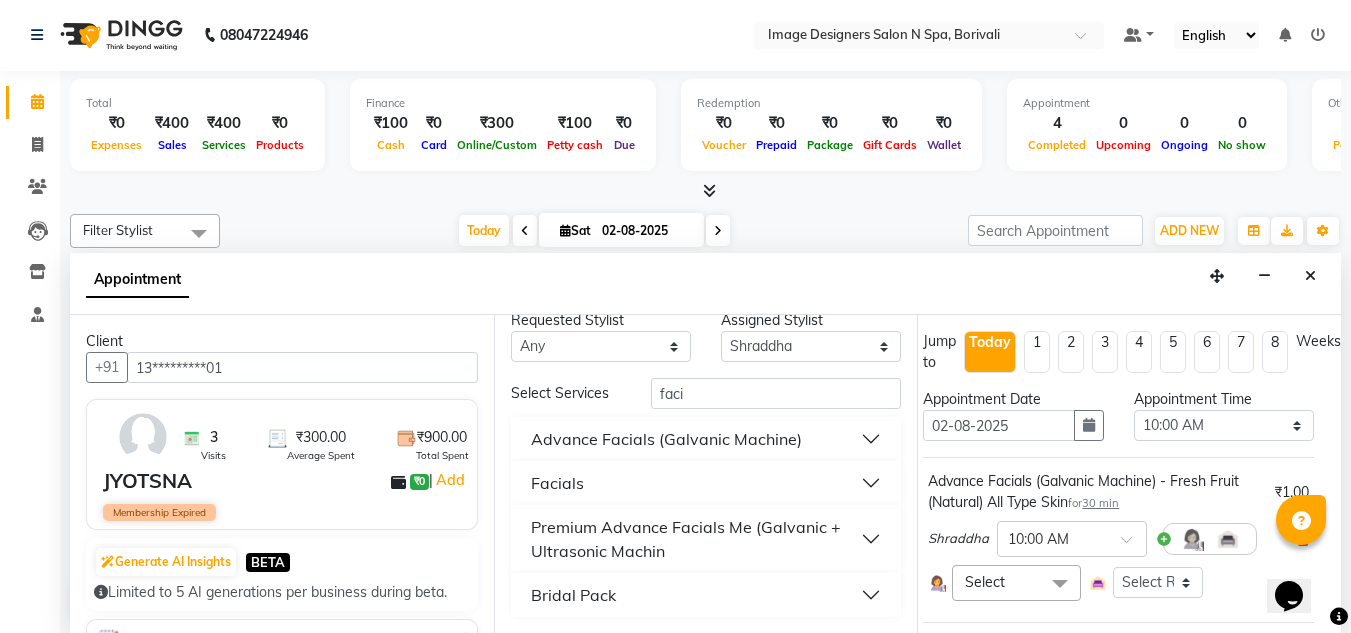 click on "Advance Facials (Galvanic Machine)" at bounding box center (666, 439) 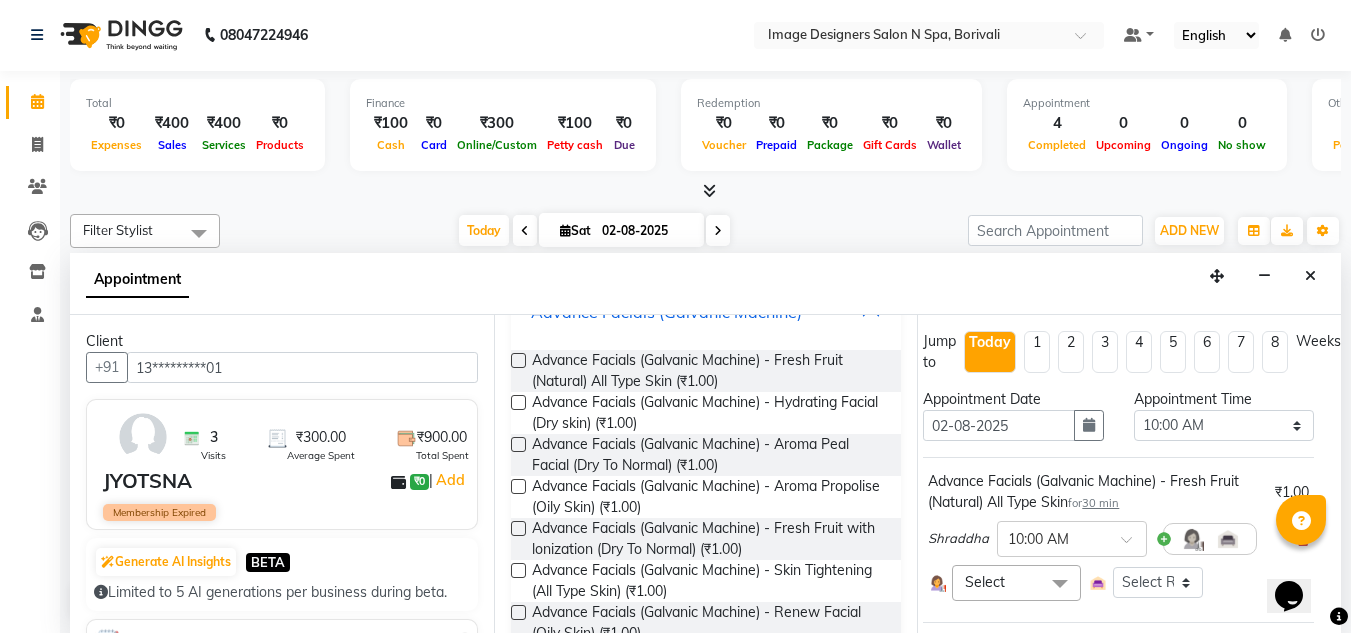 scroll, scrollTop: 160, scrollLeft: 0, axis: vertical 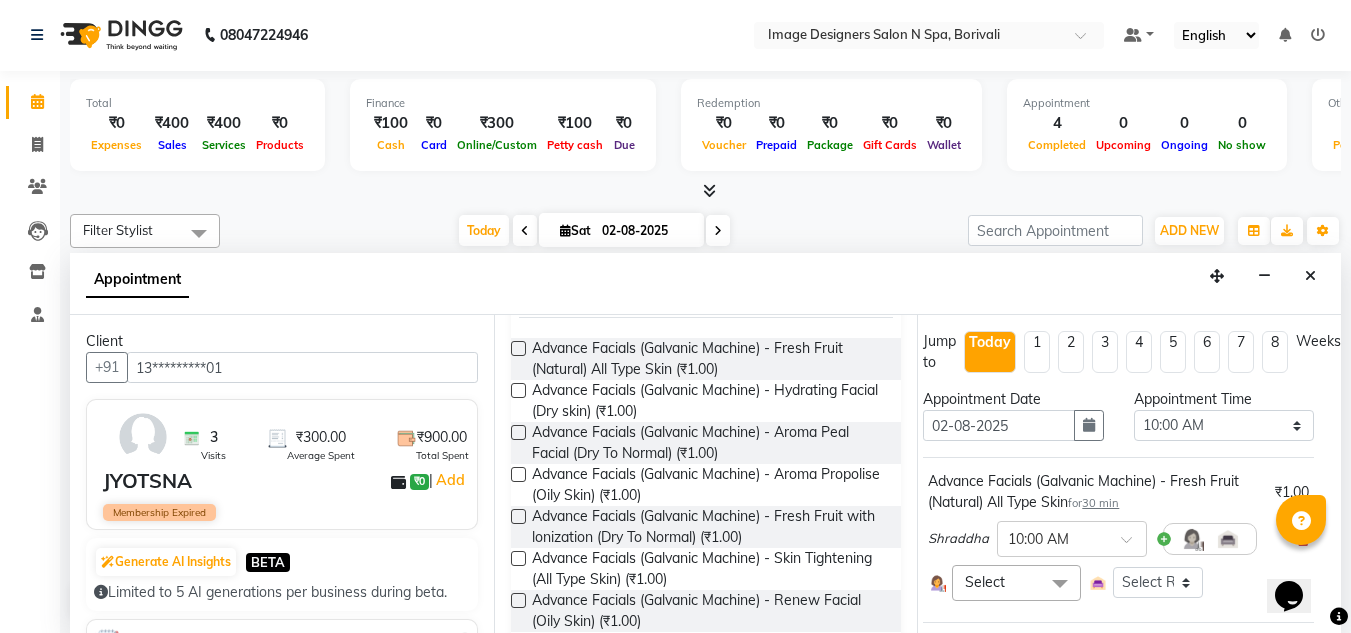 click on "Appointment" at bounding box center (705, 284) 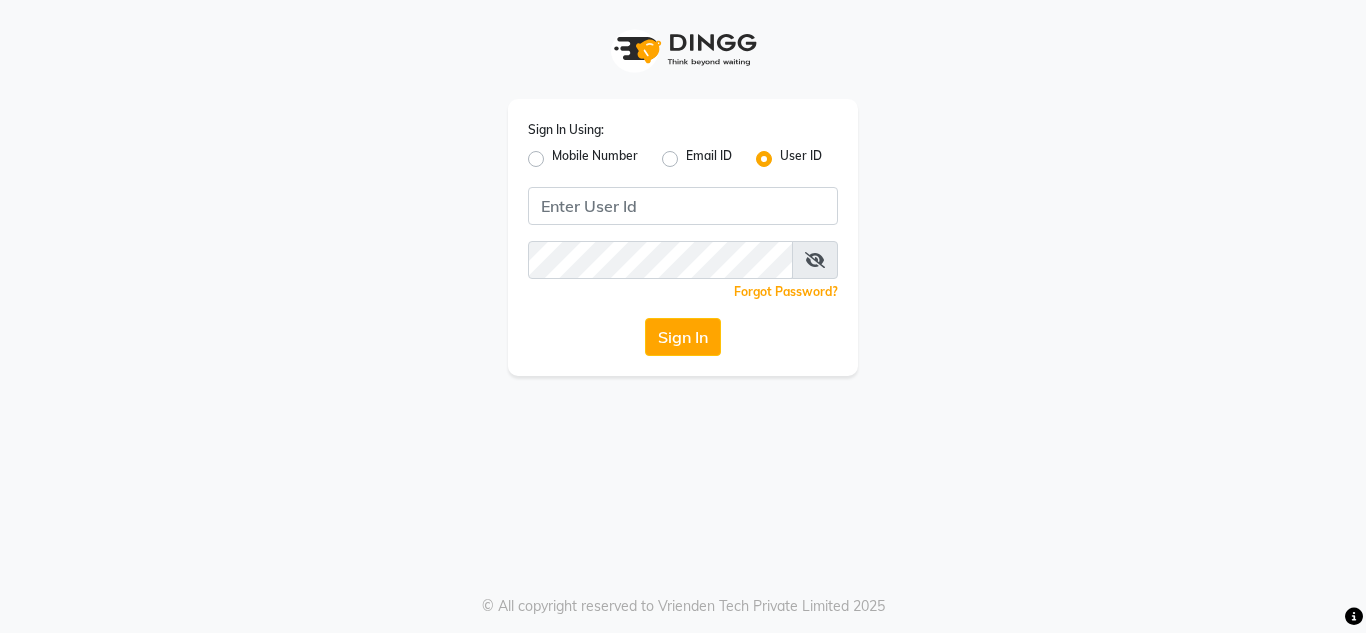 scroll, scrollTop: 0, scrollLeft: 0, axis: both 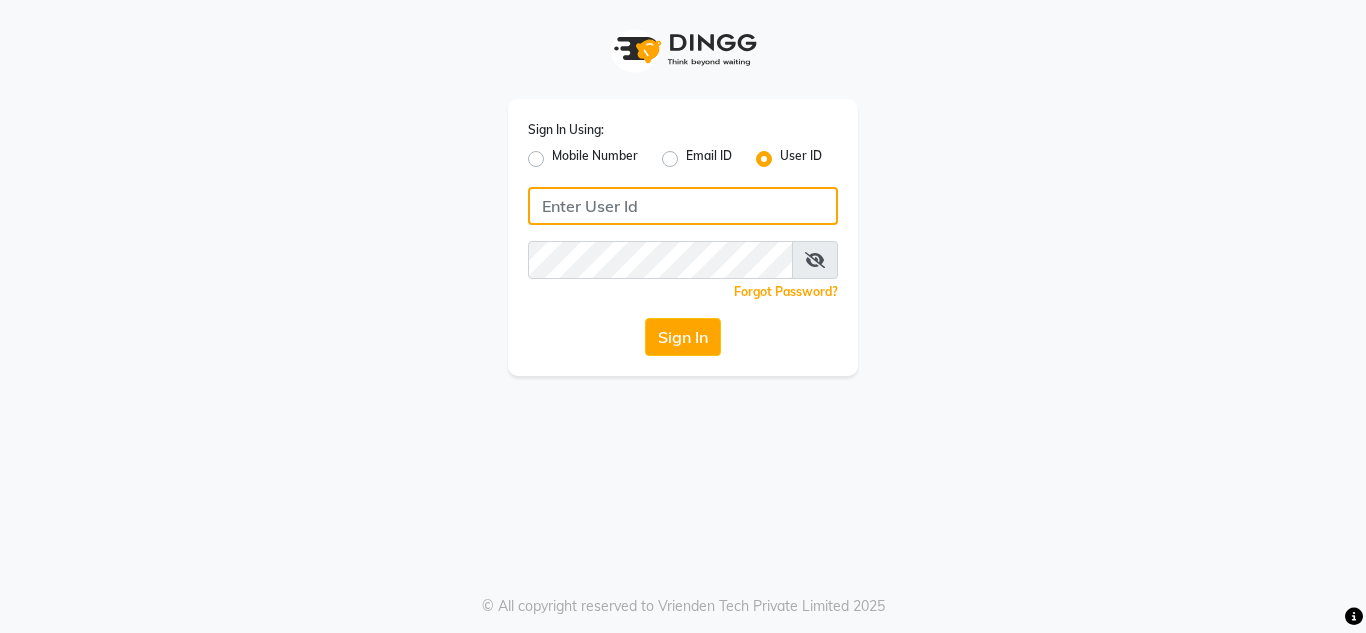 click 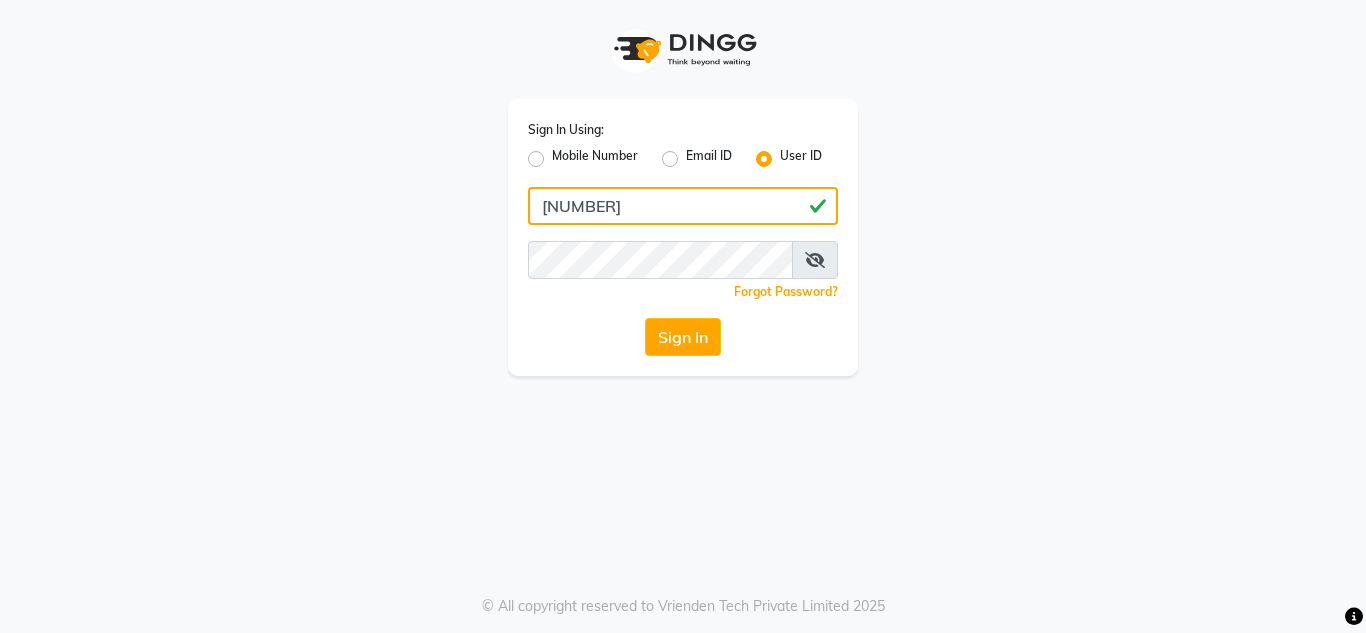 type on "9594420324" 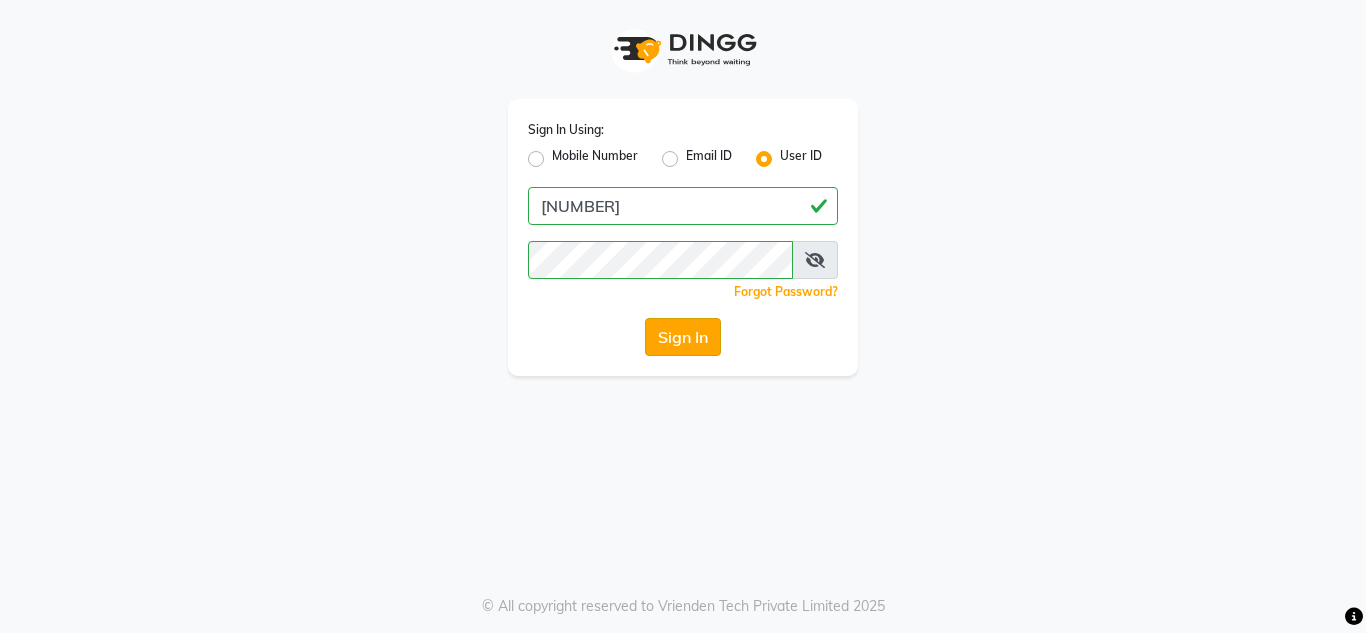 click on "Sign In" 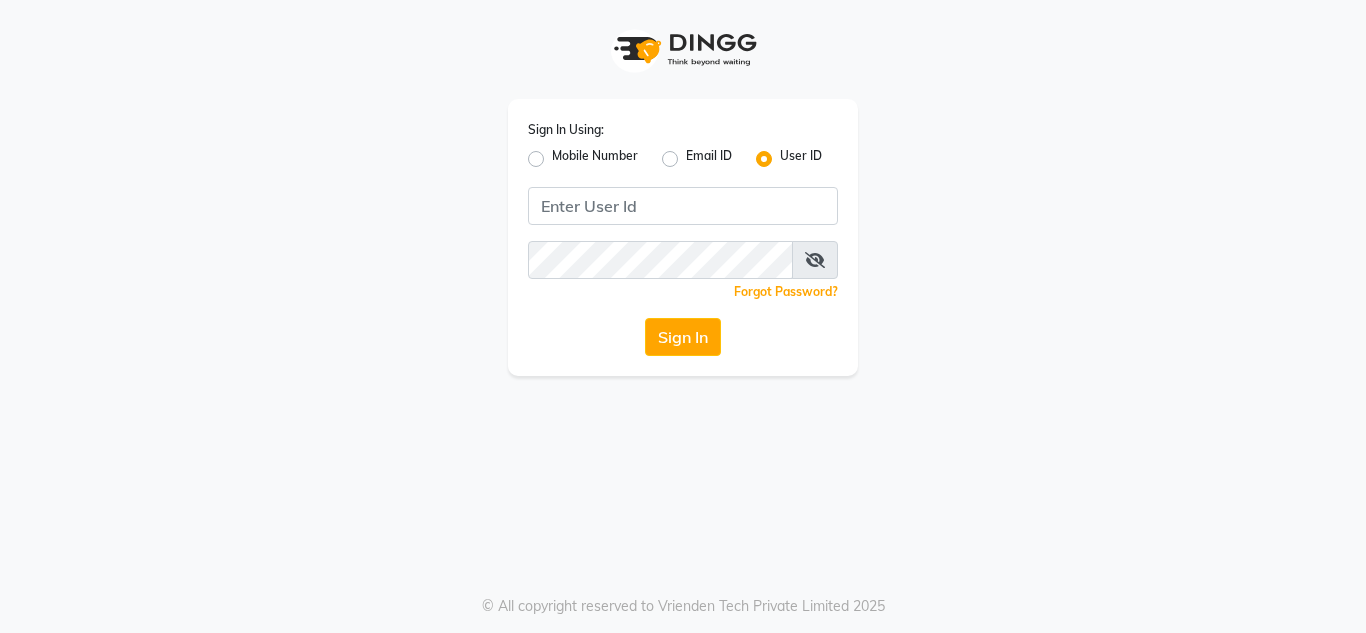 scroll, scrollTop: 0, scrollLeft: 0, axis: both 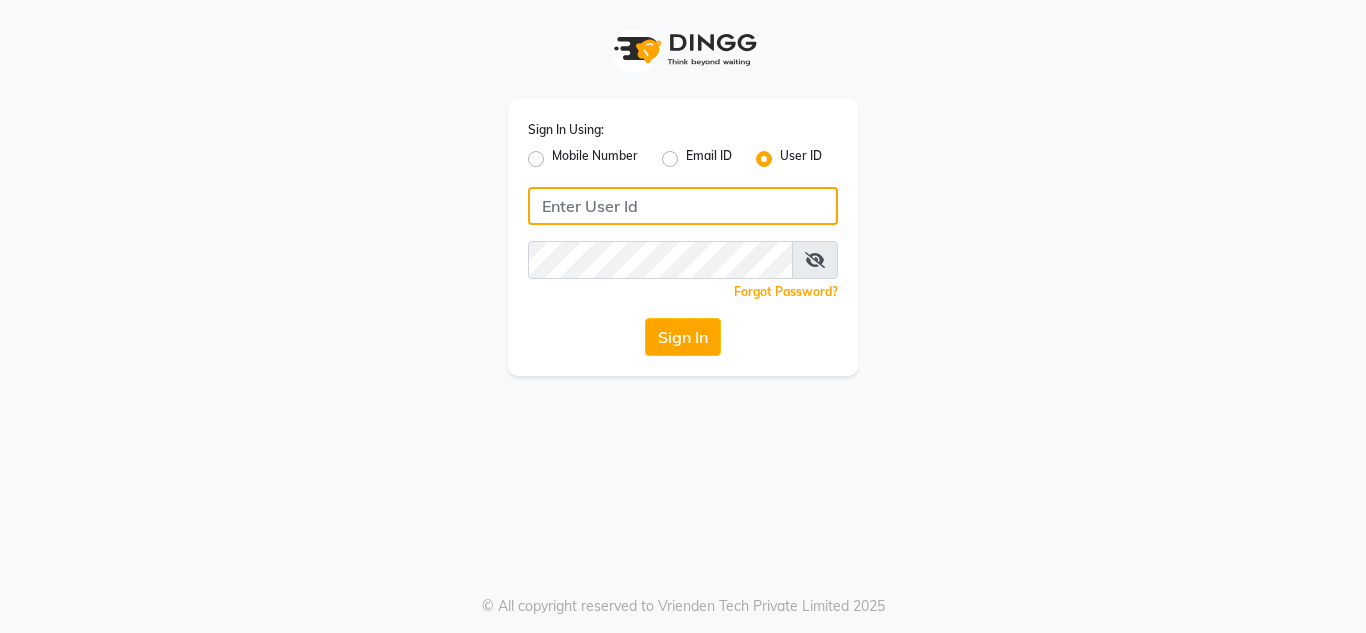 click 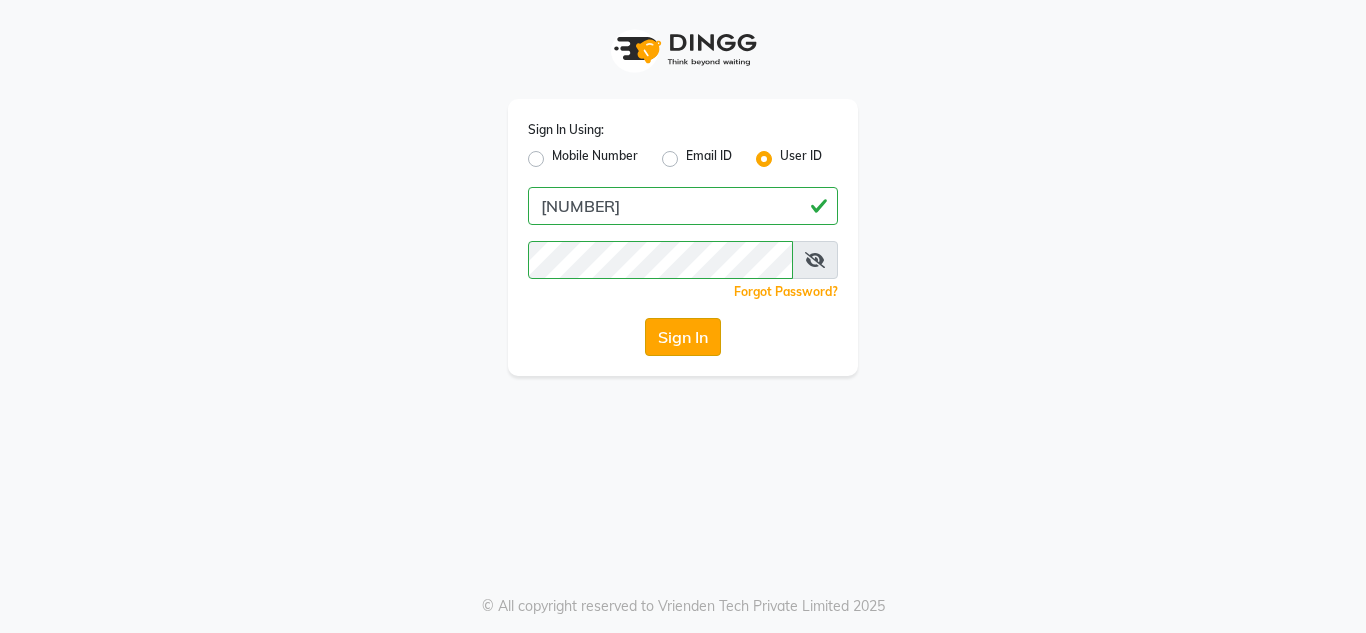 click on "Sign In" 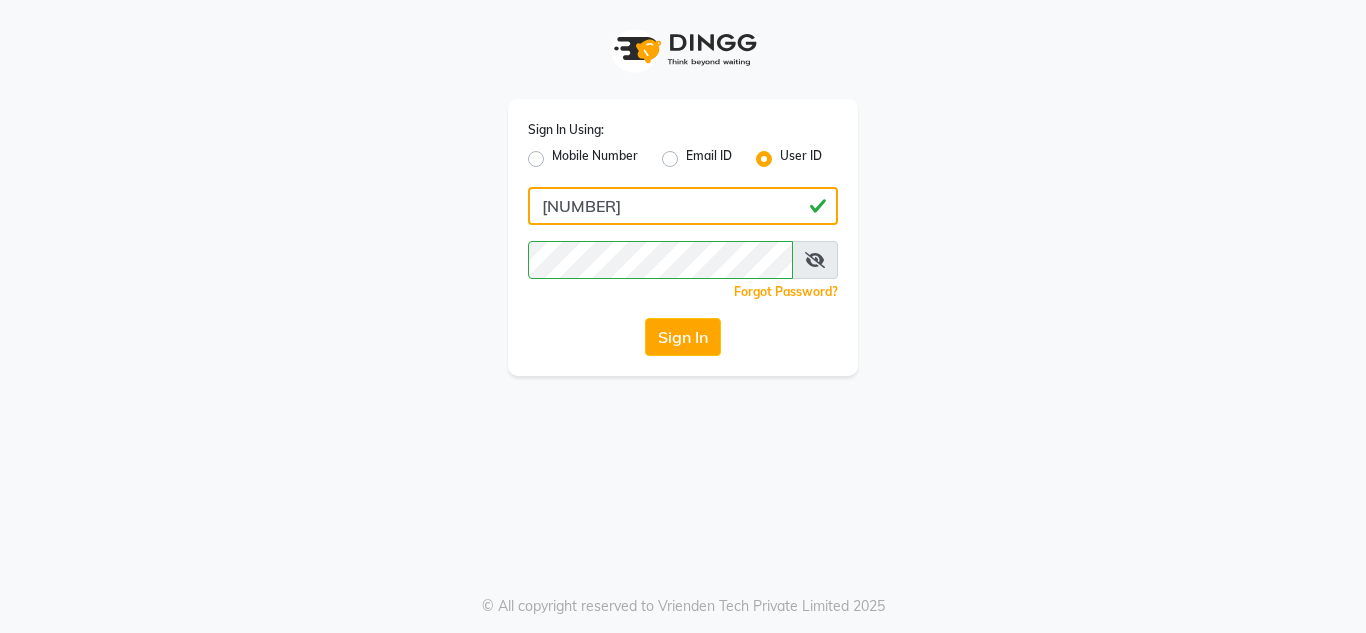 click on "9594420324" 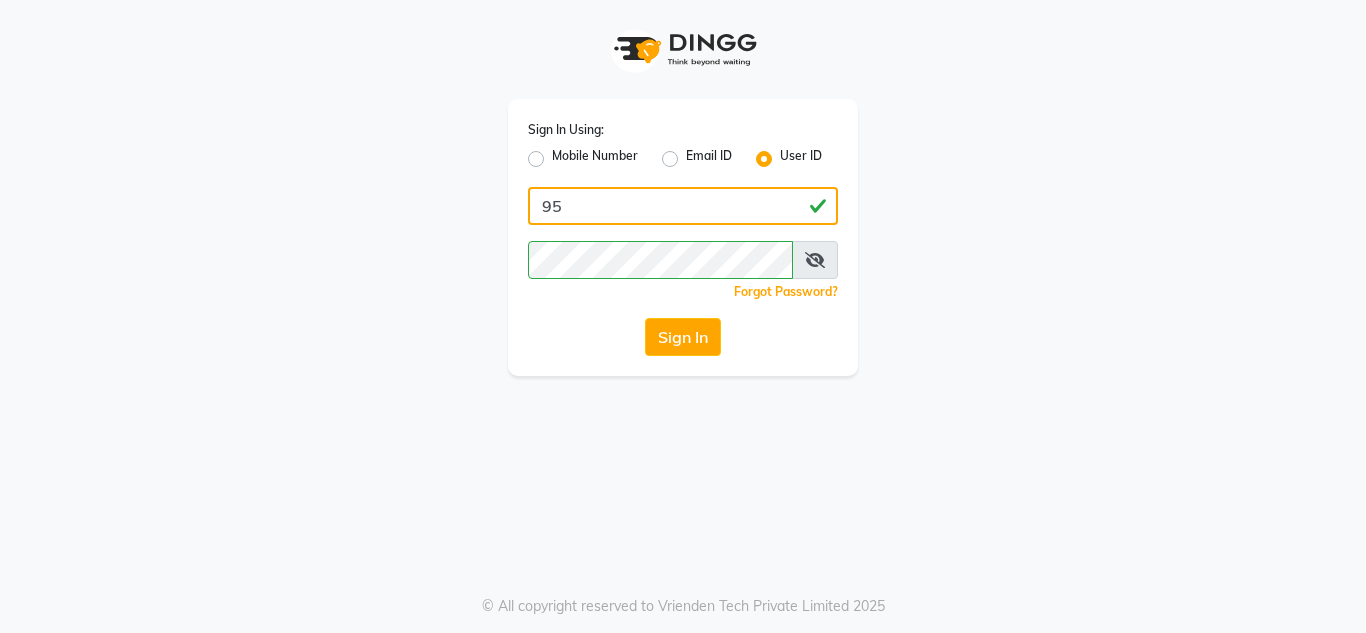type on "9" 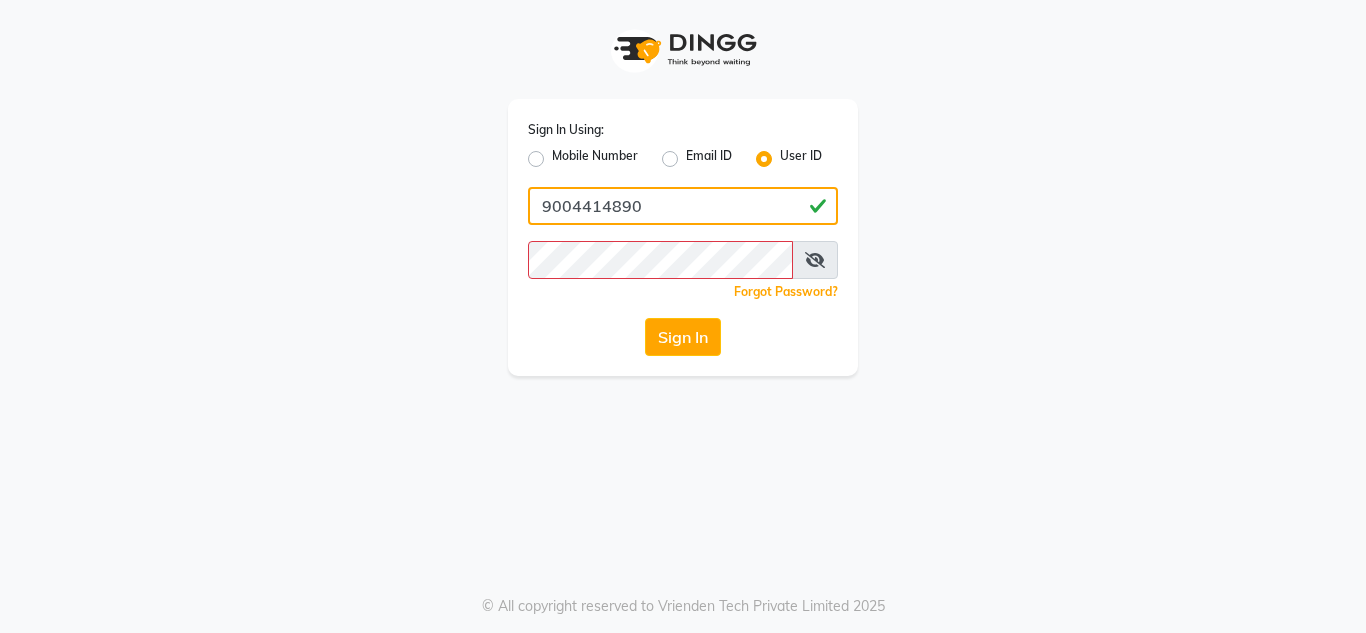 click on "9004414890" 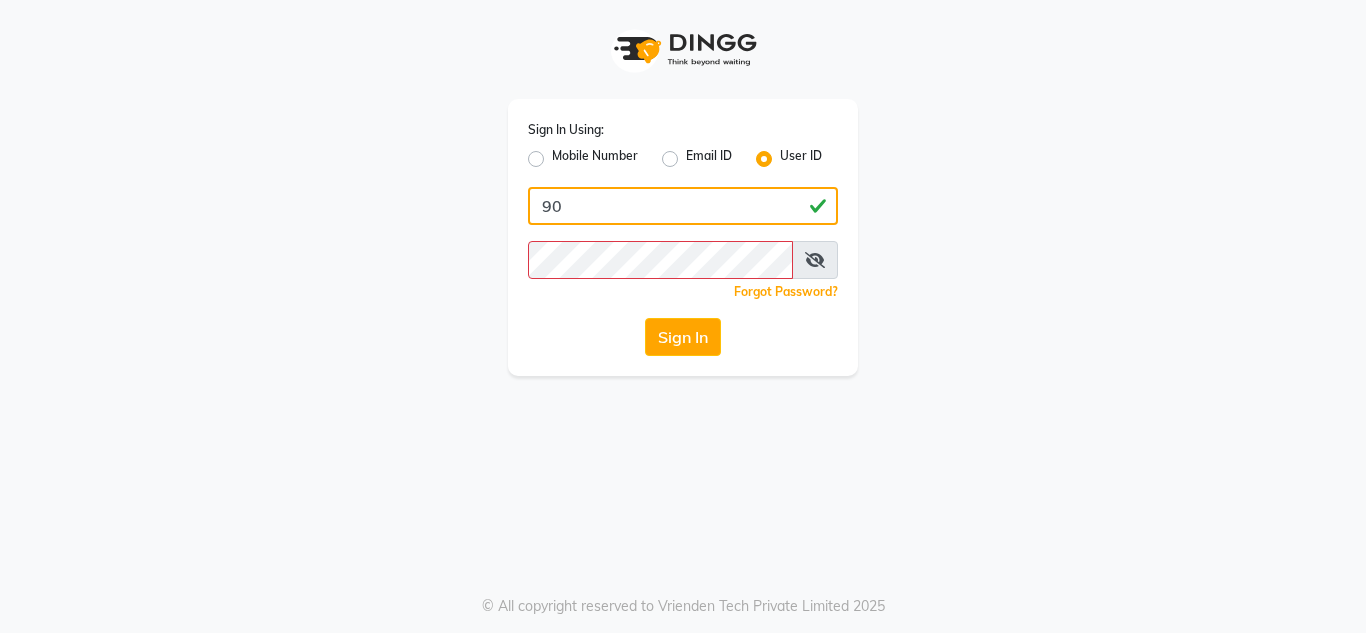 type on "9" 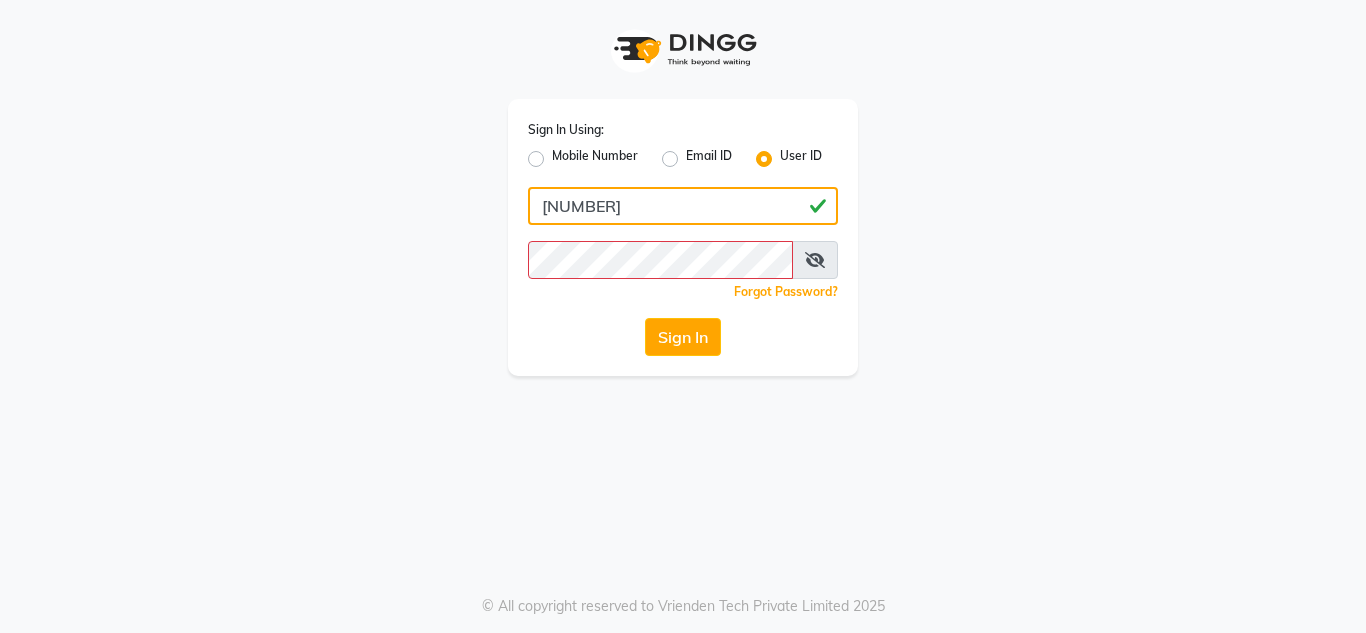 type on "9594420324" 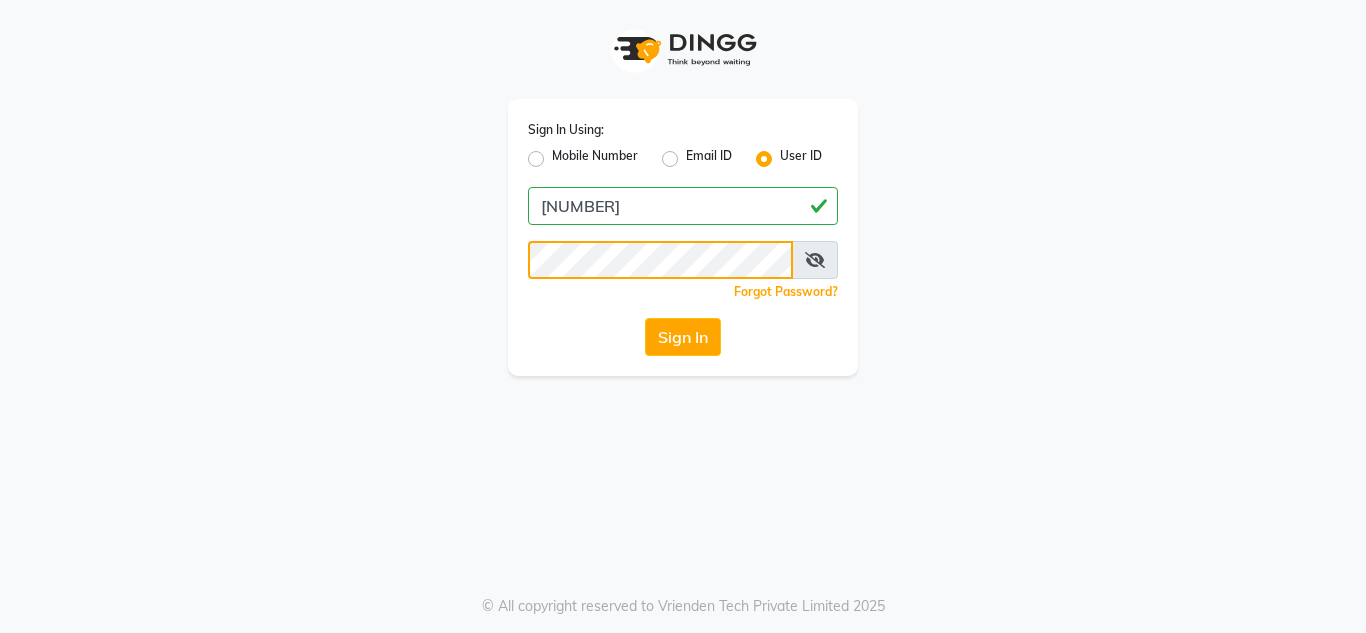 click on "Sign In" 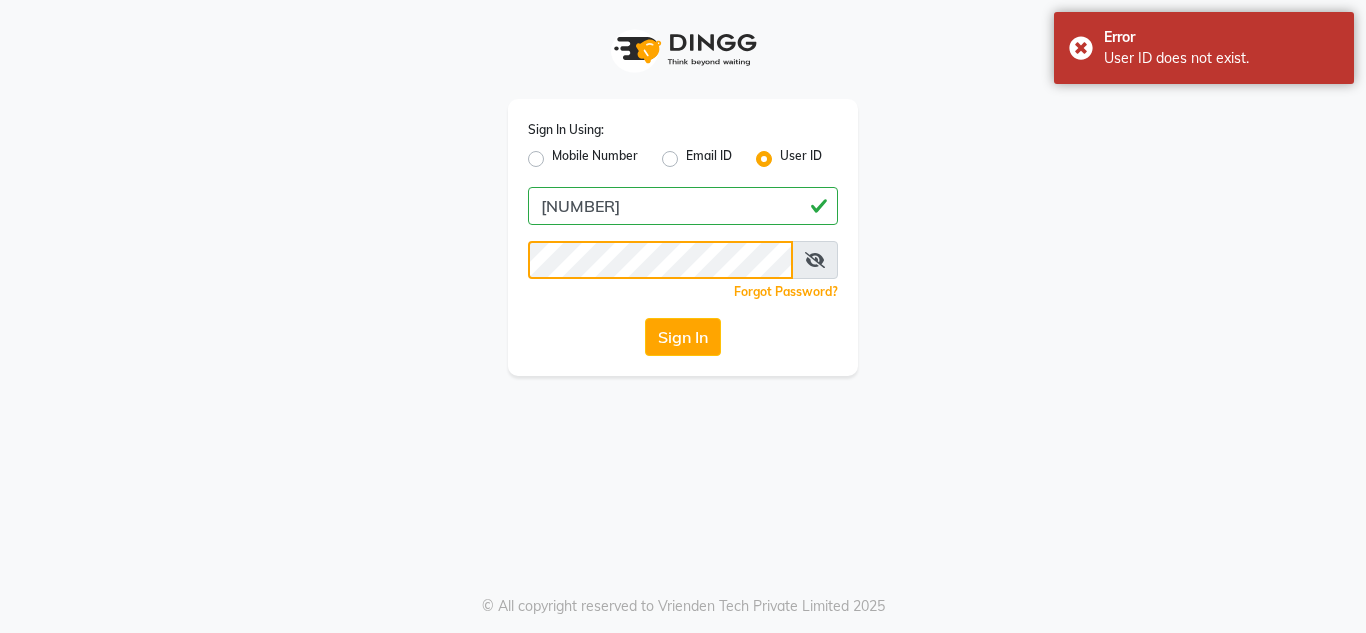 click on "Sign In" 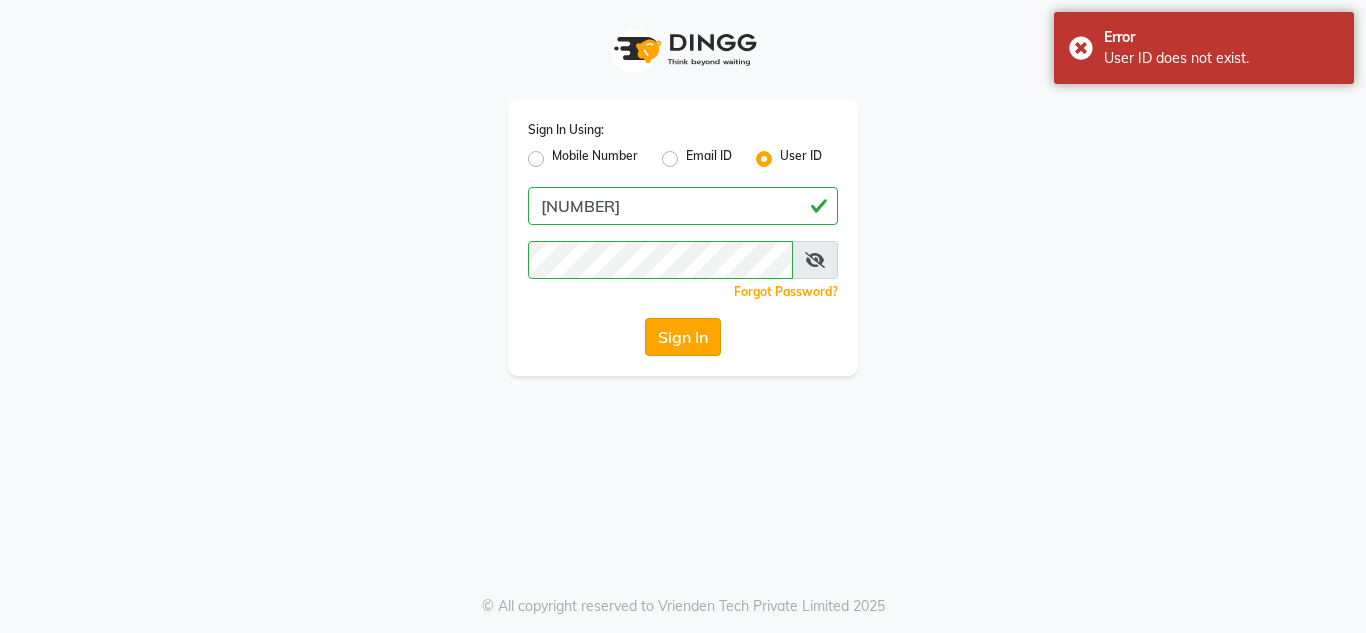 click on "Sign In" 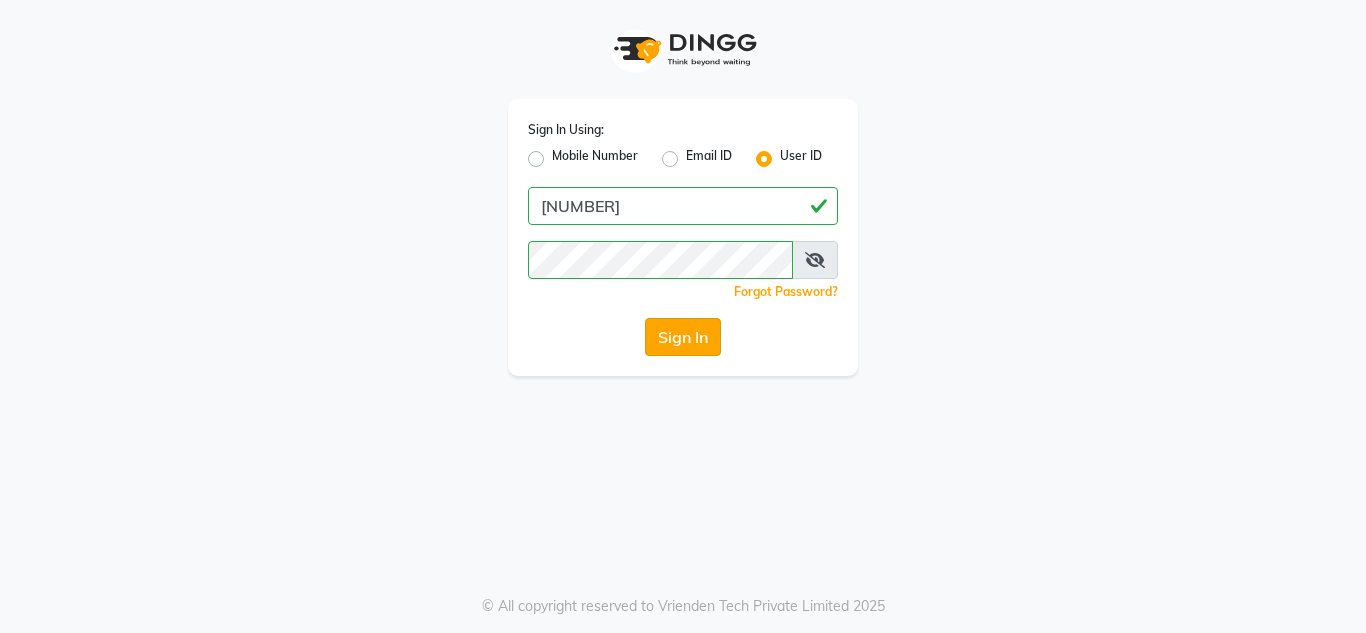 click on "Sign In" 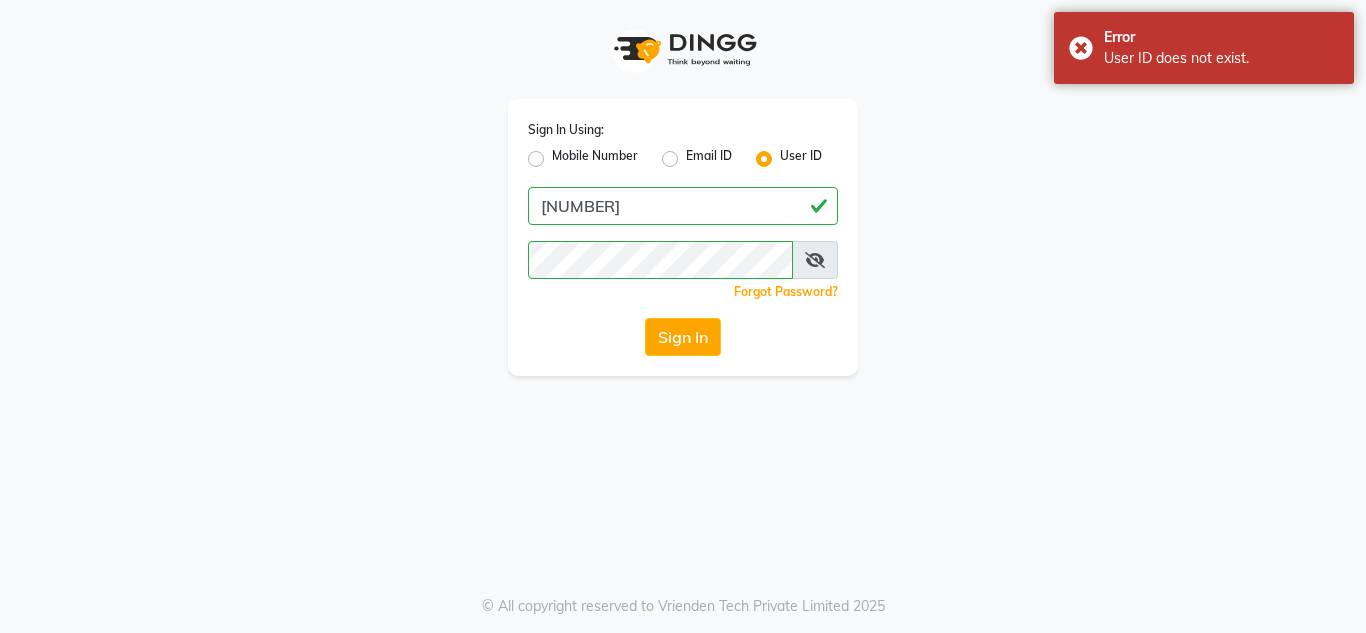 click on "Sign In" 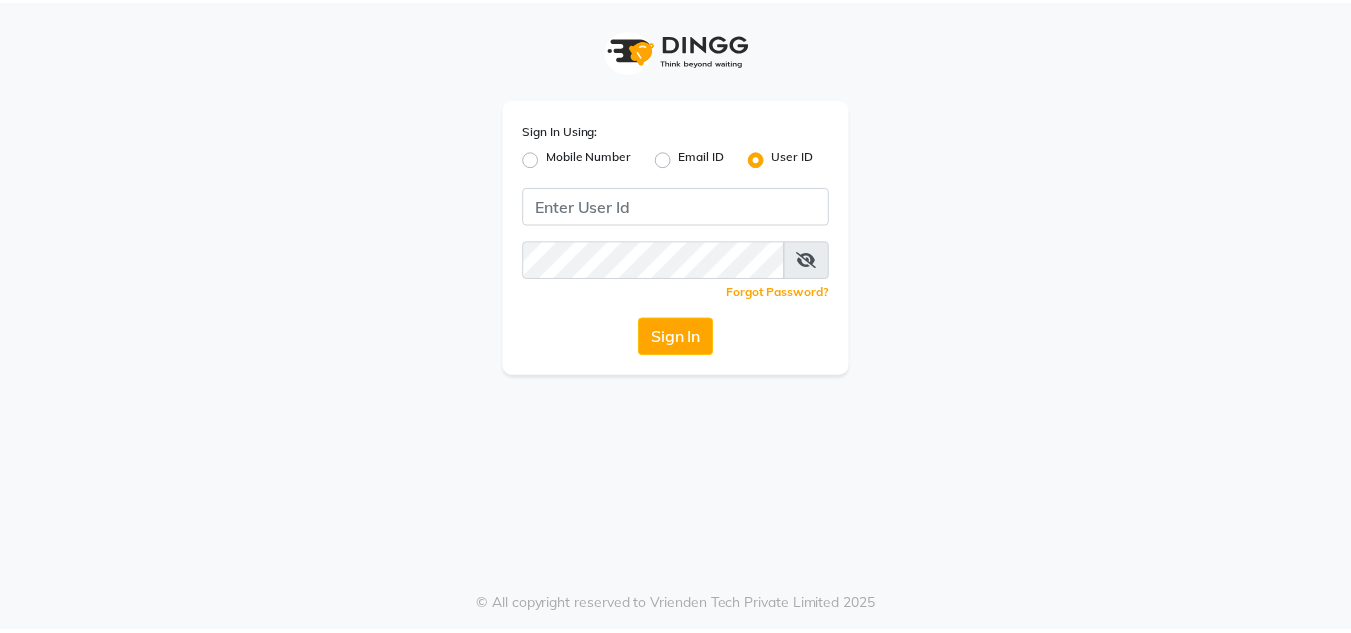scroll, scrollTop: 0, scrollLeft: 0, axis: both 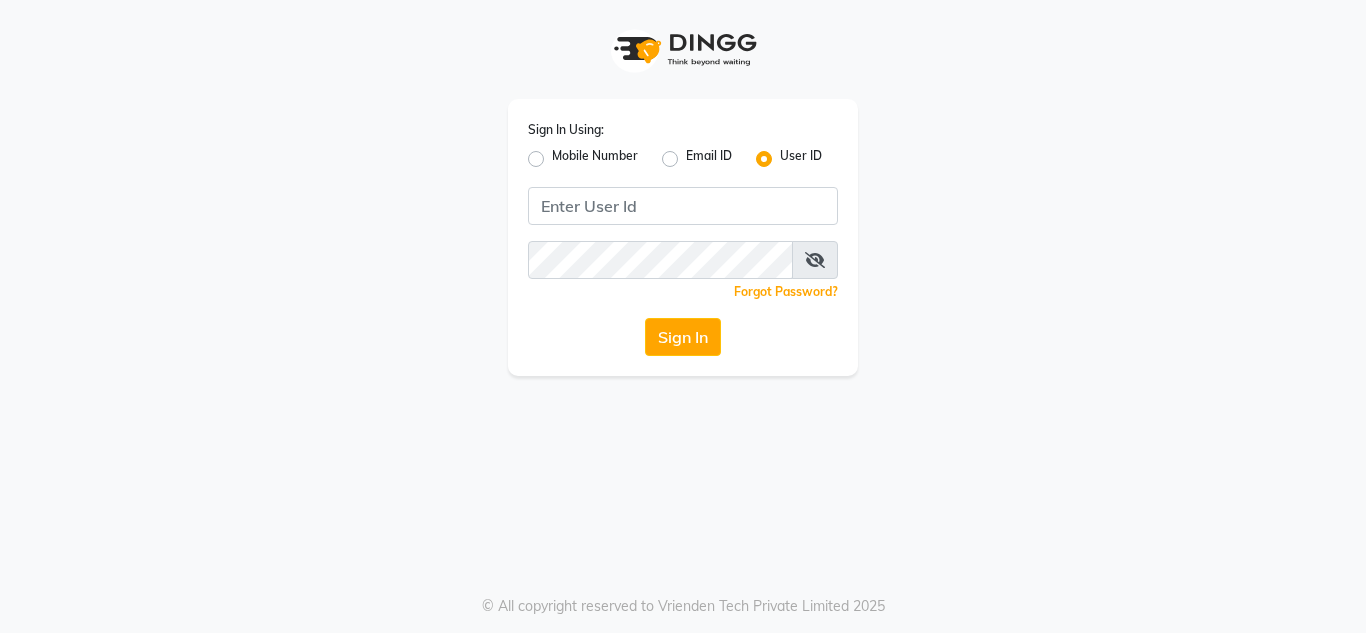 drag, startPoint x: 163, startPoint y: 64, endPoint x: 81, endPoint y: 211, distance: 168.3241 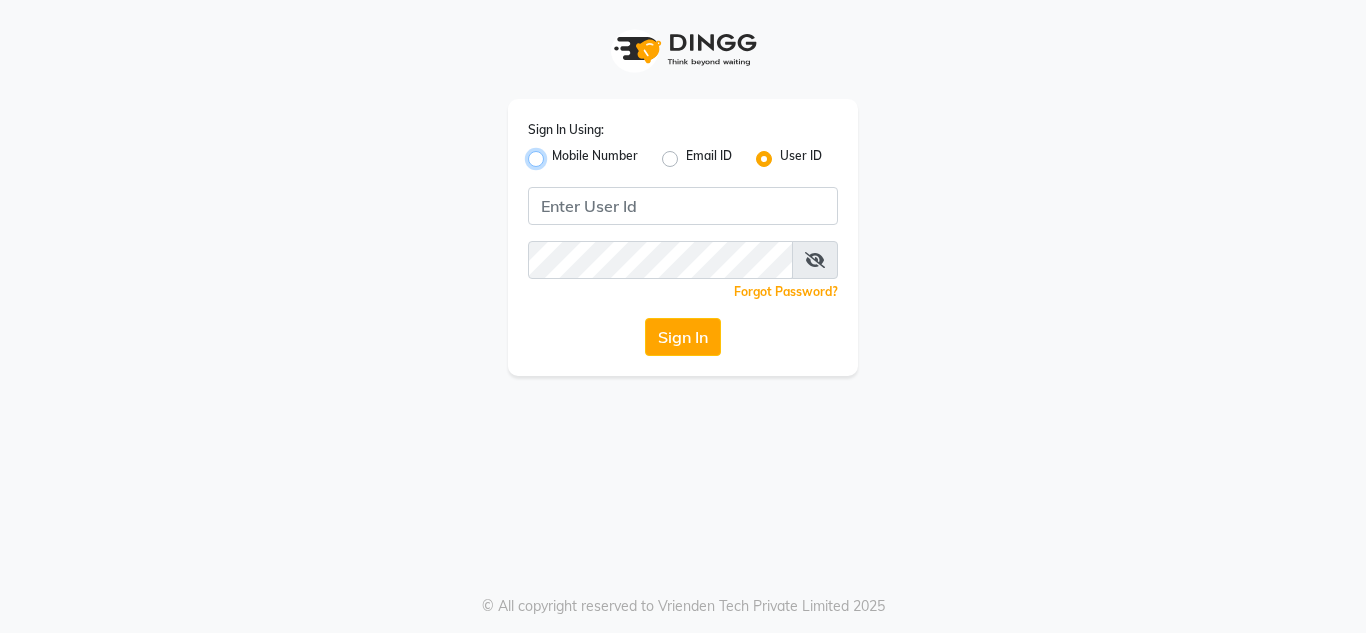 click on "Mobile Number" at bounding box center [558, 153] 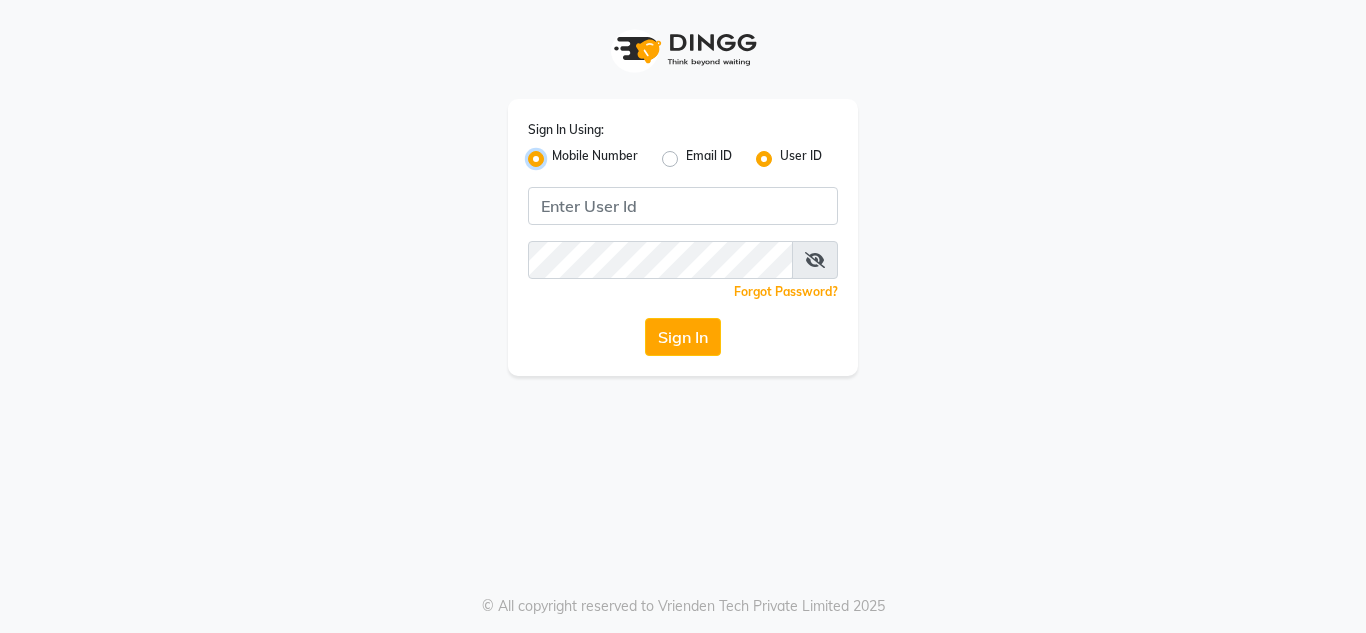 radio on "false" 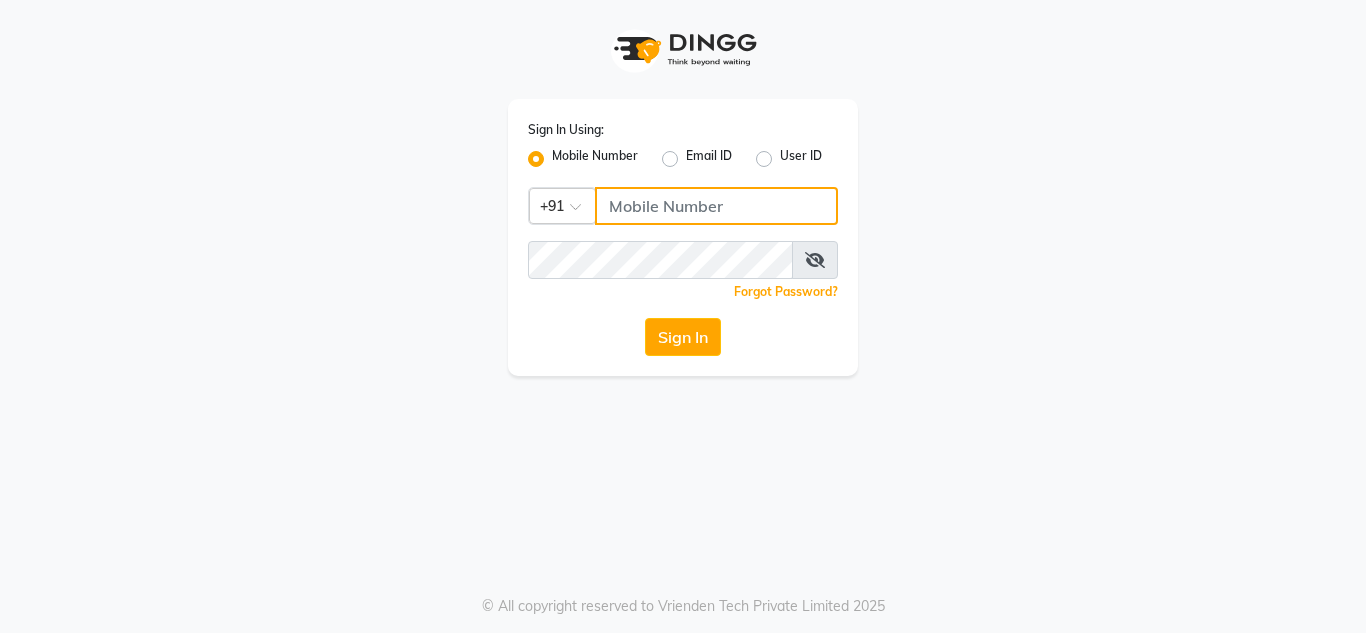 click 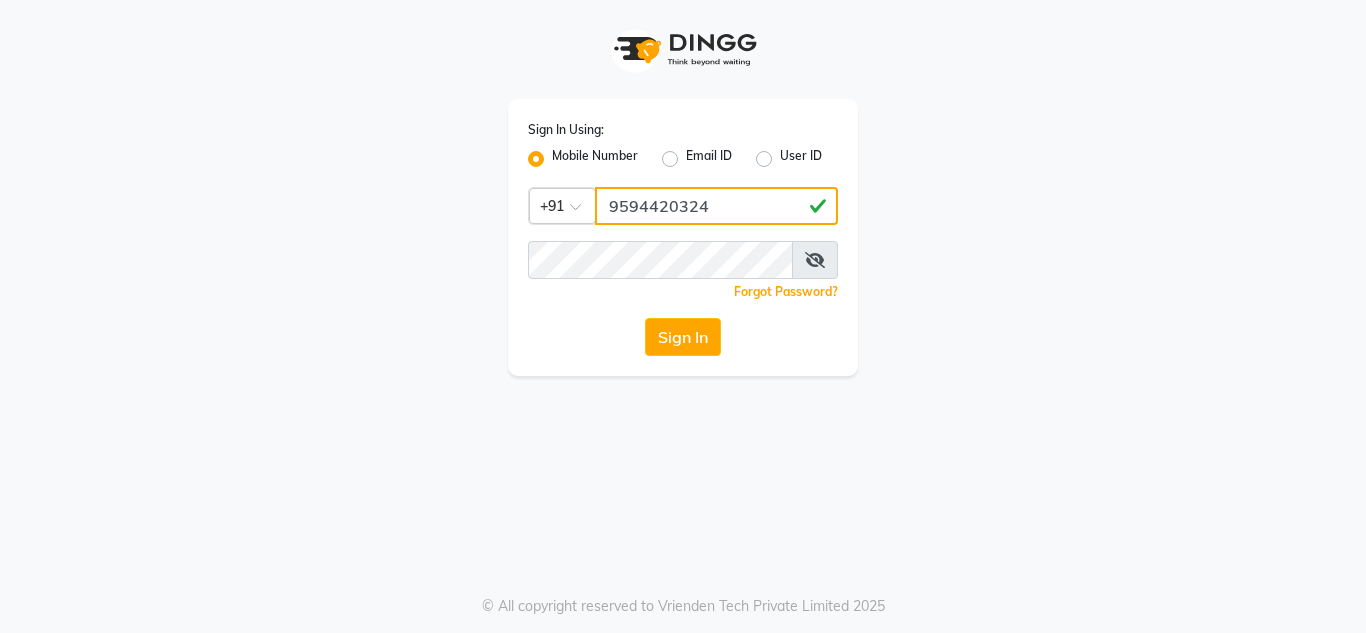 type on "9594420324" 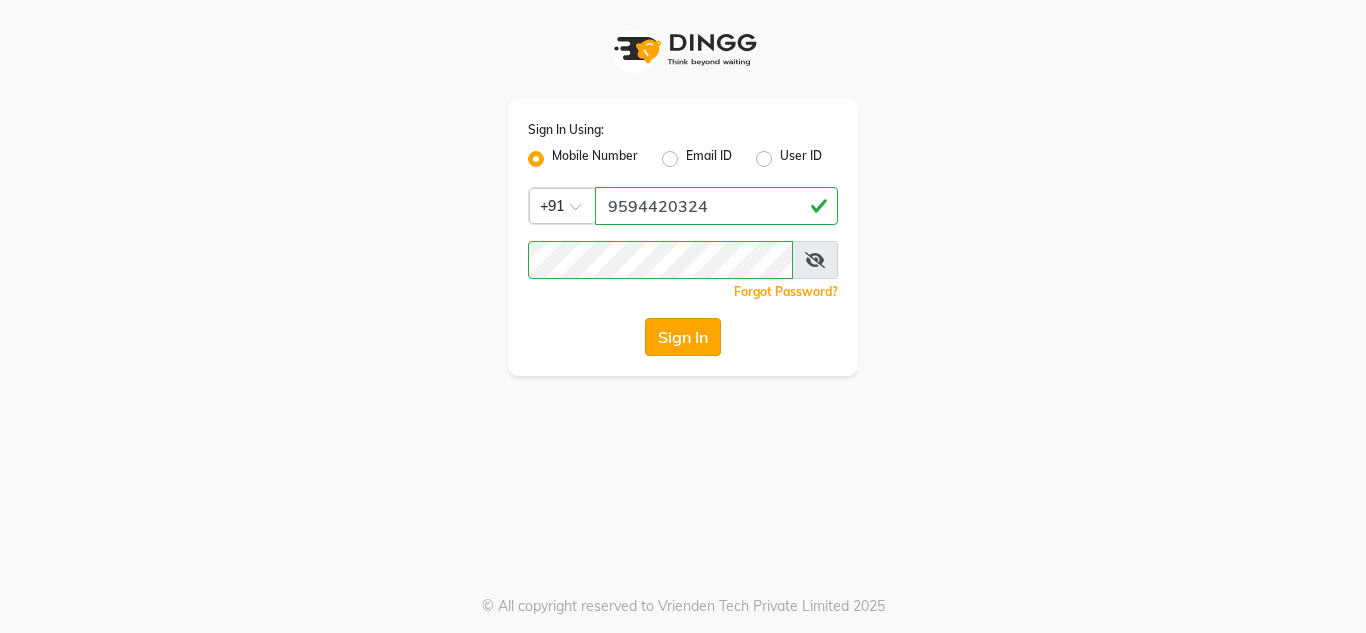 click on "Sign In" 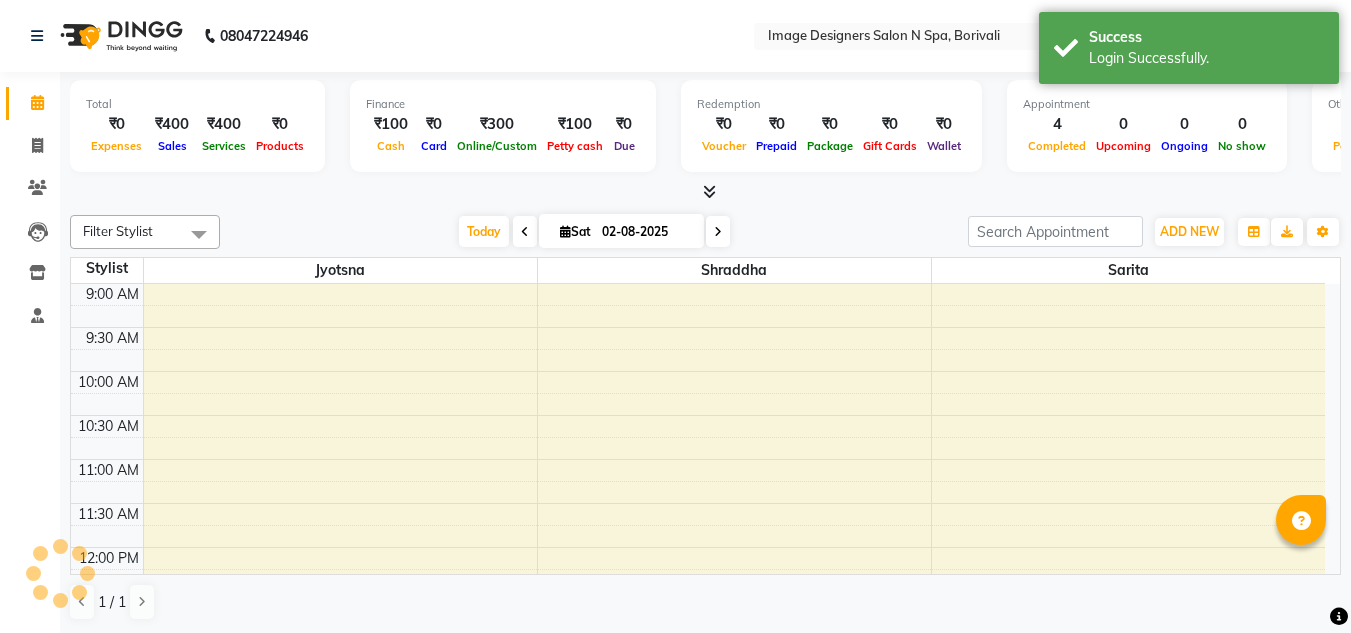 scroll, scrollTop: 0, scrollLeft: 0, axis: both 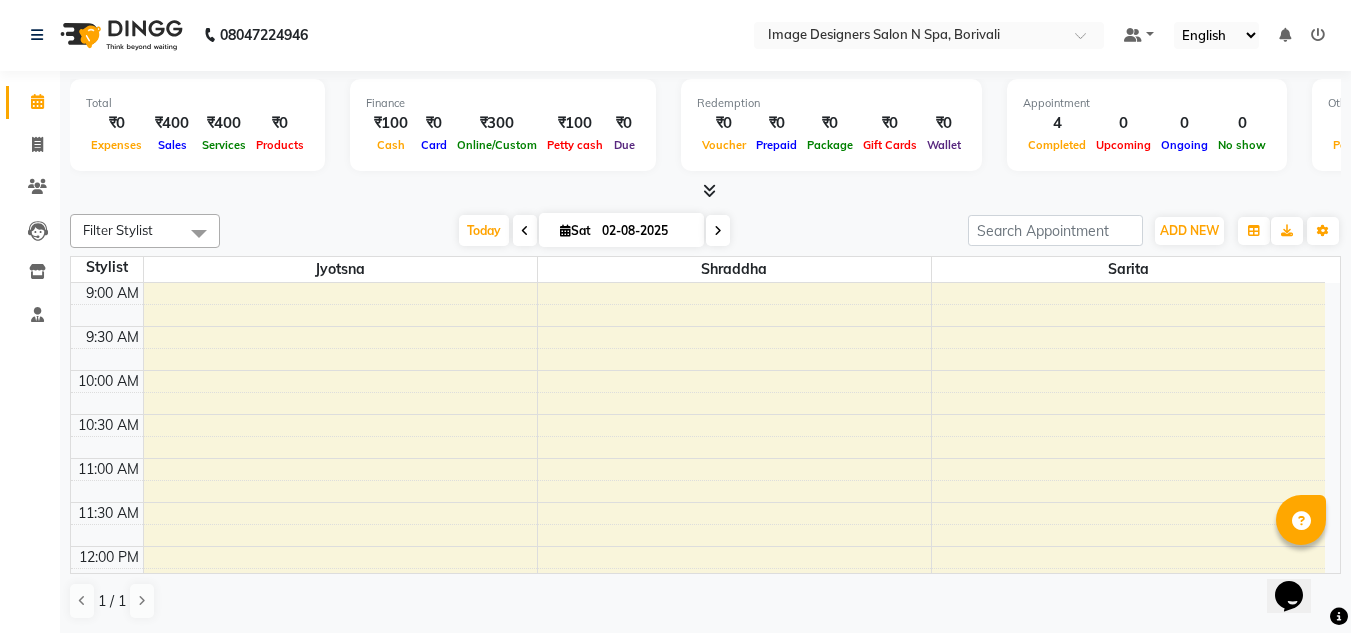 click at bounding box center [199, 233] 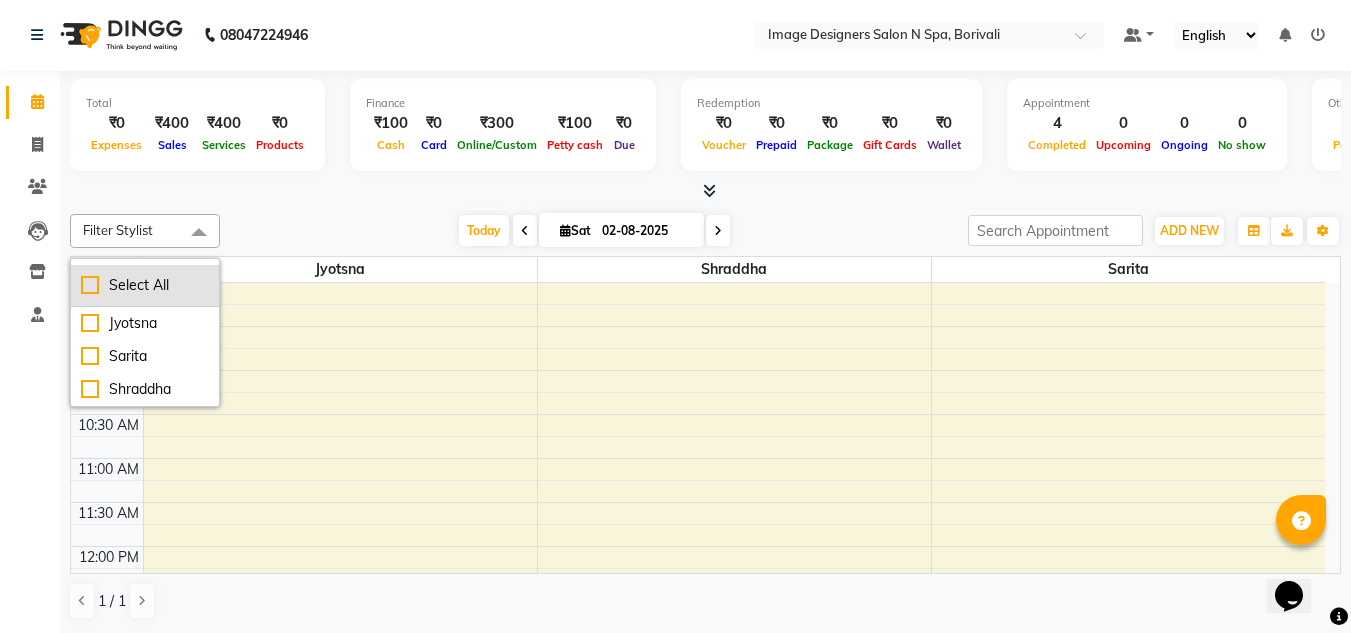 click on "Select All" at bounding box center [145, 285] 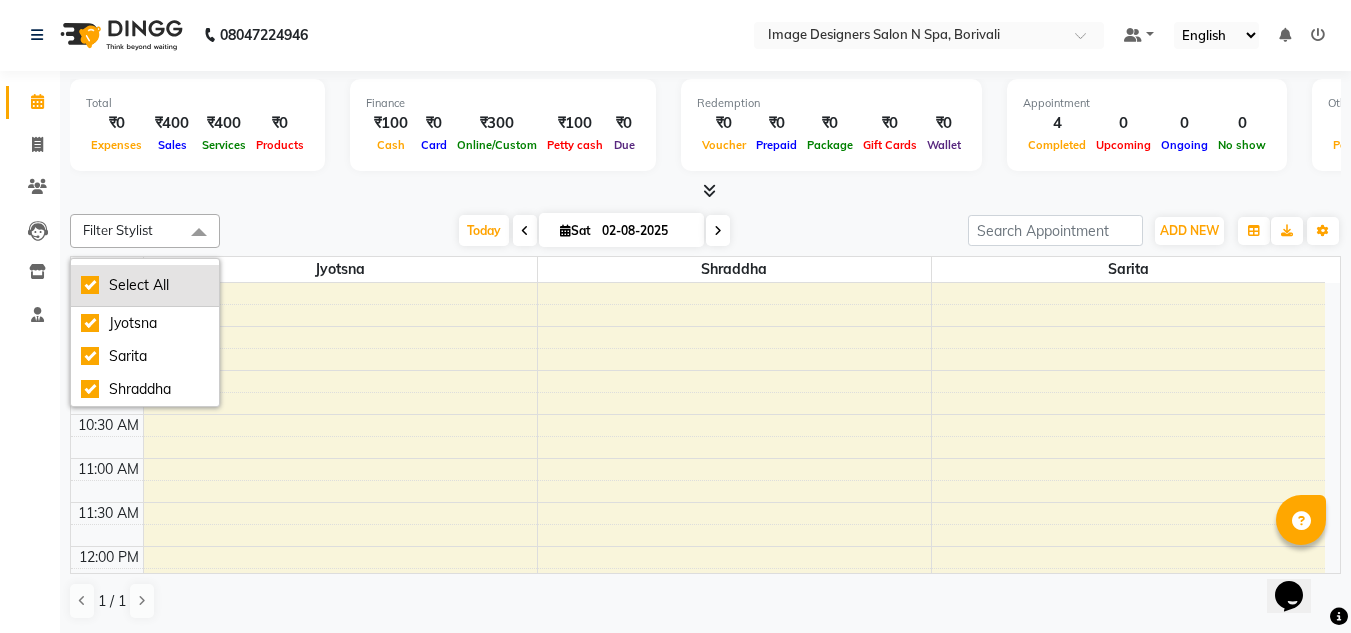 checkbox on "true" 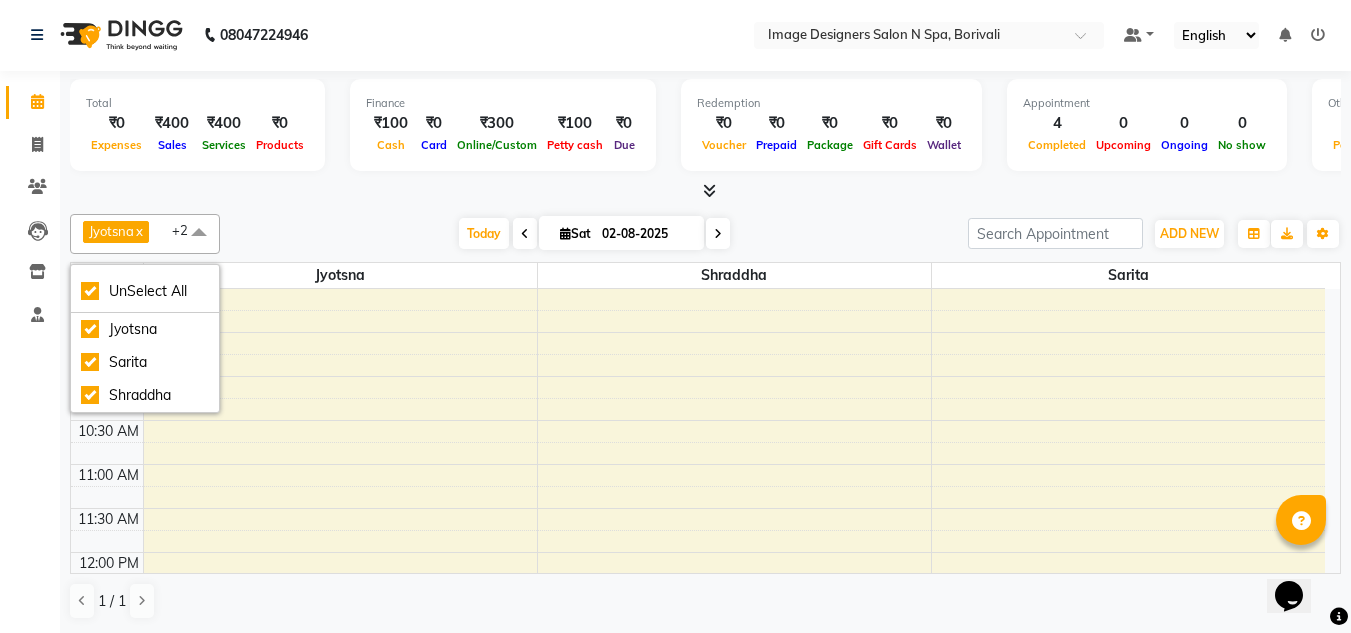 click on "Today  Sat 02-08-2025" at bounding box center [594, 234] 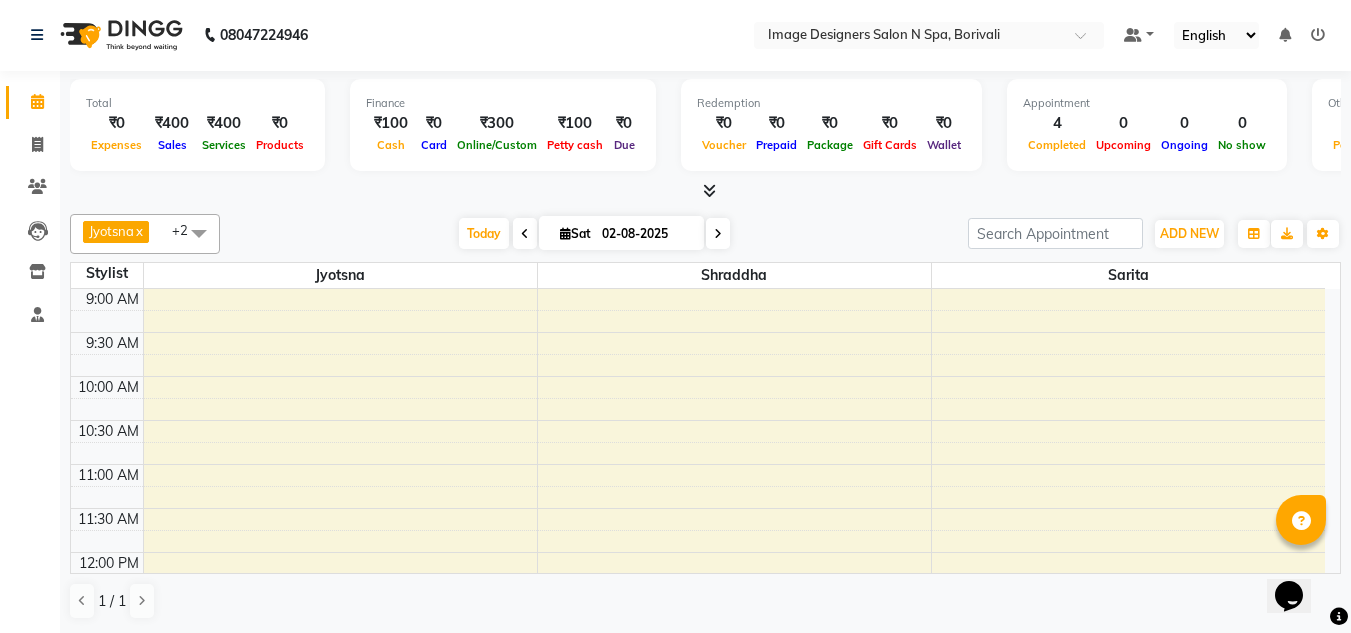 click on "Today  Sat 02-08-2025" at bounding box center (594, 234) 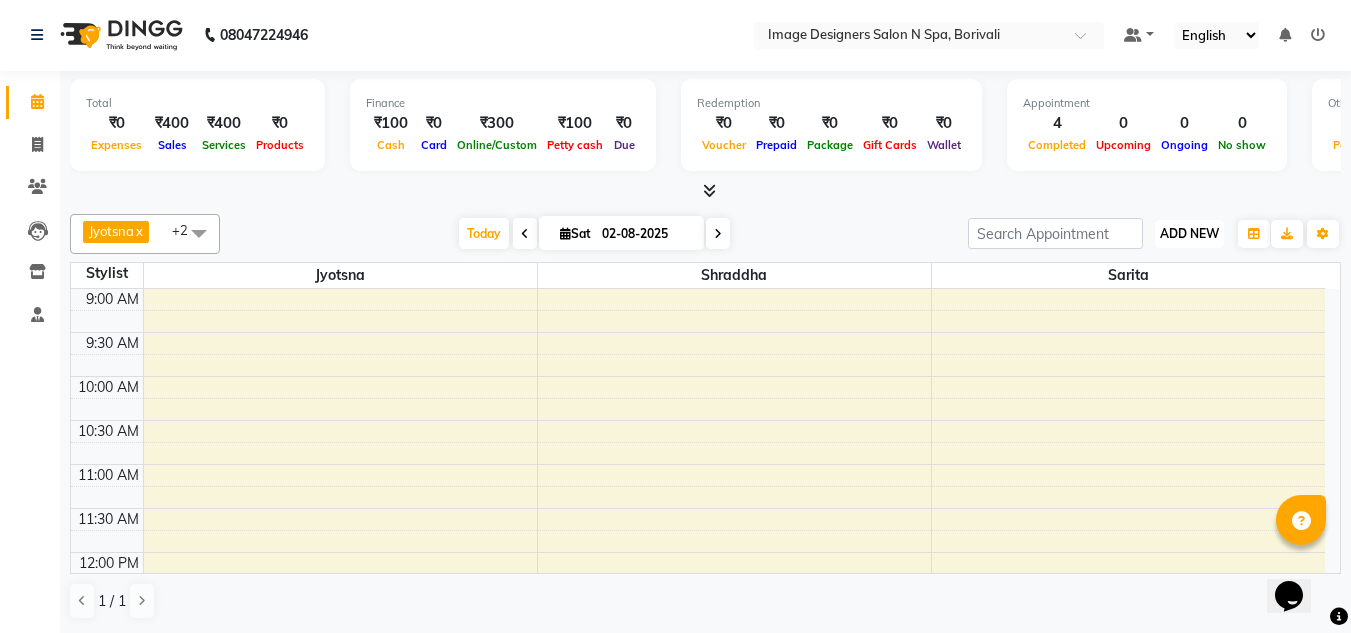 click on "ADD NEW" at bounding box center [1189, 233] 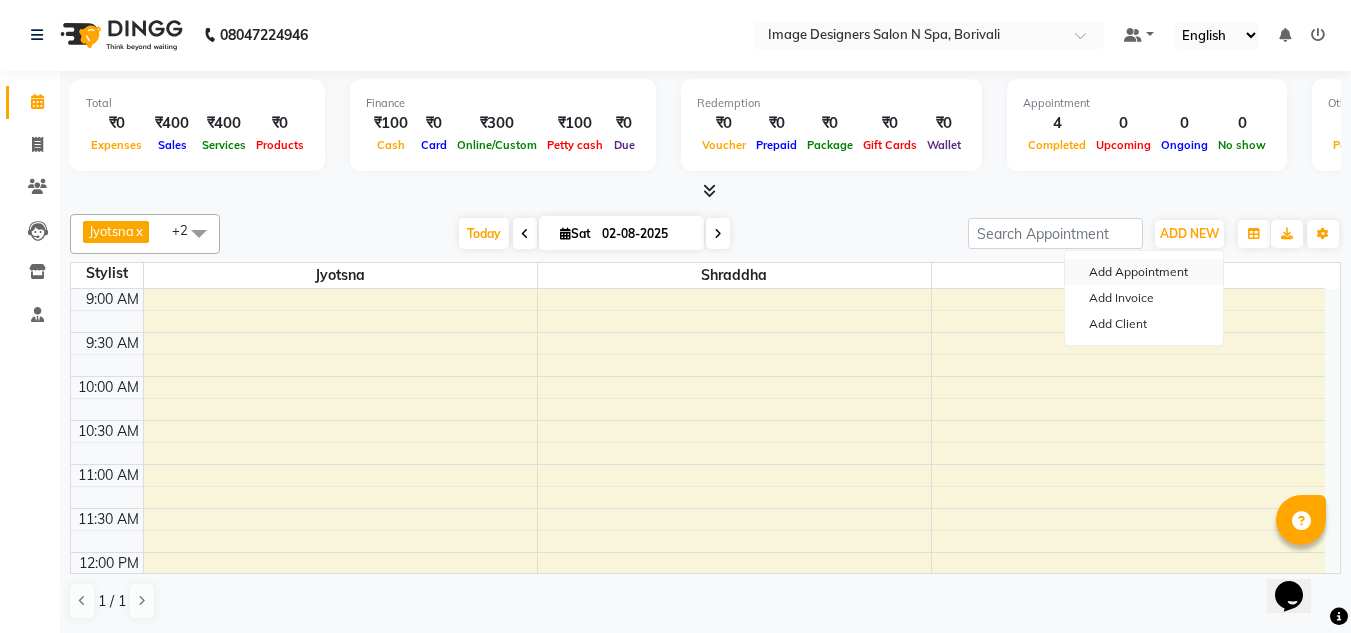 click on "Add Appointment" at bounding box center (1144, 272) 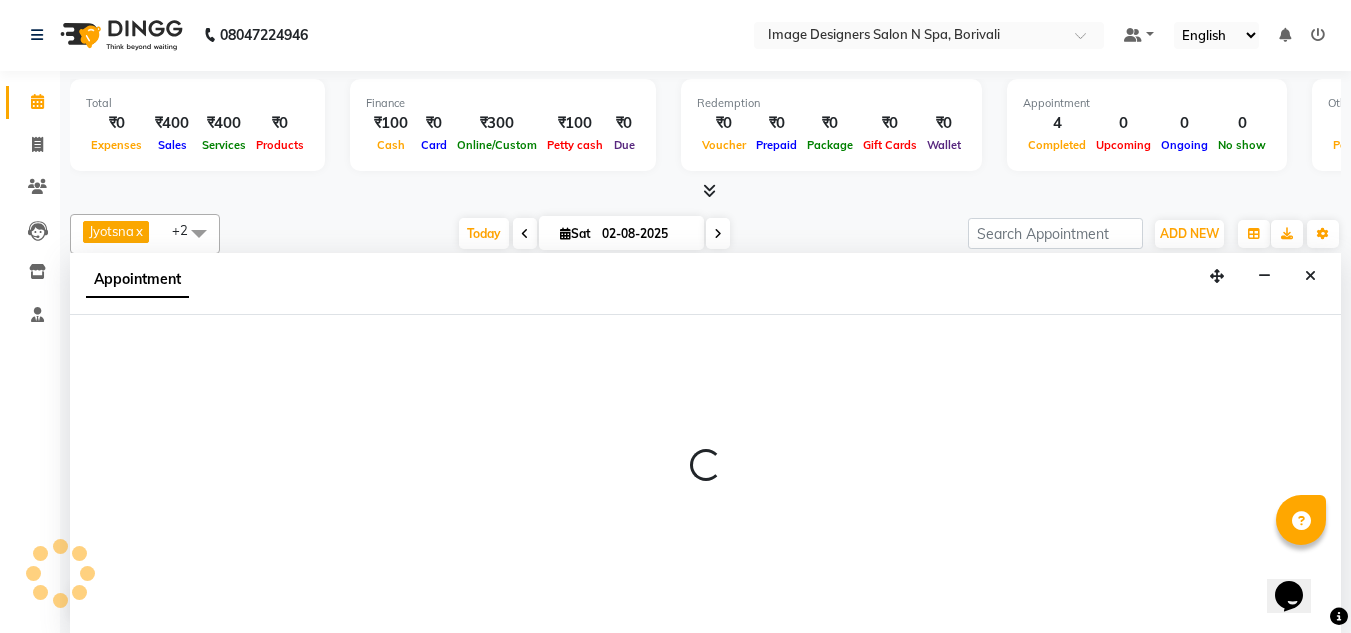 select on "tentative" 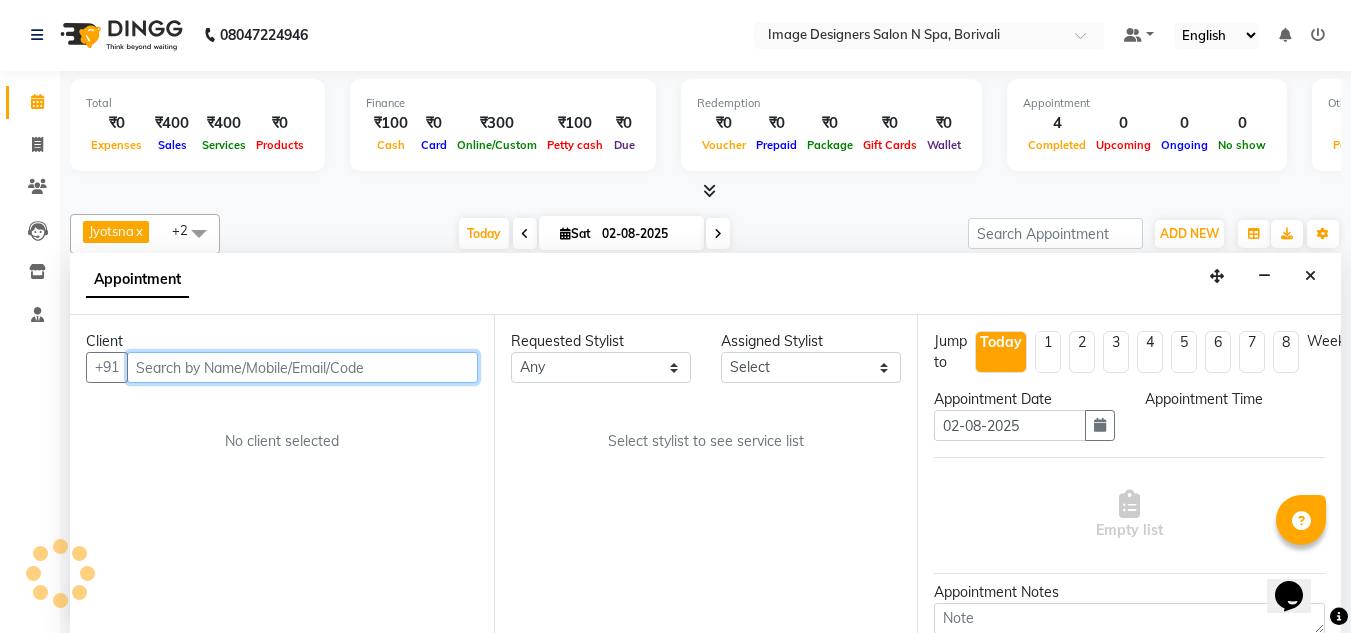 select on "600" 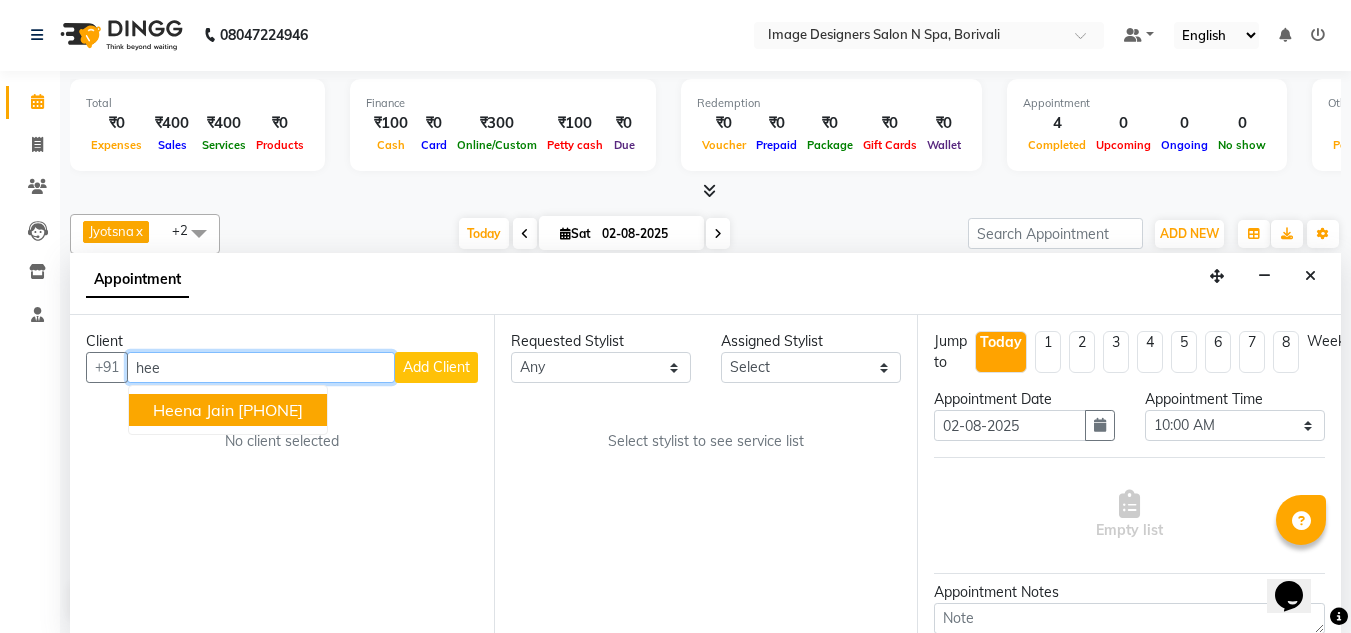click on "[PHONE]" at bounding box center (270, 410) 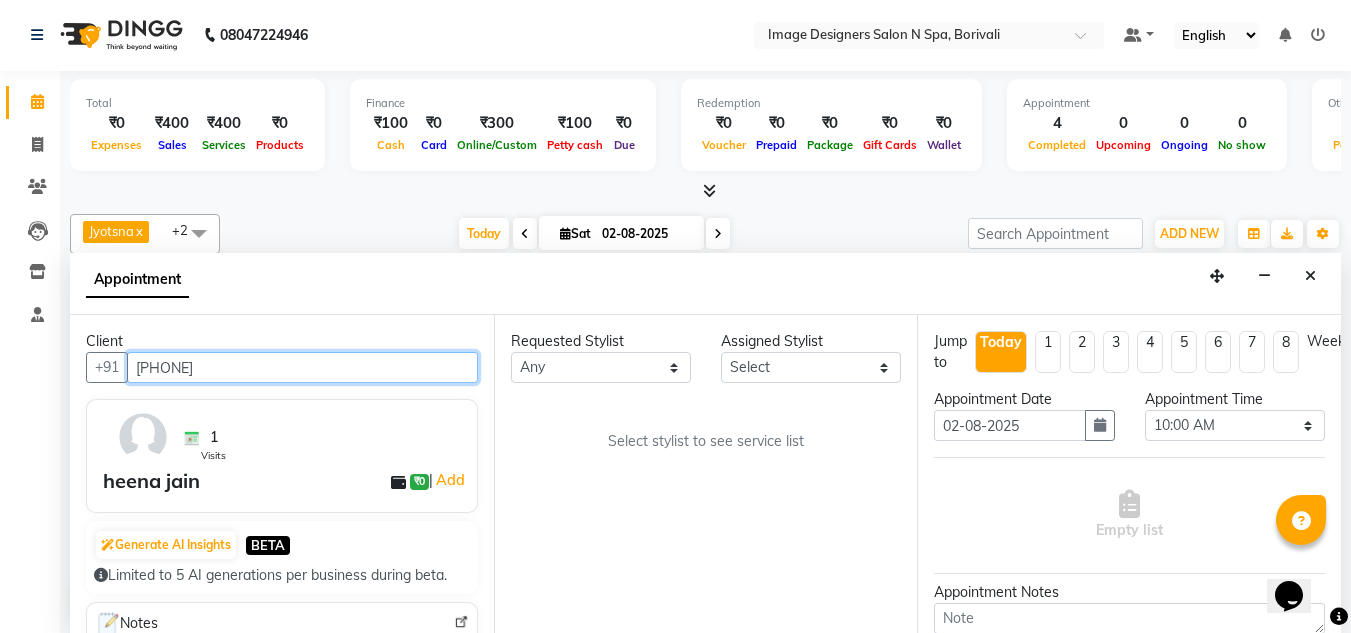 type on "[PHONE]" 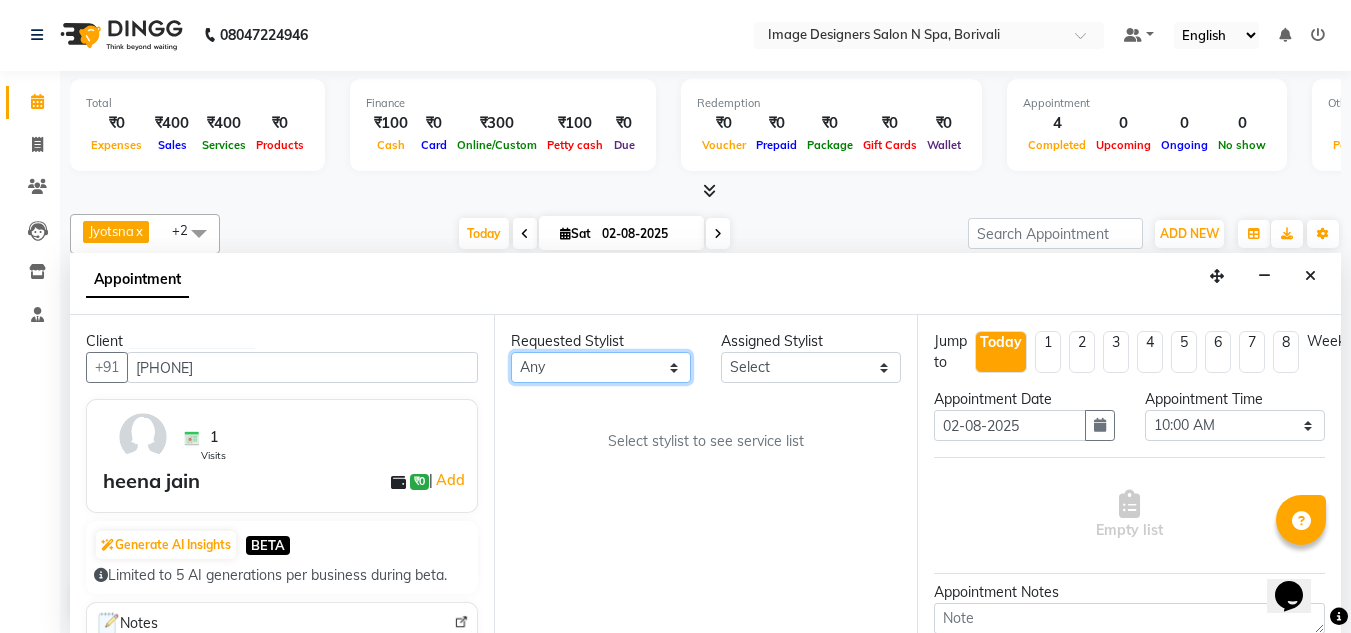 click on "Any Jyotsna Sarita Shraddha" at bounding box center [601, 367] 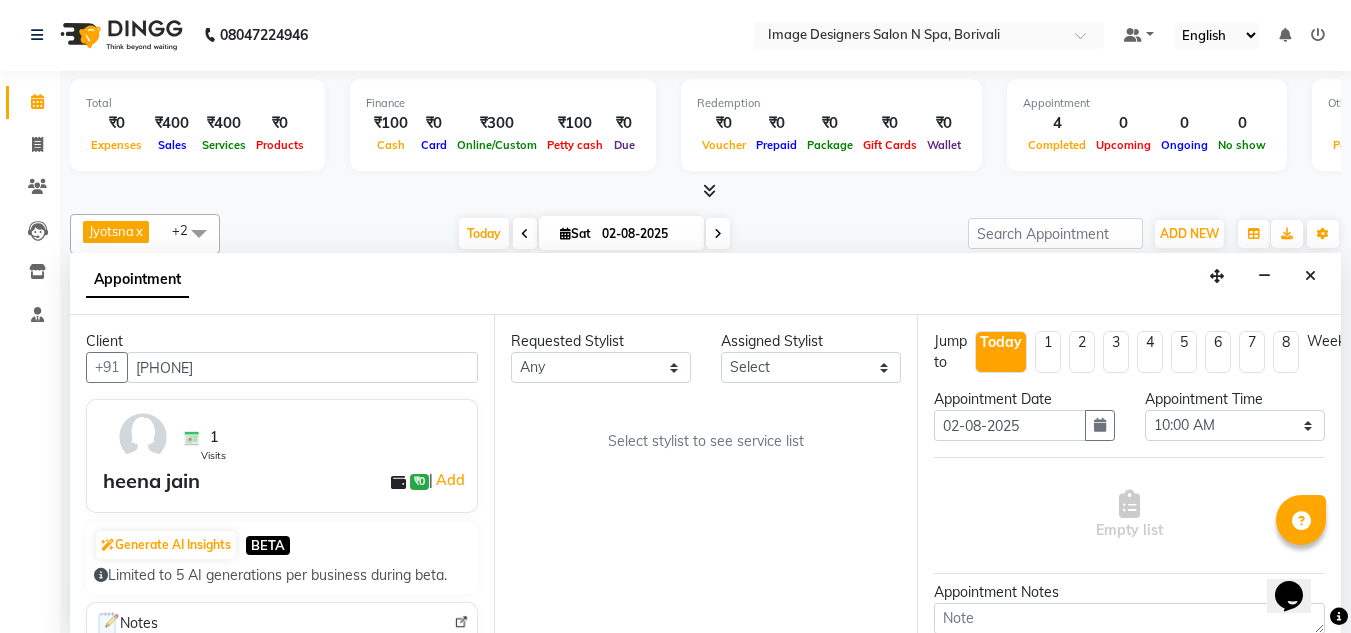 click on "Select stylist to see service list" at bounding box center [706, 441] 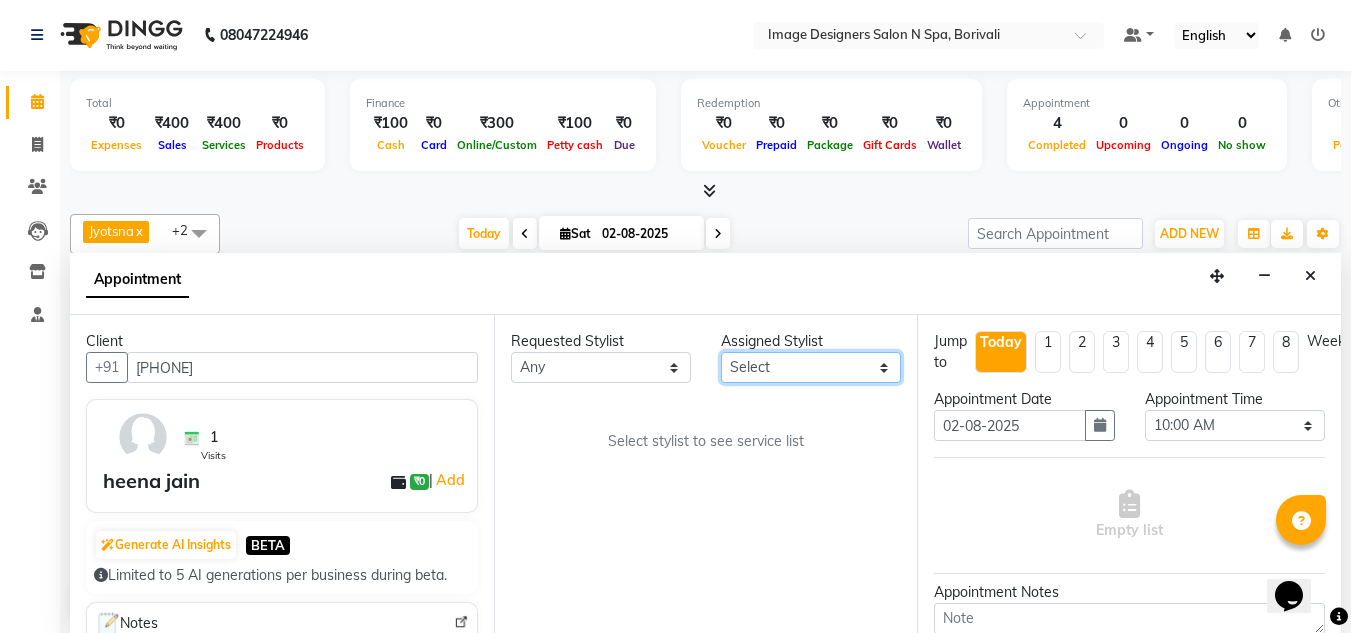 click on "Select [NAME] [NAME] [NAME]" at bounding box center [811, 367] 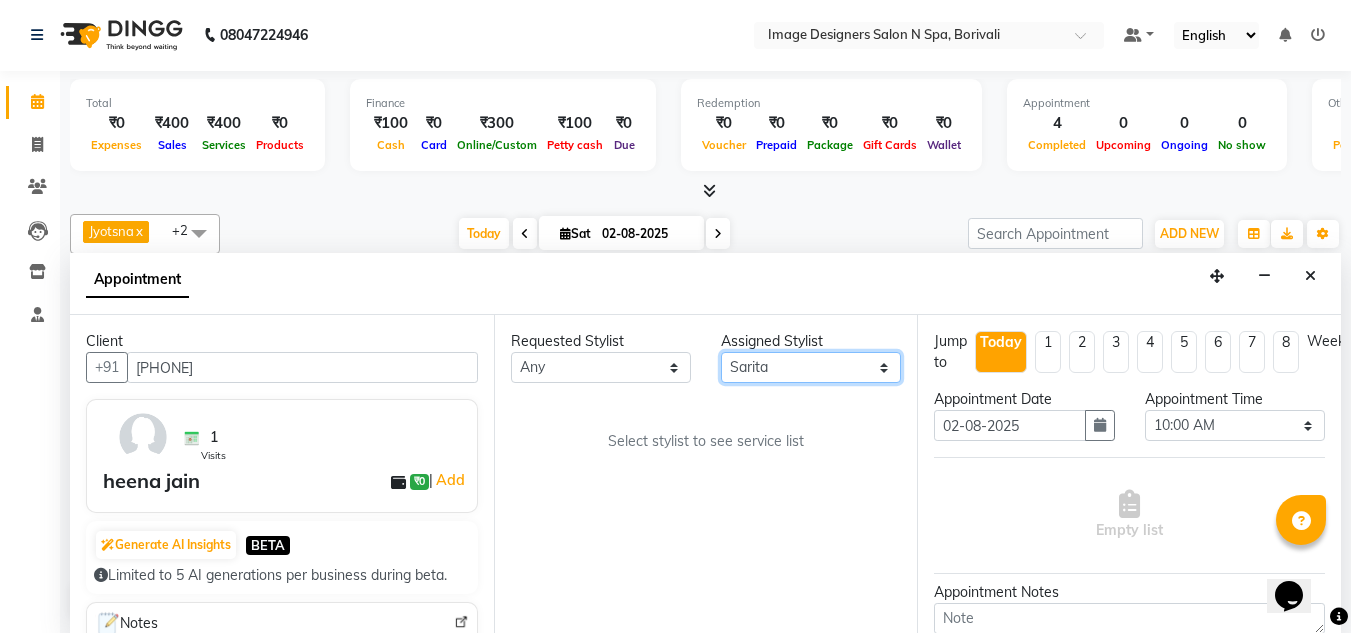 click on "Select [NAME] [NAME] [NAME]" at bounding box center [811, 367] 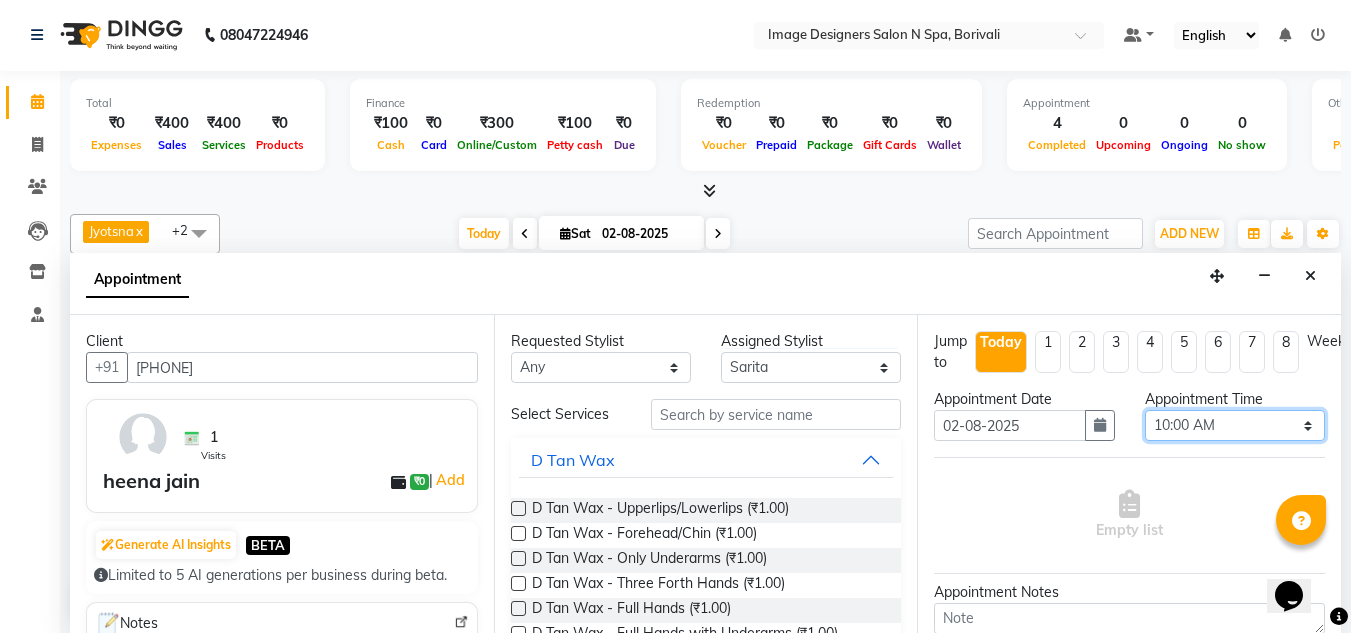 click on "Select 10:00 AM 10:15 AM 10:30 AM 10:45 AM 11:00 AM 11:15 AM 11:30 AM 11:45 AM 12:00 PM 12:15 PM 12:30 PM 12:45 PM 01:00 PM 01:15 PM 01:30 PM 01:45 PM 02:00 PM 02:15 PM 02:30 PM 02:45 PM 03:00 PM 03:15 PM 03:30 PM 03:45 PM 04:00 PM 04:15 PM 04:30 PM 04:45 PM 05:00 PM 05:15 PM 05:30 PM 05:45 PM 06:00 PM 06:15 PM 06:30 PM 06:45 PM 07:00 PM 07:15 PM 07:30 PM 07:45 PM 08:00 PM 08:15 PM 08:30 PM" at bounding box center (1235, 425) 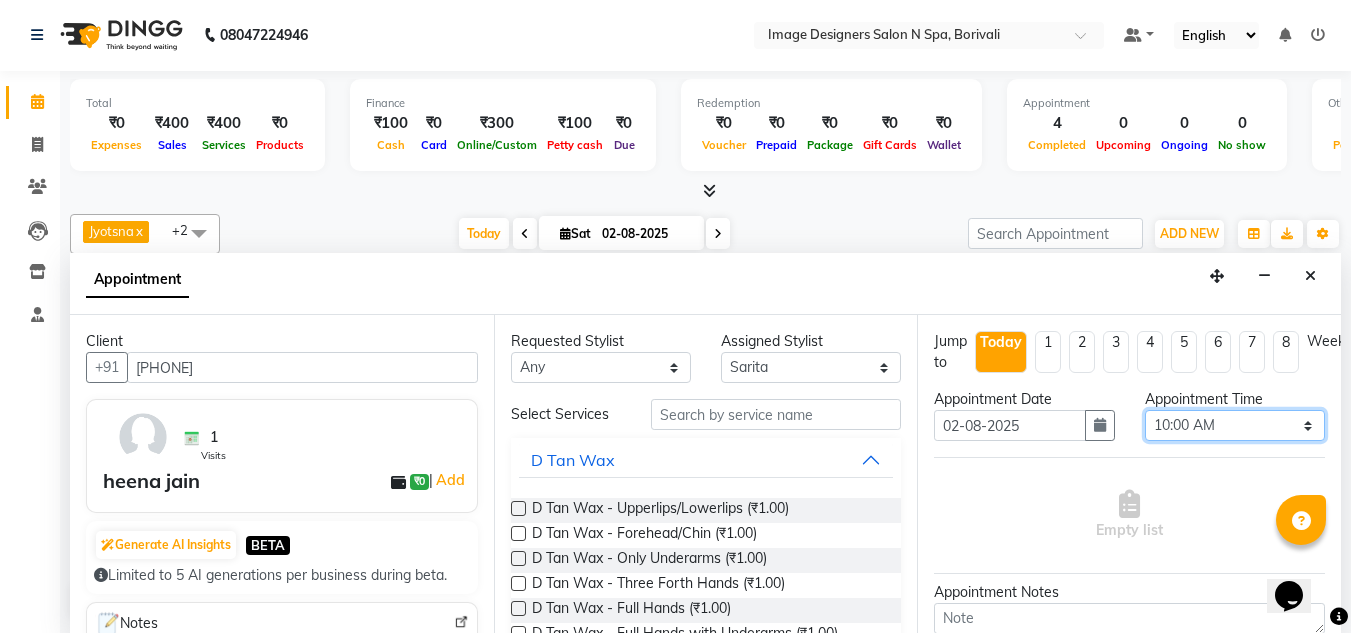 click on "Select 10:00 AM 10:15 AM 10:30 AM 10:45 AM 11:00 AM 11:15 AM 11:30 AM 11:45 AM 12:00 PM 12:15 PM 12:30 PM 12:45 PM 01:00 PM 01:15 PM 01:30 PM 01:45 PM 02:00 PM 02:15 PM 02:30 PM 02:45 PM 03:00 PM 03:15 PM 03:30 PM 03:45 PM 04:00 PM 04:15 PM 04:30 PM 04:45 PM 05:00 PM 05:15 PM 05:30 PM 05:45 PM 06:00 PM 06:15 PM 06:30 PM 06:45 PM 07:00 PM 07:15 PM 07:30 PM 07:45 PM 08:00 PM 08:15 PM 08:30 PM" at bounding box center [1235, 425] 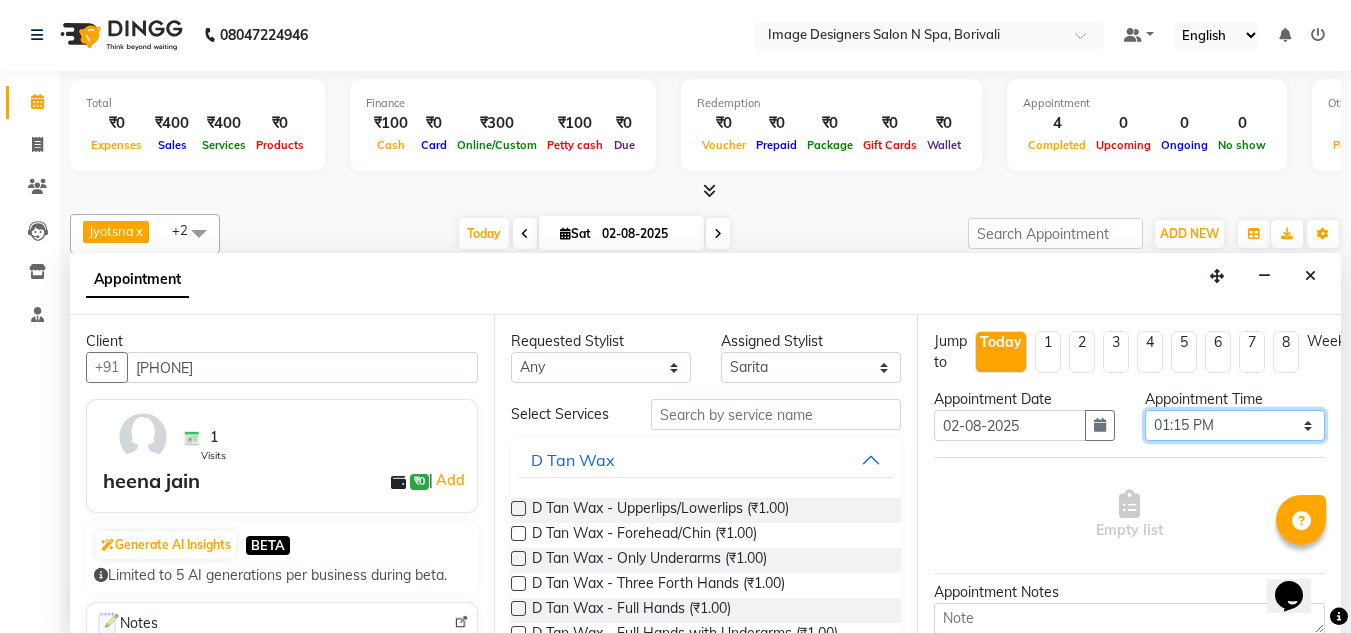 click on "Select 10:00 AM 10:15 AM 10:30 AM 10:45 AM 11:00 AM 11:15 AM 11:30 AM 11:45 AM 12:00 PM 12:15 PM 12:30 PM 12:45 PM 01:00 PM 01:15 PM 01:30 PM 01:45 PM 02:00 PM 02:15 PM 02:30 PM 02:45 PM 03:00 PM 03:15 PM 03:30 PM 03:45 PM 04:00 PM 04:15 PM 04:30 PM 04:45 PM 05:00 PM 05:15 PM 05:30 PM 05:45 PM 06:00 PM 06:15 PM 06:30 PM 06:45 PM 07:00 PM 07:15 PM 07:30 PM 07:45 PM 08:00 PM 08:15 PM 08:30 PM" at bounding box center [1235, 425] 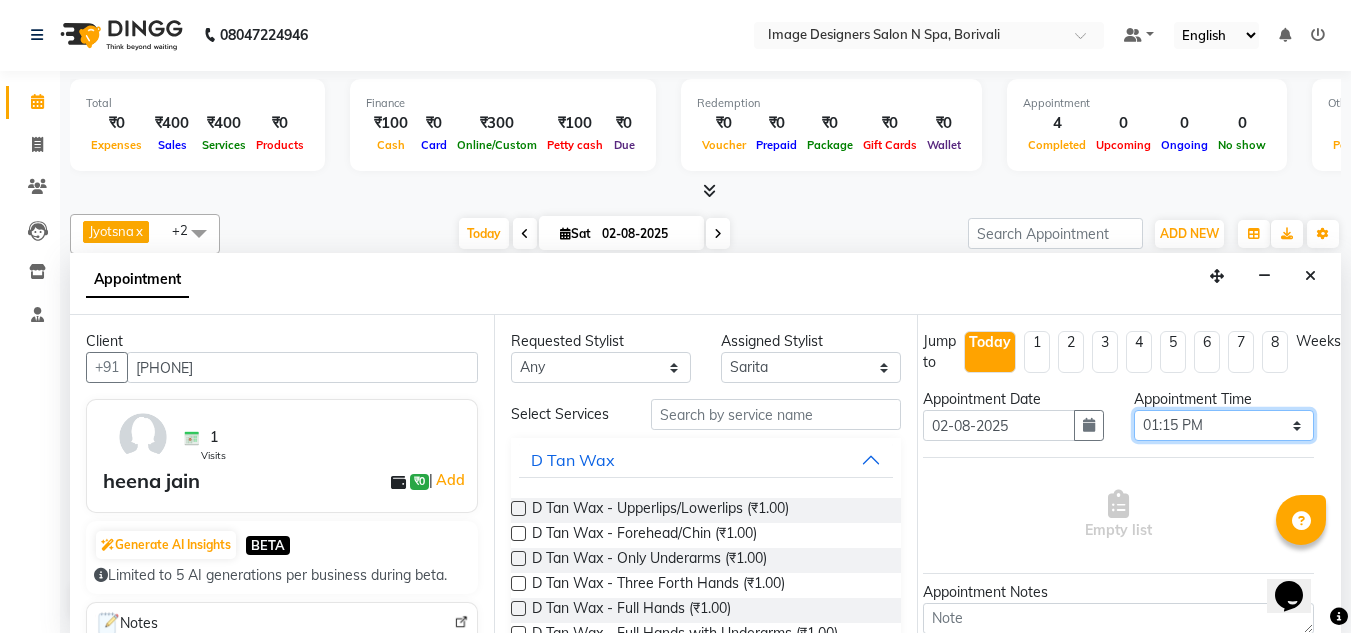 scroll, scrollTop: 0, scrollLeft: 0, axis: both 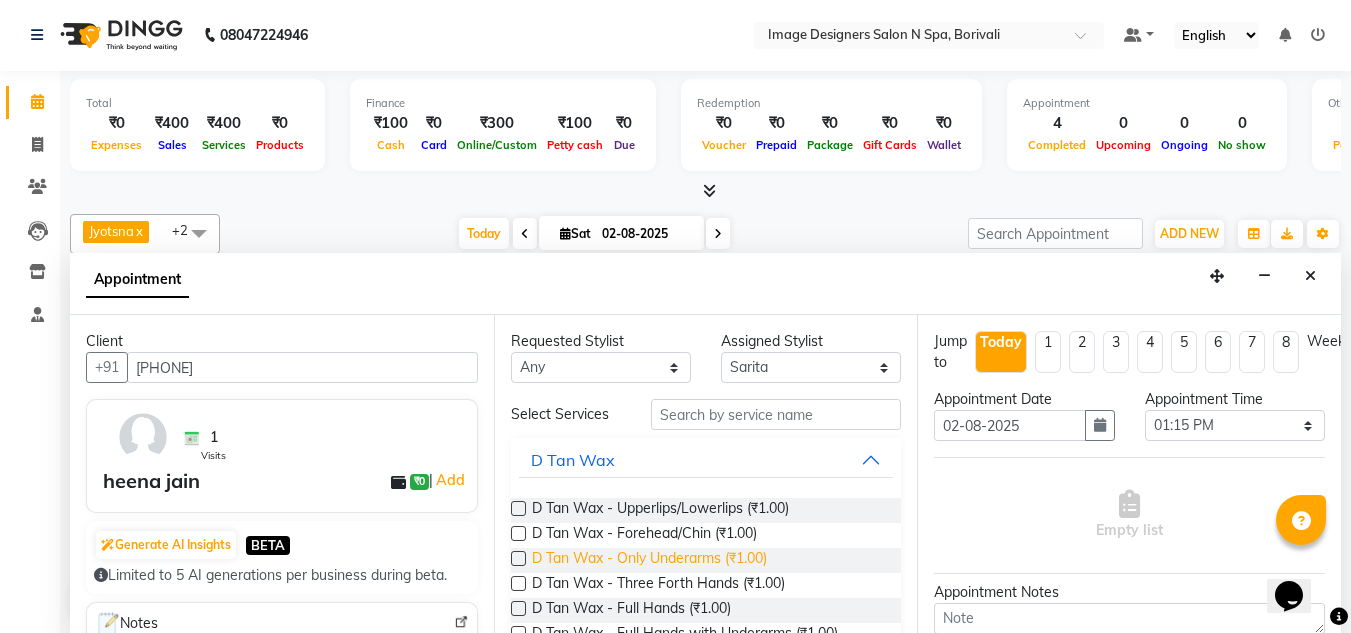 click on "D Tan Wax - Only Underarms (₹1.00)" at bounding box center (649, 560) 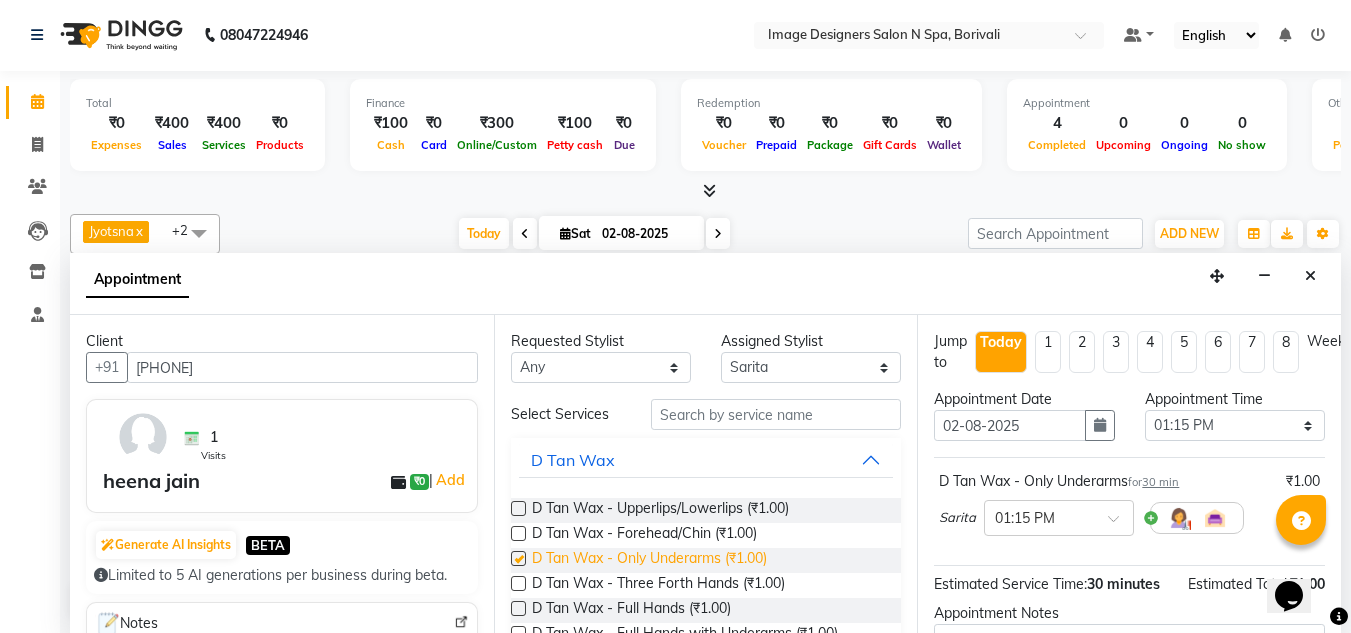 checkbox on "false" 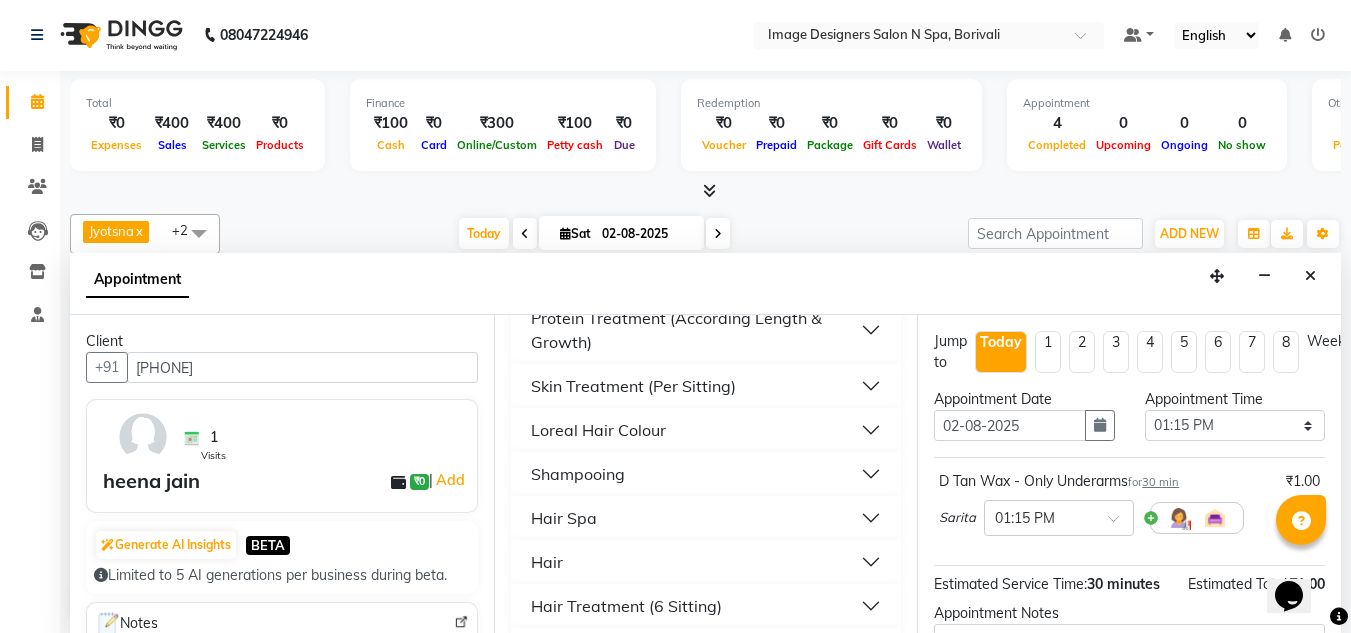 scroll, scrollTop: 1679, scrollLeft: 0, axis: vertical 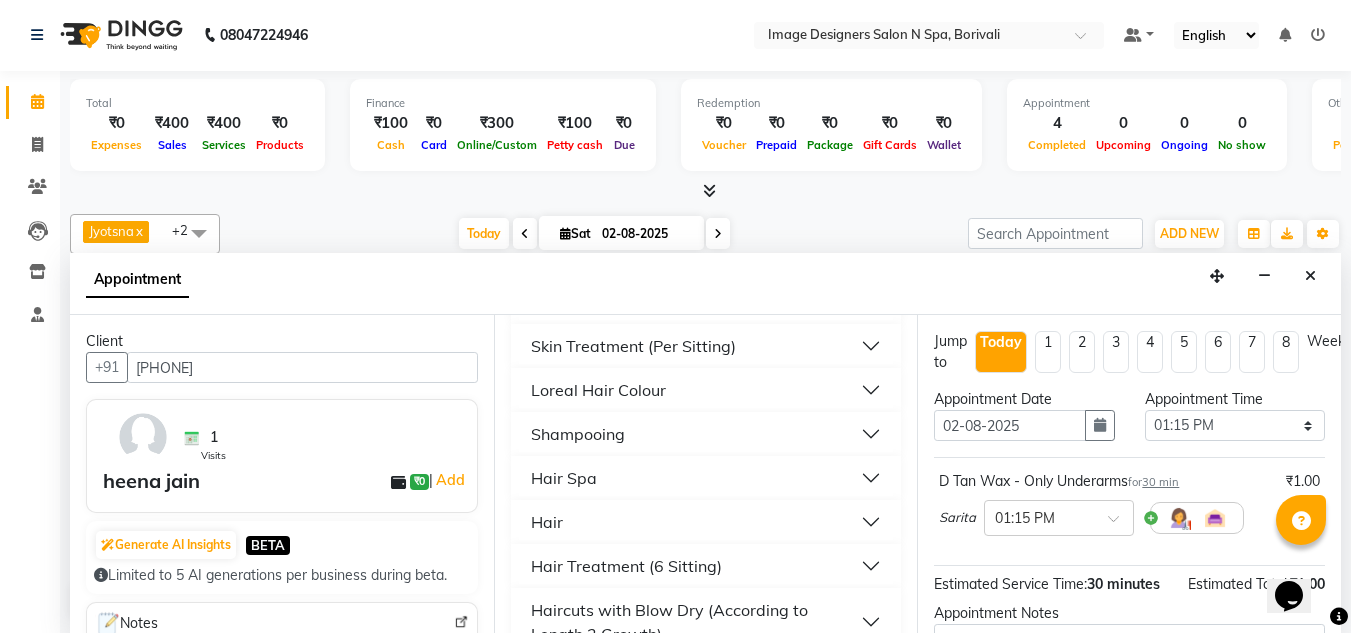 click on "Hair Spa" at bounding box center (564, 478) 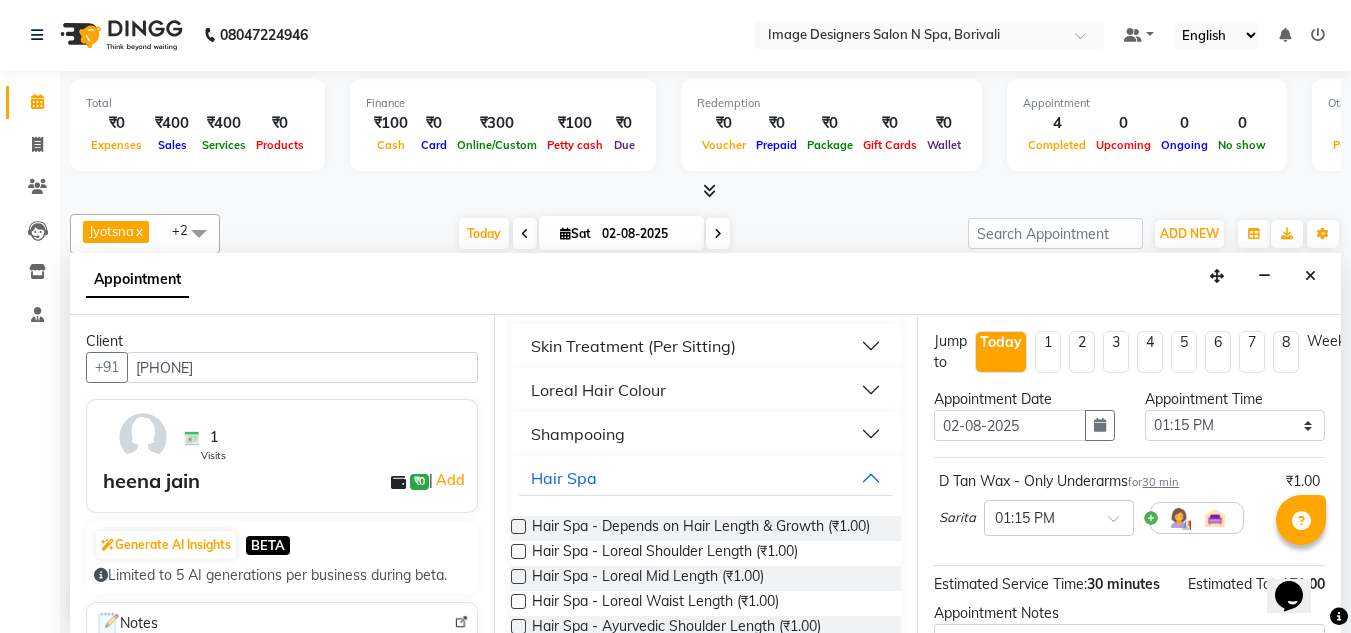 click at bounding box center (518, 526) 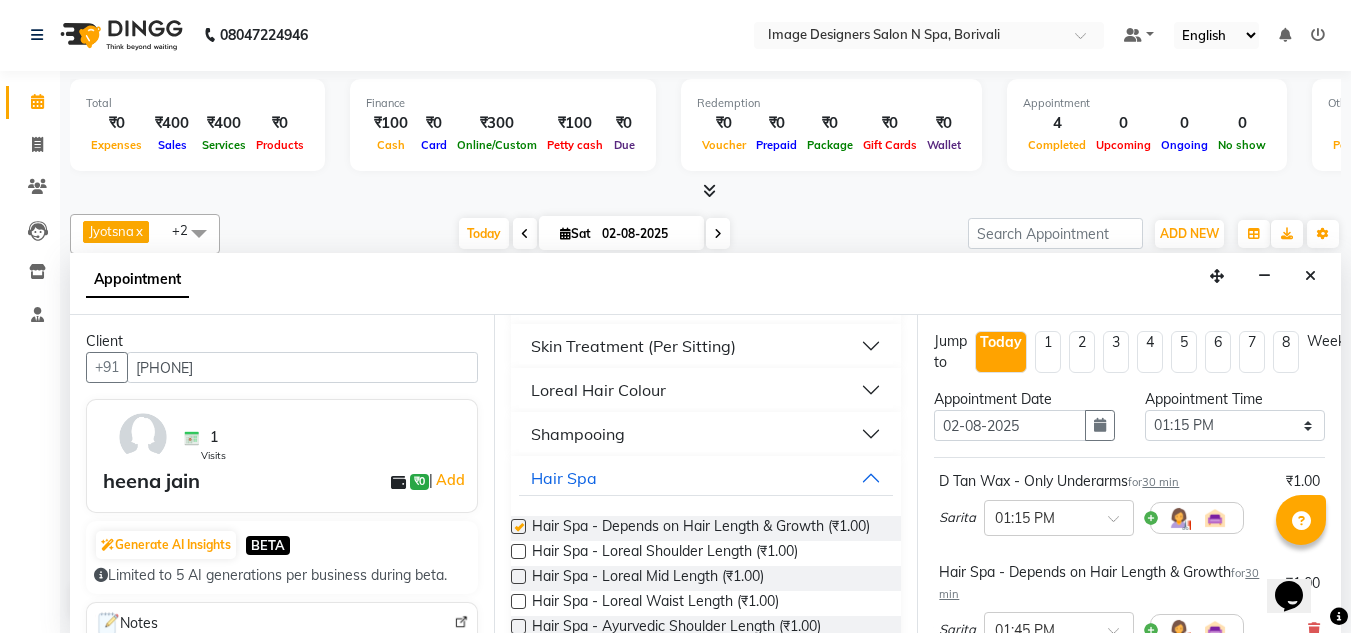 checkbox on "false" 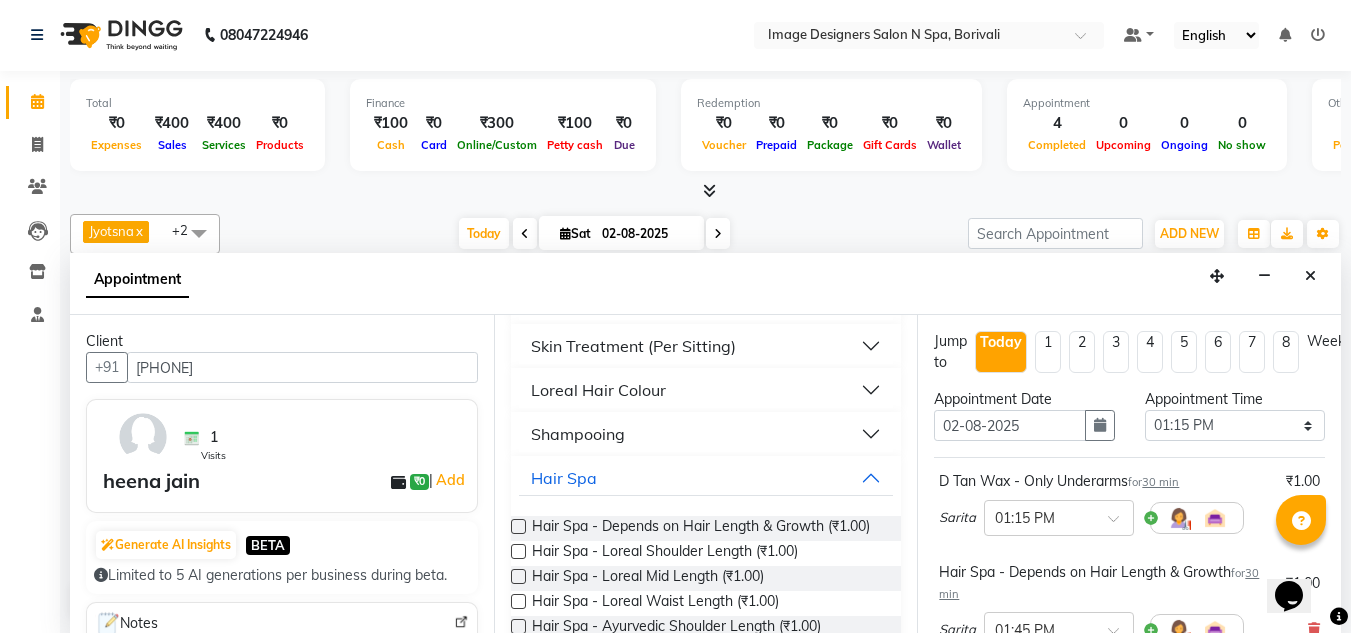 click on "Appointment" at bounding box center (705, 284) 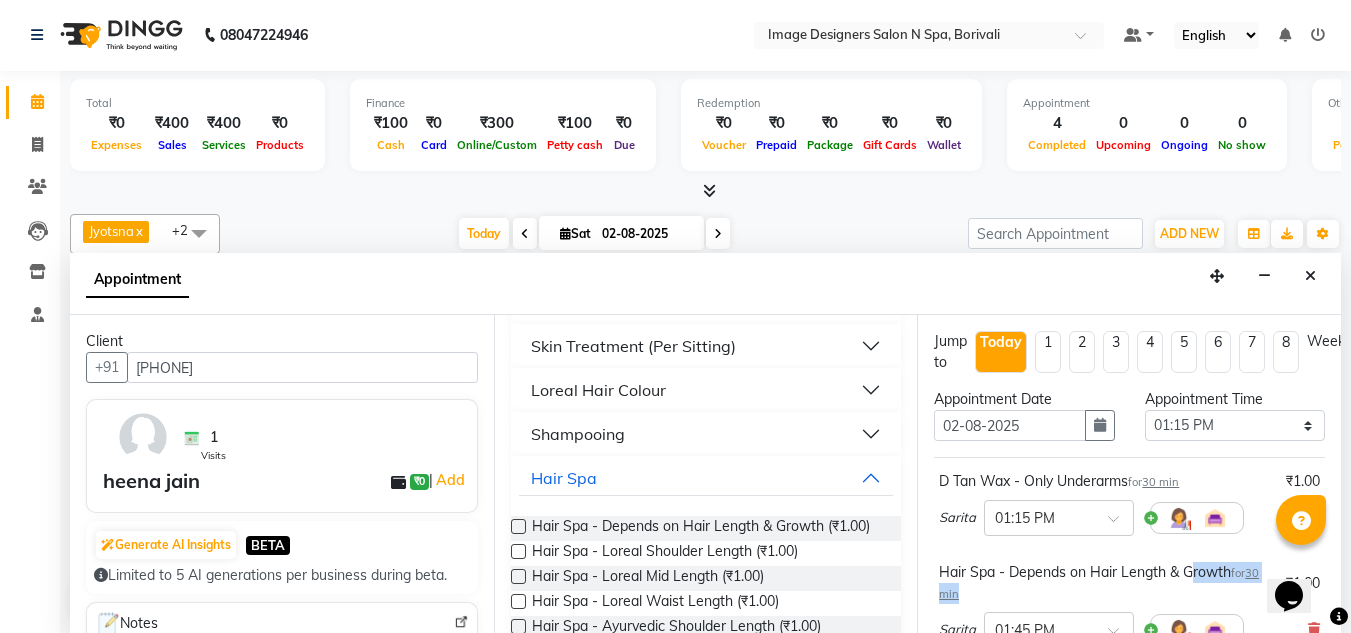 drag, startPoint x: 1195, startPoint y: 572, endPoint x: 1048, endPoint y: 593, distance: 148.49243 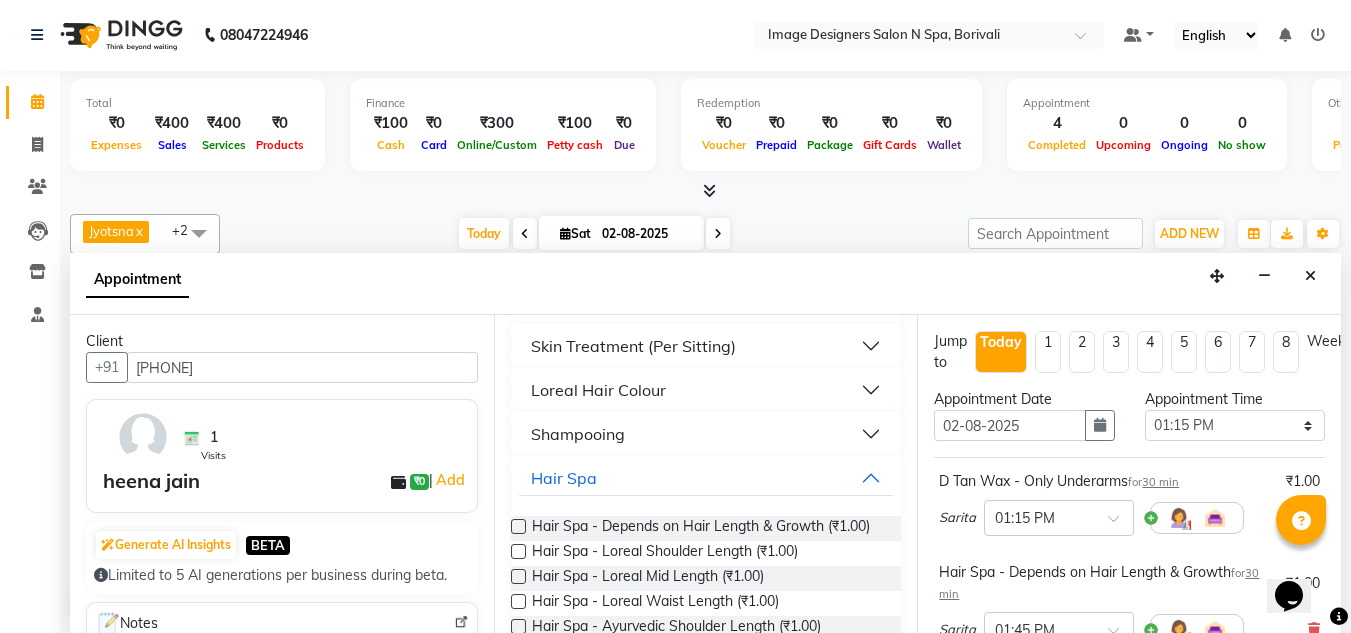 click on "Hair Spa - Depends on Hair Length & Growth   for  30 min" at bounding box center [1108, 583] 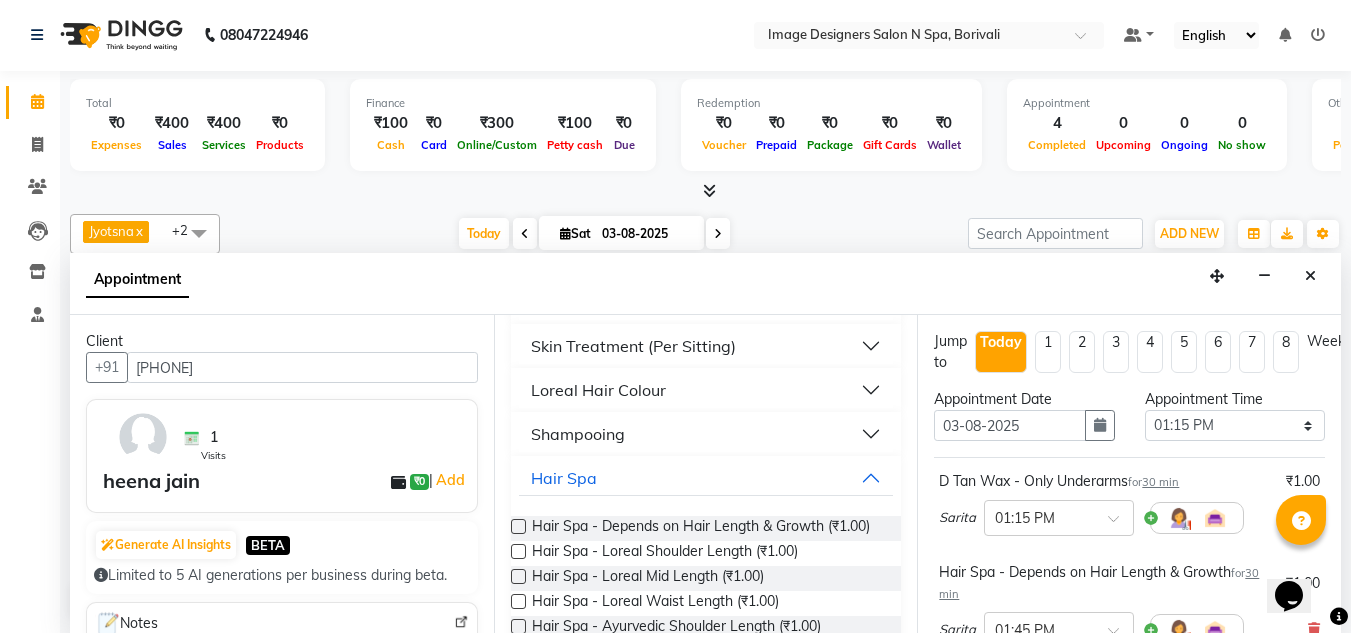 select on "795" 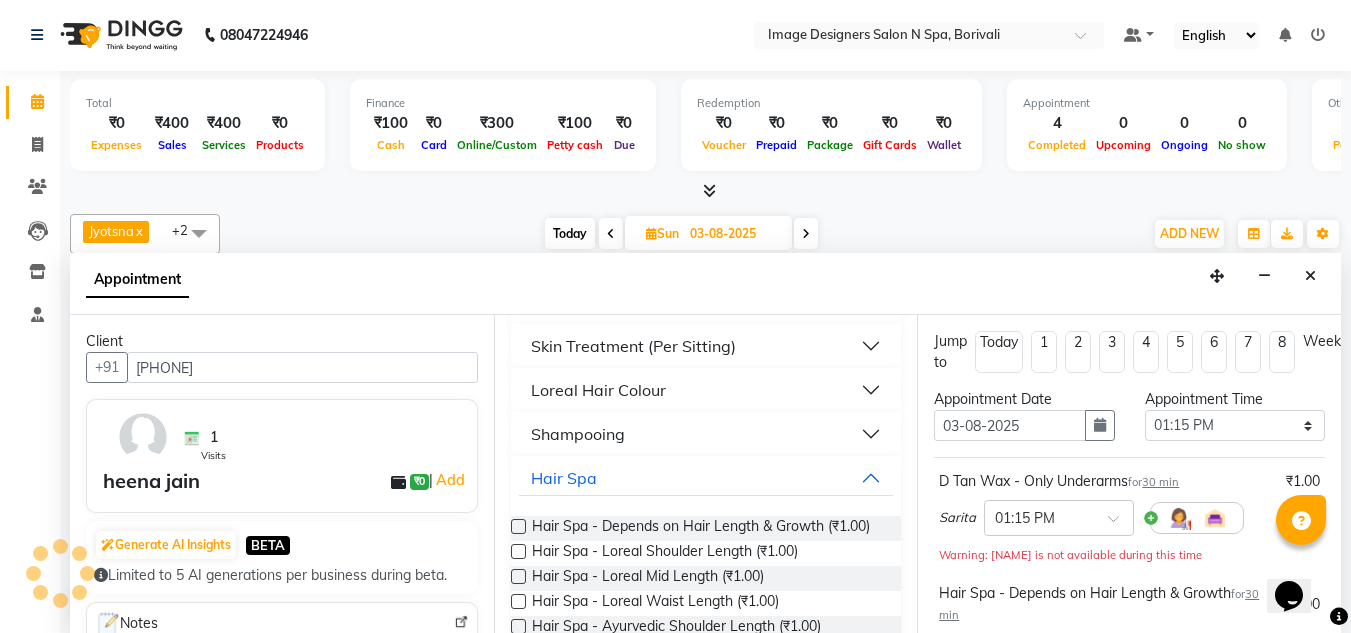 scroll, scrollTop: 771, scrollLeft: 0, axis: vertical 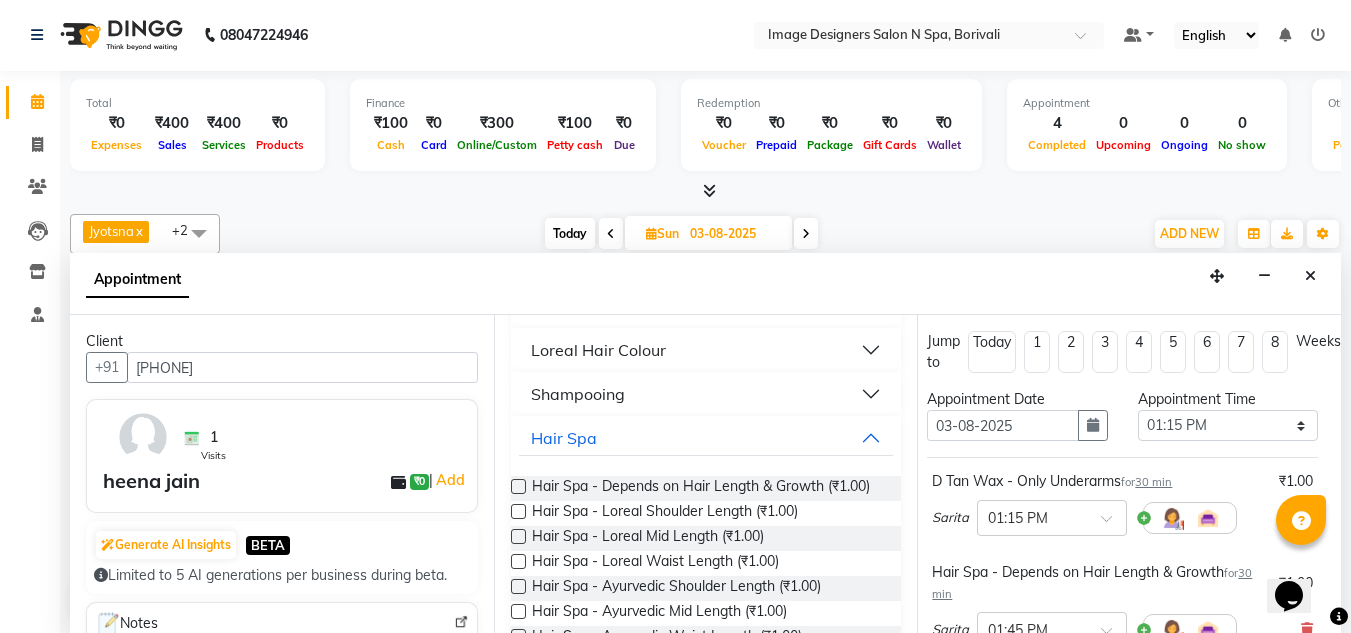 click on "Appointment" at bounding box center [705, 284] 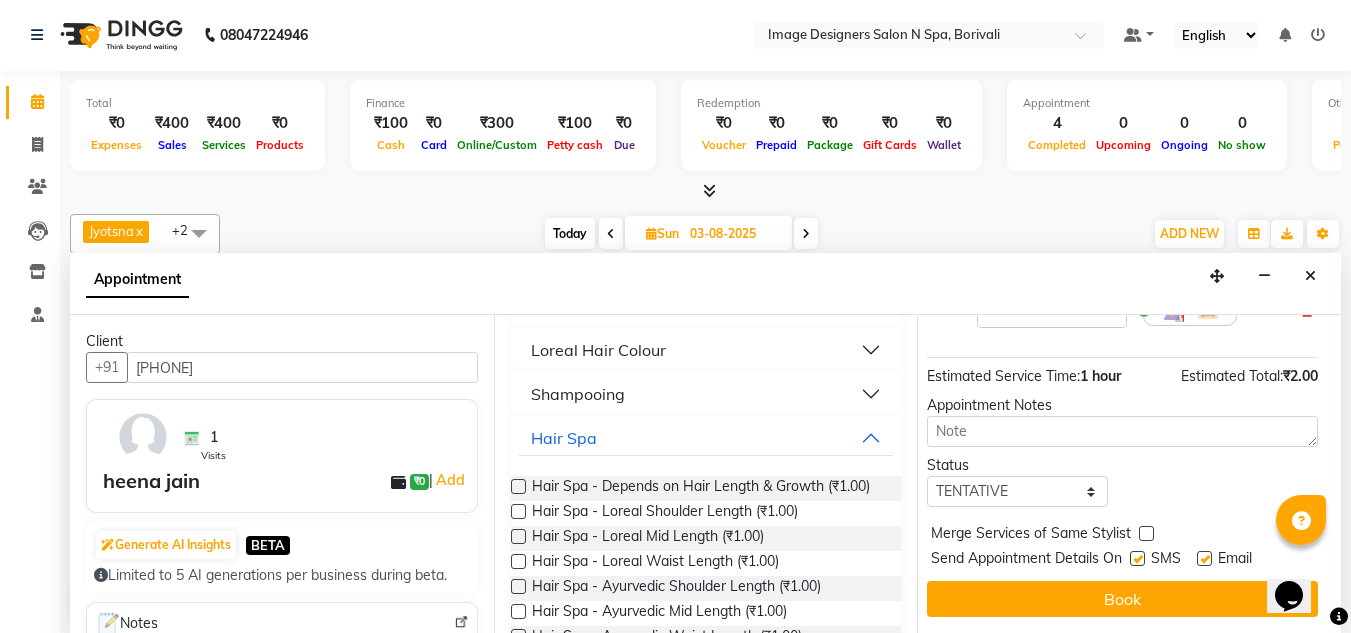 scroll, scrollTop: 335, scrollLeft: 26, axis: both 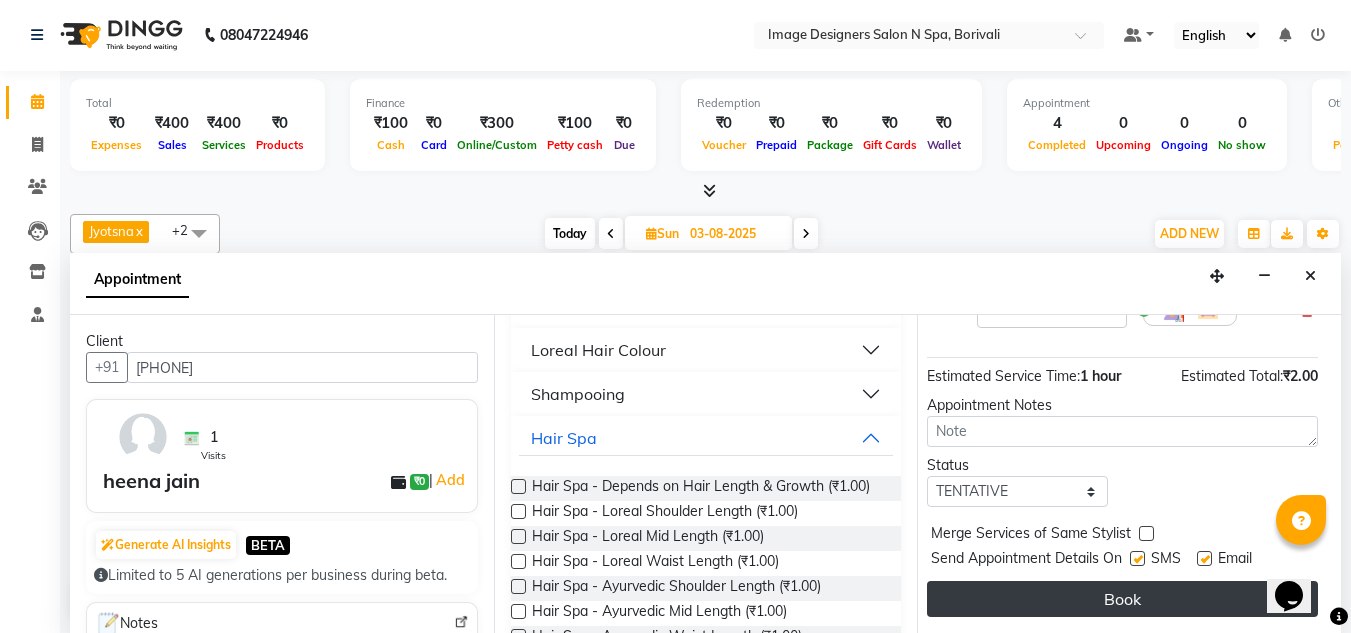click on "Book" at bounding box center [1122, 599] 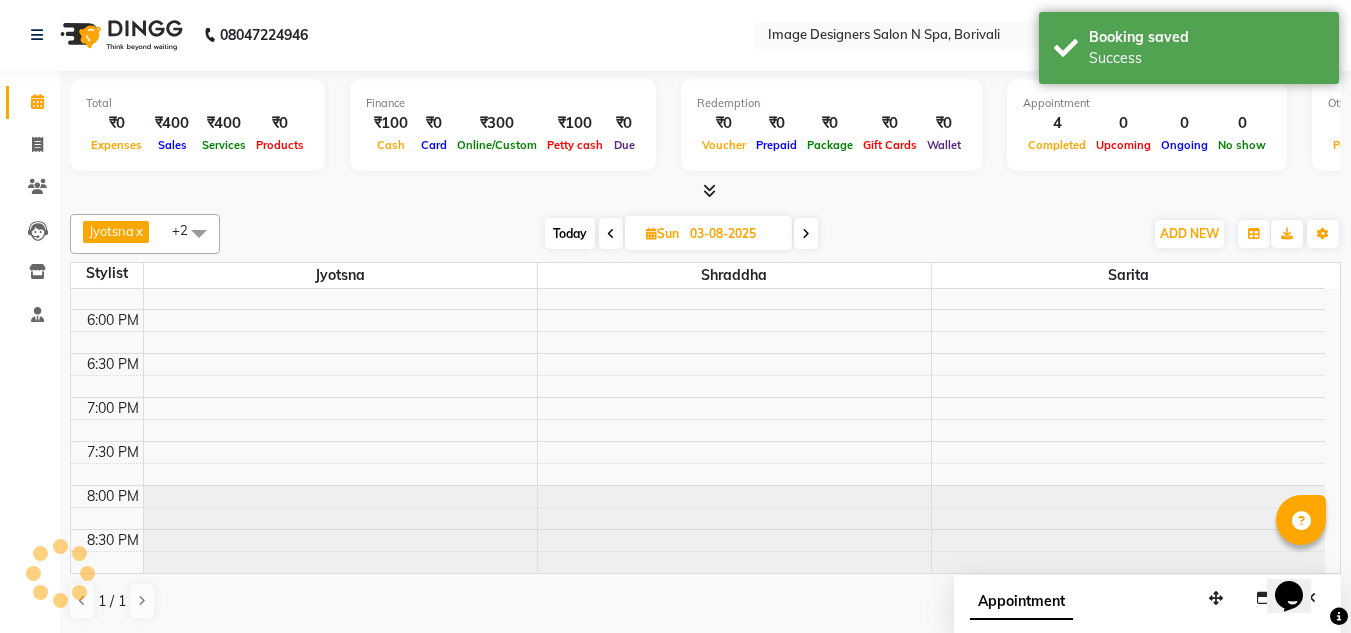 scroll, scrollTop: 0, scrollLeft: 0, axis: both 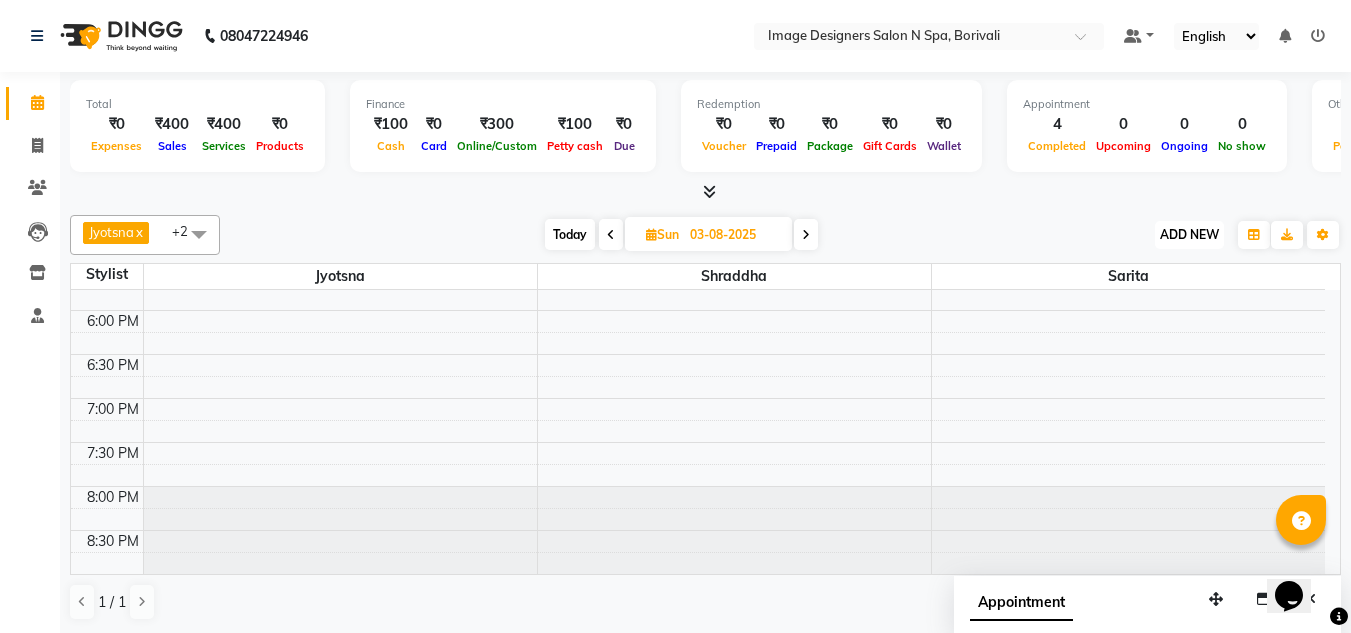 click on "ADD NEW" at bounding box center (1189, 234) 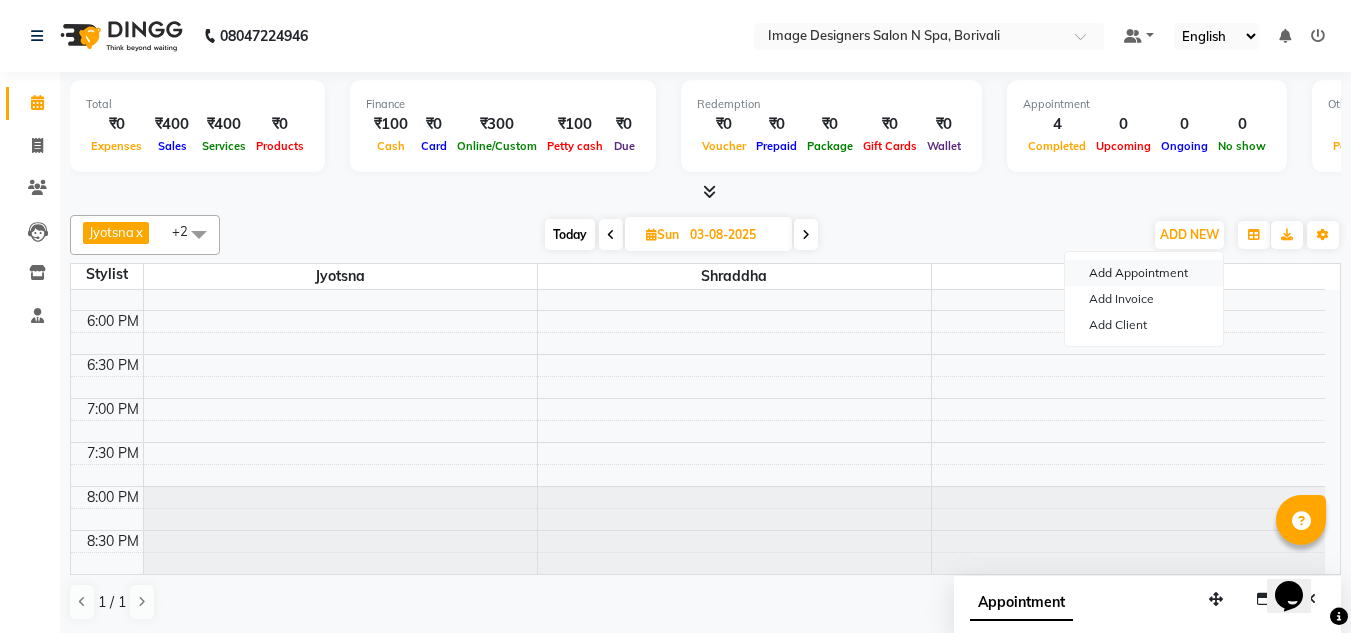 click on "Add Appointment" at bounding box center [1144, 273] 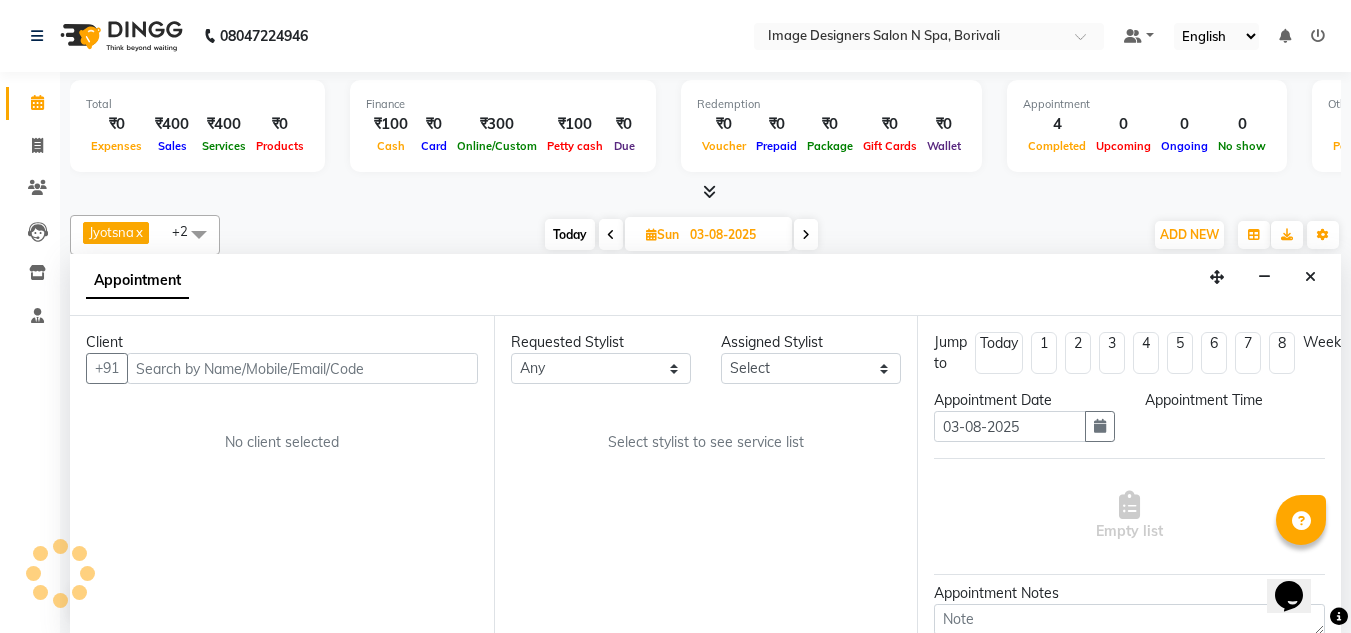 scroll, scrollTop: 1, scrollLeft: 0, axis: vertical 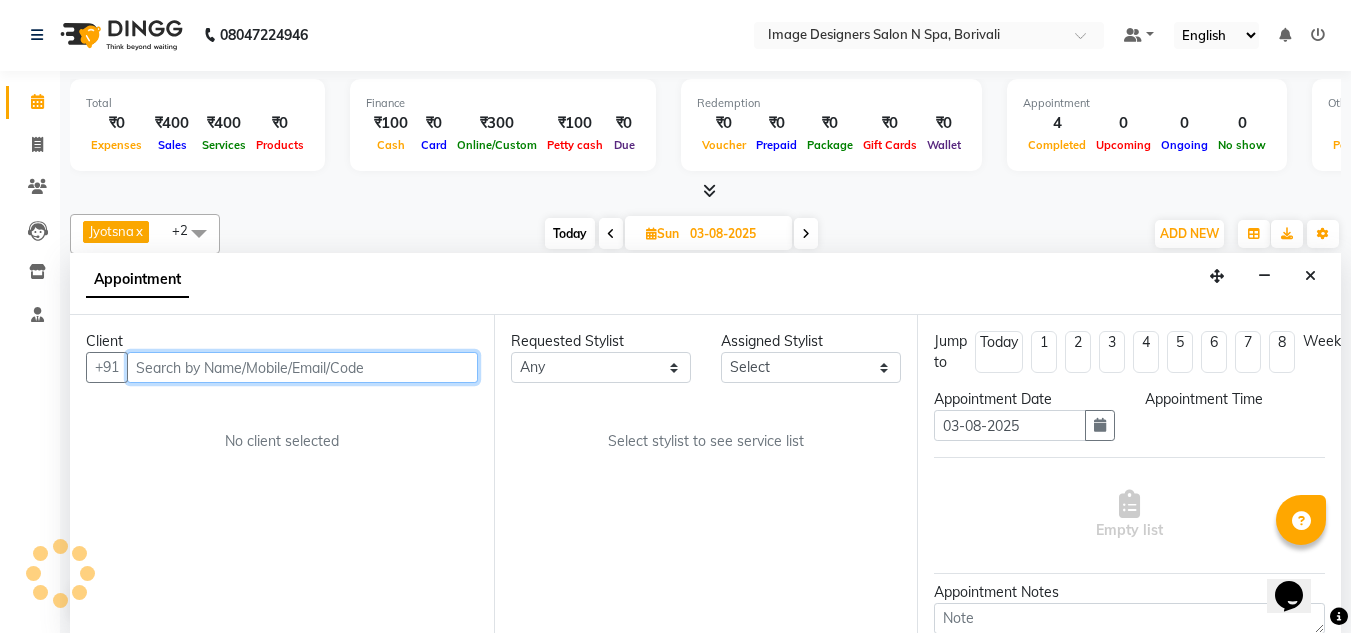 select on "600" 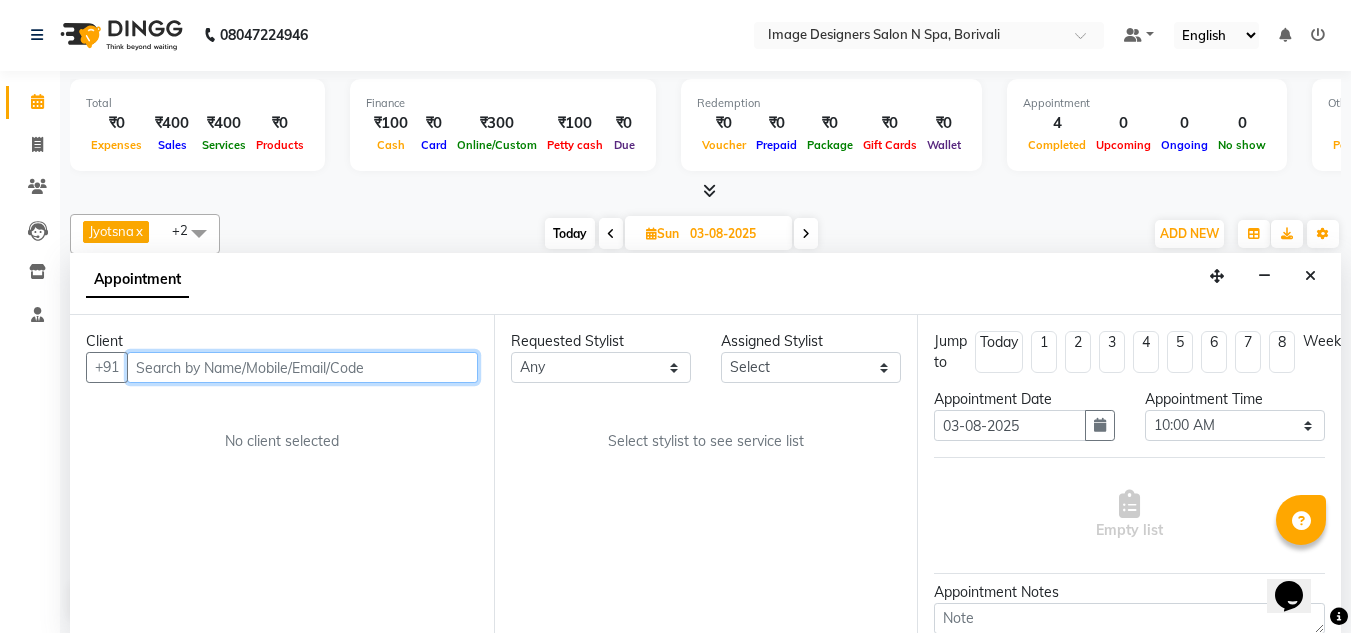 click at bounding box center [302, 367] 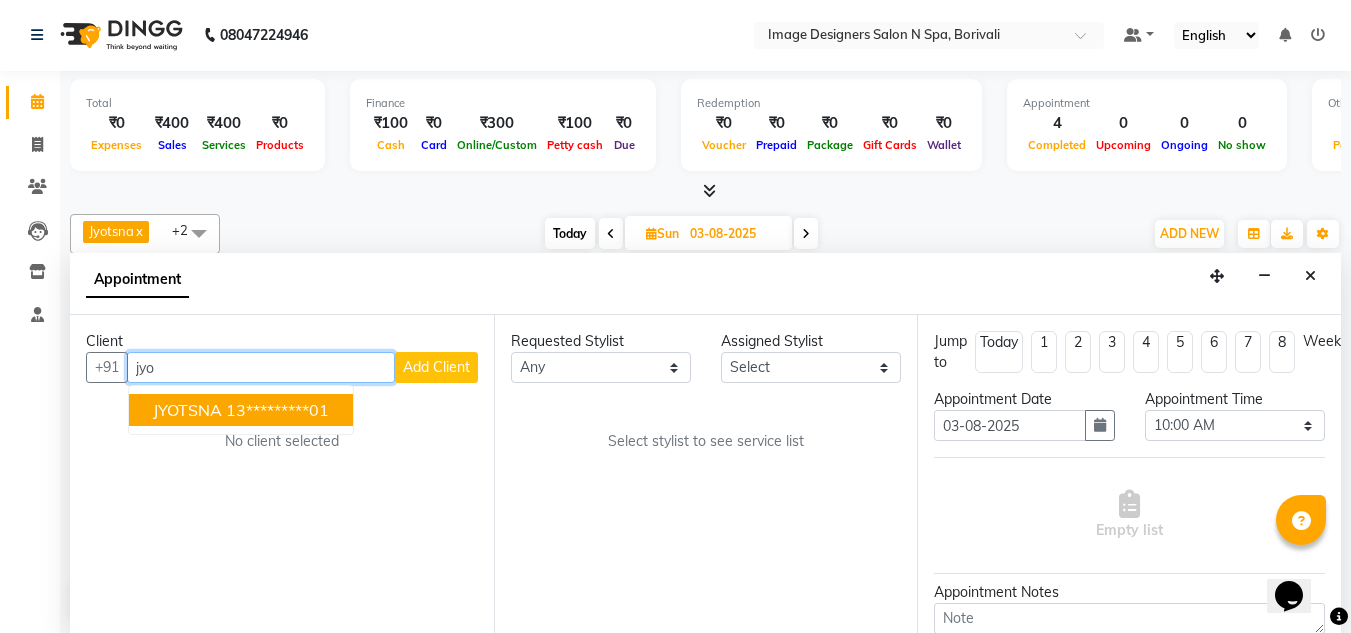 click on "JYOTSNA" at bounding box center [187, 410] 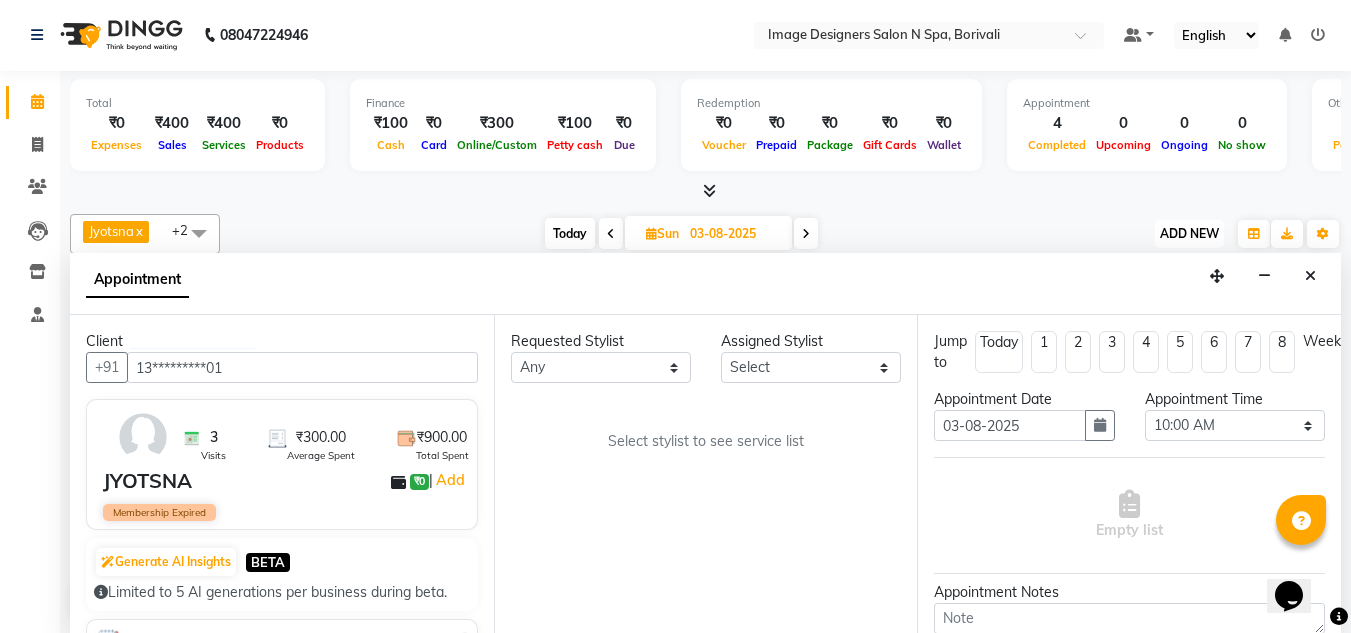 click on "ADD NEW" at bounding box center [1189, 233] 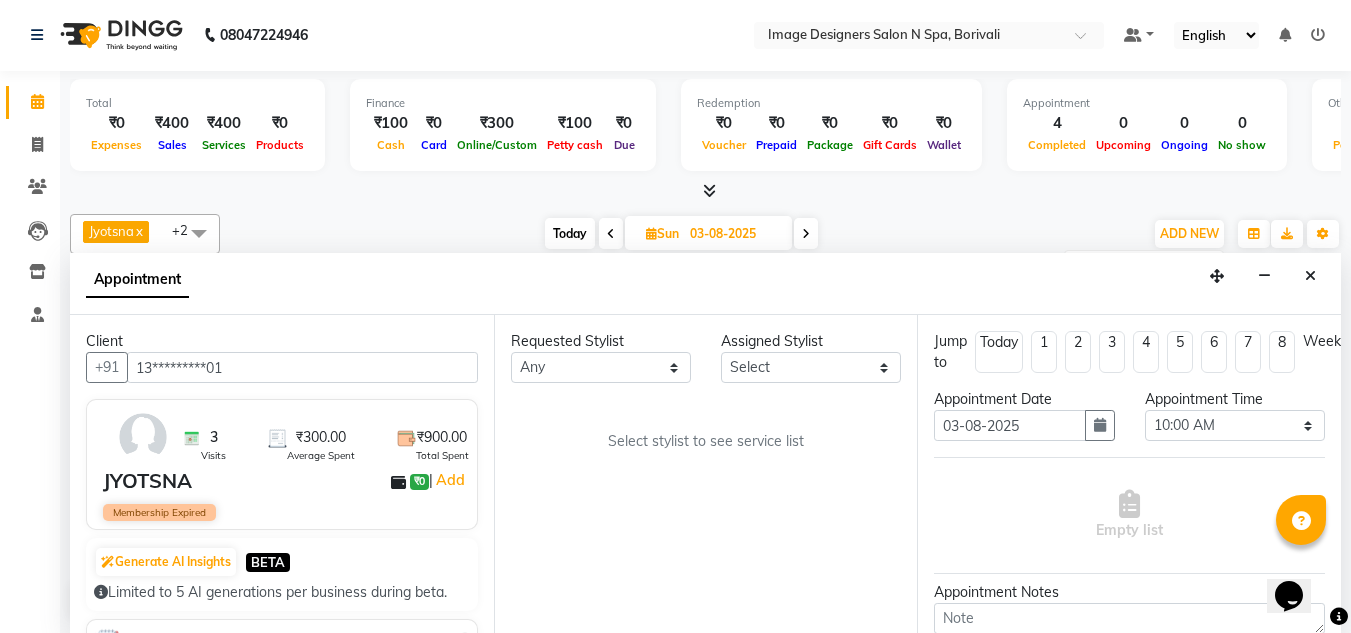 click on "ADD NEW Toggle Dropdown Add Appointment Add Invoice Add Client" at bounding box center (1189, 234) 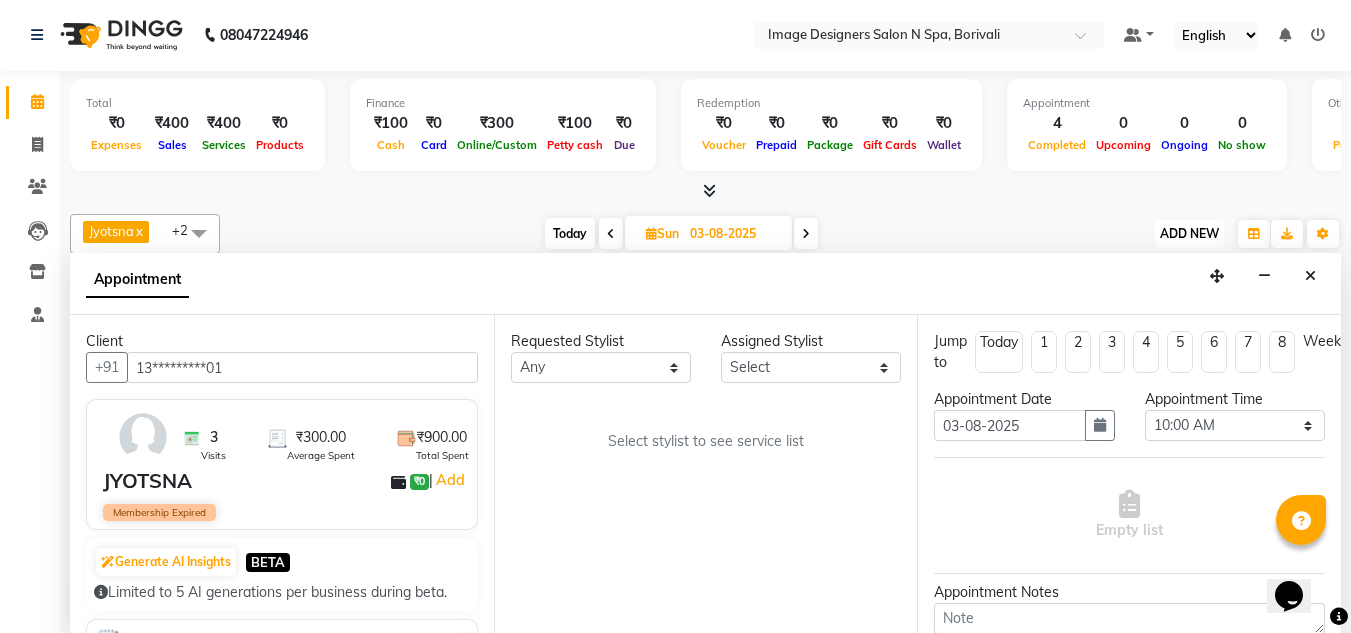 click on "ADD NEW" at bounding box center (1189, 233) 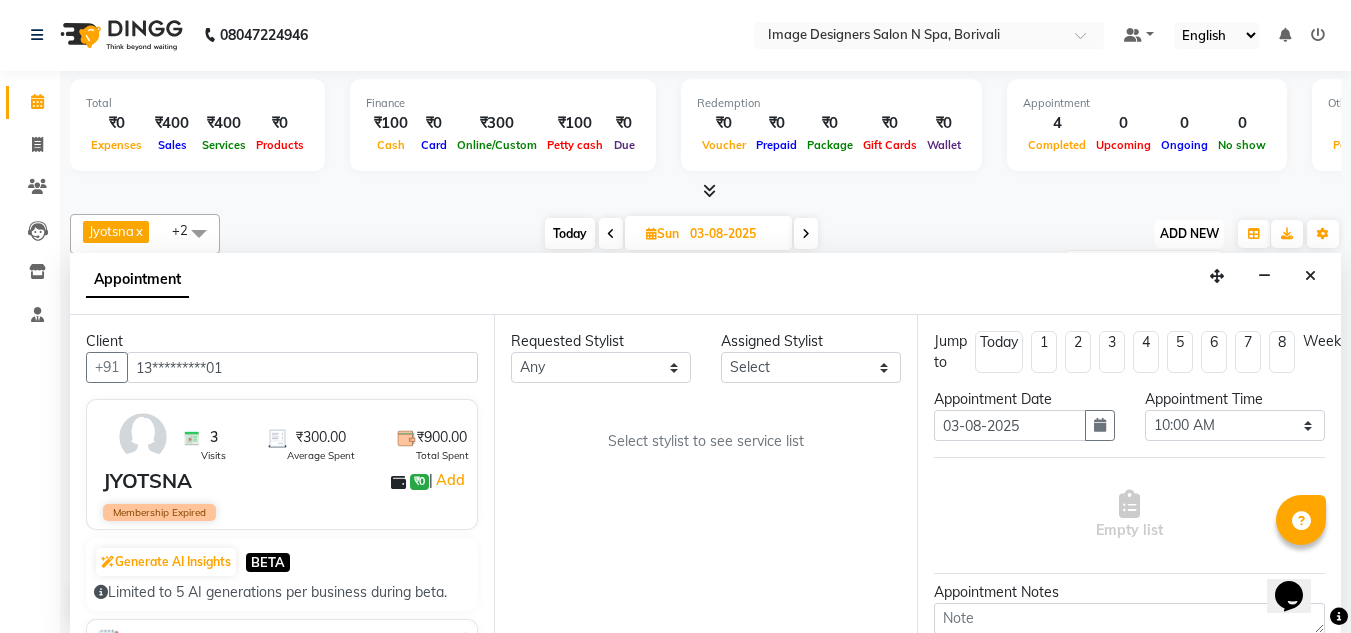 click on "ADD NEW" at bounding box center [1189, 233] 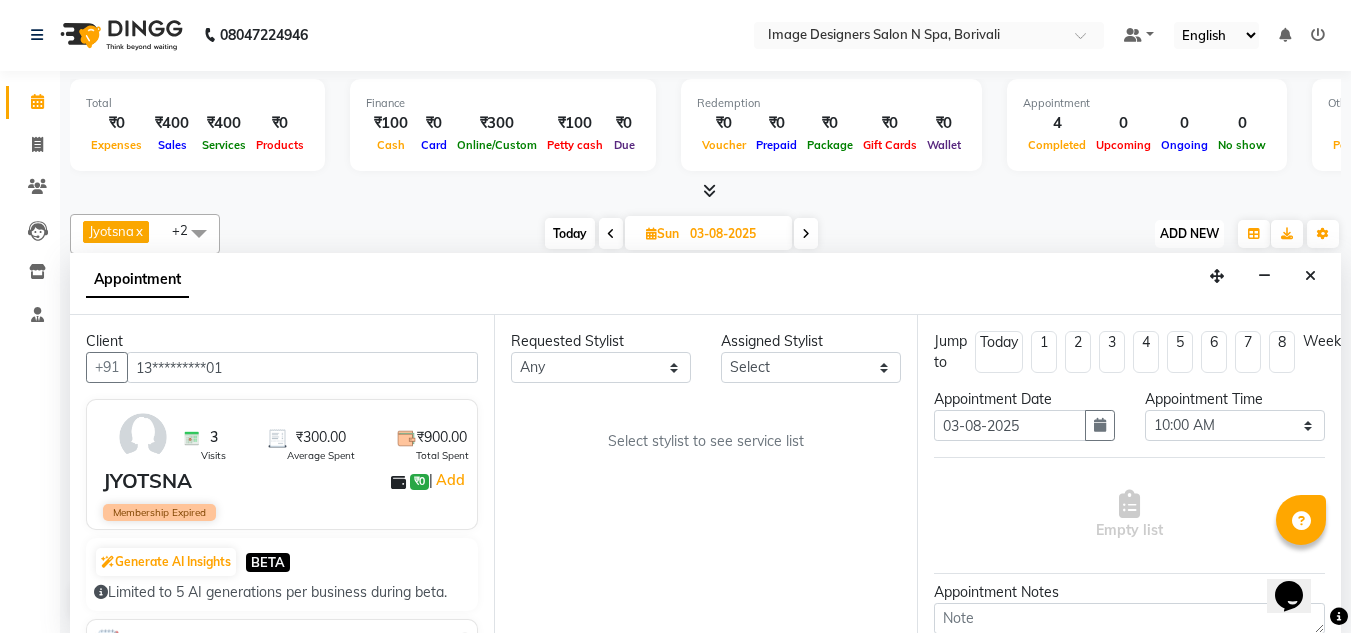 click on "ADD NEW" at bounding box center [1189, 233] 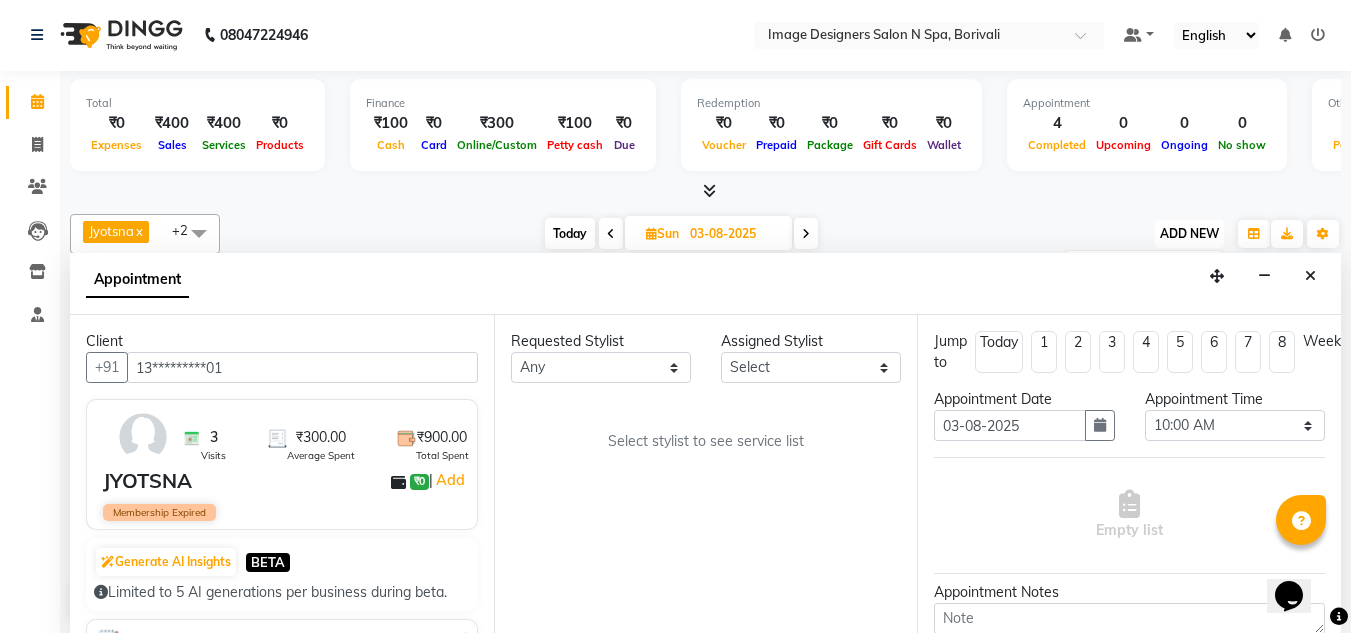 click on "ADD NEW" at bounding box center (1189, 233) 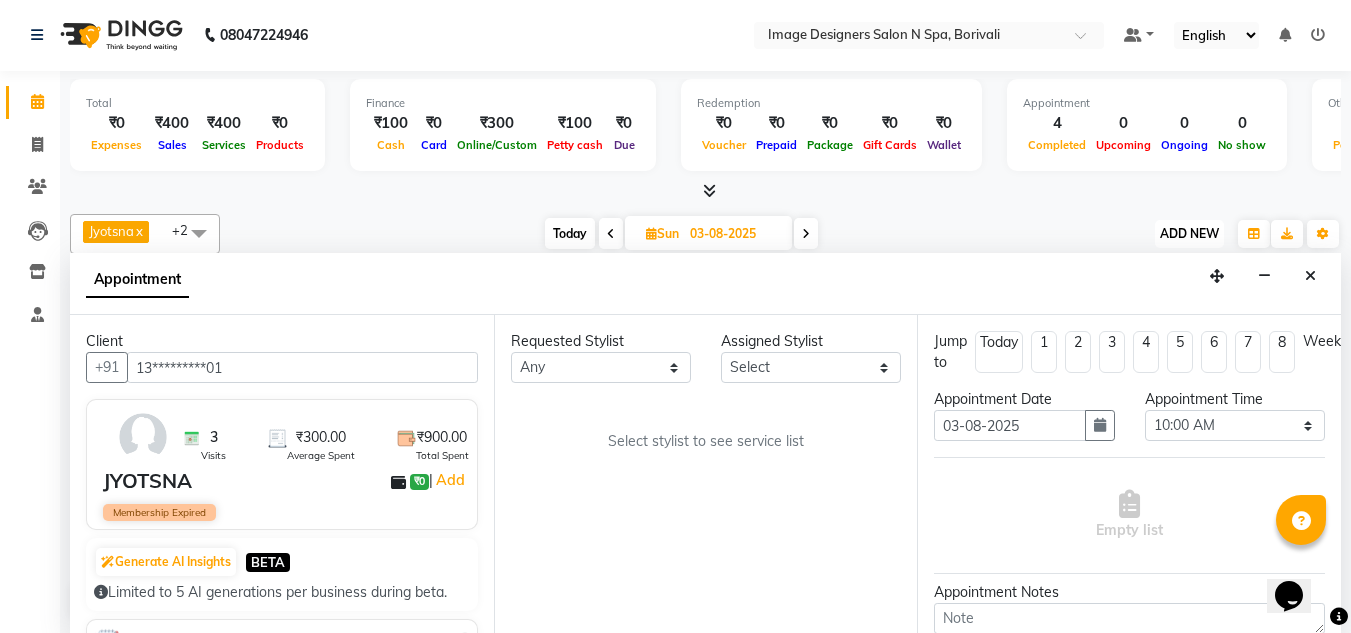click on "ADD NEW" at bounding box center [1189, 233] 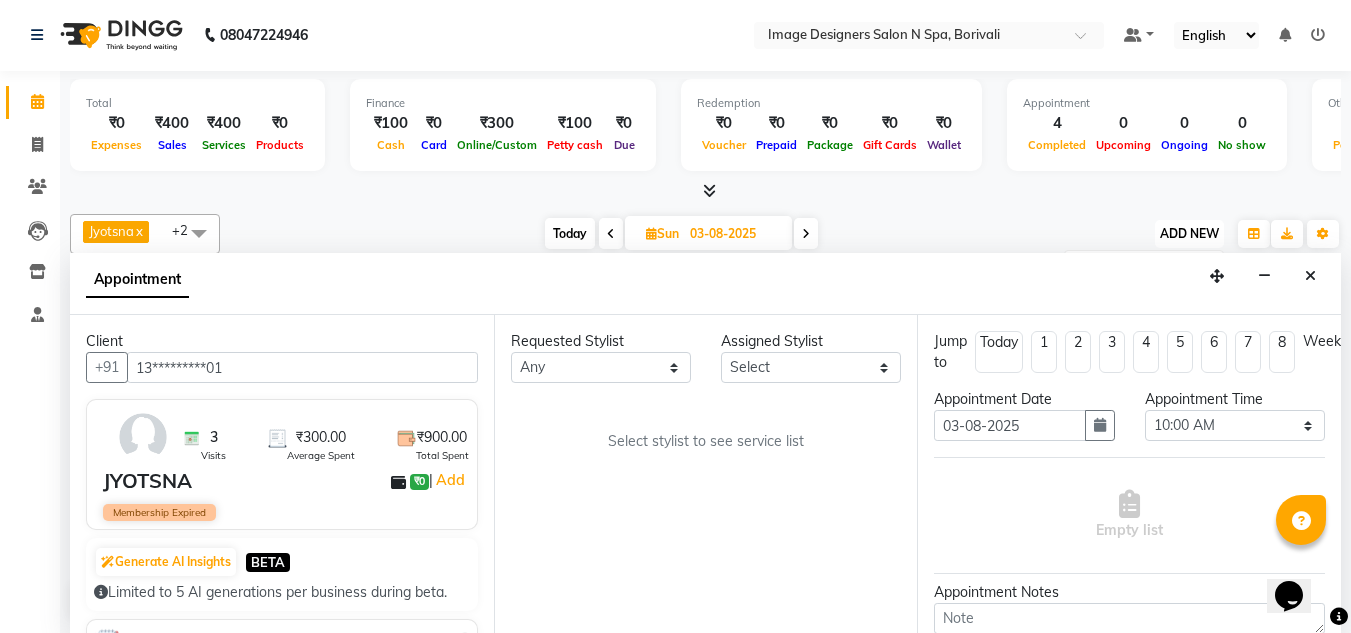 click on "ADD NEW" at bounding box center [1189, 233] 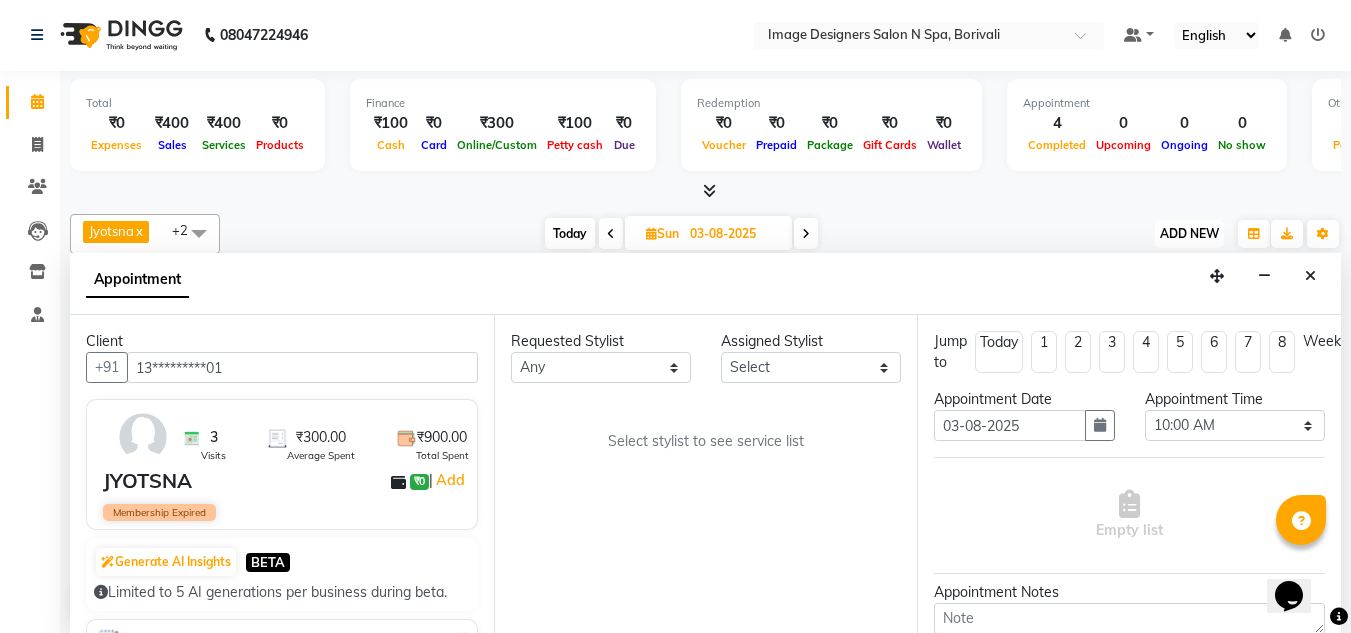 click on "ADD NEW" at bounding box center (1189, 233) 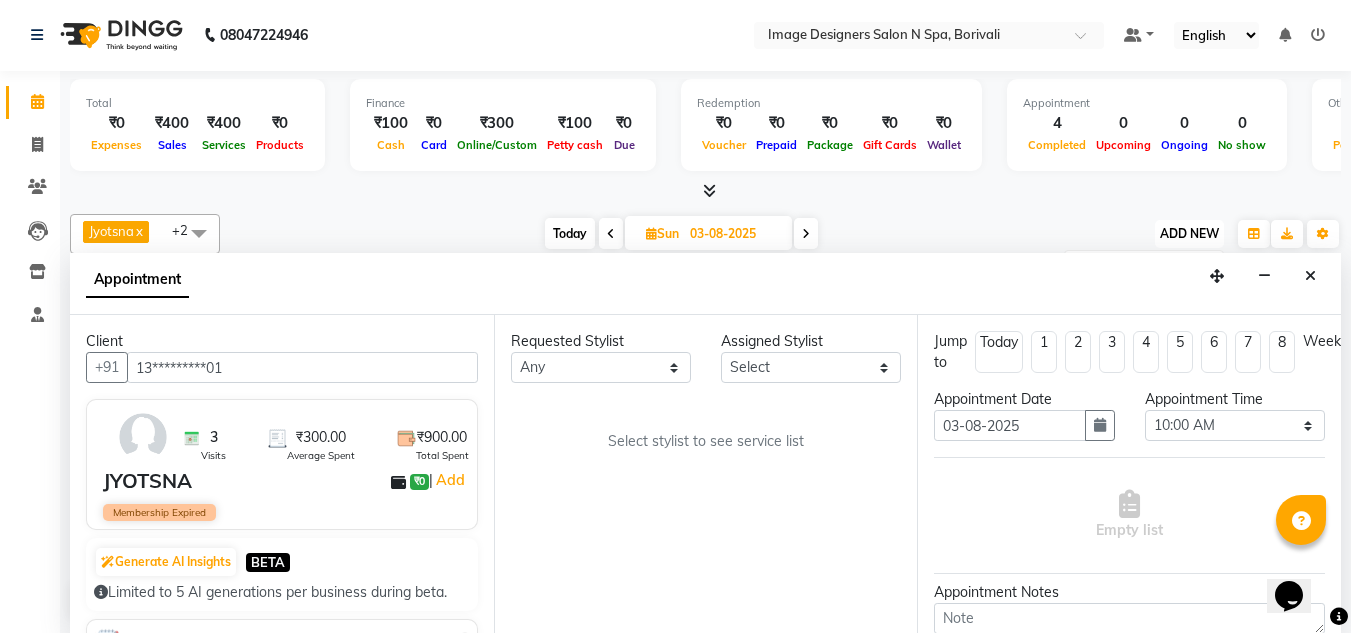 click on "ADD NEW" at bounding box center [1189, 233] 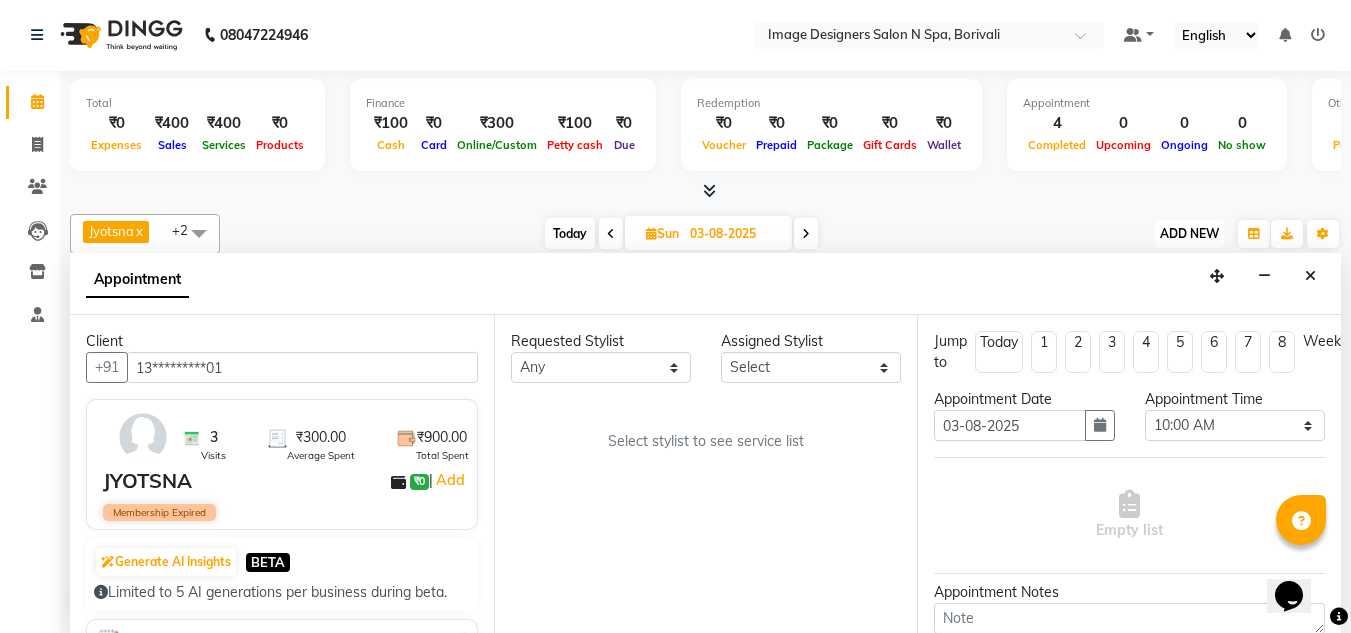 click on "ADD NEW" at bounding box center [1189, 233] 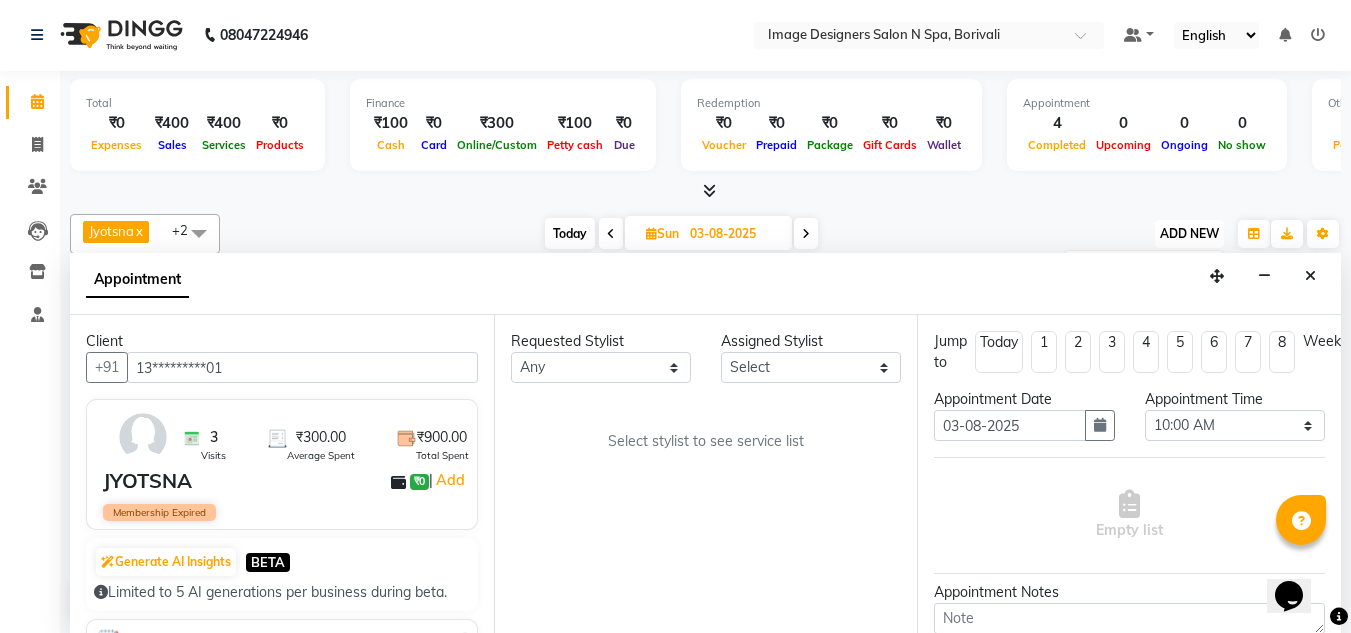 click on "ADD NEW" at bounding box center [1189, 233] 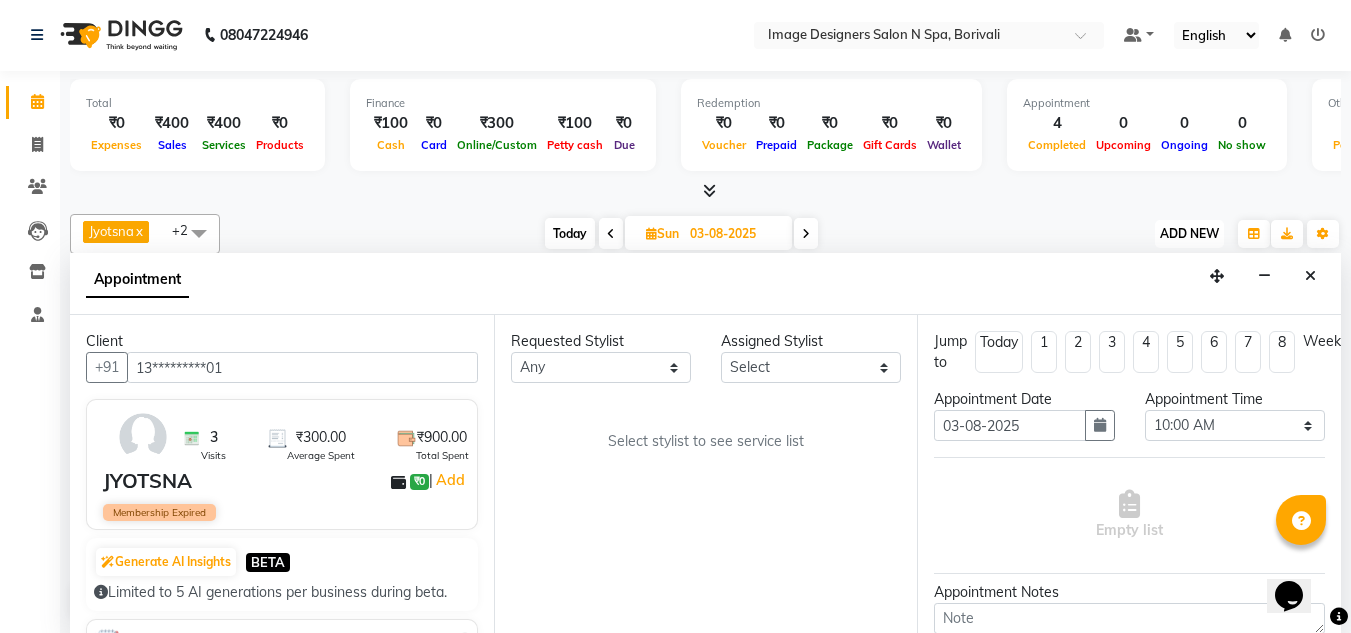 click on "ADD NEW" at bounding box center (1189, 233) 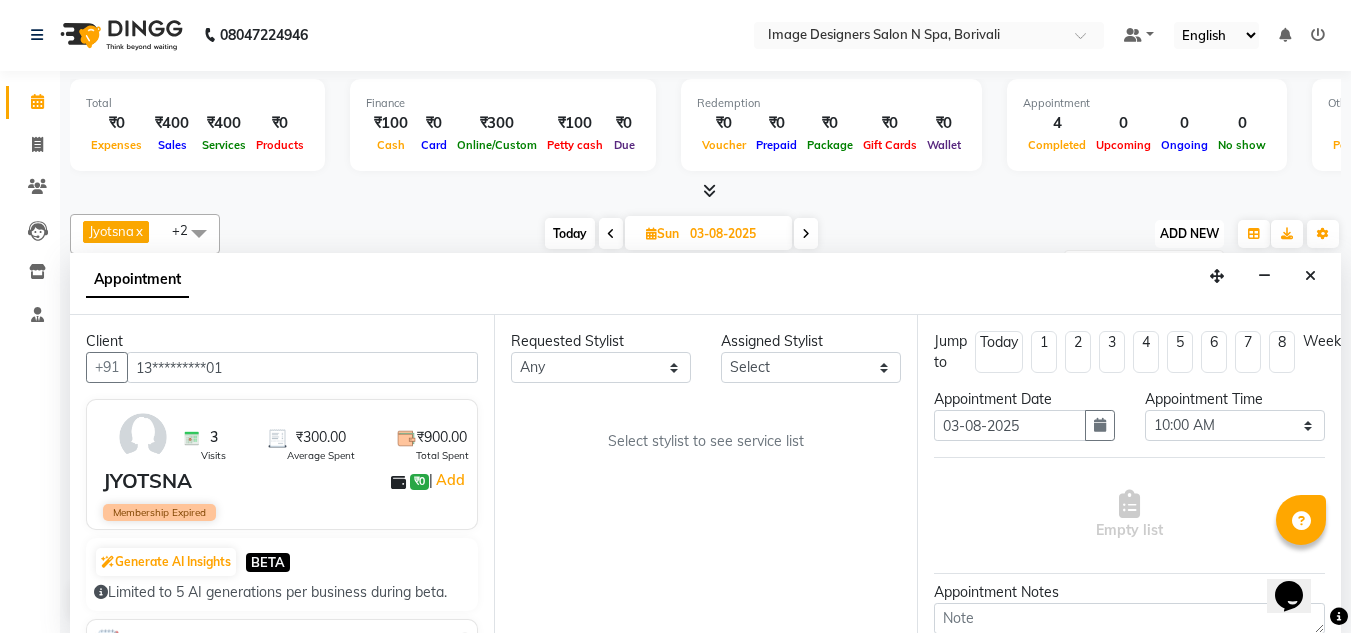 click on "ADD NEW" at bounding box center [1189, 233] 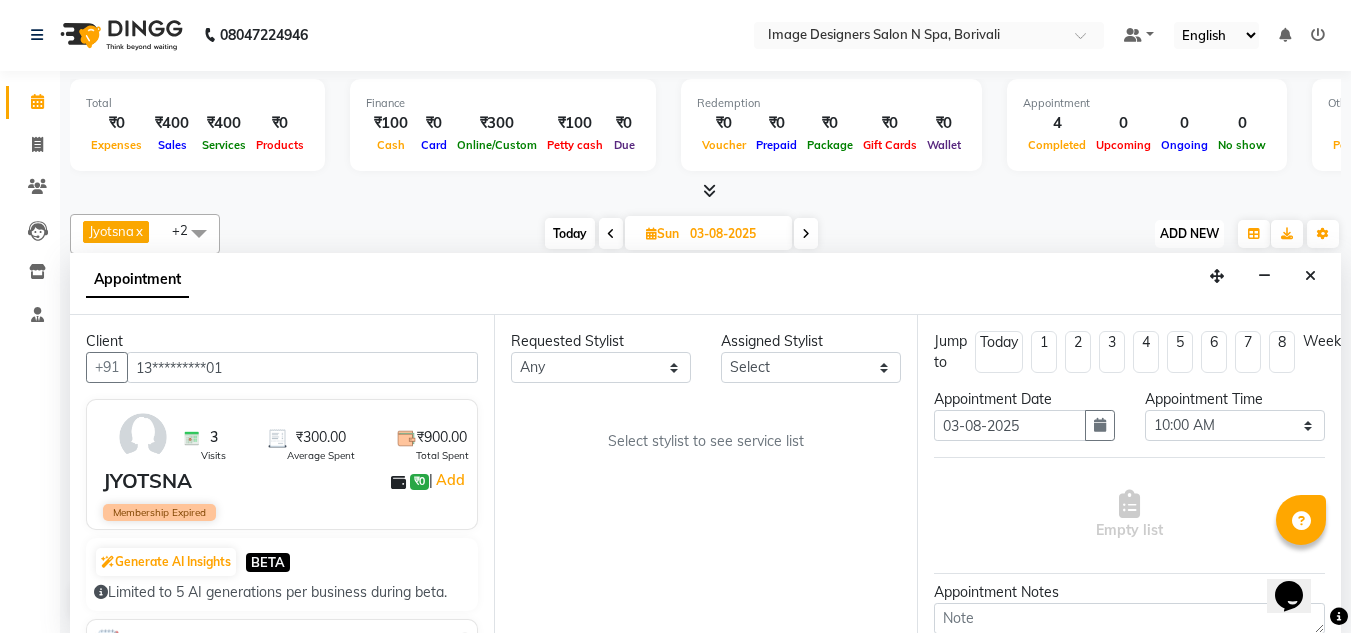click on "ADD NEW" at bounding box center (1189, 233) 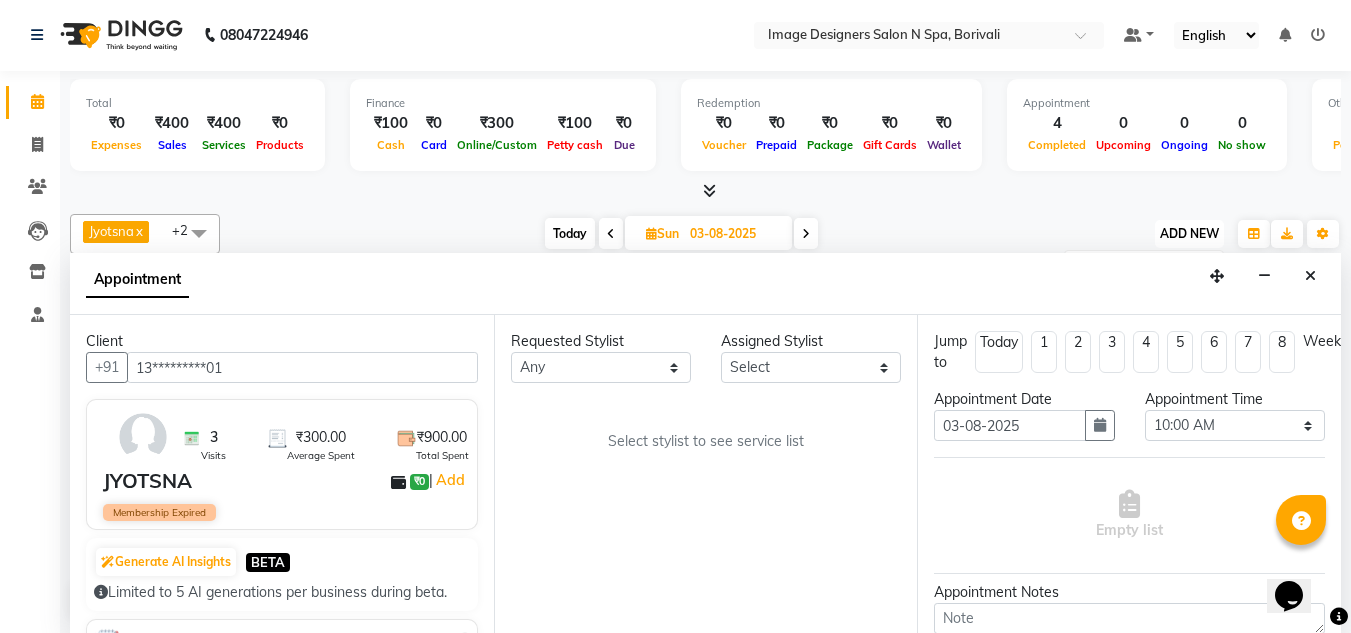 click on "ADD NEW" at bounding box center (1189, 233) 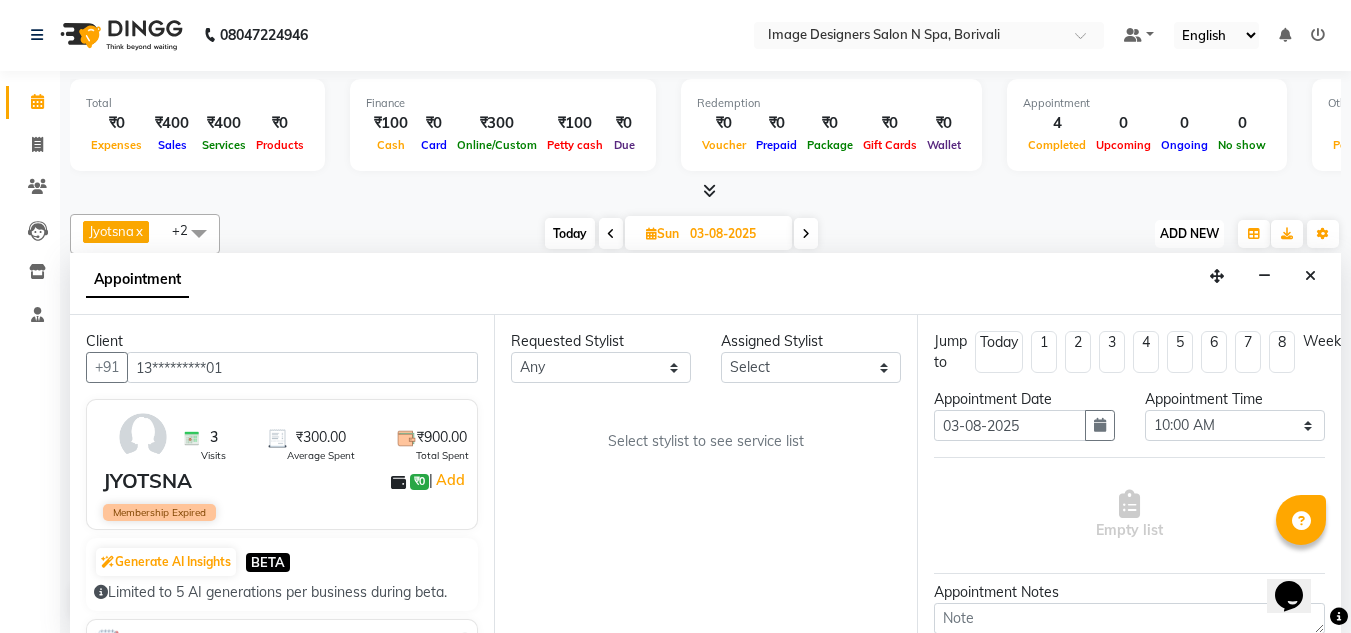 click on "ADD NEW" at bounding box center (1189, 233) 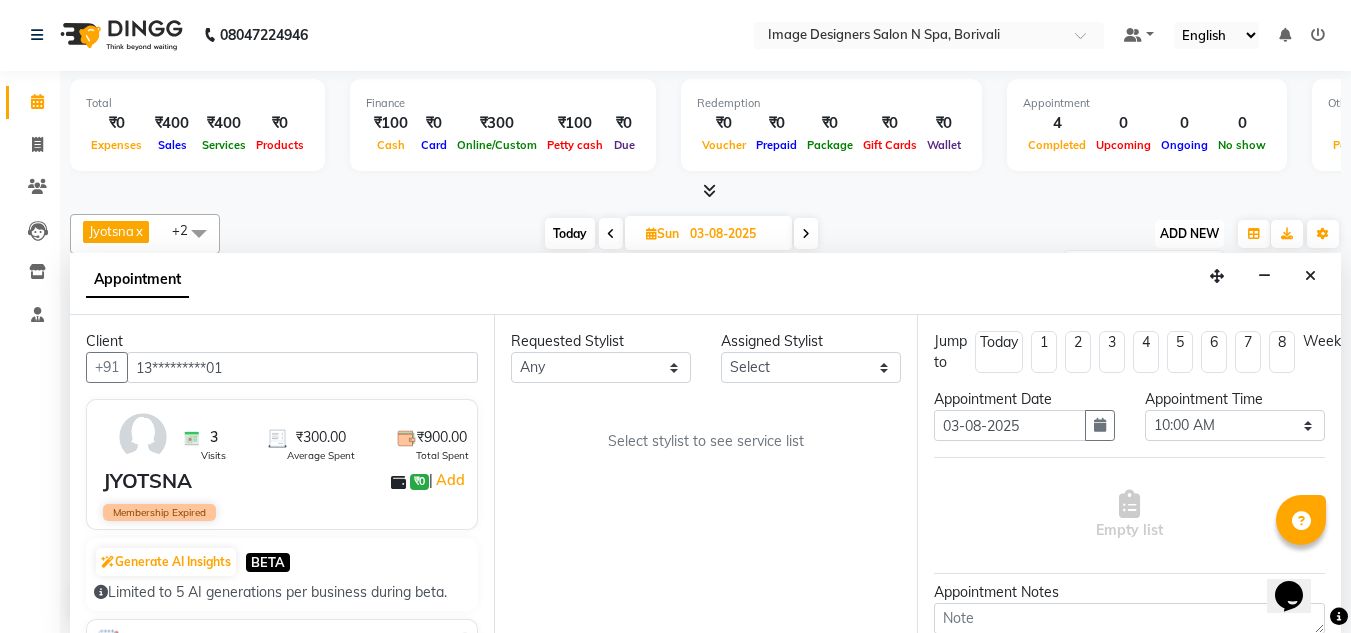 click on "ADD NEW" at bounding box center (1189, 233) 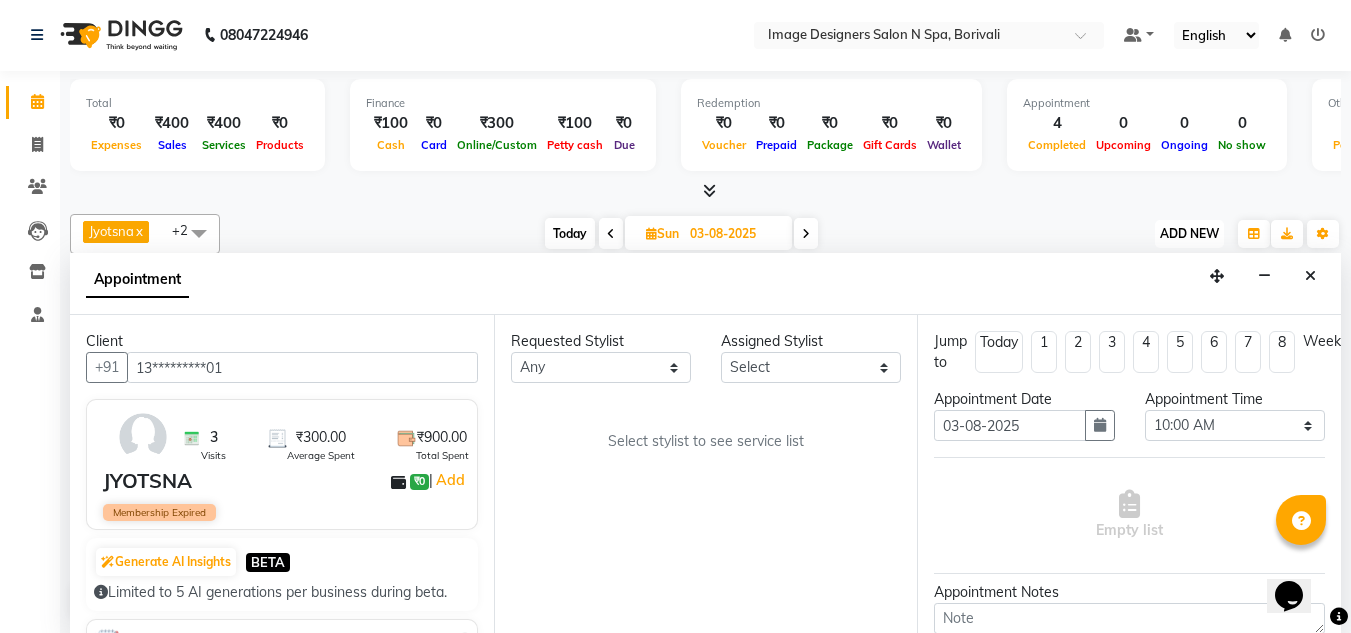 click on "ADD NEW" at bounding box center [1189, 233] 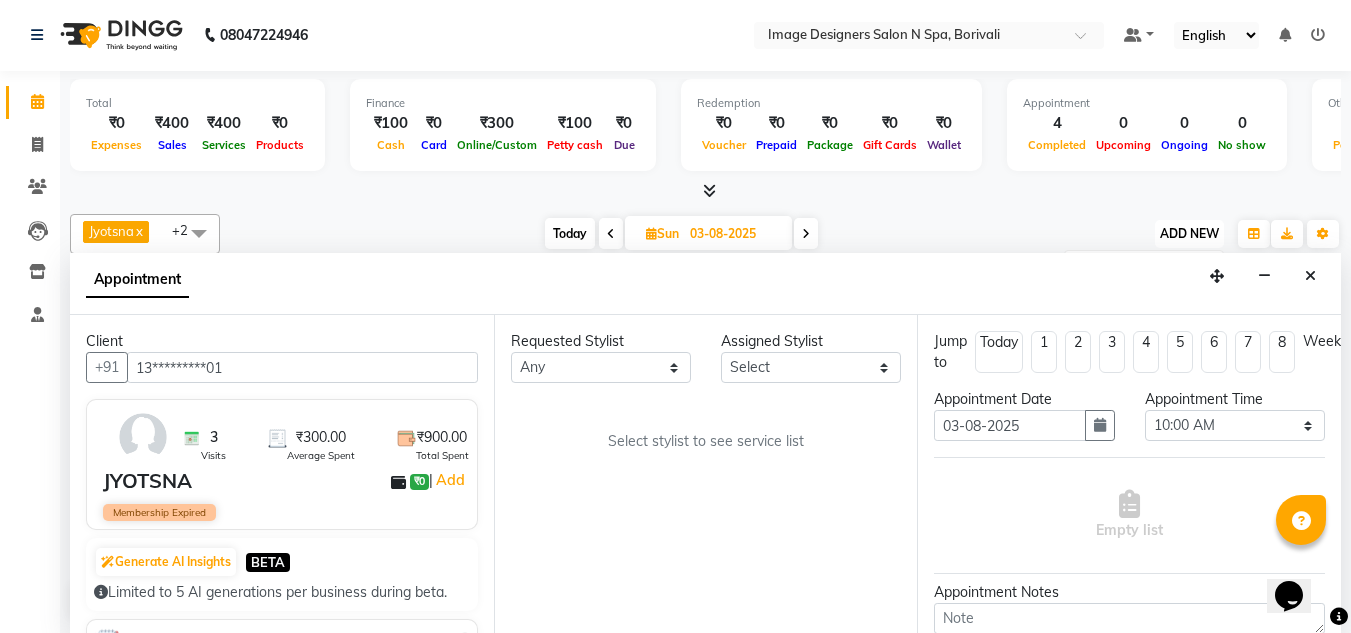 click on "ADD NEW" at bounding box center [1189, 233] 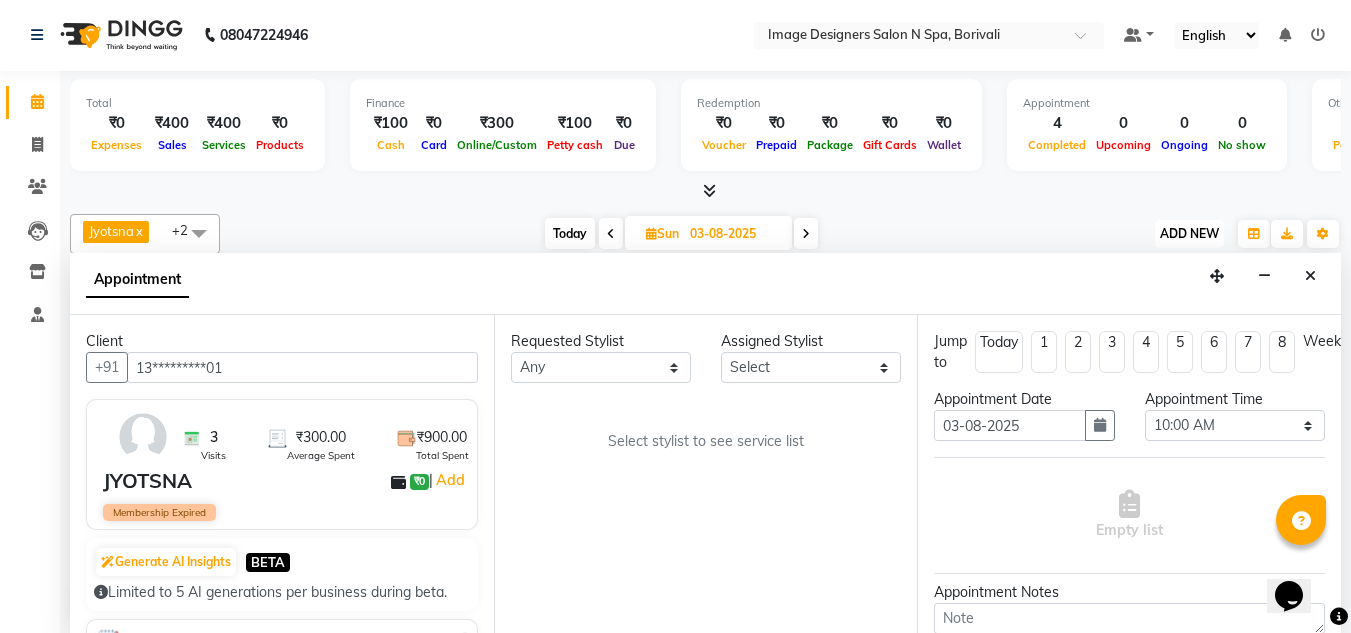 click on "ADD NEW" at bounding box center [1189, 233] 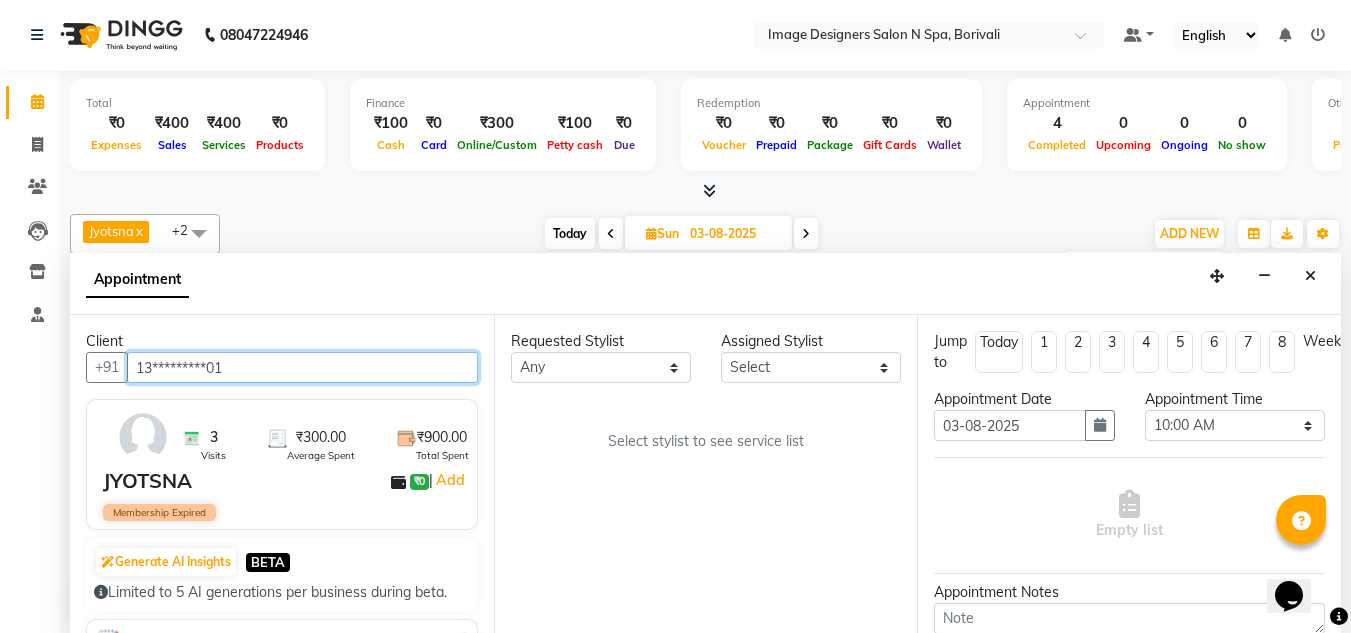 click on "13*********01" at bounding box center (302, 367) 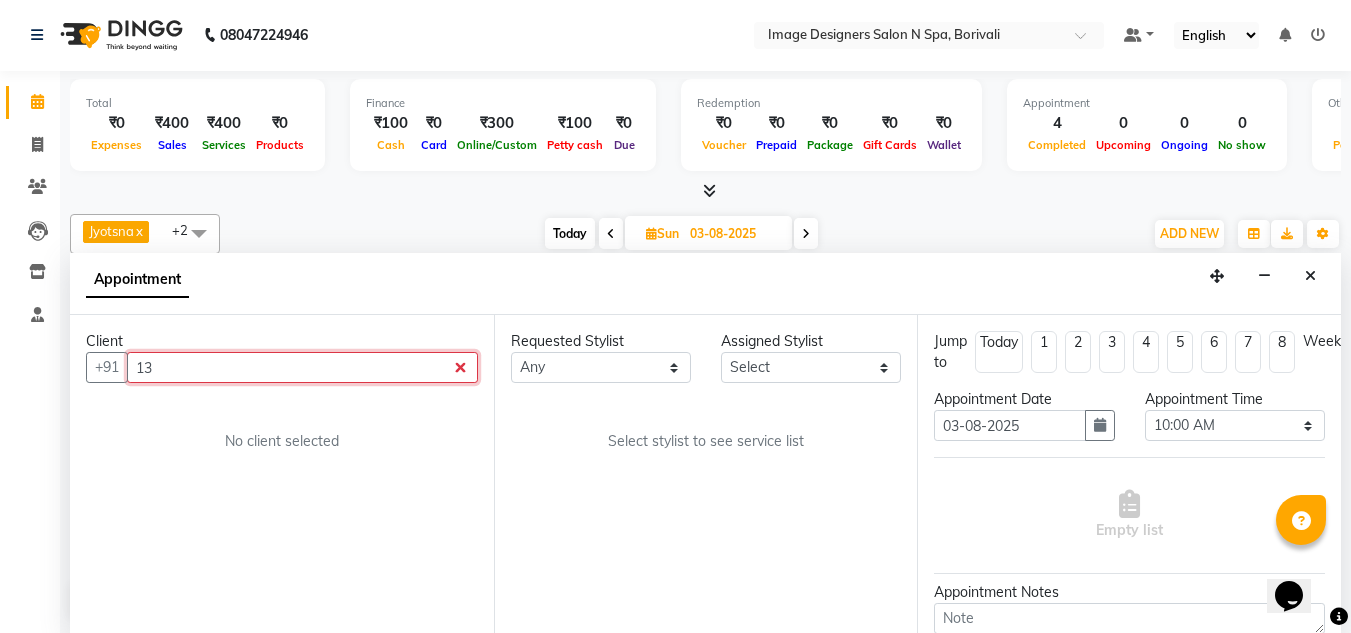 type on "1" 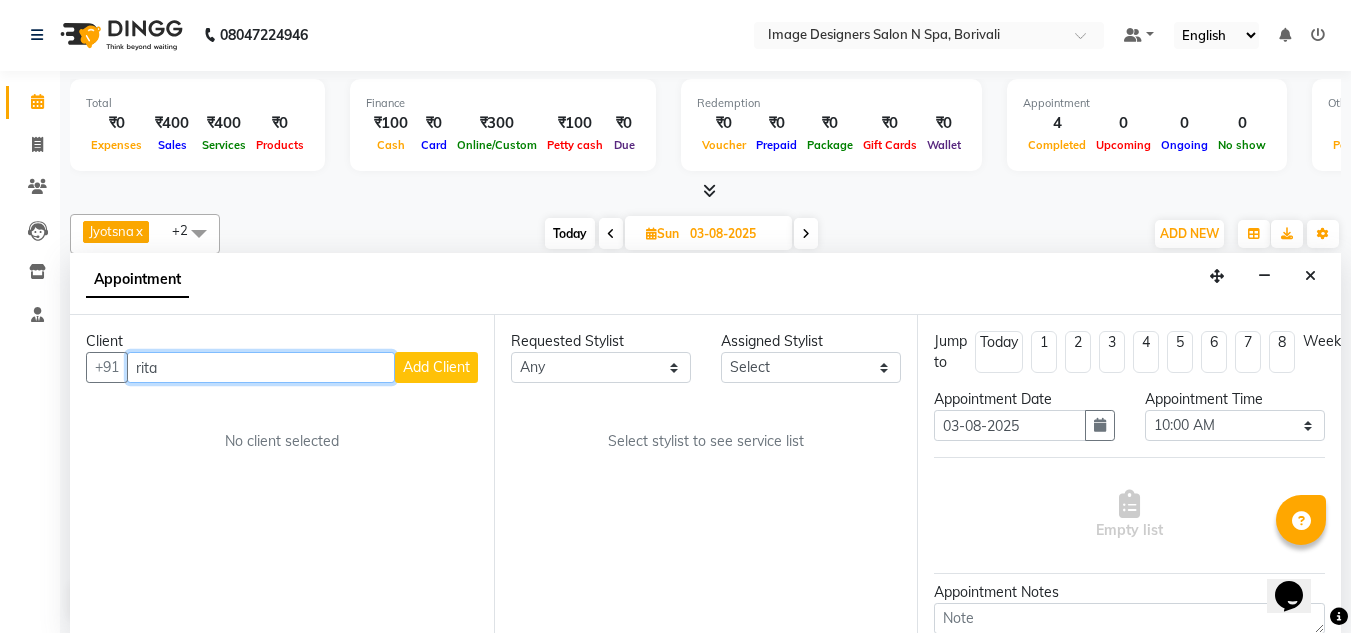 type on "rita" 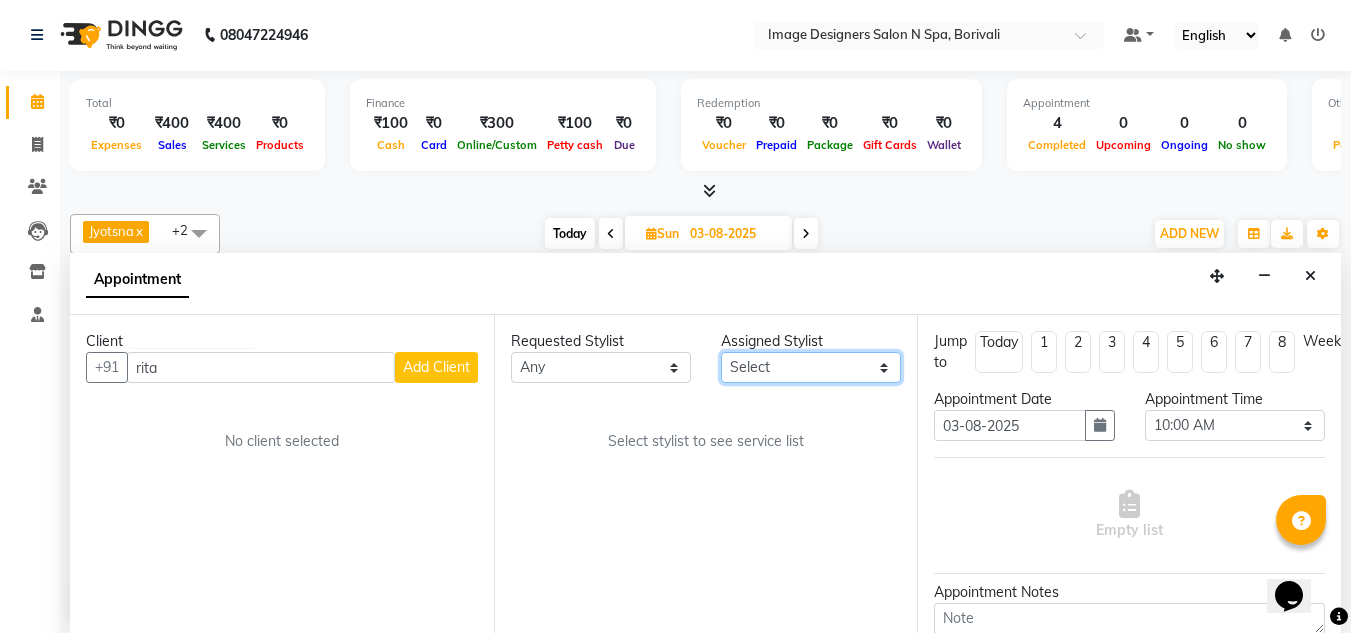 click on "Select [FIRST] [FIRST] [FIRST]" at bounding box center (811, 367) 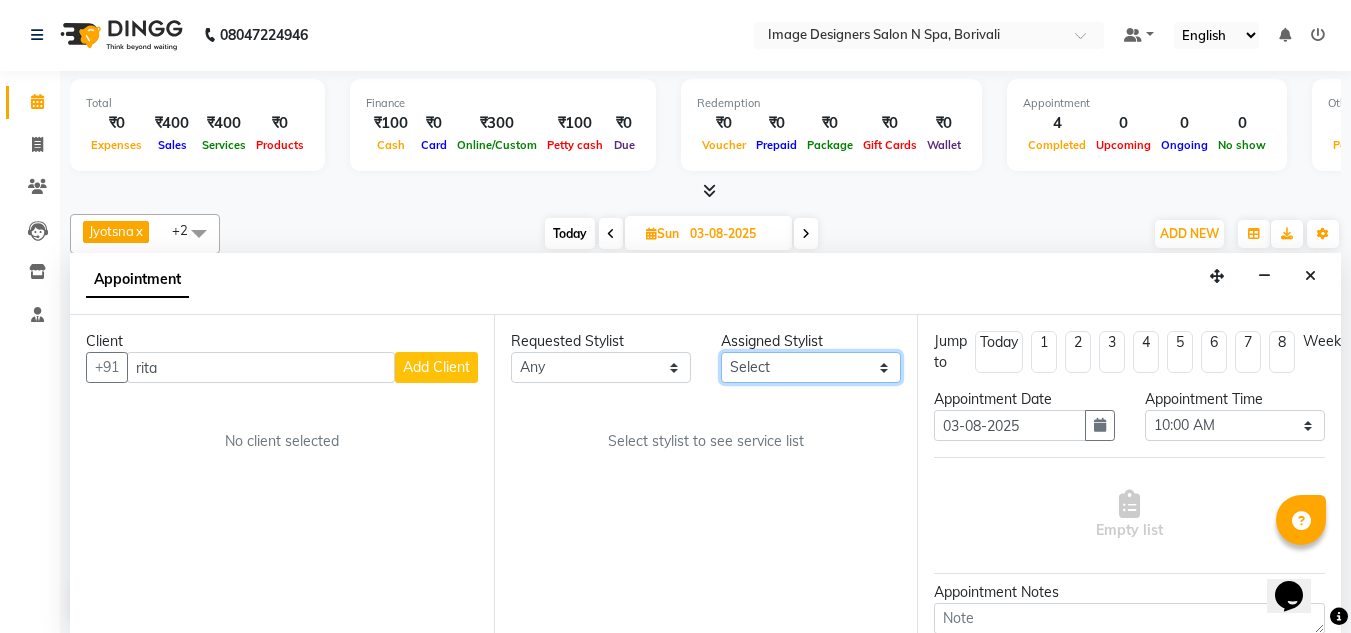 select on "86237" 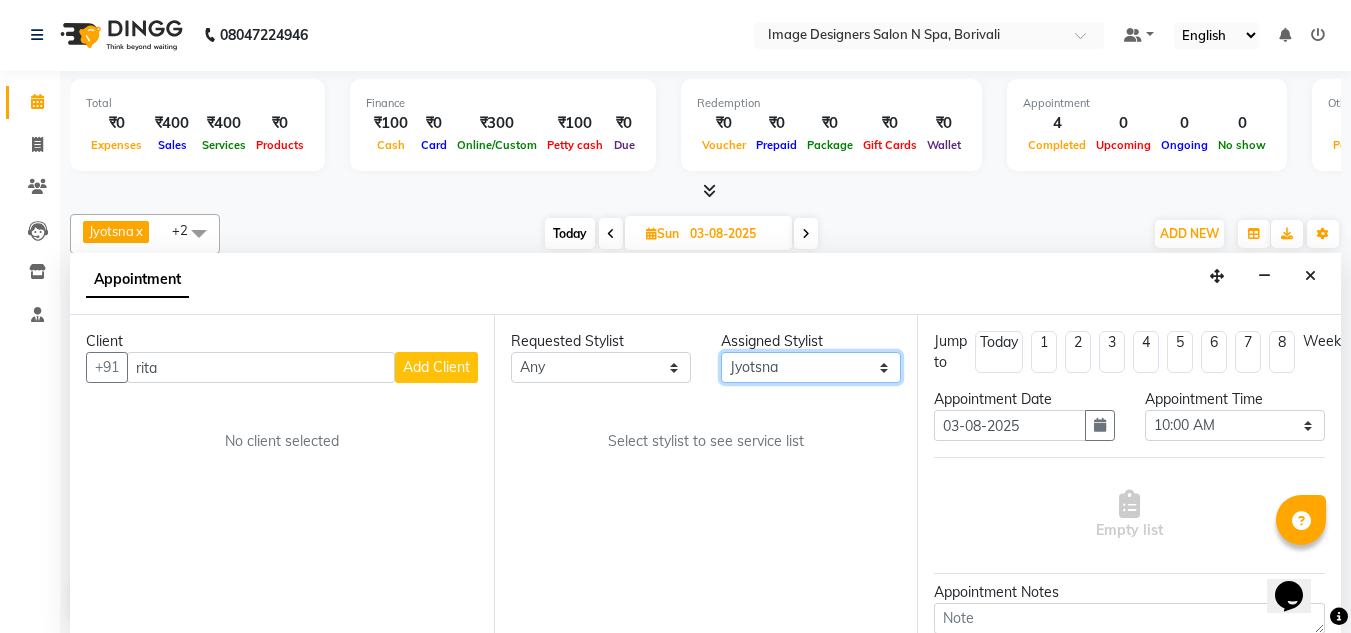 click on "Select [FIRST] [FIRST] [FIRST]" at bounding box center (811, 367) 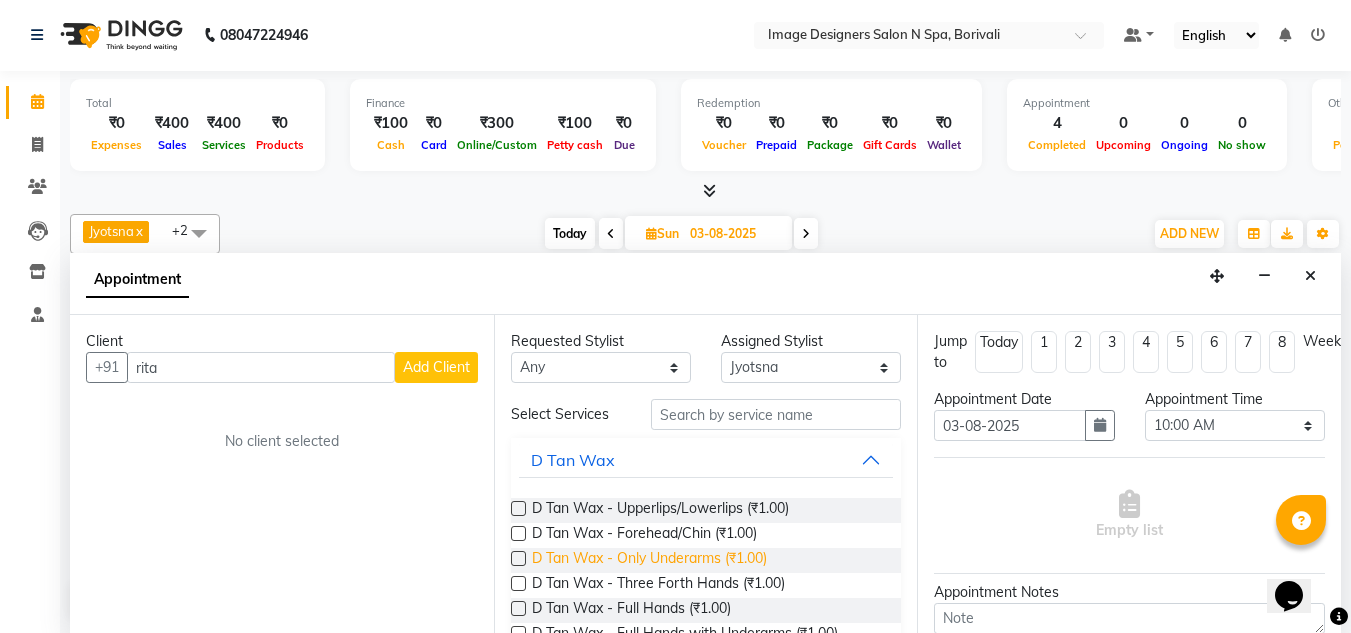 click on "D Tan Wax - Only Underarms (₹1.00)" at bounding box center [649, 560] 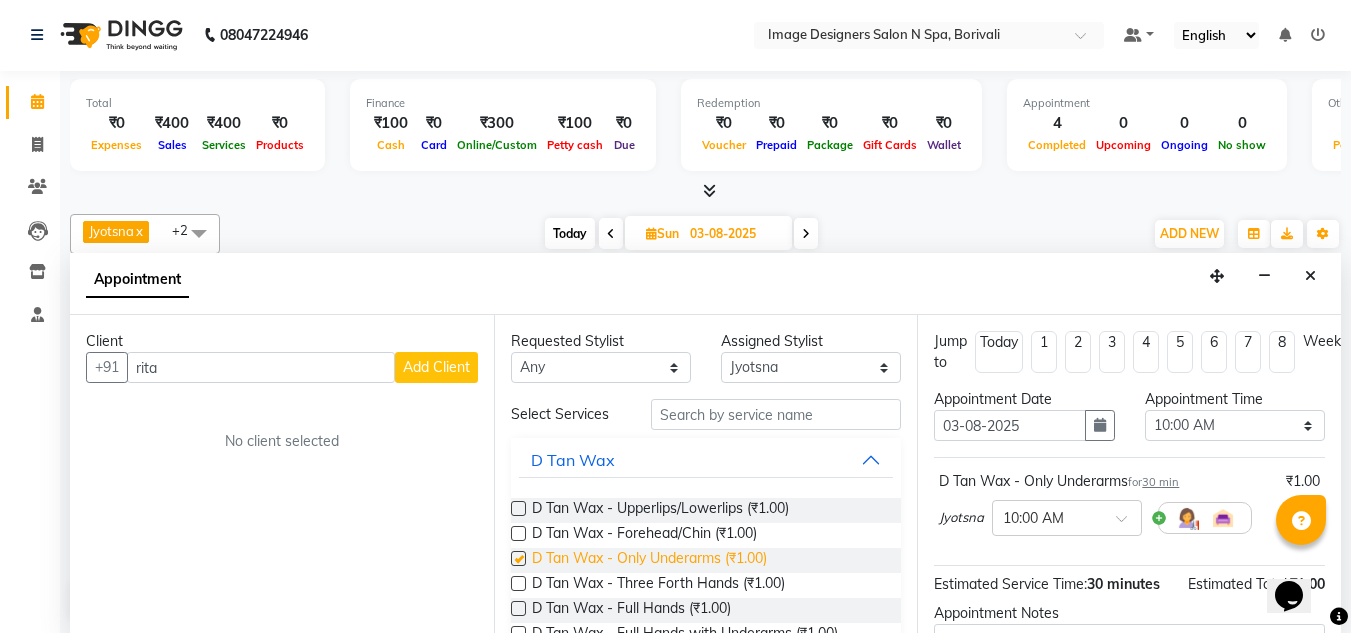 checkbox on "false" 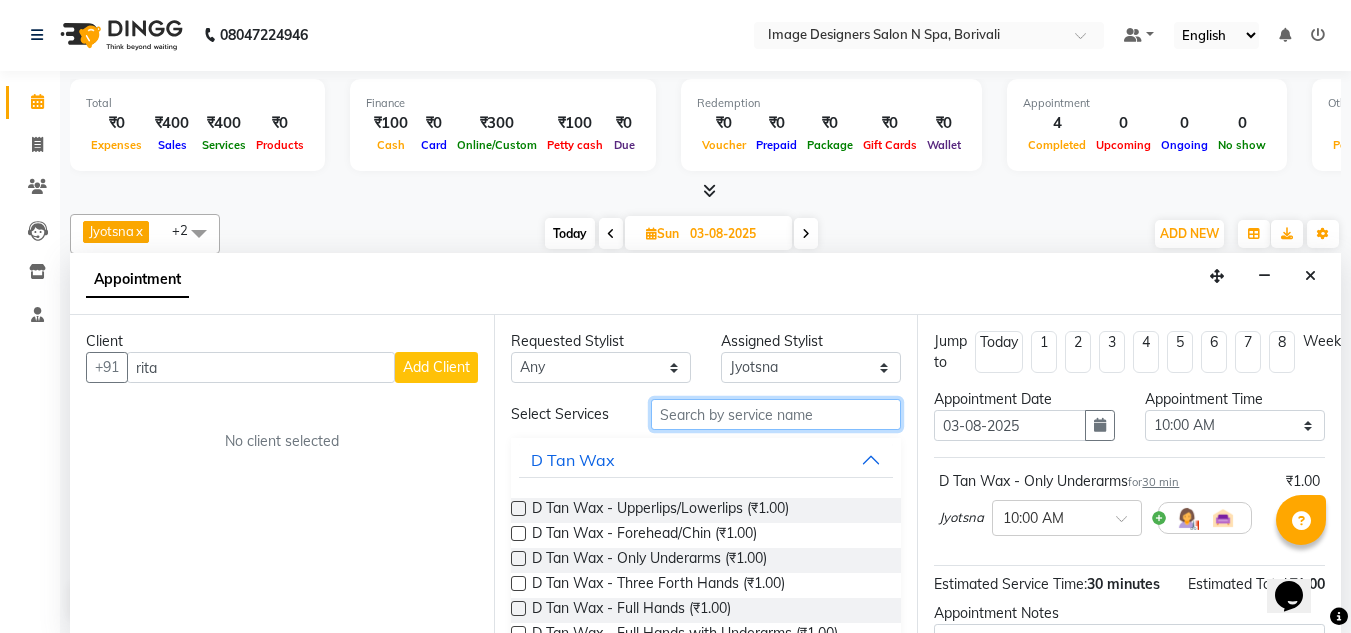 click at bounding box center (776, 414) 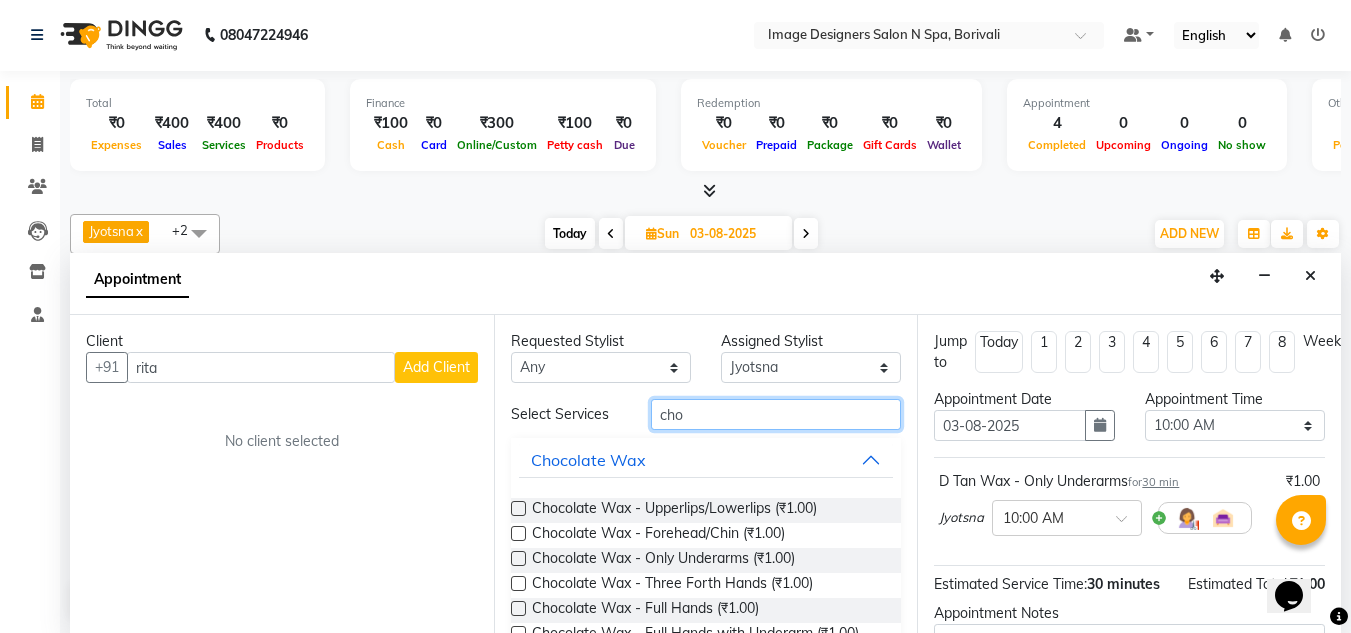 type on "cho" 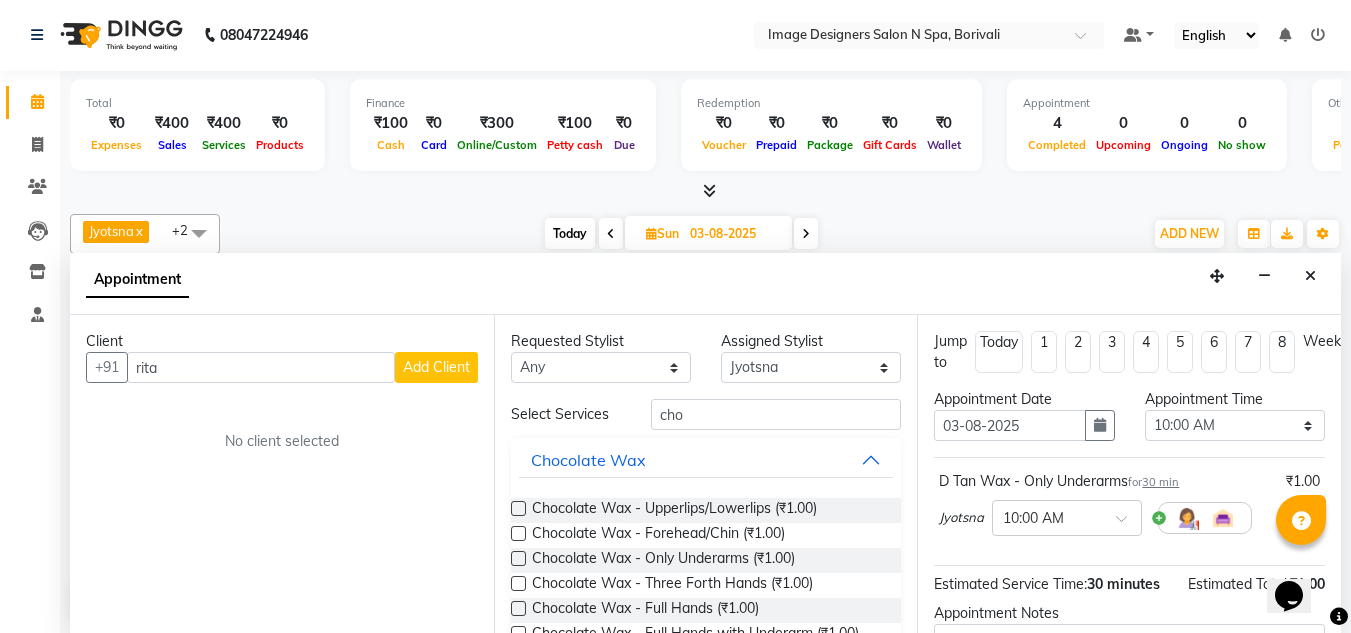 click at bounding box center (518, 583) 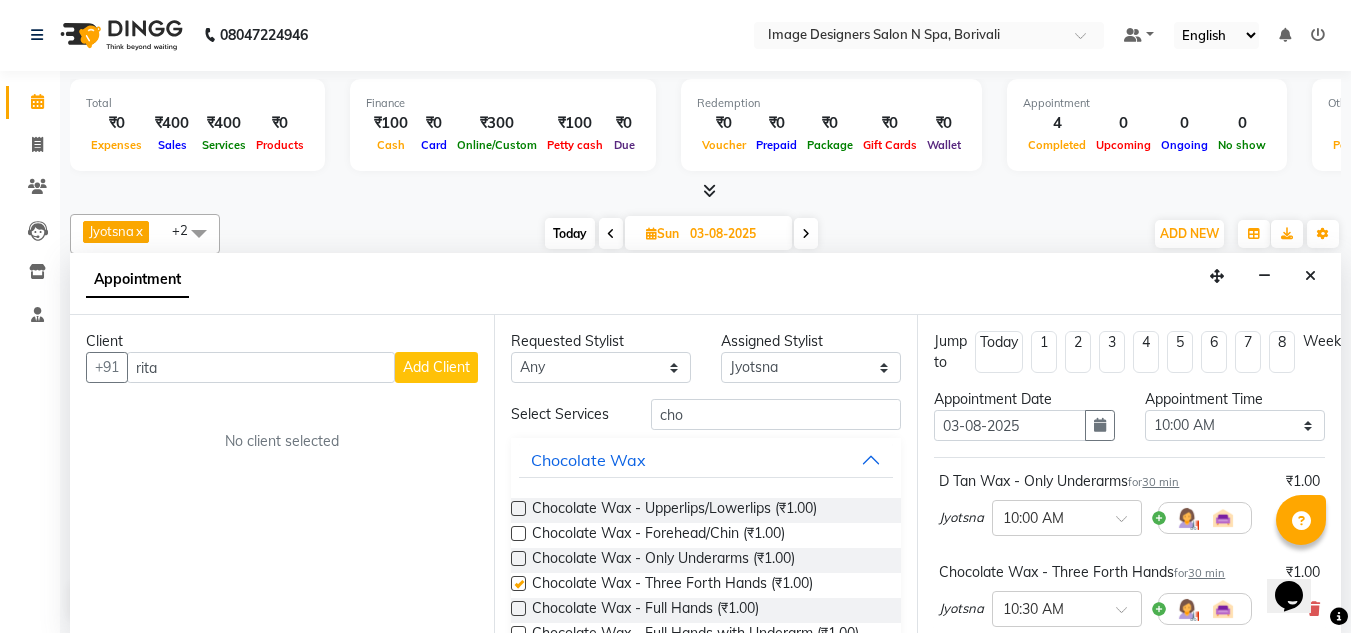 checkbox on "false" 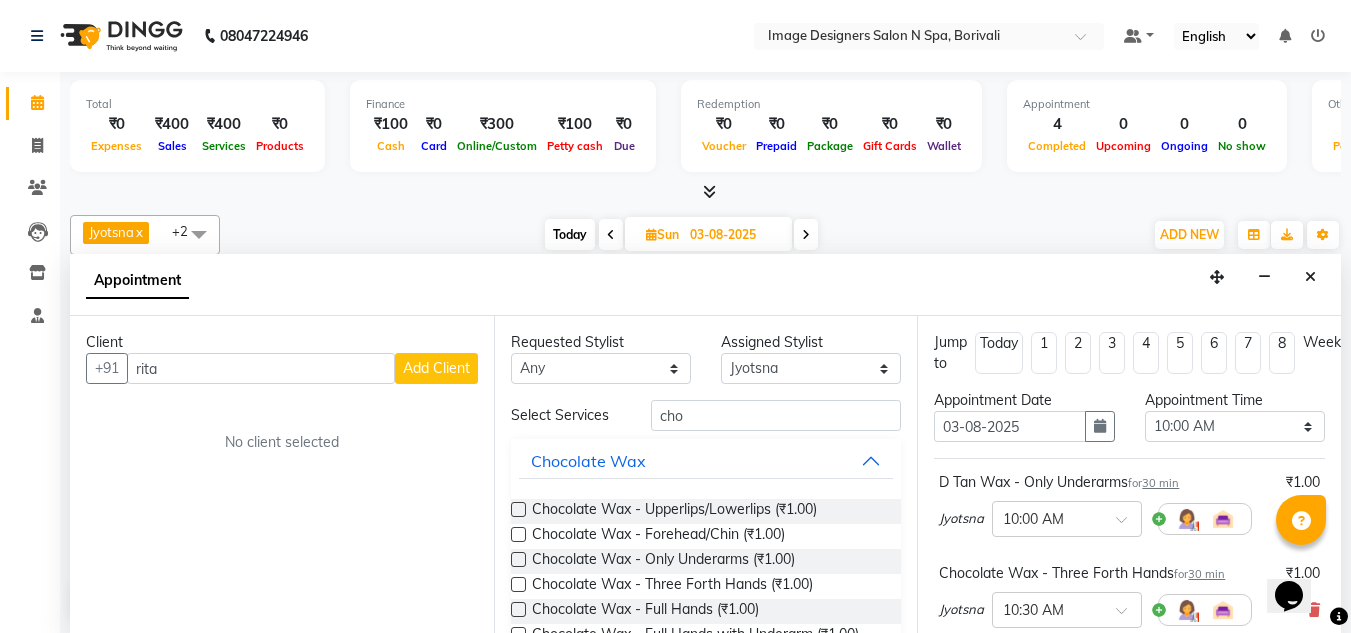 scroll, scrollTop: 1, scrollLeft: 0, axis: vertical 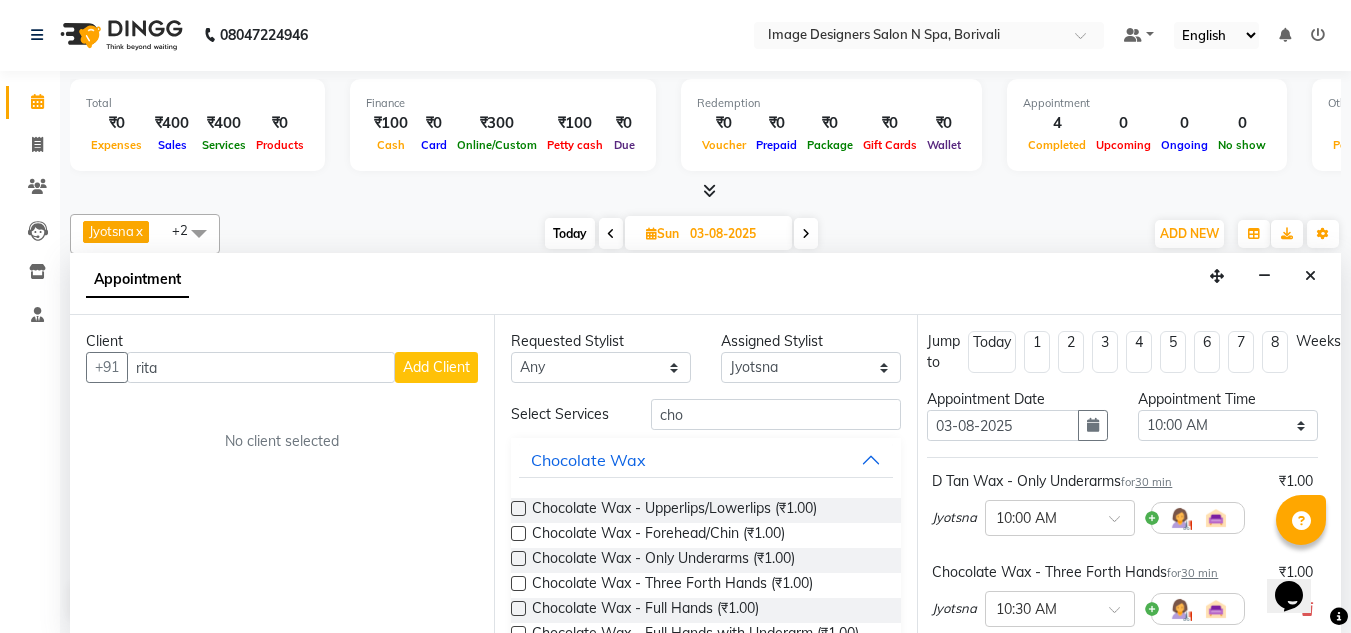 click on "Opens Chat This icon Opens the chat window." at bounding box center [1299, 561] 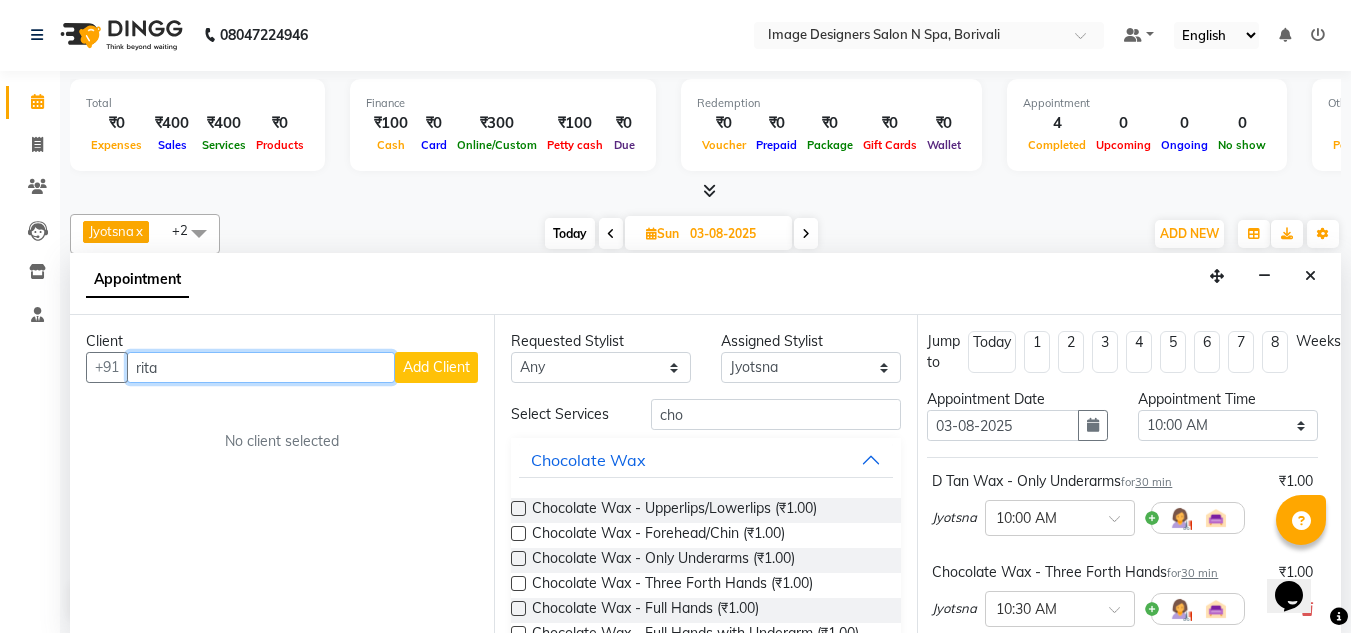 click on "rita" at bounding box center [261, 367] 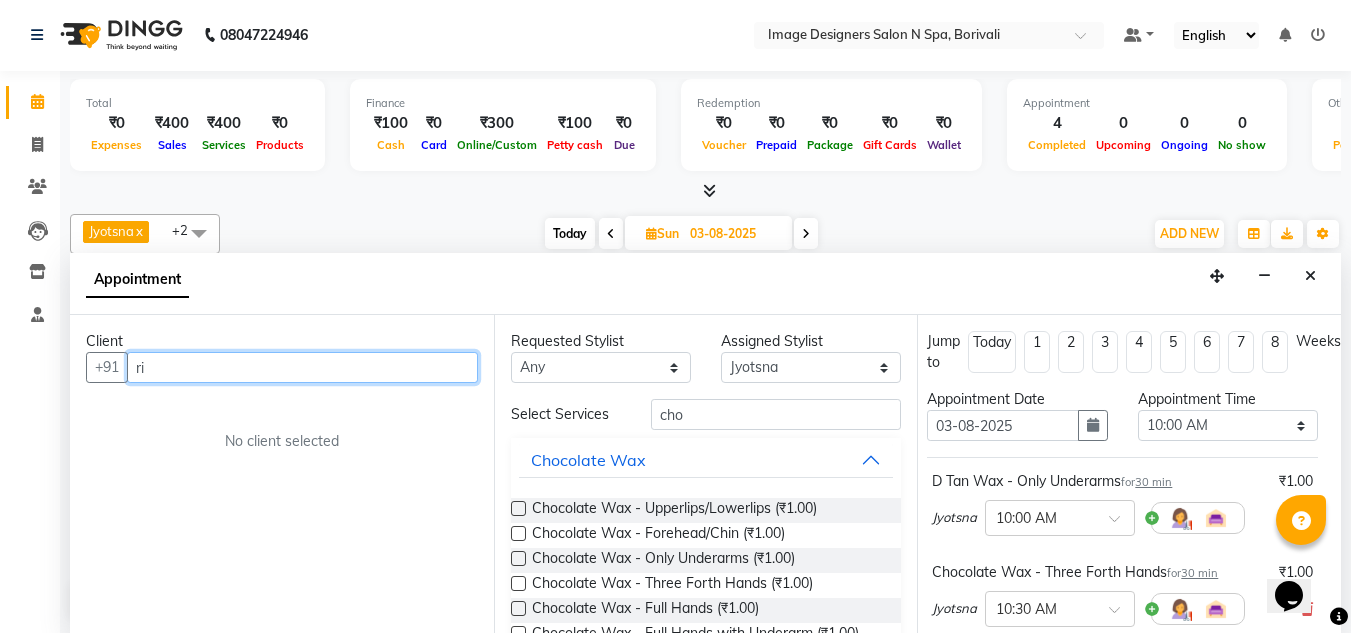 type on "r" 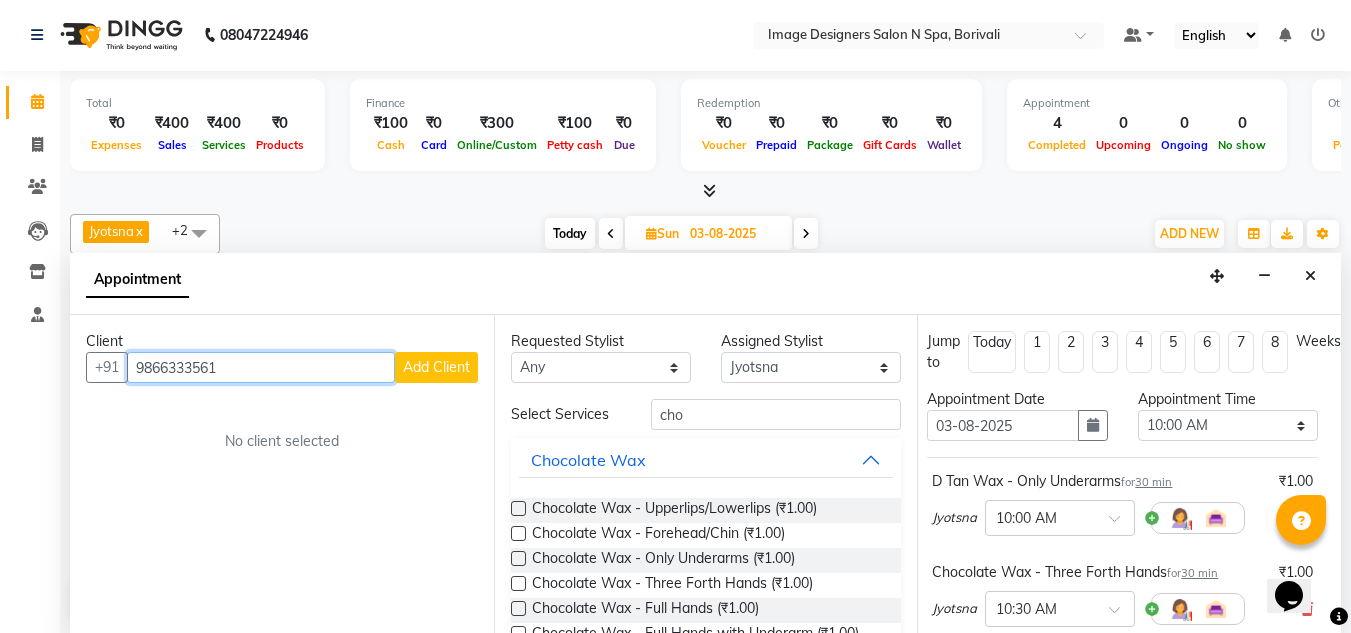 type on "9866333561" 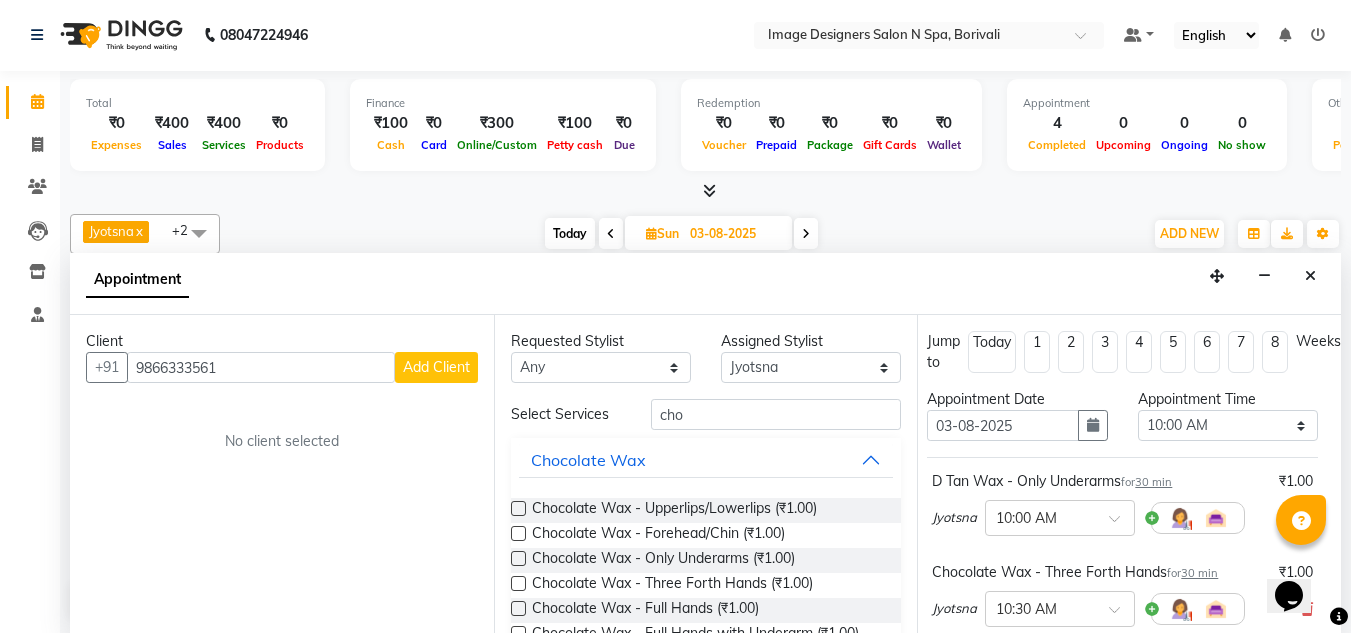 click on "Add Client" at bounding box center (436, 367) 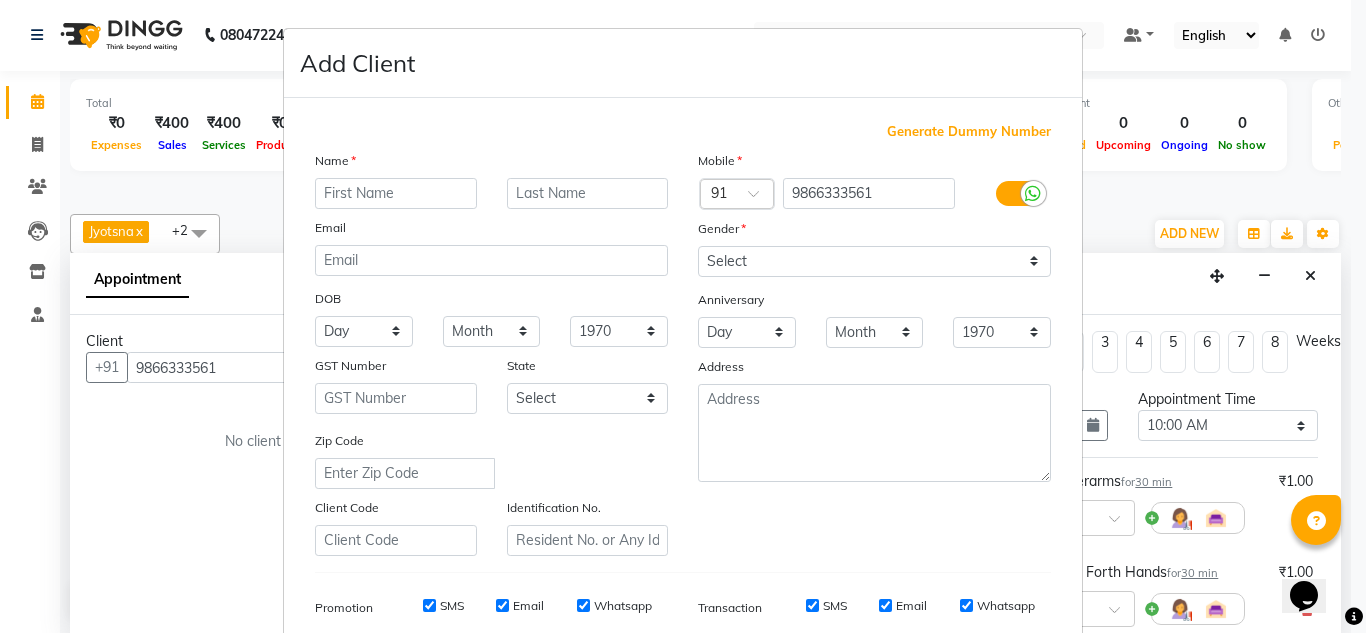 click on "Add Client Generate Dummy Number Name Email DOB Day 01 02 03 04 05 06 07 08 09 10 11 12 13 14 15 16 17 18 19 20 21 22 23 24 25 26 27 28 29 30 31 Month January February March April May June July August September October November December 1940 1941 1942 1943 1944 1945 1946 1947 1948 1949 1950 1951 1952 1953 1954 1955 1956 1957 1958 1959 1960 1961 1962 1963 1964 1965 1966 1967 1968 1969 1970 1971 1972 1973 1974 1975 1976 1977 1978 1979 1980 1981 1982 1983 1984 1985 1986 1987 1988 1989 1990 1991 1992 1993 1994 1995 1996 1997 1998 1999 2000 2001 2002 2003 2004 2005 2006 2007 2008 2009 2010 2011 2012 2013 2014 2015 2016 2017 2018 2019 2020 2021 2022 2023 2024 GST Number State Select Andaman and Nicobar Islands Andhra Pradesh Arunachal Pradesh Assam Bihar Chandigarh Chhattisgarh Dadra and Nagar Haveli Daman and Diu Delhi Goa Gujarat Haryana Himachal Pradesh Jammu and Kashmir Jharkhand Karnataka Kerala Lakshadweep Madhya Pradesh Maharashtra Manipur Meghalaya Mizoram Nagaland Odisha Pondicherry Punjab Rajasthan Sikkim" at bounding box center (683, 316) 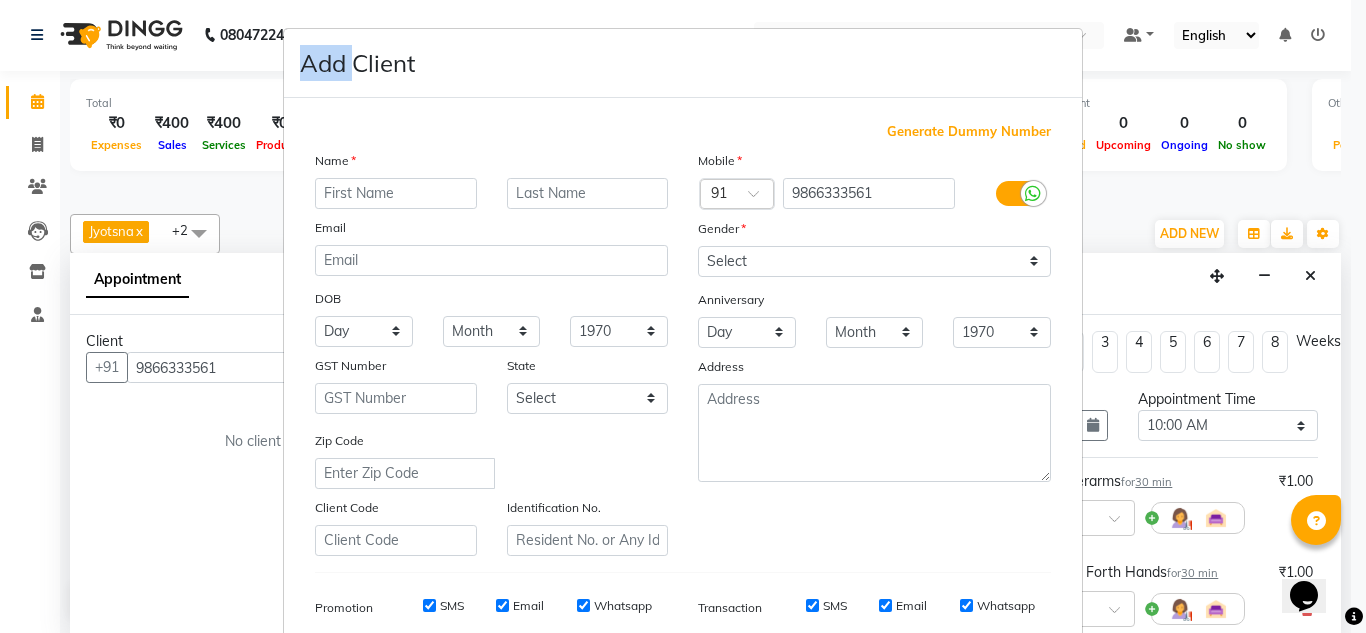 click on "Add Client Generate Dummy Number Name Email DOB Day 01 02 03 04 05 06 07 08 09 10 11 12 13 14 15 16 17 18 19 20 21 22 23 24 25 26 27 28 29 30 31 Month January February March April May June July August September October November December 1940 1941 1942 1943 1944 1945 1946 1947 1948 1949 1950 1951 1952 1953 1954 1955 1956 1957 1958 1959 1960 1961 1962 1963 1964 1965 1966 1967 1968 1969 1970 1971 1972 1973 1974 1975 1976 1977 1978 1979 1980 1981 1982 1983 1984 1985 1986 1987 1988 1989 1990 1991 1992 1993 1994 1995 1996 1997 1998 1999 2000 2001 2002 2003 2004 2005 2006 2007 2008 2009 2010 2011 2012 2013 2014 2015 2016 2017 2018 2019 2020 2021 2022 2023 2024 GST Number State Select Andaman and Nicobar Islands Andhra Pradesh Arunachal Pradesh Assam Bihar Chandigarh Chhattisgarh Dadra and Nagar Haveli Daman and Diu Delhi Goa Gujarat Haryana Himachal Pradesh Jammu and Kashmir Jharkhand Karnataka Kerala Lakshadweep Madhya Pradesh Maharashtra Manipur Meghalaya Mizoram Nagaland Odisha Pondicherry Punjab Rajasthan Sikkim" at bounding box center (683, 316) 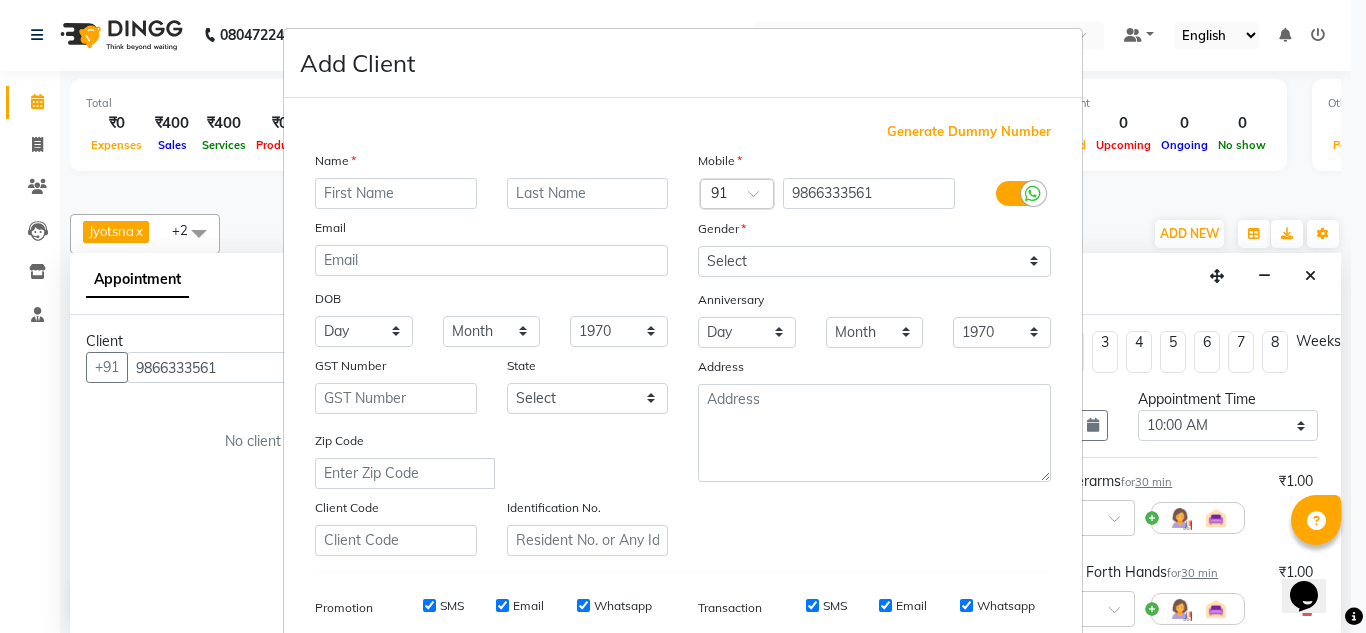 click on "Add Client Generate Dummy Number Name Email DOB Day 01 02 03 04 05 06 07 08 09 10 11 12 13 14 15 16 17 18 19 20 21 22 23 24 25 26 27 28 29 30 31 Month January February March April May June July August September October November December 1940 1941 1942 1943 1944 1945 1946 1947 1948 1949 1950 1951 1952 1953 1954 1955 1956 1957 1958 1959 1960 1961 1962 1963 1964 1965 1966 1967 1968 1969 1970 1971 1972 1973 1974 1975 1976 1977 1978 1979 1980 1981 1982 1983 1984 1985 1986 1987 1988 1989 1990 1991 1992 1993 1994 1995 1996 1997 1998 1999 2000 2001 2002 2003 2004 2005 2006 2007 2008 2009 2010 2011 2012 2013 2014 2015 2016 2017 2018 2019 2020 2021 2022 2023 2024 GST Number State Select Andaman and Nicobar Islands Andhra Pradesh Arunachal Pradesh Assam Bihar Chandigarh Chhattisgarh Dadra and Nagar Haveli Daman and Diu Delhi Goa Gujarat Haryana Himachal Pradesh Jammu and Kashmir Jharkhand Karnataka Kerala Lakshadweep Madhya Pradesh Maharashtra Manipur Meghalaya Mizoram Nagaland Odisha Pondicherry Punjab Rajasthan Sikkim" at bounding box center (683, 316) 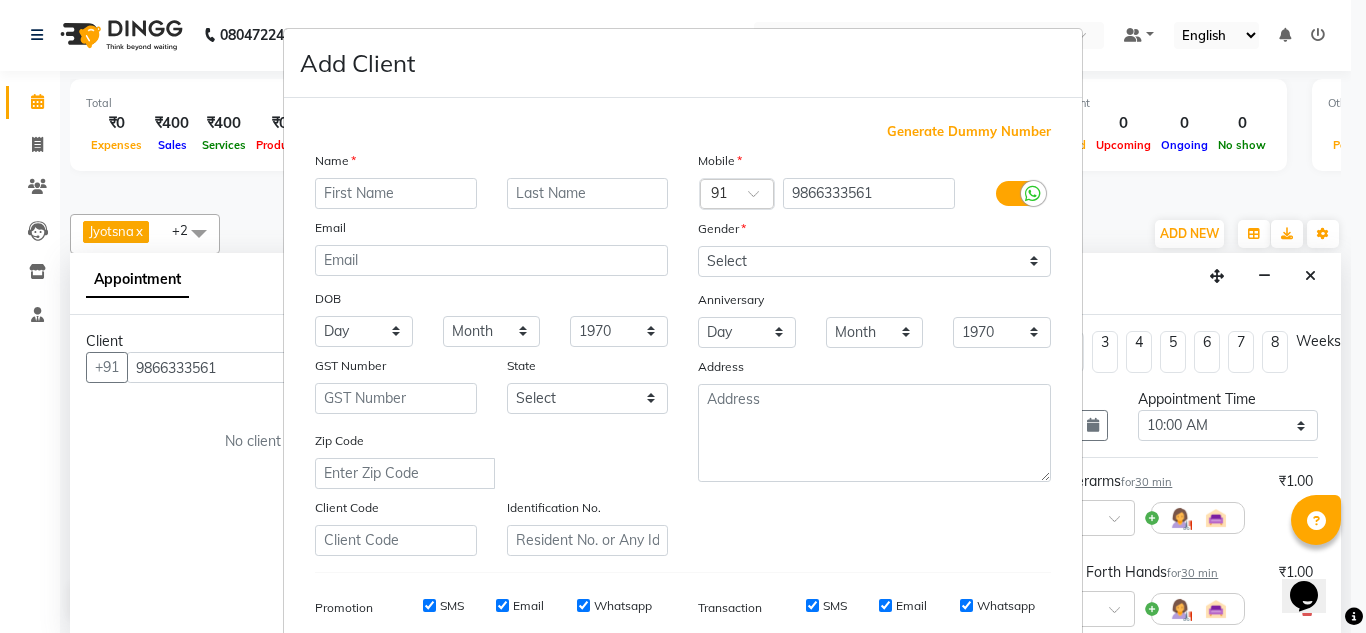 click on "Add Client Generate Dummy Number Name Email DOB Day 01 02 03 04 05 06 07 08 09 10 11 12 13 14 15 16 17 18 19 20 21 22 23 24 25 26 27 28 29 30 31 Month January February March April May June July August September October November December 1940 1941 1942 1943 1944 1945 1946 1947 1948 1949 1950 1951 1952 1953 1954 1955 1956 1957 1958 1959 1960 1961 1962 1963 1964 1965 1966 1967 1968 1969 1970 1971 1972 1973 1974 1975 1976 1977 1978 1979 1980 1981 1982 1983 1984 1985 1986 1987 1988 1989 1990 1991 1992 1993 1994 1995 1996 1997 1998 1999 2000 2001 2002 2003 2004 2005 2006 2007 2008 2009 2010 2011 2012 2013 2014 2015 2016 2017 2018 2019 2020 2021 2022 2023 2024 GST Number State Select Andaman and Nicobar Islands Andhra Pradesh Arunachal Pradesh Assam Bihar Chandigarh Chhattisgarh Dadra and Nagar Haveli Daman and Diu Delhi Goa Gujarat Haryana Himachal Pradesh Jammu and Kashmir Jharkhand Karnataka Kerala Lakshadweep Madhya Pradesh Maharashtra Manipur Meghalaya Mizoram Nagaland Odisha Pondicherry Punjab Rajasthan Sikkim" at bounding box center (683, 316) 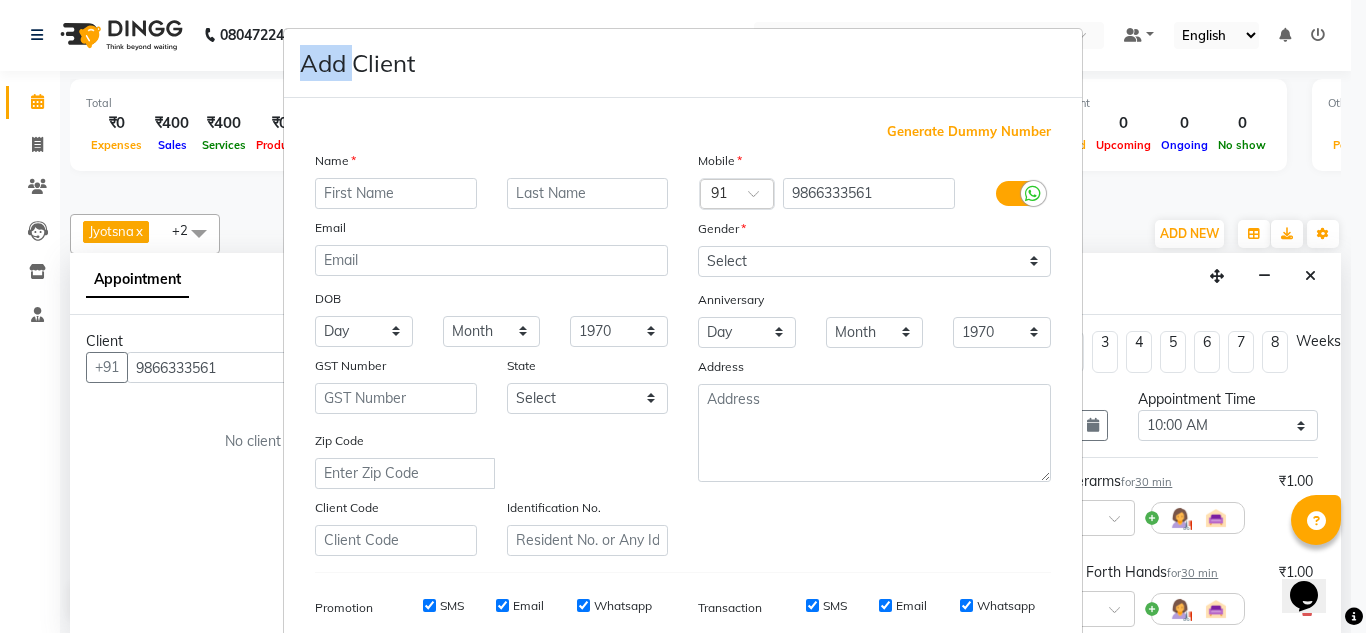 click on "Add Client Generate Dummy Number Name Email DOB Day 01 02 03 04 05 06 07 08 09 10 11 12 13 14 15 16 17 18 19 20 21 22 23 24 25 26 27 28 29 30 31 Month January February March April May June July August September October November December 1940 1941 1942 1943 1944 1945 1946 1947 1948 1949 1950 1951 1952 1953 1954 1955 1956 1957 1958 1959 1960 1961 1962 1963 1964 1965 1966 1967 1968 1969 1970 1971 1972 1973 1974 1975 1976 1977 1978 1979 1980 1981 1982 1983 1984 1985 1986 1987 1988 1989 1990 1991 1992 1993 1994 1995 1996 1997 1998 1999 2000 2001 2002 2003 2004 2005 2006 2007 2008 2009 2010 2011 2012 2013 2014 2015 2016 2017 2018 2019 2020 2021 2022 2023 2024 GST Number State Select Andaman and Nicobar Islands Andhra Pradesh Arunachal Pradesh Assam Bihar Chandigarh Chhattisgarh Dadra and Nagar Haveli Daman and Diu Delhi Goa Gujarat Haryana Himachal Pradesh Jammu and Kashmir Jharkhand Karnataka Kerala Lakshadweep Madhya Pradesh Maharashtra Manipur Meghalaya Mizoram Nagaland Odisha Pondicherry Punjab Rajasthan Sikkim" at bounding box center [683, 316] 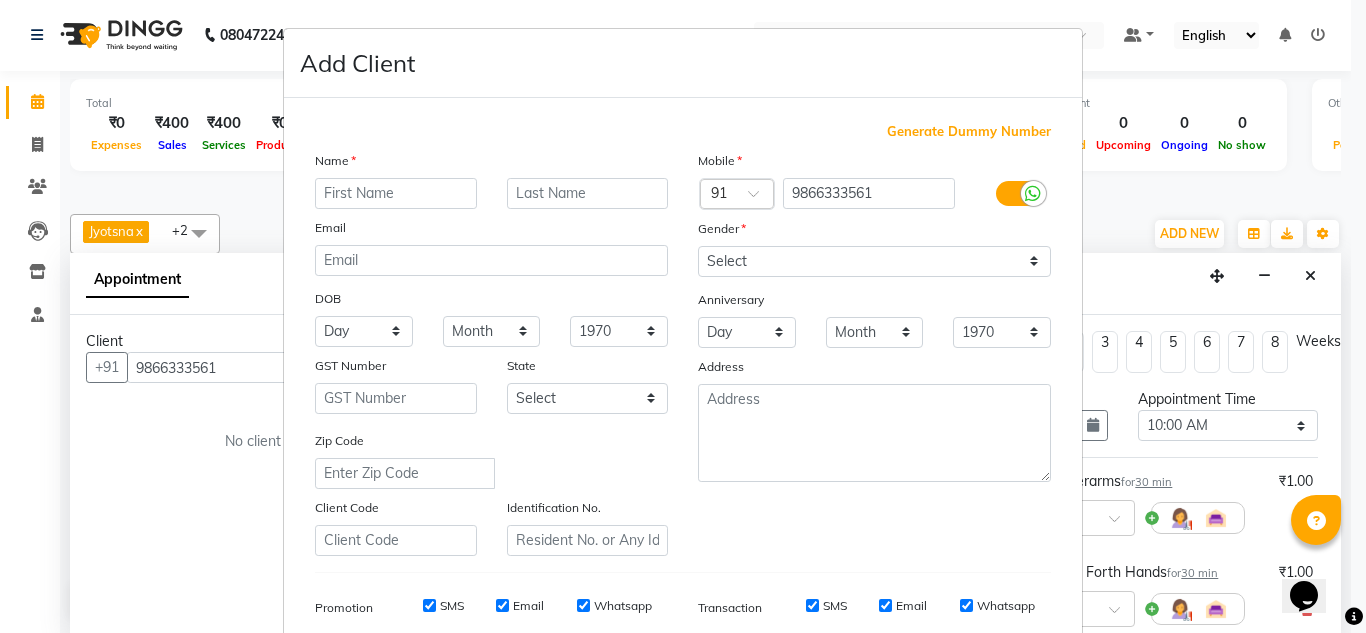 click on "Add Client Generate Dummy Number Name Email DOB Day 01 02 03 04 05 06 07 08 09 10 11 12 13 14 15 16 17 18 19 20 21 22 23 24 25 26 27 28 29 30 31 Month January February March April May June July August September October November December 1940 1941 1942 1943 1944 1945 1946 1947 1948 1949 1950 1951 1952 1953 1954 1955 1956 1957 1958 1959 1960 1961 1962 1963 1964 1965 1966 1967 1968 1969 1970 1971 1972 1973 1974 1975 1976 1977 1978 1979 1980 1981 1982 1983 1984 1985 1986 1987 1988 1989 1990 1991 1992 1993 1994 1995 1996 1997 1998 1999 2000 2001 2002 2003 2004 2005 2006 2007 2008 2009 2010 2011 2012 2013 2014 2015 2016 2017 2018 2019 2020 2021 2022 2023 2024 GST Number State Select Andaman and Nicobar Islands Andhra Pradesh Arunachal Pradesh Assam Bihar Chandigarh Chhattisgarh Dadra and Nagar Haveli Daman and Diu Delhi Goa Gujarat Haryana Himachal Pradesh Jammu and Kashmir Jharkhand Karnataka Kerala Lakshadweep Madhya Pradesh Maharashtra Manipur Meghalaya Mizoram Nagaland Odisha Pondicherry Punjab Rajasthan Sikkim" at bounding box center [683, 316] 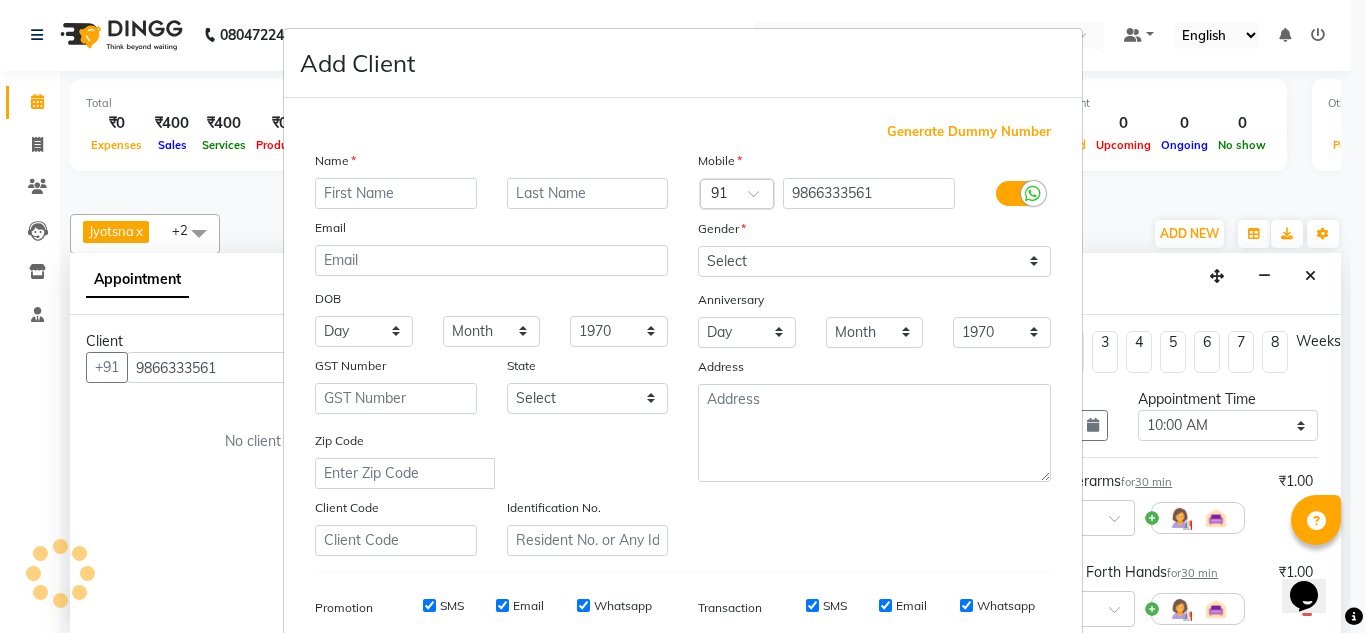 click on "Add Client Generate Dummy Number Name Email DOB Day 01 02 03 04 05 06 07 08 09 10 11 12 13 14 15 16 17 18 19 20 21 22 23 24 25 26 27 28 29 30 31 Month January February March April May June July August September October November December 1940 1941 1942 1943 1944 1945 1946 1947 1948 1949 1950 1951 1952 1953 1954 1955 1956 1957 1958 1959 1960 1961 1962 1963 1964 1965 1966 1967 1968 1969 1970 1971 1972 1973 1974 1975 1976 1977 1978 1979 1980 1981 1982 1983 1984 1985 1986 1987 1988 1989 1990 1991 1992 1993 1994 1995 1996 1997 1998 1999 2000 2001 2002 2003 2004 2005 2006 2007 2008 2009 2010 2011 2012 2013 2014 2015 2016 2017 2018 2019 2020 2021 2022 2023 2024 GST Number State Select Andaman and Nicobar Islands Andhra Pradesh Arunachal Pradesh Assam Bihar Chandigarh Chhattisgarh Dadra and Nagar Haveli Daman and Diu Delhi Goa Gujarat Haryana Himachal Pradesh Jammu and Kashmir Jharkhand Karnataka Kerala Lakshadweep Madhya Pradesh Maharashtra Manipur Meghalaya Mizoram Nagaland Odisha Pondicherry Punjab Rajasthan Sikkim" at bounding box center [683, 316] 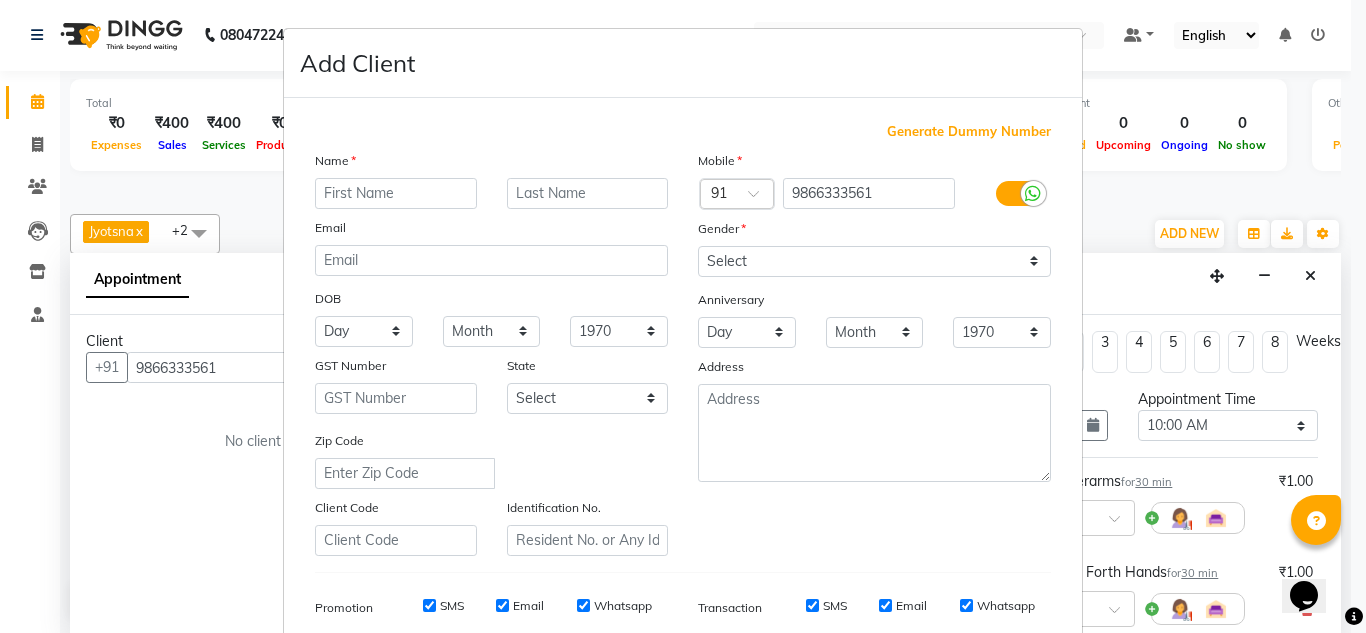 click on "Add Client Generate Dummy Number Name Email DOB Day 01 02 03 04 05 06 07 08 09 10 11 12 13 14 15 16 17 18 19 20 21 22 23 24 25 26 27 28 29 30 31 Month January February March April May June July August September October November December 1940 1941 1942 1943 1944 1945 1946 1947 1948 1949 1950 1951 1952 1953 1954 1955 1956 1957 1958 1959 1960 1961 1962 1963 1964 1965 1966 1967 1968 1969 1970 1971 1972 1973 1974 1975 1976 1977 1978 1979 1980 1981 1982 1983 1984 1985 1986 1987 1988 1989 1990 1991 1992 1993 1994 1995 1996 1997 1998 1999 2000 2001 2002 2003 2004 2005 2006 2007 2008 2009 2010 2011 2012 2013 2014 2015 2016 2017 2018 2019 2020 2021 2022 2023 2024 GST Number State Select Andaman and Nicobar Islands Andhra Pradesh Arunachal Pradesh Assam Bihar Chandigarh Chhattisgarh Dadra and Nagar Haveli Daman and Diu Delhi Goa Gujarat Haryana Himachal Pradesh Jammu and Kashmir Jharkhand Karnataka Kerala Lakshadweep Madhya Pradesh Maharashtra Manipur Meghalaya Mizoram Nagaland Odisha Pondicherry Punjab Rajasthan Sikkim" at bounding box center (683, 316) 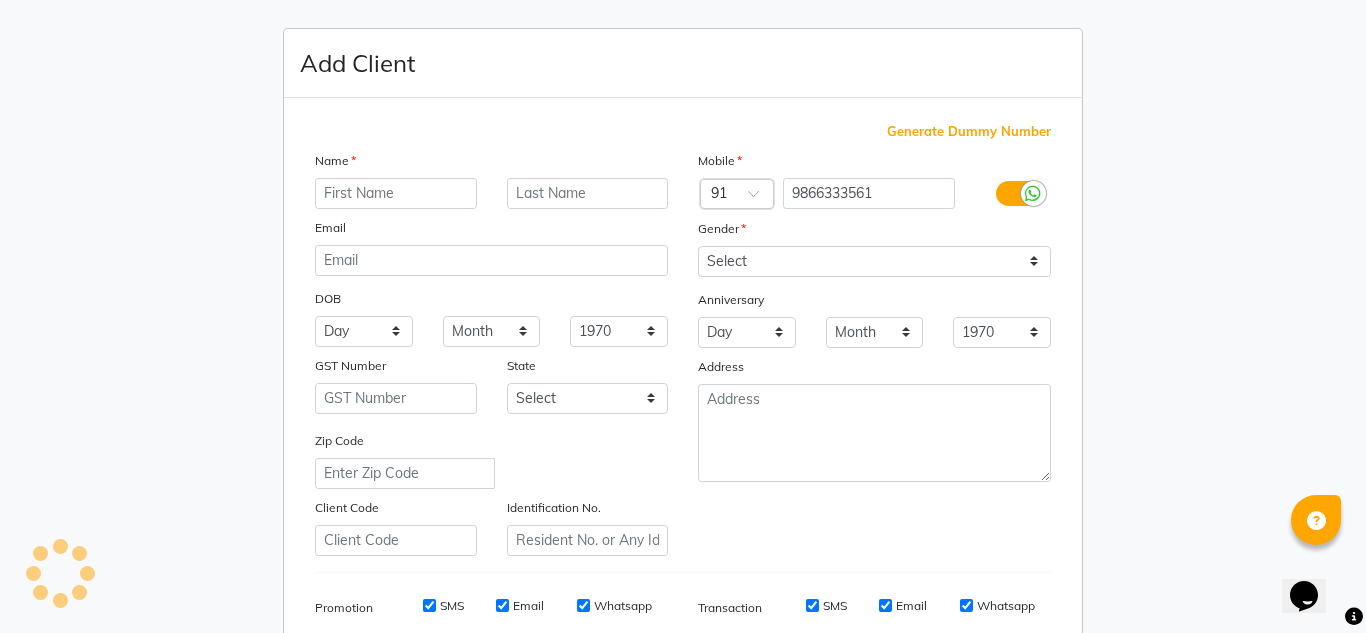 scroll, scrollTop: 0, scrollLeft: 0, axis: both 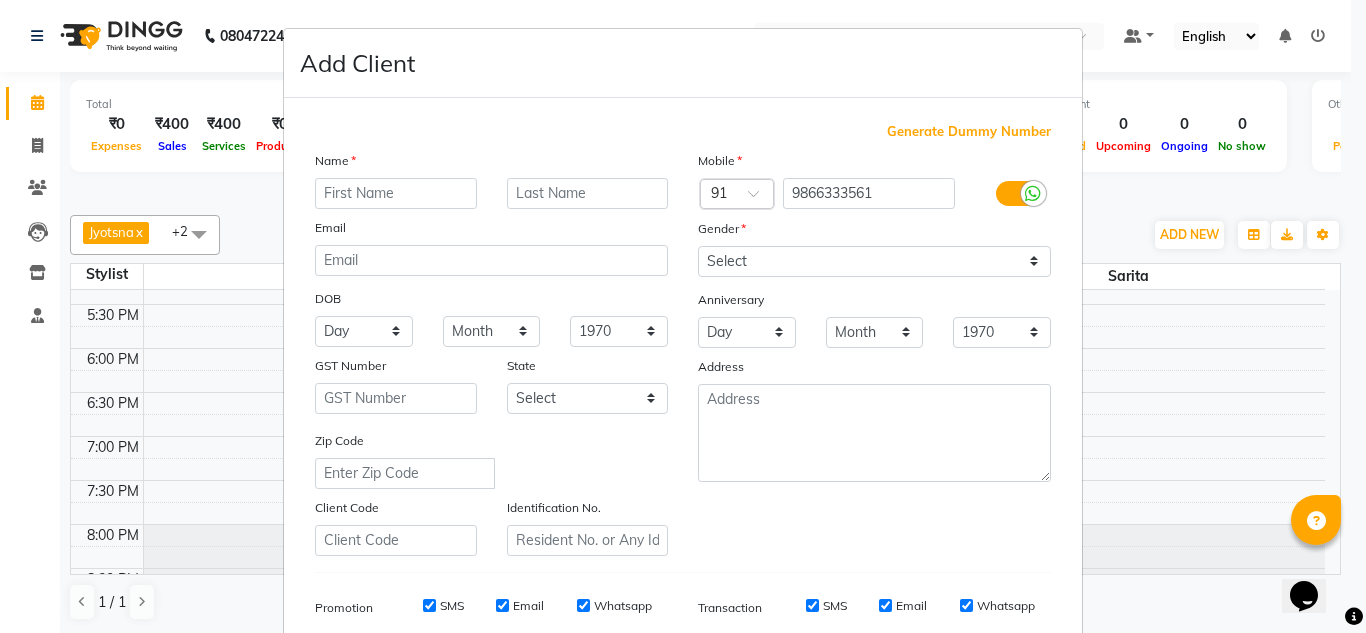 click on "Generate Dummy Number" at bounding box center [969, 132] 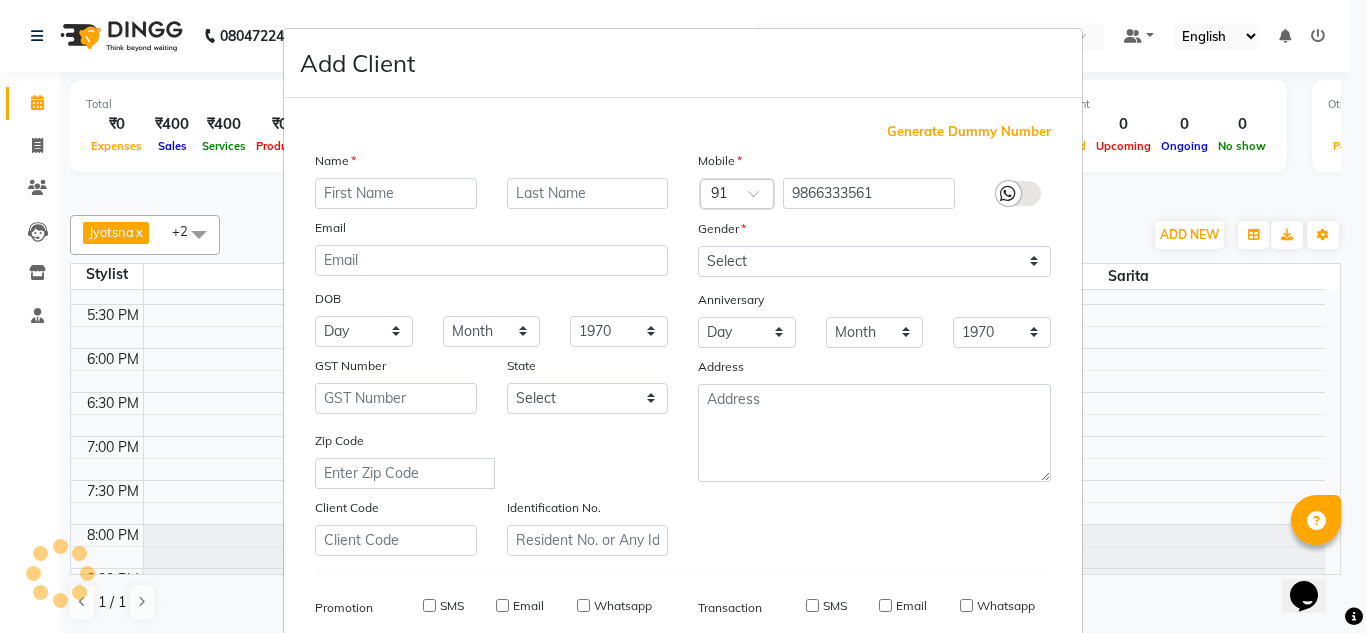 type on "1382400000002" 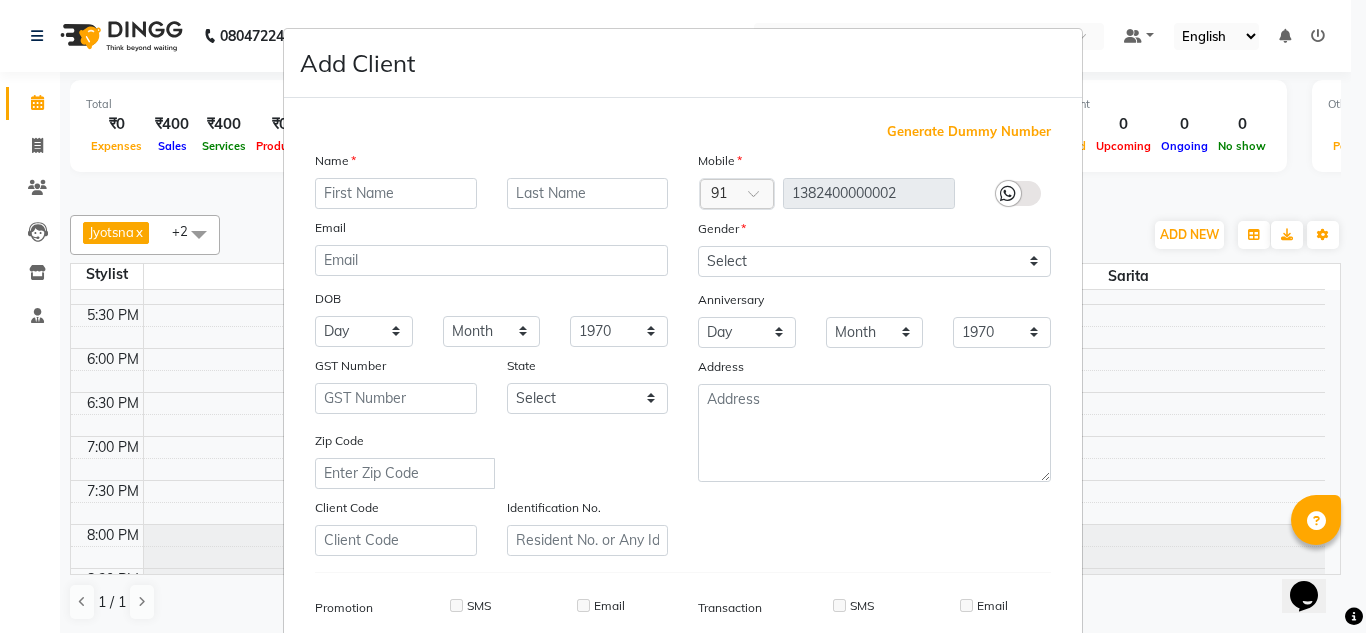 click on "Generate Dummy Number" at bounding box center [969, 132] 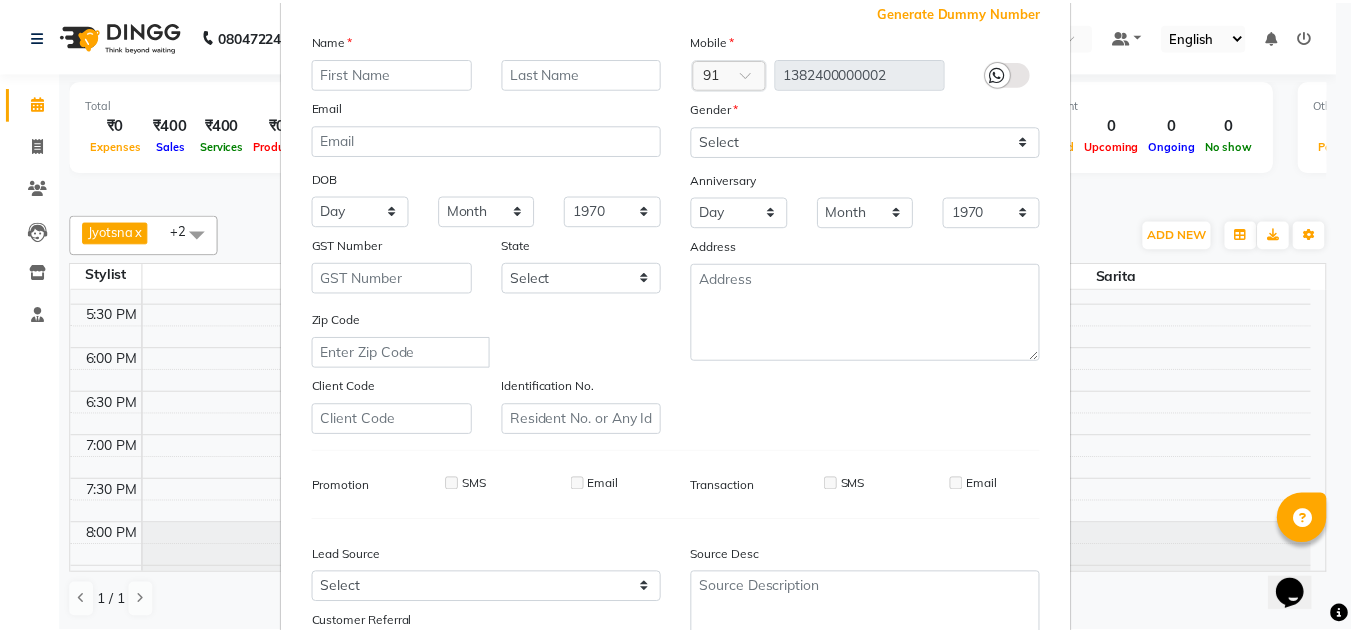 scroll, scrollTop: 290, scrollLeft: 0, axis: vertical 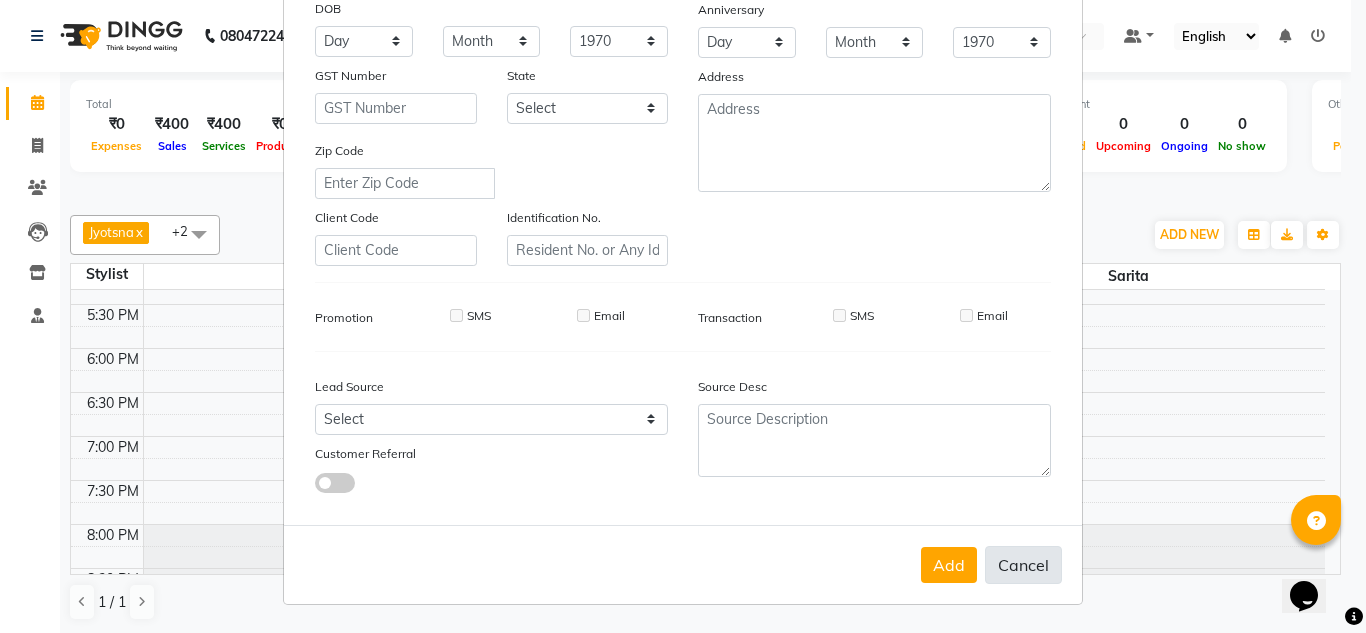 click on "Cancel" at bounding box center [1023, 565] 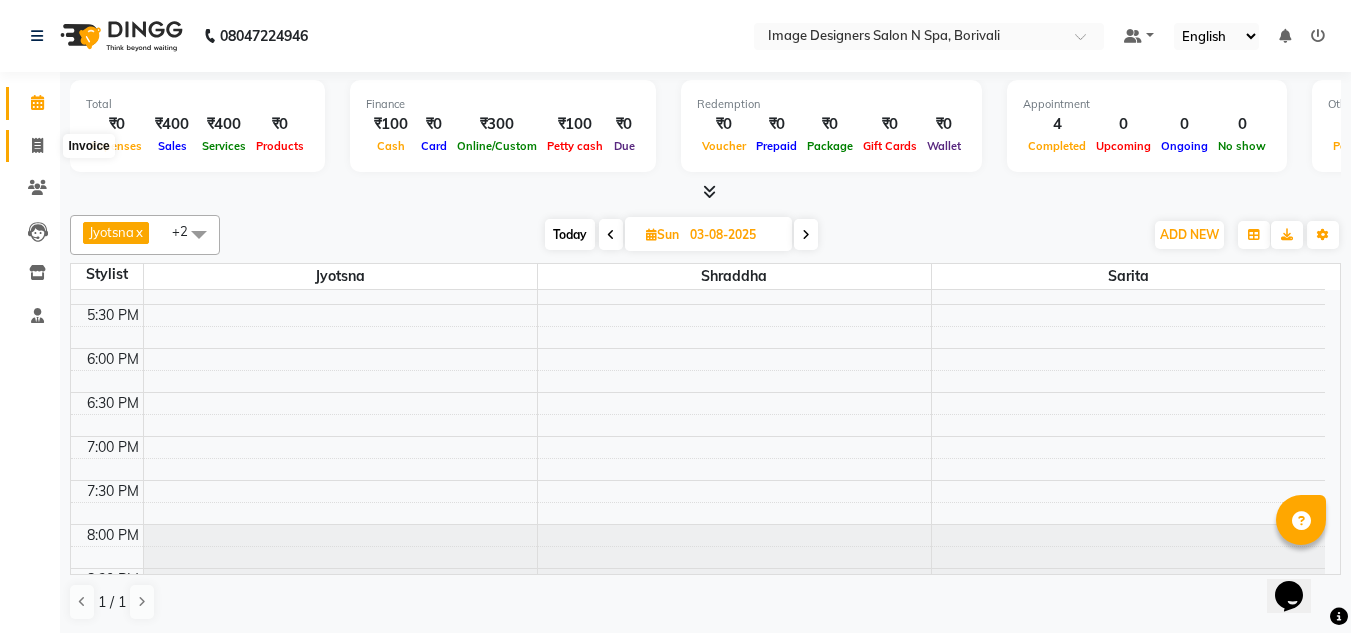 click 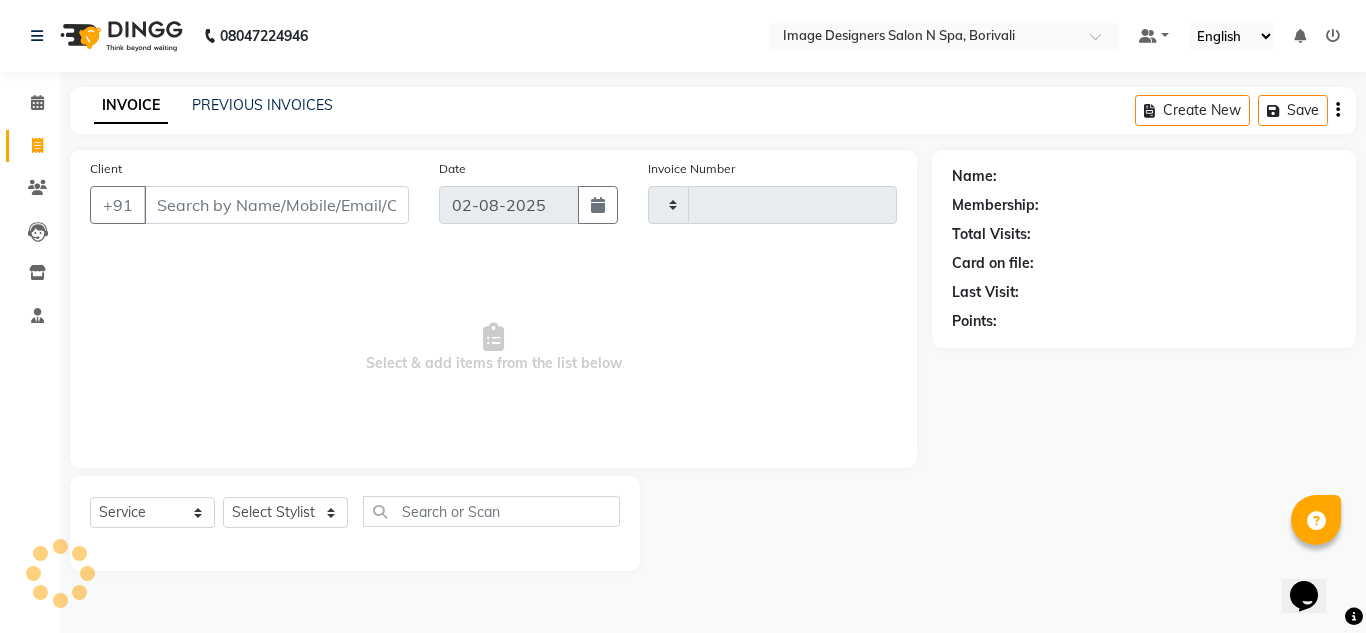 type on "0011" 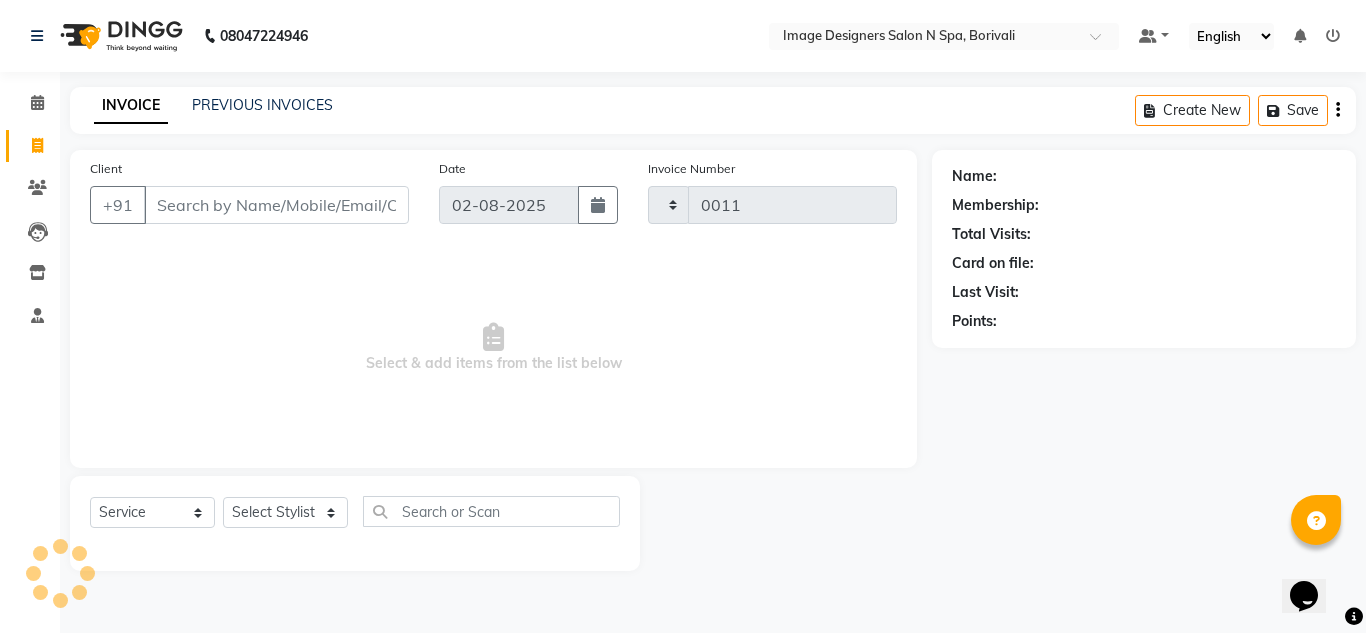 select on "8626" 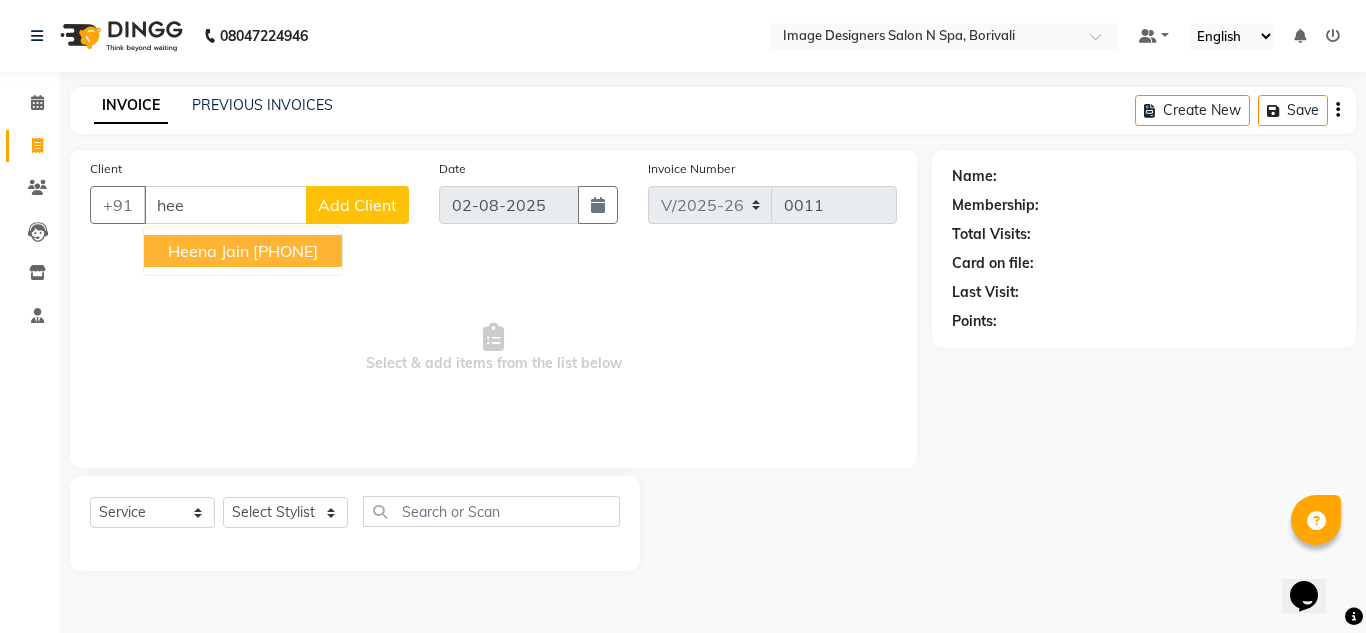 click on "[CARD_NUMBER]" at bounding box center (285, 251) 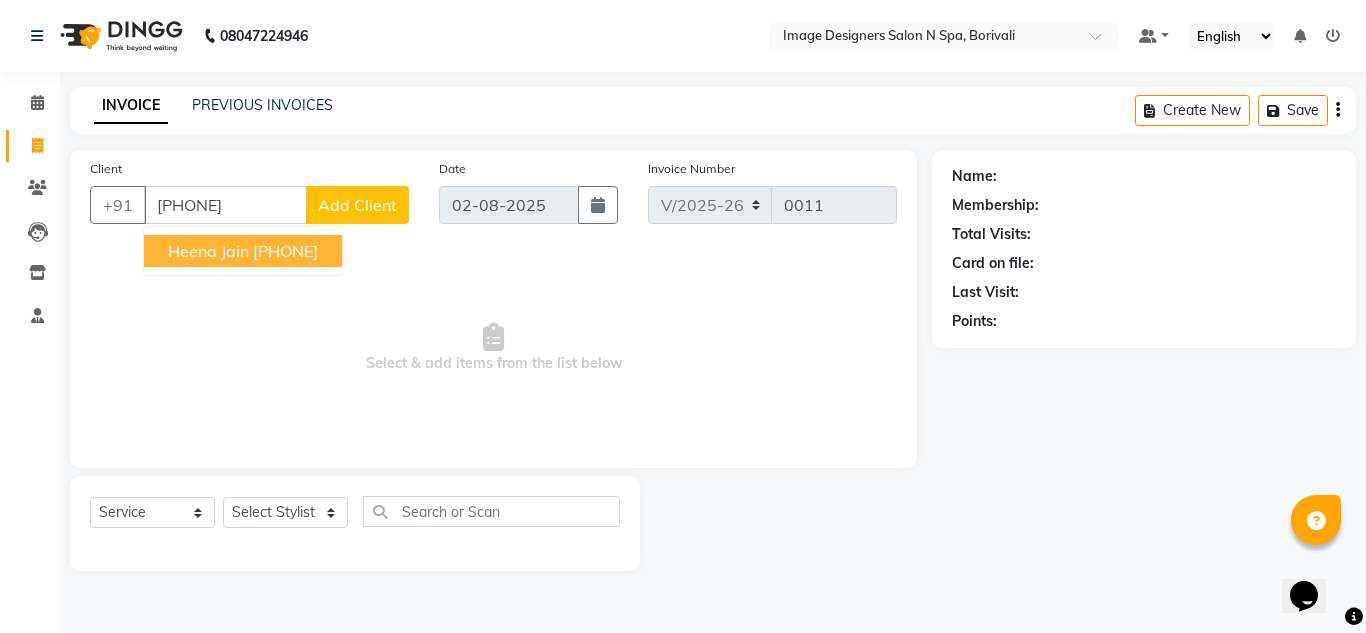 type on "[CARD_NUMBER]" 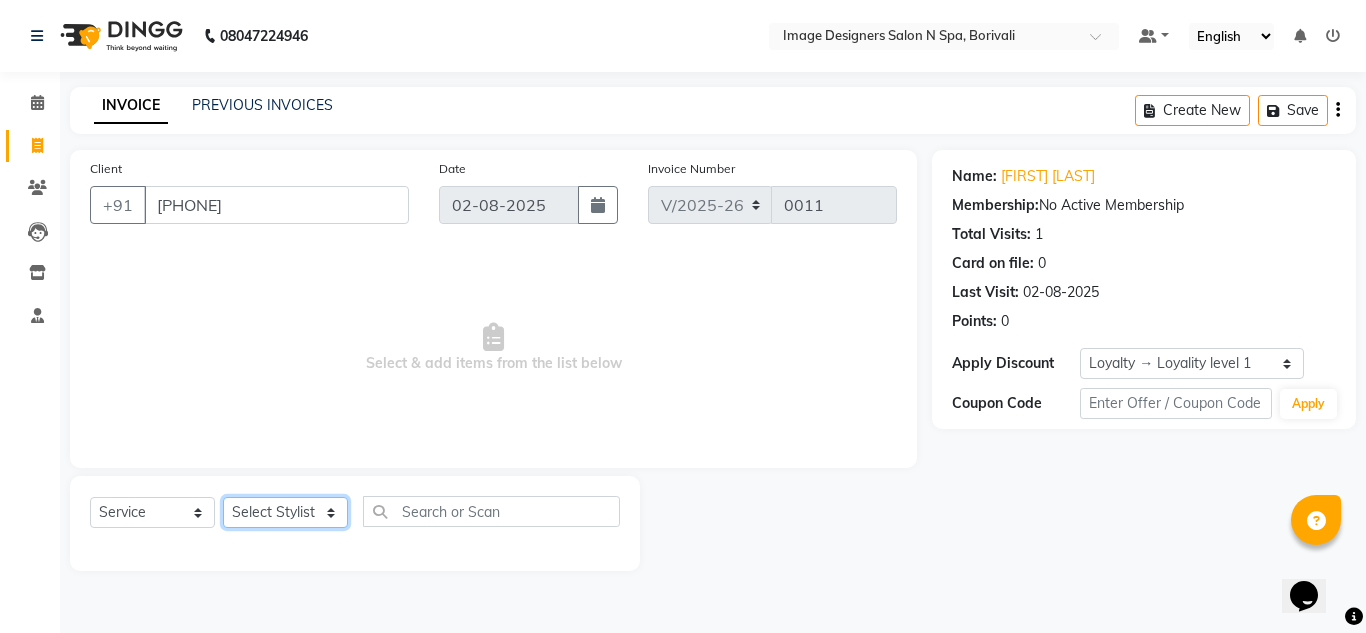 click on "Select Stylist Jyotsna Sarita Shraddha" 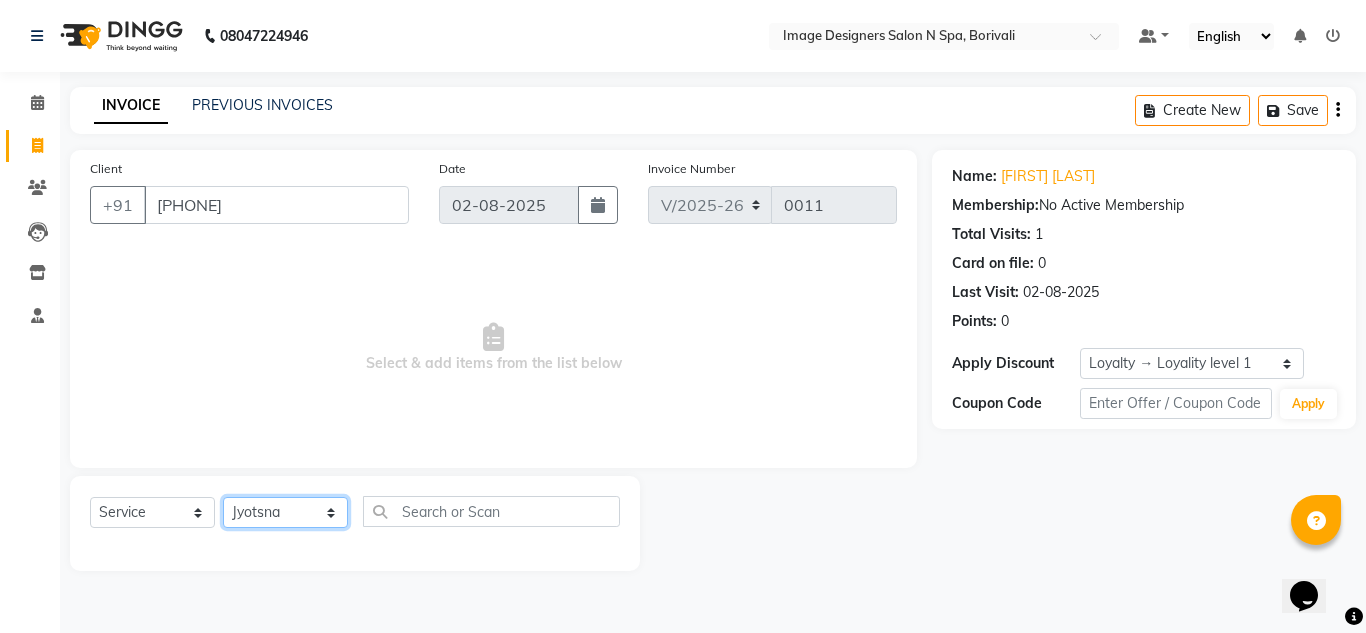 click on "Select Stylist Jyotsna Sarita Shraddha" 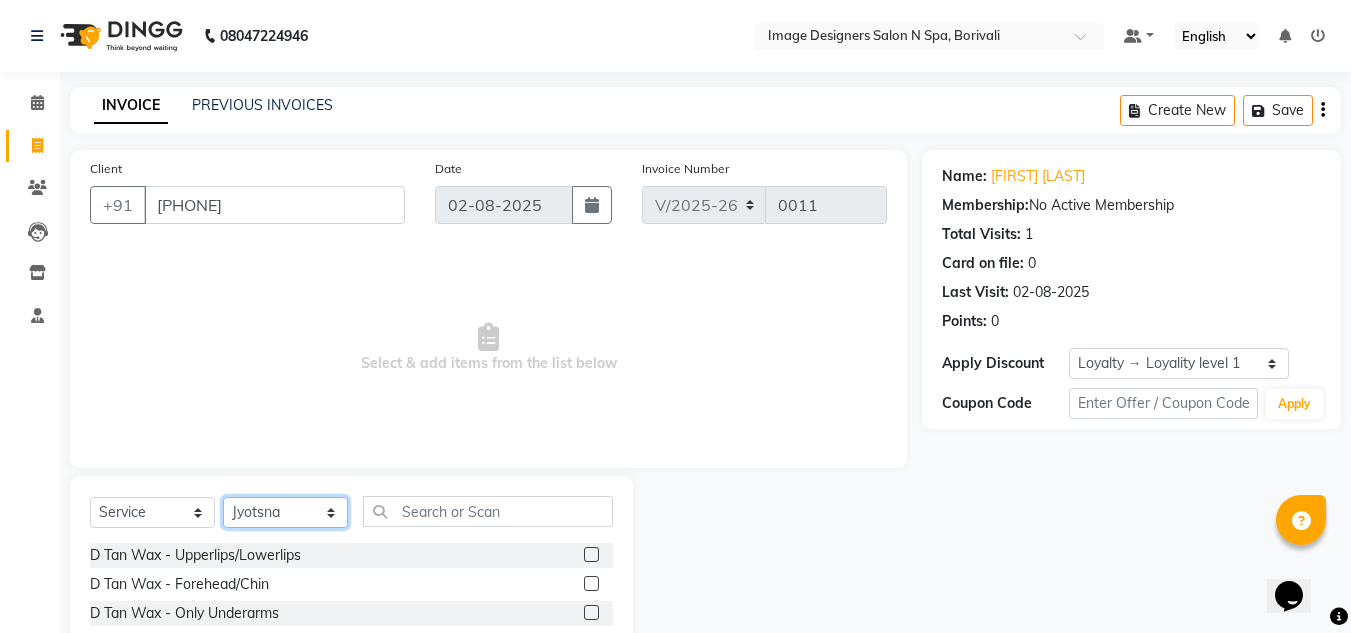 click on "Select Stylist Jyotsna Sarita Shraddha" 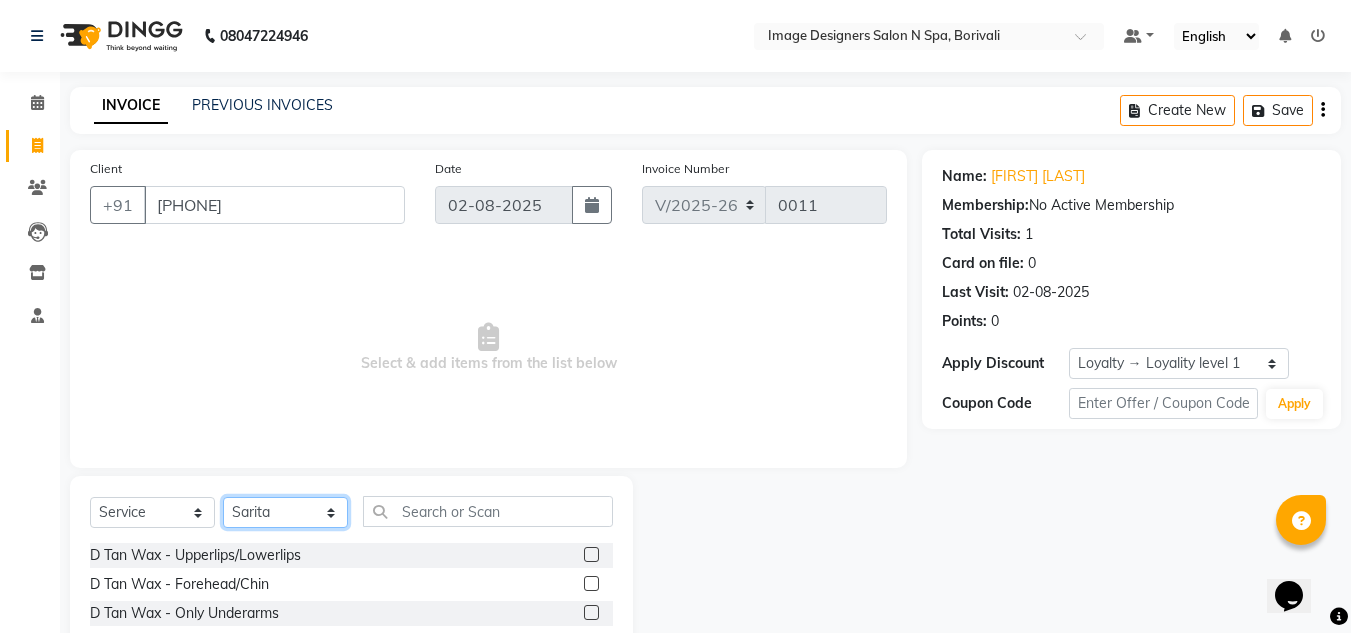 click on "Select Stylist Jyotsna Sarita Shraddha" 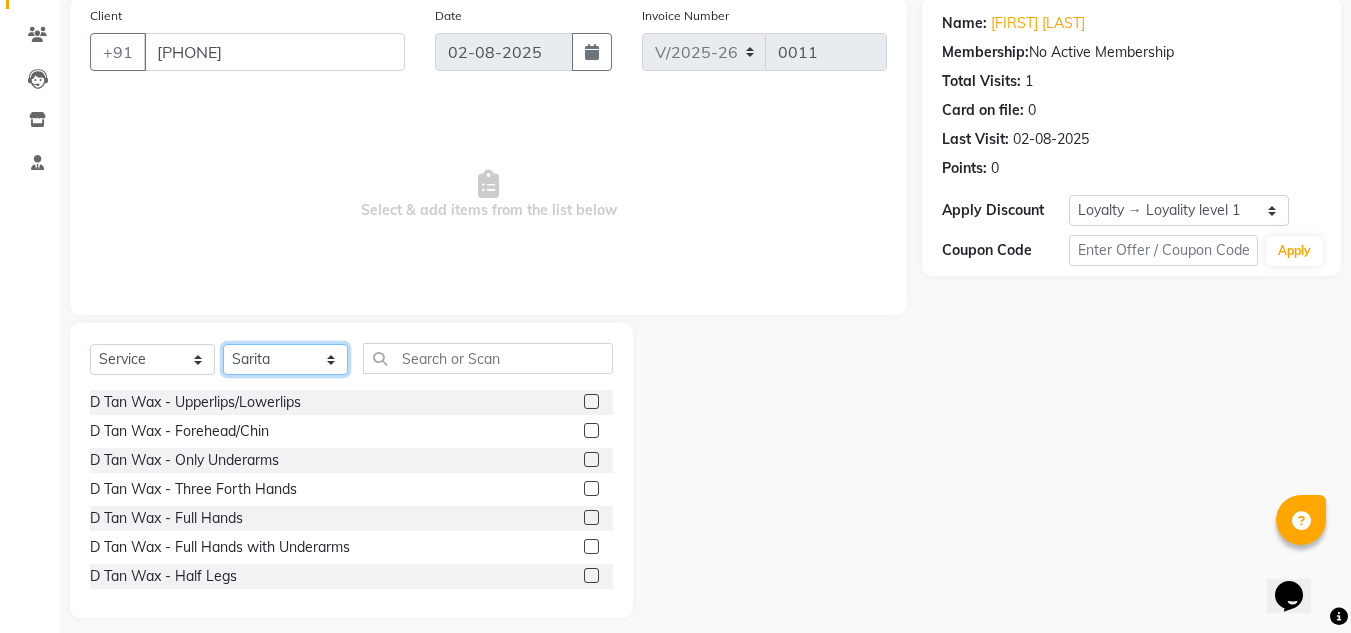 scroll, scrollTop: 160, scrollLeft: 0, axis: vertical 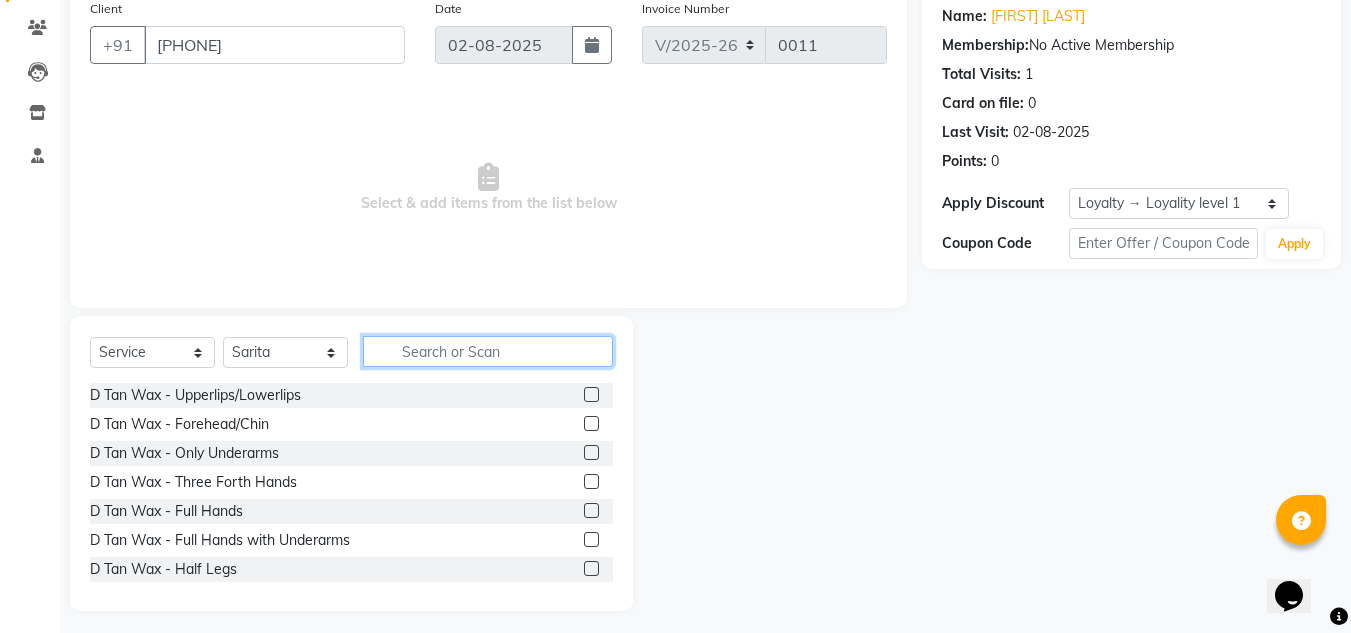 click 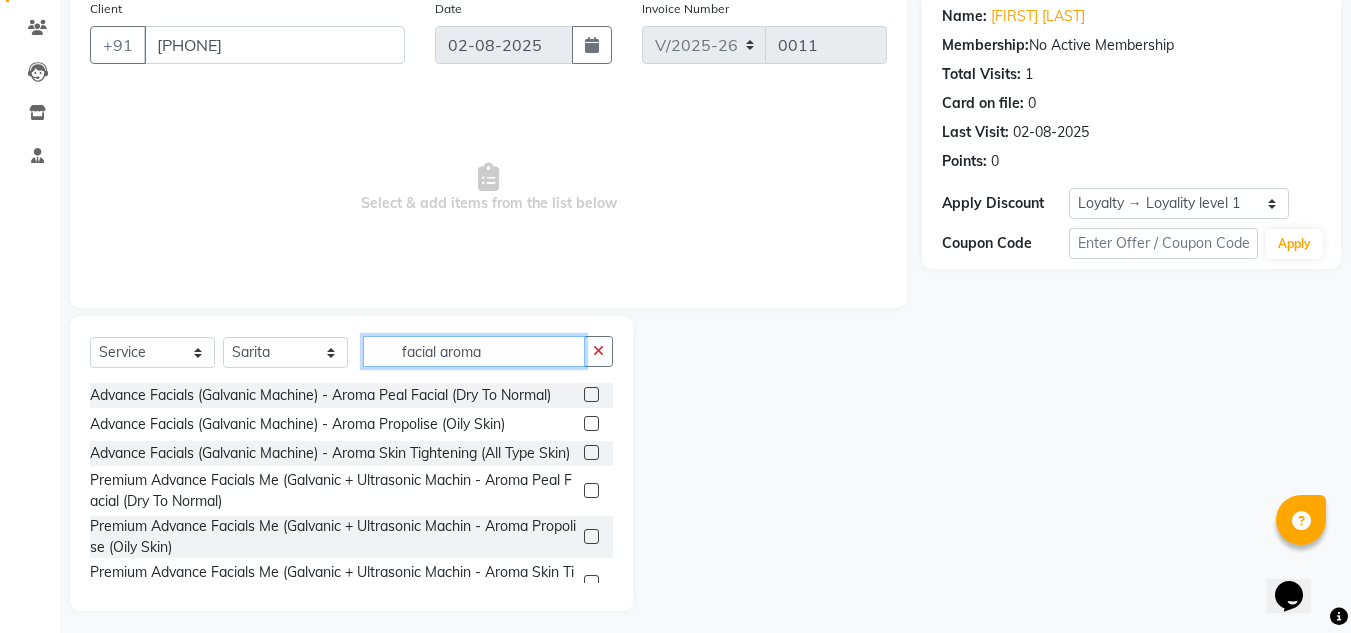 type on "facial aroma" 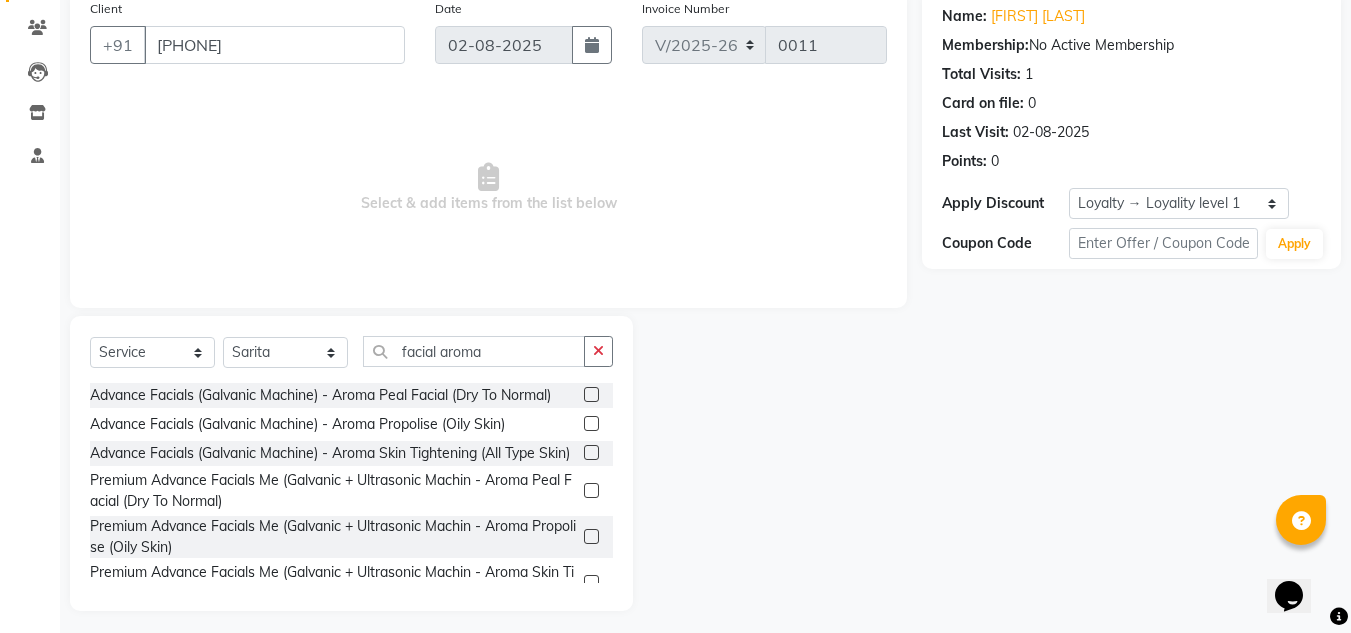click 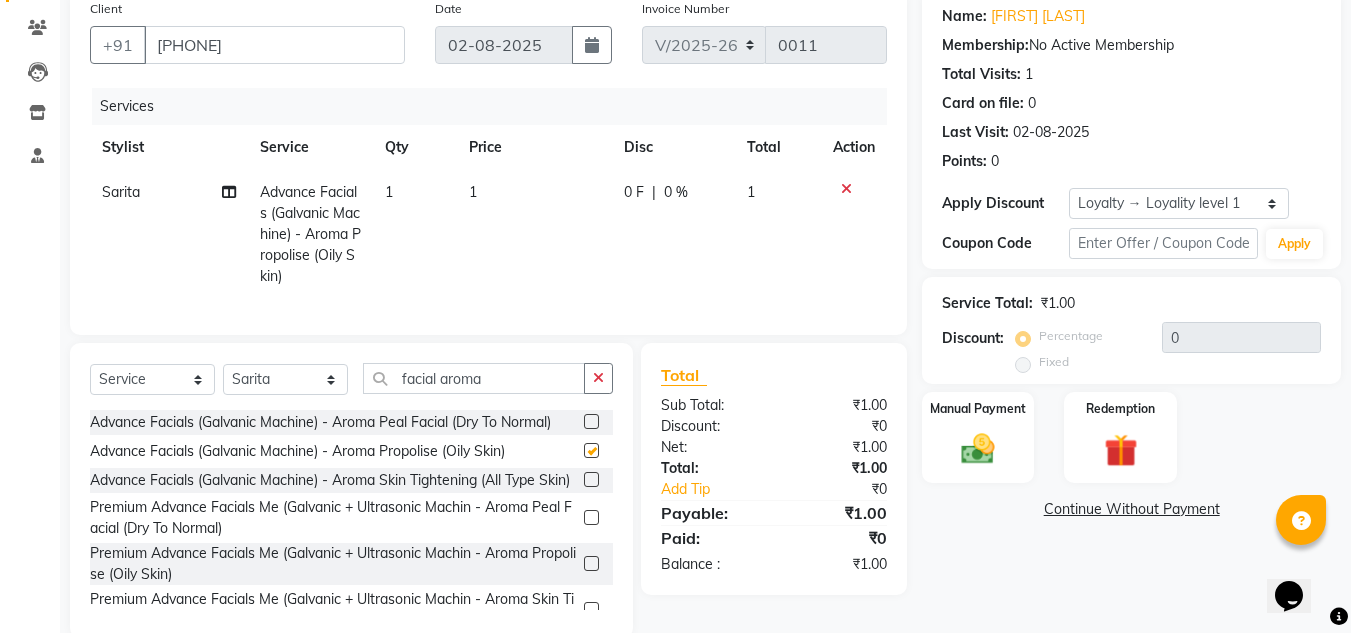 checkbox on "false" 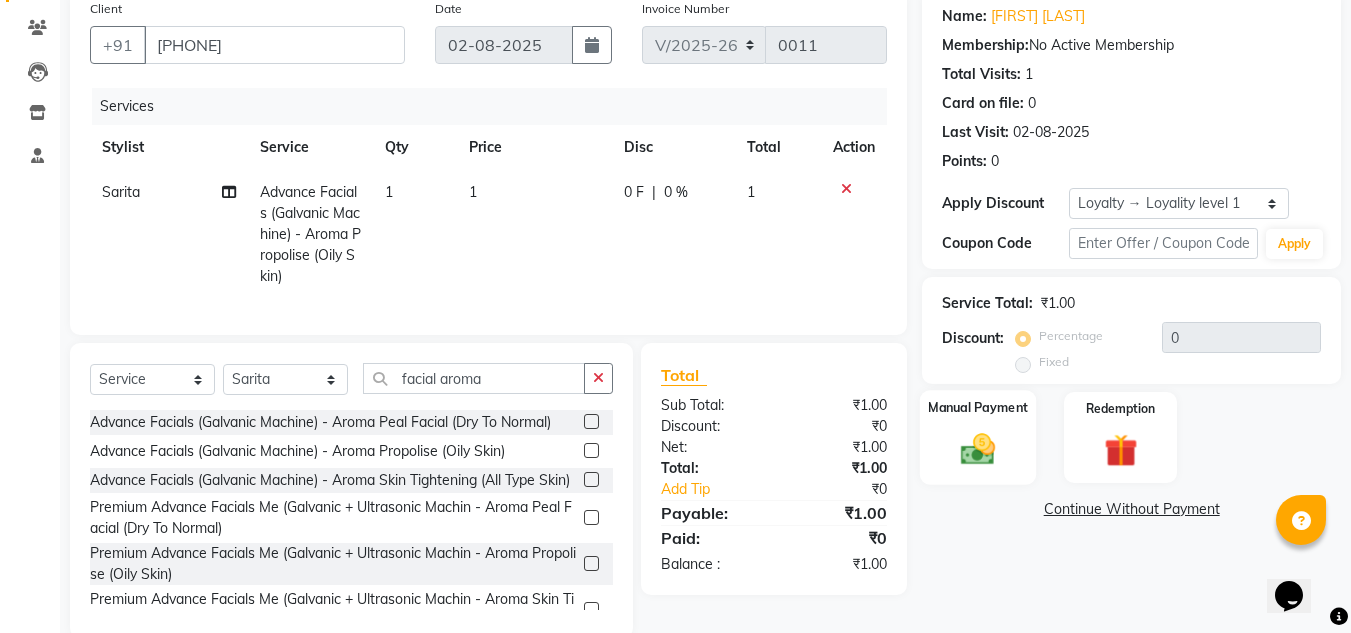 click 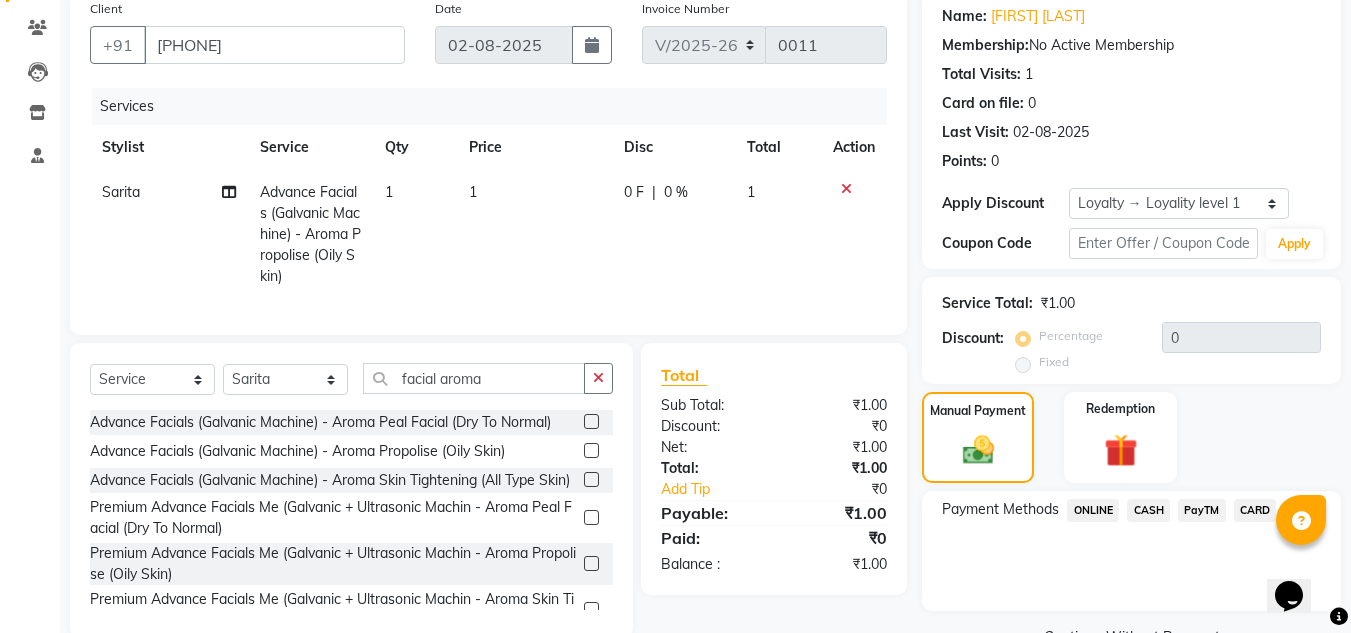 click on "CASH" 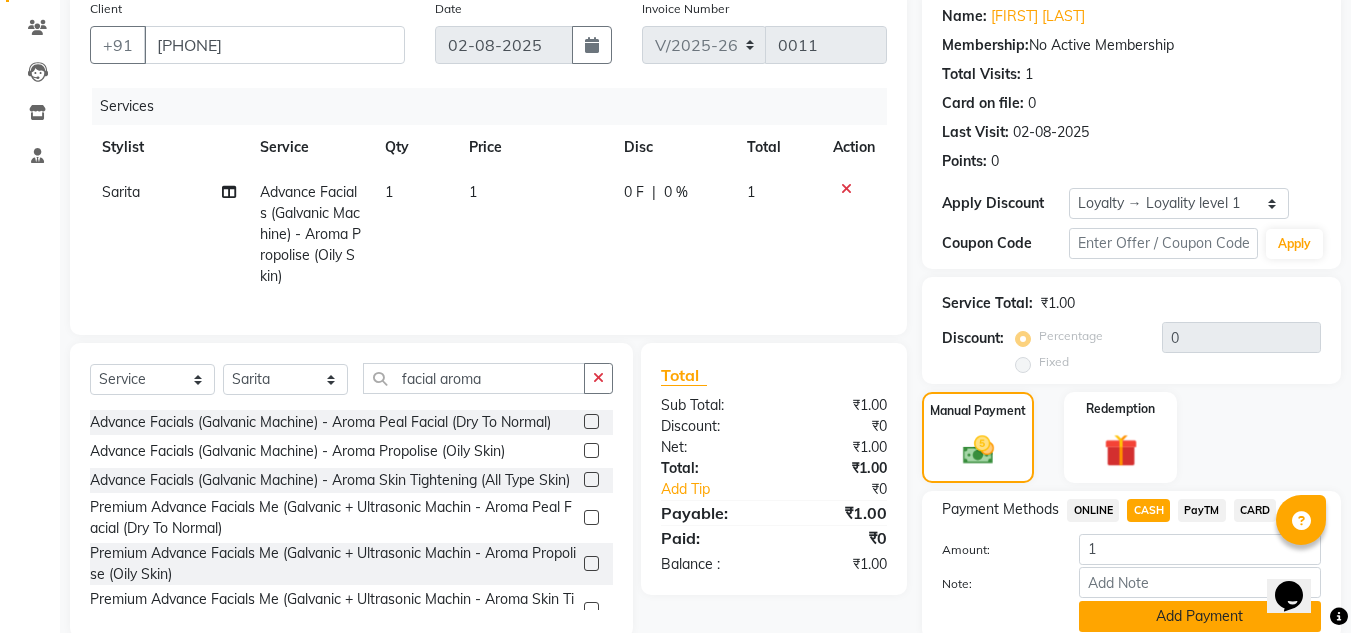 click on "Add Payment" 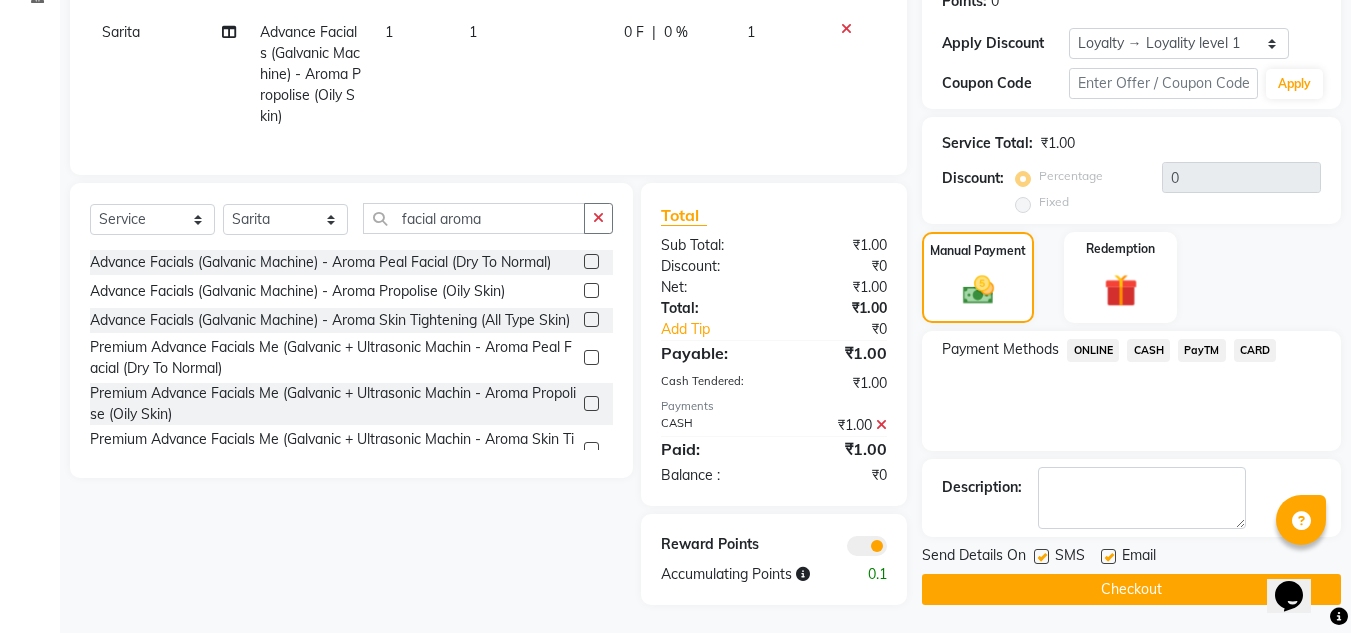 scroll, scrollTop: 337, scrollLeft: 0, axis: vertical 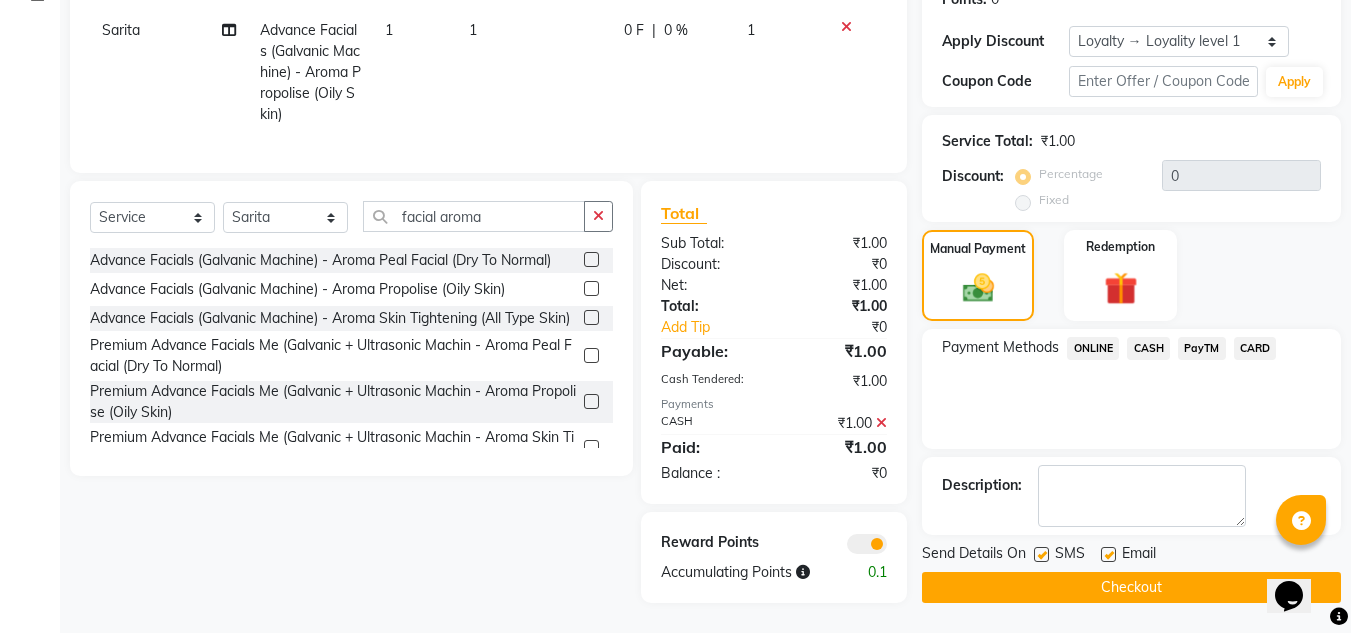click on "Checkout" 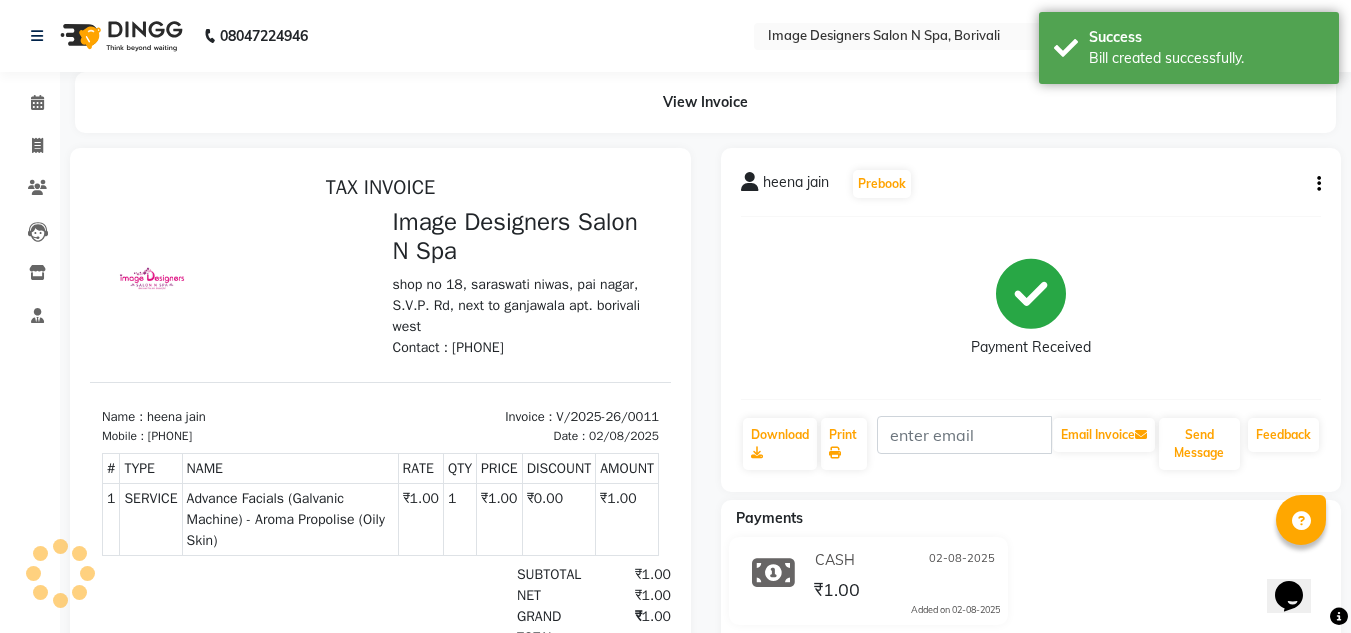 scroll, scrollTop: 0, scrollLeft: 0, axis: both 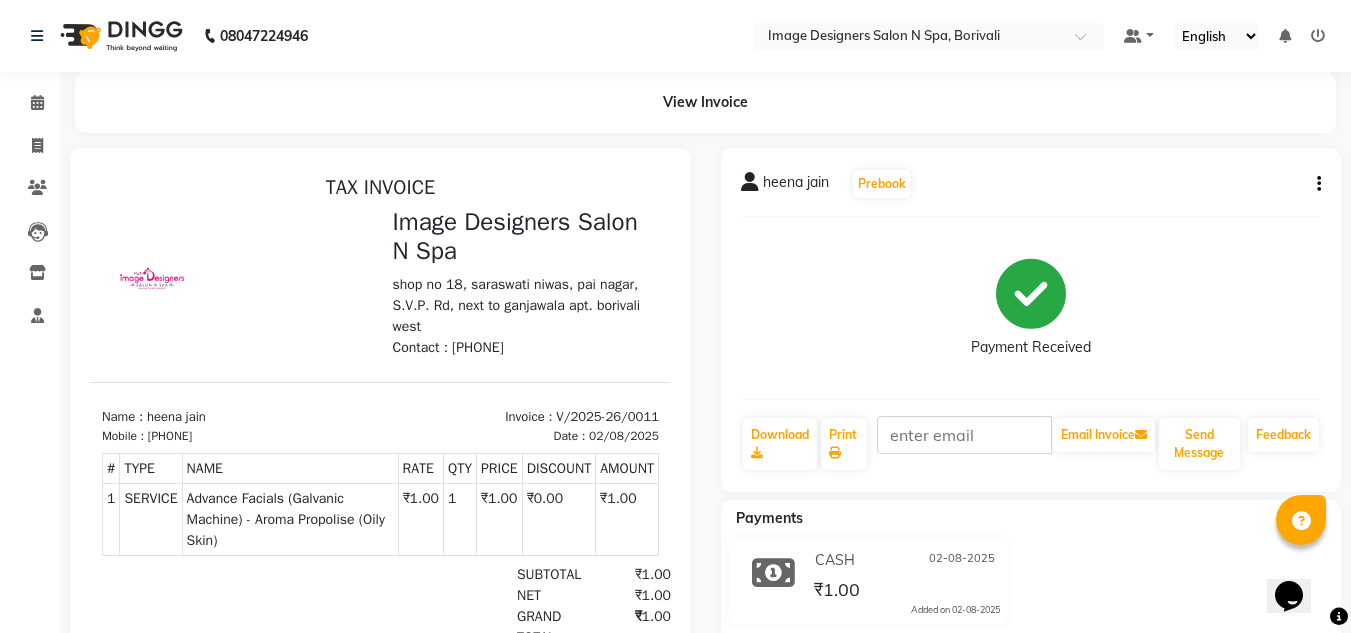 select on "service" 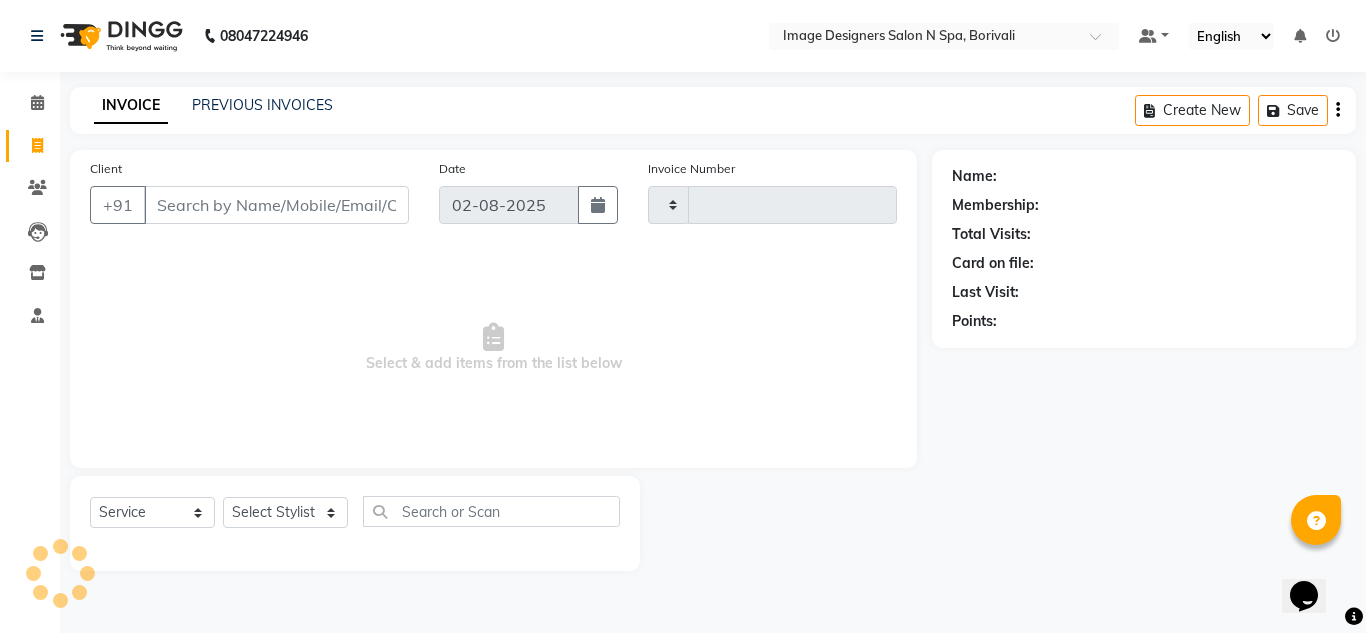 type on "0012" 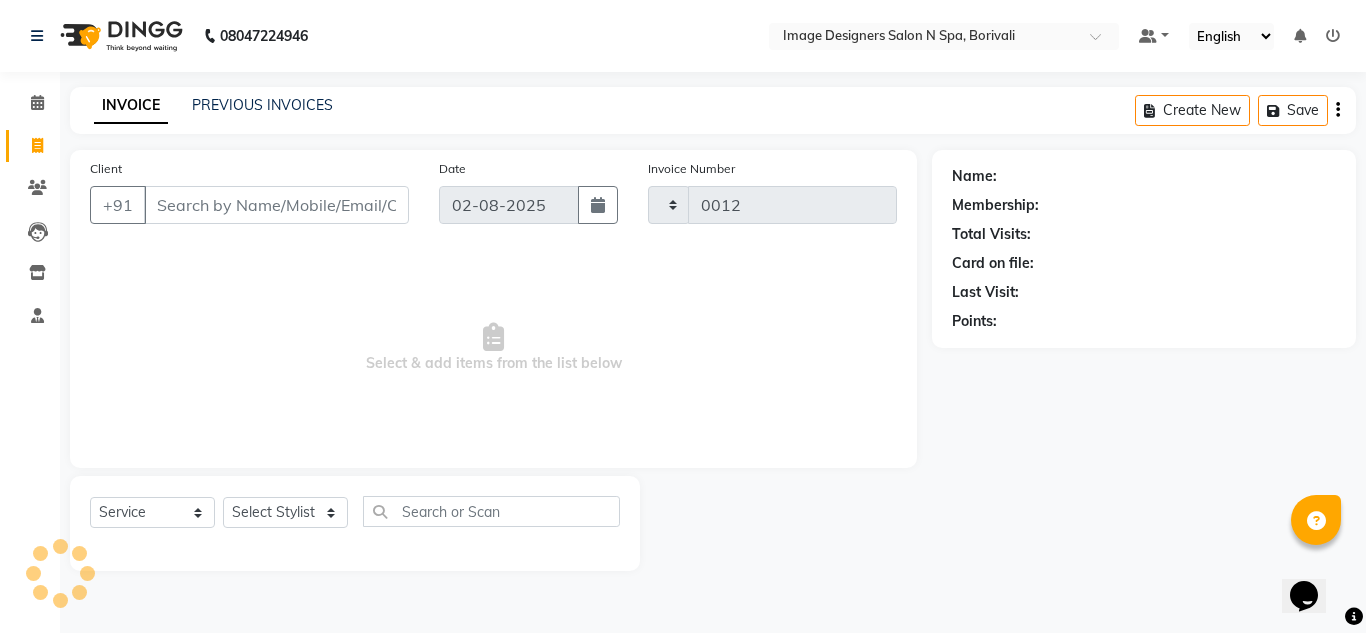 select on "8626" 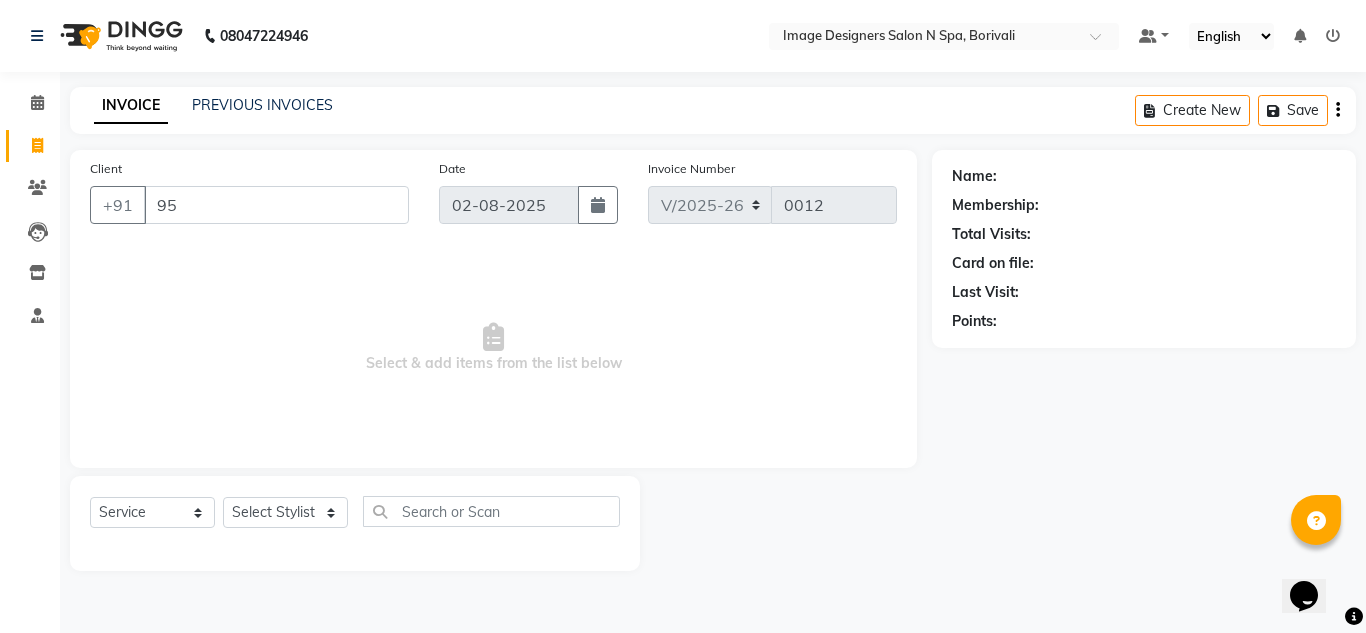 type on "9" 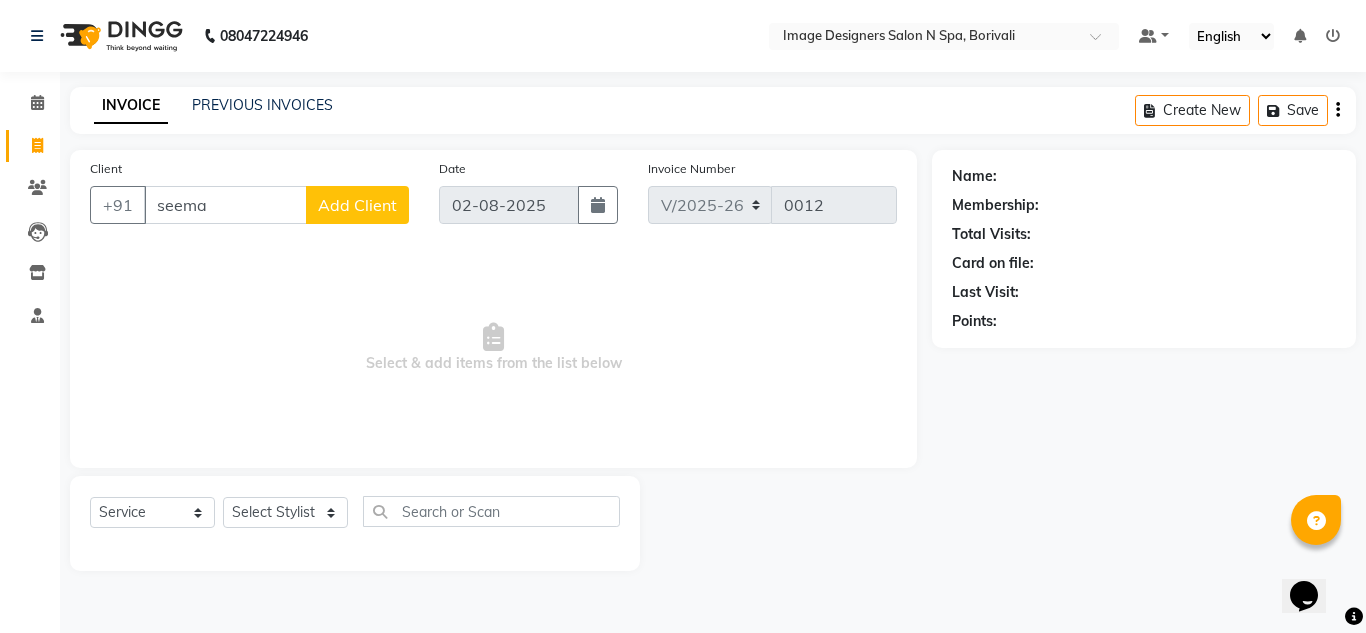 type on "seema" 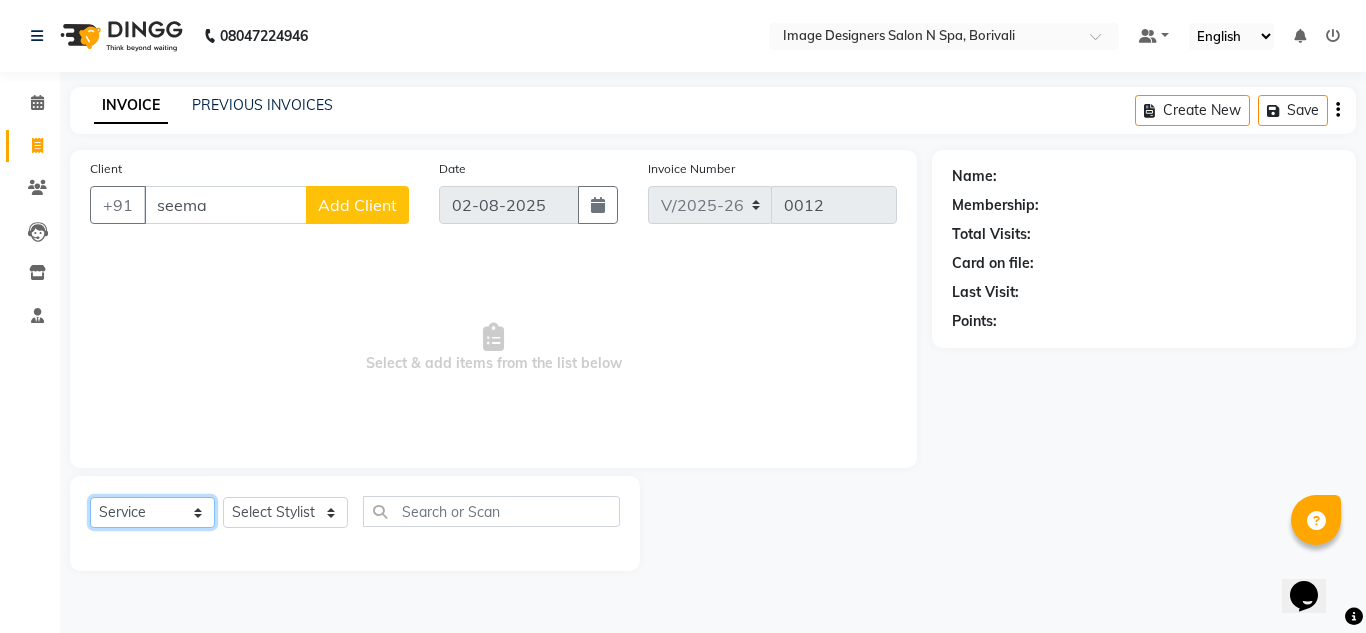 click on "Select  Service  Product  Membership  Package Voucher Prepaid Gift Card" 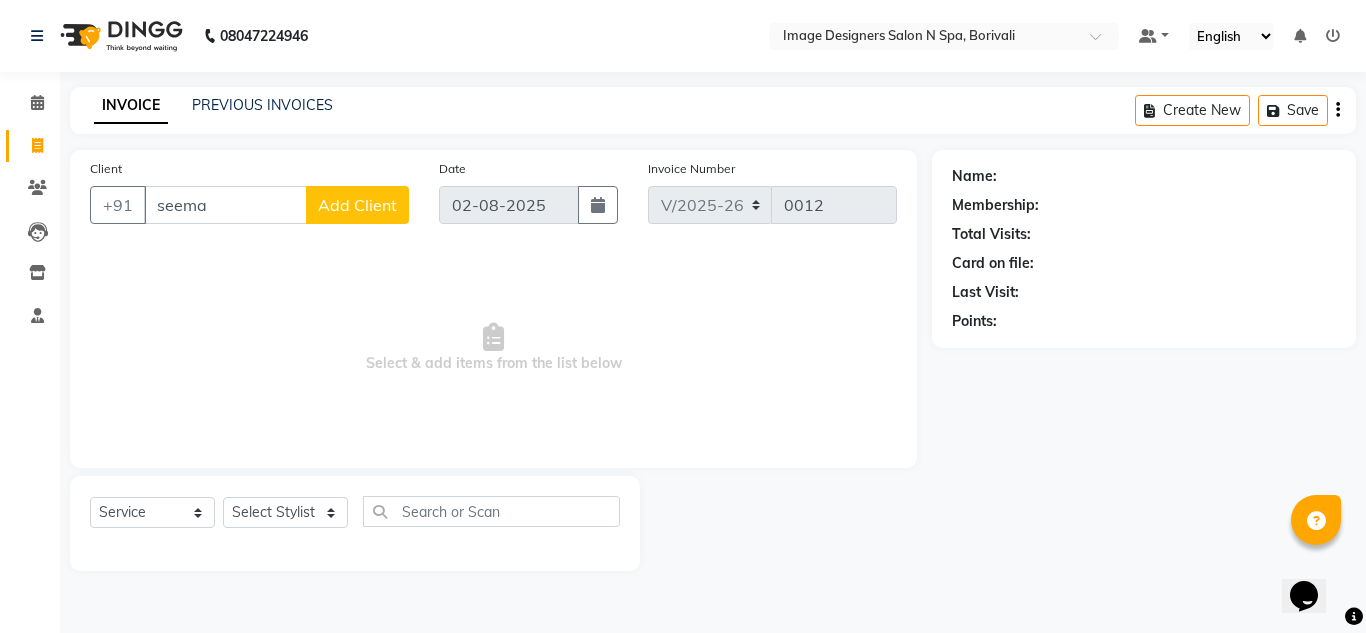 click on "Select & add items from the list below" at bounding box center (493, 348) 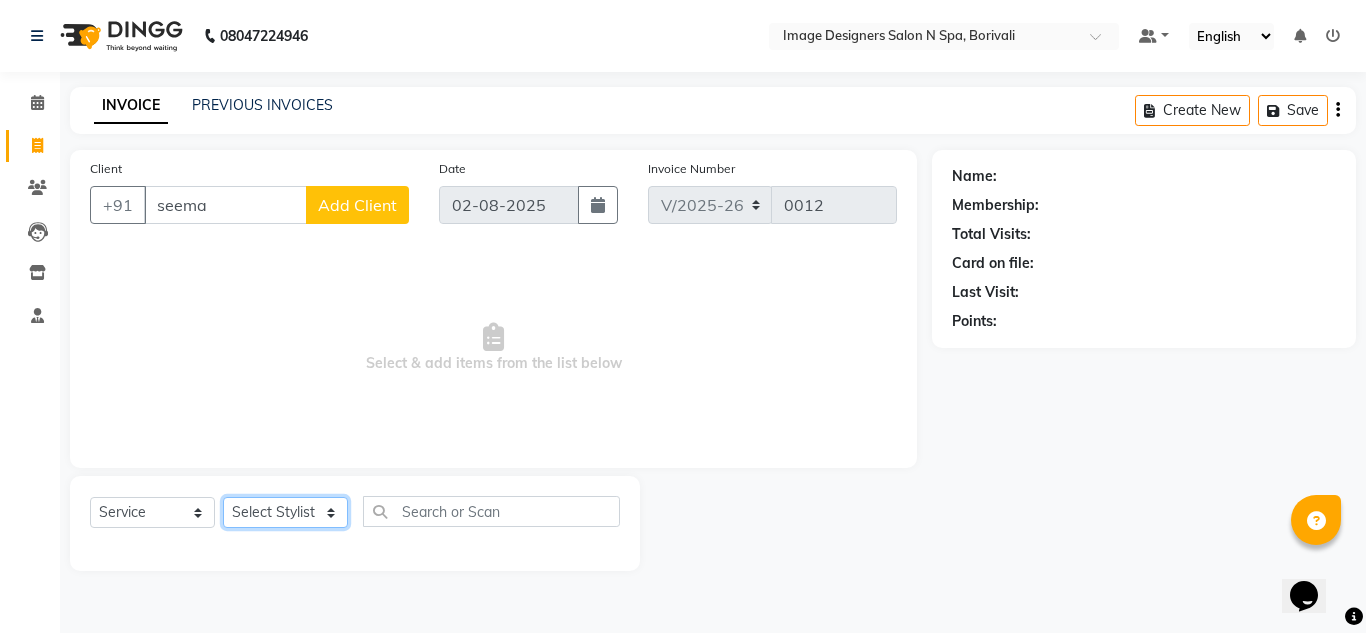 click on "Select Stylist Jyotsna Sarita Shraddha" 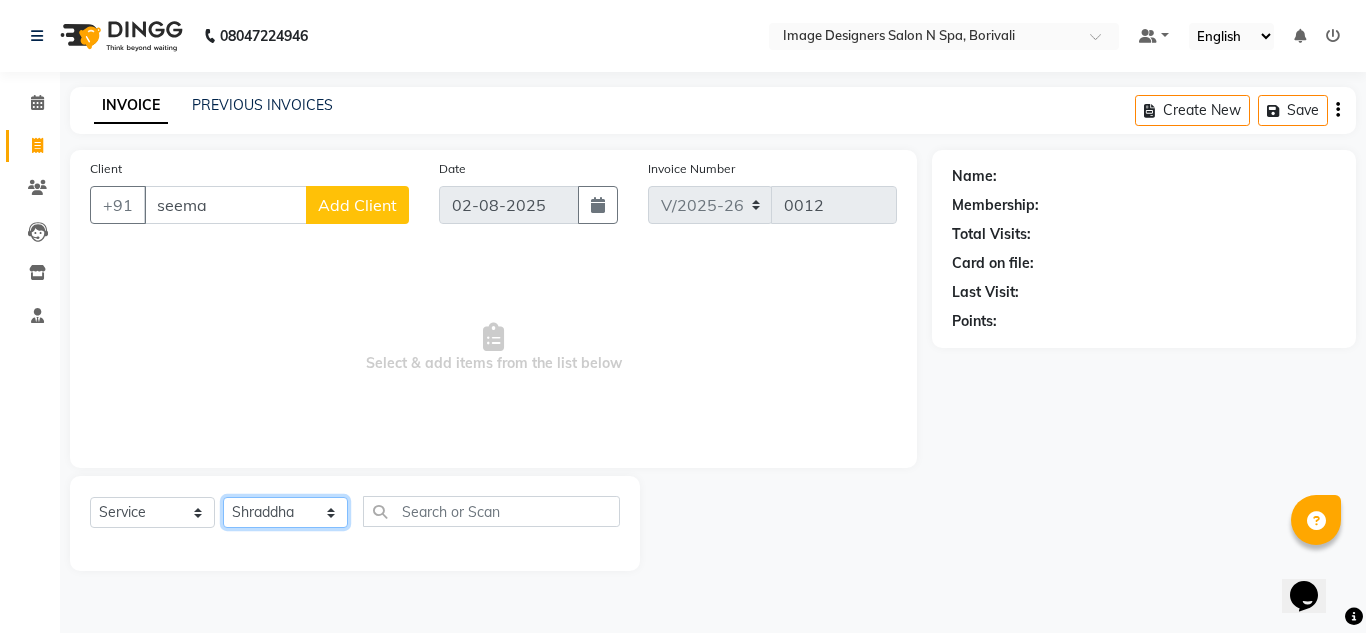 click on "Select Stylist Jyotsna Sarita Shraddha" 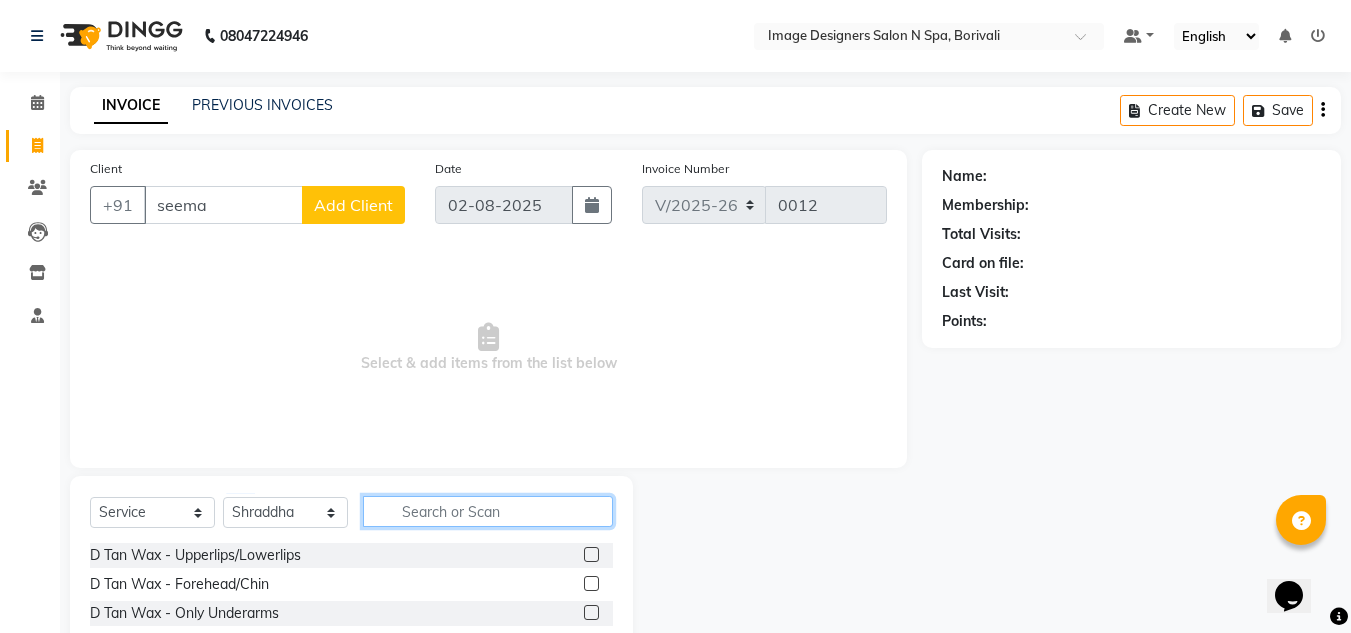 click 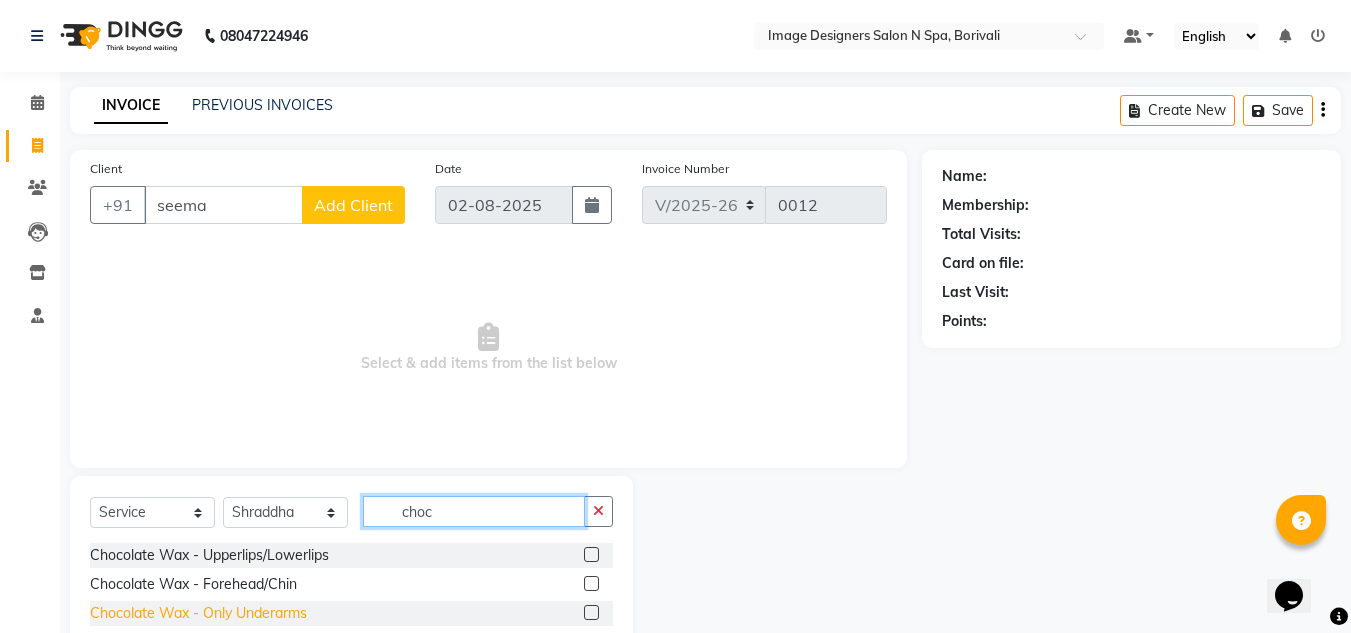 type on "choc" 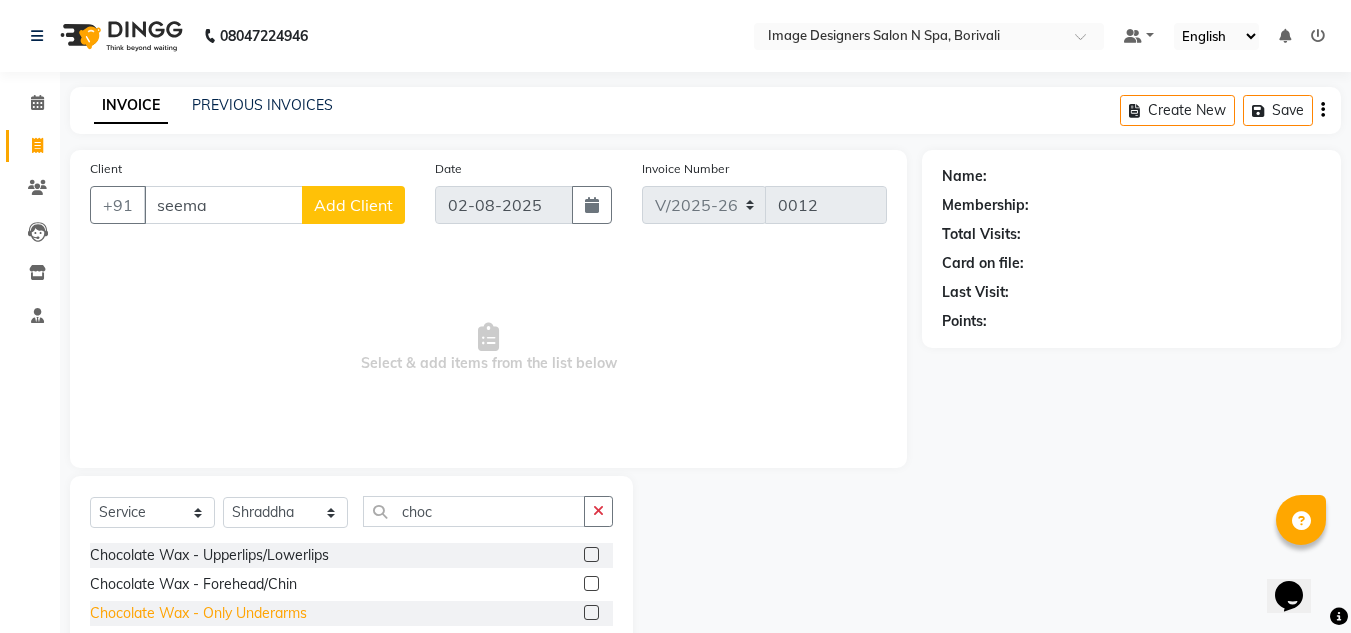 click on "Chocolate Wax - Only Underarms" 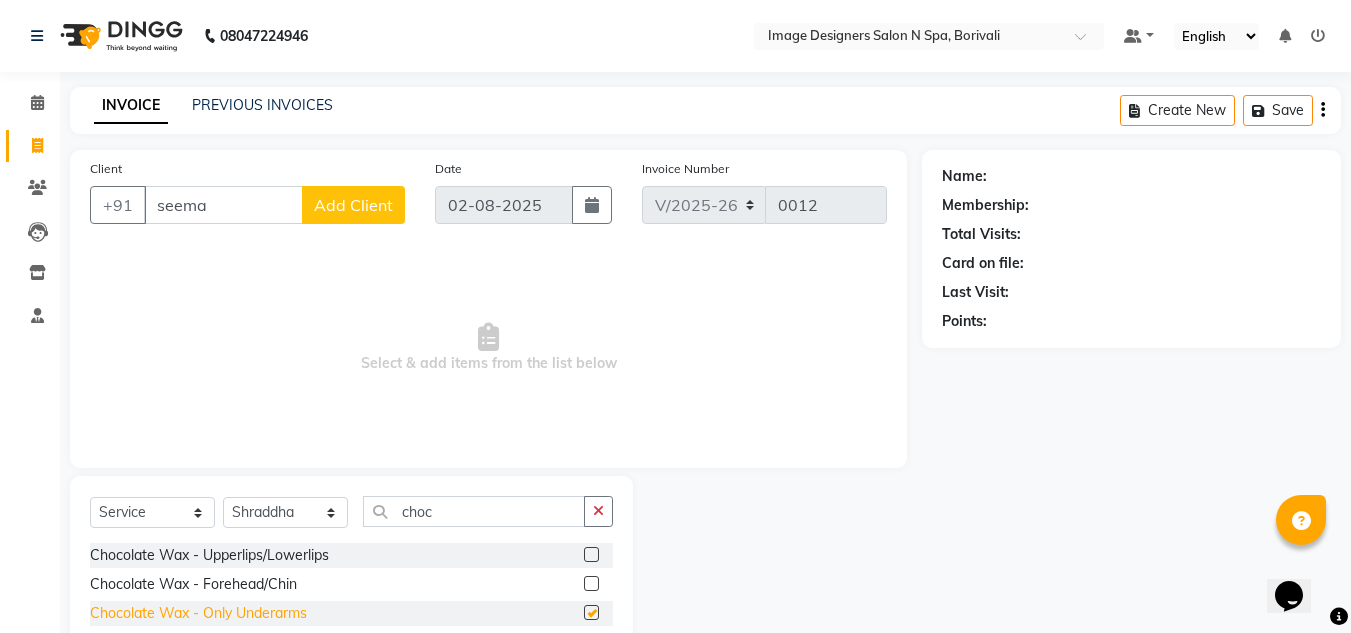 checkbox on "false" 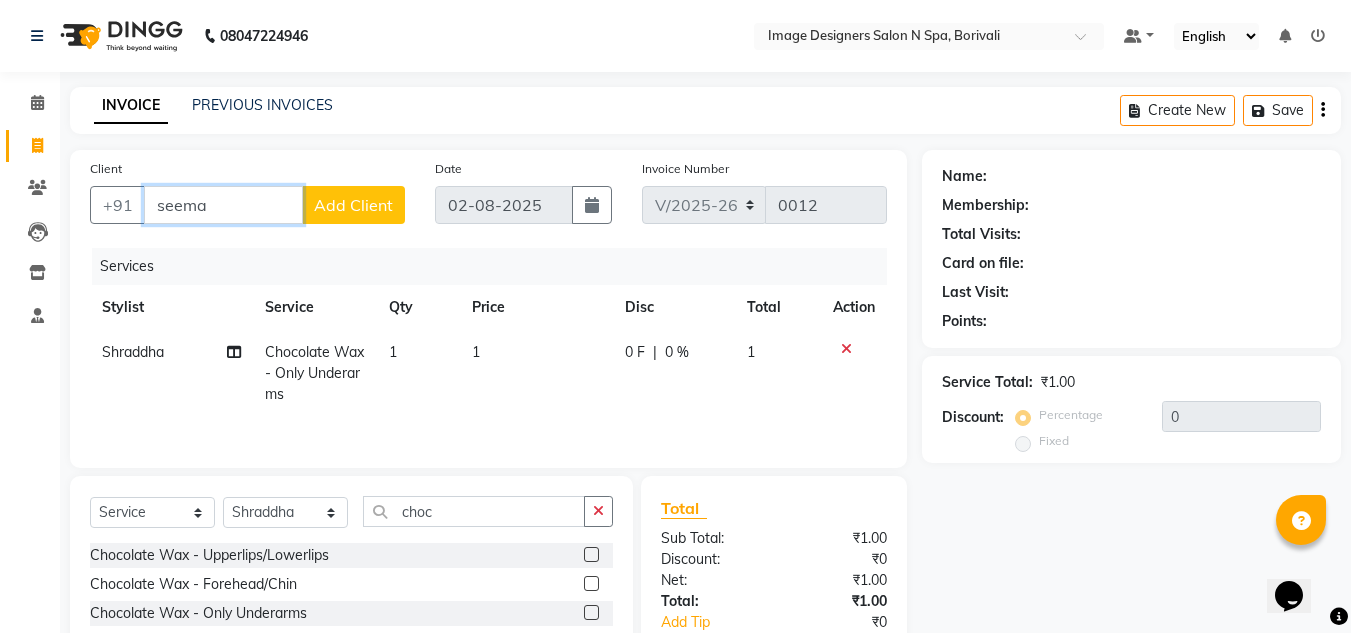 click on "seema" at bounding box center [223, 205] 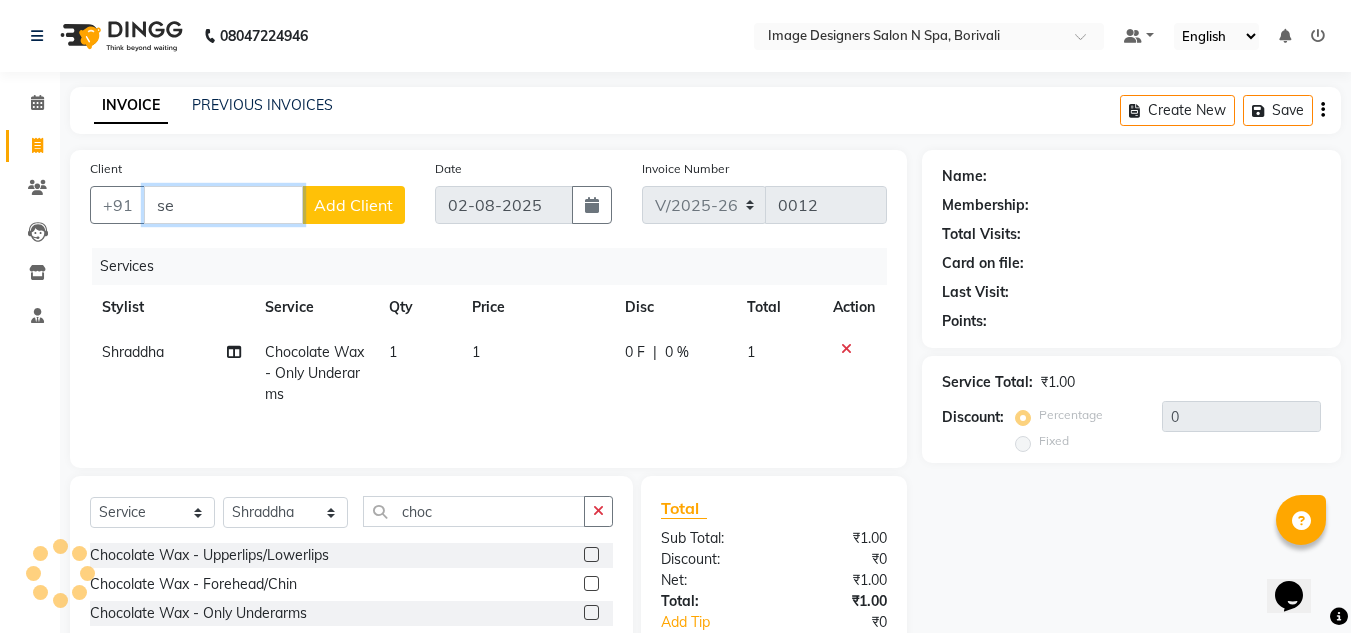 type on "s" 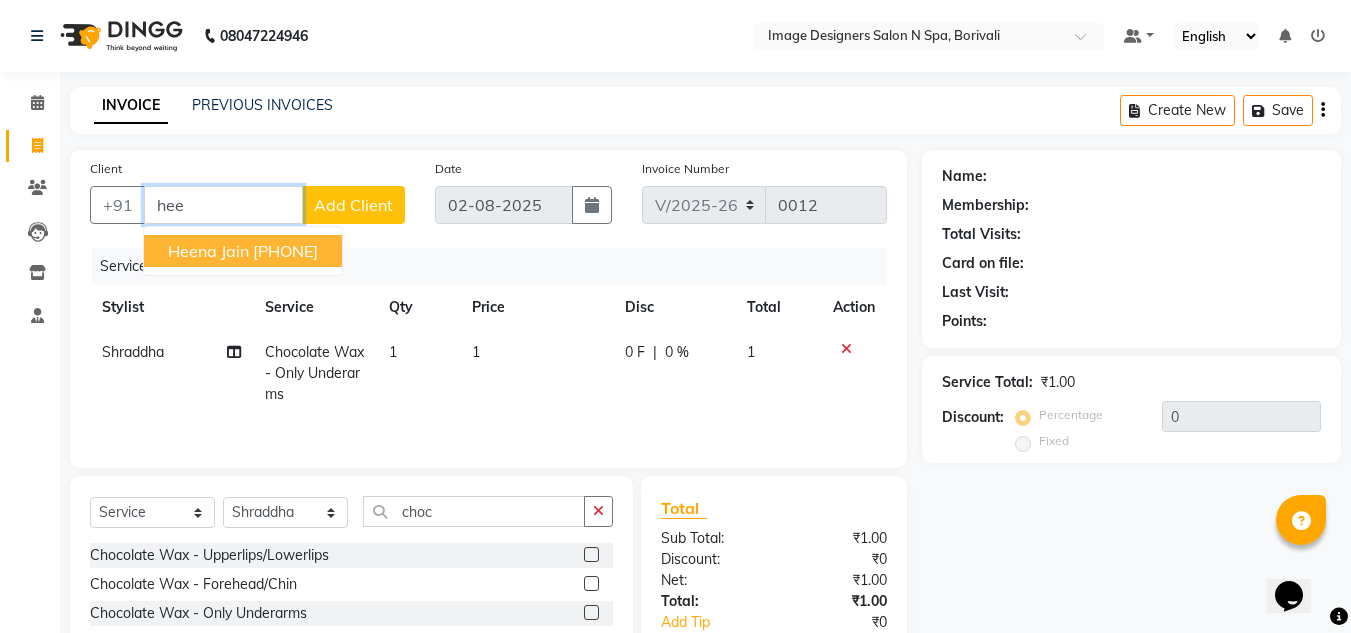 click on "heena jain" at bounding box center (208, 251) 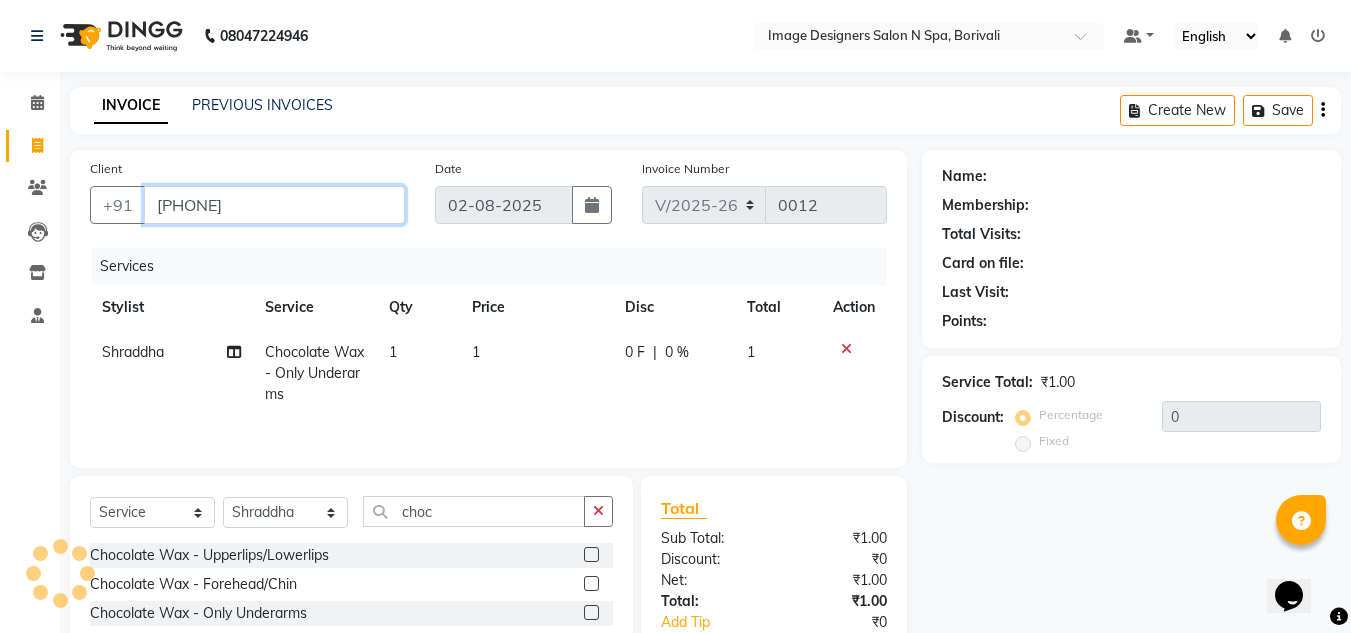 type on "[CARD_NUMBER]" 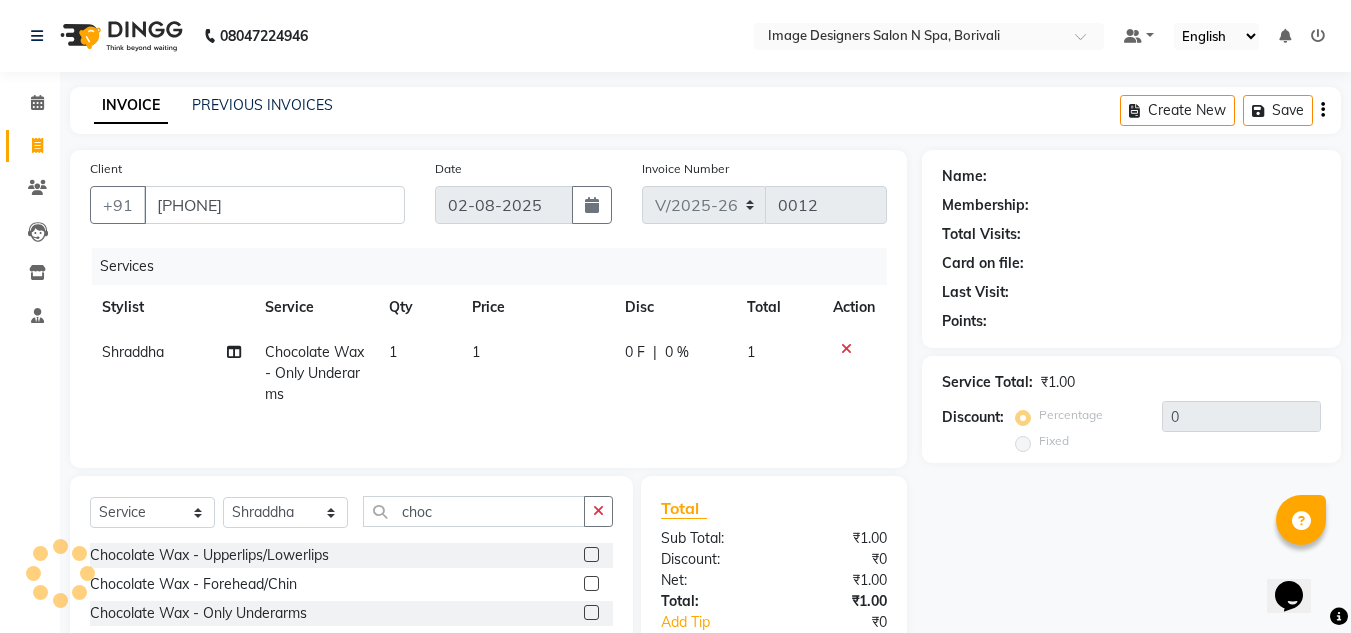 select on "1: Object" 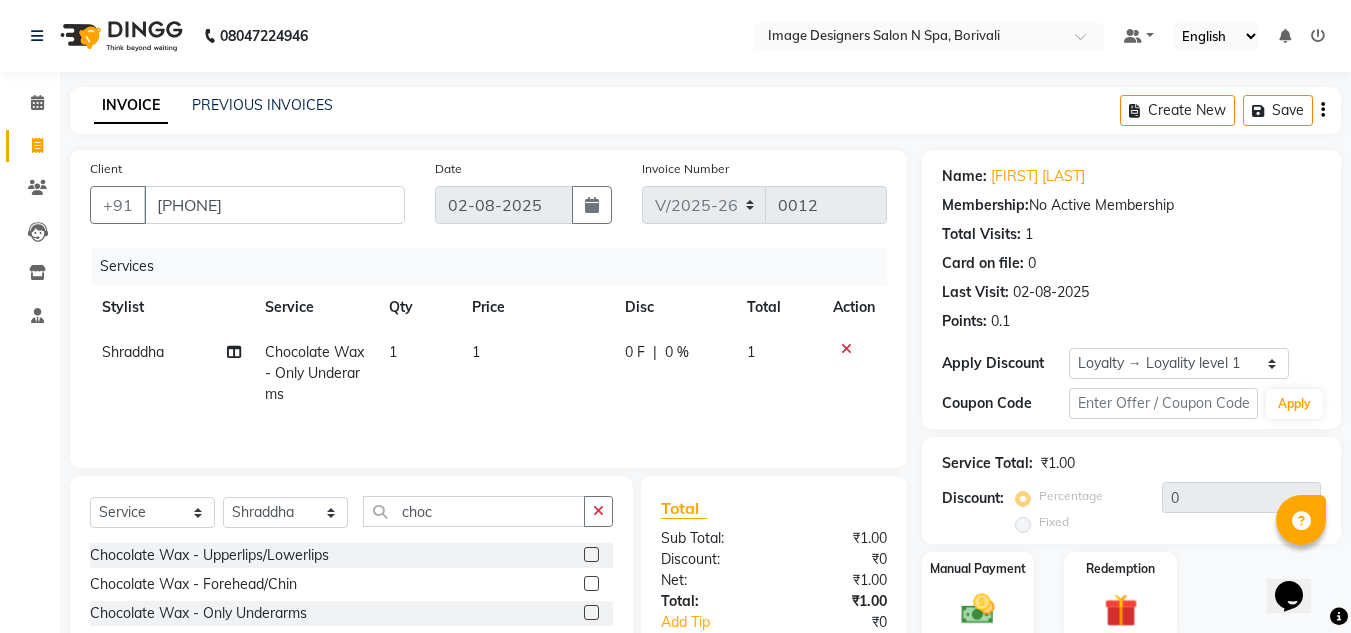 click on "0 F | 0 %" 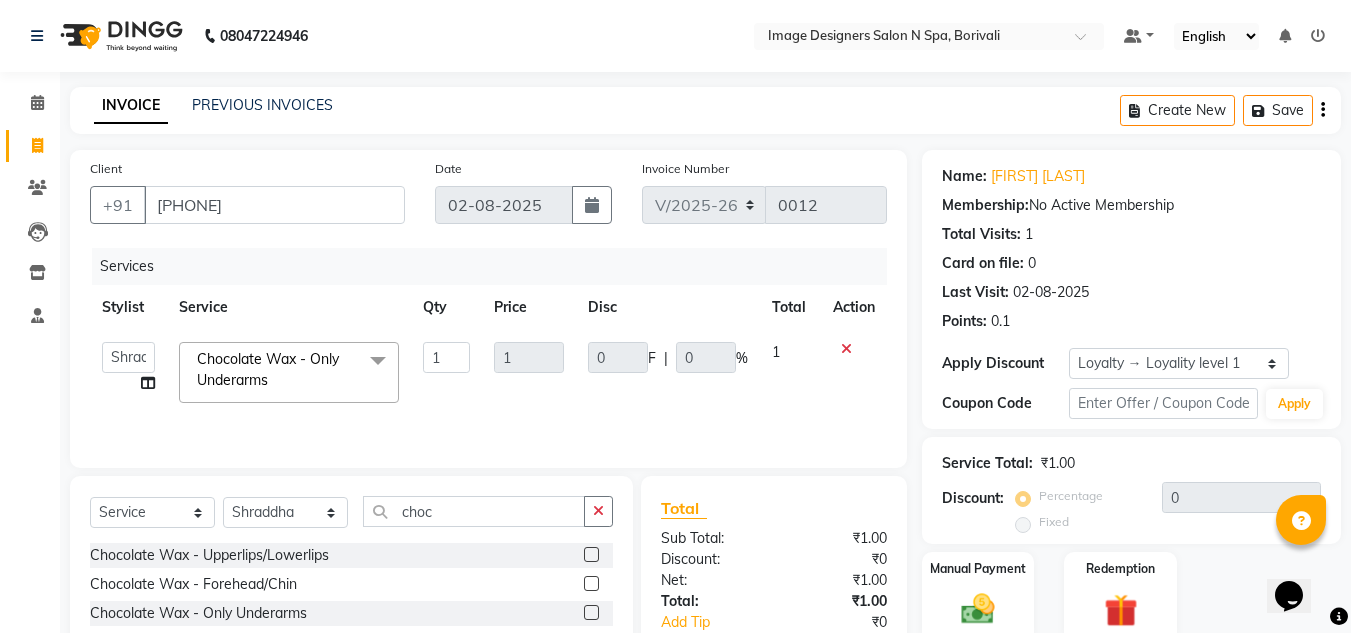 click on "1" 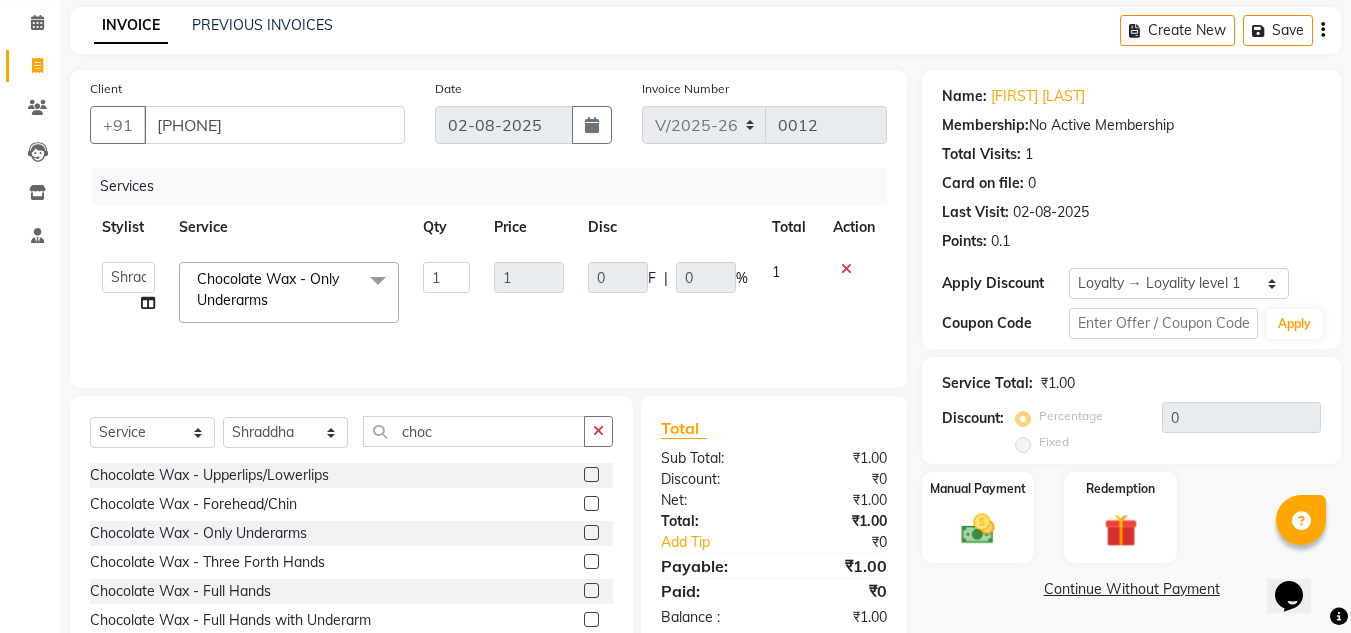 scroll, scrollTop: 160, scrollLeft: 0, axis: vertical 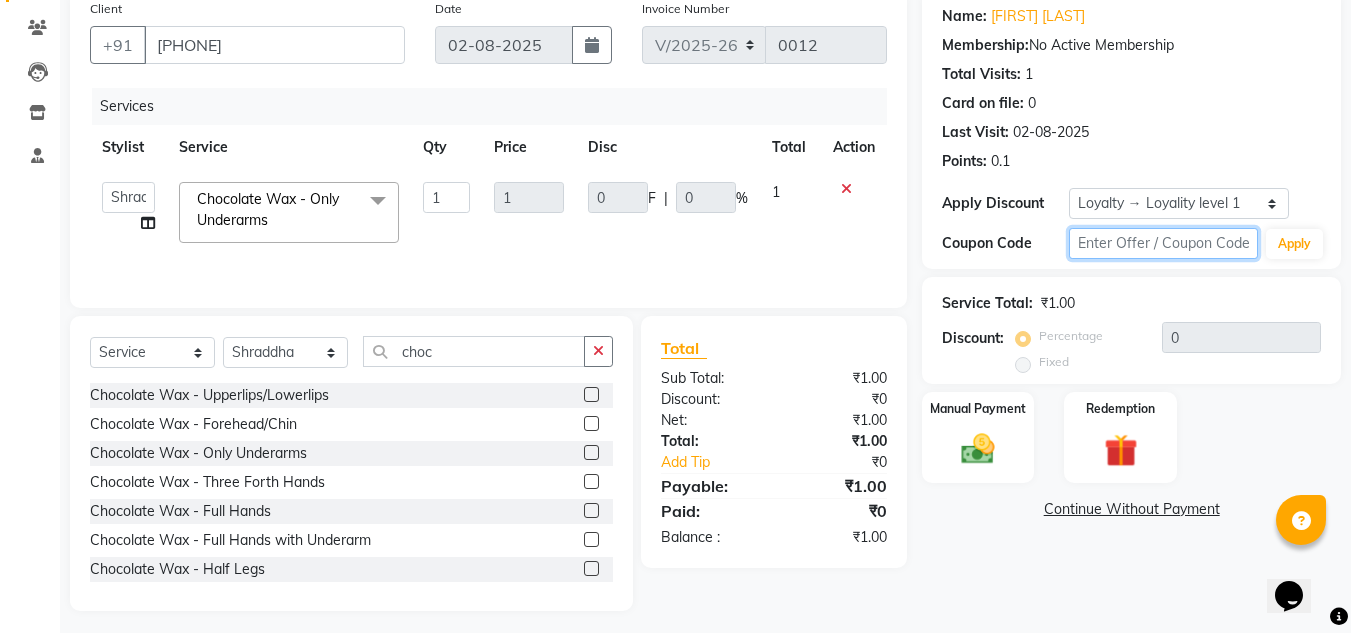 click 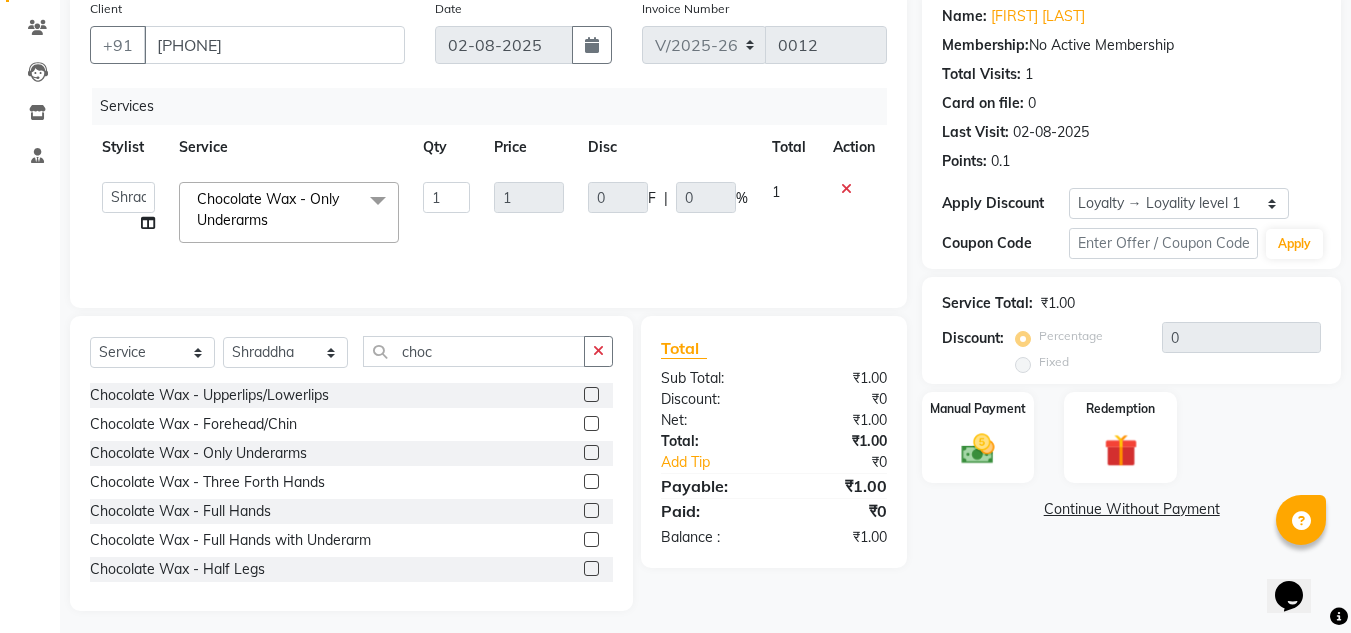 click on "0.1" 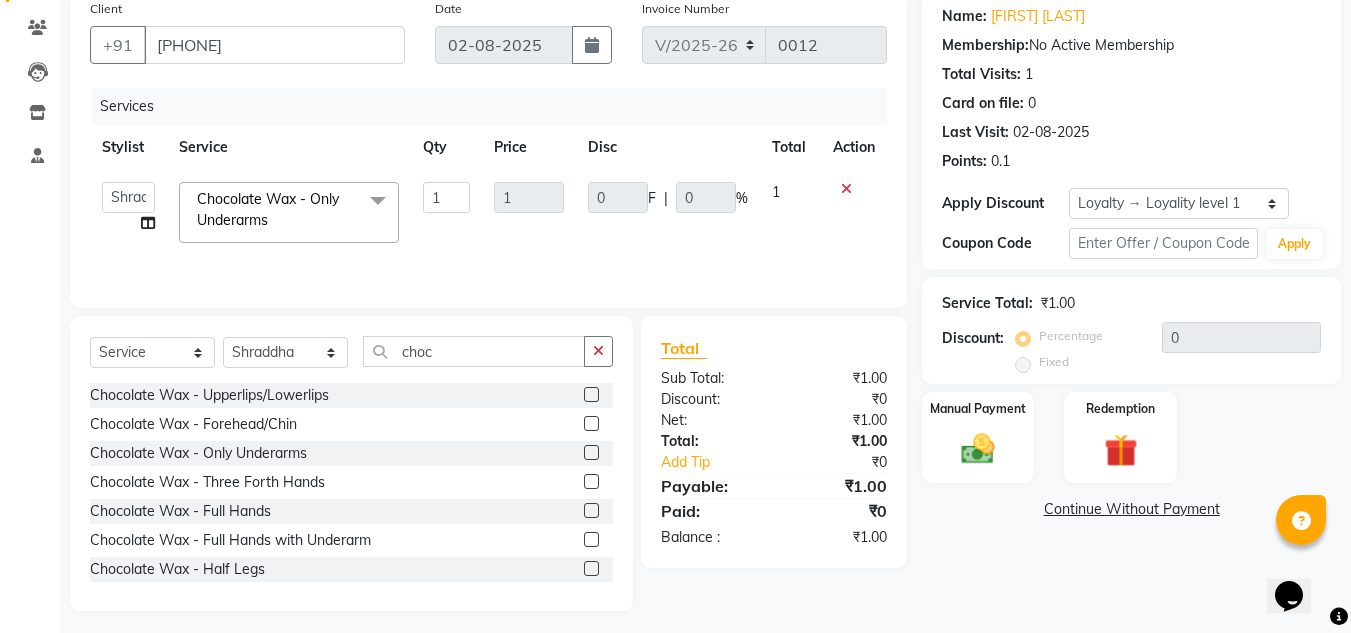 click on "0.1" 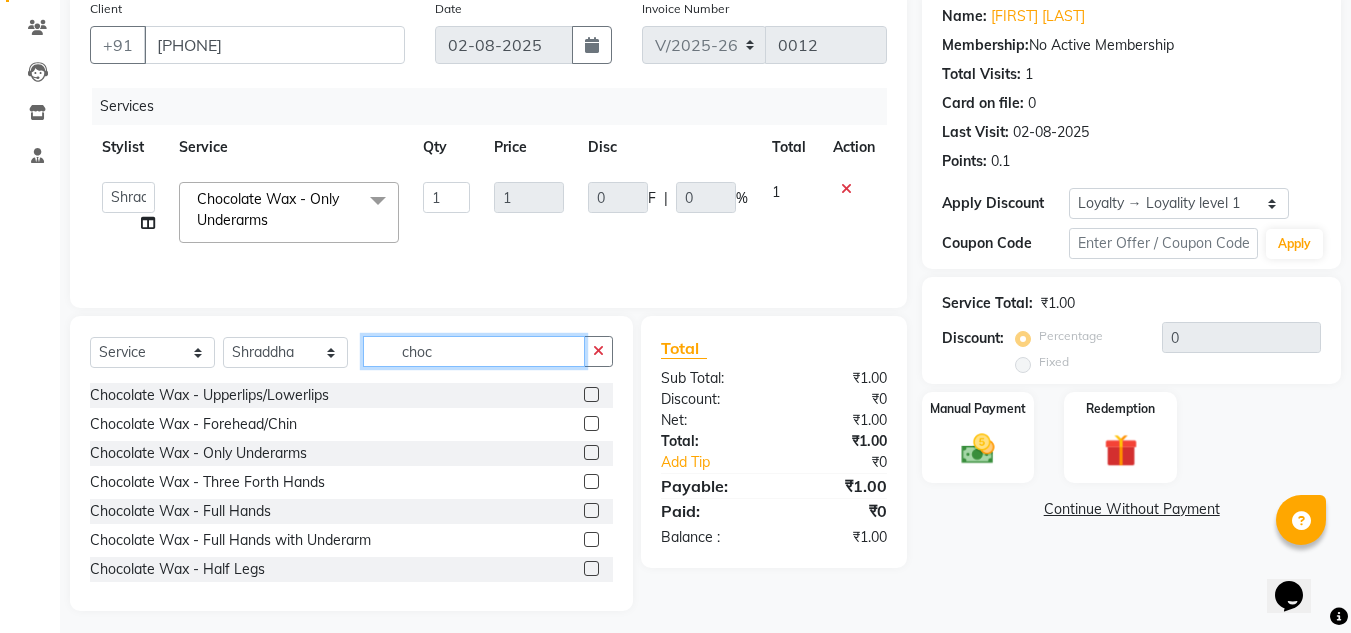 click on "choc" 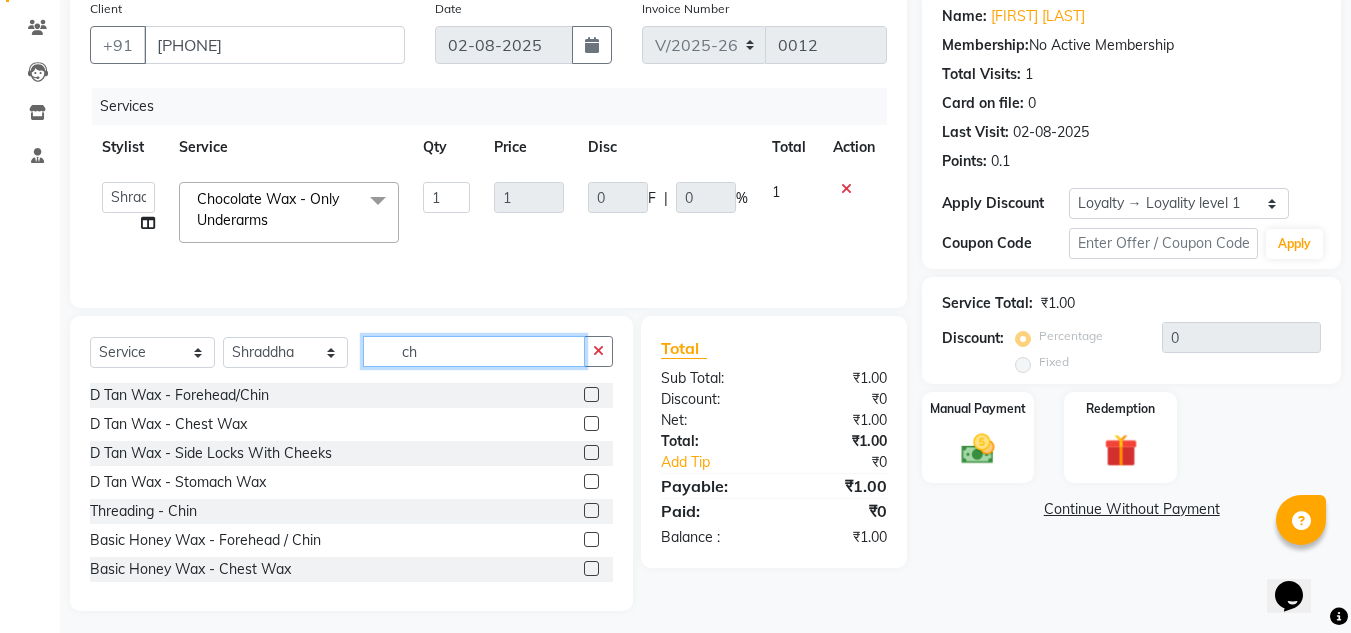 type on "c" 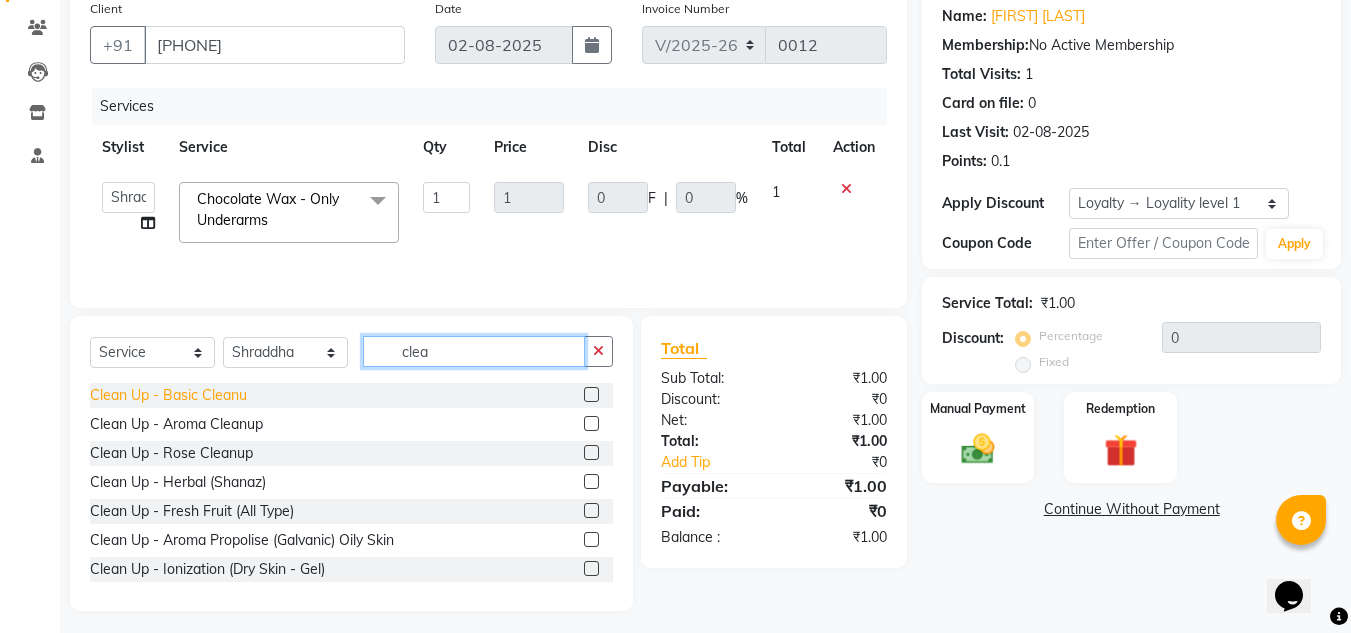 type on "clea" 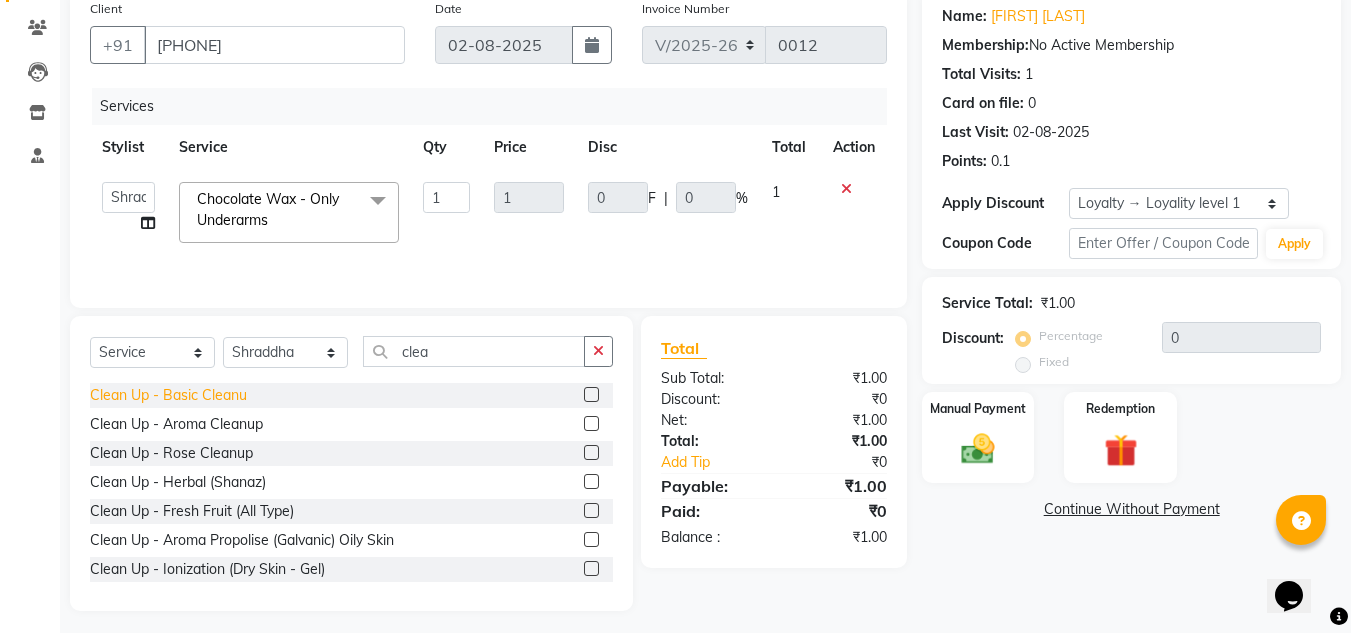 click on "Clean Up - Basic Cleanu" 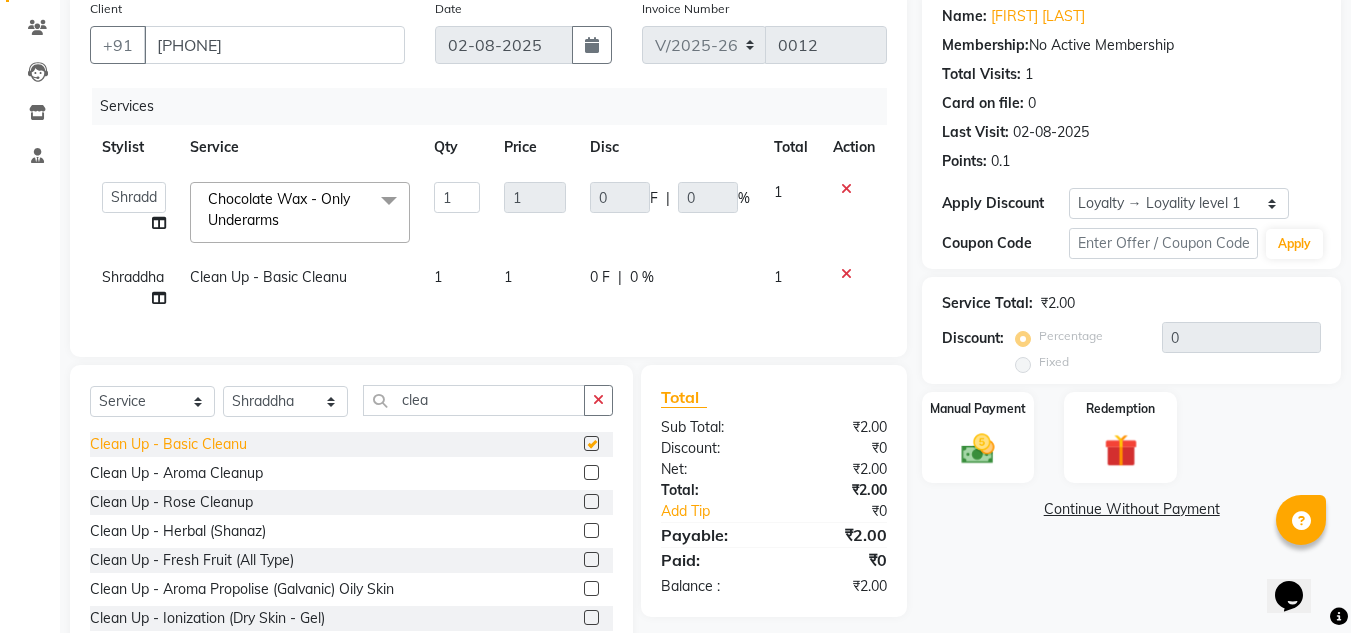 checkbox on "false" 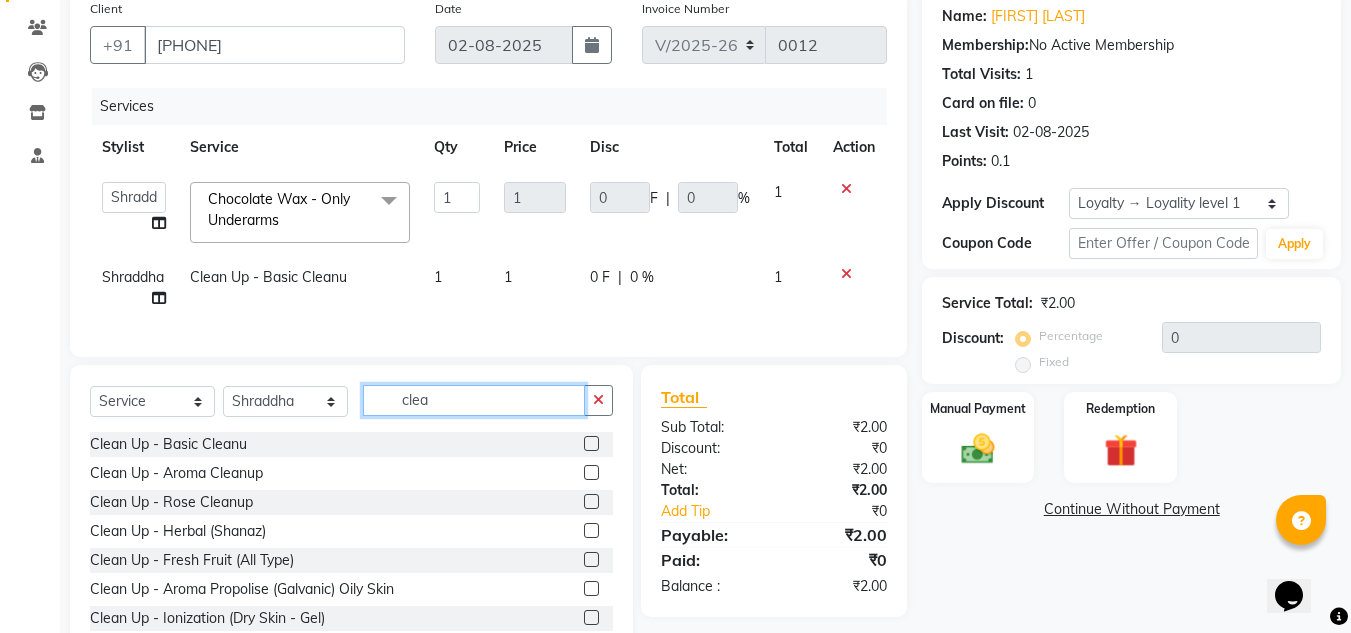 click on "clea" 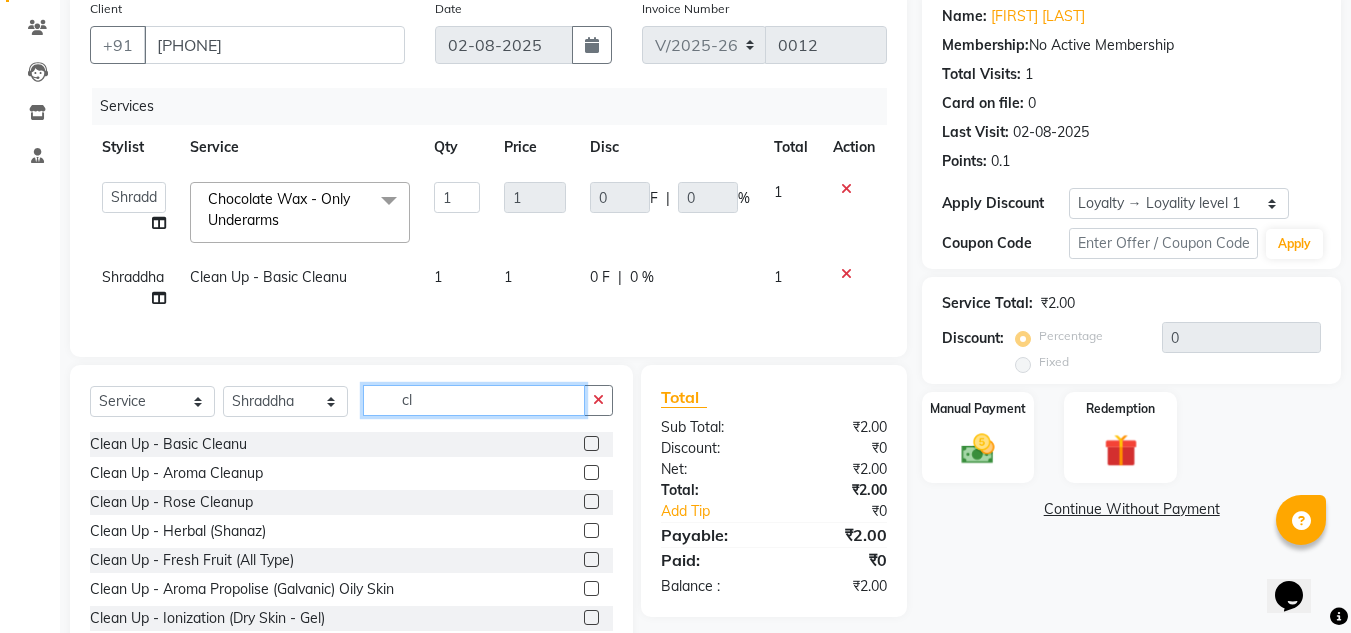 type on "c" 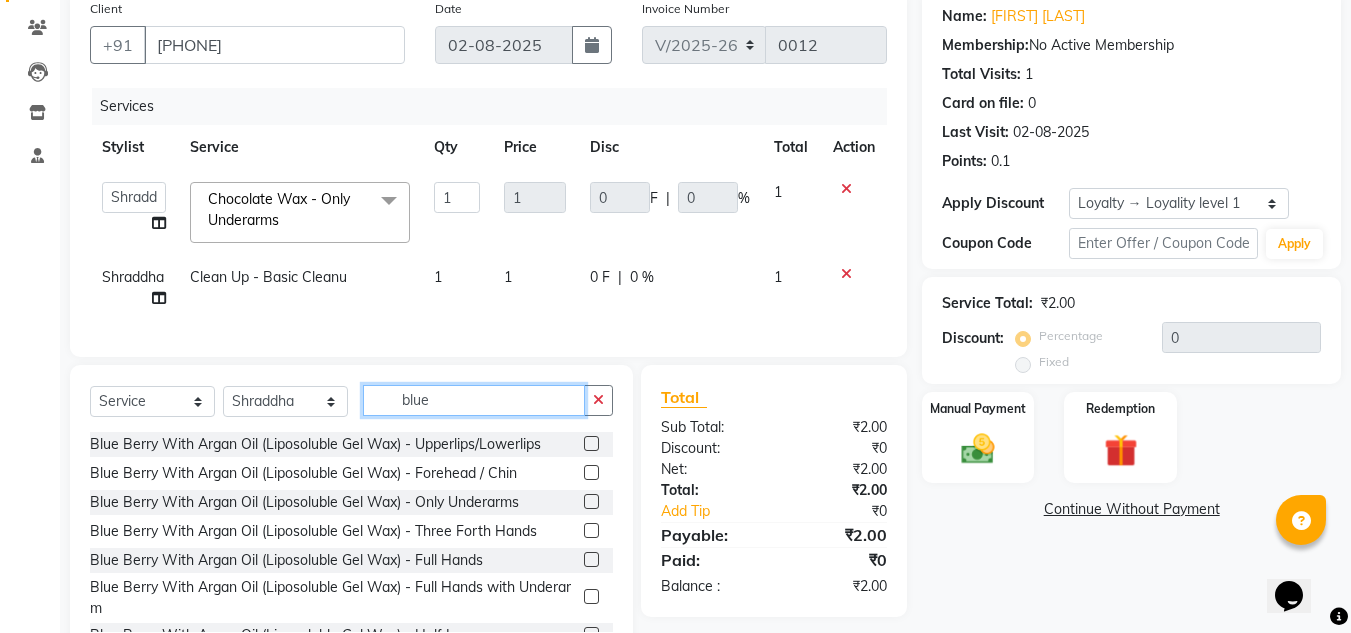 type on "blue" 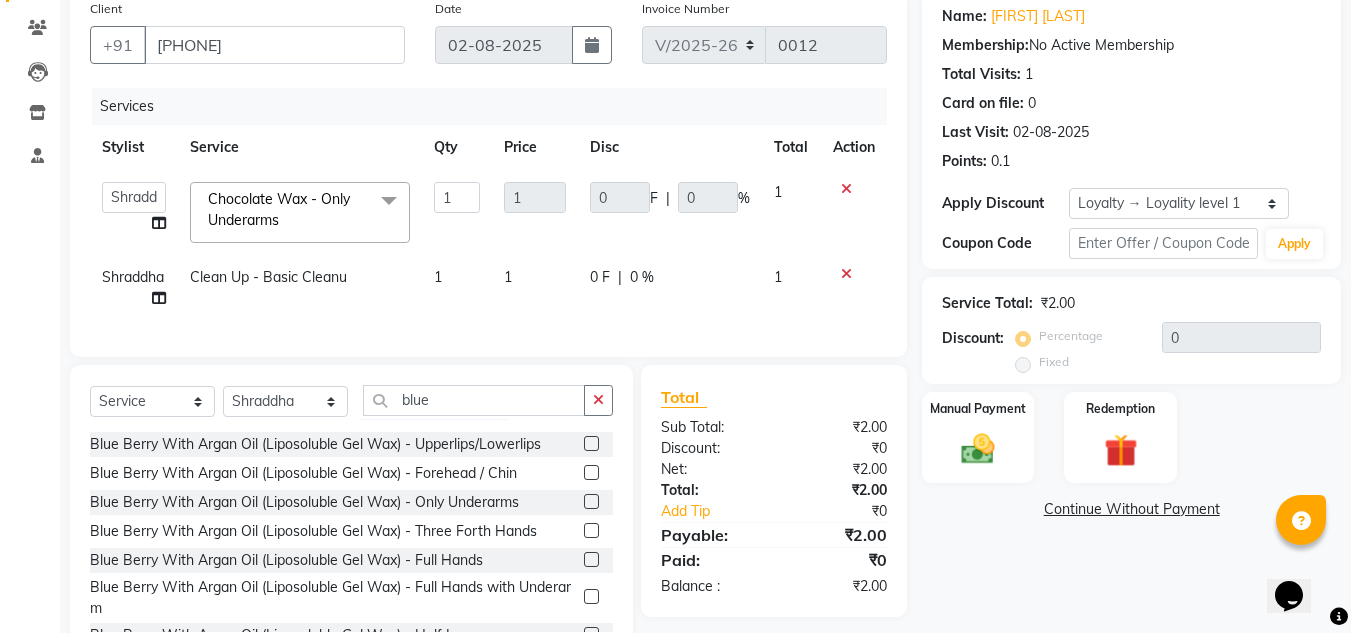 click 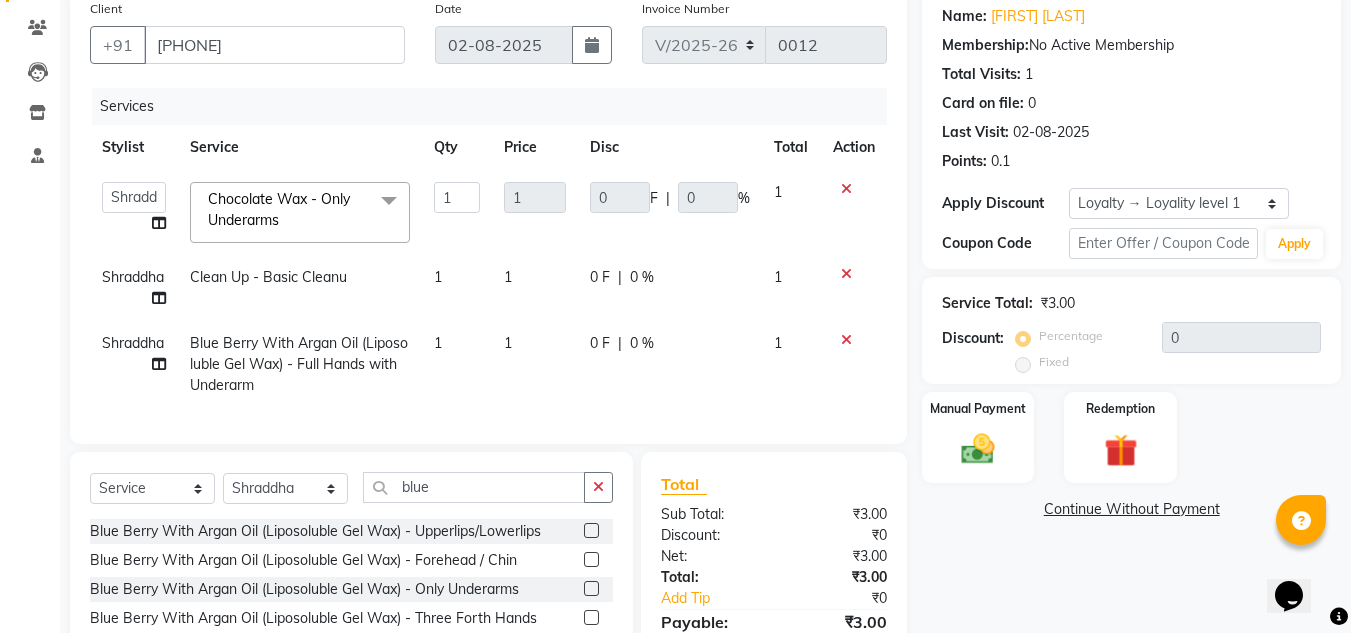 checkbox on "false" 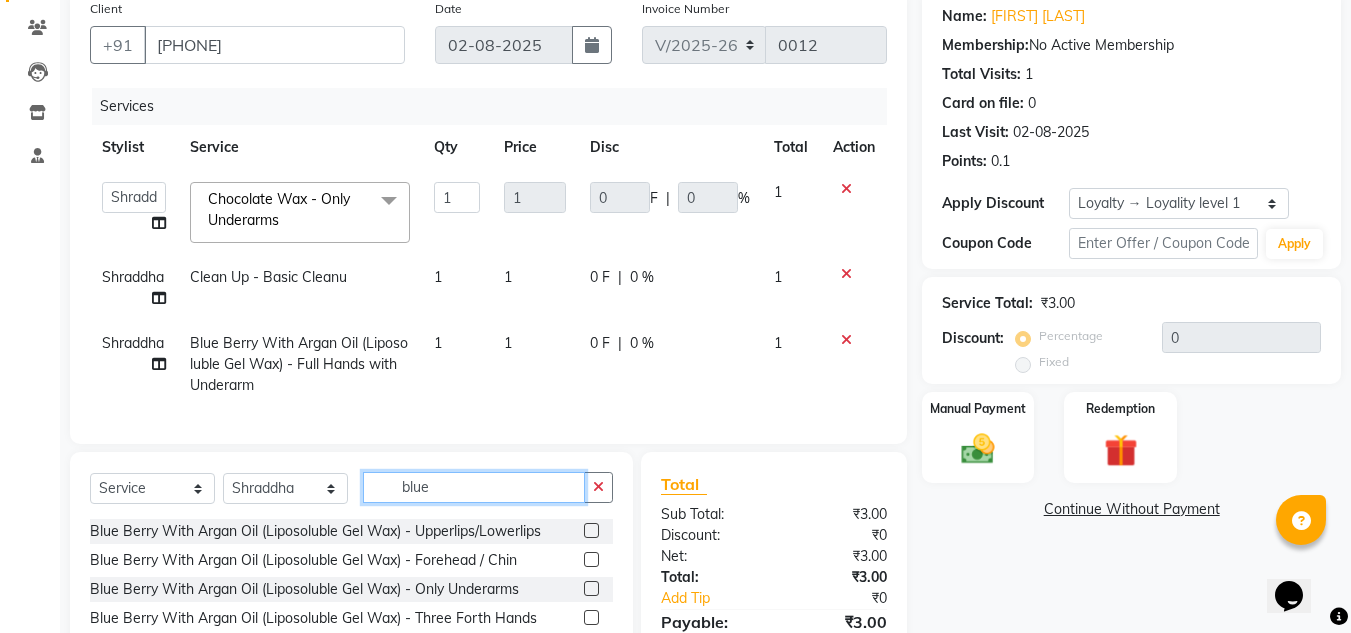 click on "blue" 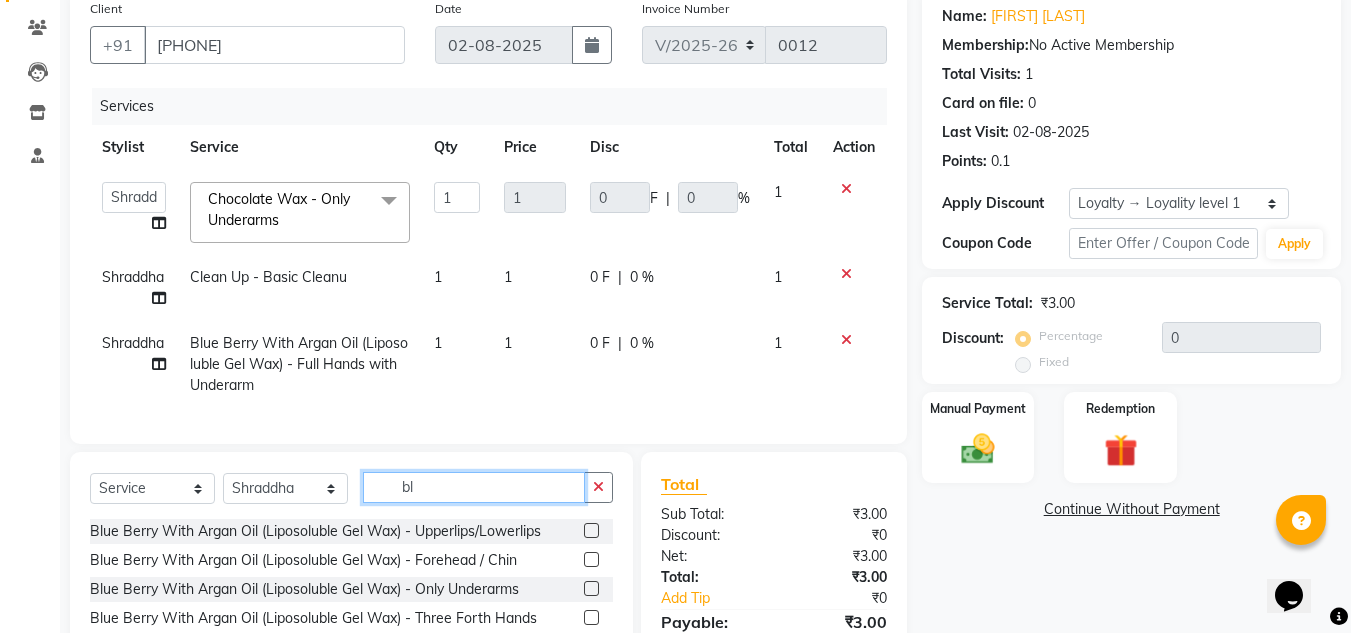 type on "b" 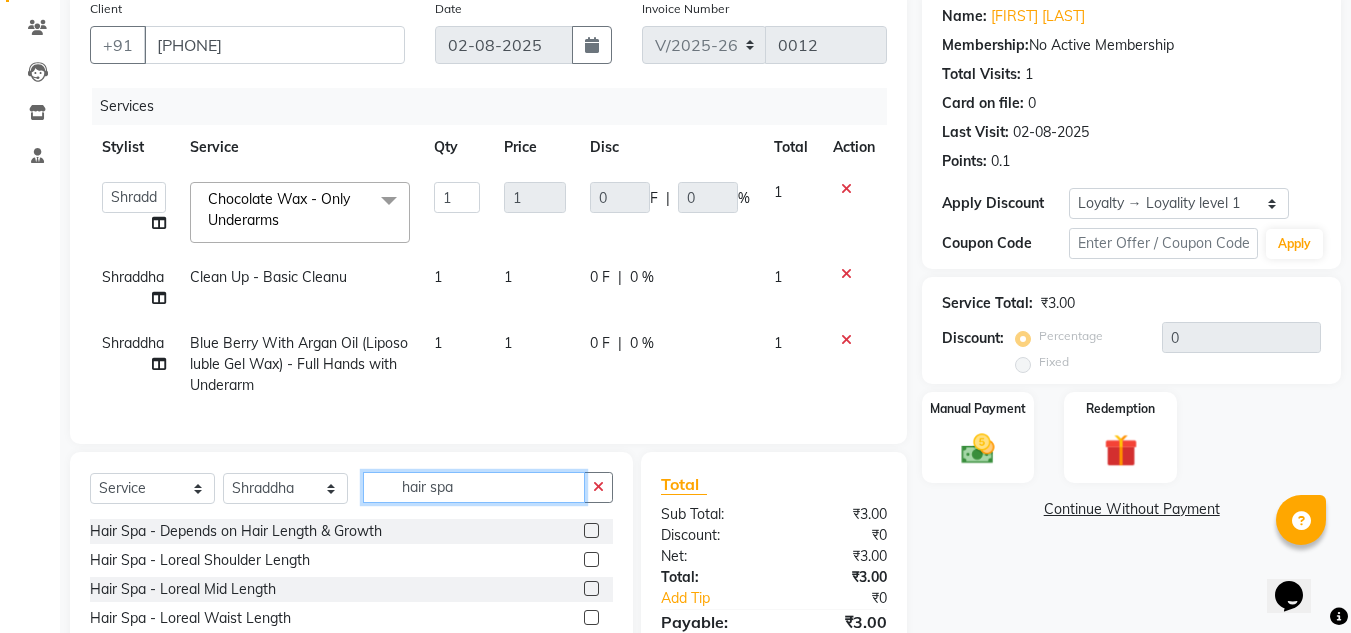 type on "hair spa" 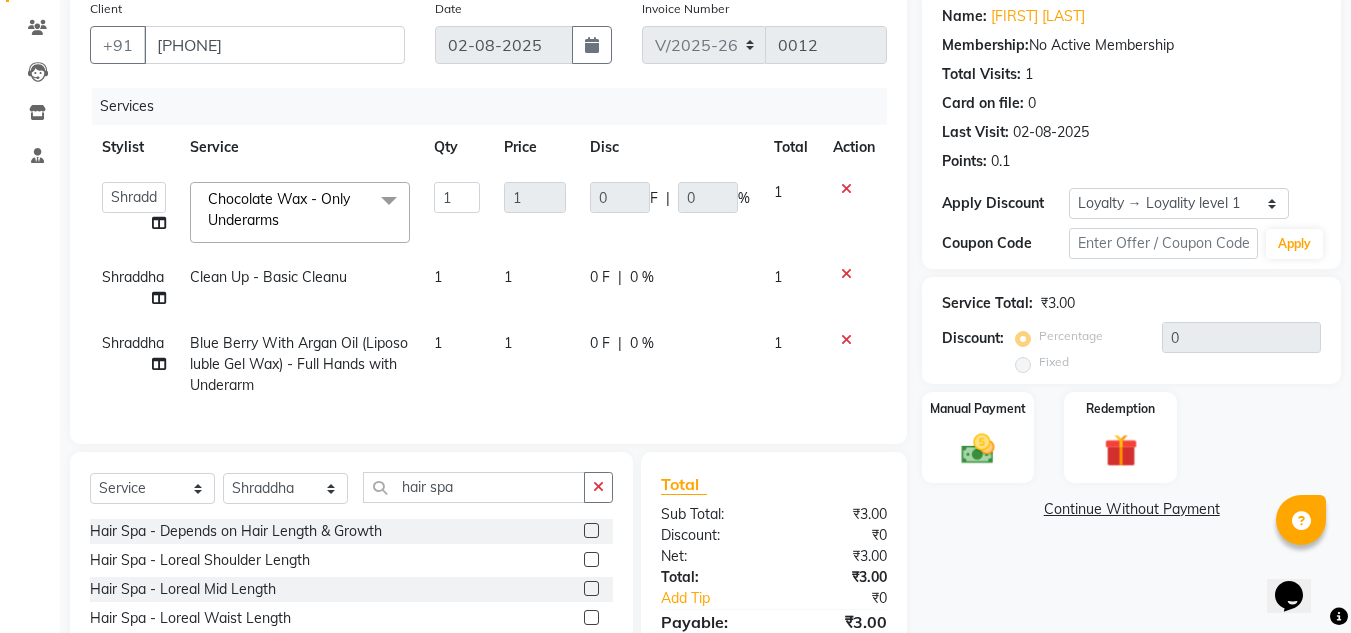 click 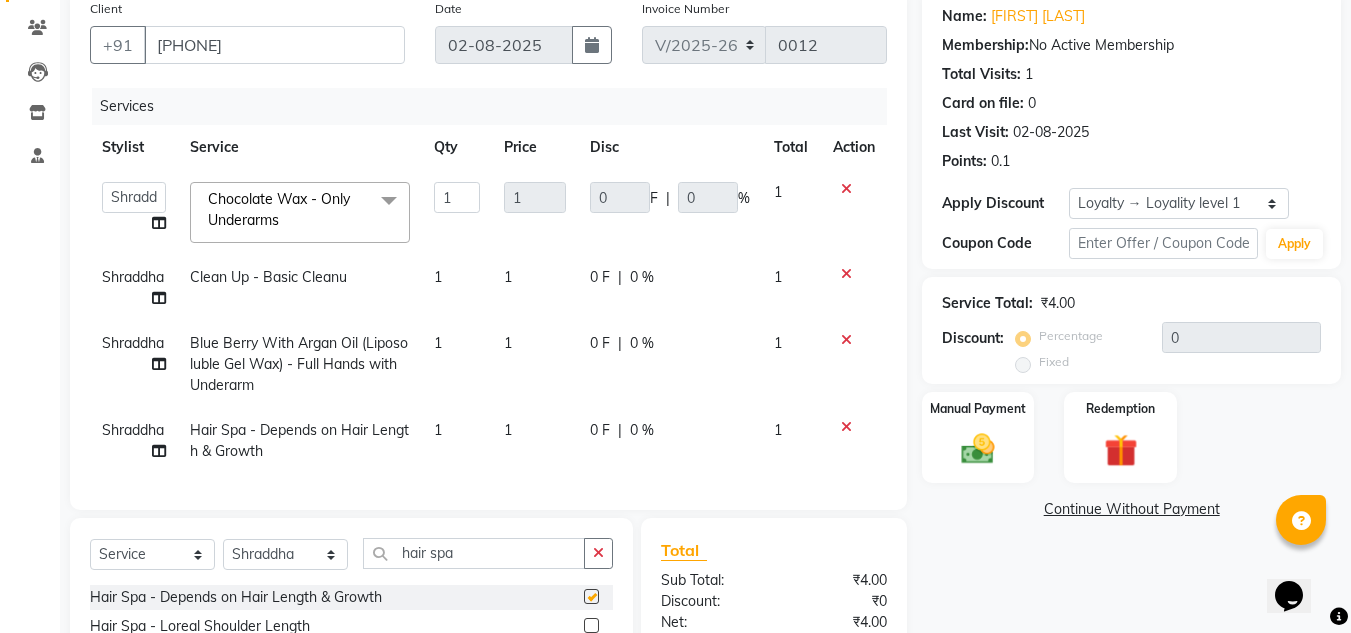 checkbox on "false" 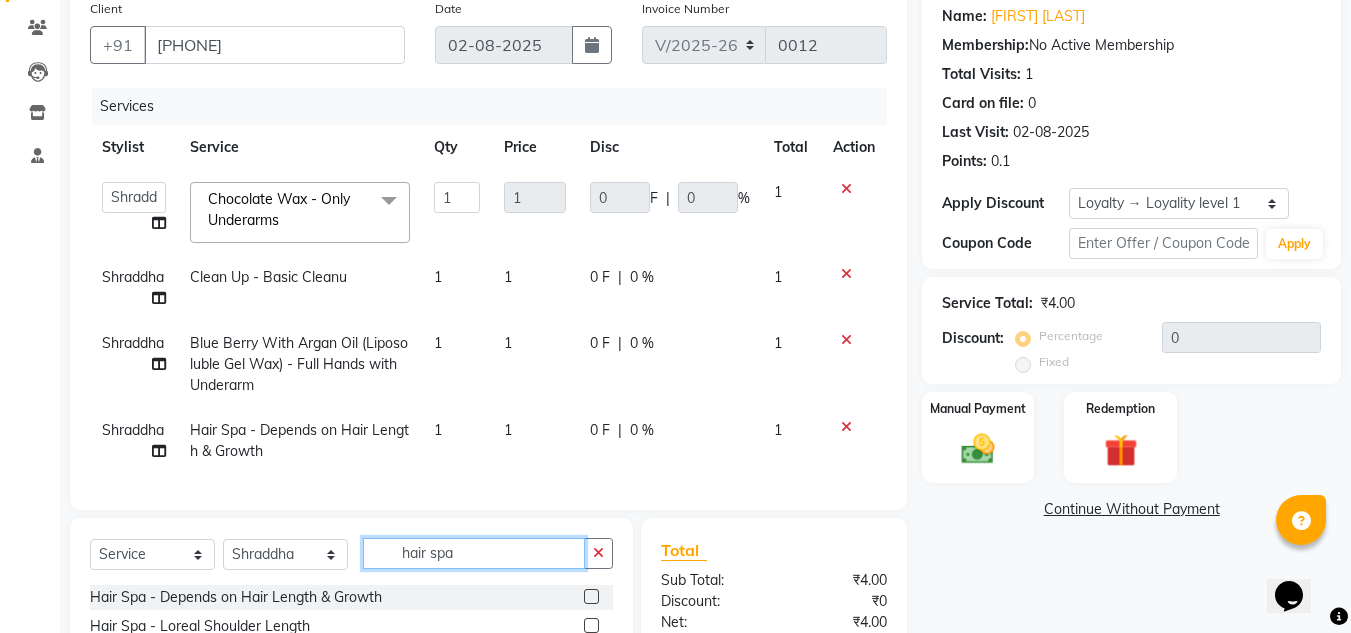 click on "hair spa" 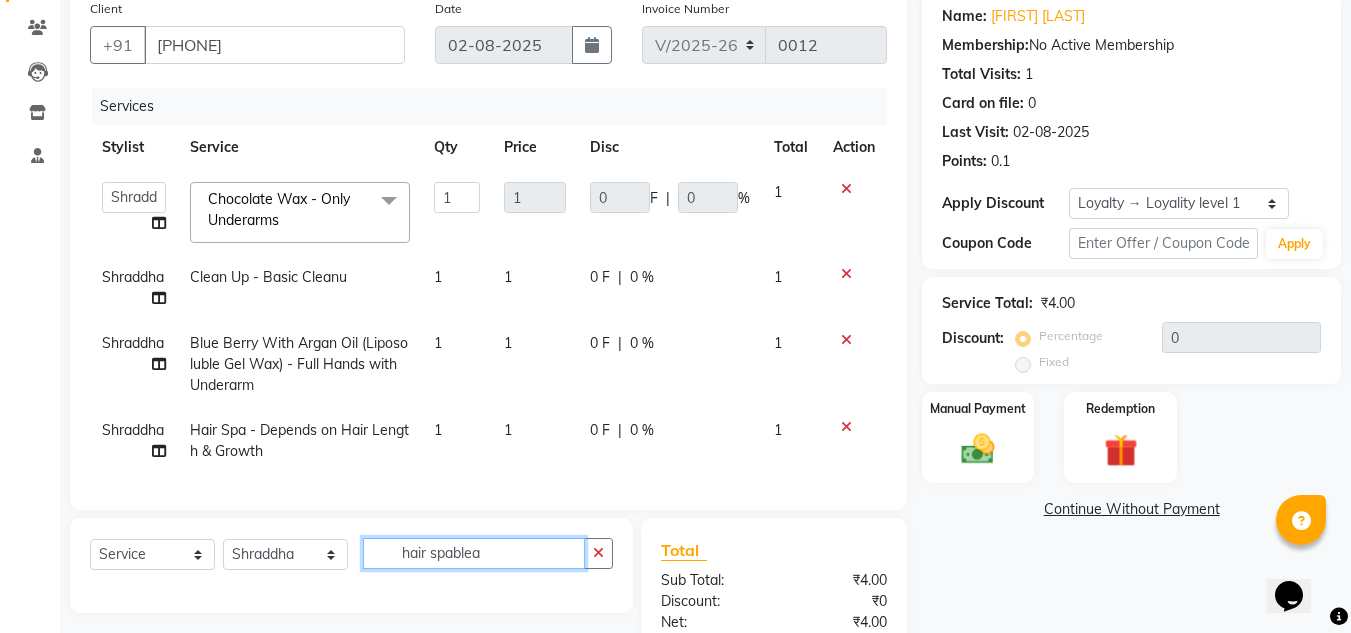 click on "hair spablea" 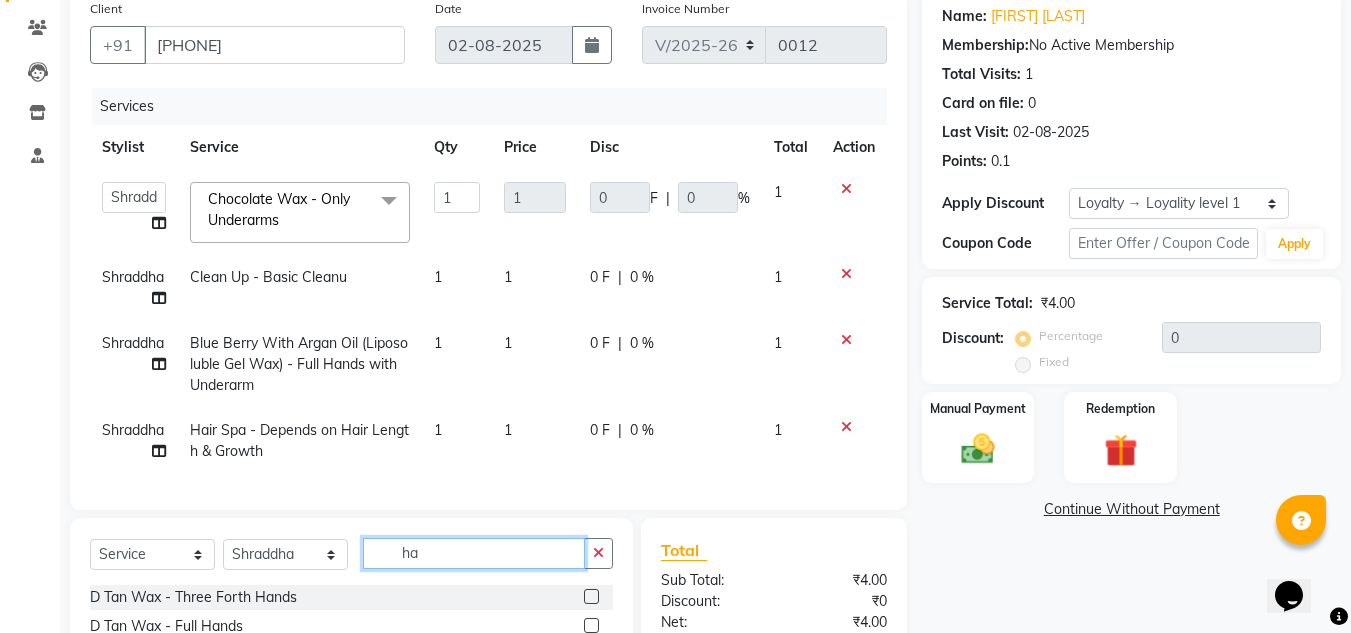 type on "h" 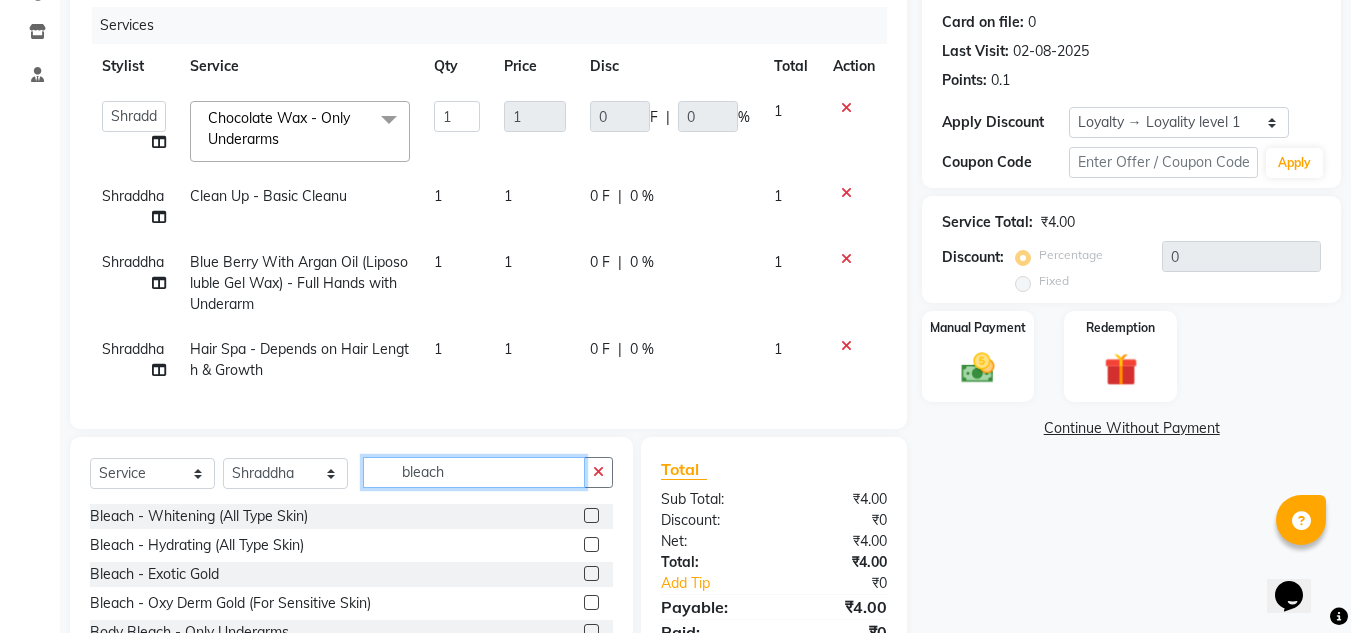 scroll, scrollTop: 280, scrollLeft: 0, axis: vertical 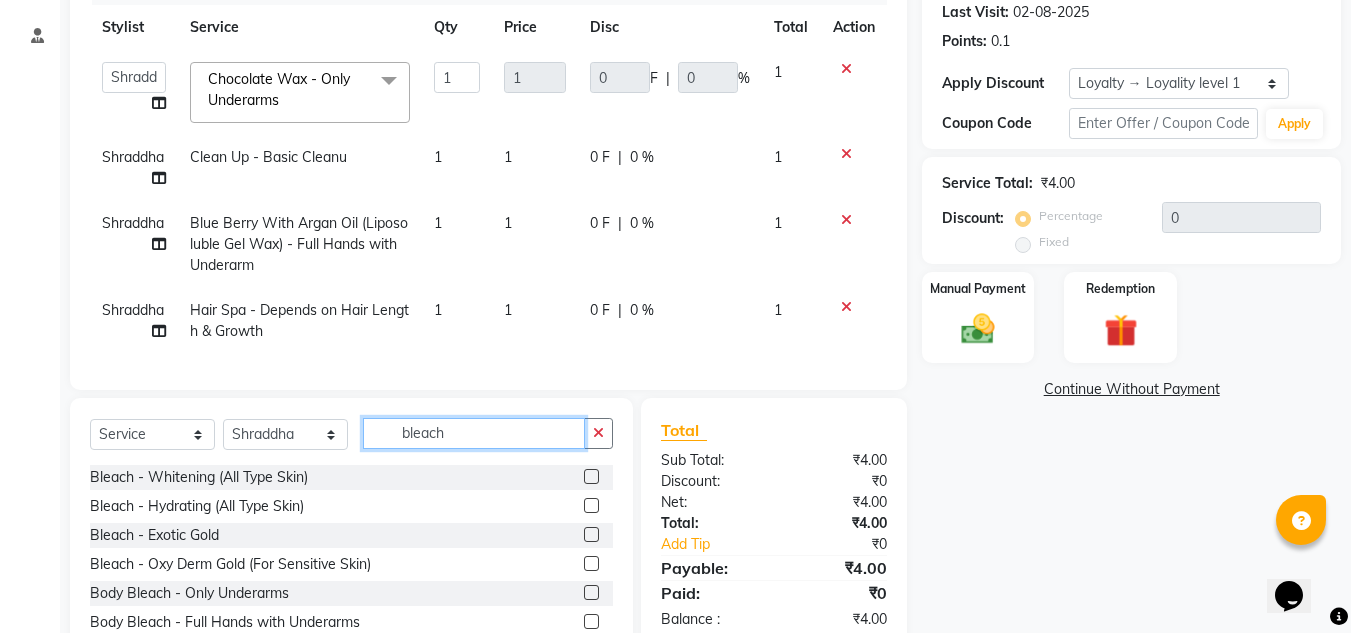 type on "bleach" 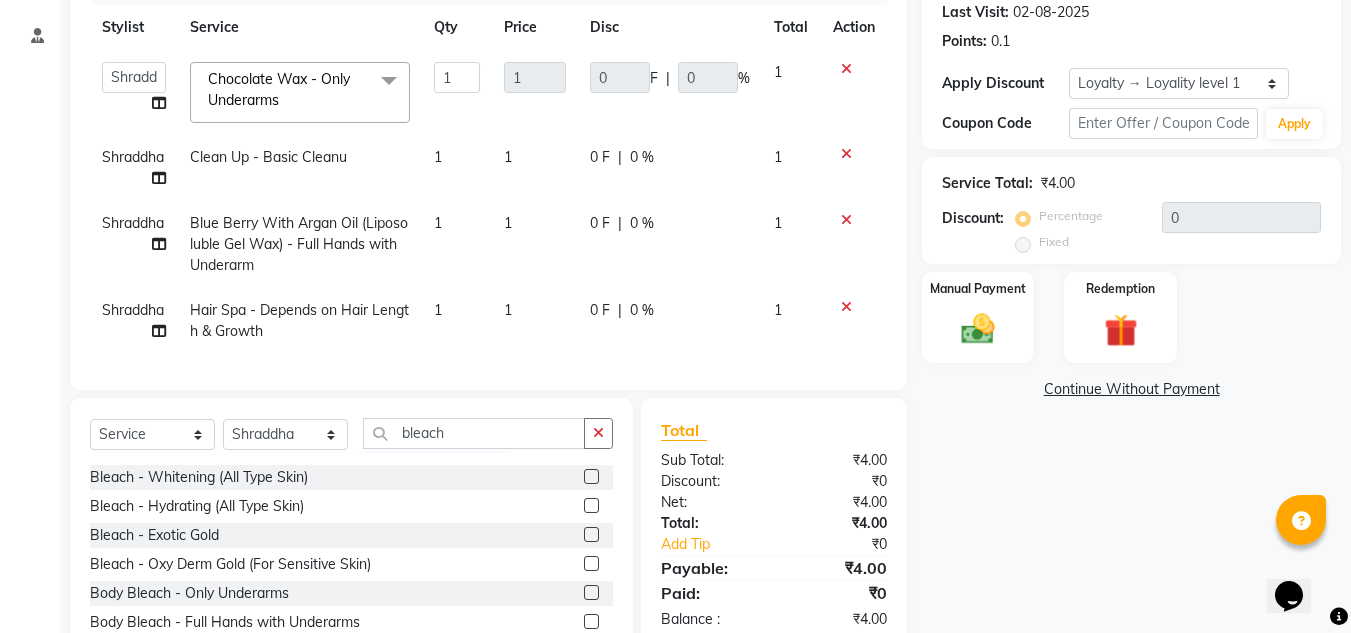 click on "Bleach - Exotic Gold" 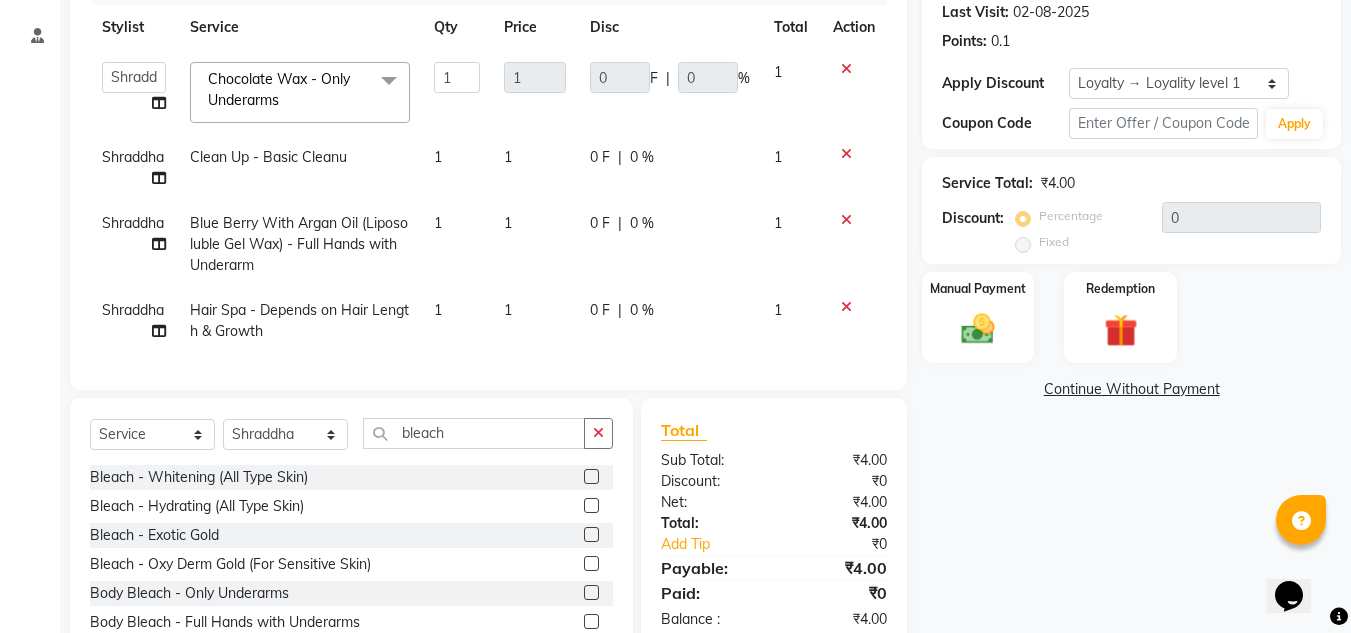 click 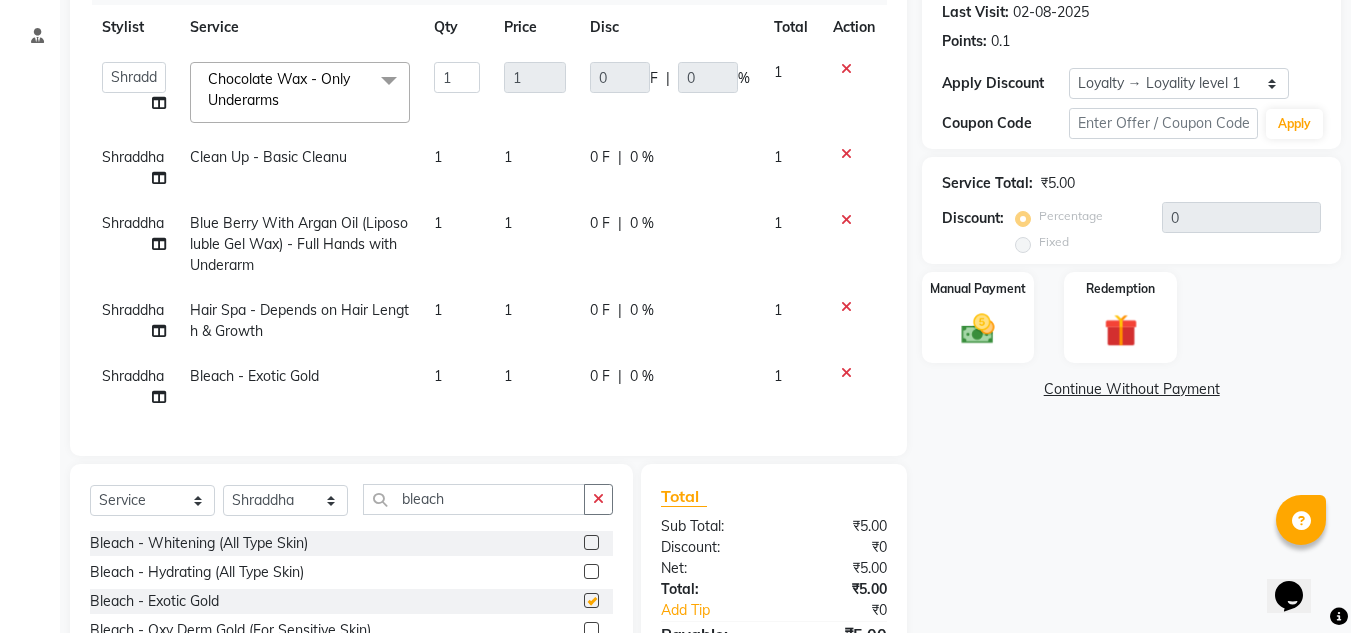 checkbox on "false" 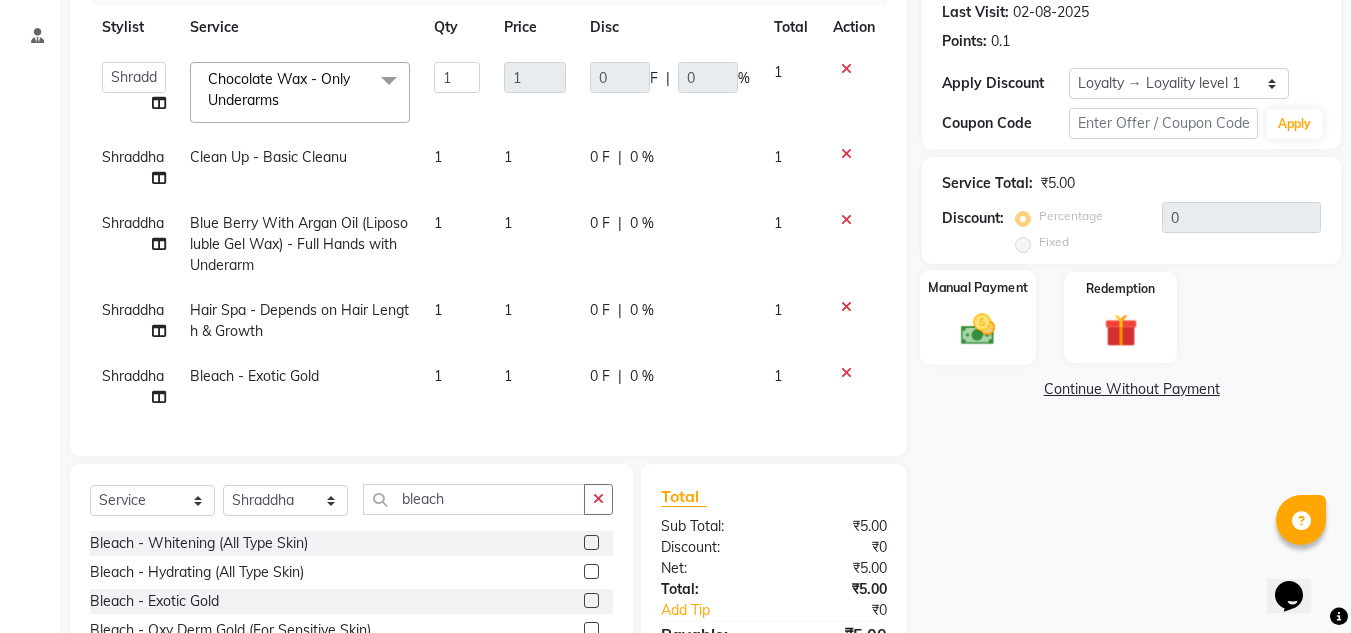 click 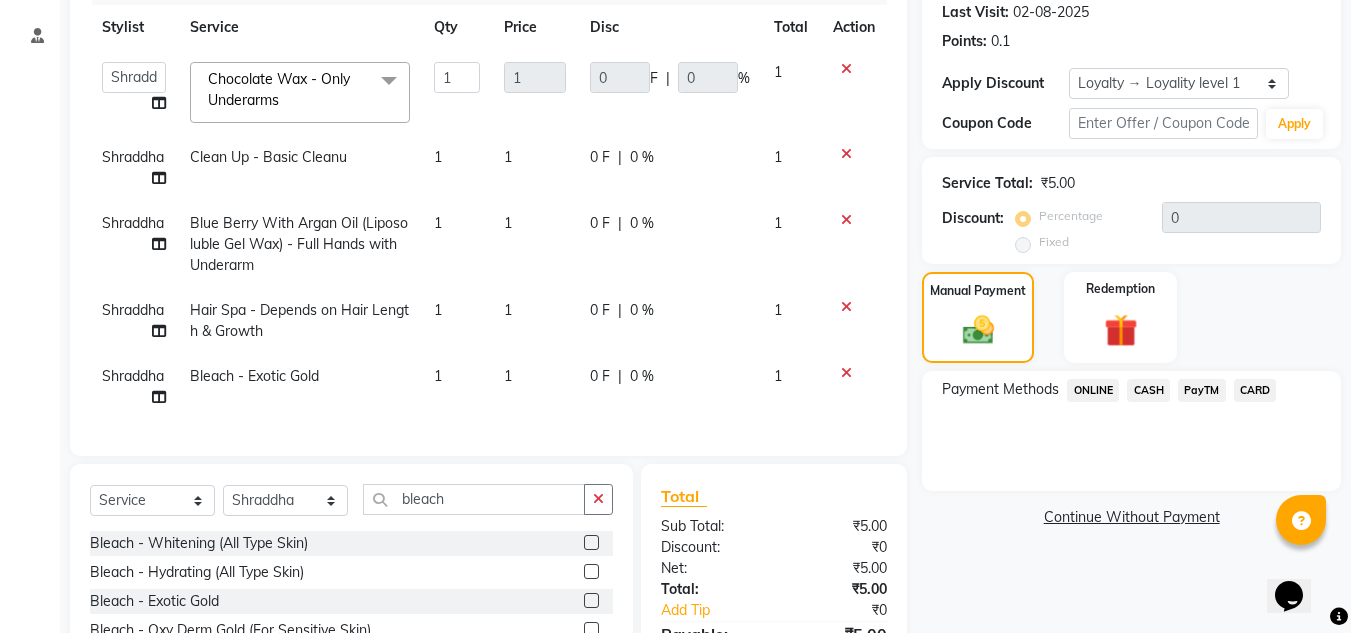 click on "CARD" 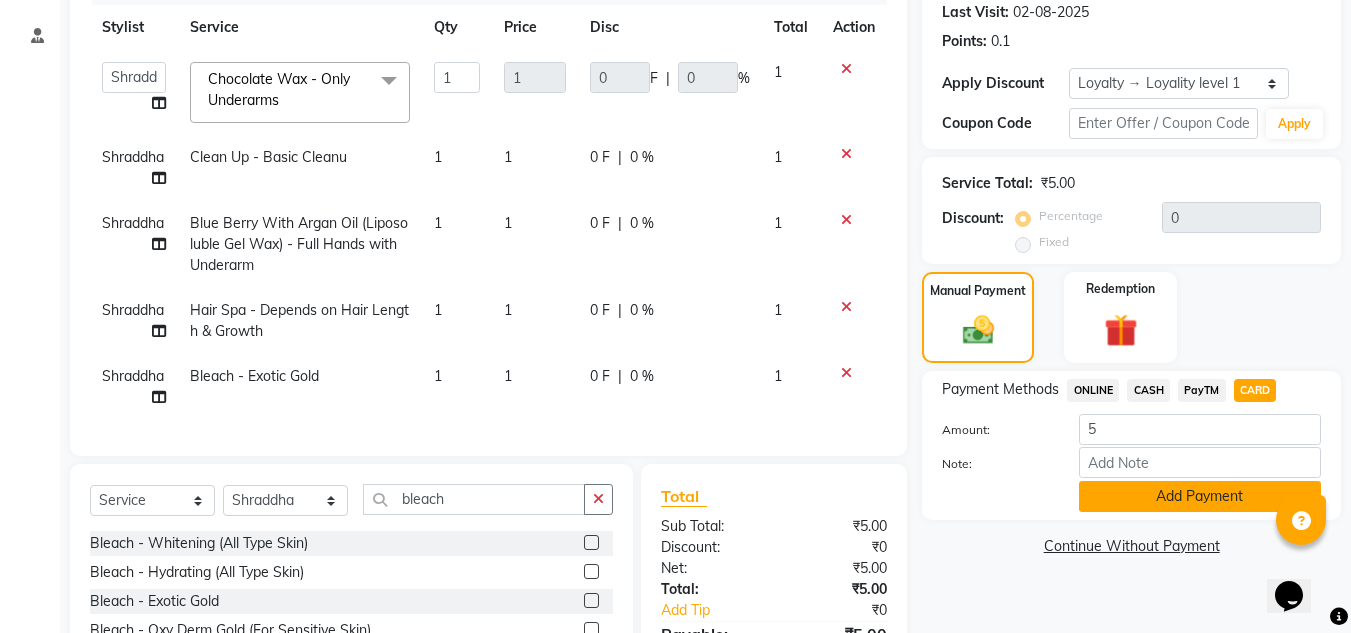 click on "Add Payment" 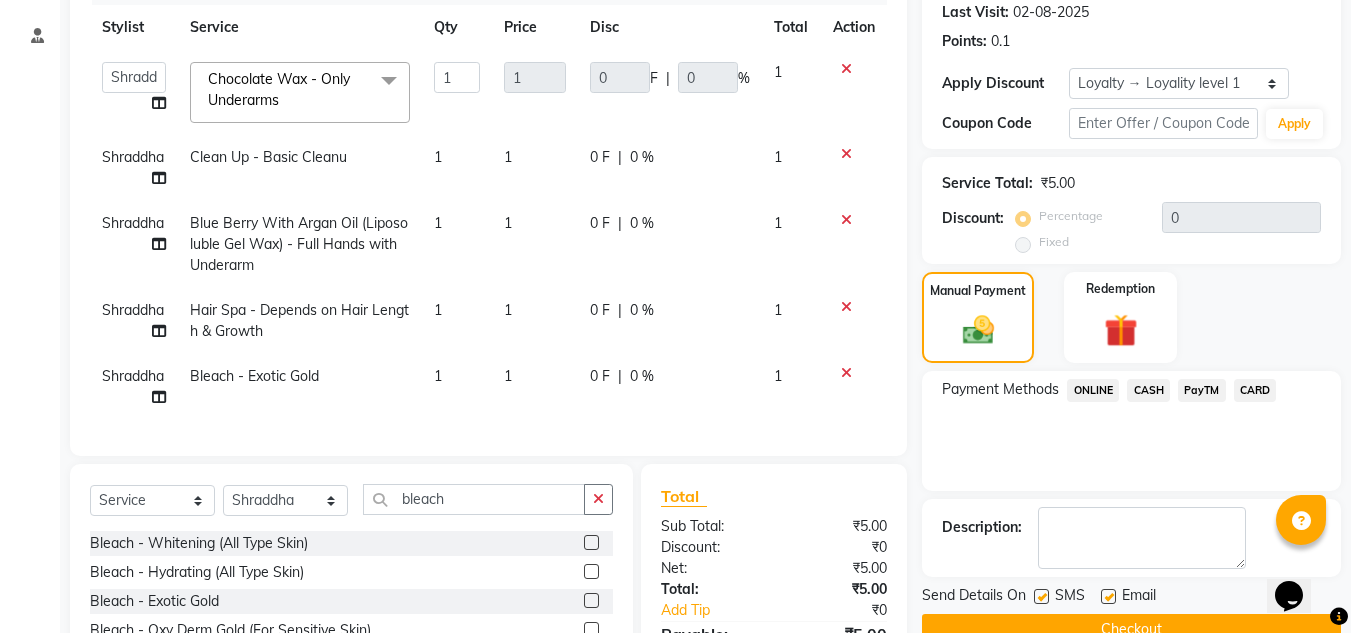 click on "Checkout" 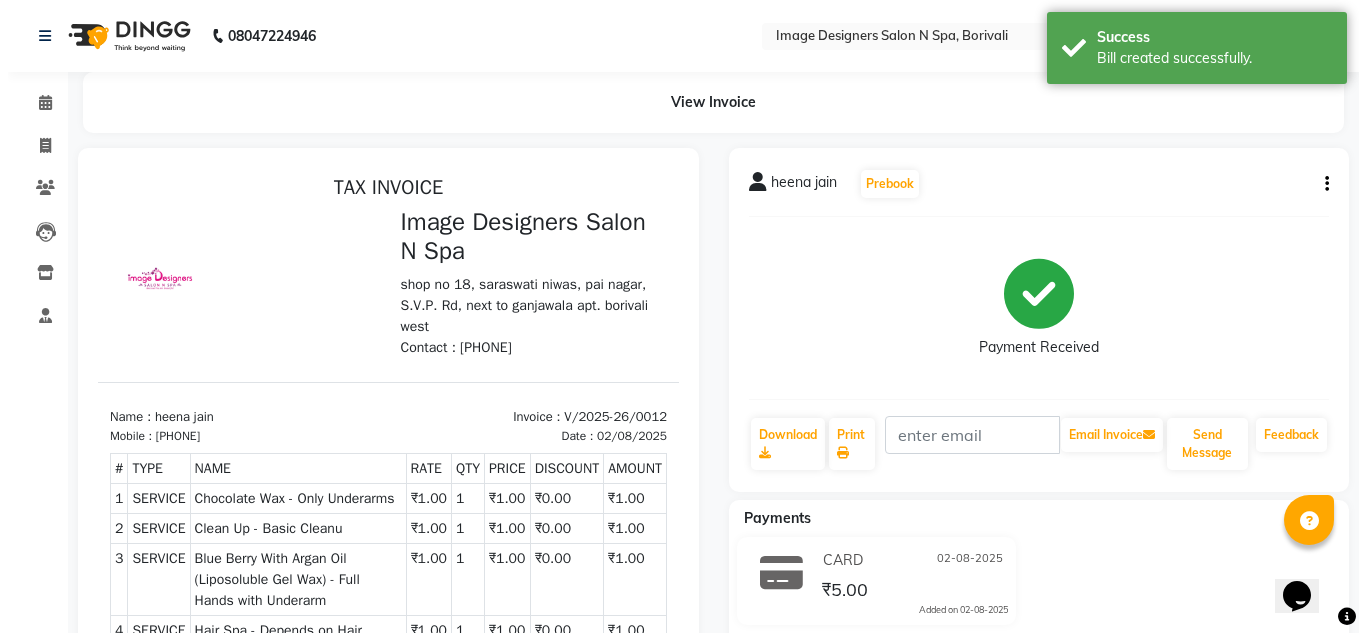 scroll, scrollTop: 0, scrollLeft: 0, axis: both 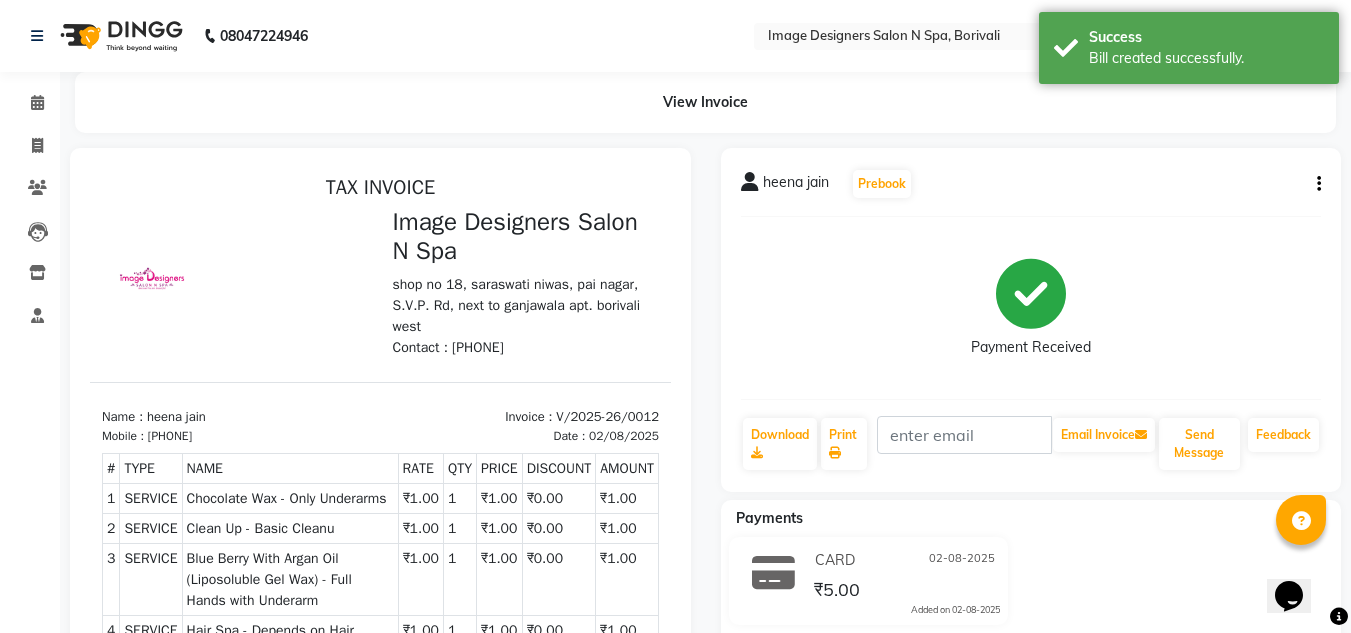 select on "8626" 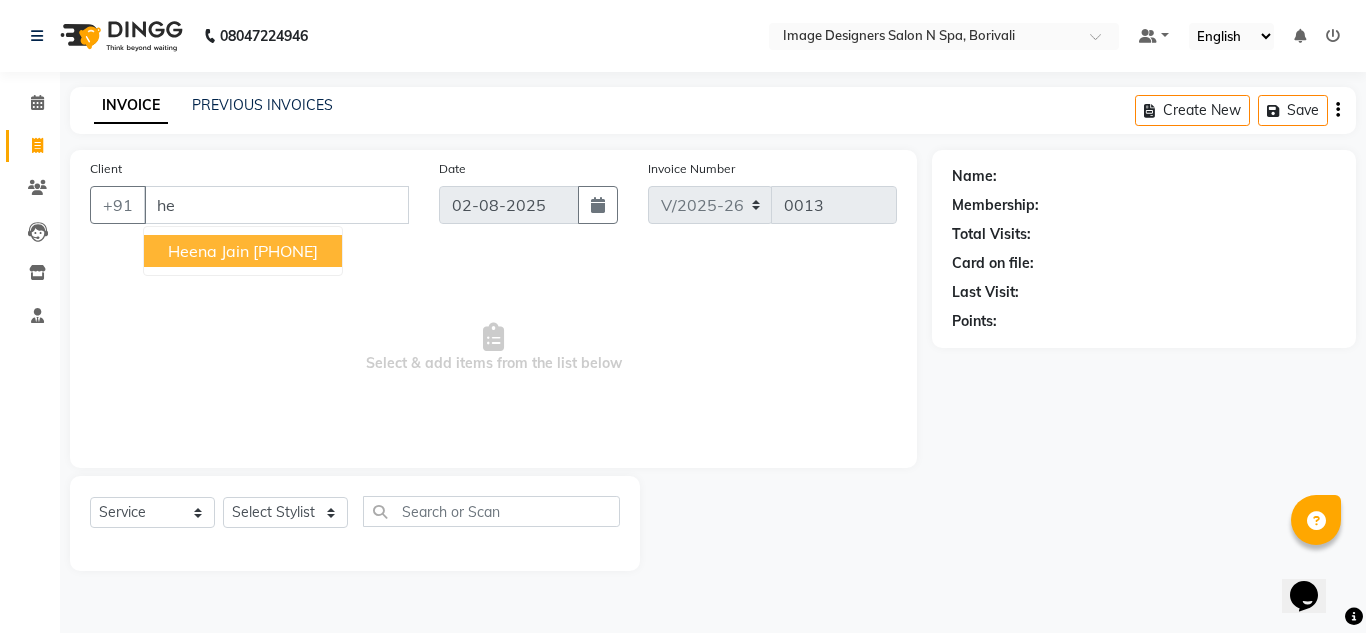 type on "h" 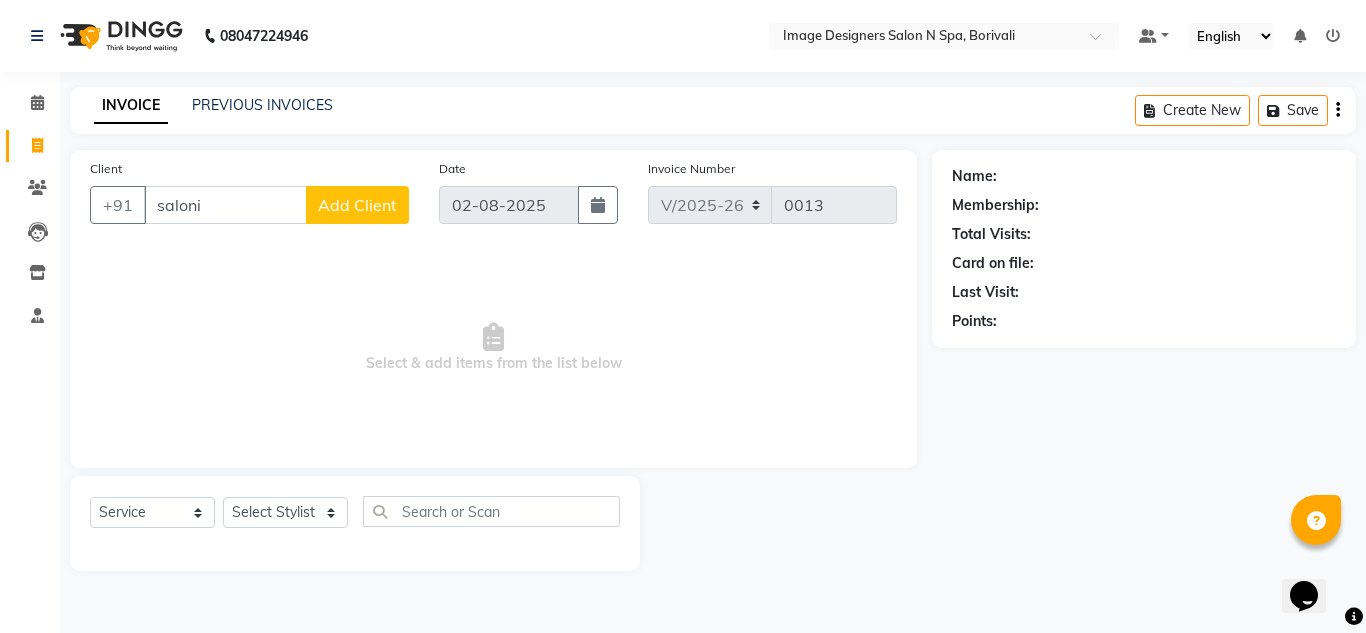 type on "saloni" 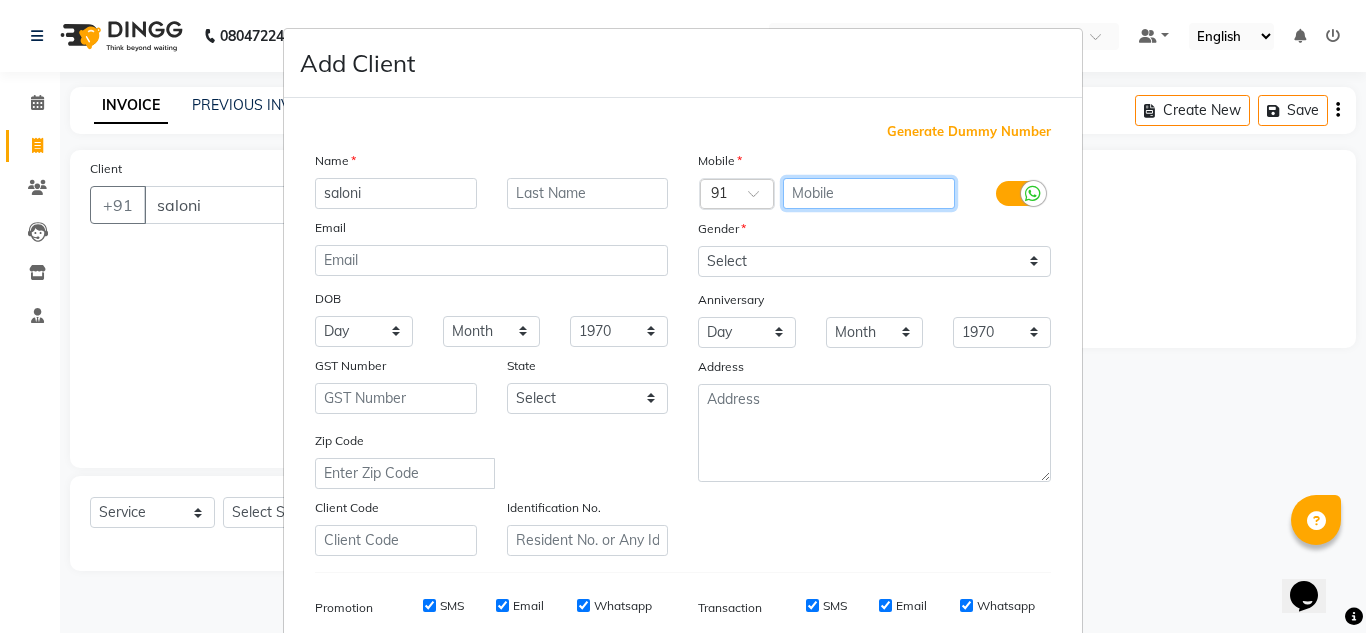 click at bounding box center [869, 193] 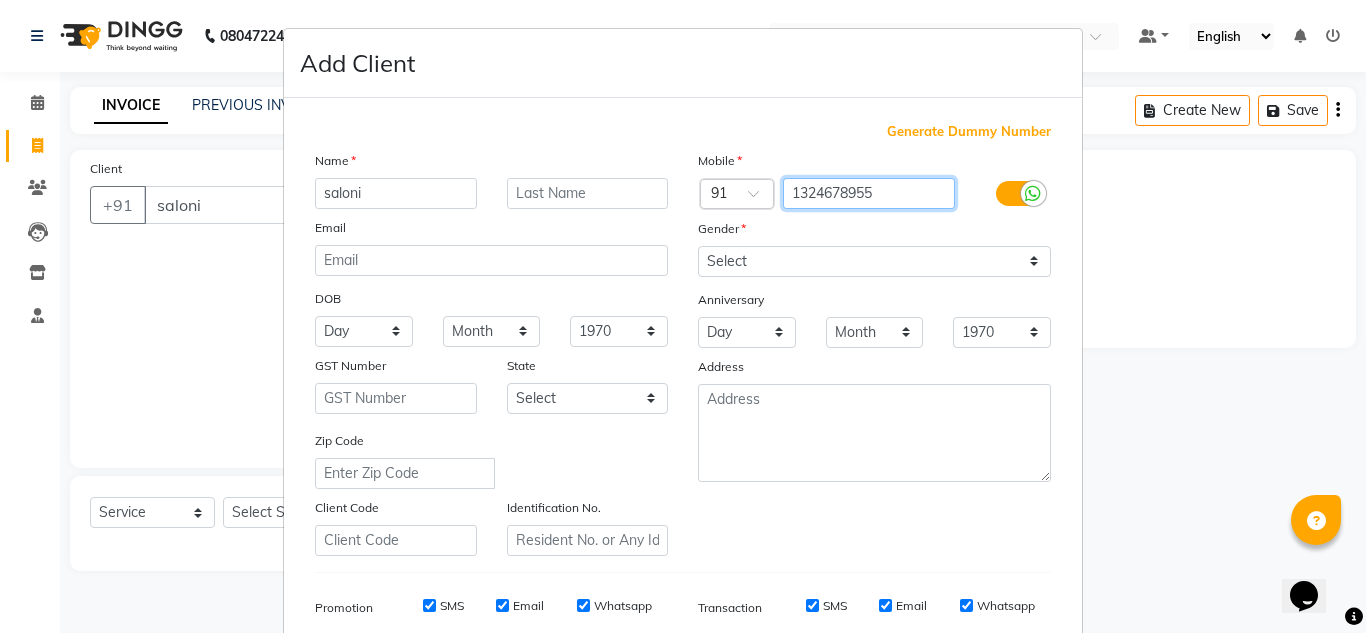 type on "1324678955" 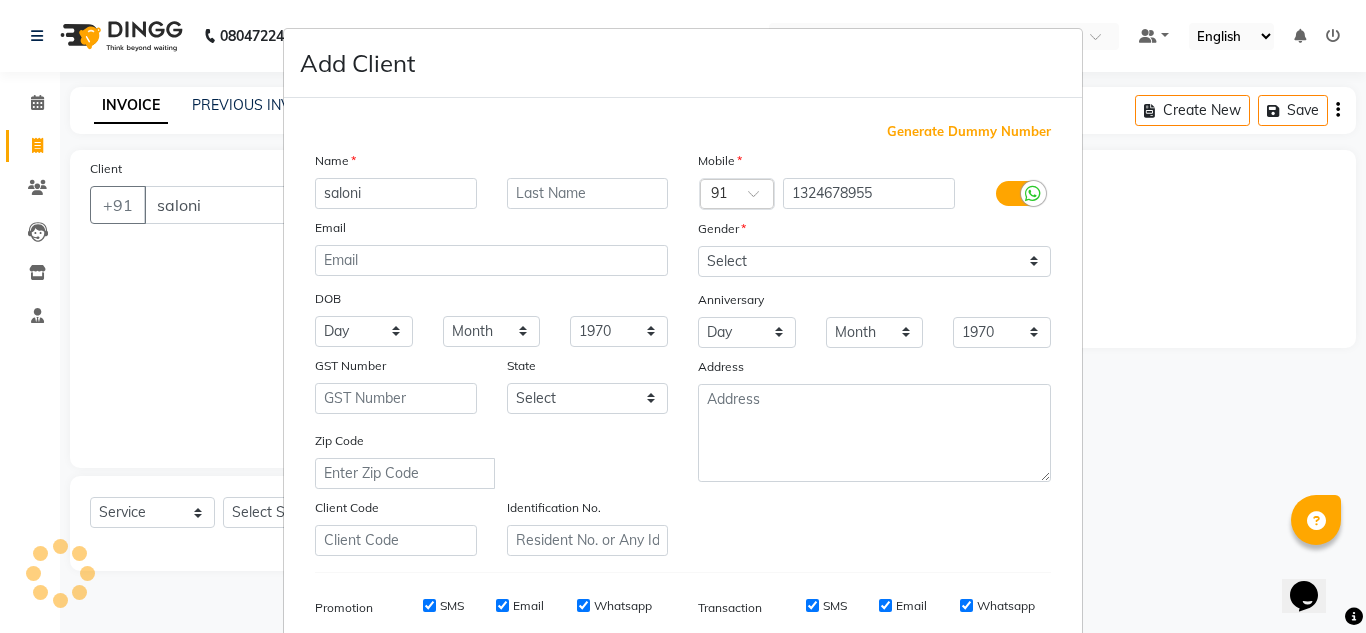 click at bounding box center (1018, 193) 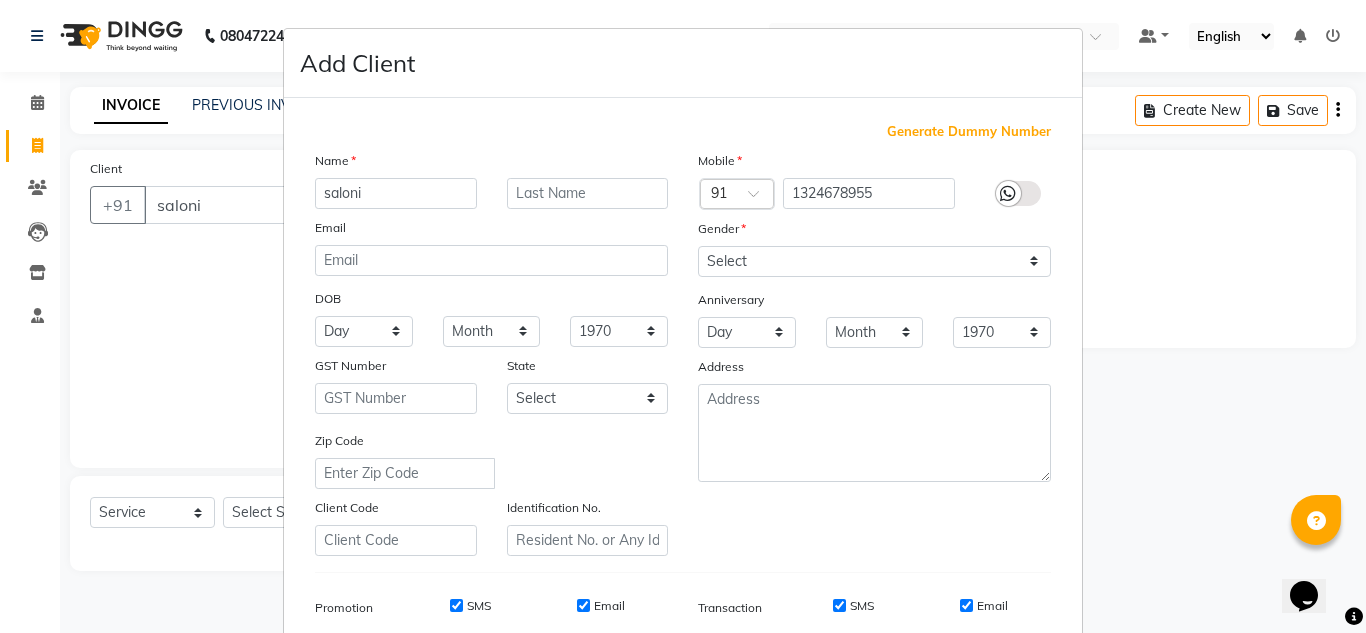 click on "Mobile Country Code × 91 1324678955 Gender Select Male Female Other Prefer Not To Say Anniversary Day 01 02 03 04 05 06 07 08 09 10 11 12 13 14 15 16 17 18 19 20 21 22 23 24 25 26 27 28 29 30 31 Month January February March April May June July August September October November December 1970 1971 1972 1973 1974 1975 1976 1977 1978 1979 1980 1981 1982 1983 1984 1985 1986 1987 1988 1989 1990 1991 1992 1993 1994 1995 1996 1997 1998 1999 2000 2001 2002 2003 2004 2005 2006 2007 2008 2009 2010 2011 2012 2013 2014 2015 2016 2017 2018 2019 2020 2021 2022 2023 2024 2025 Address" at bounding box center (874, 353) 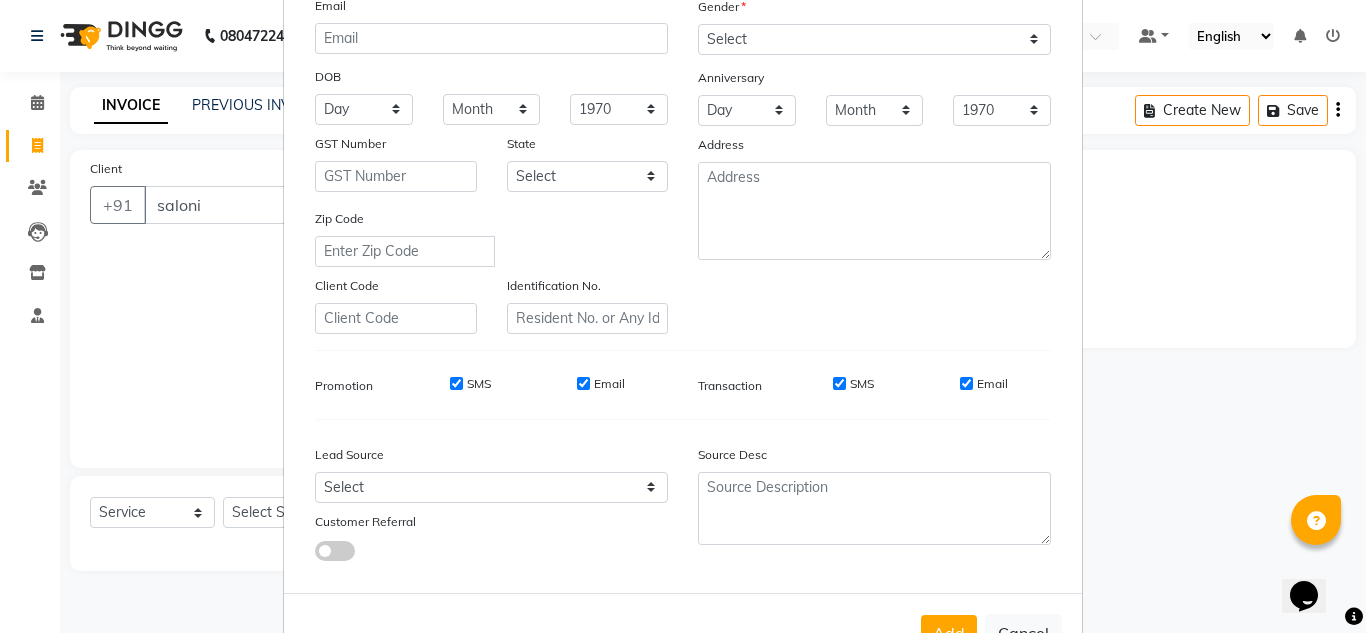 scroll, scrollTop: 290, scrollLeft: 0, axis: vertical 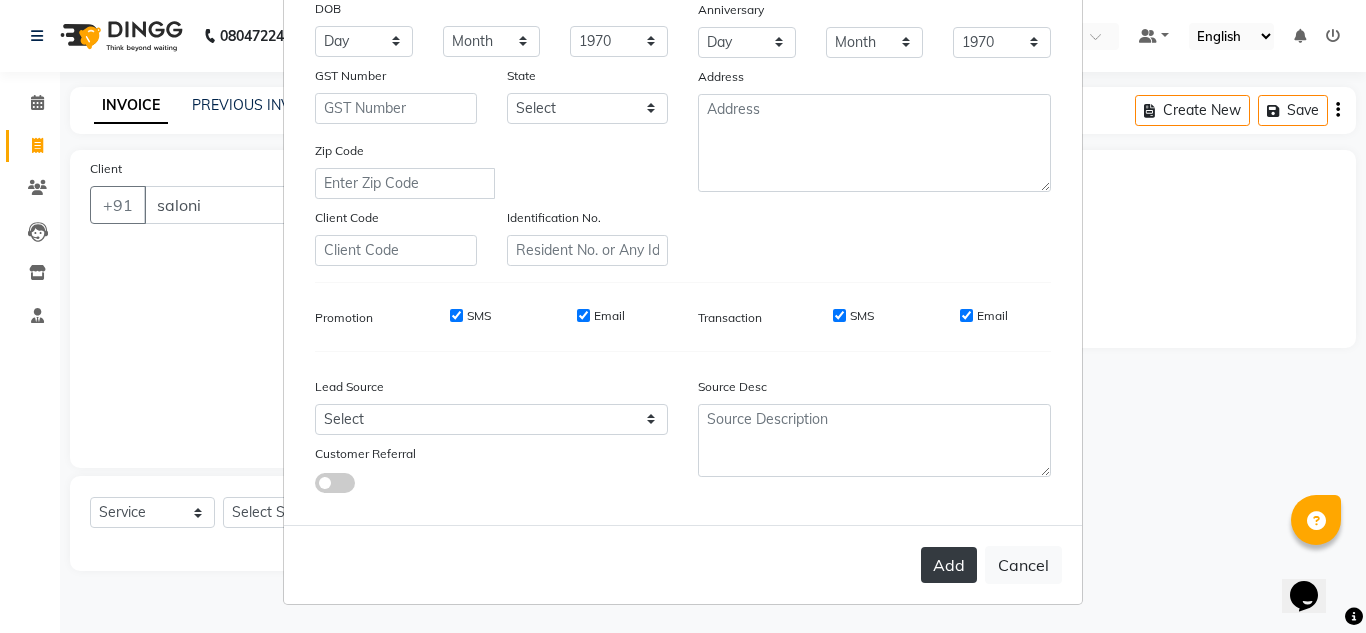 click on "Add" at bounding box center (949, 565) 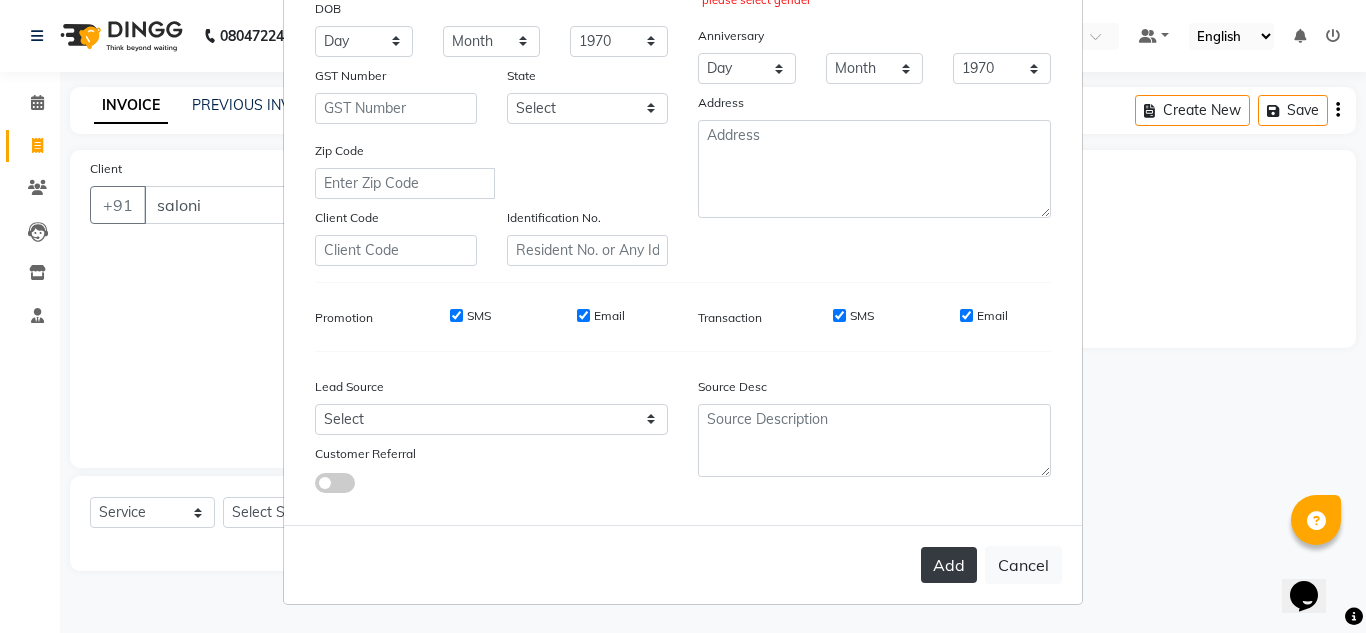 click on "Add" at bounding box center [949, 565] 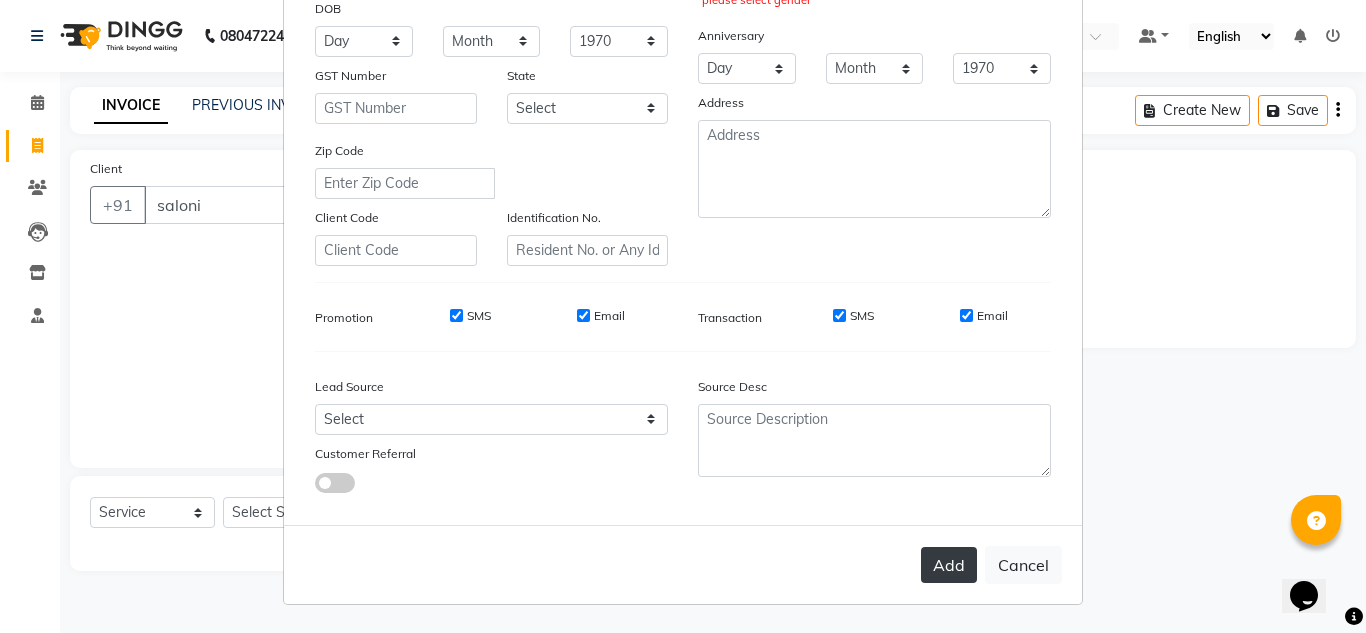 click on "Add" at bounding box center (949, 565) 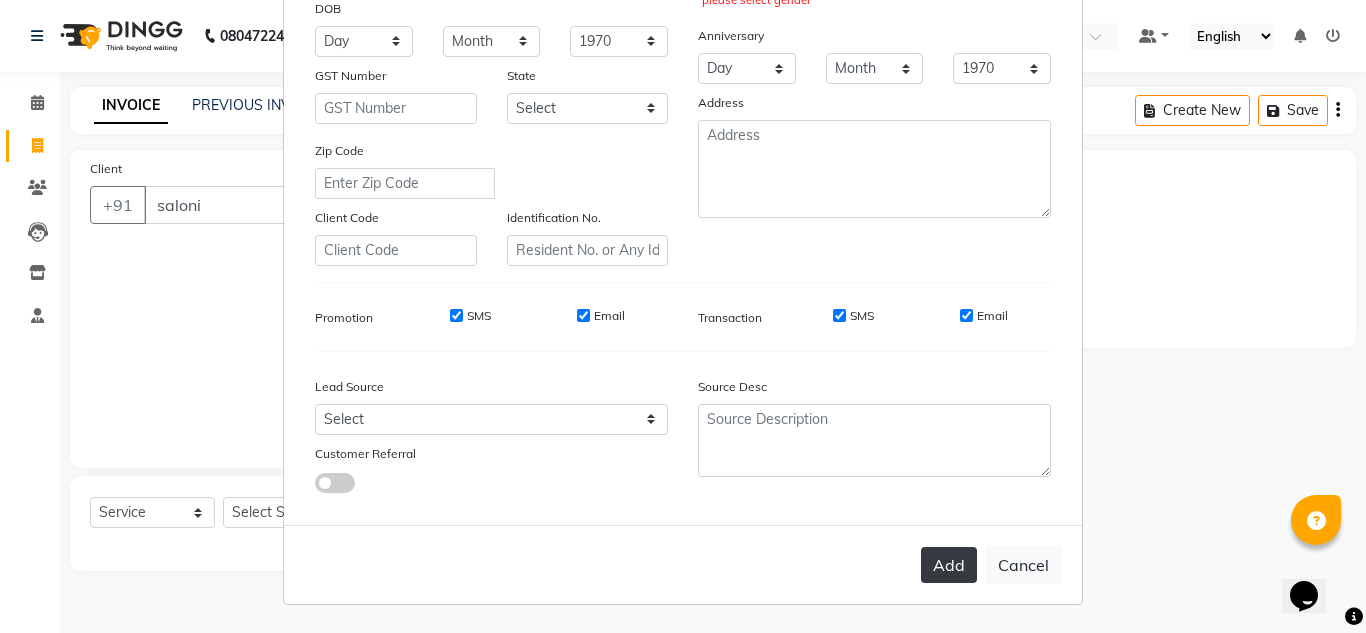 click on "Add" at bounding box center [949, 565] 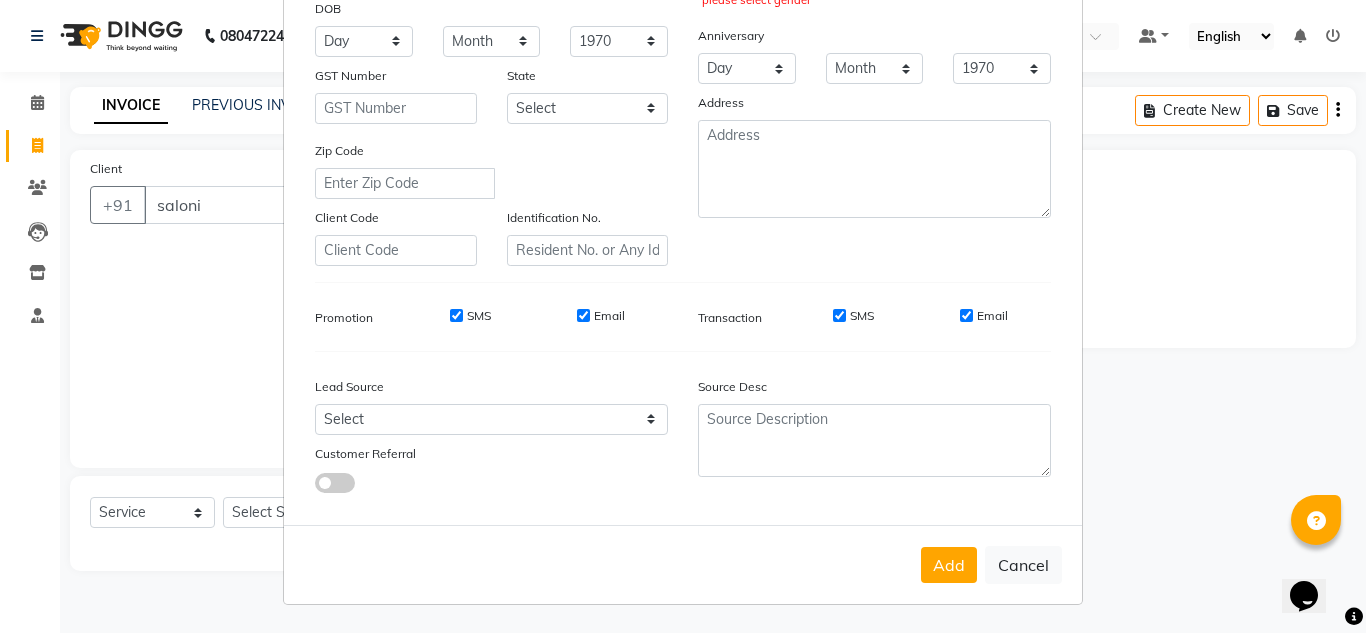 click on "Add Client Generate Dummy Number Name saloni Email DOB Day 01 02 03 04 05 06 07 08 09 10 11 12 13 14 15 16 17 18 19 20 21 22 23 24 25 26 27 28 29 30 31 Month January February March April May June July August September October November December 1940 1941 1942 1943 1944 1945 1946 1947 1948 1949 1950 1951 1952 1953 1954 1955 1956 1957 1958 1959 1960 1961 1962 1963 1964 1965 1966 1967 1968 1969 1970 1971 1972 1973 1974 1975 1976 1977 1978 1979 1980 1981 1982 1983 1984 1985 1986 1987 1988 1989 1990 1991 1992 1993 1994 1995 1996 1997 1998 1999 2000 2001 2002 2003 2004 2005 2006 2007 2008 2009 2010 2011 2012 2013 2014 2015 2016 2017 2018 2019 2020 2021 2022 2023 2024 GST Number State Select Andaman and Nicobar Islands Andhra Pradesh Arunachal Pradesh Assam Bihar Chandigarh Chhattisgarh Dadra and Nagar Haveli Daman and Diu Delhi Goa Gujarat Haryana Himachal Pradesh Jammu and Kashmir Jharkhand Karnataka Kerala Lakshadweep Madhya Pradesh Maharashtra Manipur Meghalaya Mizoram Nagaland Odisha Pondicherry Punjab Rajasthan" at bounding box center (683, 316) 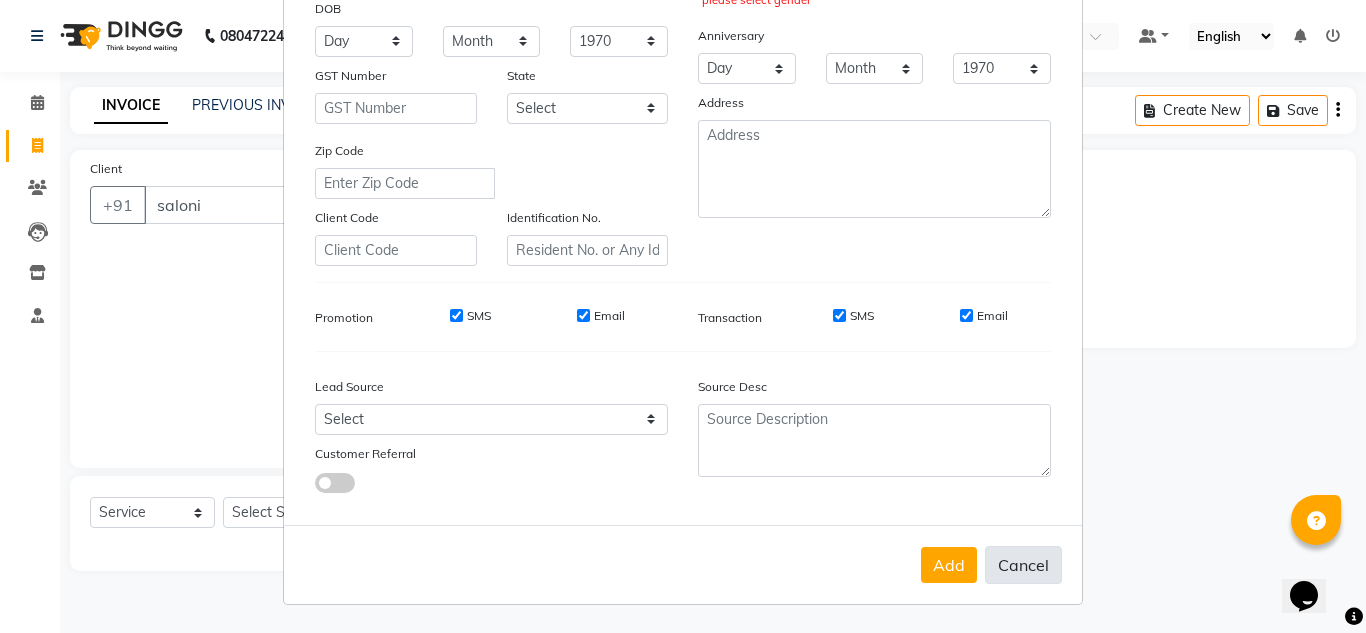 click on "Cancel" at bounding box center (1023, 565) 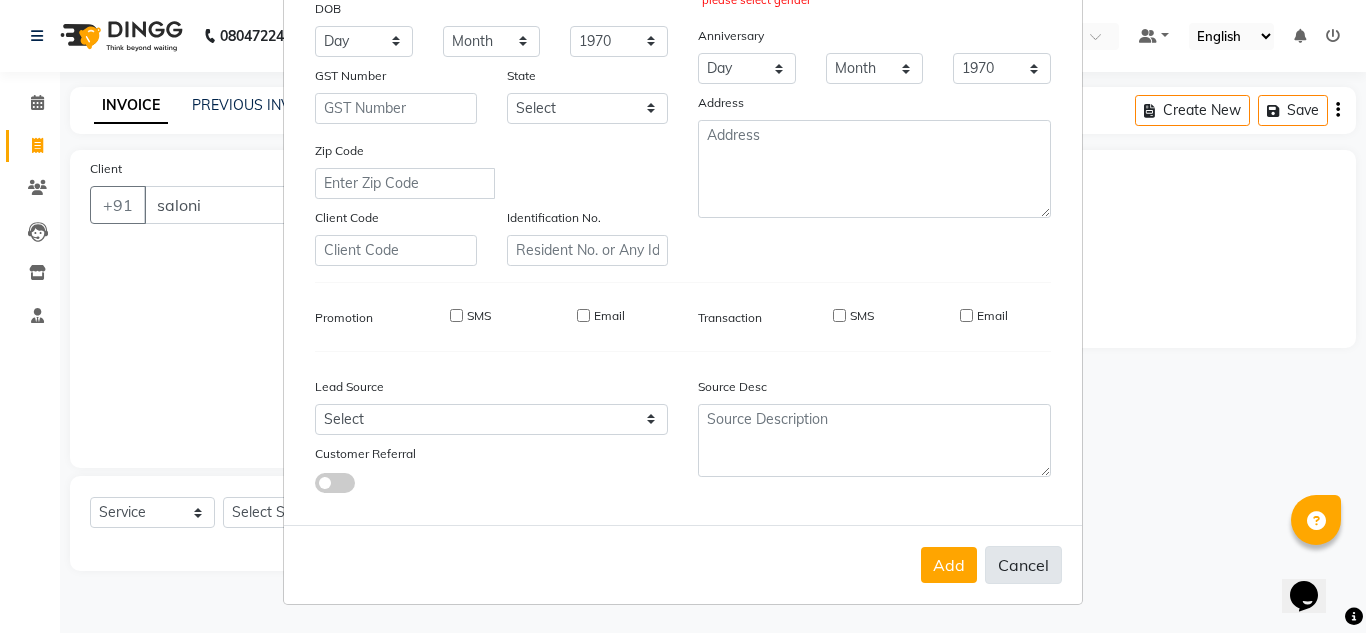 type 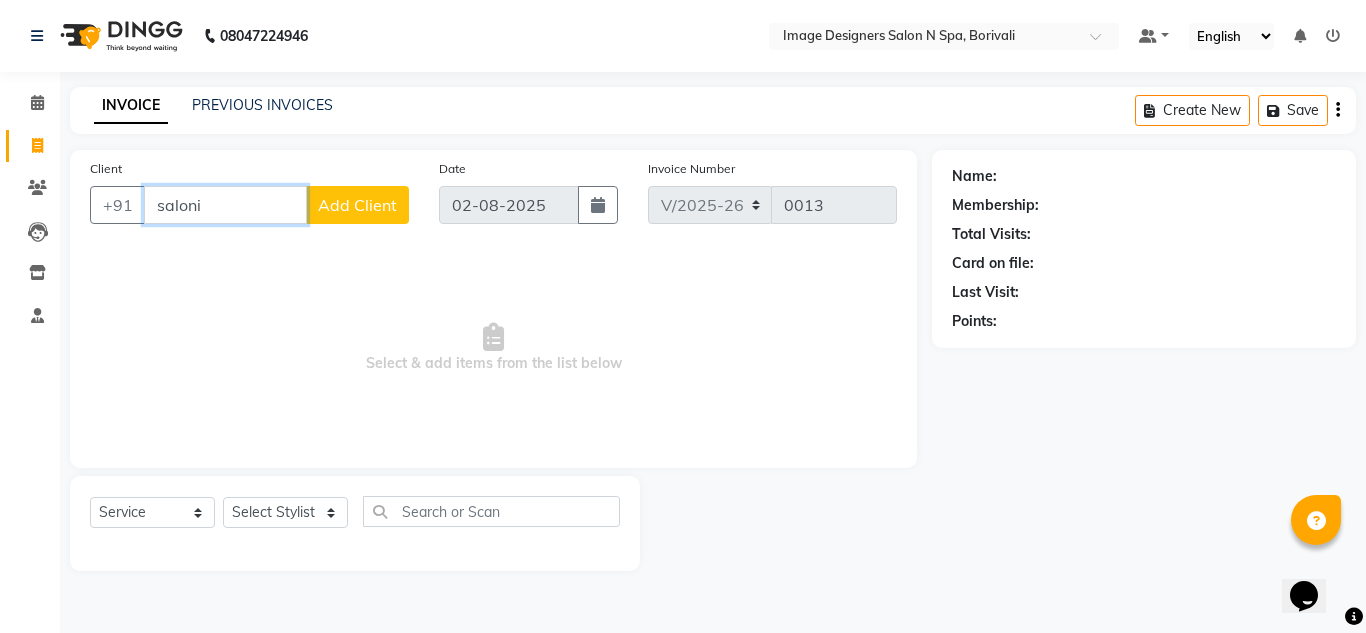 click on "saloni" at bounding box center [225, 205] 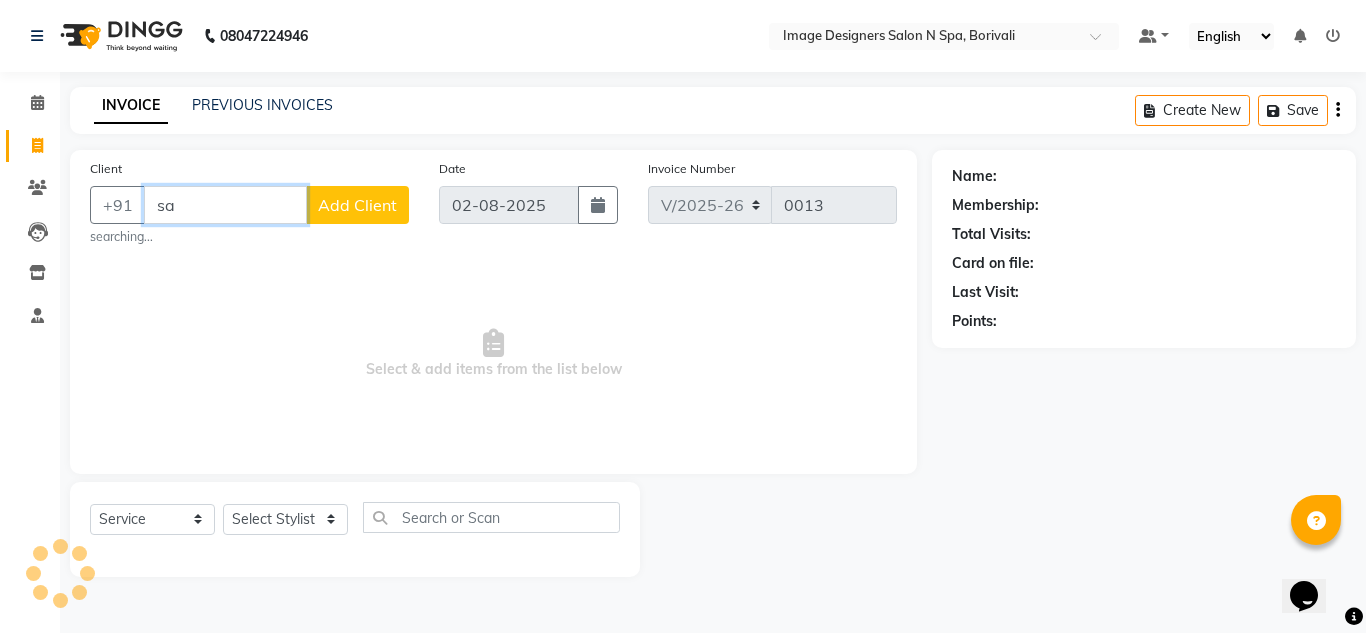 type on "s" 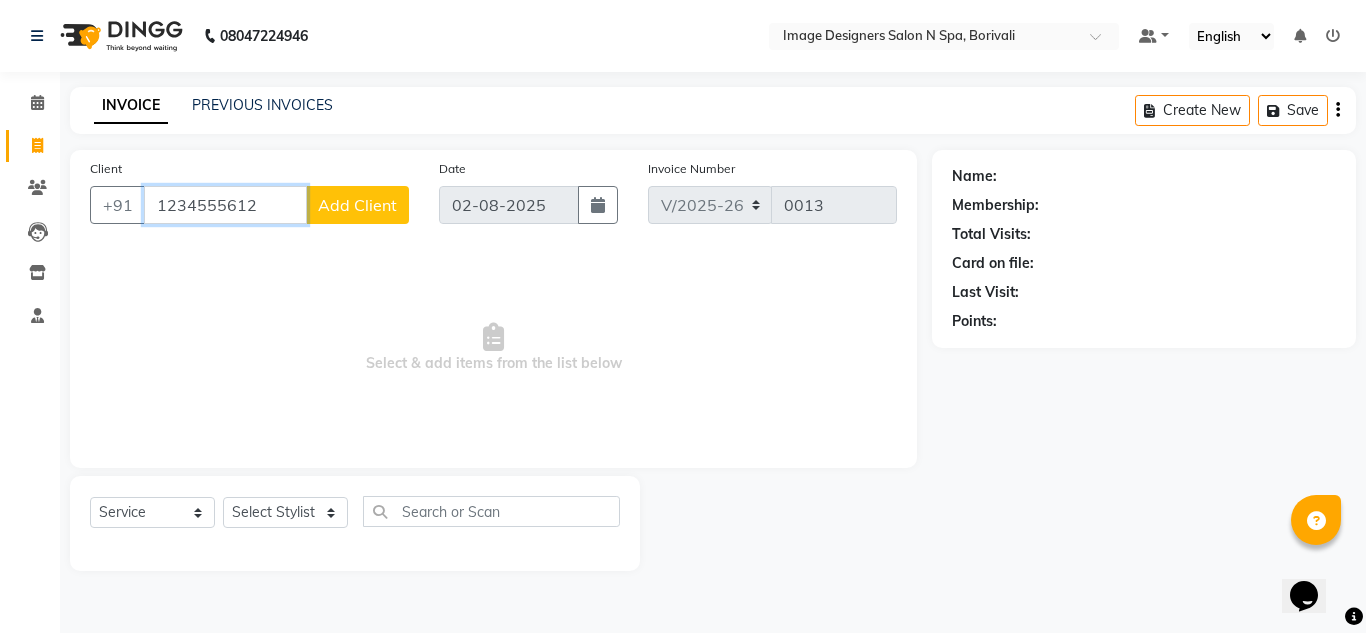 type on "1234555612" 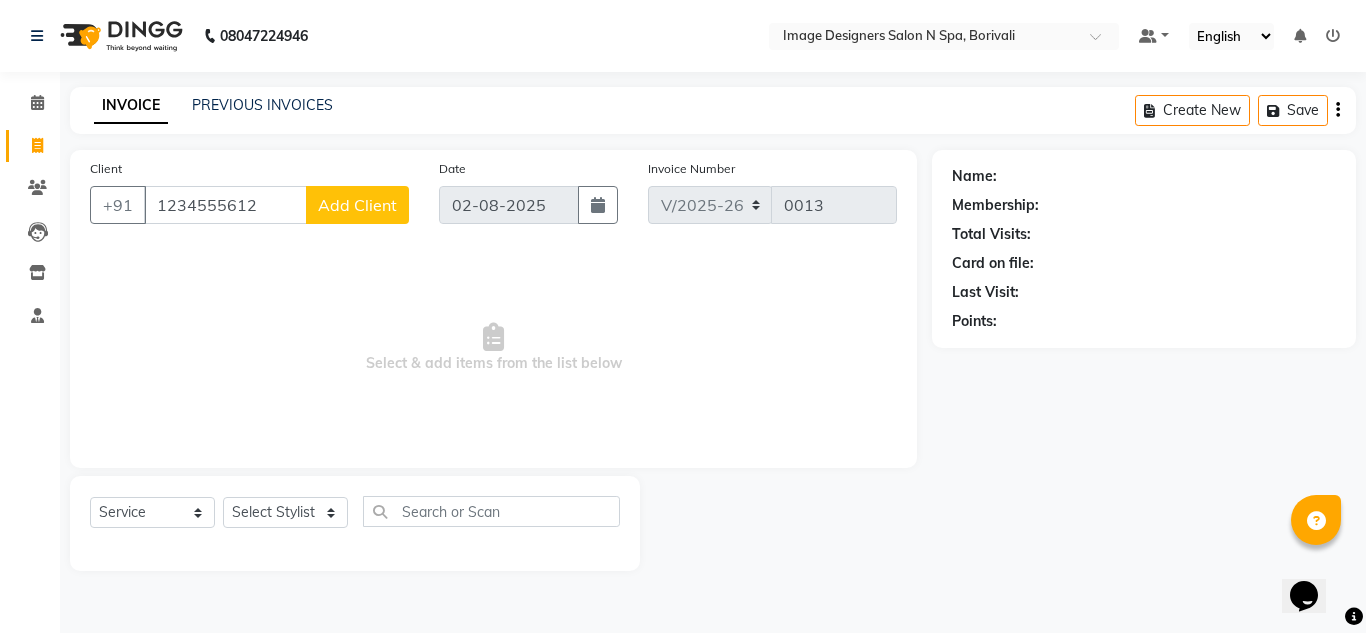 click on "Add Client" 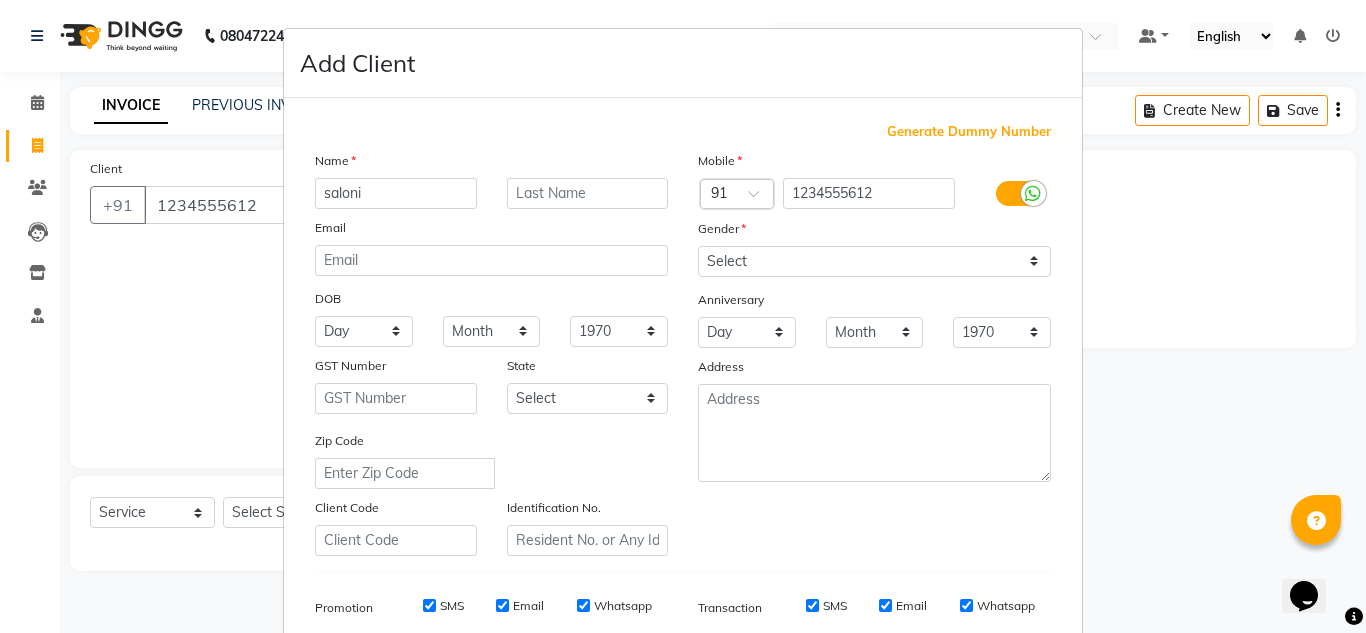type on "saloni" 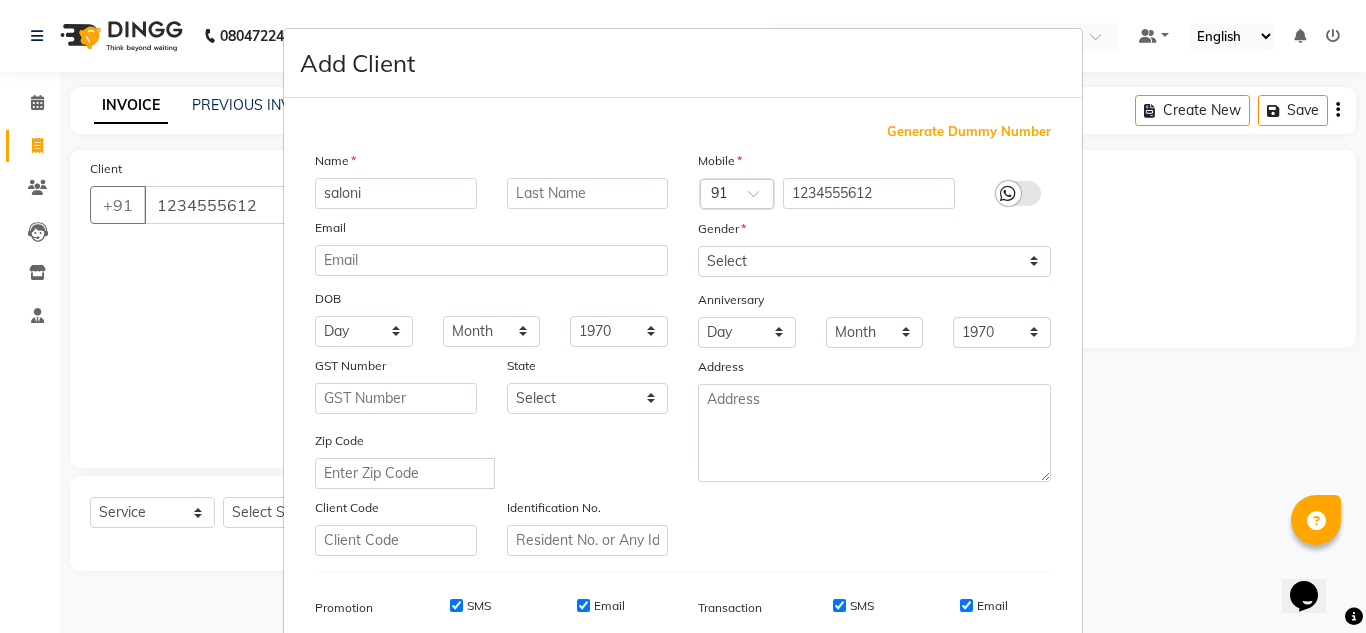 scroll, scrollTop: 290, scrollLeft: 0, axis: vertical 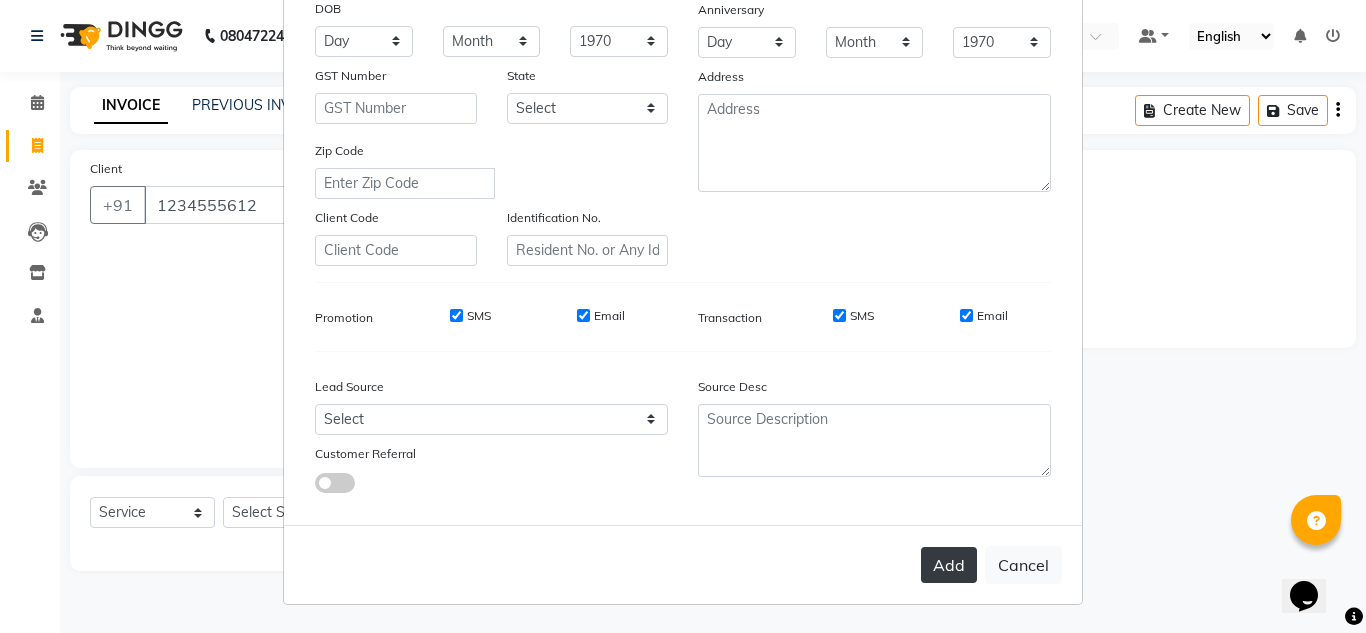 click on "Add" at bounding box center [949, 565] 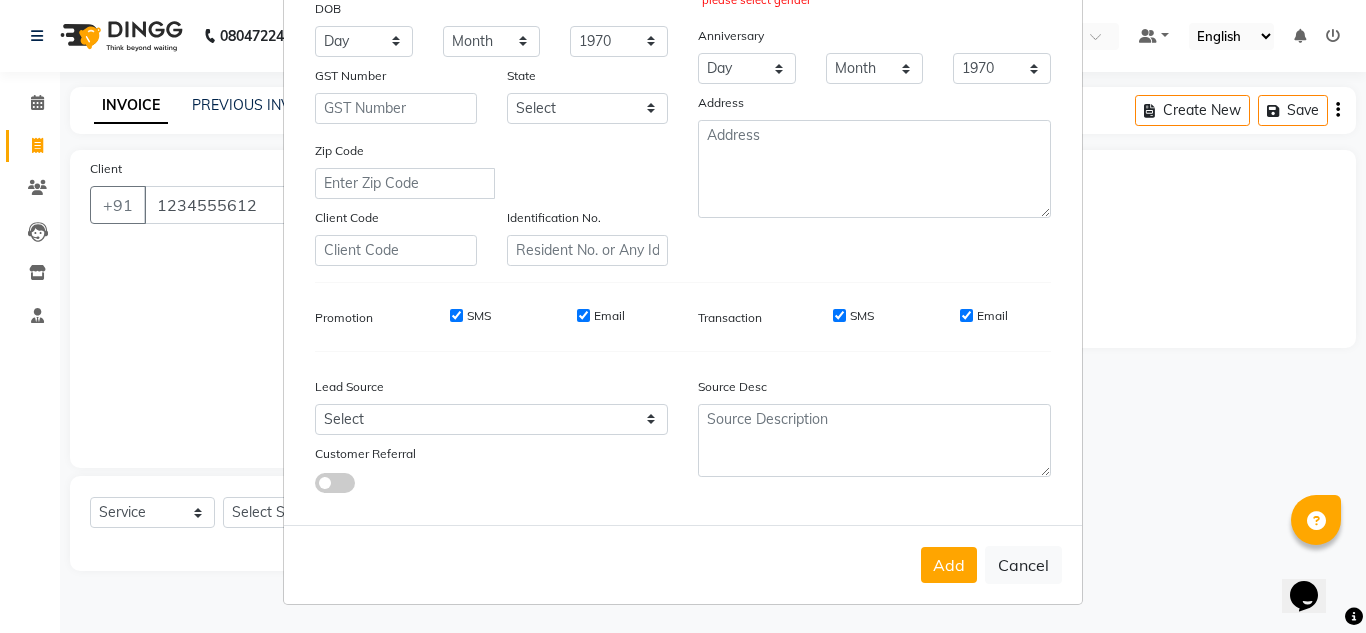 click on "Add Client Generate Dummy Number Name saloni Email DOB Day 01 02 03 04 05 06 07 08 09 10 11 12 13 14 15 16 17 18 19 20 21 22 23 24 25 26 27 28 29 30 31 Month January February March April May June July August September October November December 1940 1941 1942 1943 1944 1945 1946 1947 1948 1949 1950 1951 1952 1953 1954 1955 1956 1957 1958 1959 1960 1961 1962 1963 1964 1965 1966 1967 1968 1969 1970 1971 1972 1973 1974 1975 1976 1977 1978 1979 1980 1981 1982 1983 1984 1985 1986 1987 1988 1989 1990 1991 1992 1993 1994 1995 1996 1997 1998 1999 2000 2001 2002 2003 2004 2005 2006 2007 2008 2009 2010 2011 2012 2013 2014 2015 2016 2017 2018 2019 2020 2021 2022 2023 2024 GST Number State Select Andaman and Nicobar Islands Andhra Pradesh Arunachal Pradesh Assam Bihar Chandigarh Chhattisgarh Dadra and Nagar Haveli Daman and Diu Delhi Goa Gujarat Haryana Himachal Pradesh Jammu and Kashmir Jharkhand Karnataka Kerala Lakshadweep Madhya Pradesh Maharashtra Manipur Meghalaya Mizoram Nagaland Odisha Pondicherry Punjab Rajasthan" at bounding box center [683, 316] 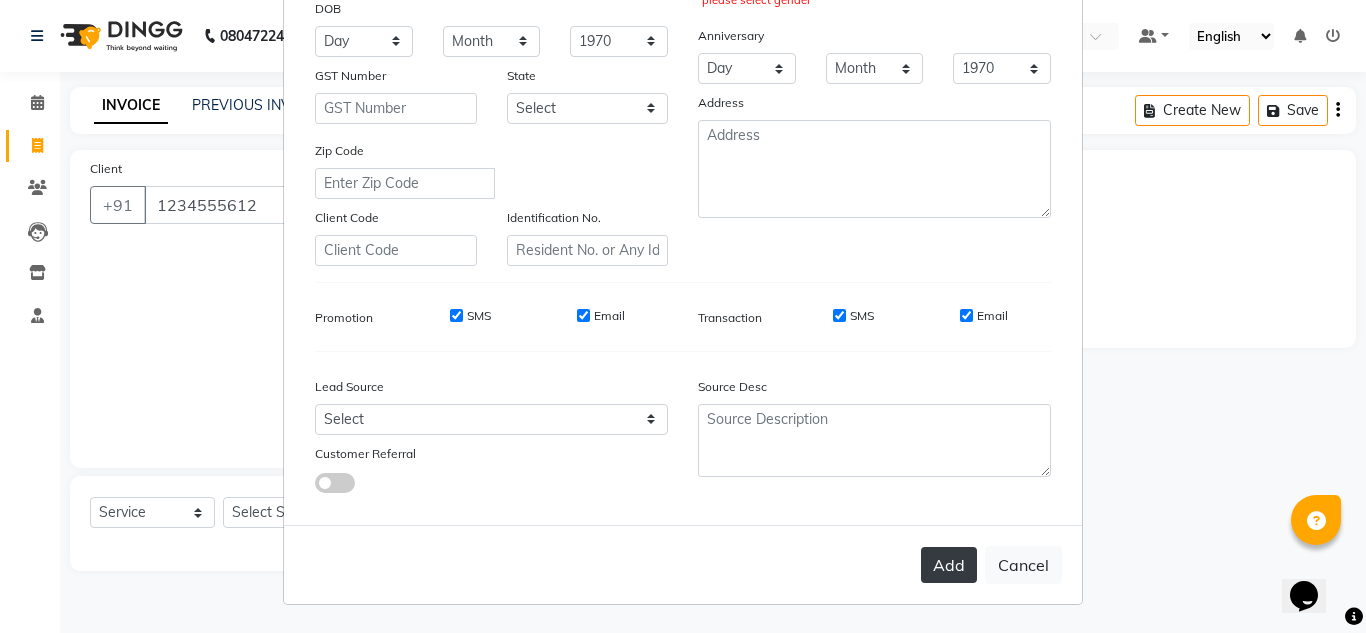 click on "Add" at bounding box center (949, 565) 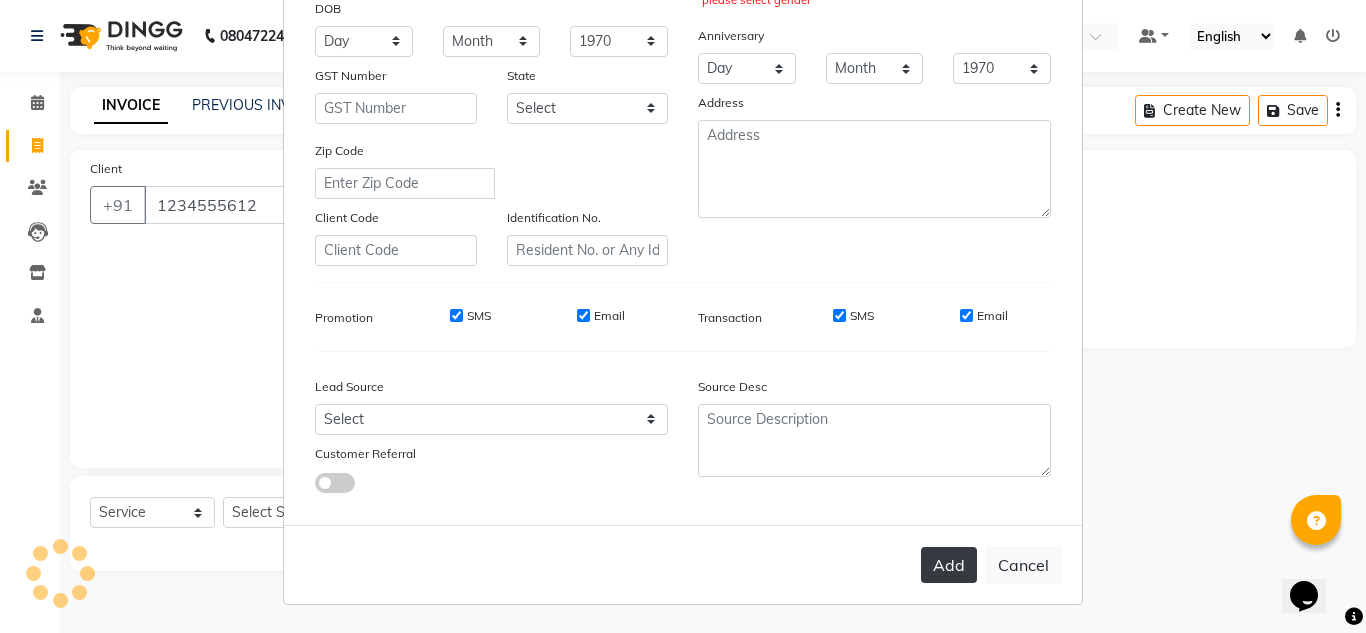 click on "Add" at bounding box center [949, 565] 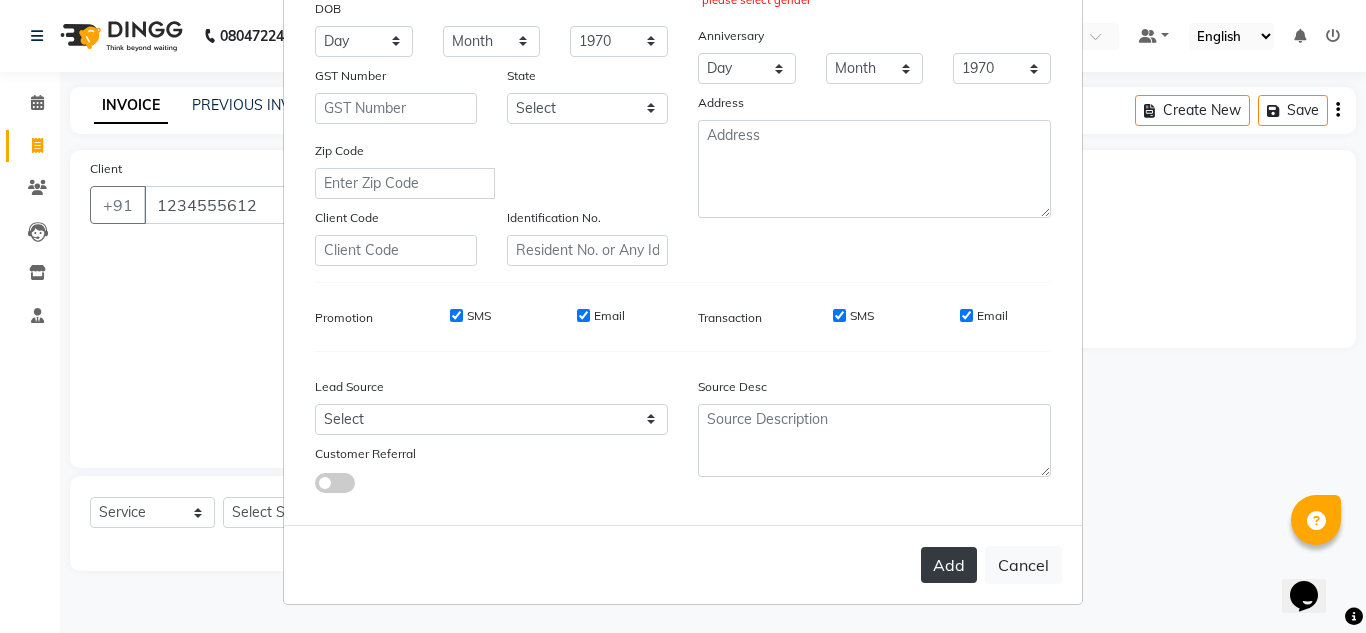 click on "Add" at bounding box center (949, 565) 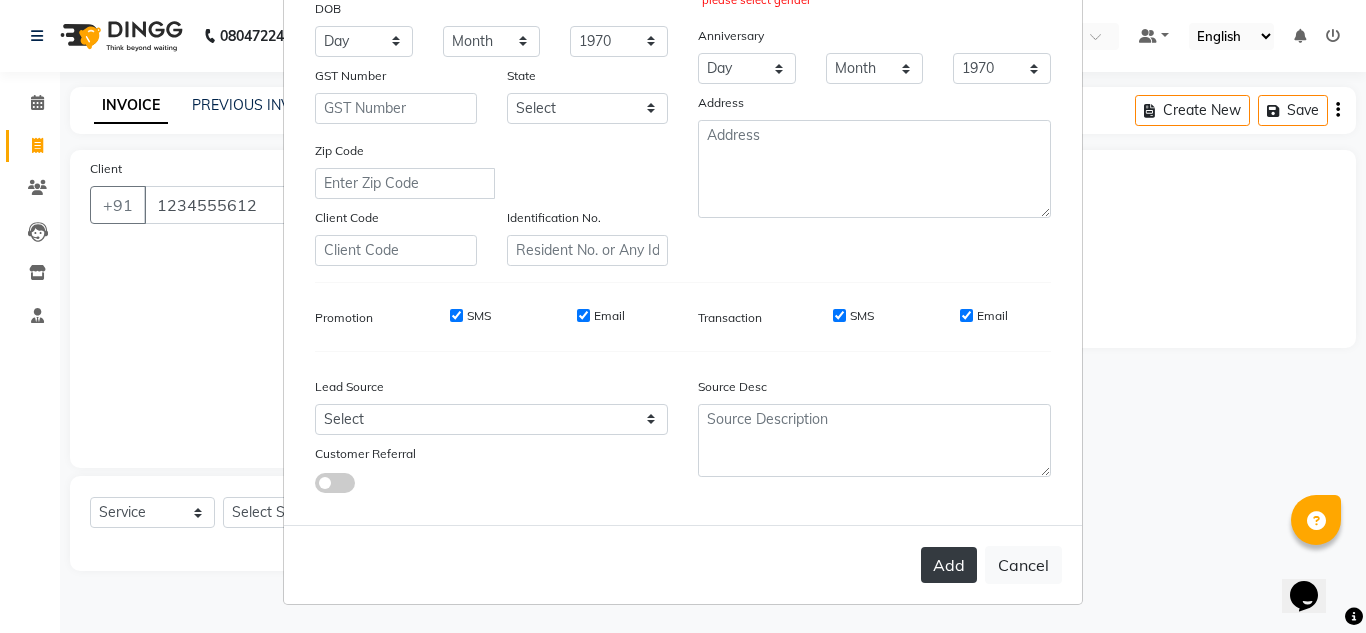 click on "Add" at bounding box center (949, 565) 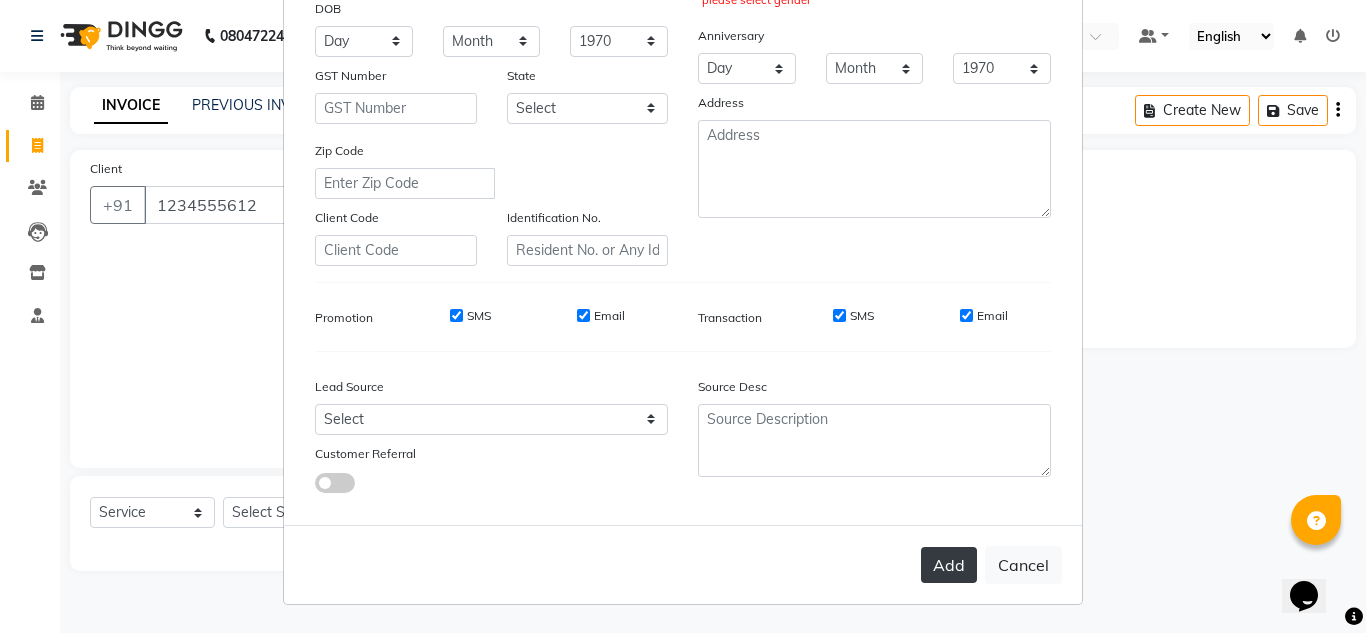 click on "Add" at bounding box center [949, 565] 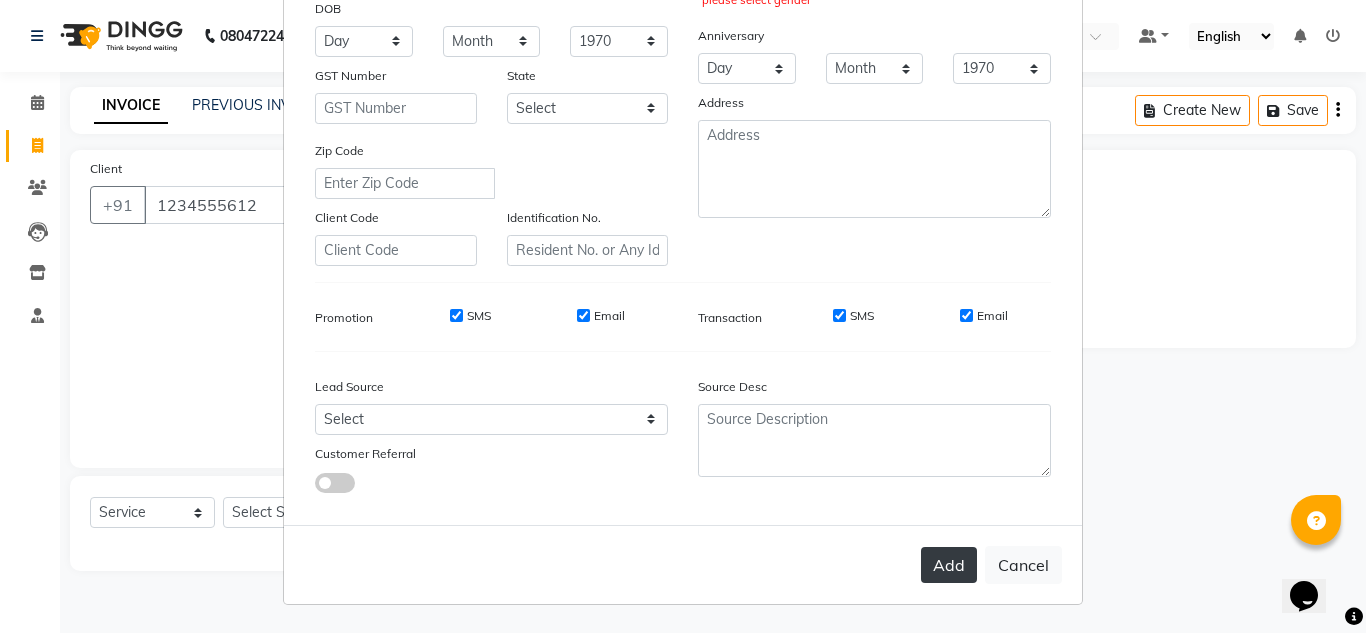 click on "Add" at bounding box center [949, 565] 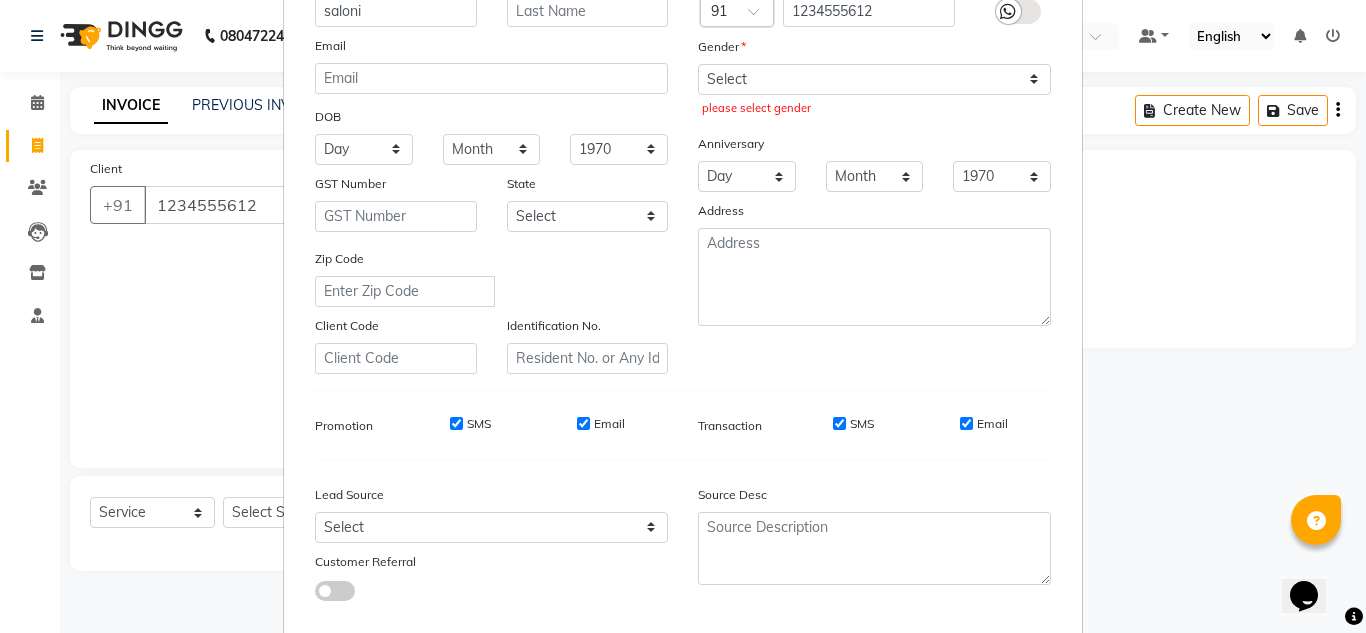scroll, scrollTop: 170, scrollLeft: 0, axis: vertical 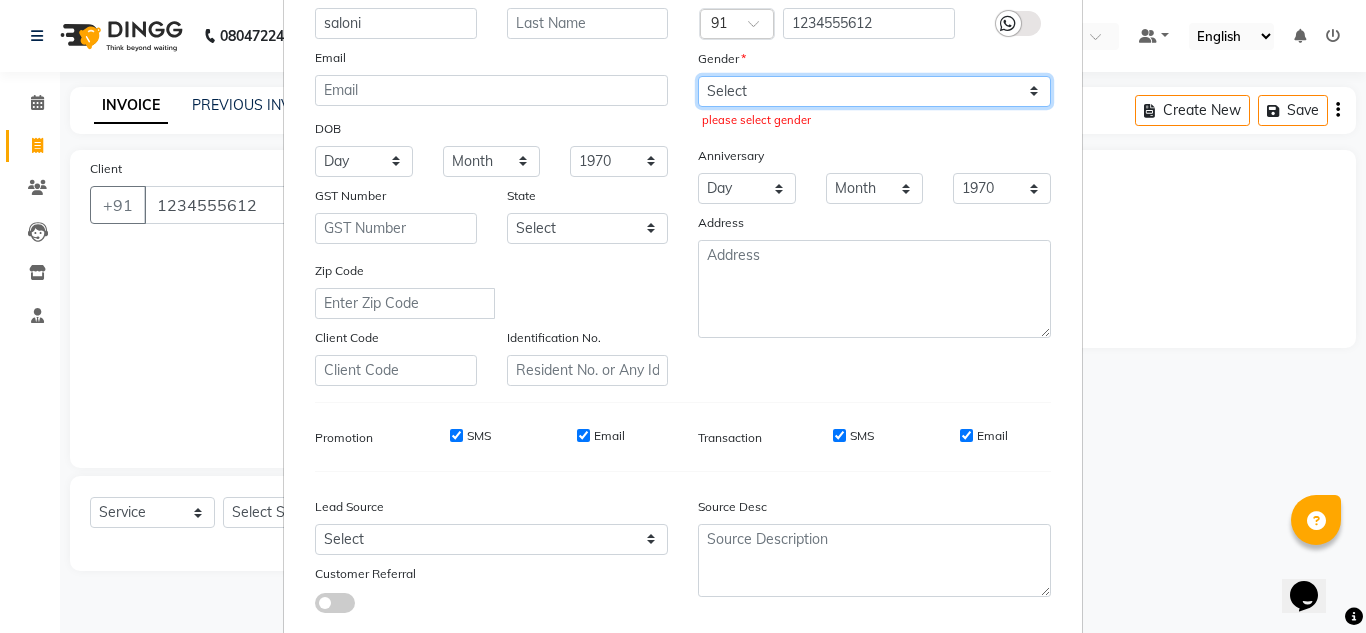 click on "Select Male Female Other Prefer Not To Say" at bounding box center (874, 91) 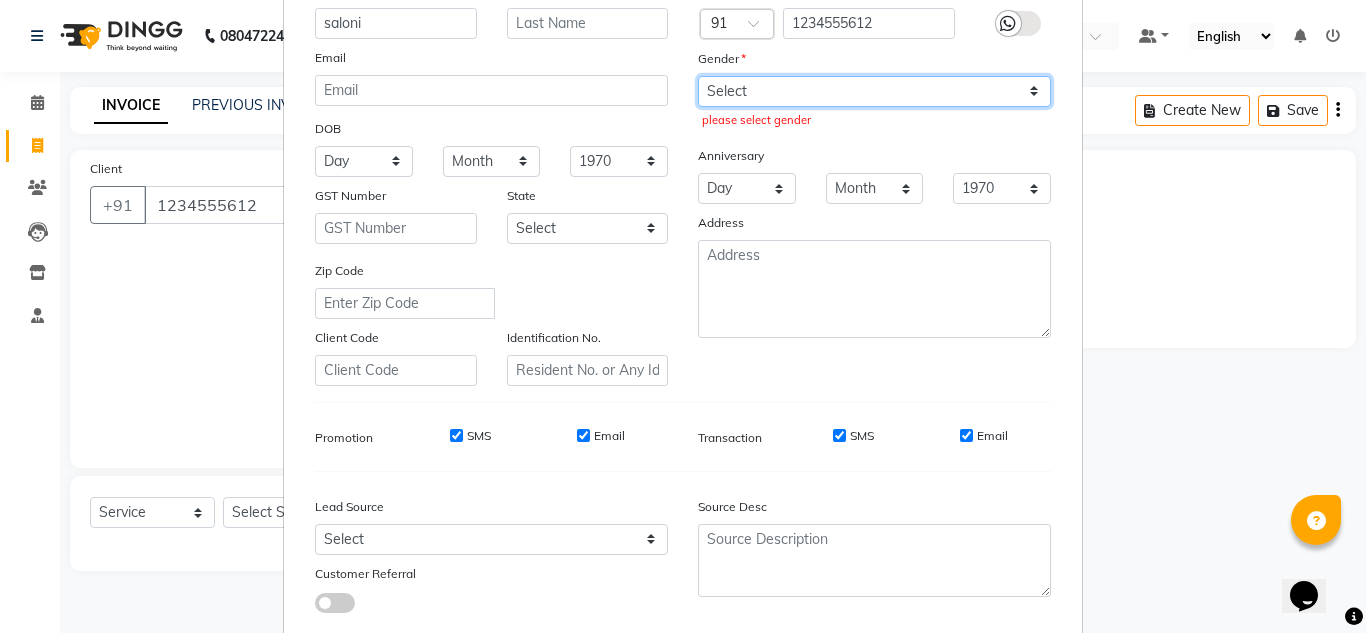 select on "female" 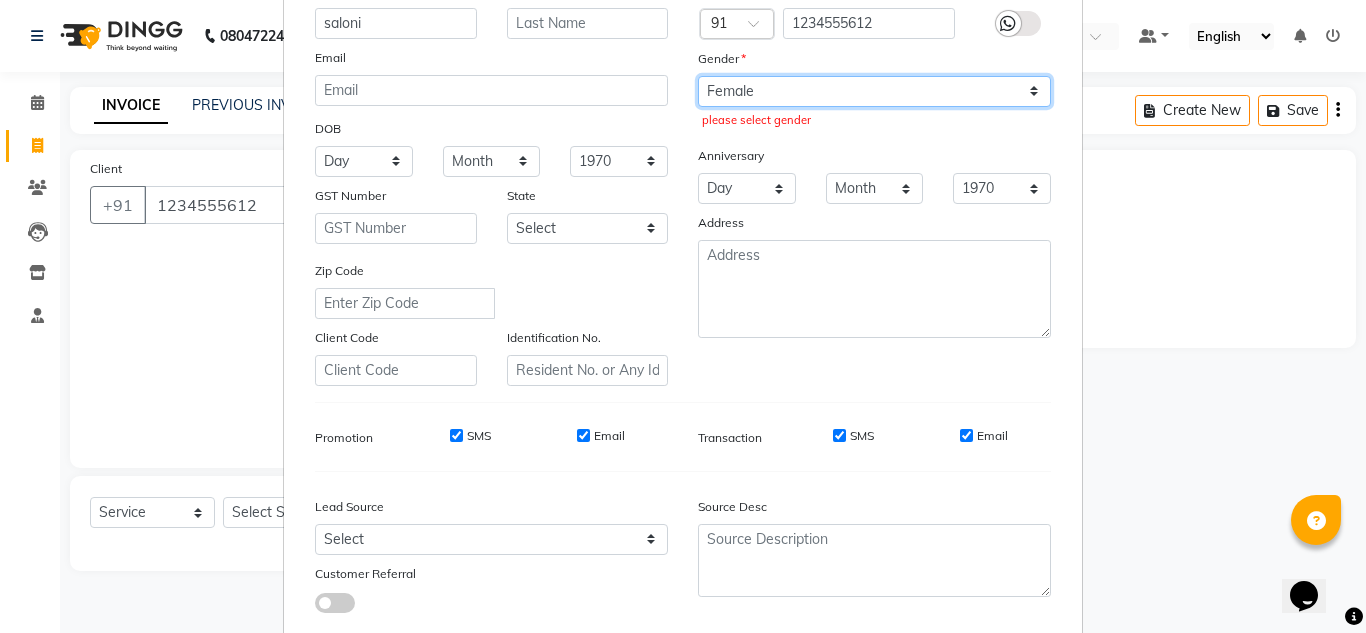 click on "Select Male Female Other Prefer Not To Say" at bounding box center [874, 91] 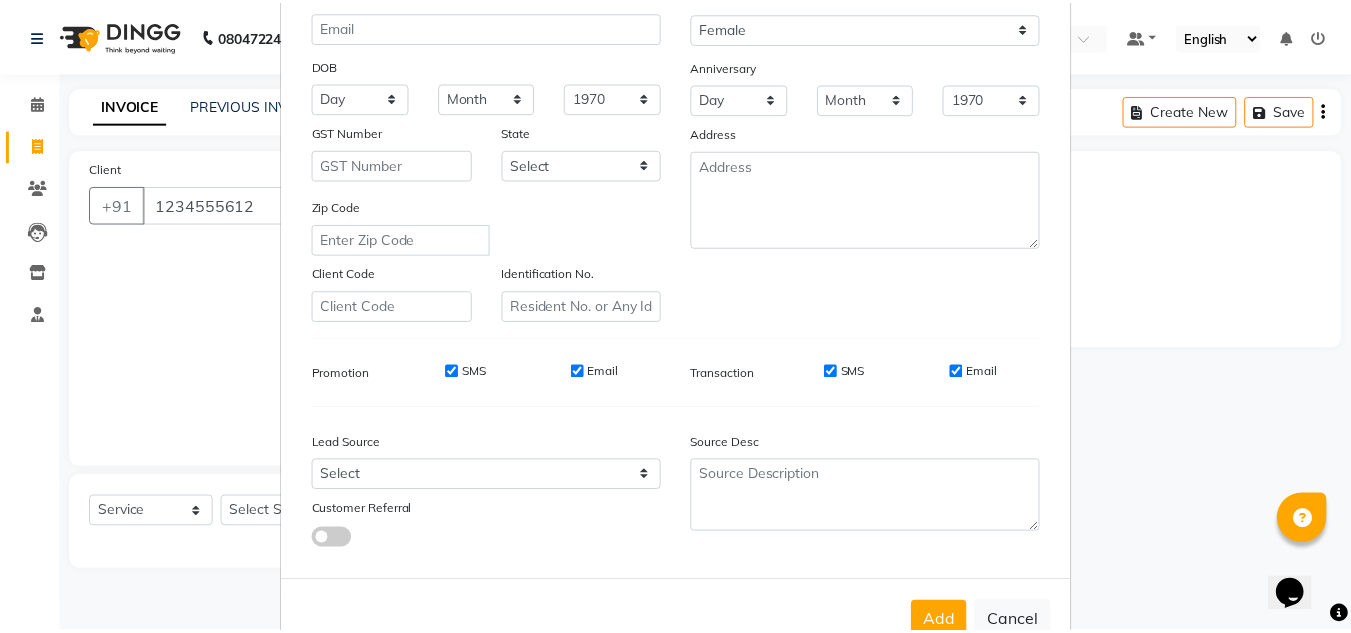 scroll, scrollTop: 290, scrollLeft: 0, axis: vertical 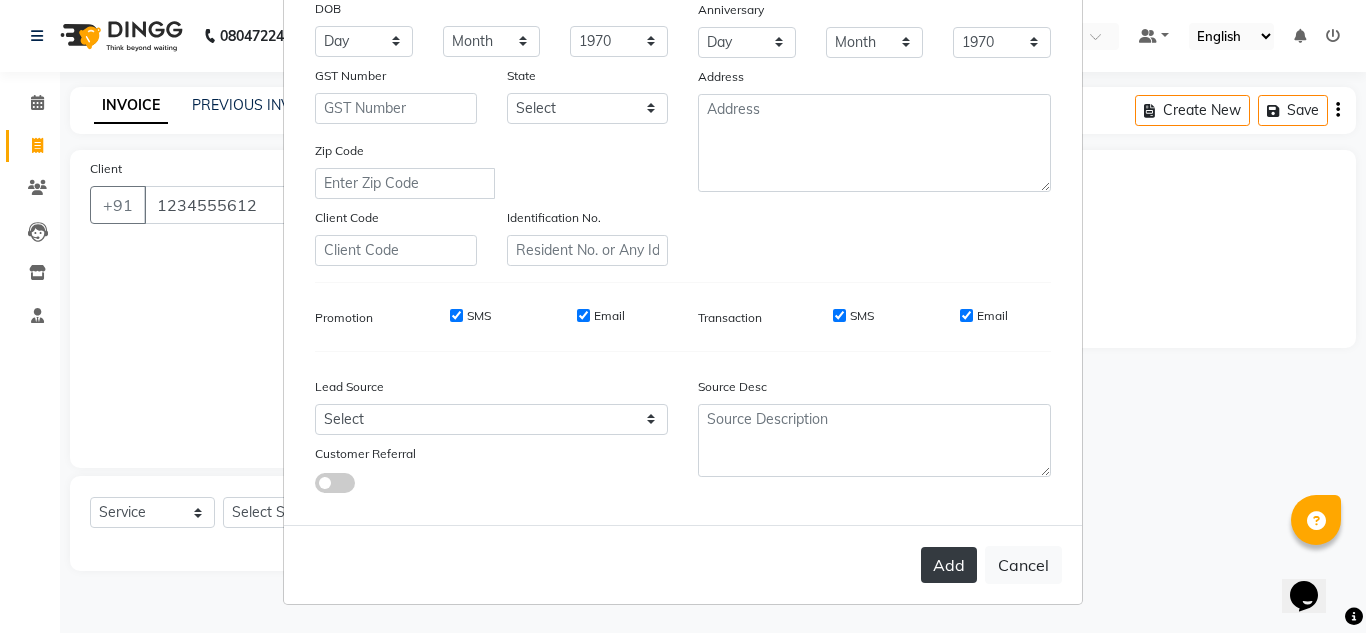 click on "Add" at bounding box center [949, 565] 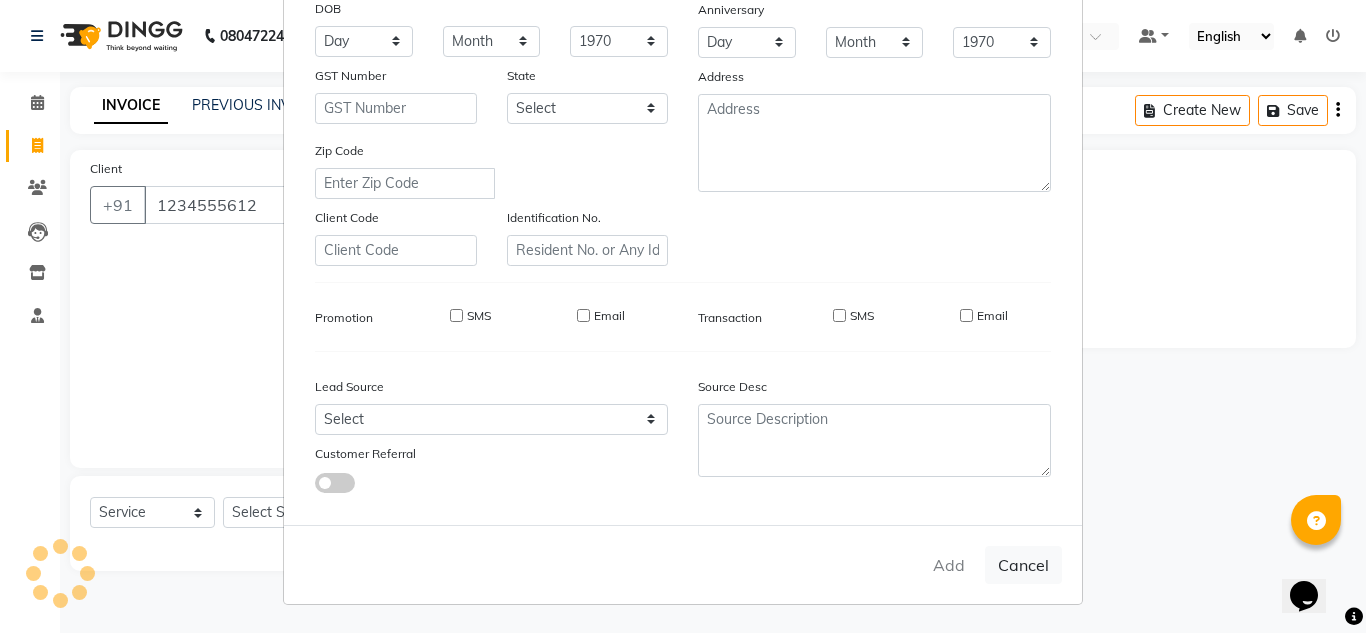 type on "12******12" 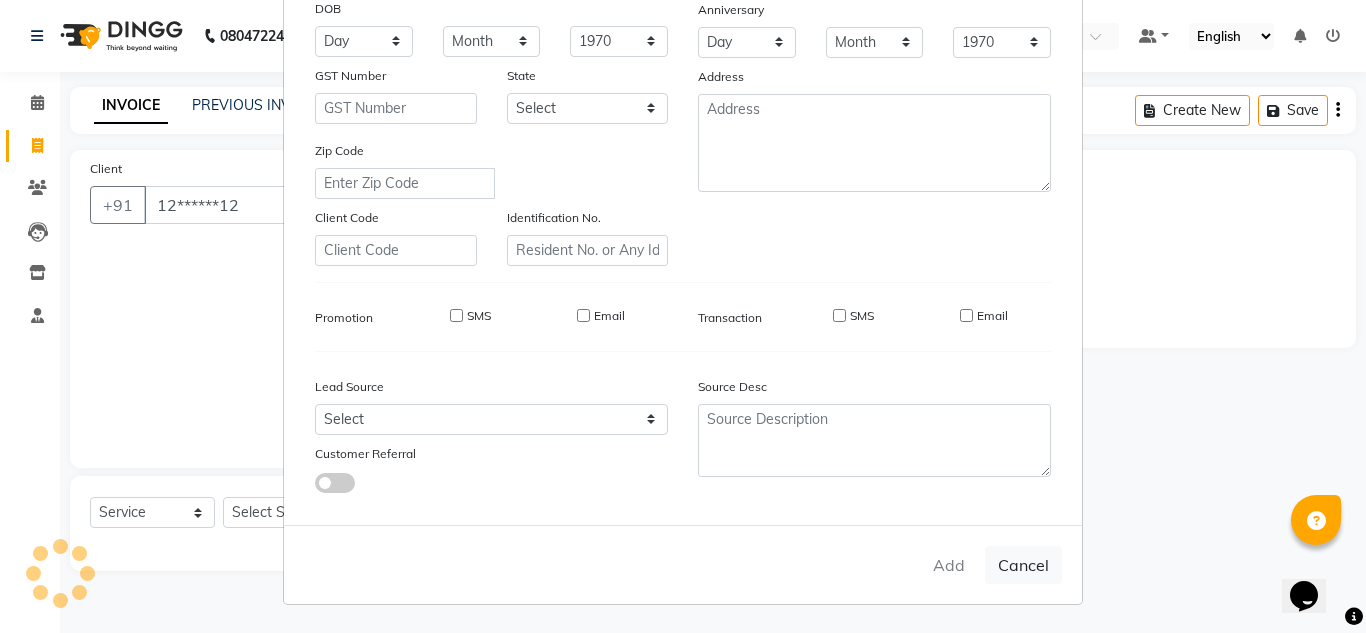 select 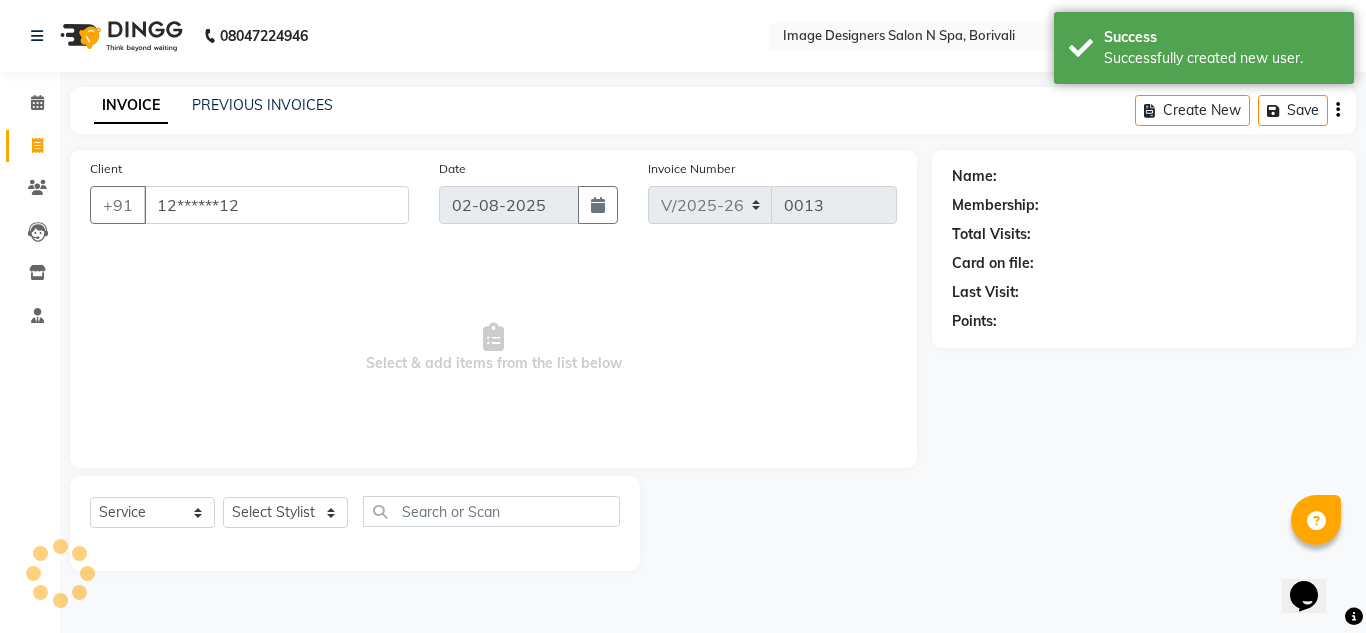 select on "1: Object" 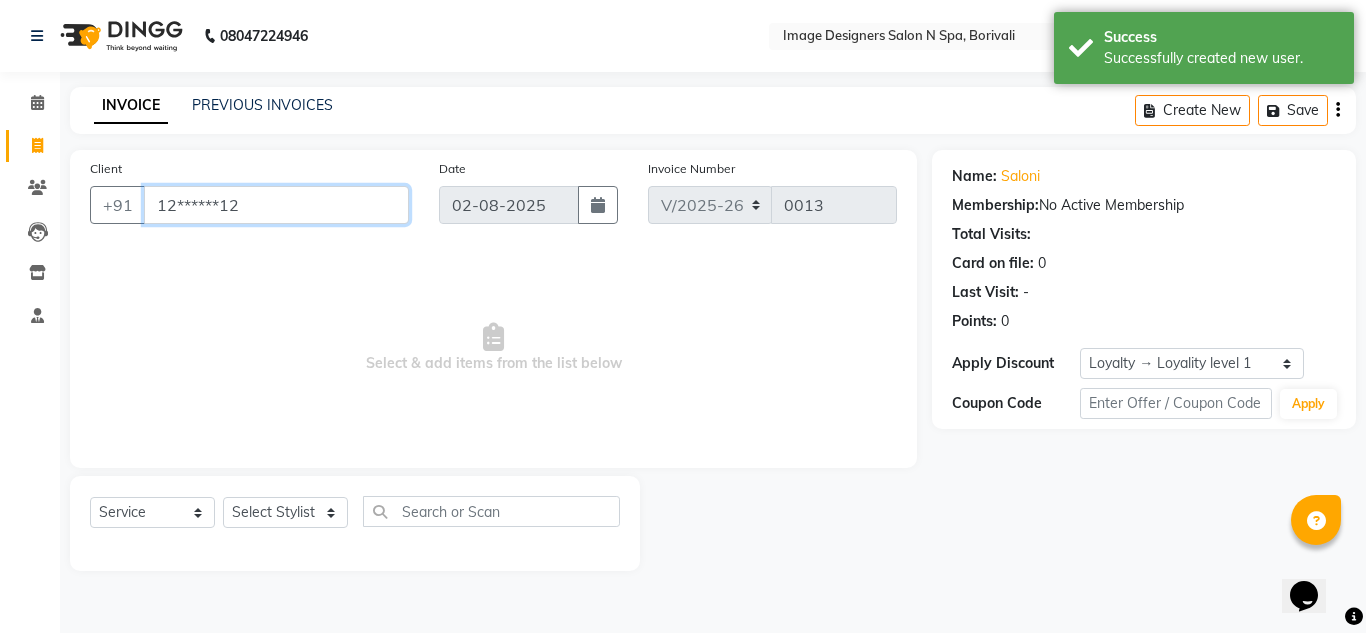click on "12******12" at bounding box center [276, 205] 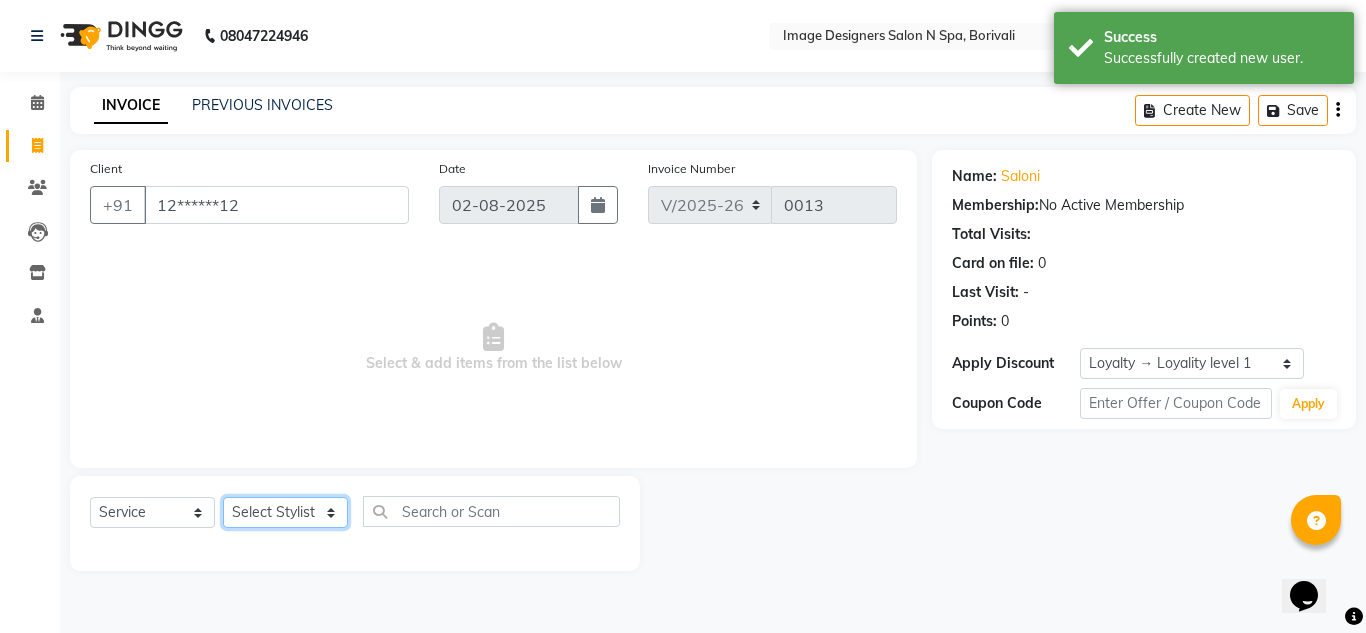 click on "Select Stylist Jyotsna Sarita Shraddha" 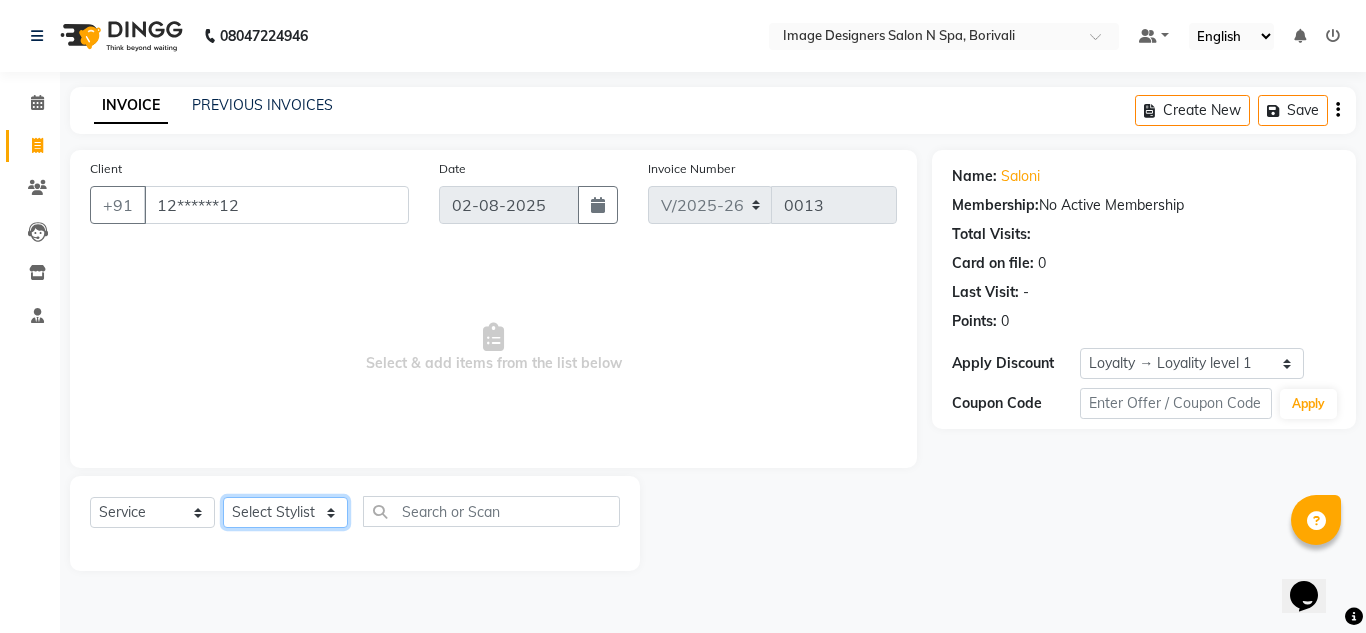 select on "86238" 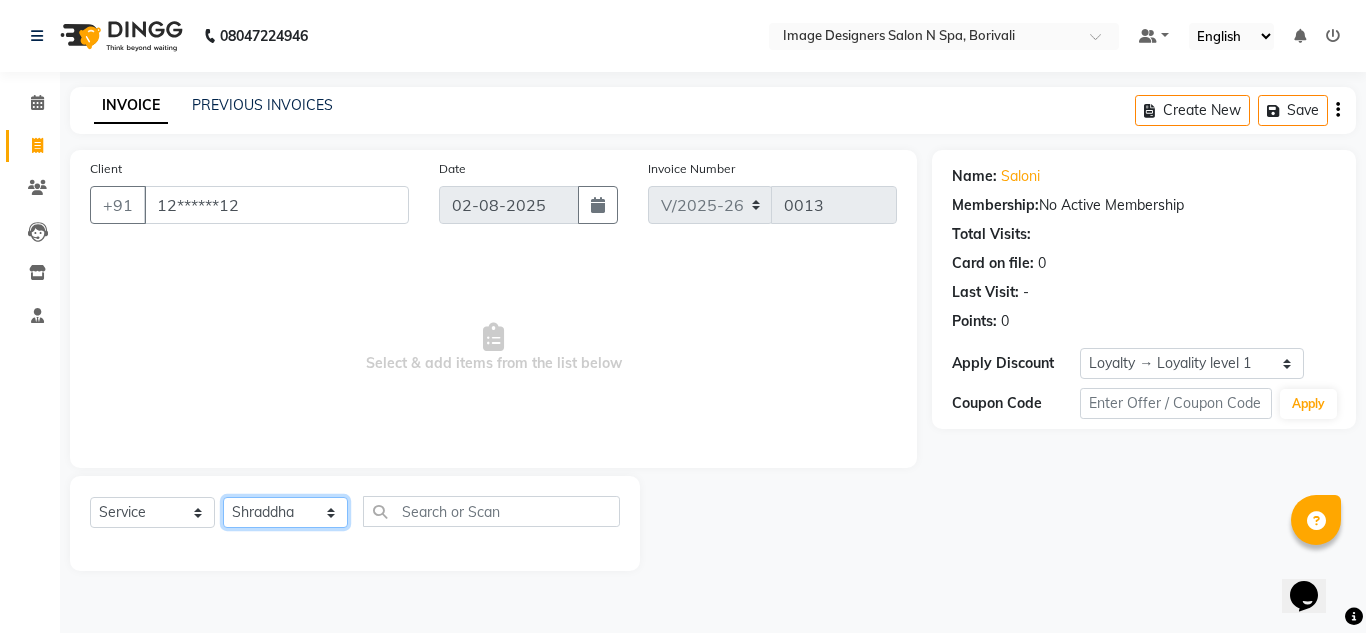 click on "Select Stylist Jyotsna Sarita Shraddha" 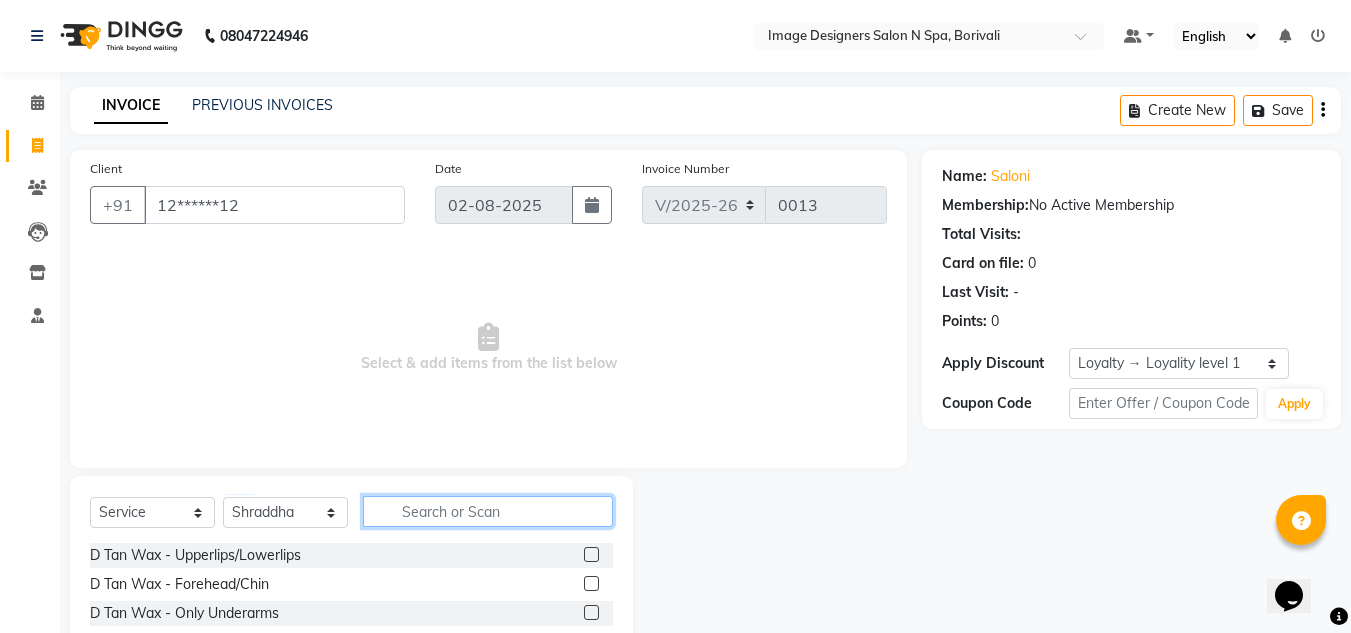 click 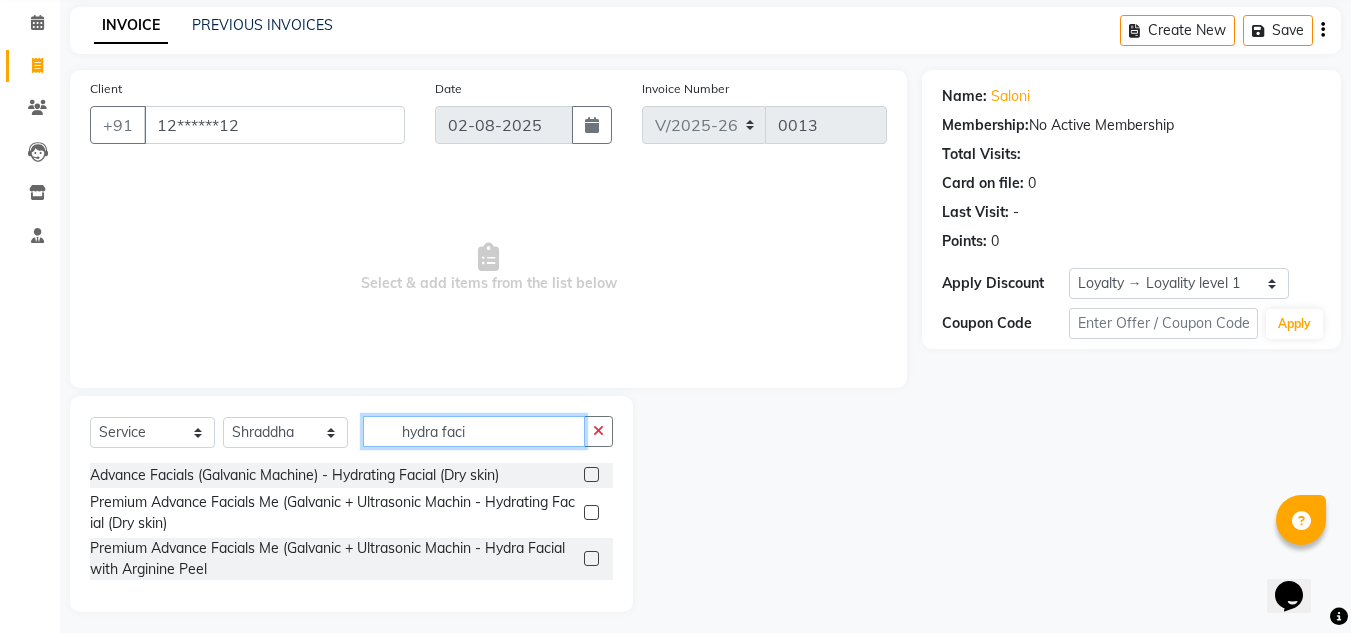scroll, scrollTop: 89, scrollLeft: 0, axis: vertical 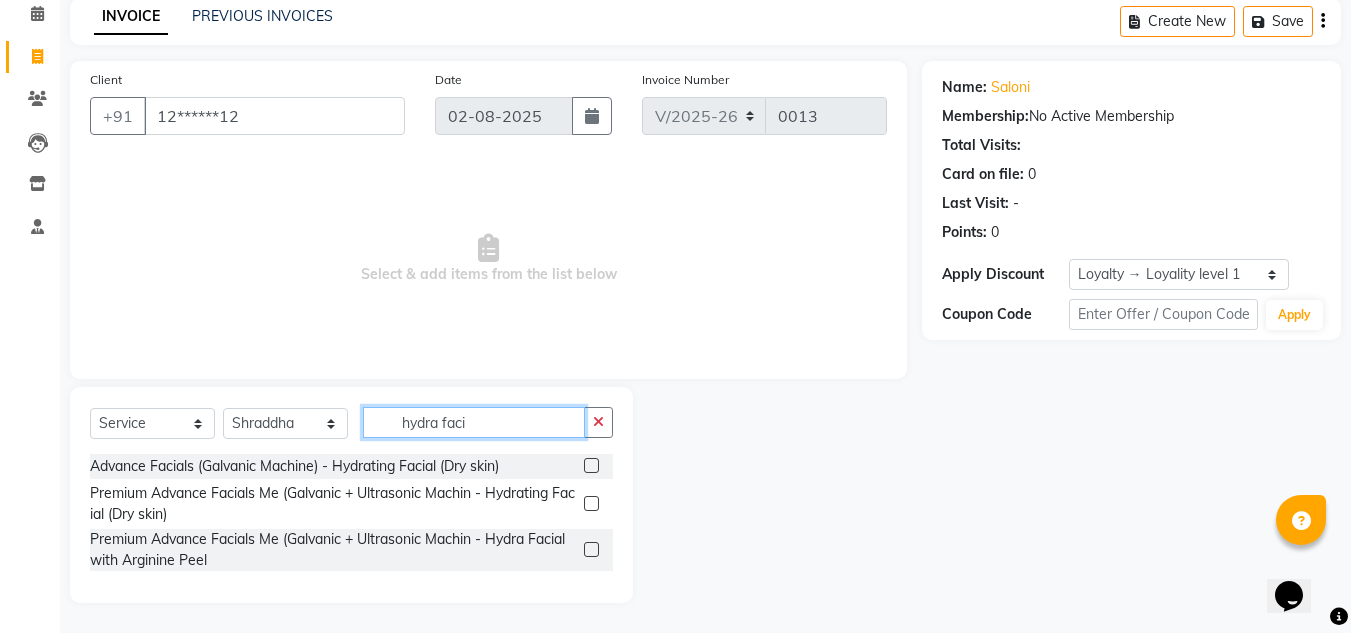 type on "hydra faci" 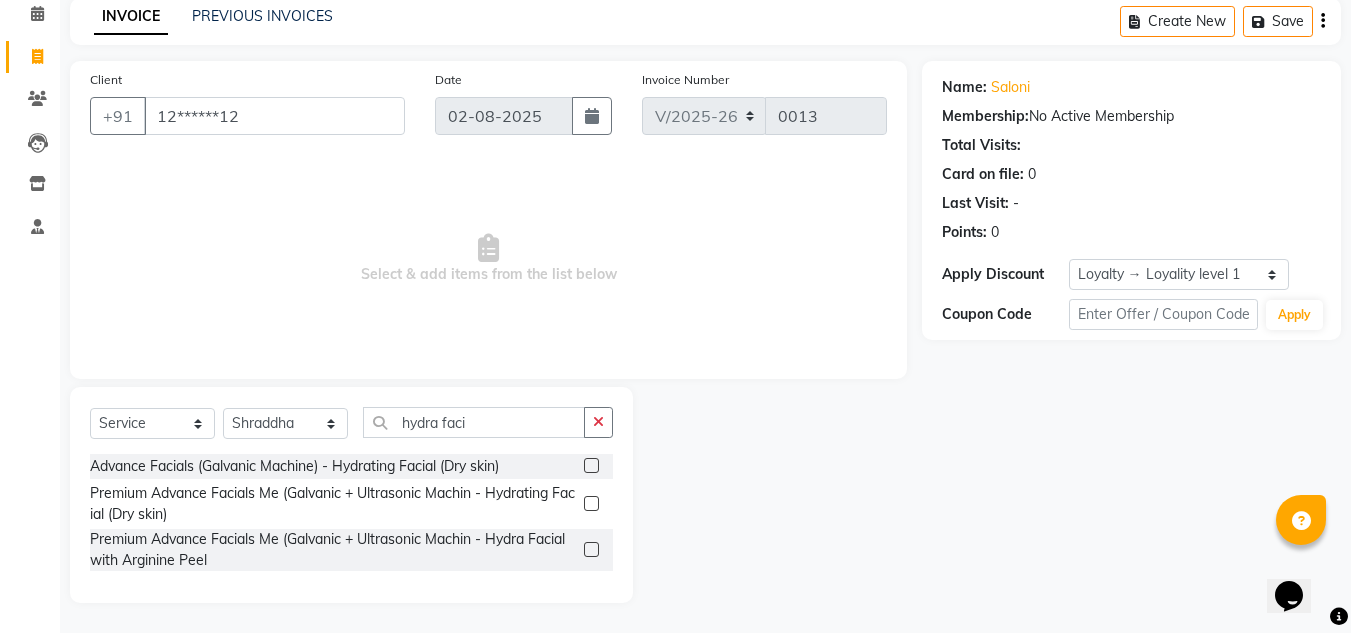 click 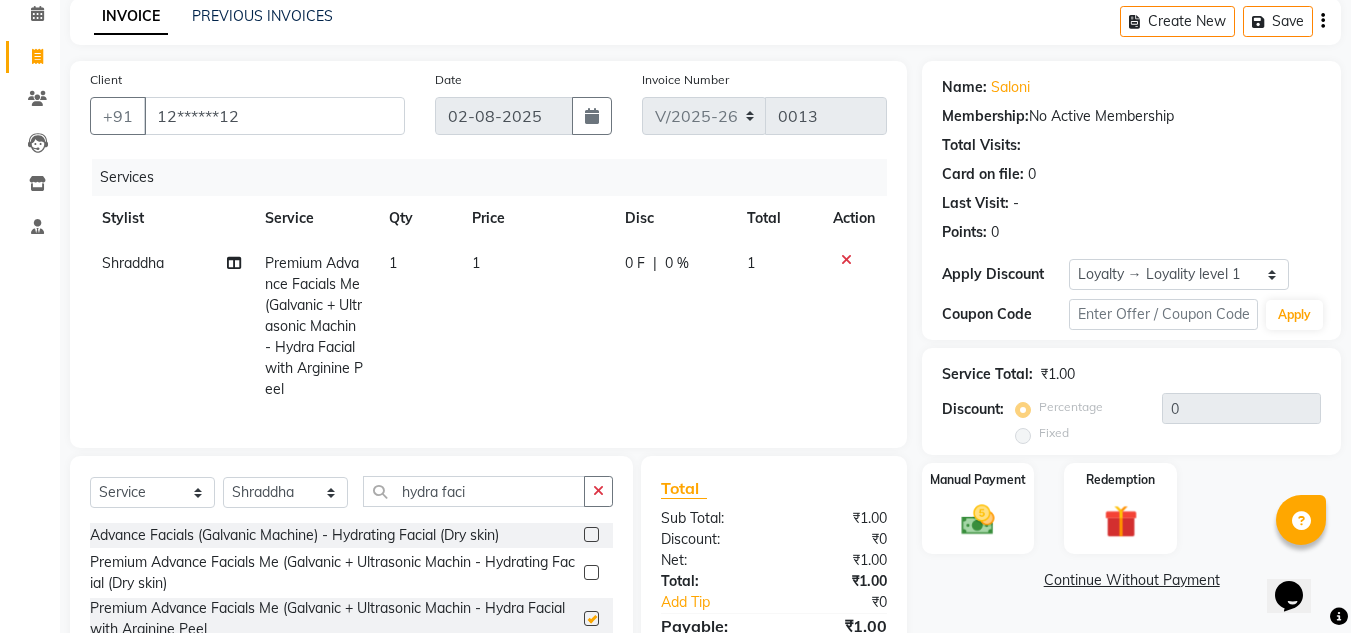 checkbox on "false" 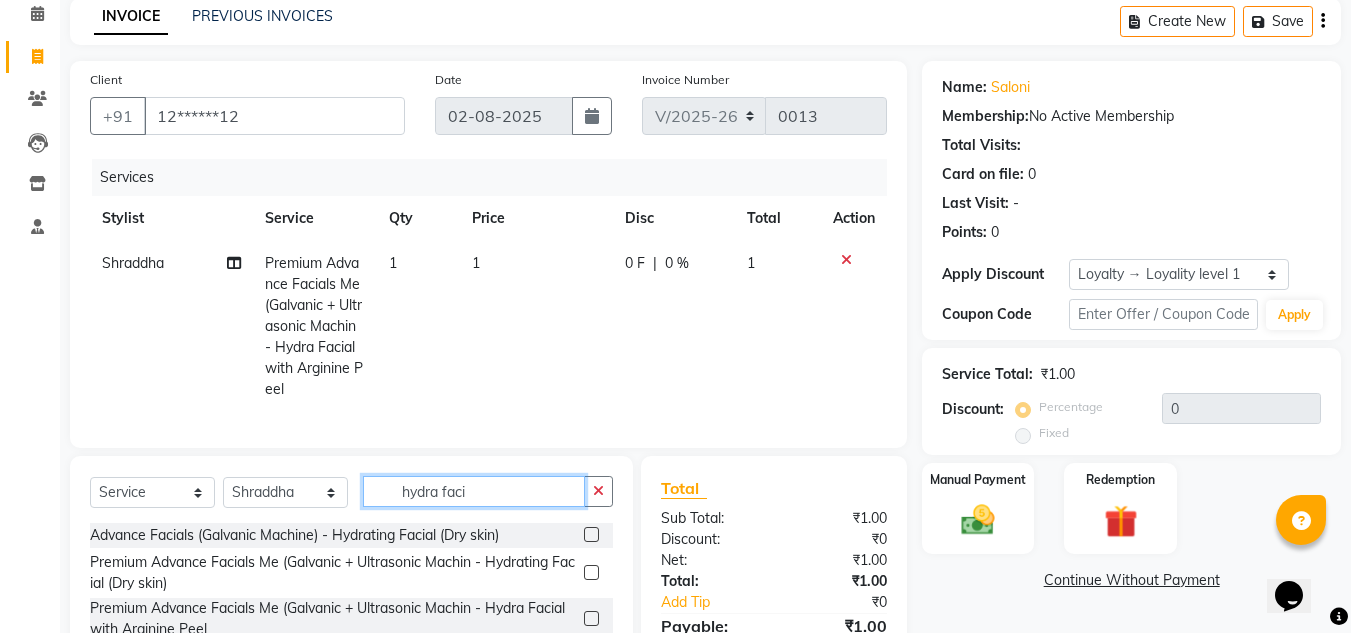 click on "hydra faci" 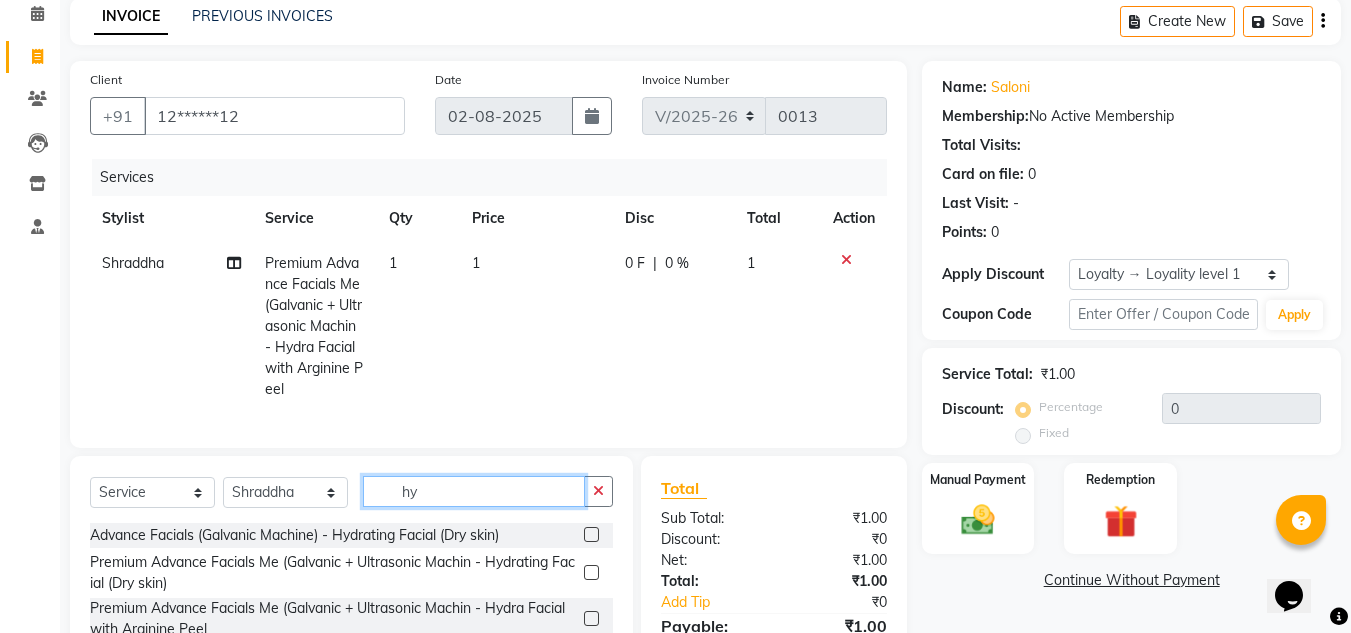 type on "h" 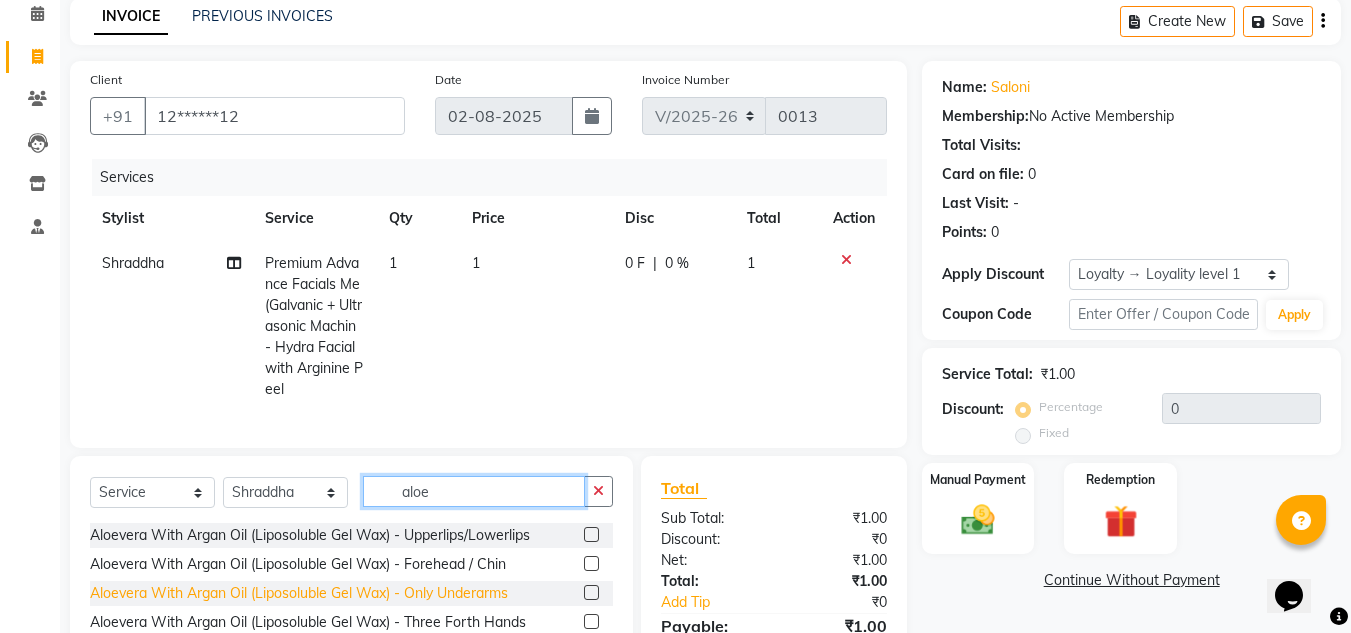 type on "aloe" 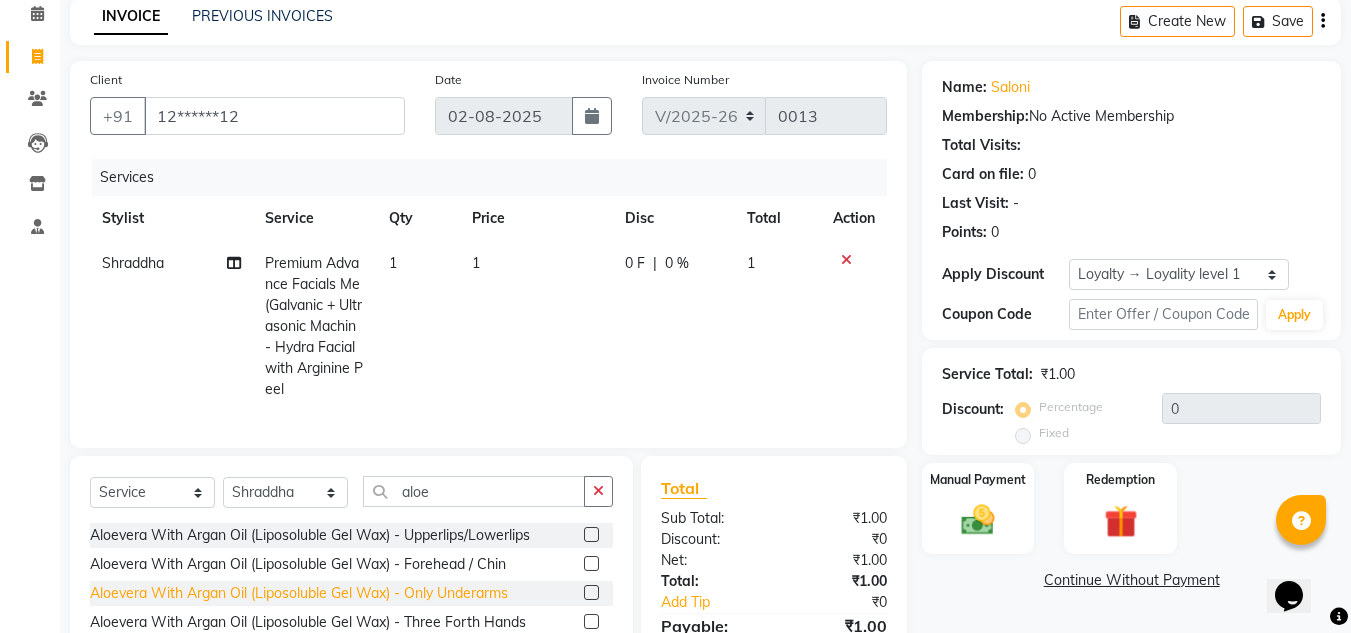 click on "Aloevera With Argan Oil (Liposoluble Gel Wax) - Only Underarms" 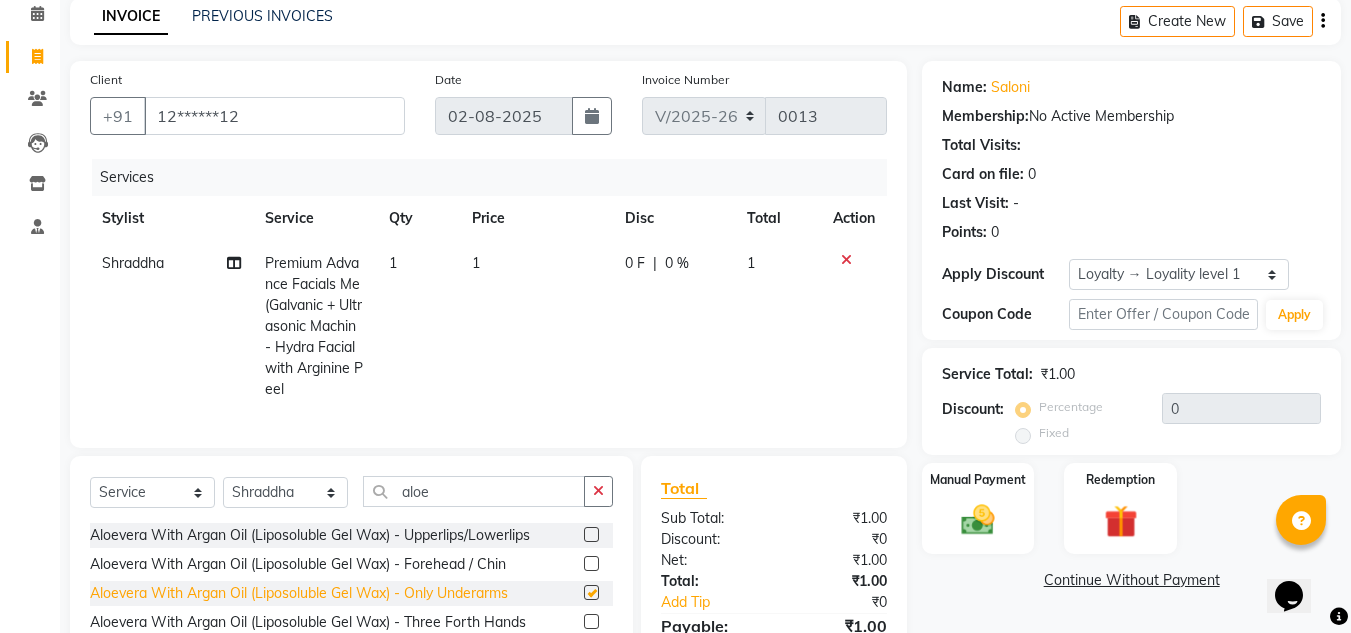 checkbox on "false" 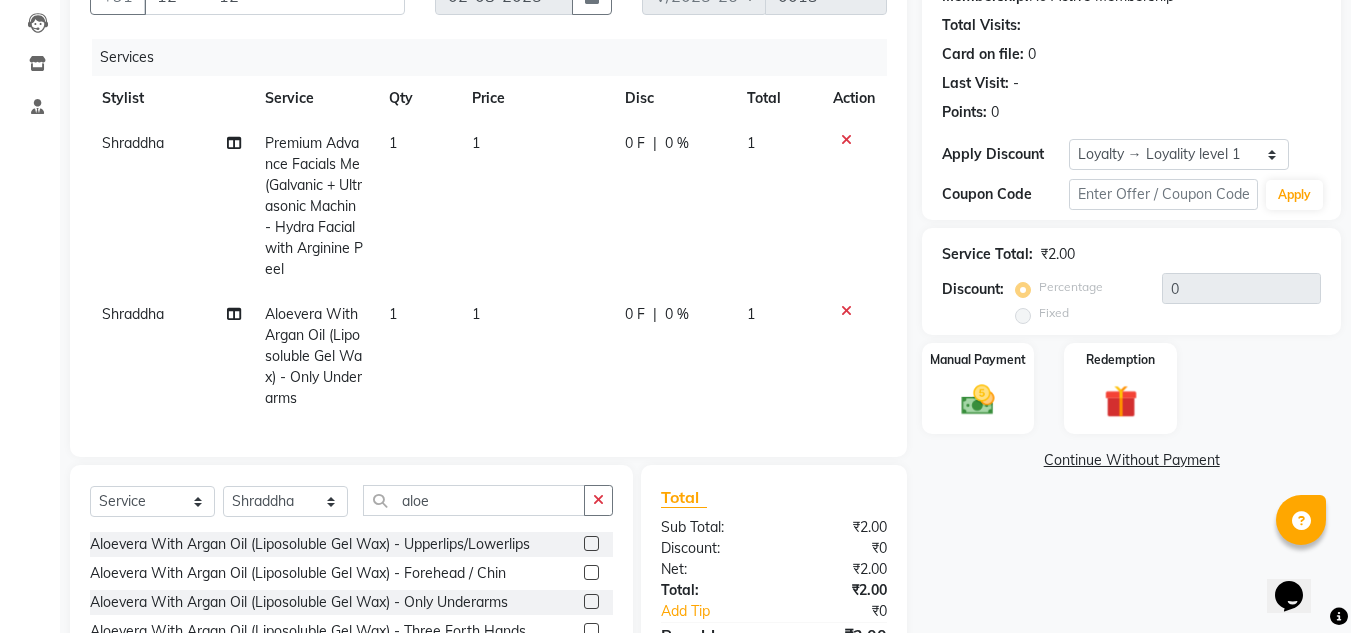 scroll, scrollTop: 249, scrollLeft: 0, axis: vertical 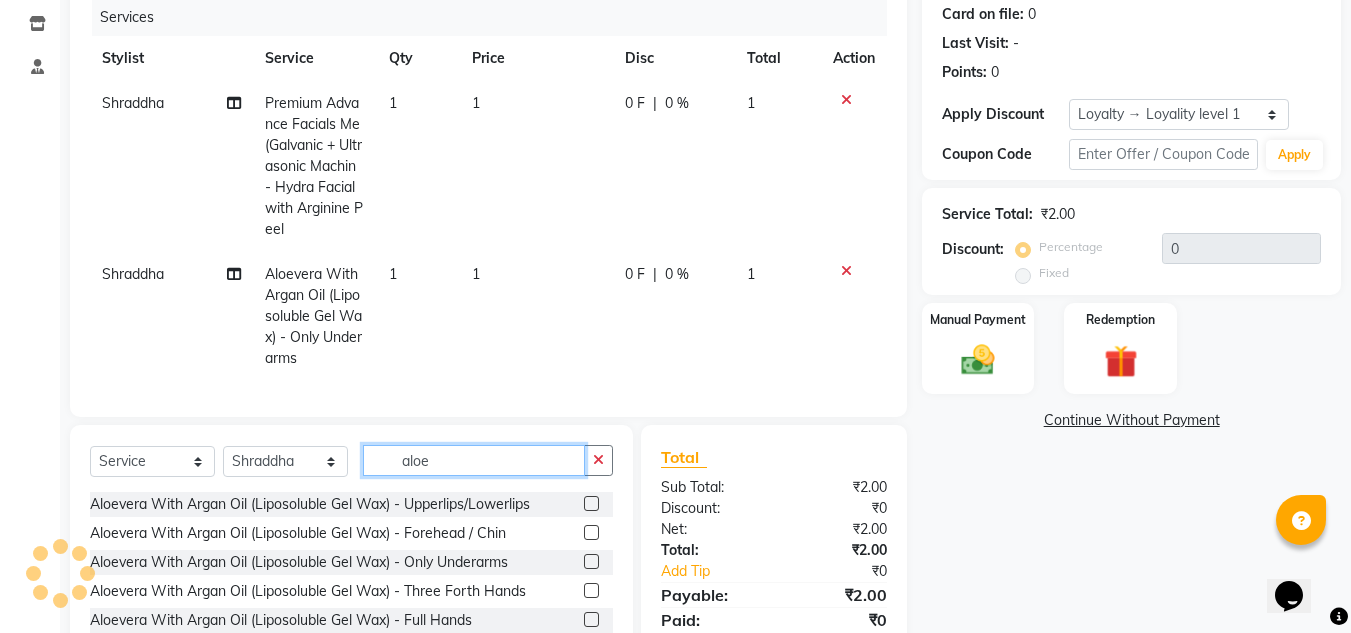 click on "aloe" 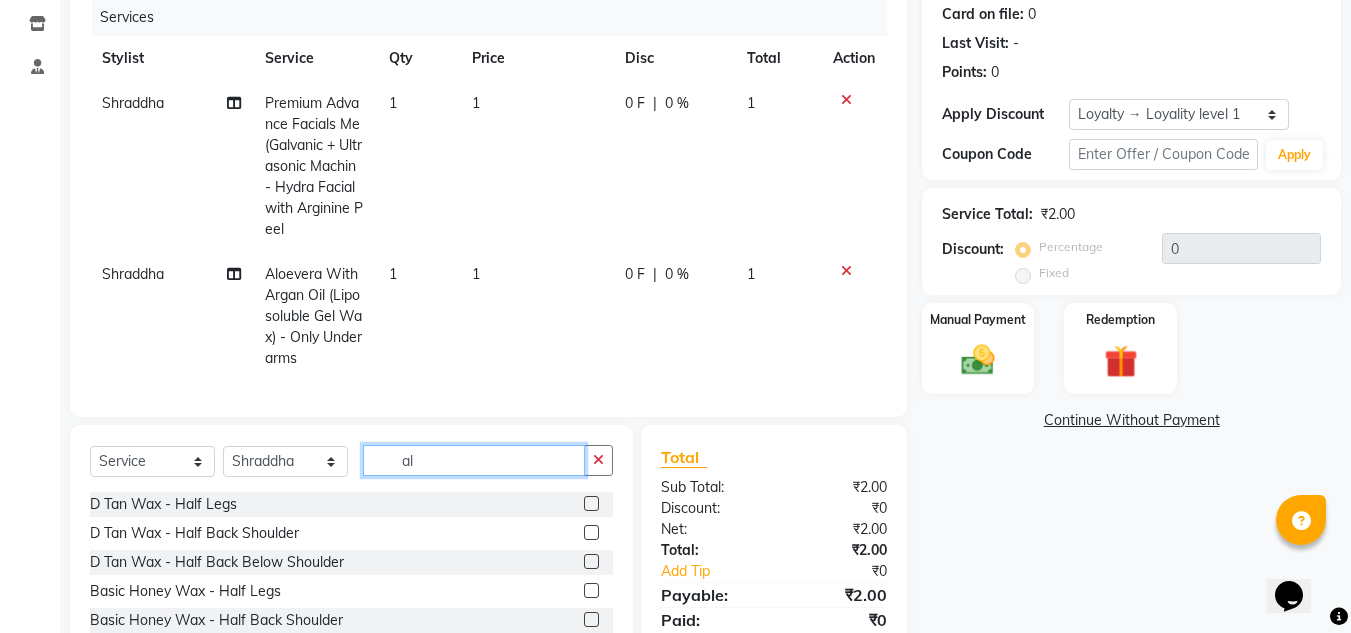 type on "a" 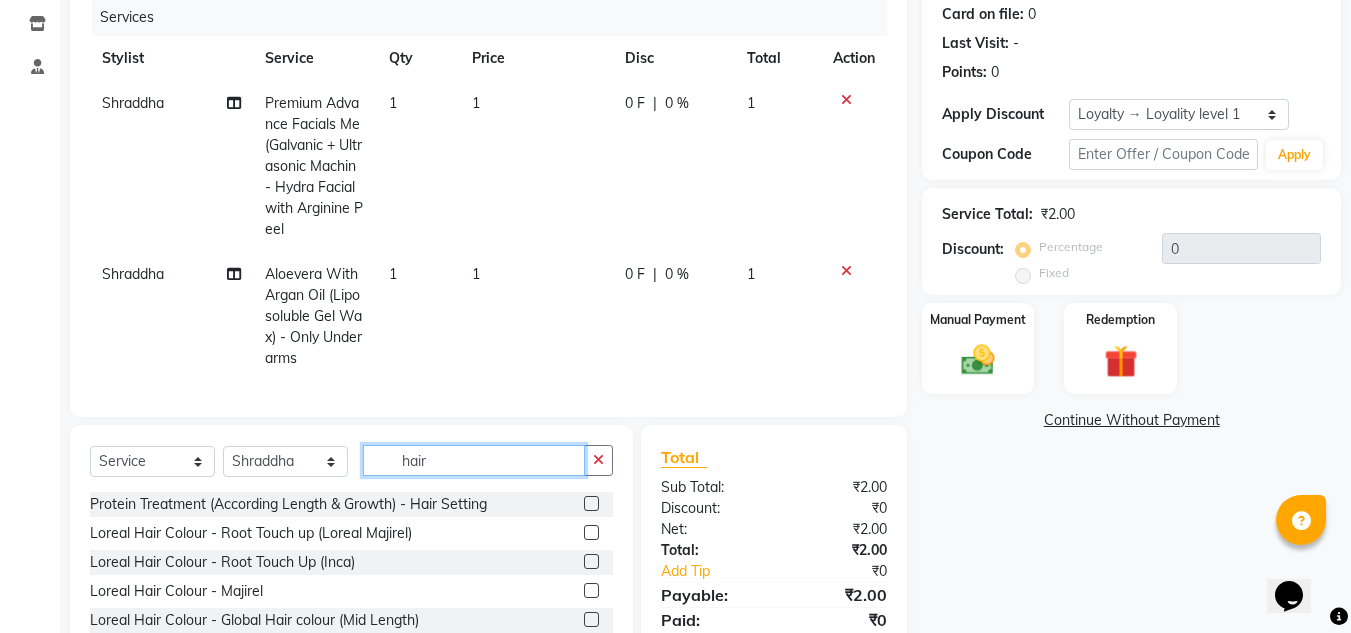 type on "hair" 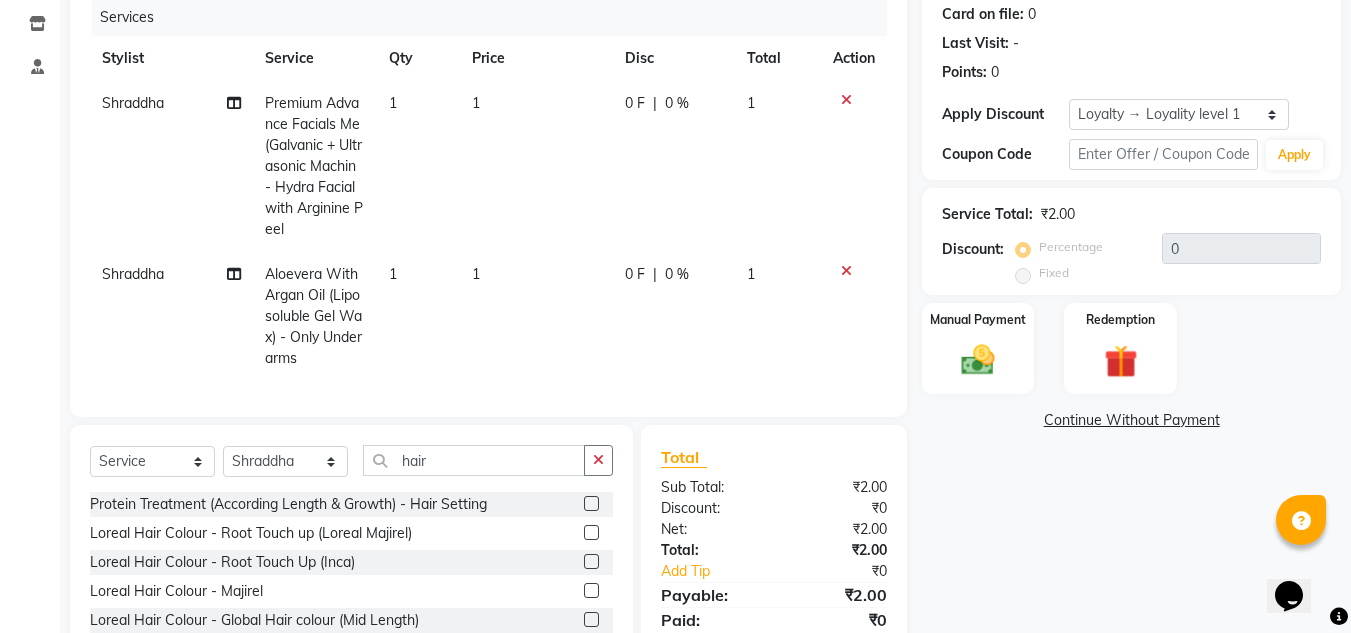 click 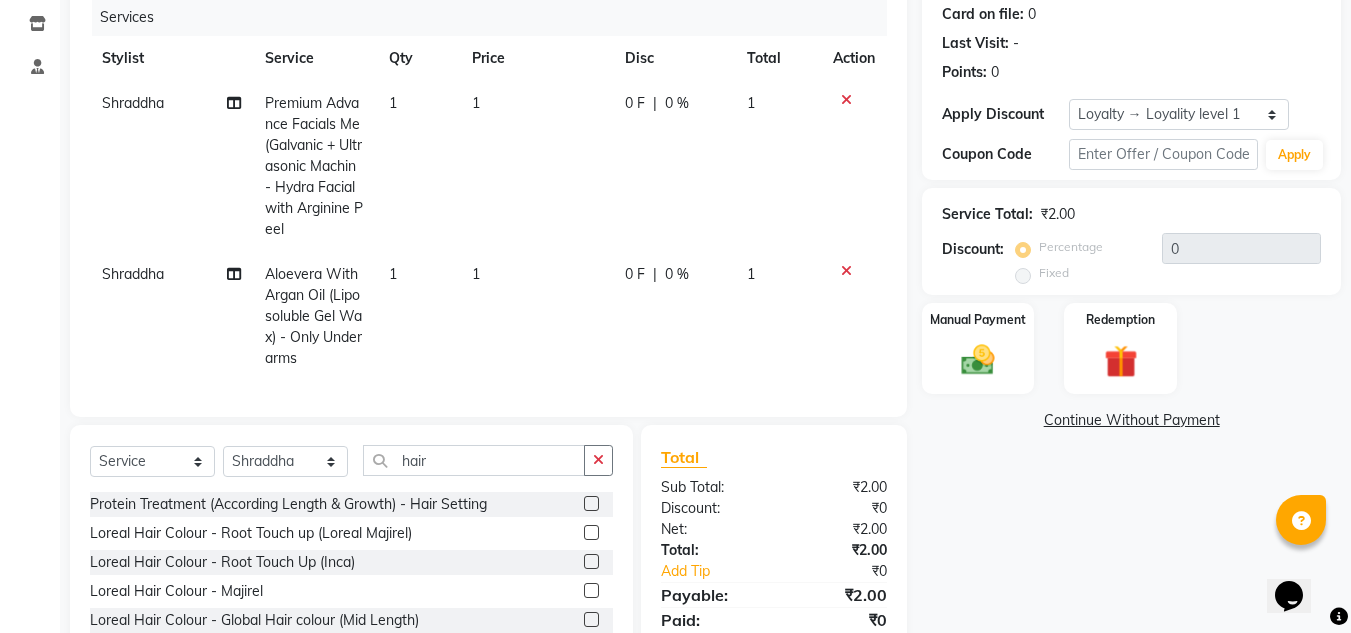 click at bounding box center (590, 533) 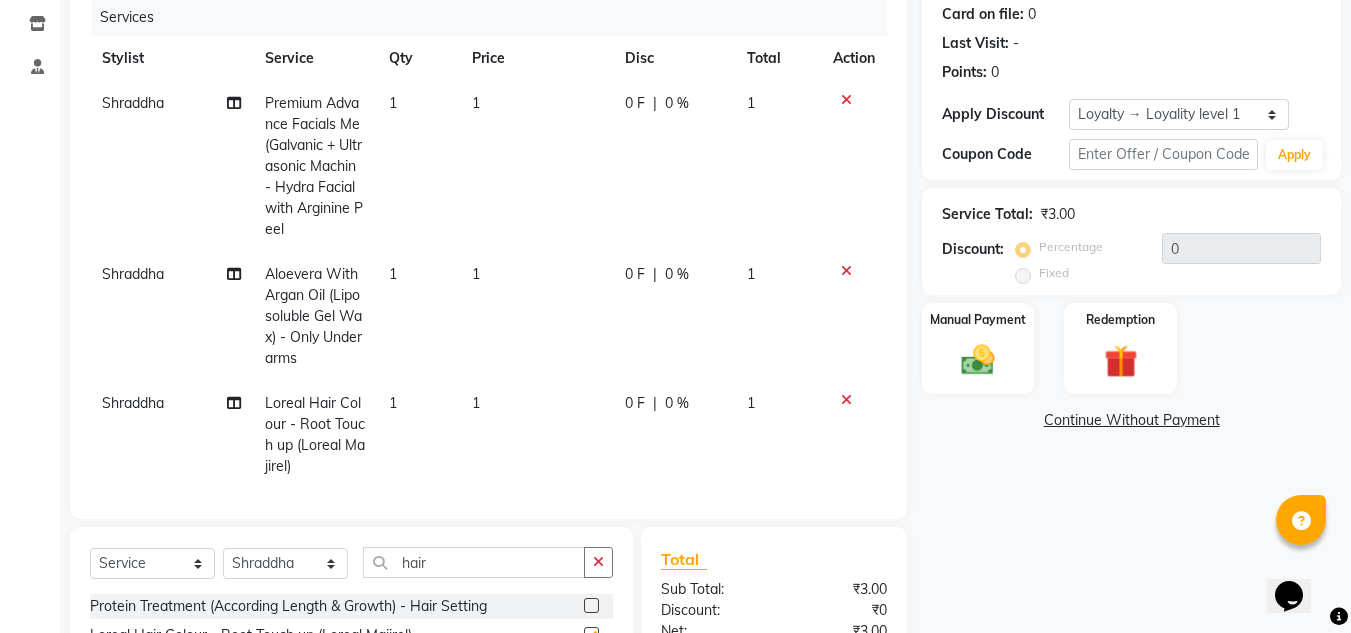 checkbox on "false" 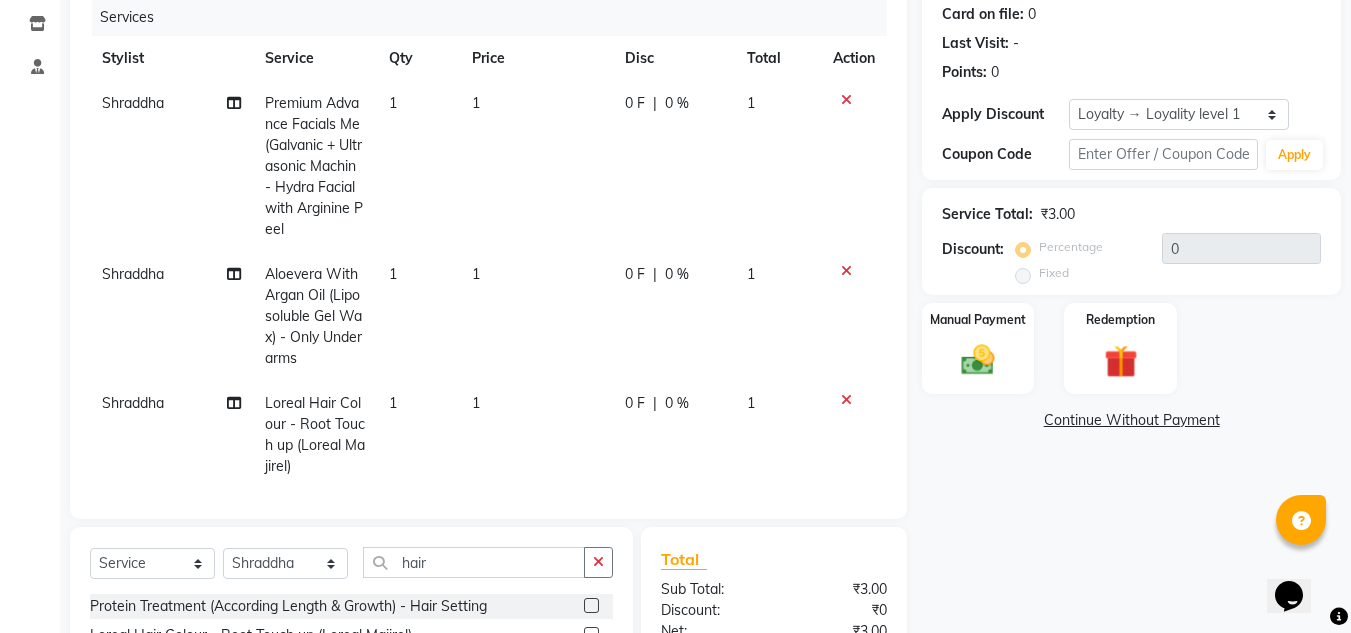 click on "0 F" 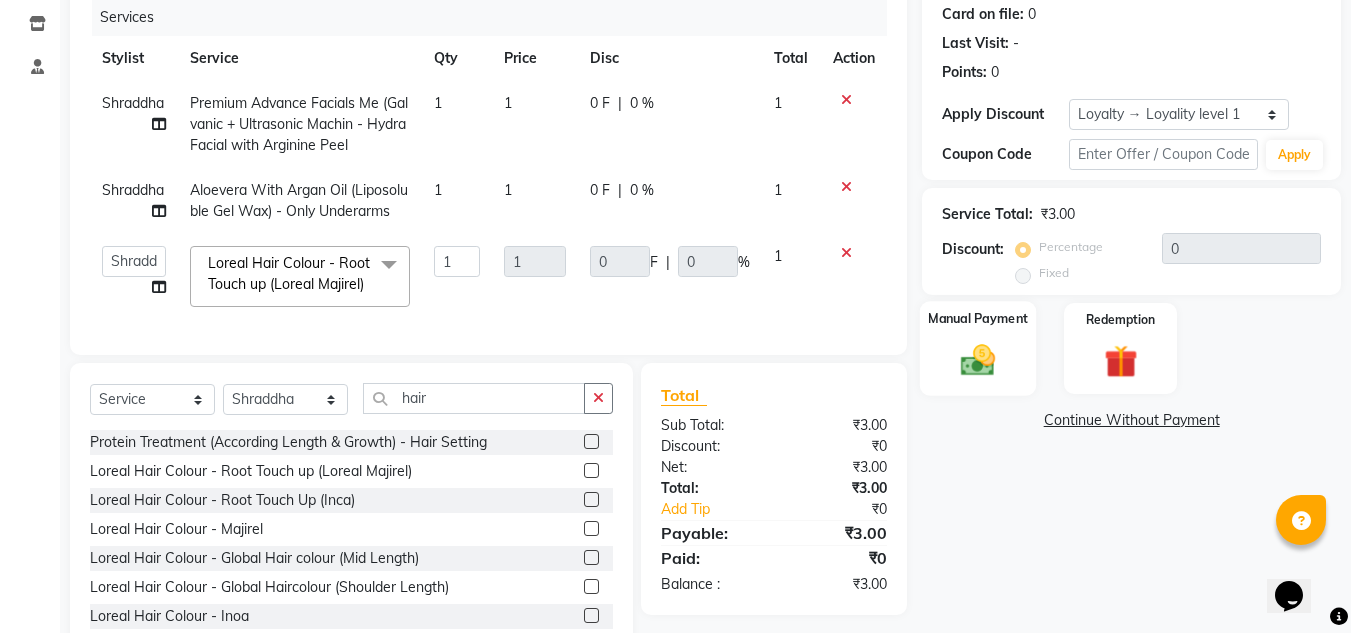 click 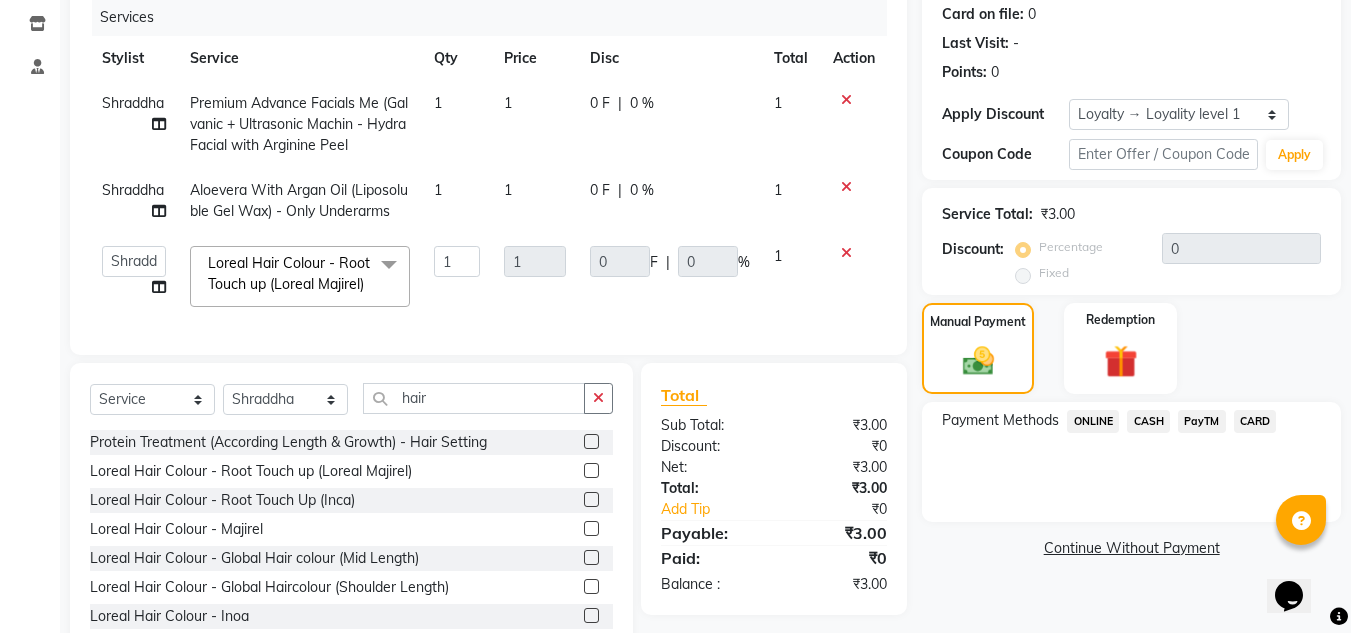 click on "CASH" 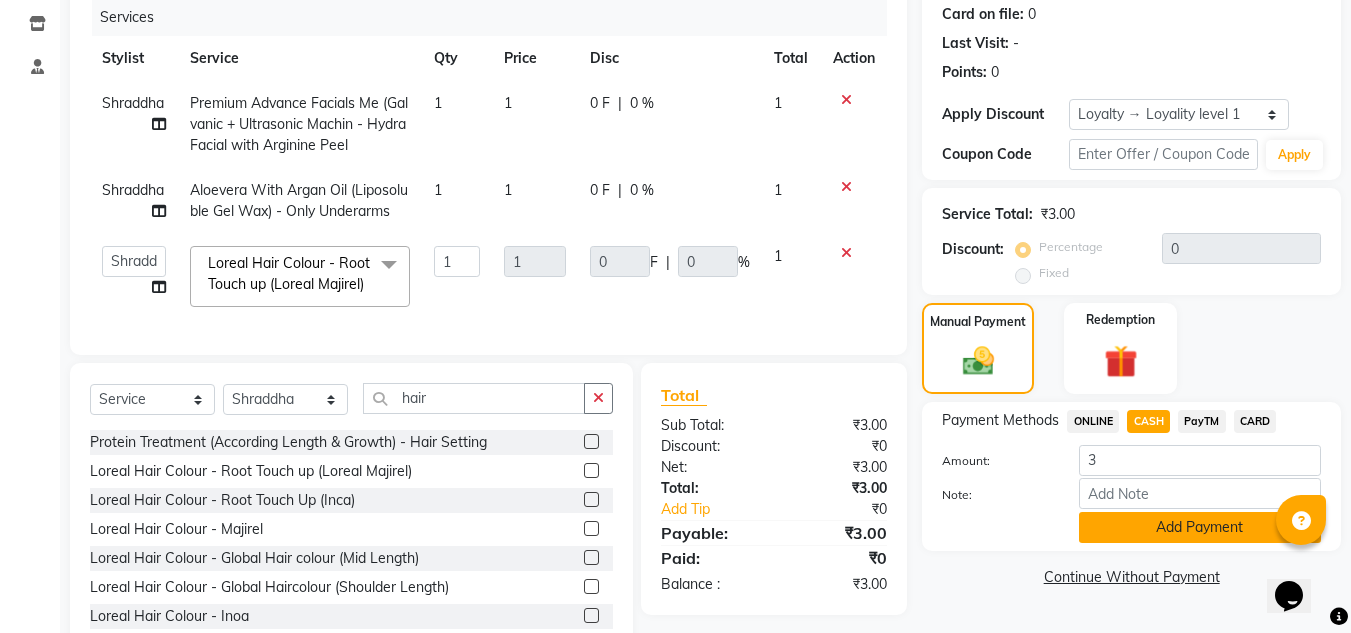 click on "Add Payment" 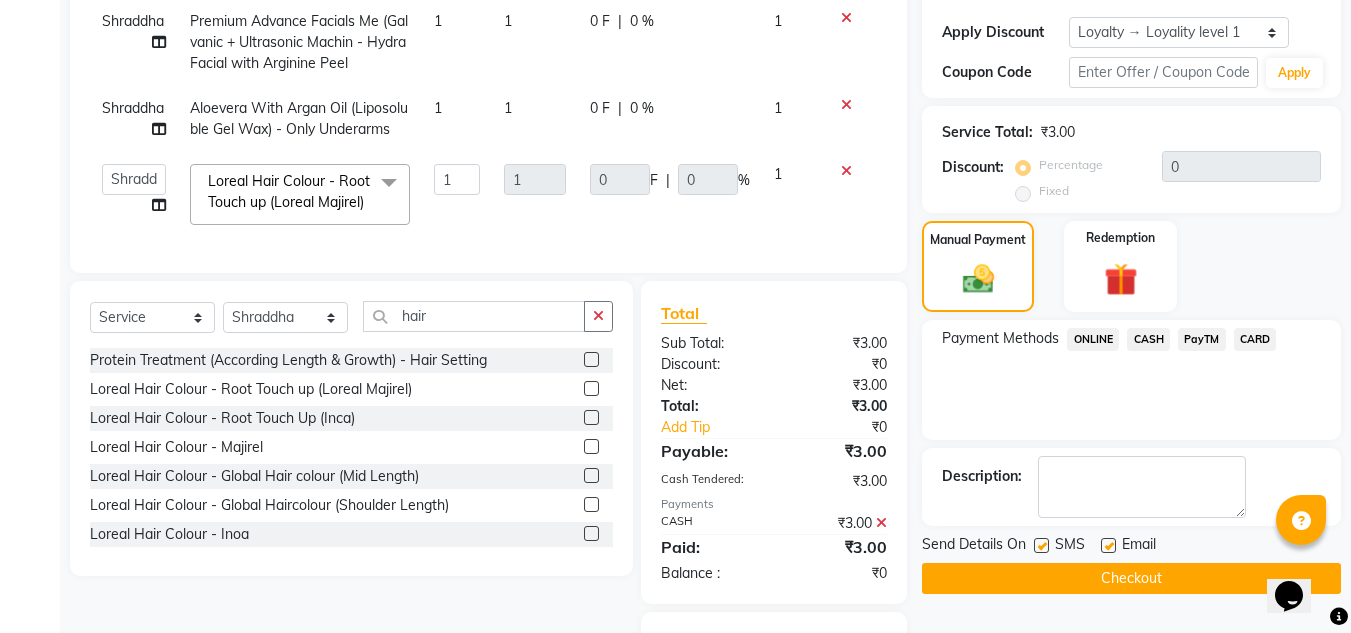 scroll, scrollTop: 369, scrollLeft: 0, axis: vertical 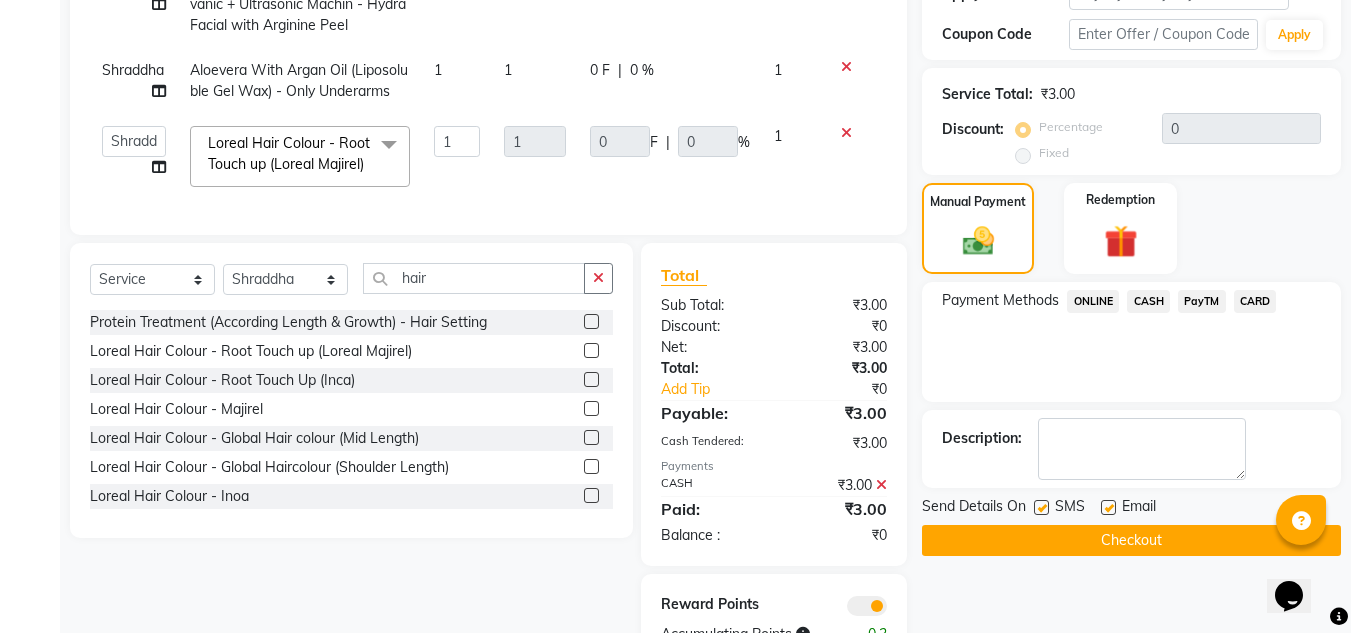 click on "Checkout" 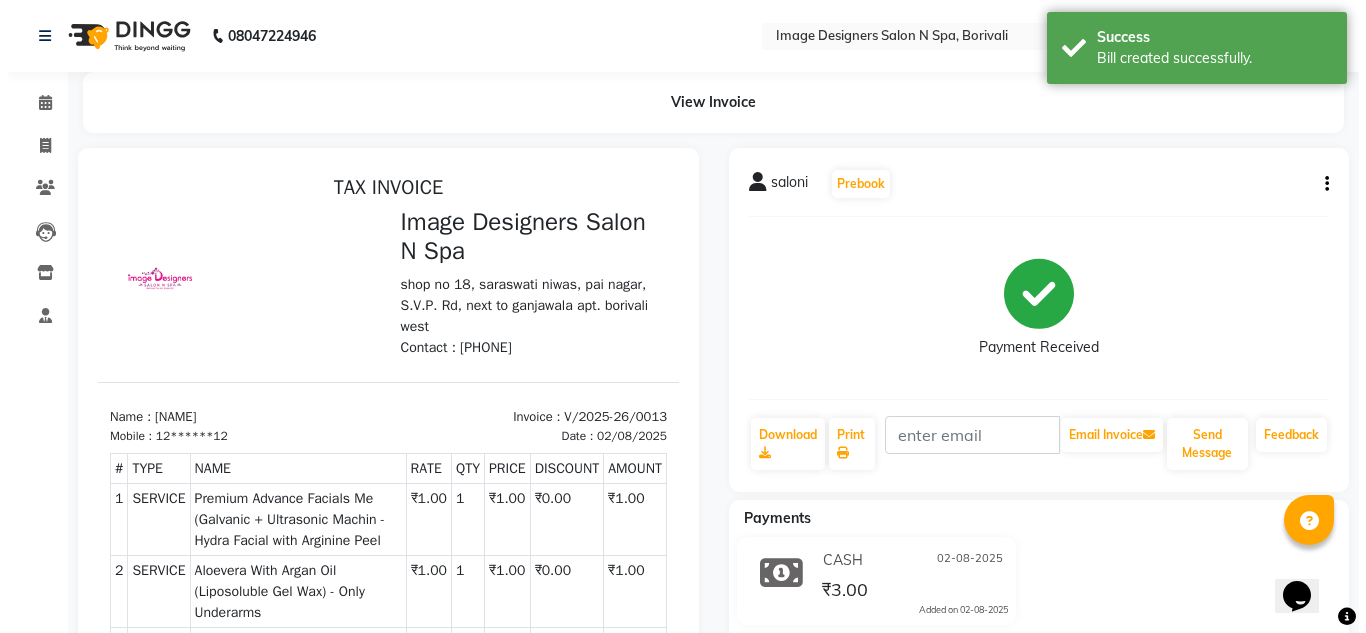 scroll, scrollTop: 0, scrollLeft: 0, axis: both 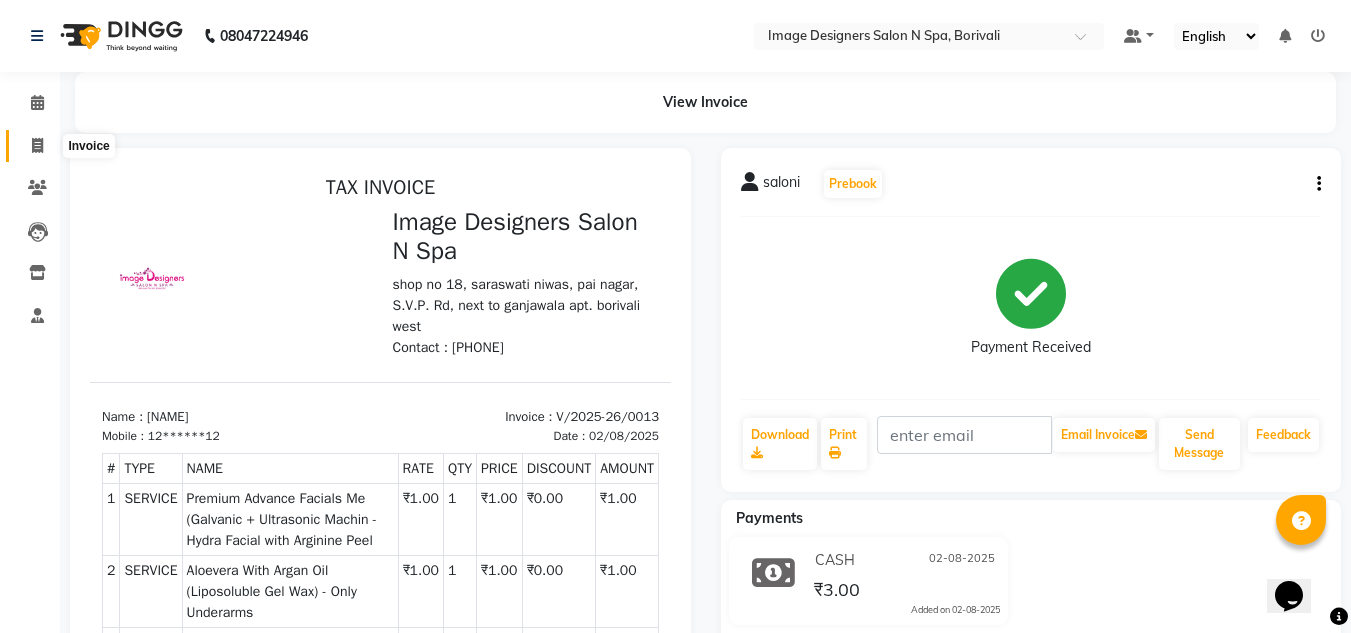 click 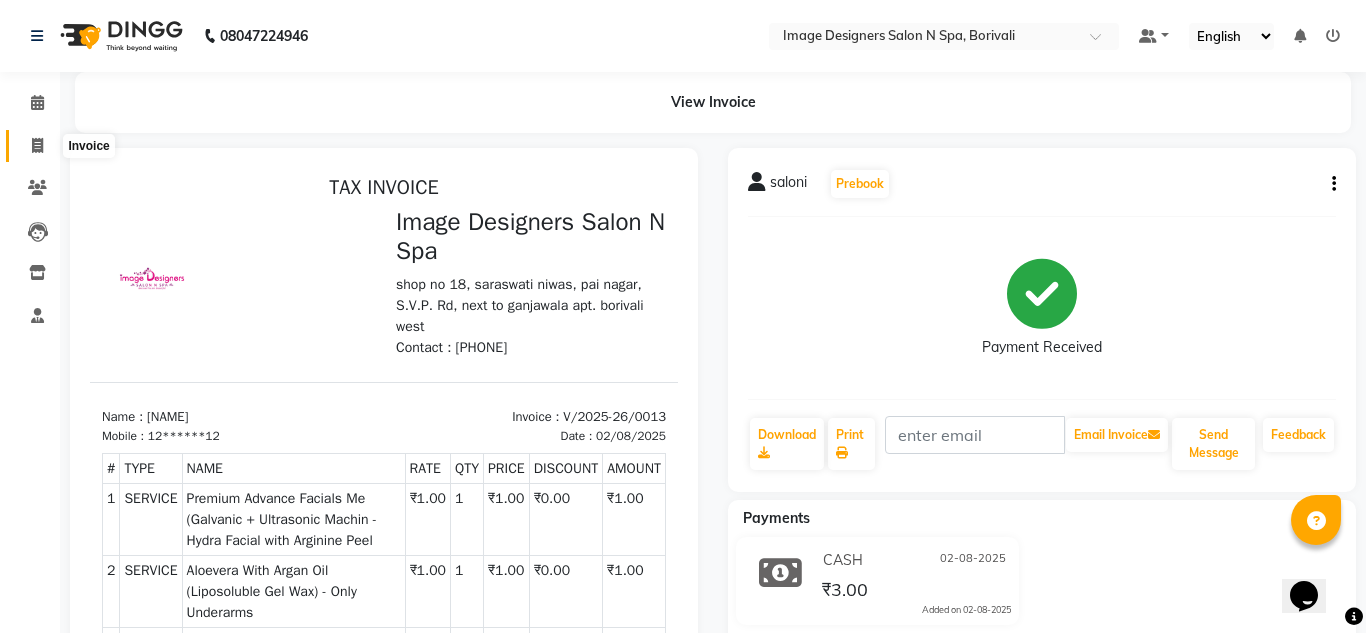 select on "8626" 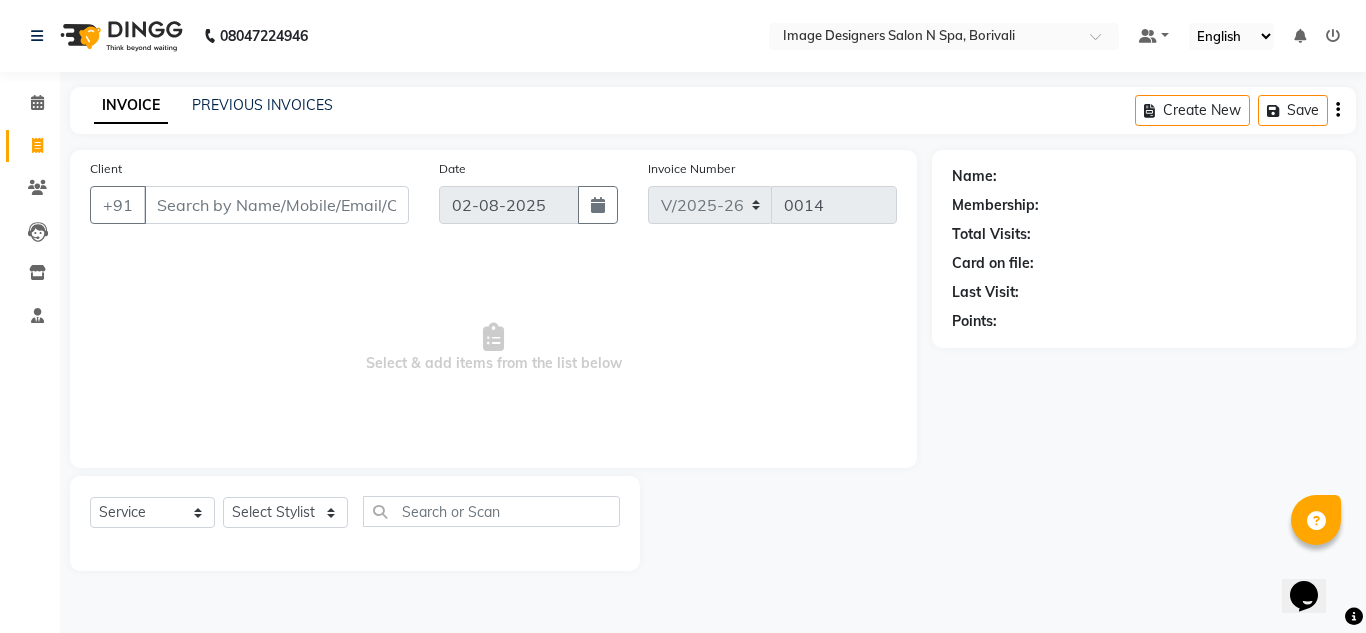 click 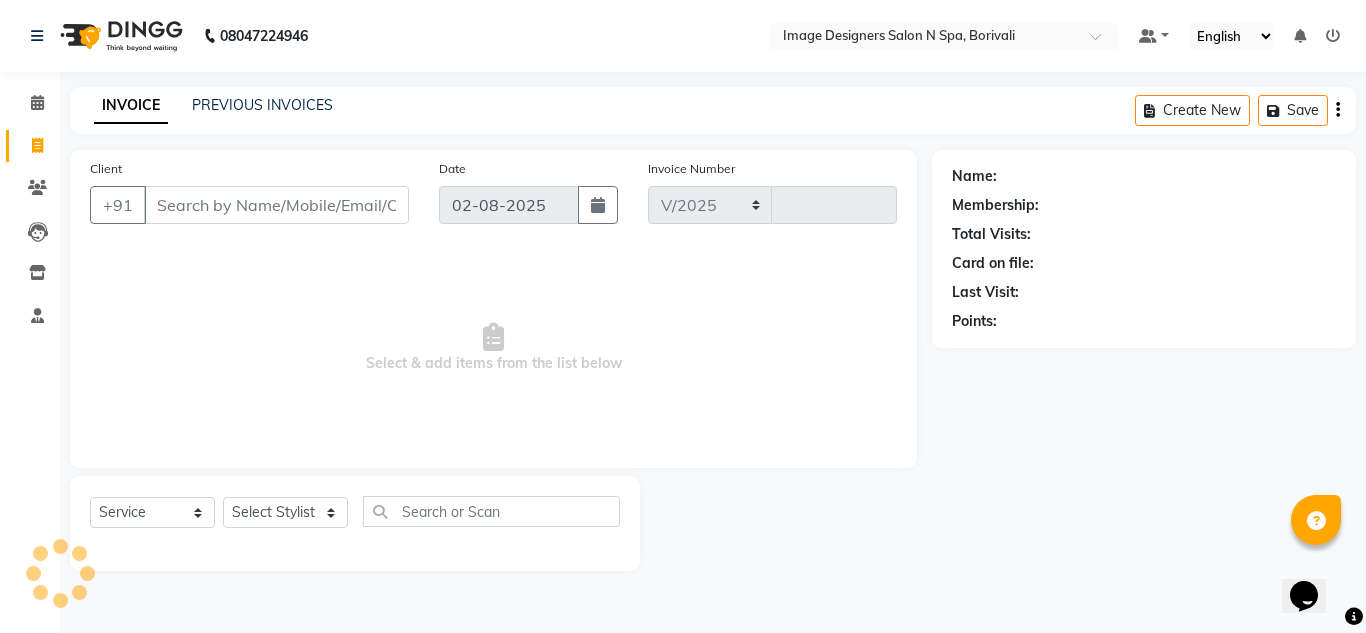 select on "8626" 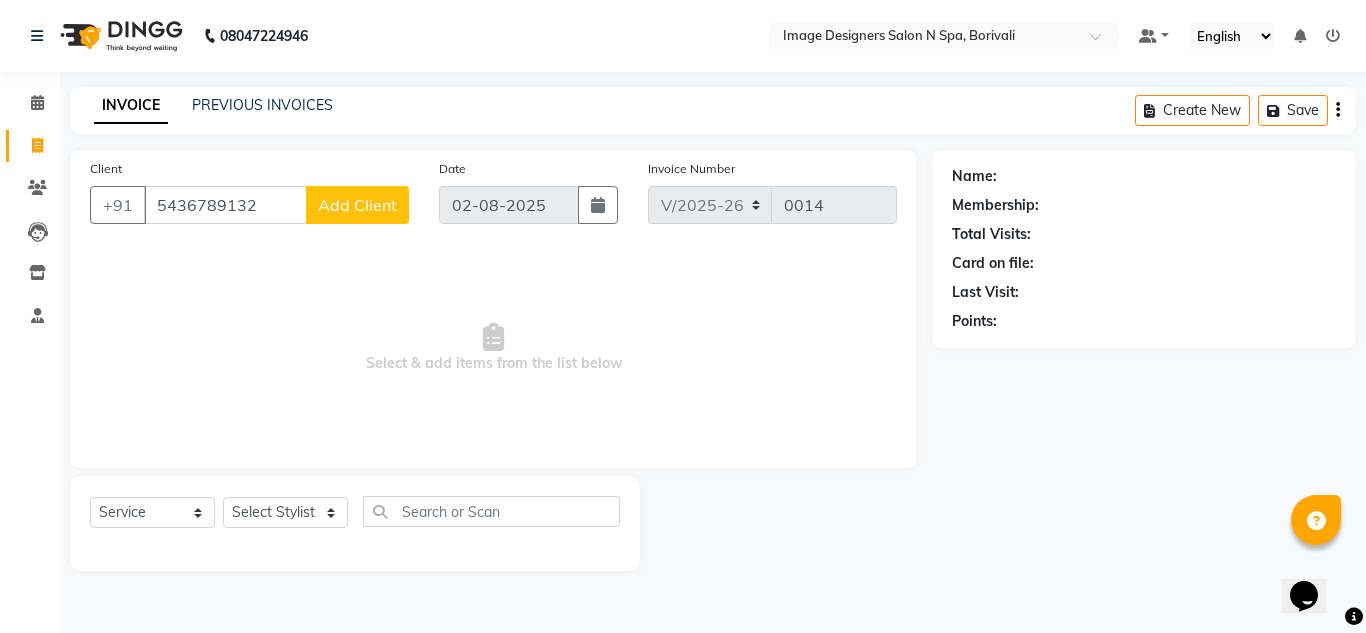 type on "5436789132" 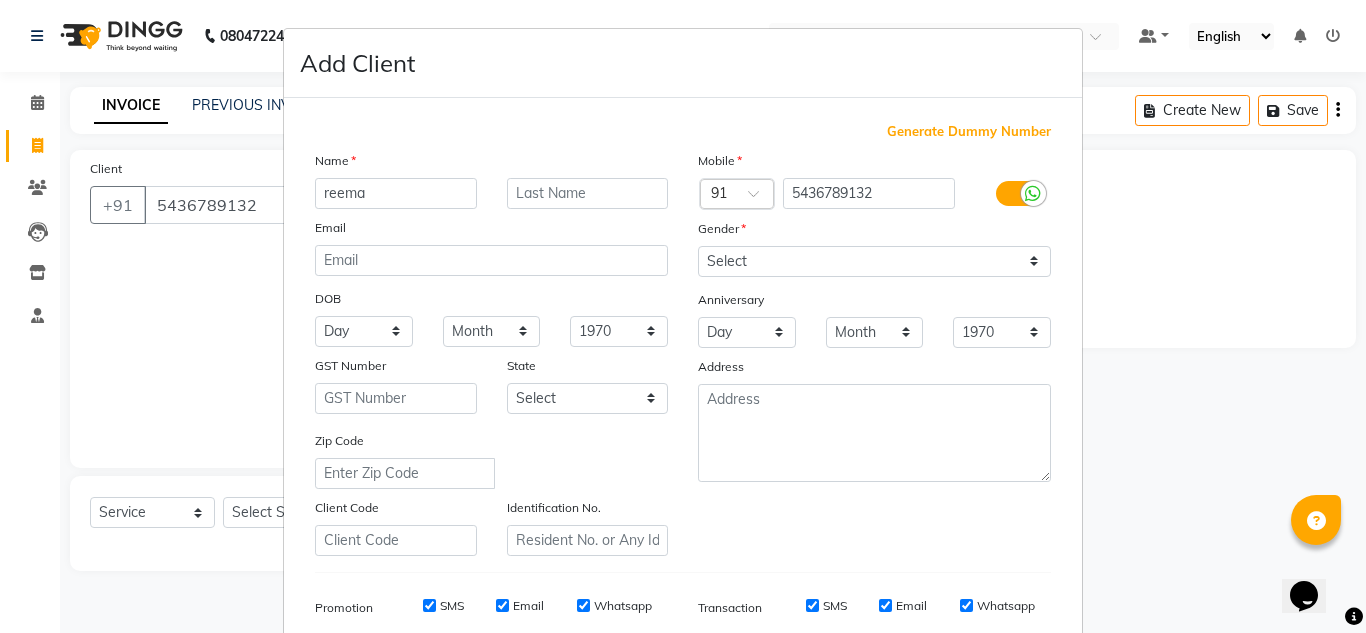 type on "reema" 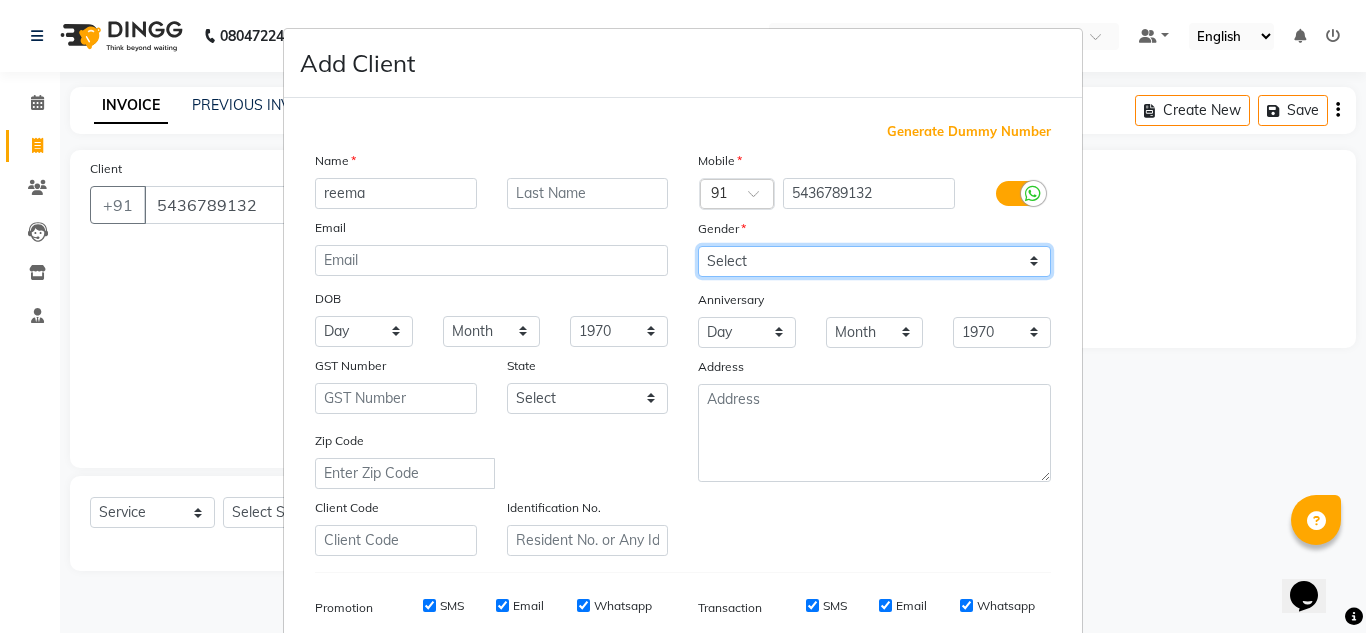 click on "Select Male Female Other Prefer Not To Say" at bounding box center (874, 261) 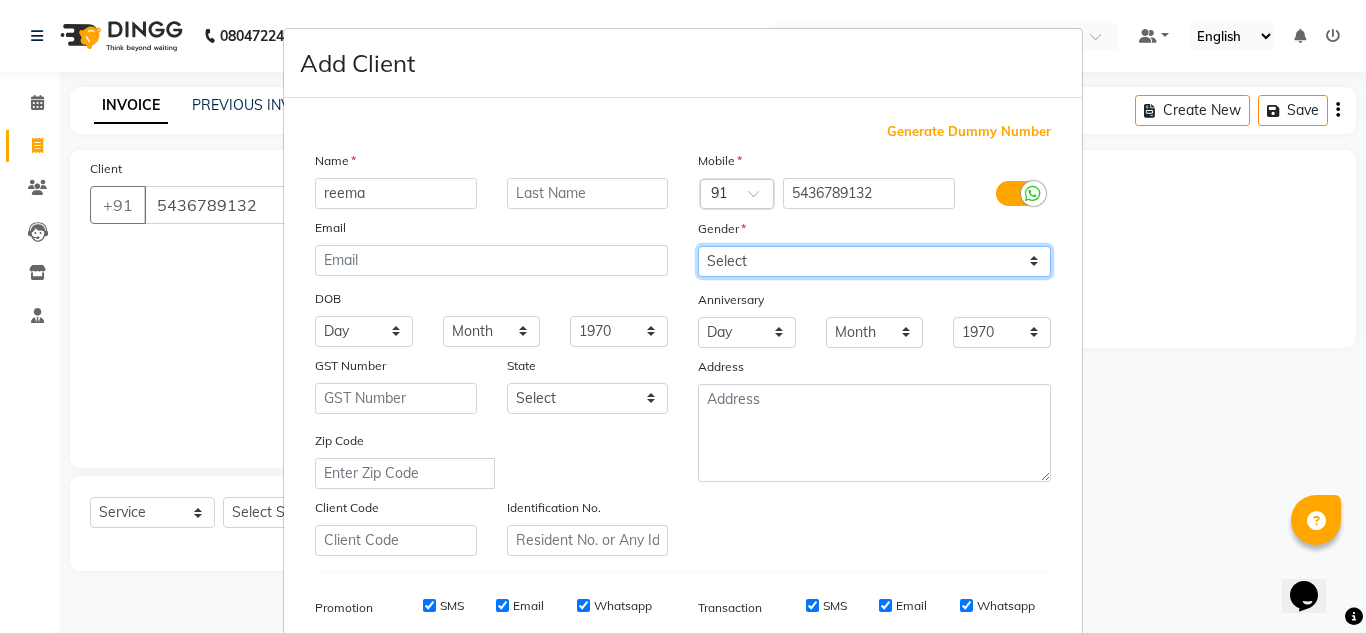 select on "female" 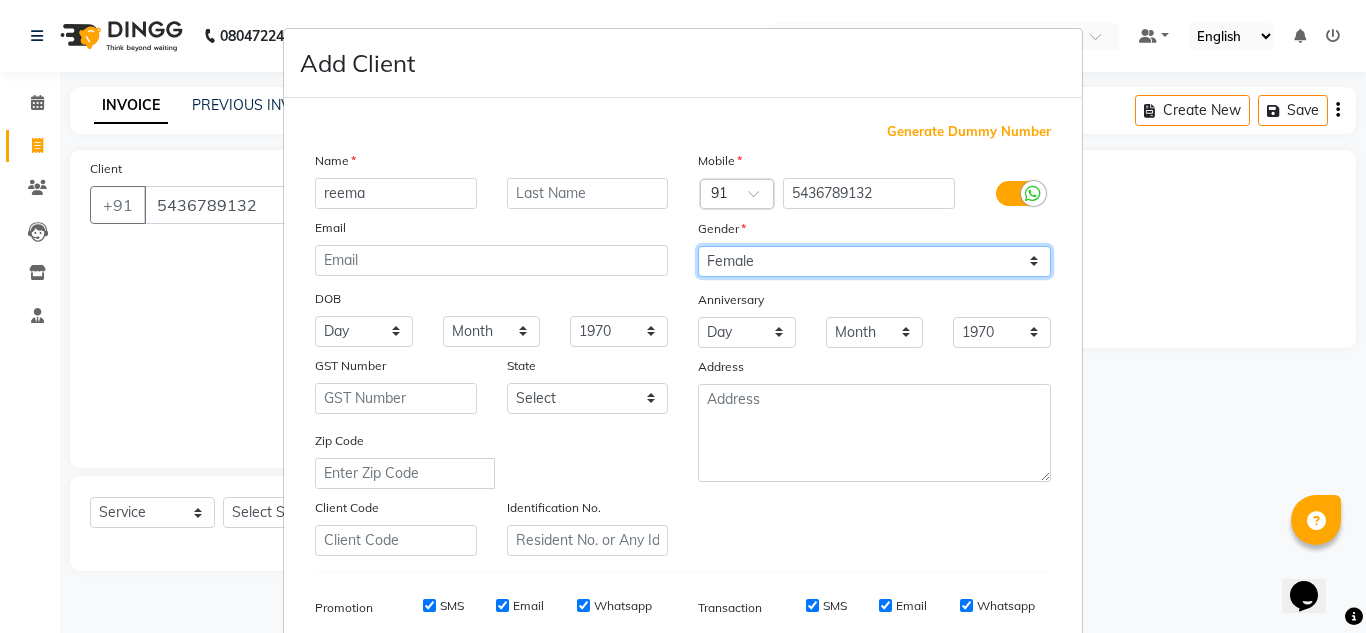 click on "Select Male Female Other Prefer Not To Say" at bounding box center (874, 261) 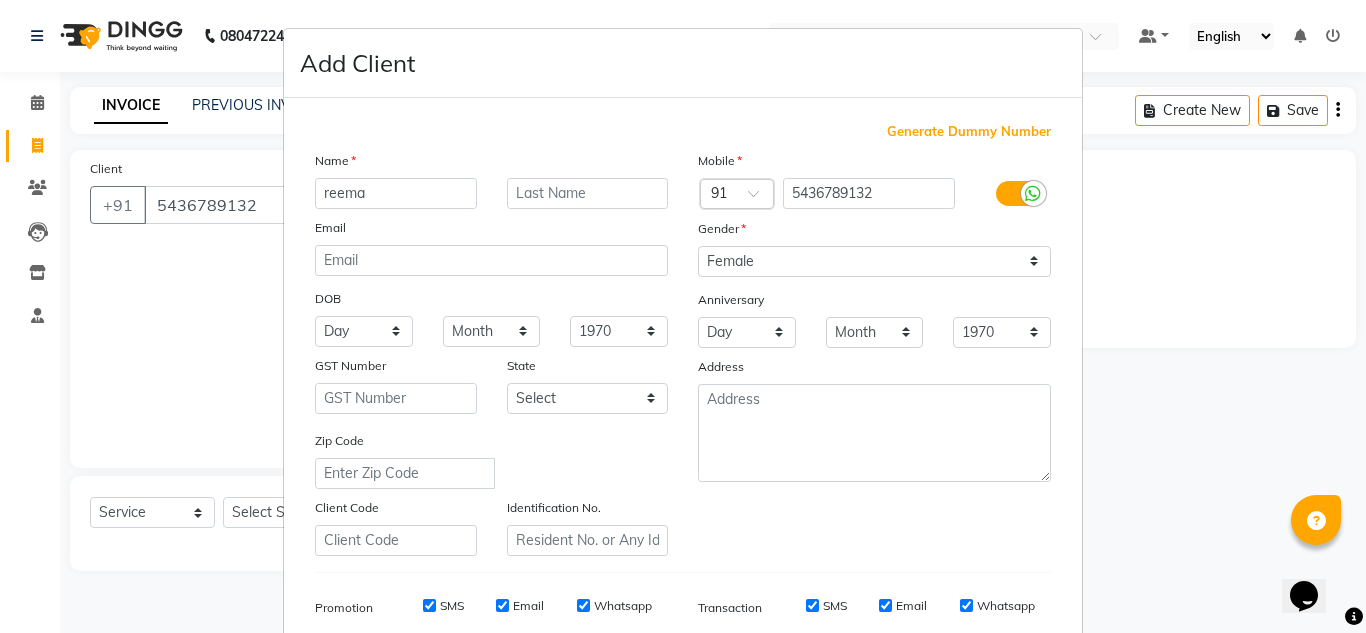 click at bounding box center (1033, 194) 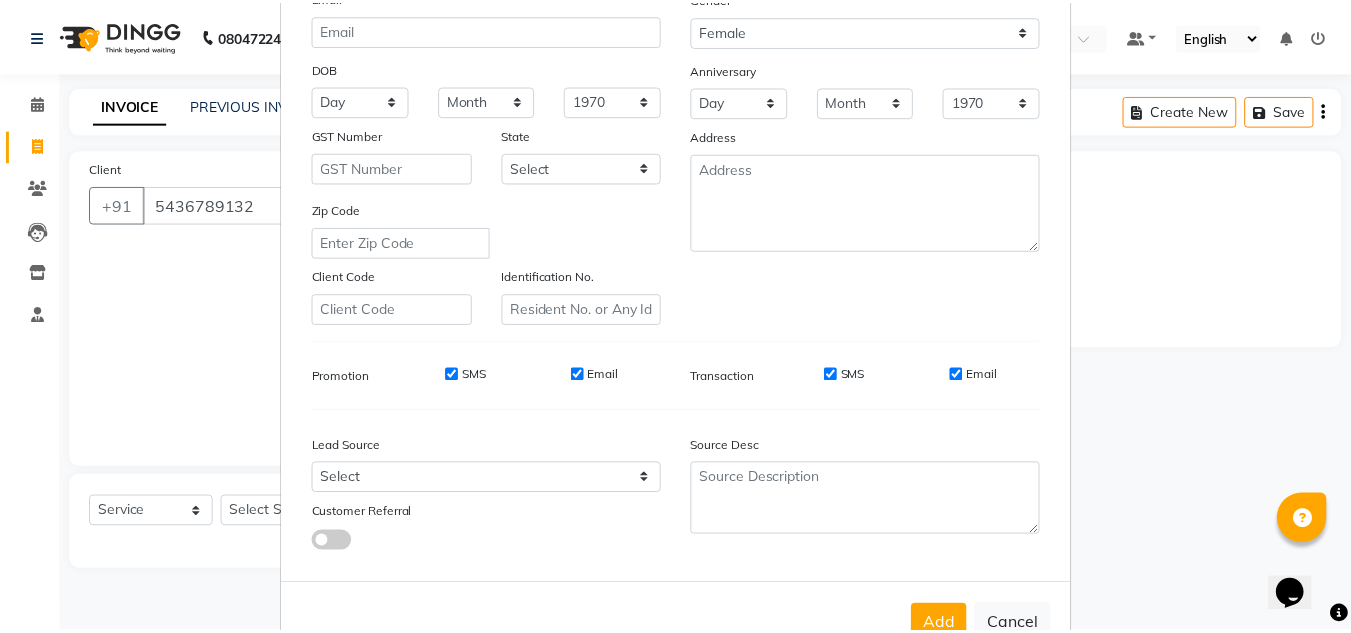 scroll, scrollTop: 290, scrollLeft: 0, axis: vertical 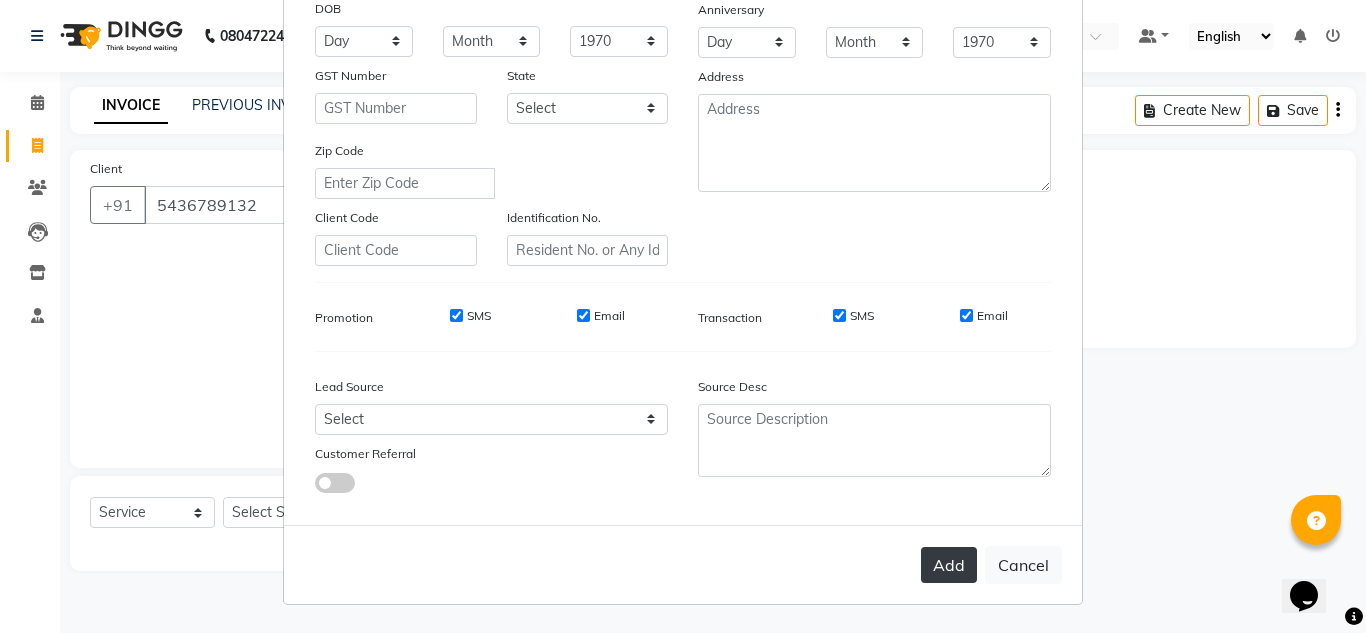 click on "Add" at bounding box center (949, 565) 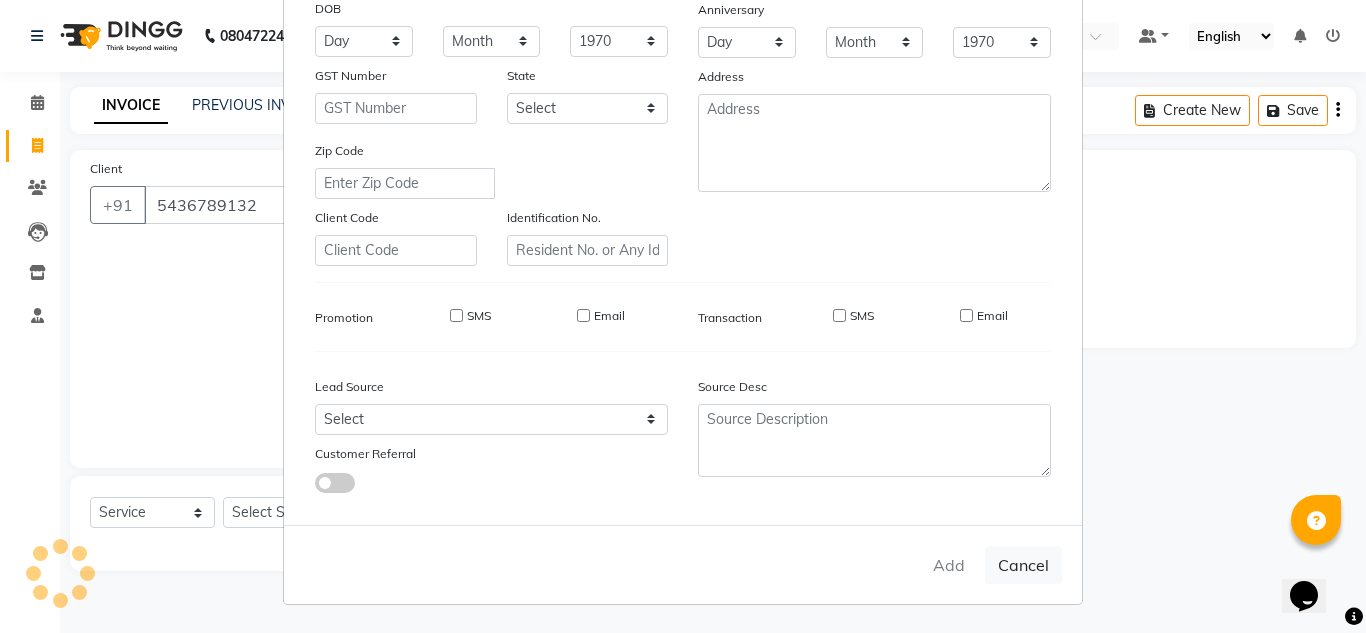 type on "54******32" 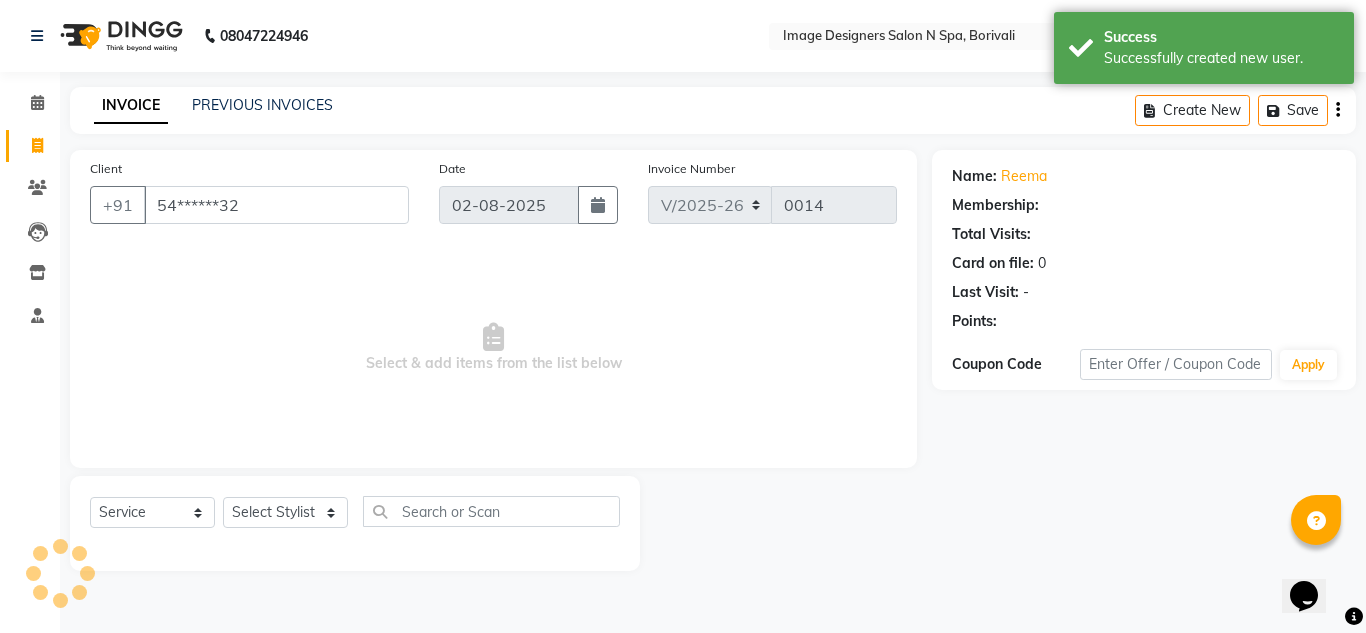 select on "1: Object" 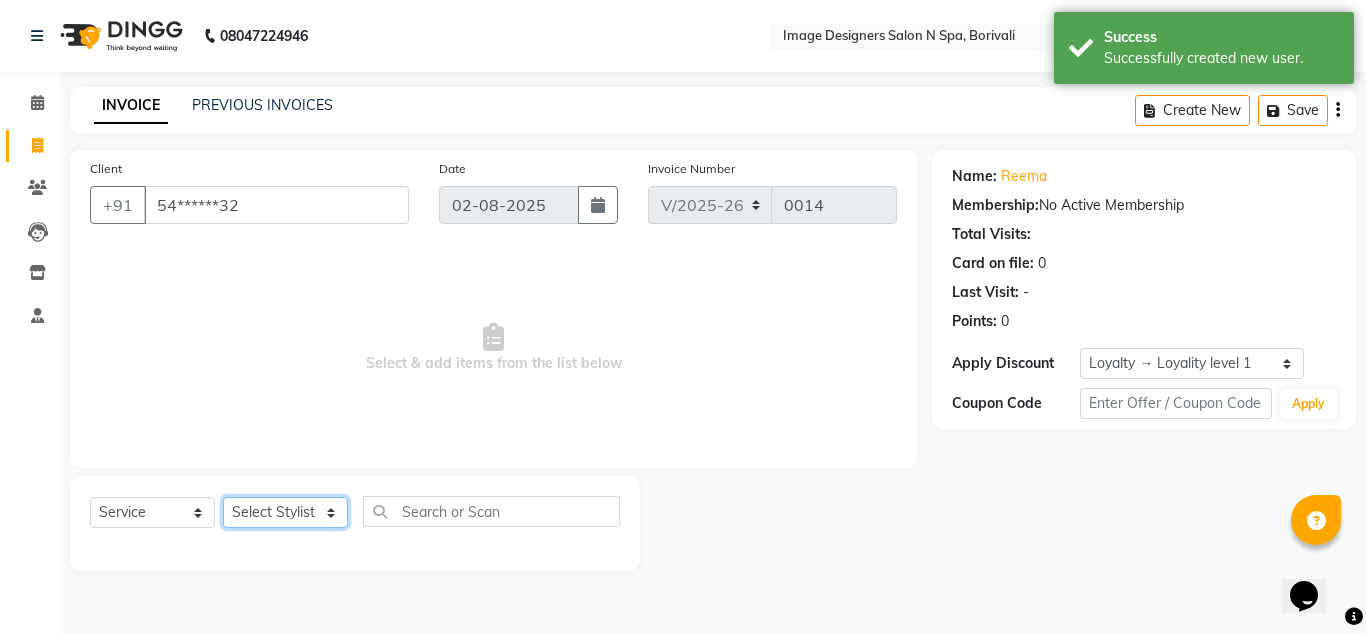 click on "Select Stylist Jyotsna Sarita Shraddha" 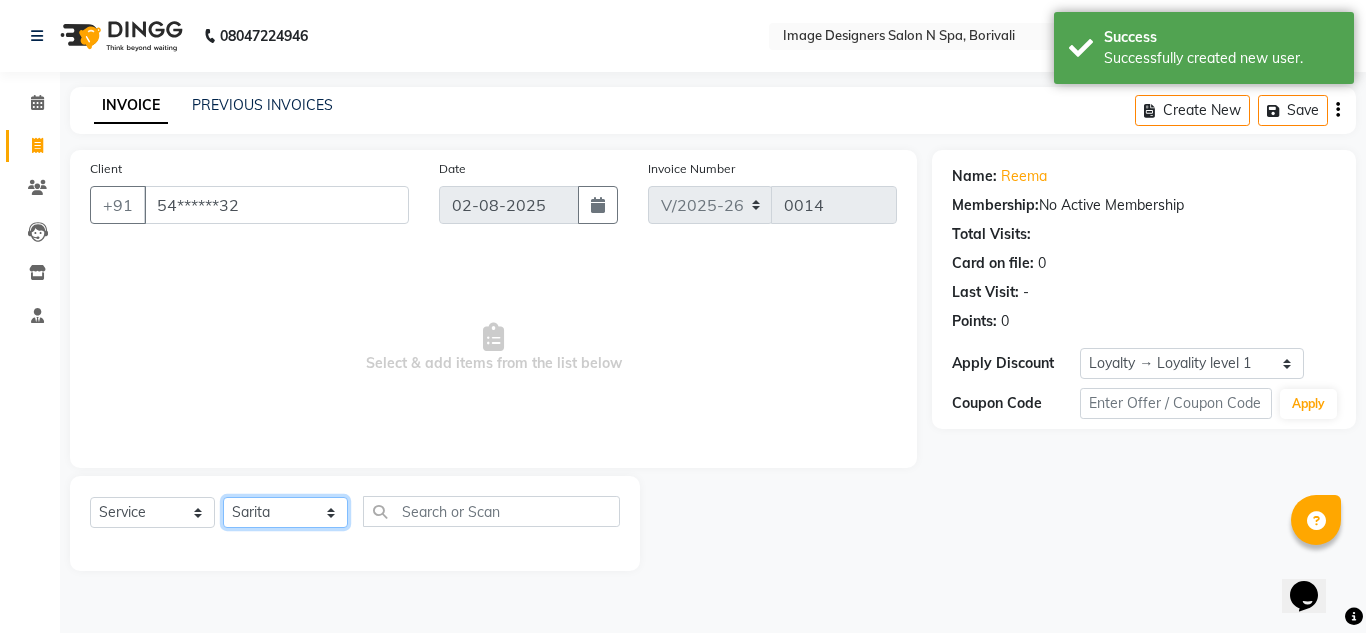 click on "Select Stylist Jyotsna Sarita Shraddha" 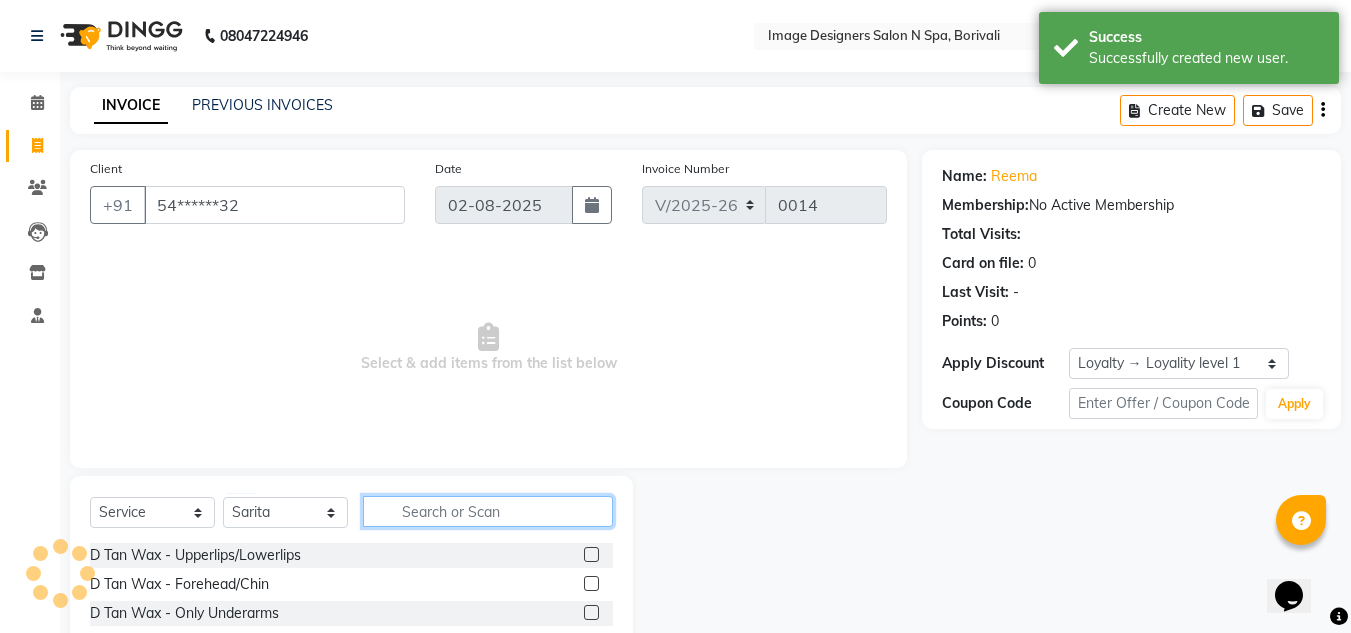 click 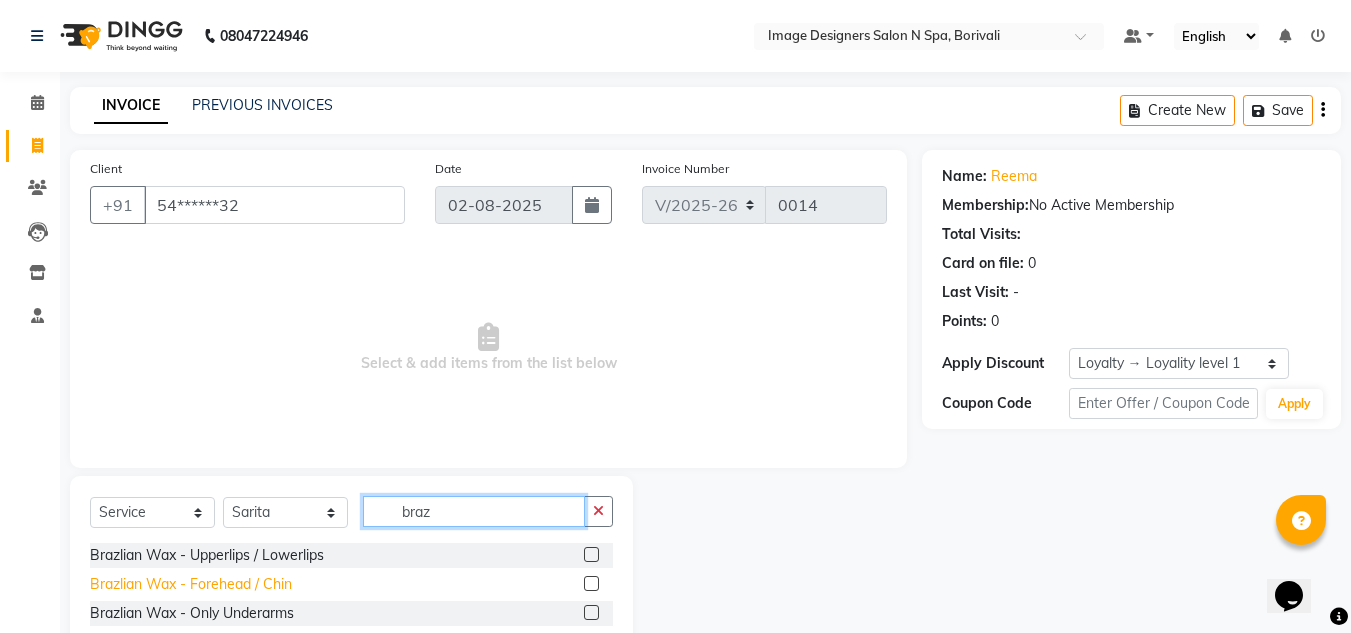 type on "braz" 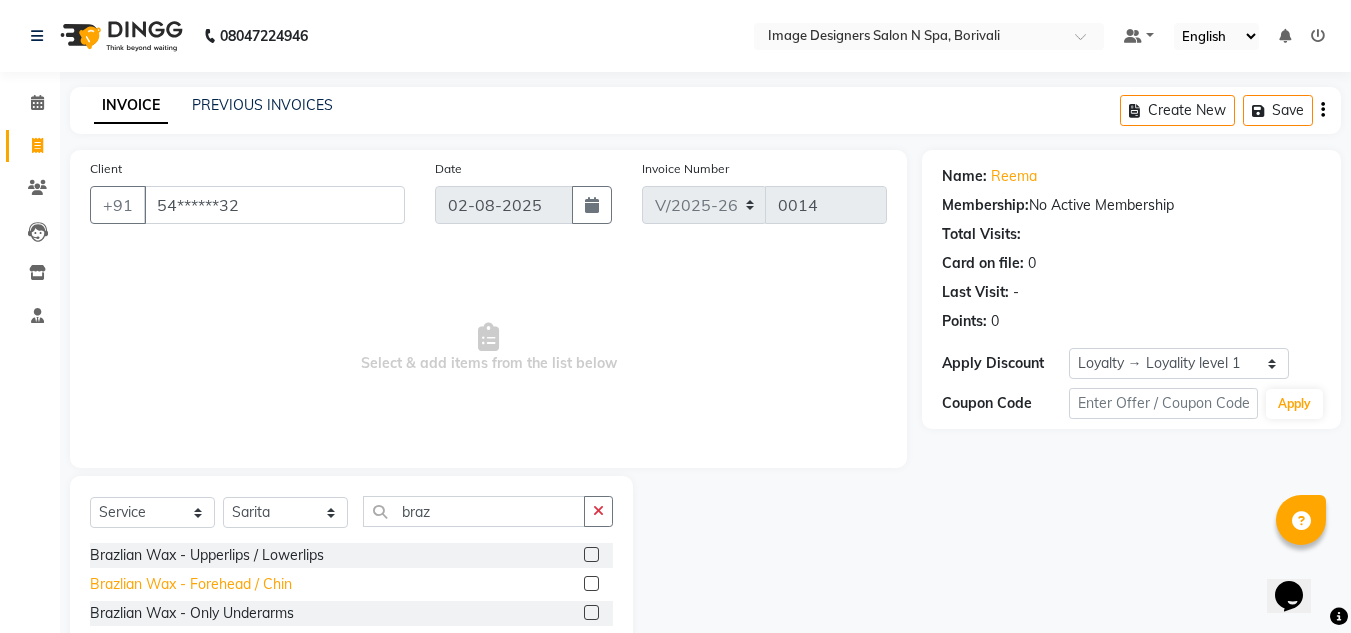 click on "Brazlian Wax - Forehead / Chin" 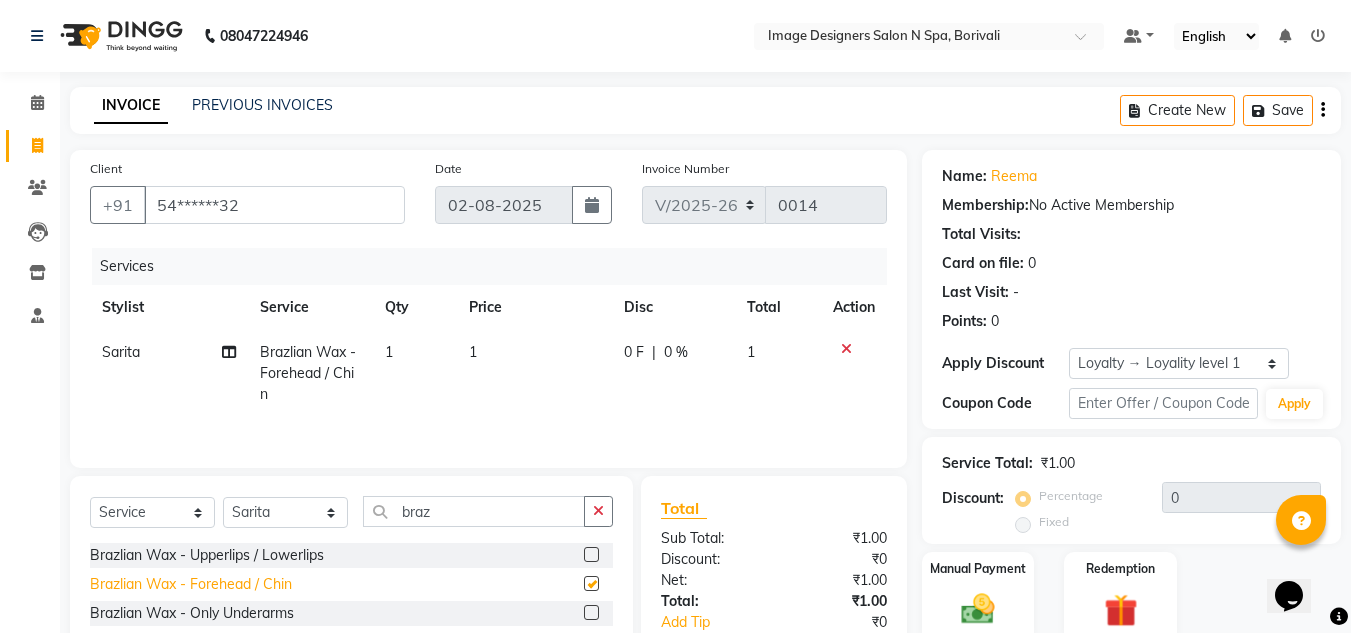 checkbox on "false" 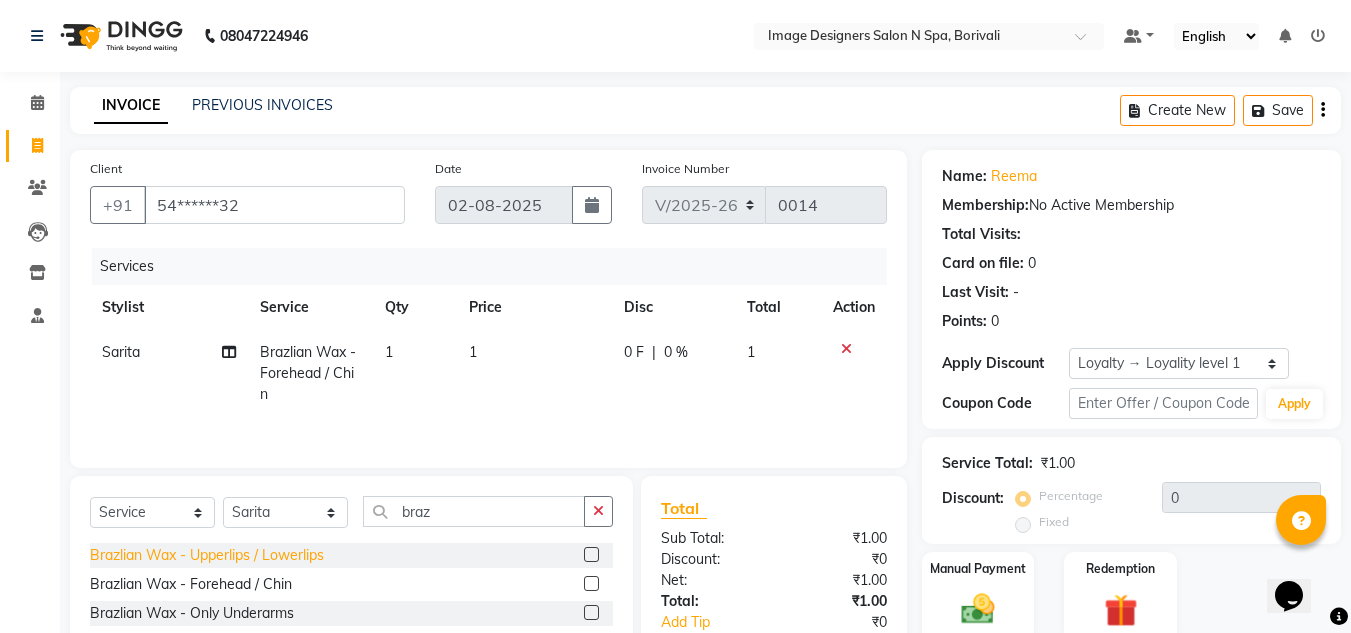 click on "Brazlian Wax - Upperlips / Lowerlips" 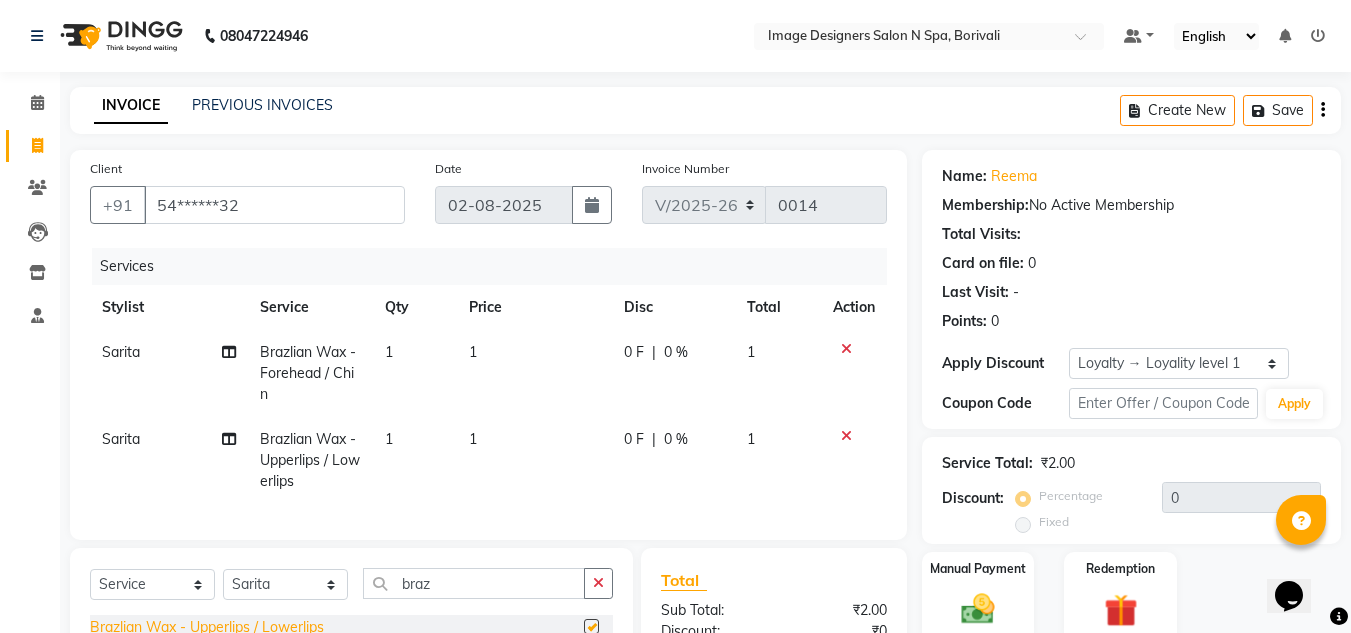 checkbox on "false" 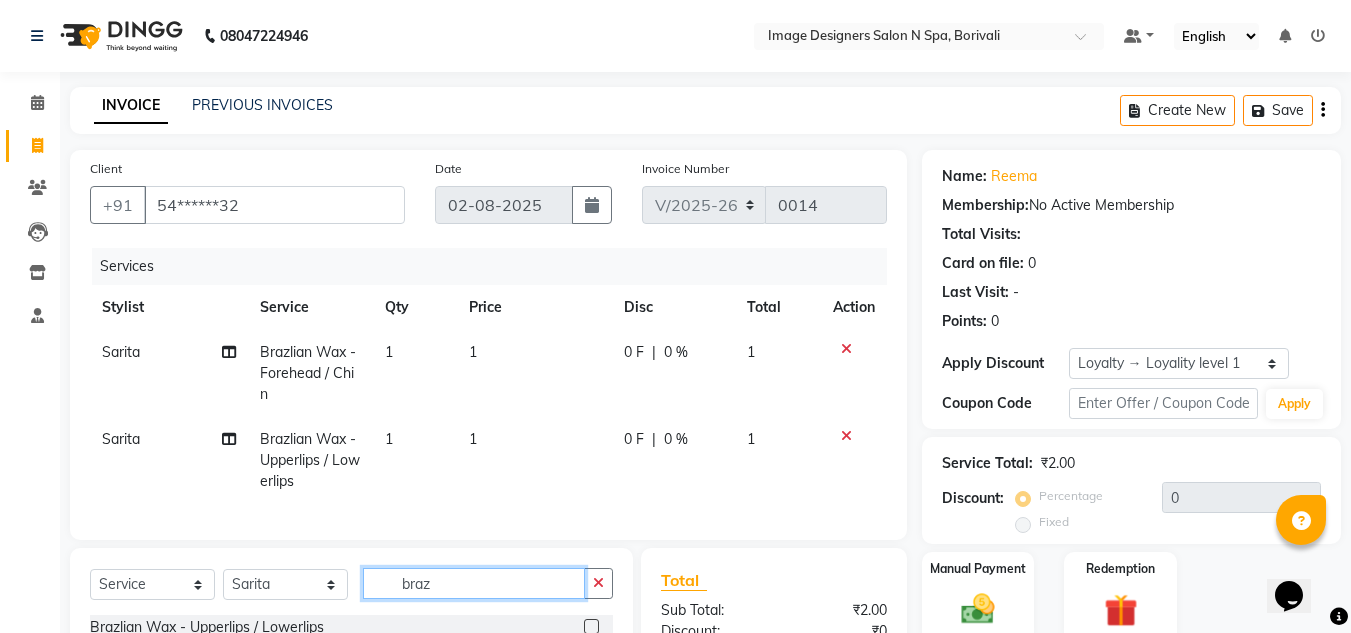 click on "braz" 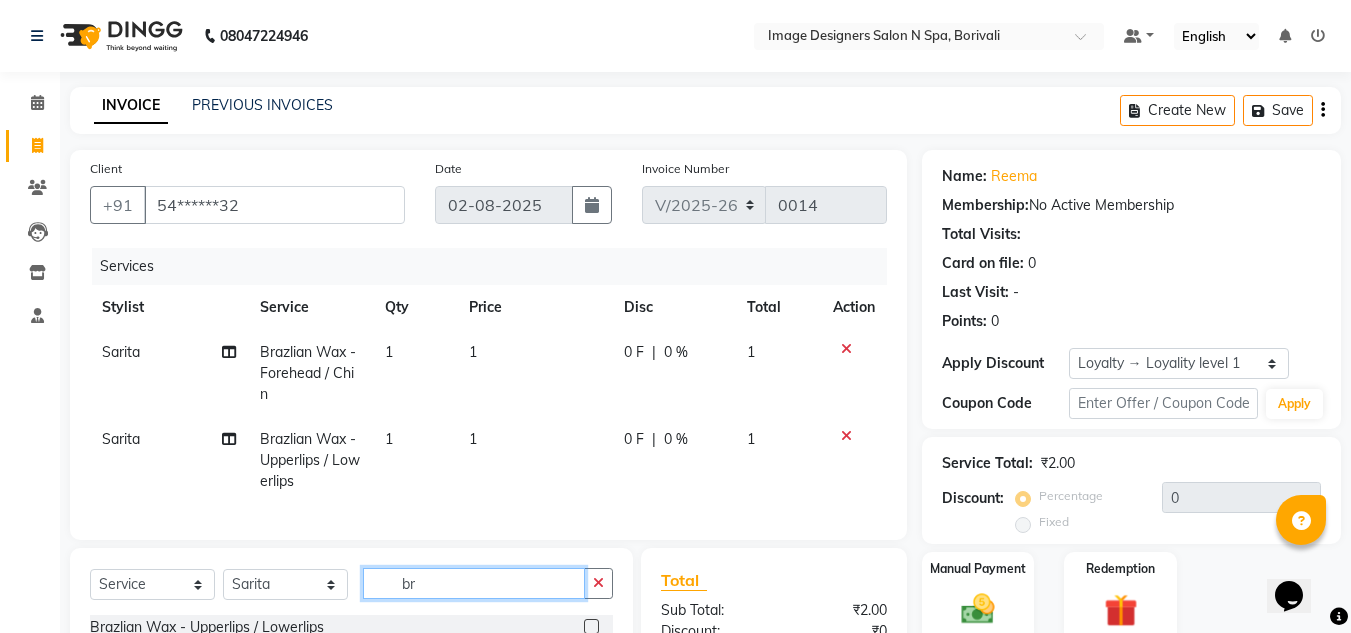 type on "b" 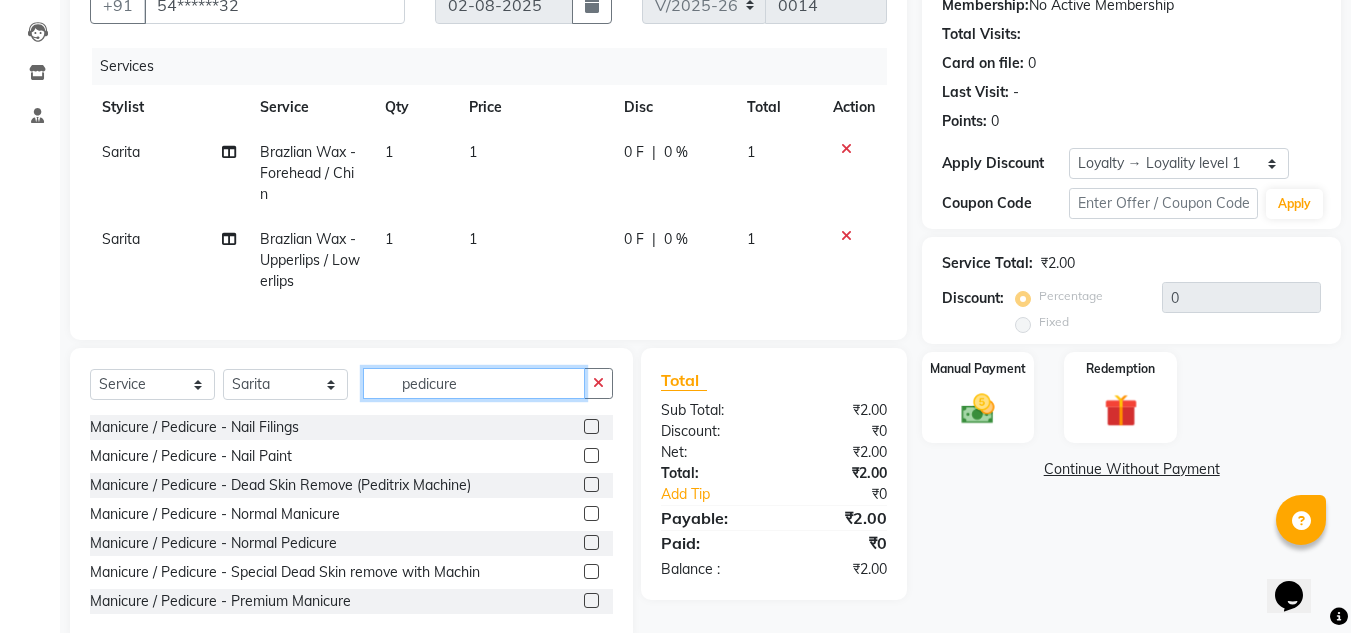 scroll, scrollTop: 240, scrollLeft: 0, axis: vertical 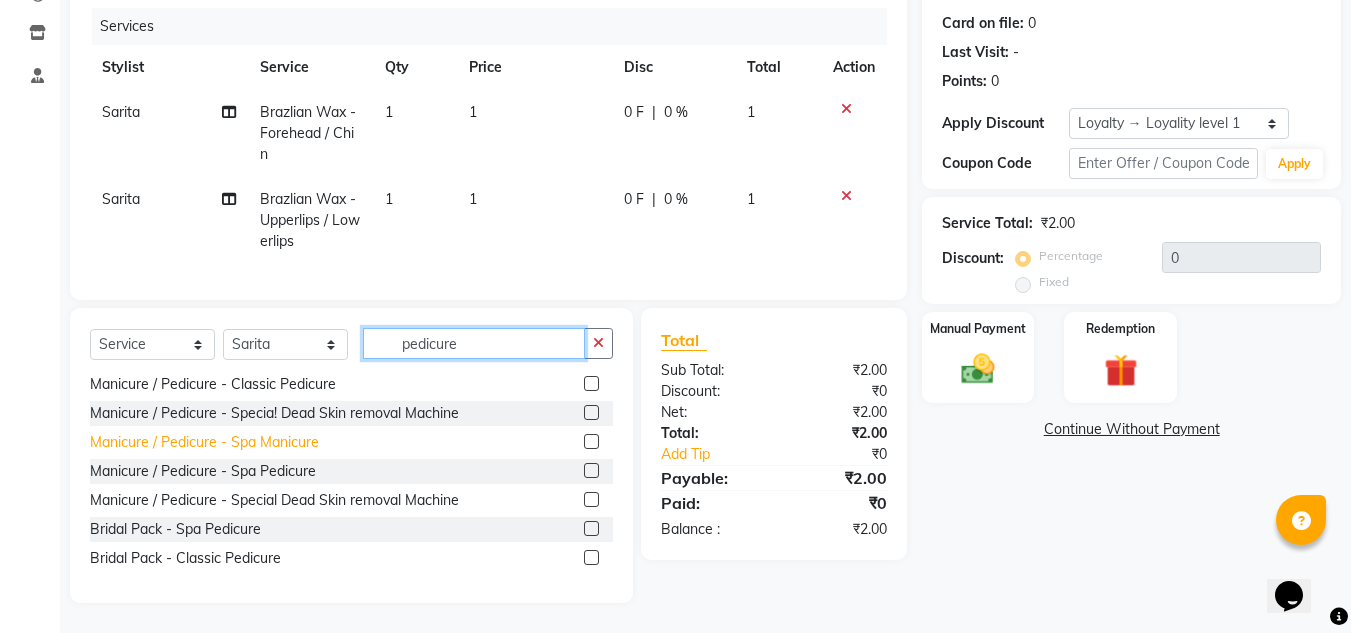 type on "pedicure" 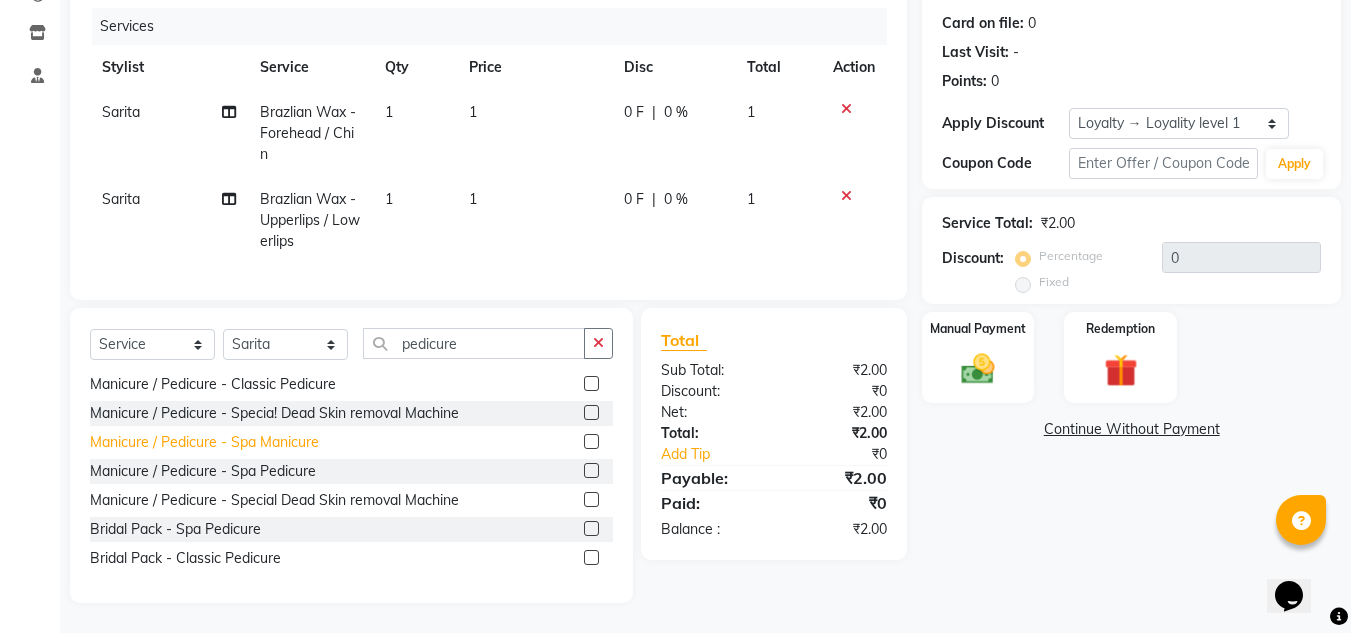 click on "Manicure / Pedicure - Spa Manicure" 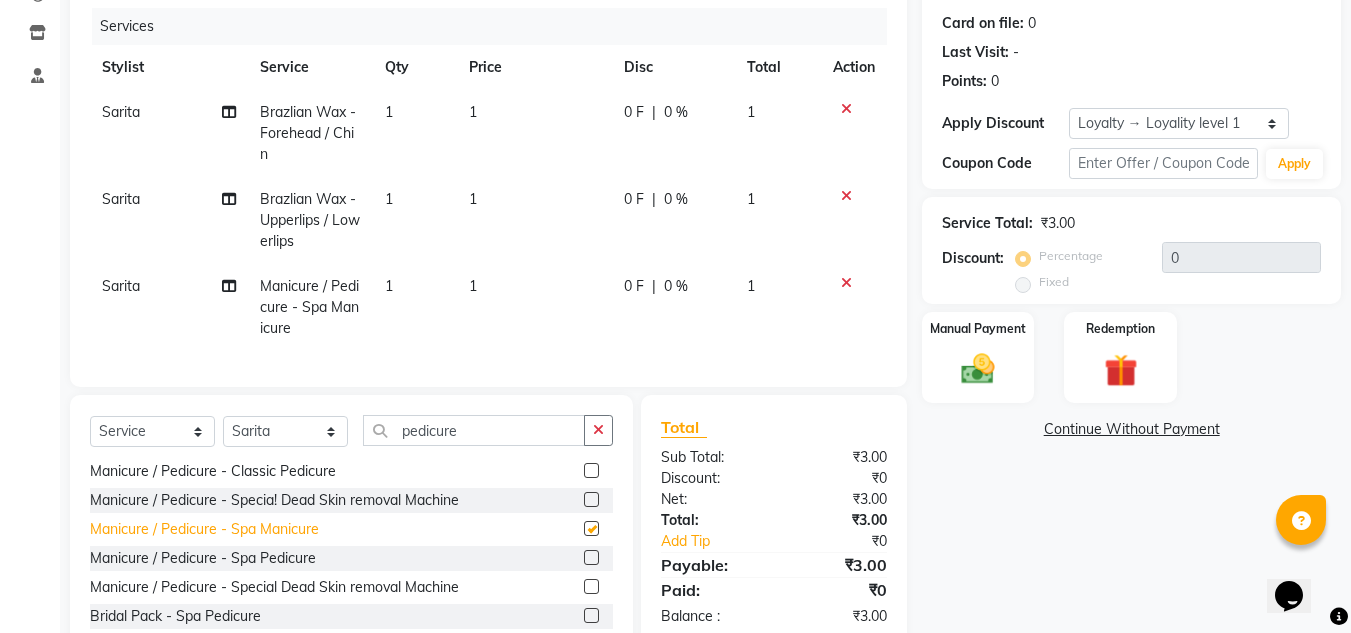 checkbox on "false" 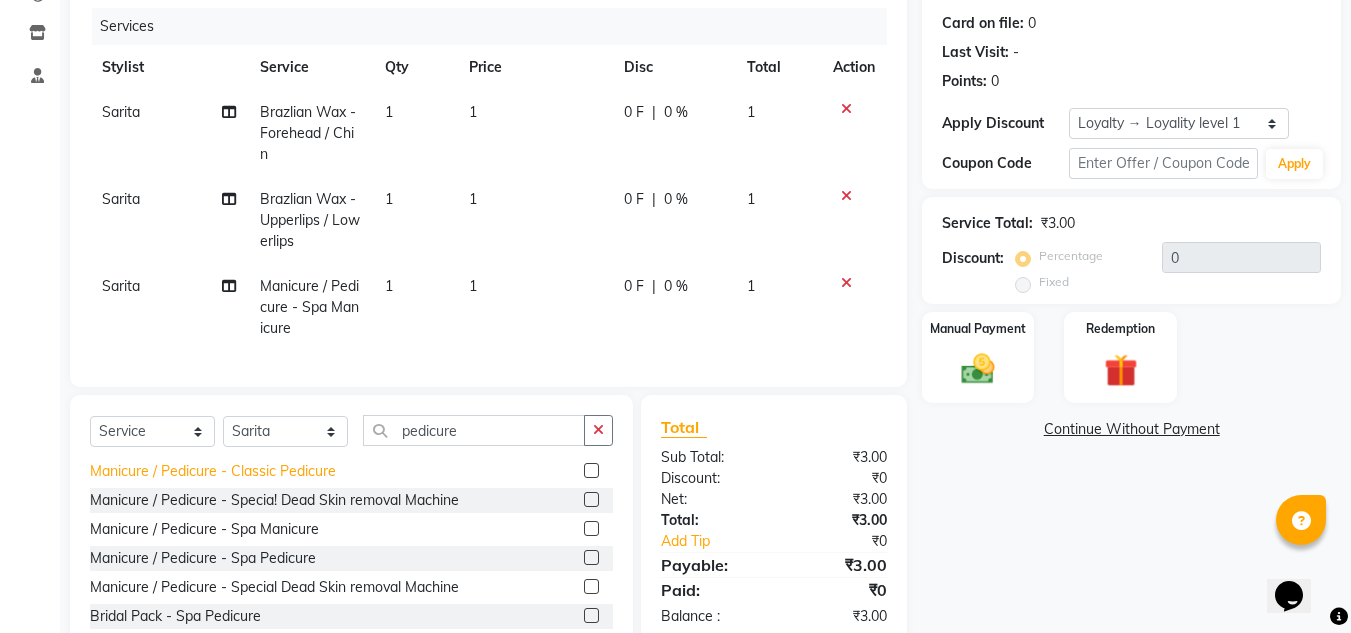 click on "Manicure / Pedicure - Classic Pedicure" 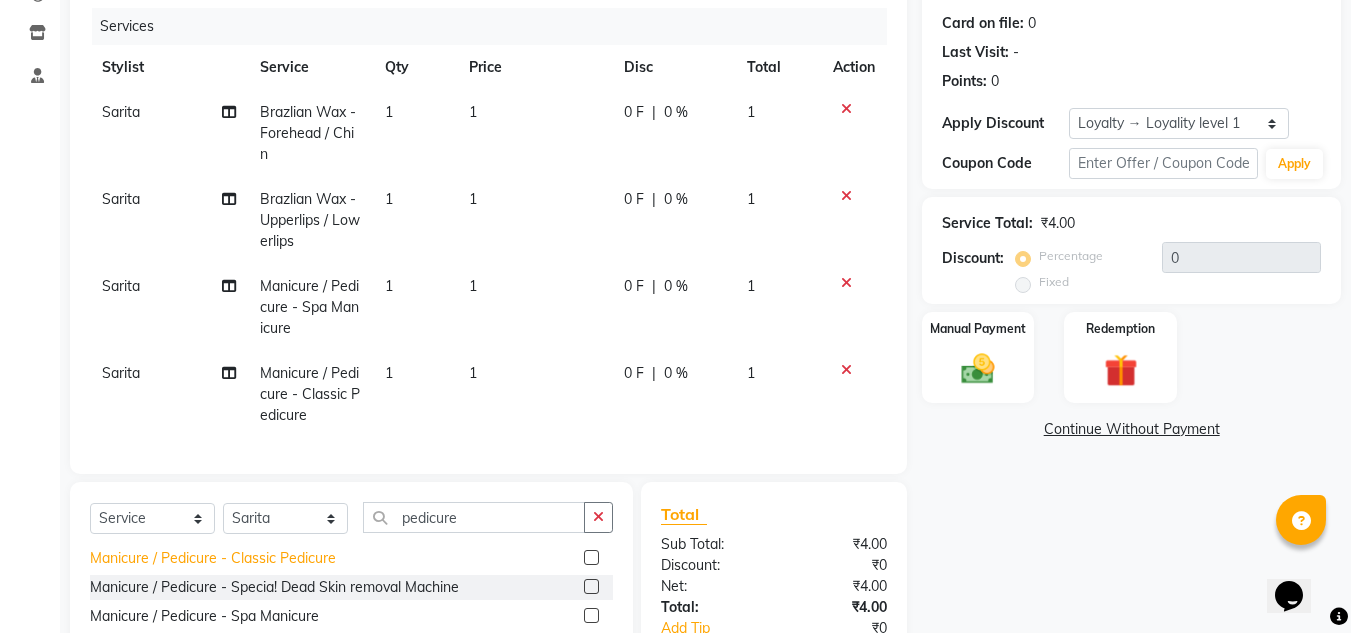click on "Manicure / Pedicure - Classic Pedicure" 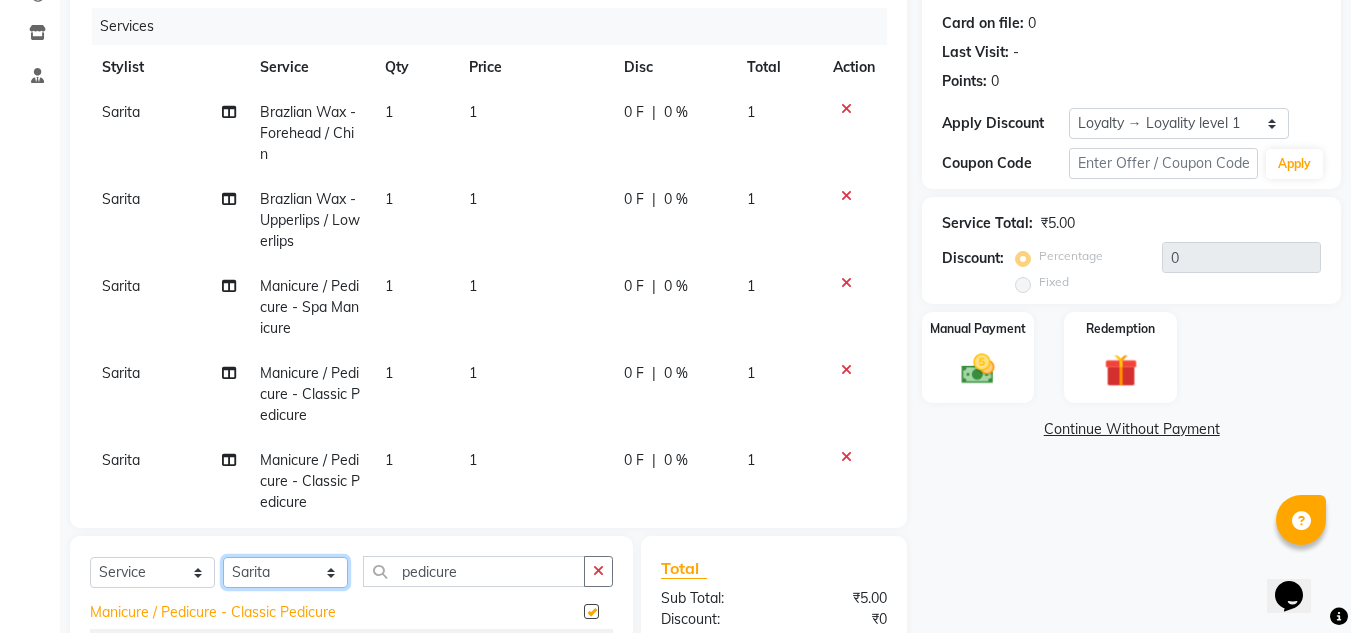checkbox on "false" 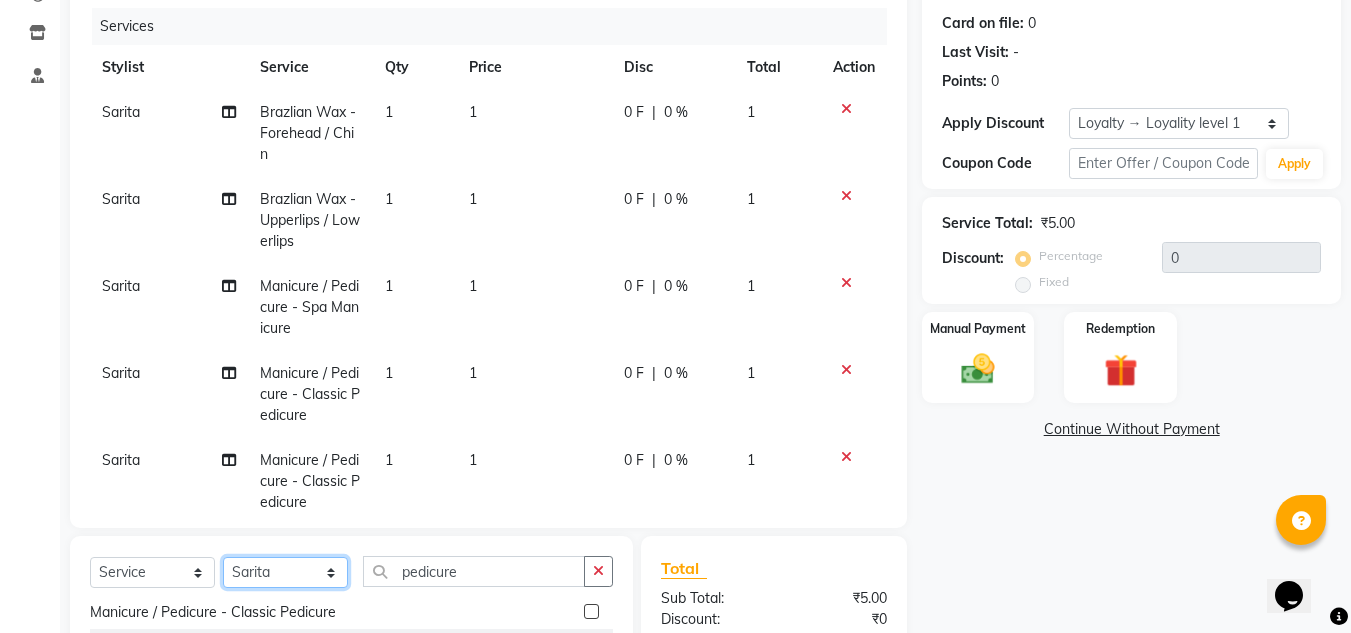 click on "Select Stylist Jyotsna Sarita Shraddha" 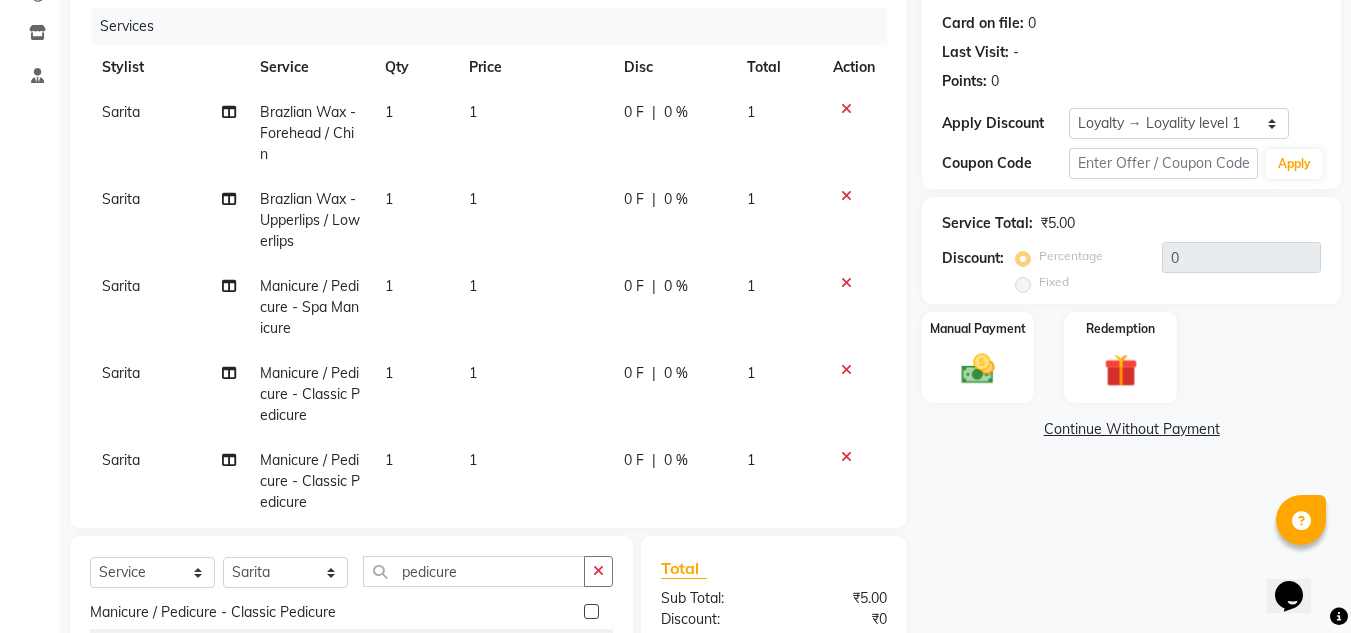 click on "Client +91 54******32 Date 02-08-2025 Invoice Number V/2025 V/2025-26 0014 Services Stylist Service Qty Price Disc Total Action Sarita Brazlian Wax - Forehead / Chin 1 1 0 F | 0 % 1 Sarita Brazlian Wax - Upperlips / Lowerlips 1 1 0 F | 0 % 1 Sarita Manicure / Pedicure - Spa Manicure 1 1 0 F | 0 % 1 Sarita Manicure / Pedicure - Classic Pedicure 1 1 0 F | 0 % 1 Sarita Manicure / Pedicure - Classic Pedicure 1 1 0 F | 0 % 1" 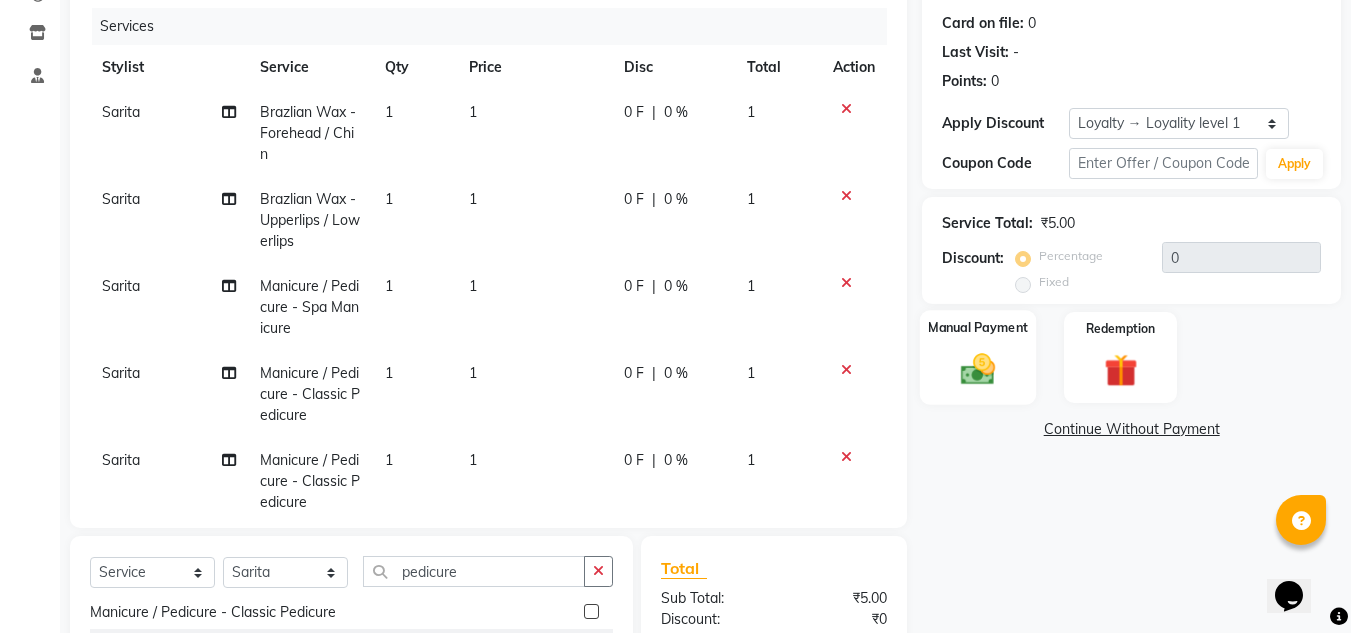 click 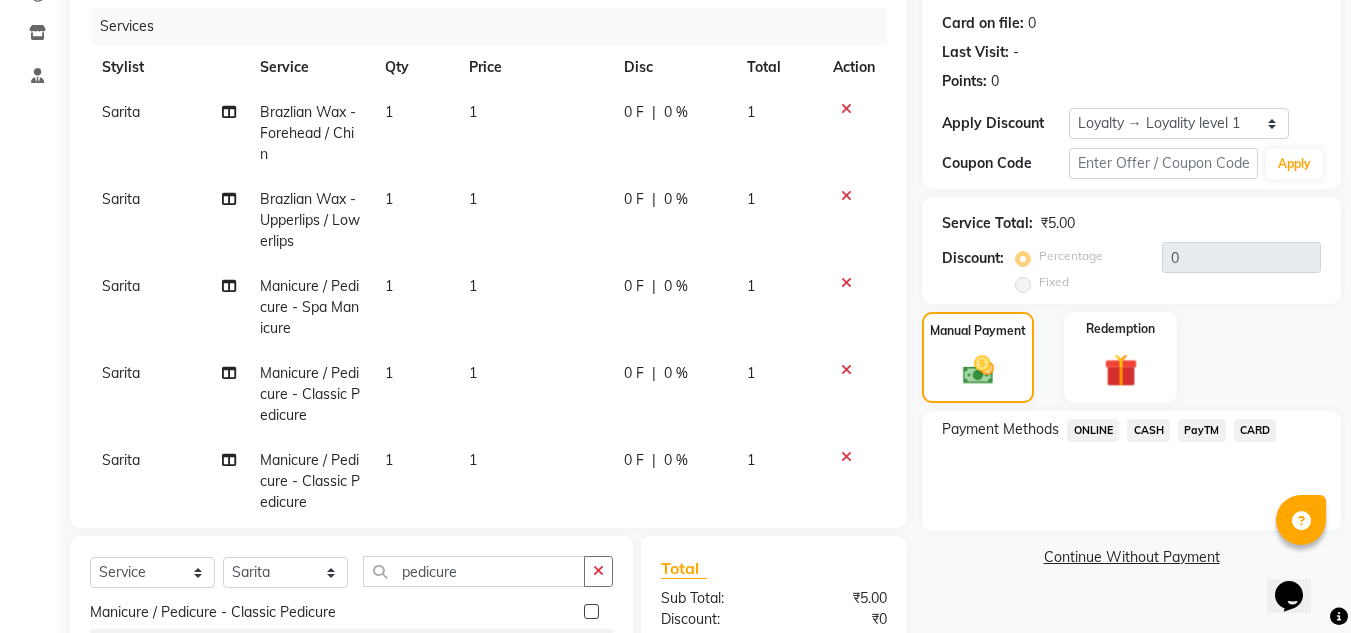 click on "ONLINE" 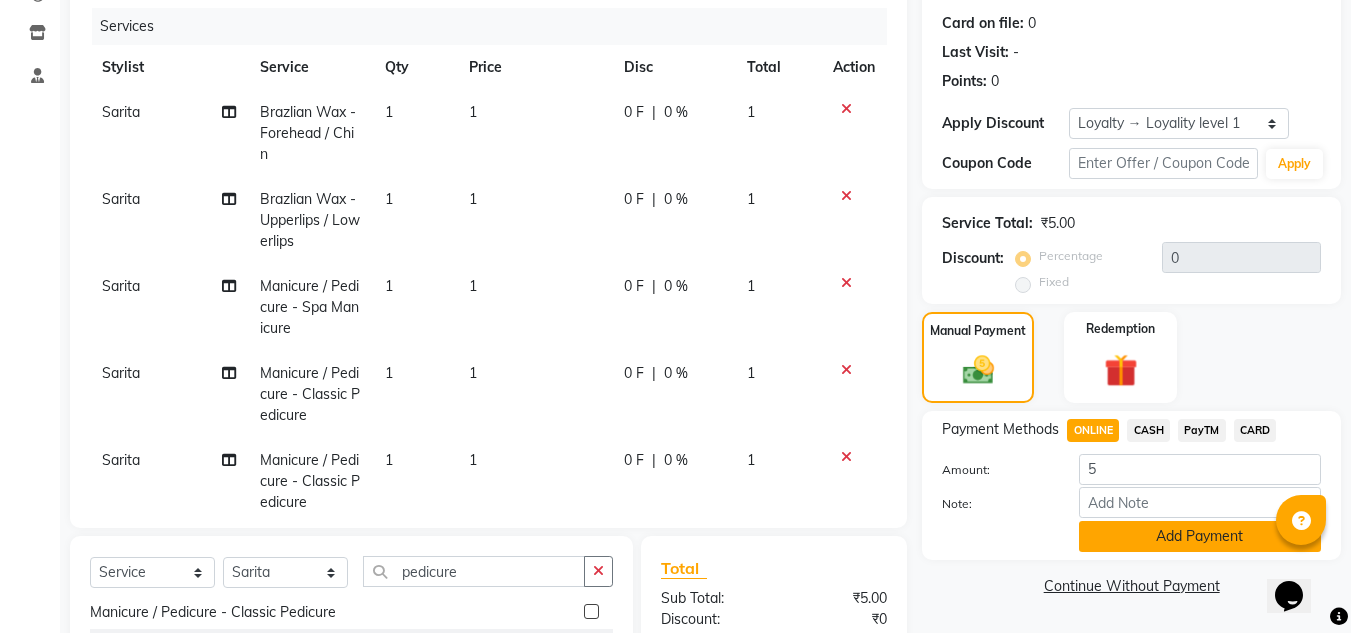click on "Add Payment" 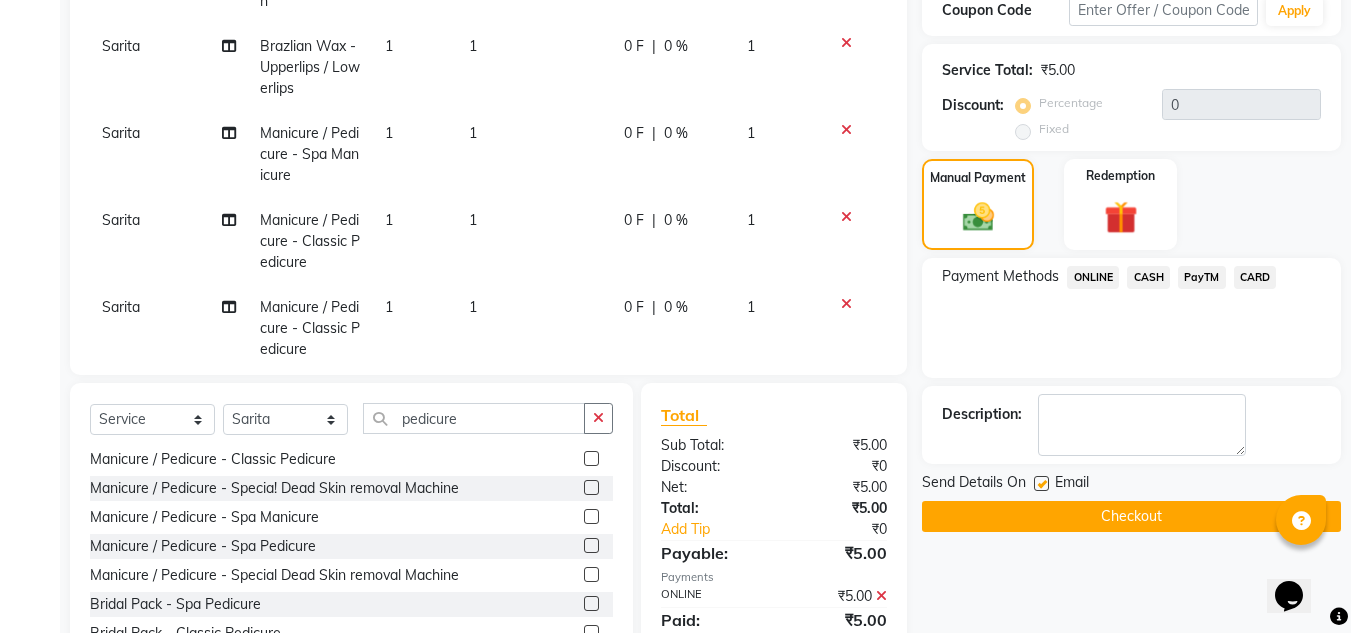 scroll, scrollTop: 400, scrollLeft: 0, axis: vertical 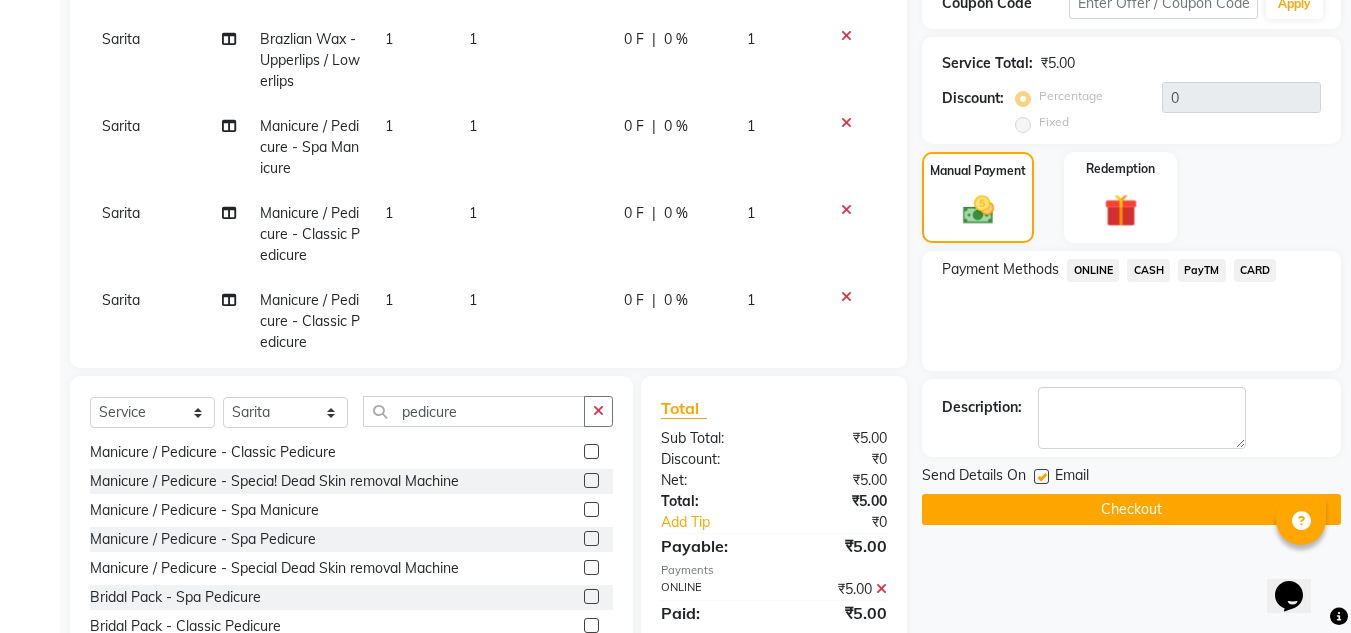click on "Checkout" 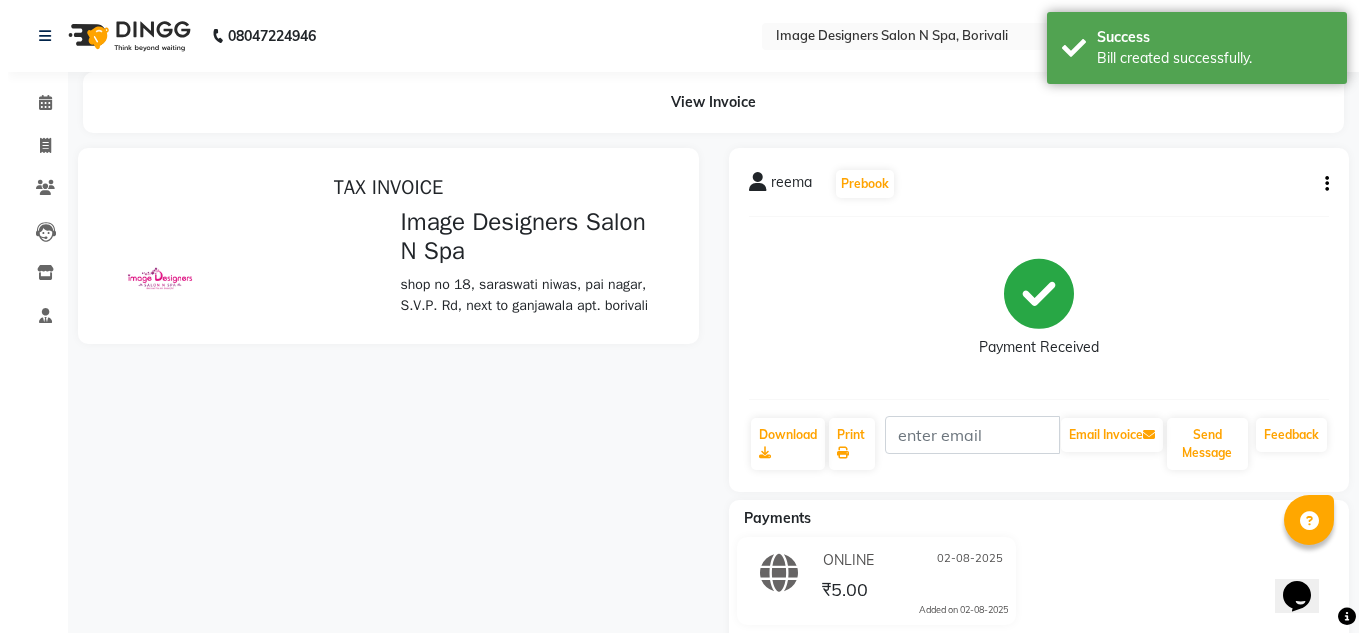 scroll, scrollTop: 0, scrollLeft: 0, axis: both 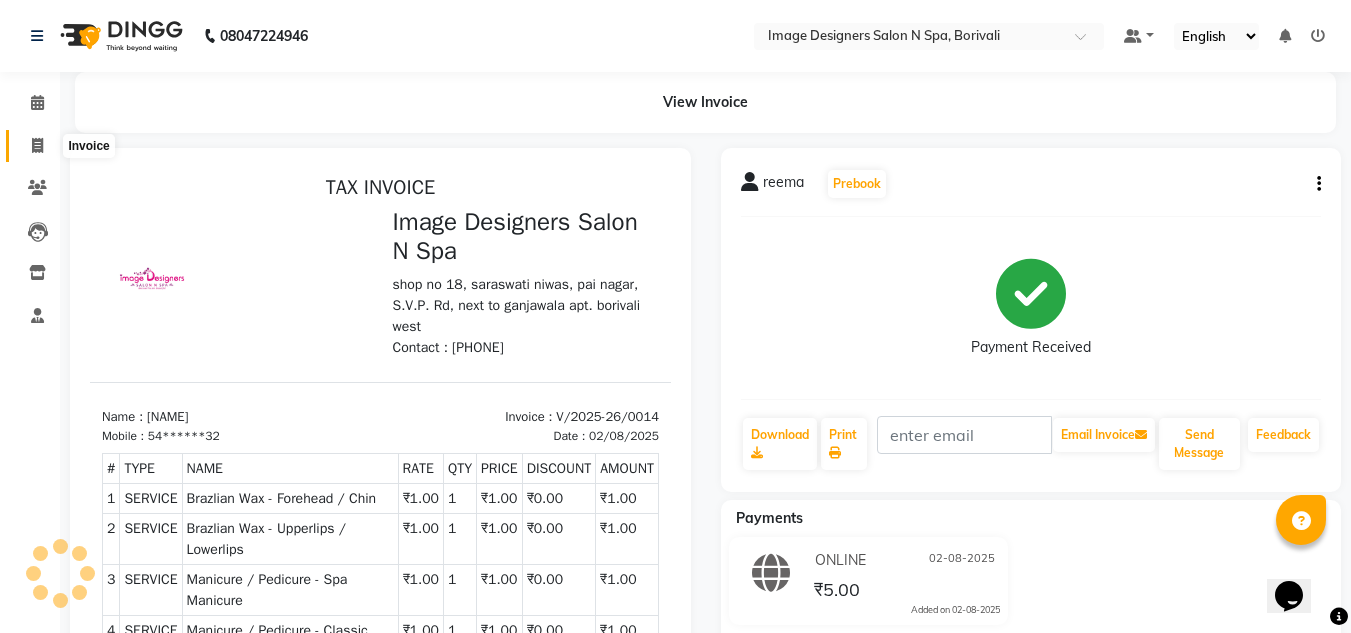 click 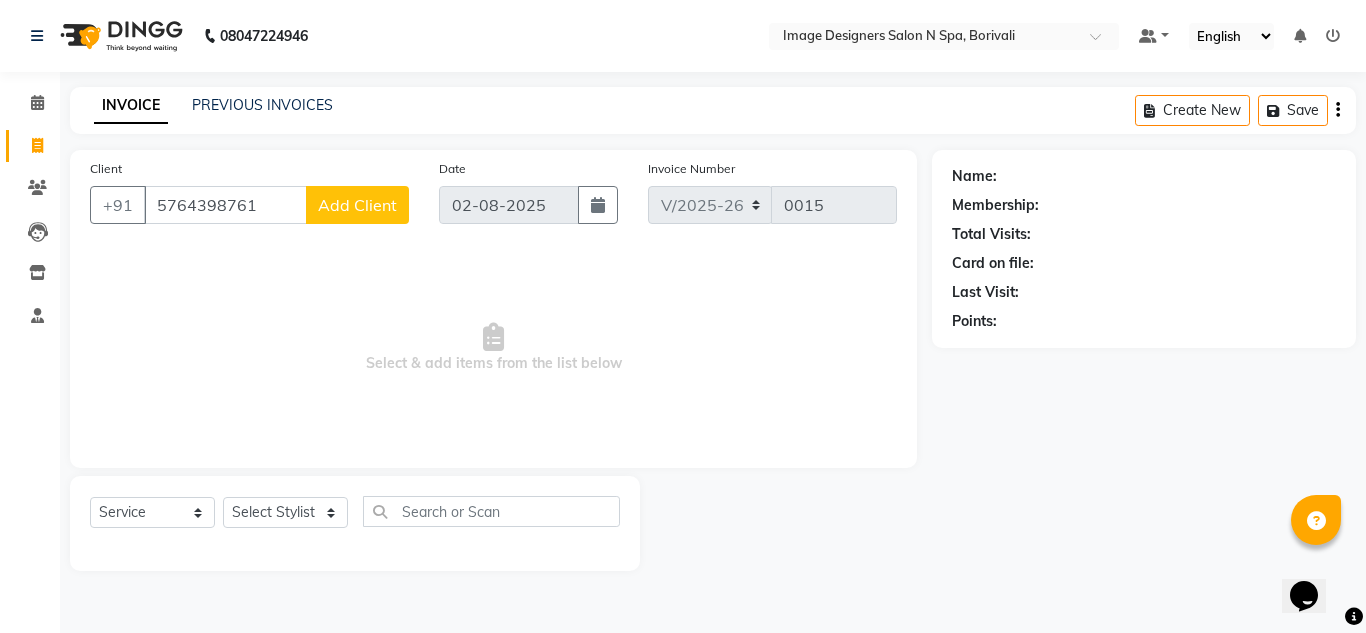 type on "5764398761" 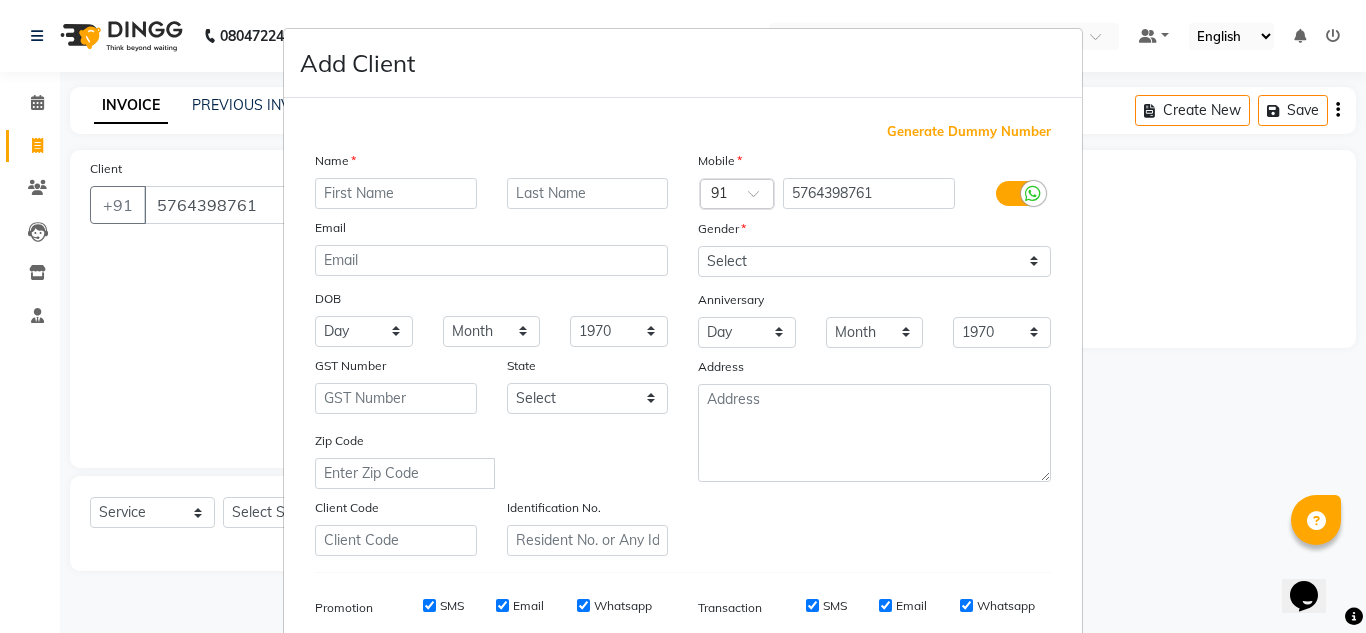 click on "Add Client Generate Dummy Number Name Email DOB Day 01 02 03 04 05 06 07 08 09 10 11 12 13 14 15 16 17 18 19 20 21 22 23 24 25 26 27 28 29 30 31 Month January February March April May June July August September October November December 1940 1941 1942 1943 1944 1945 1946 1947 1948 1949 1950 1951 1952 1953 1954 1955 1956 1957 1958 1959 1960 1961 1962 1963 1964 1965 1966 1967 1968 1969 1970 1971 1972 1973 1974 1975 1976 1977 1978 1979 1980 1981 1982 1983 1984 1985 1986 1987 1988 1989 1990 1991 1992 1993 1994 1995 1996 1997 1998 1999 2000 2001 2002 2003 2004 2005 2006 2007 2008 2009 2010 2011 2012 2013 2014 2015 2016 2017 2018 2019 2020 2021 2022 2023 2024 GST Number State Select Andaman and Nicobar Islands Andhra Pradesh Arunachal Pradesh Assam Bihar Chandigarh Chhattisgarh Dadra and Nagar Haveli Daman and Diu Delhi Goa Gujarat Haryana Himachal Pradesh Jammu and Kashmir Jharkhand Karnataka Kerala Lakshadweep Madhya Pradesh Maharashtra Manipur Meghalaya Mizoram Nagaland Odisha Pondicherry Punjab Rajasthan Sikkim" at bounding box center (683, 316) 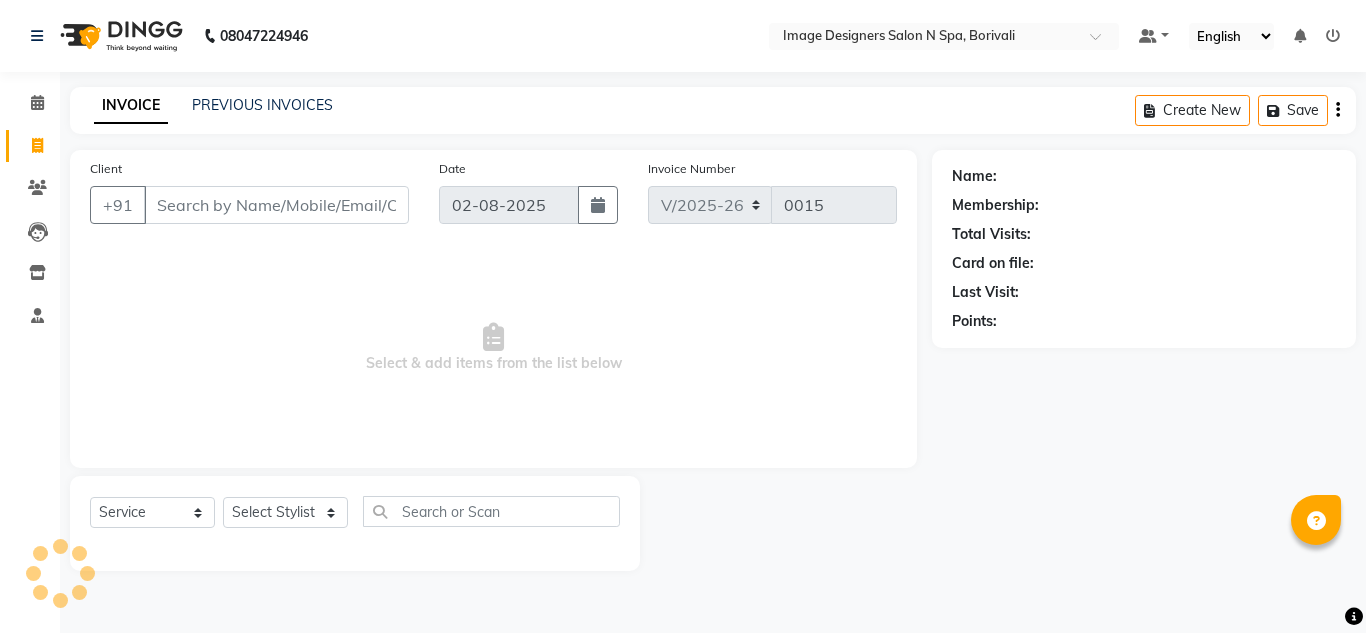select on "8626" 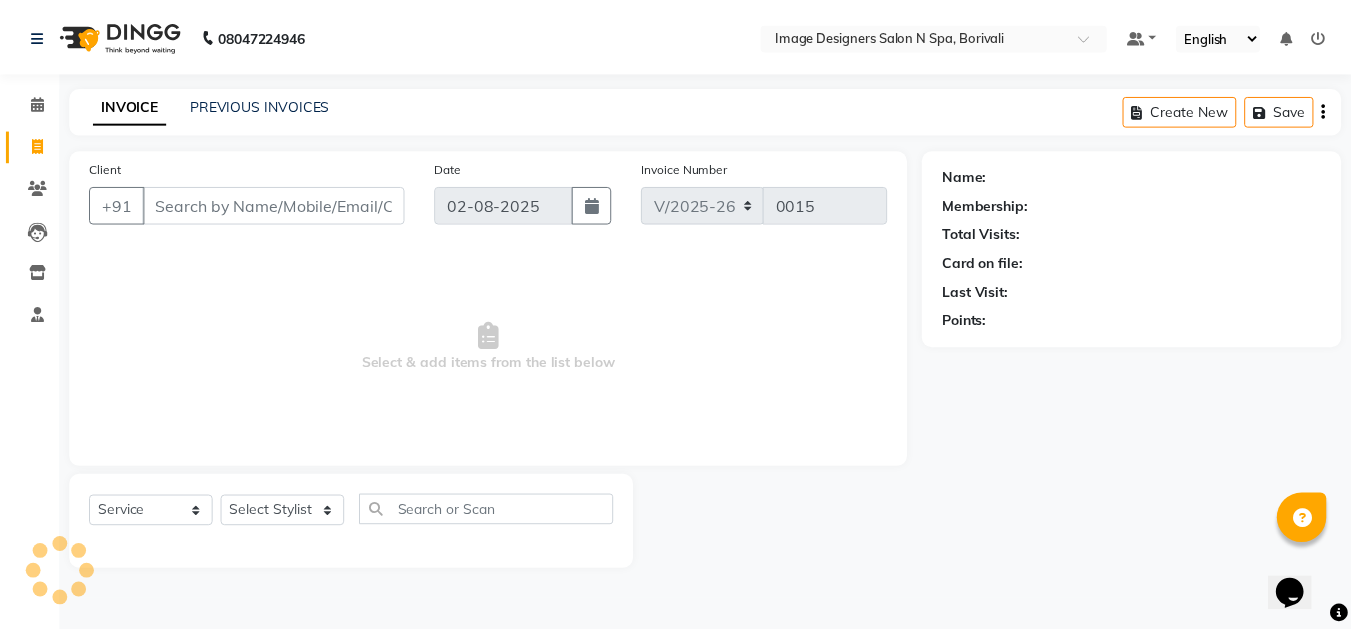 scroll, scrollTop: 0, scrollLeft: 0, axis: both 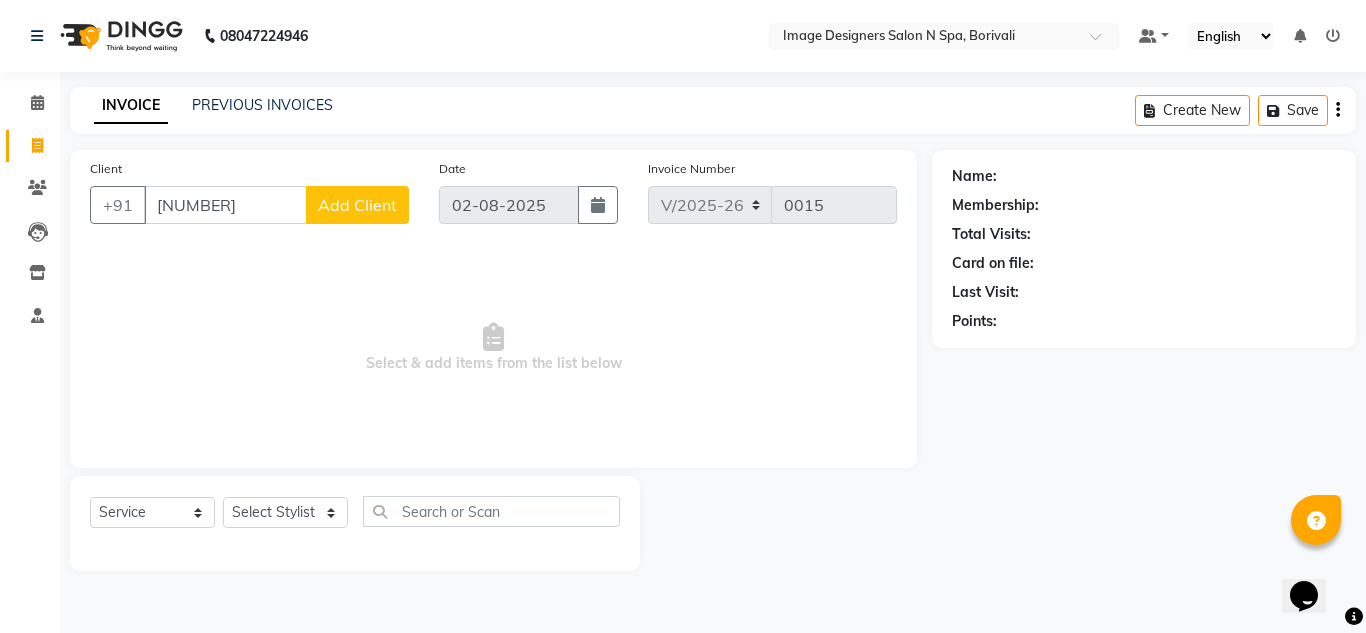 type on "[NUMBER]" 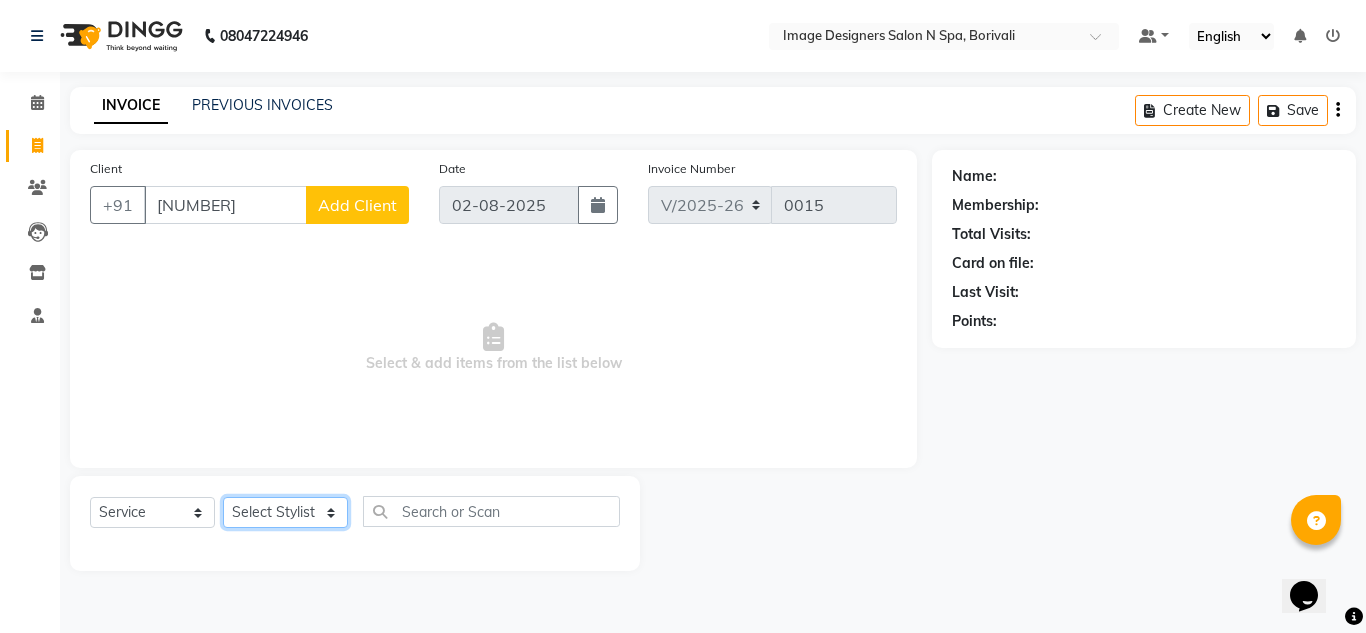 click on "Select Stylist Jyotsna Sarita Shraddha" 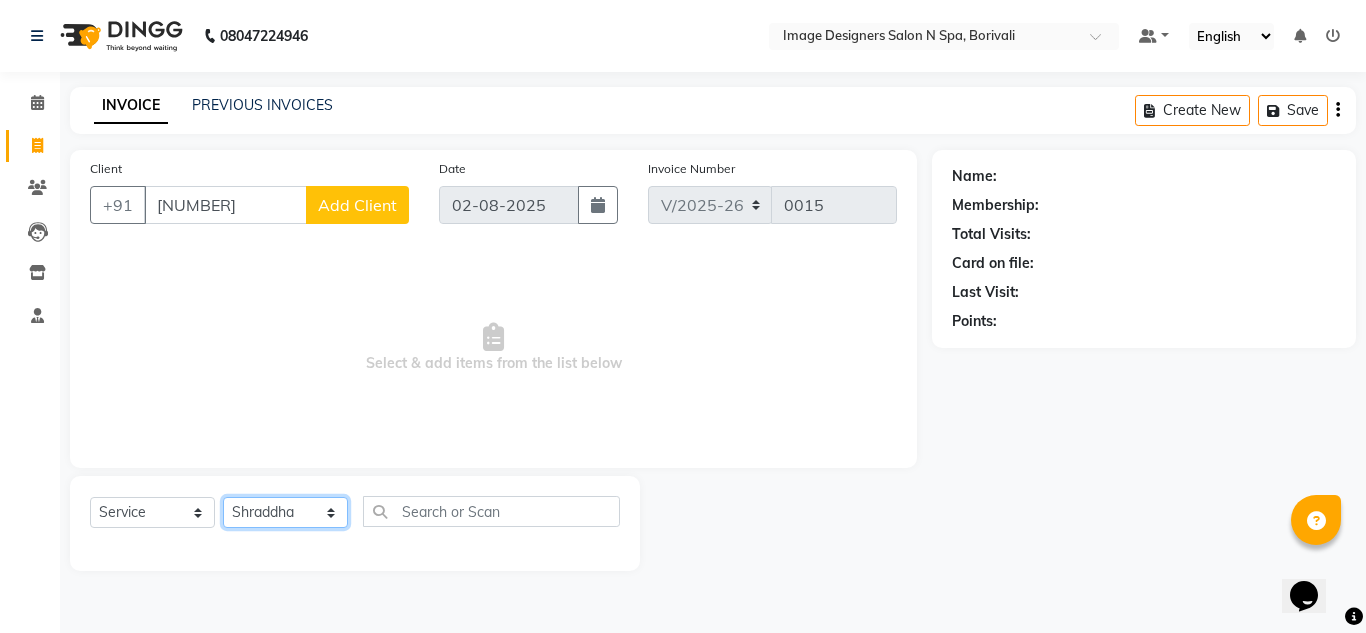 click on "Select Stylist Jyotsna Sarita Shraddha" 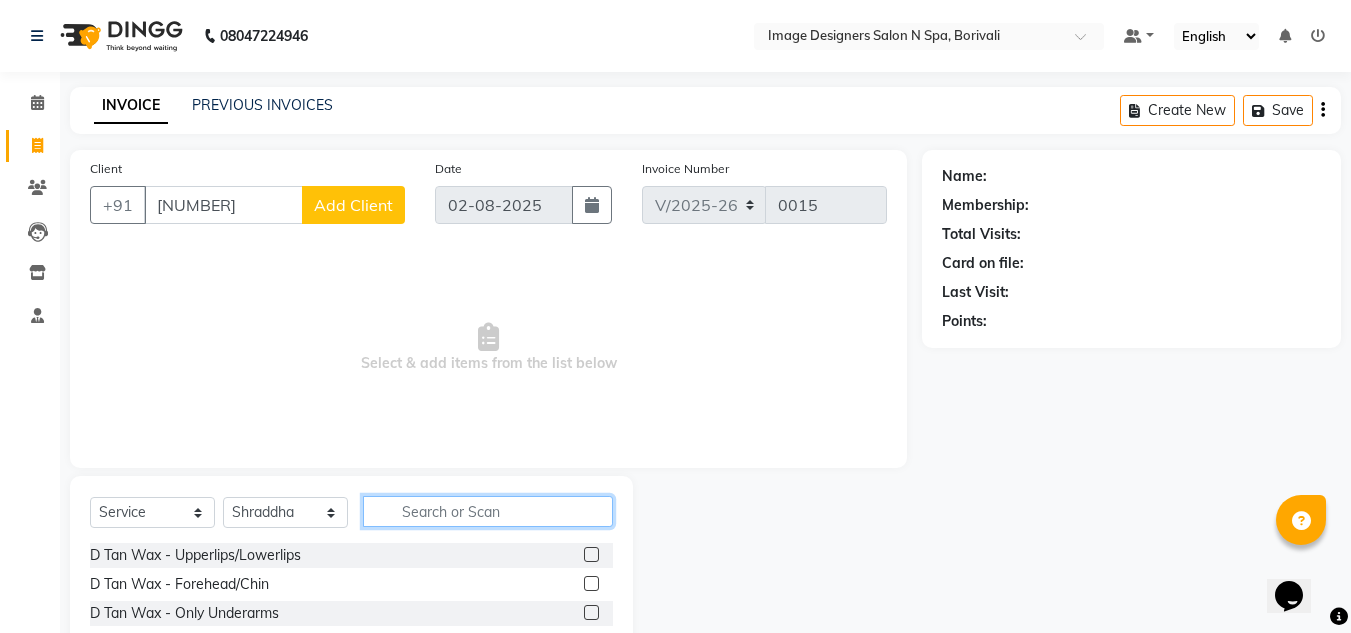 click 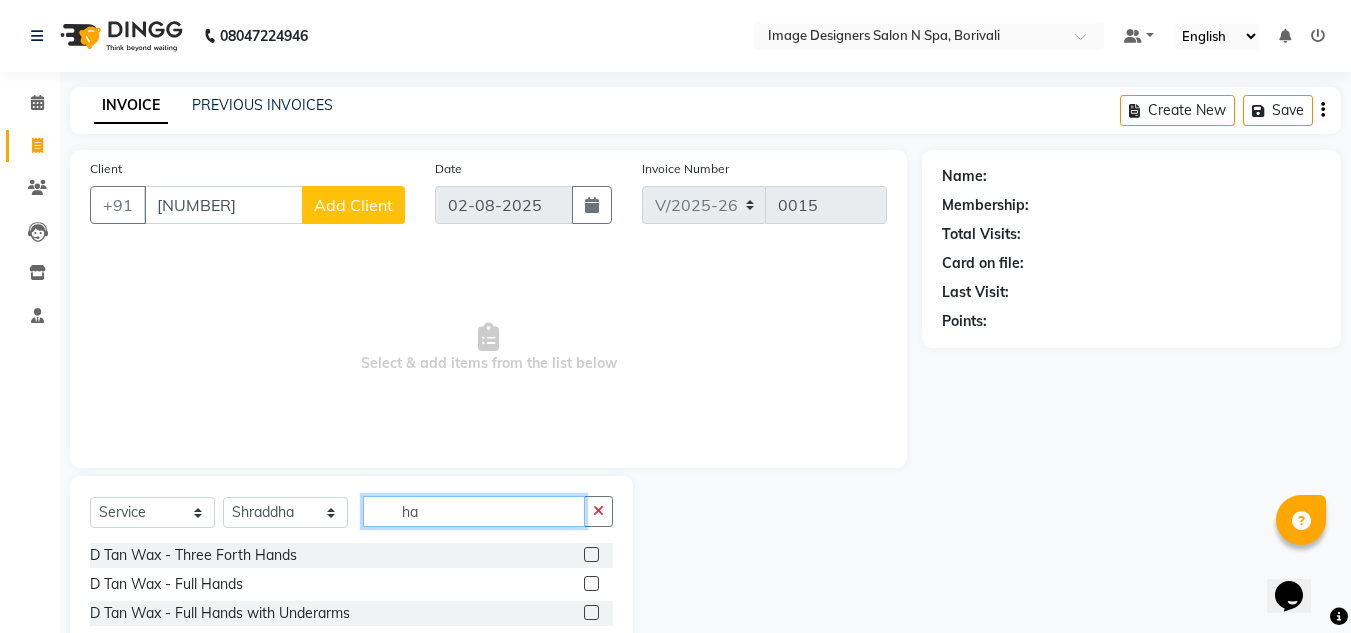 type on "h" 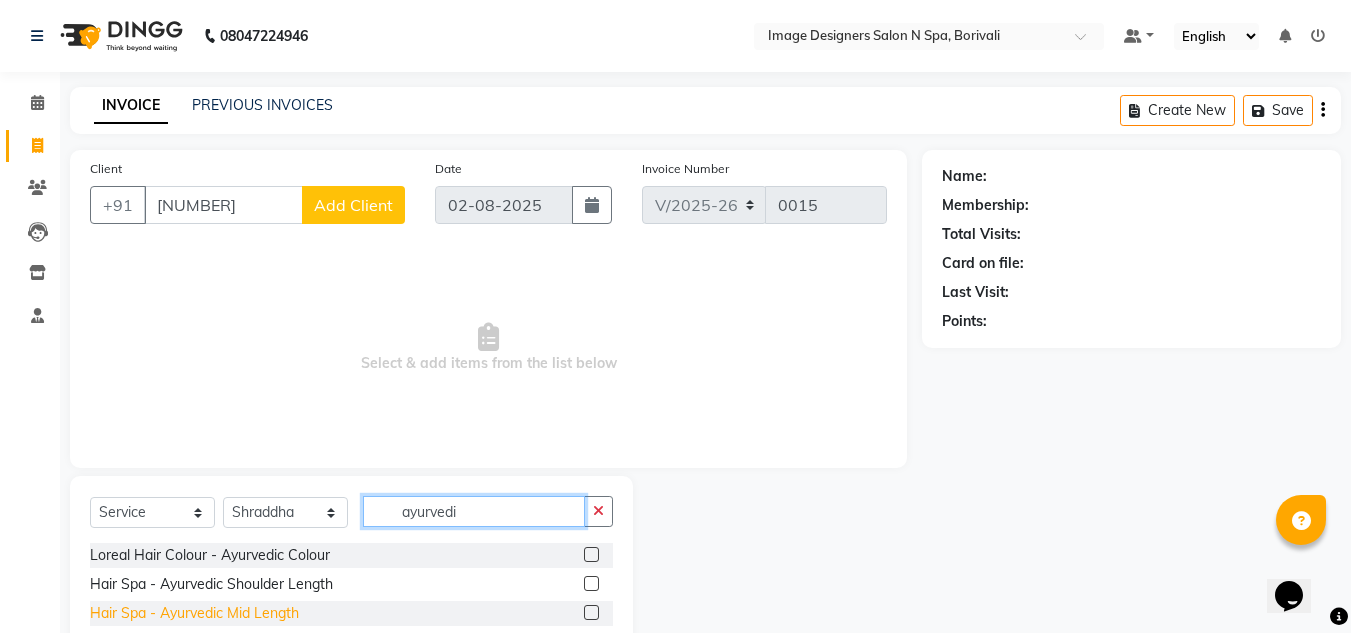 type on "ayurvedi" 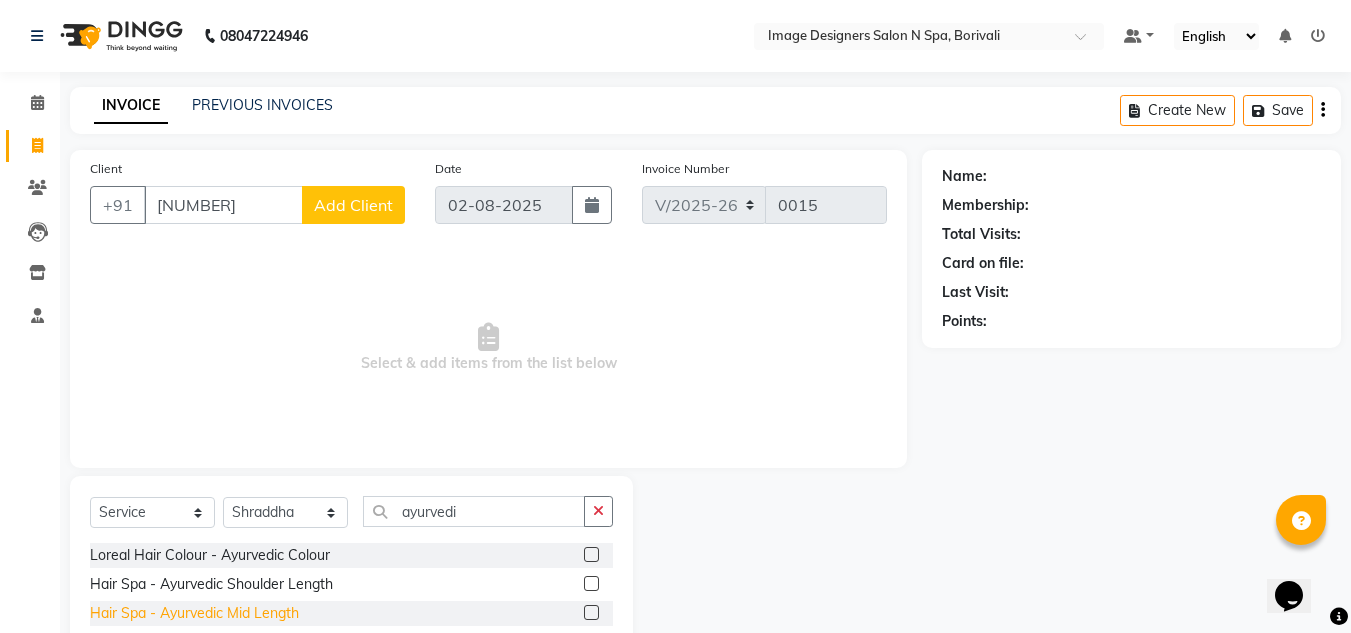 click on "Hair Spa - Ayurvedic Mid Length" 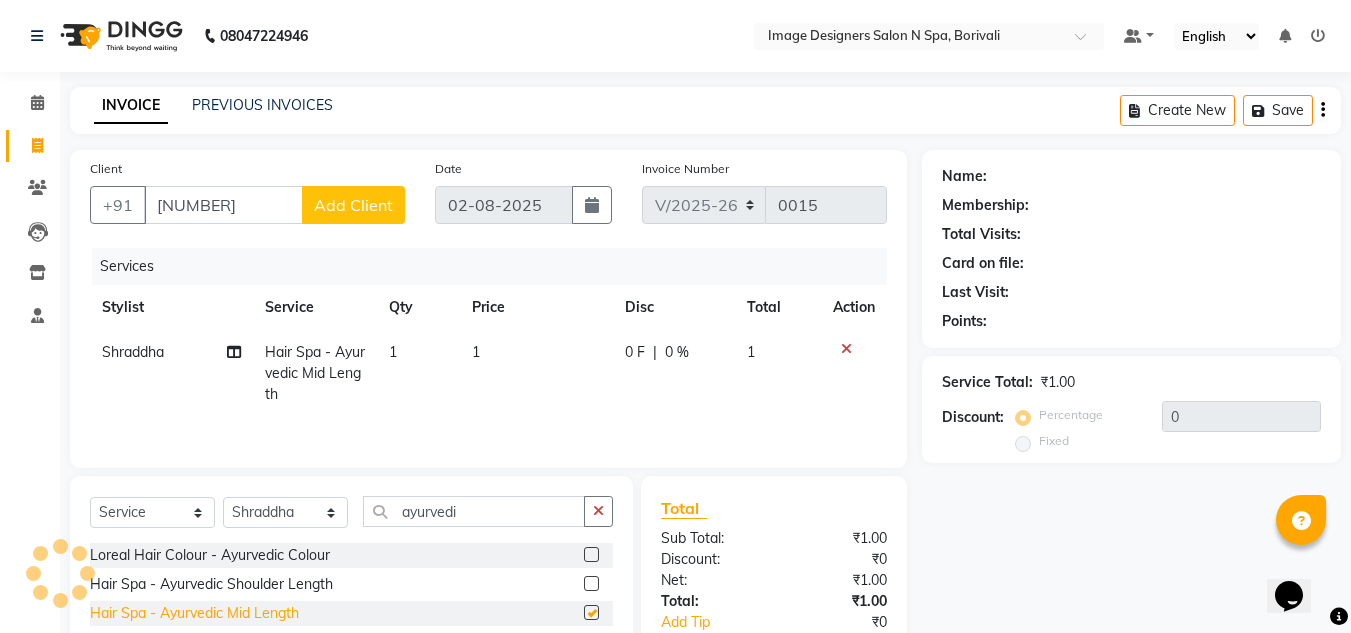 checkbox on "false" 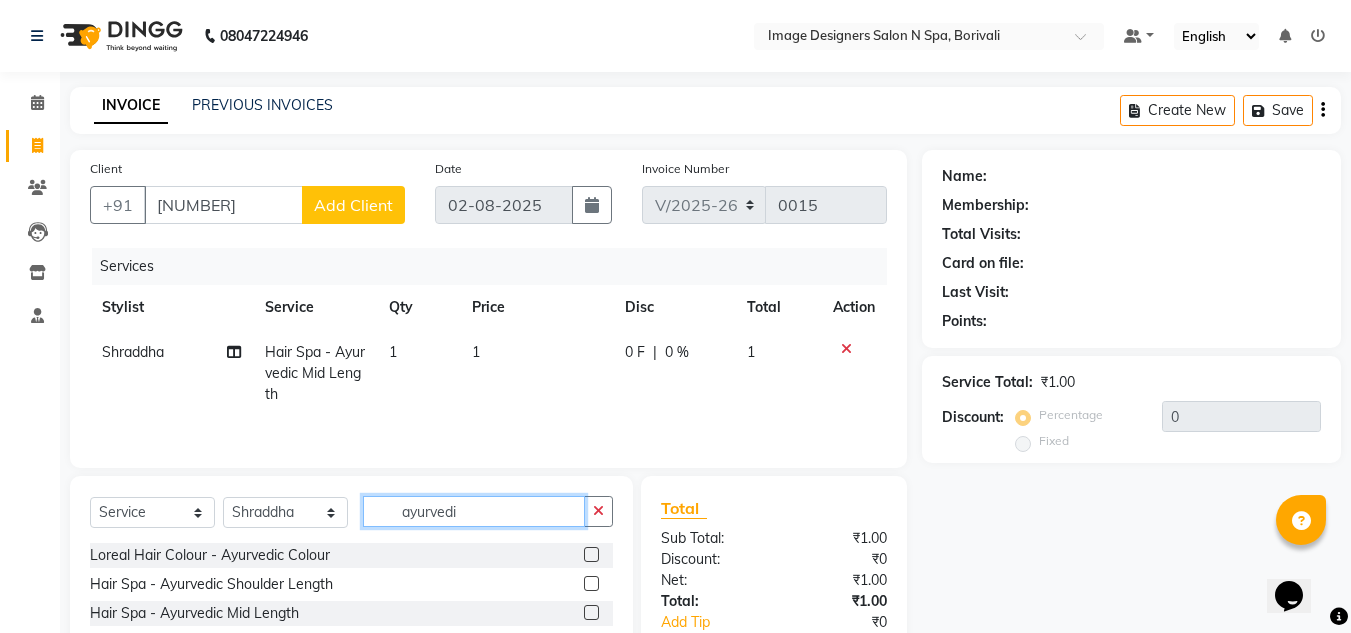 click on "ayurvedi" 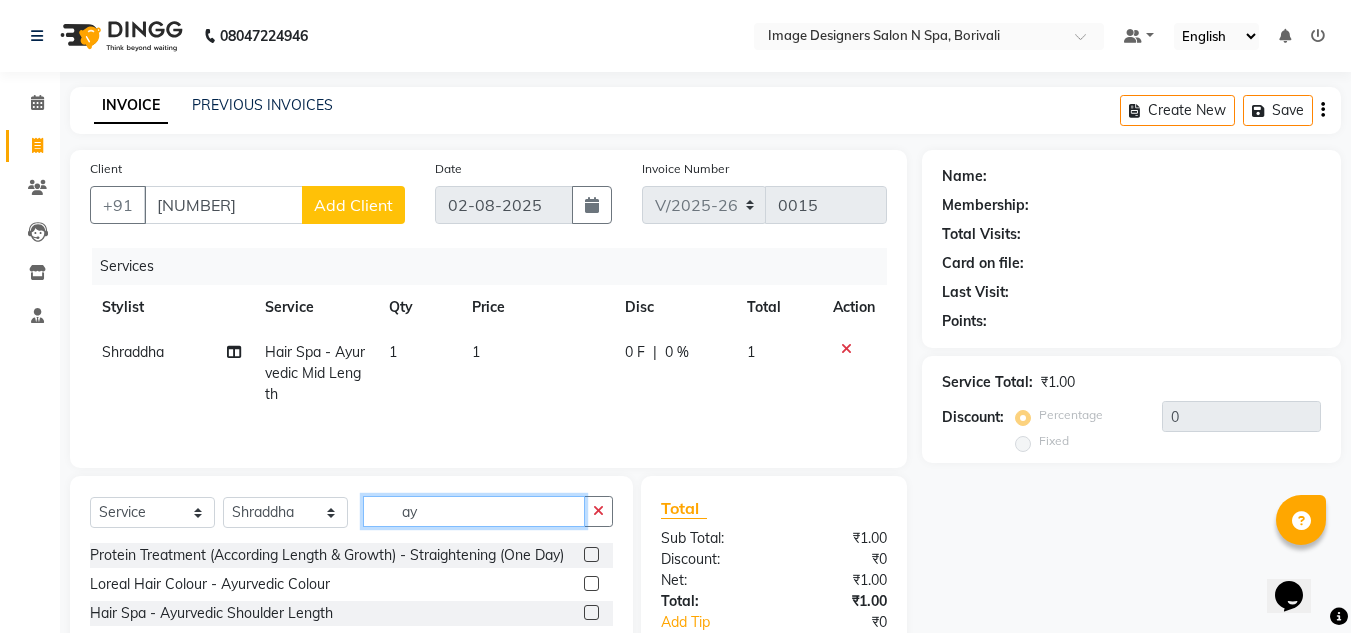 type on "a" 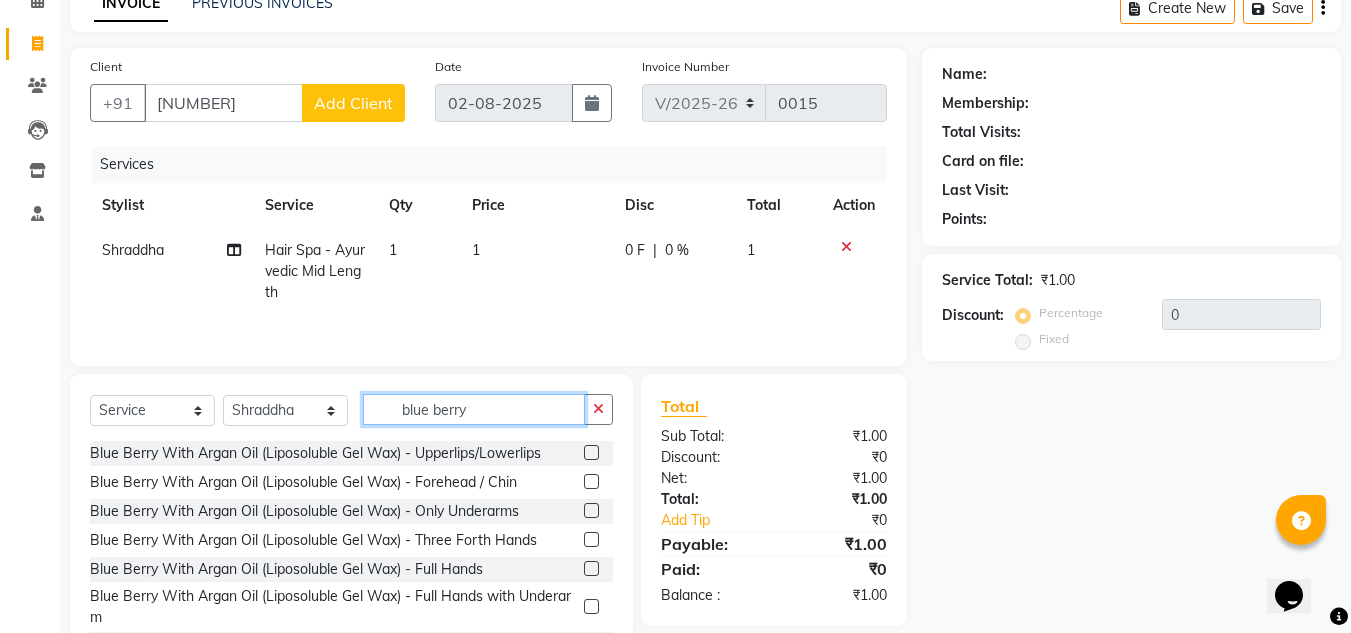 scroll, scrollTop: 120, scrollLeft: 0, axis: vertical 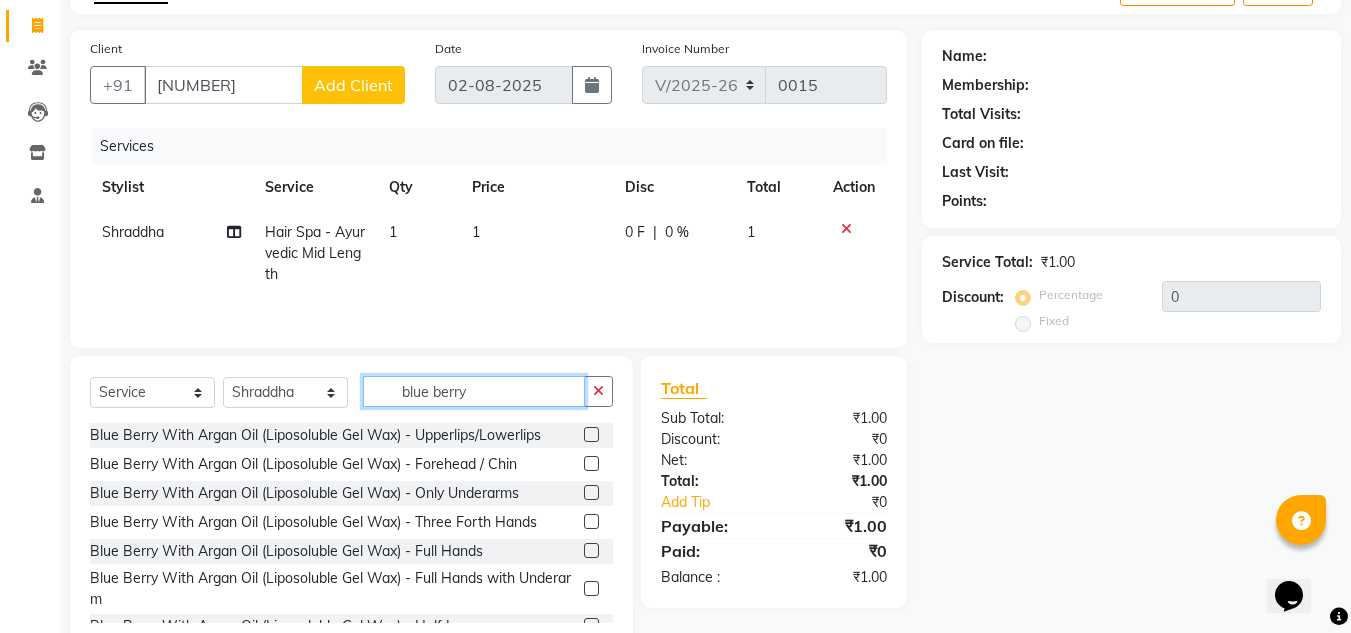 type on "blue berry" 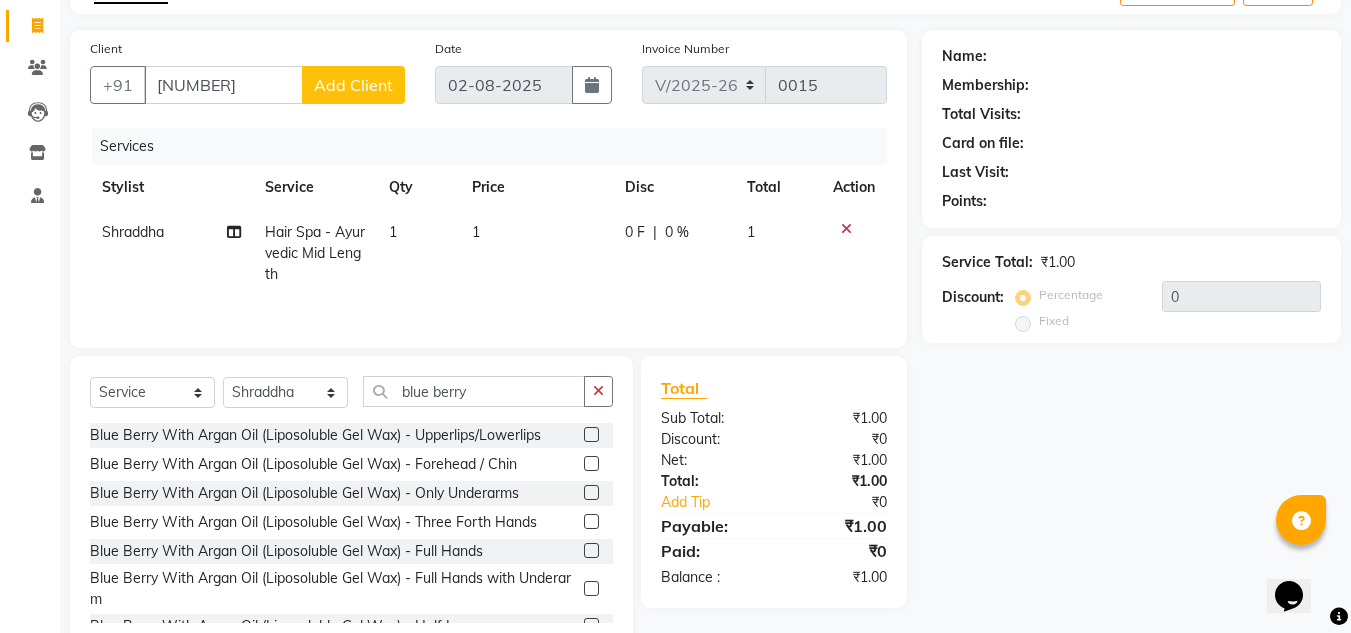 click 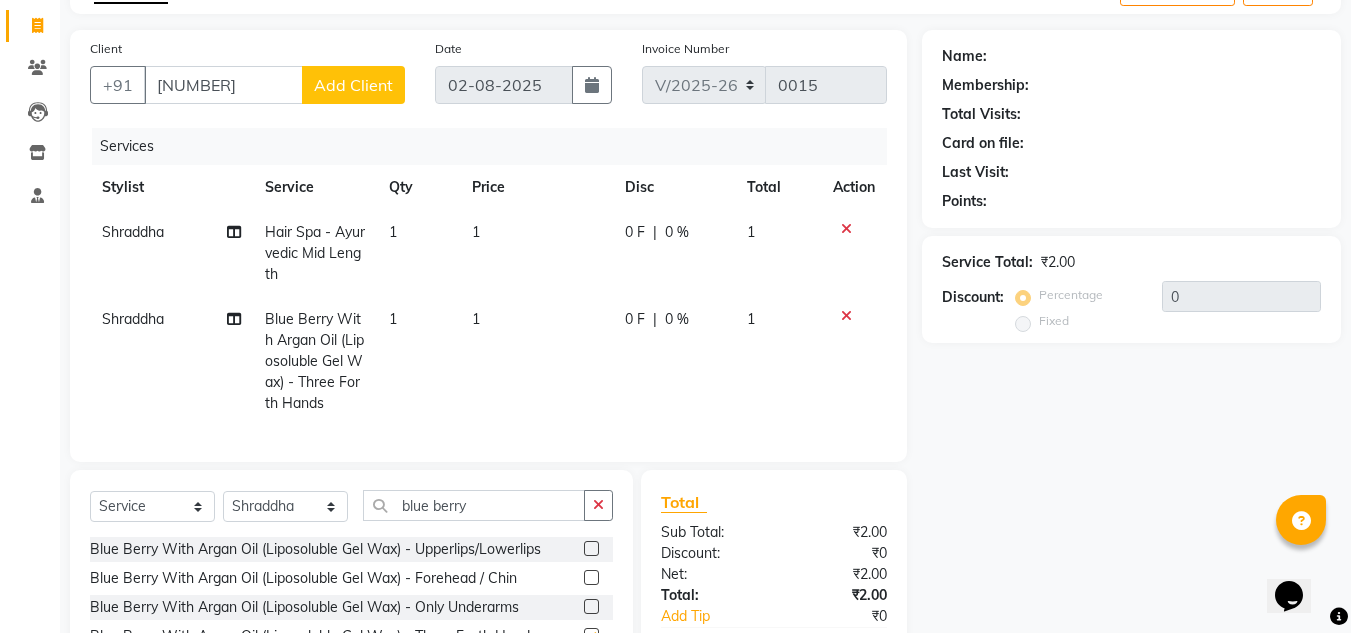 checkbox on "false" 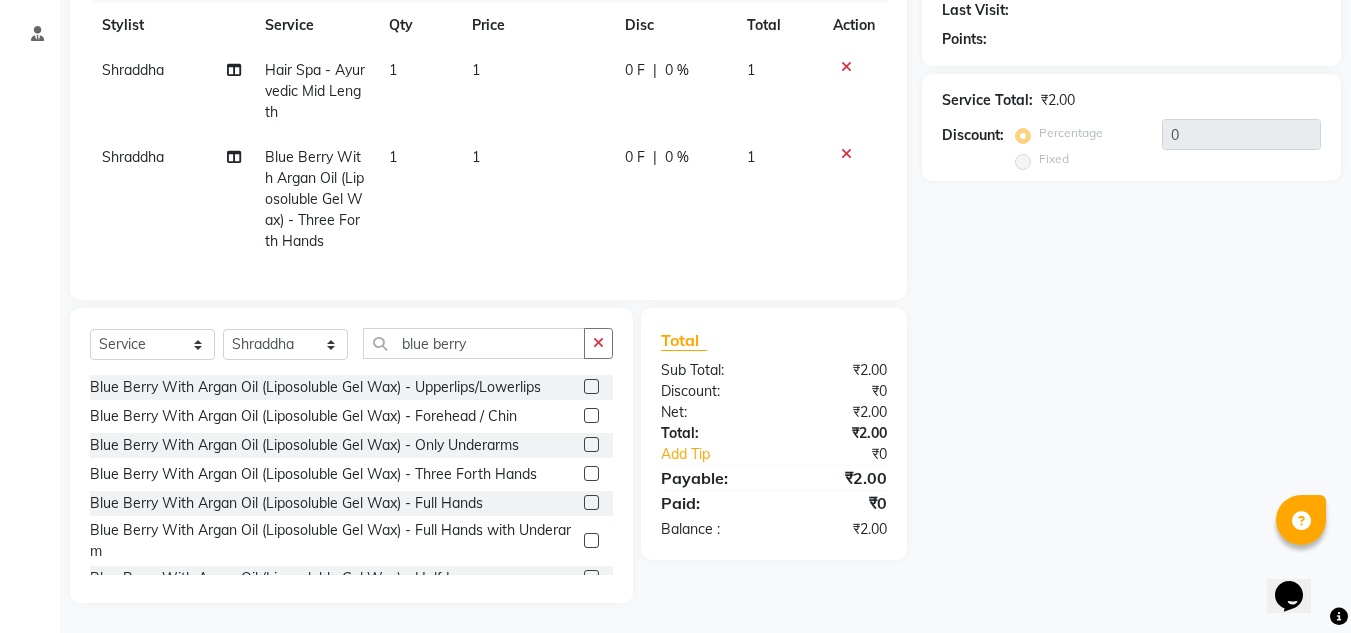 scroll, scrollTop: 297, scrollLeft: 0, axis: vertical 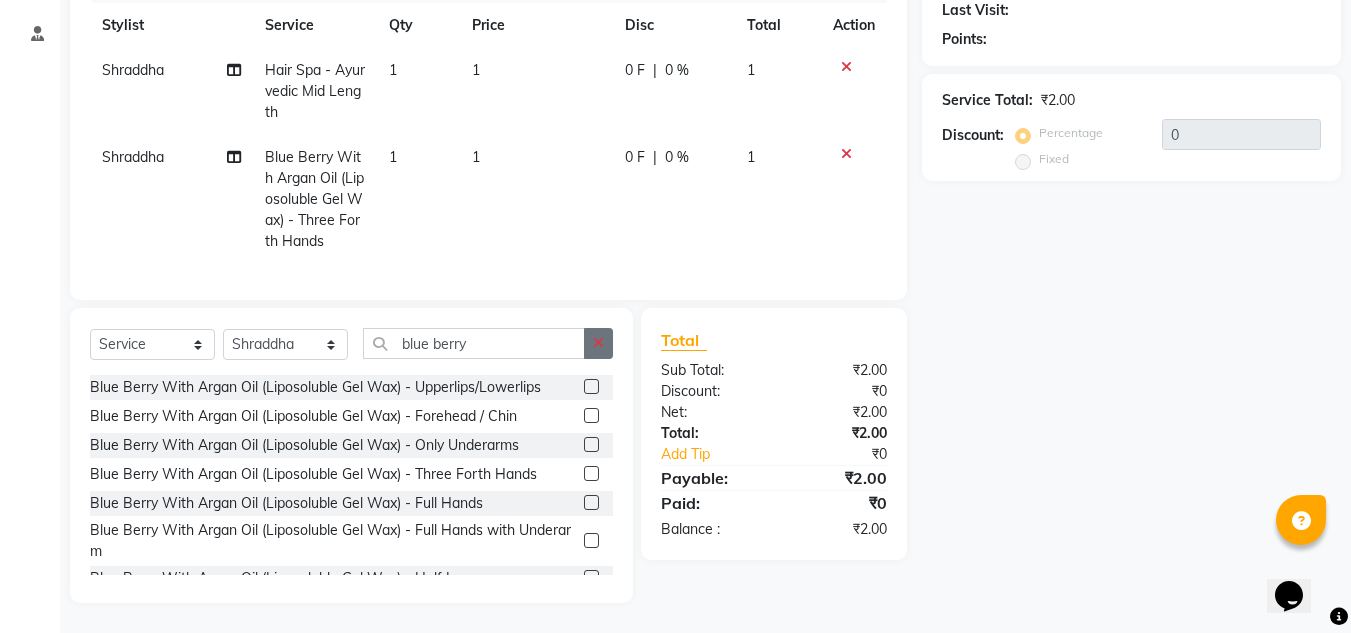 click 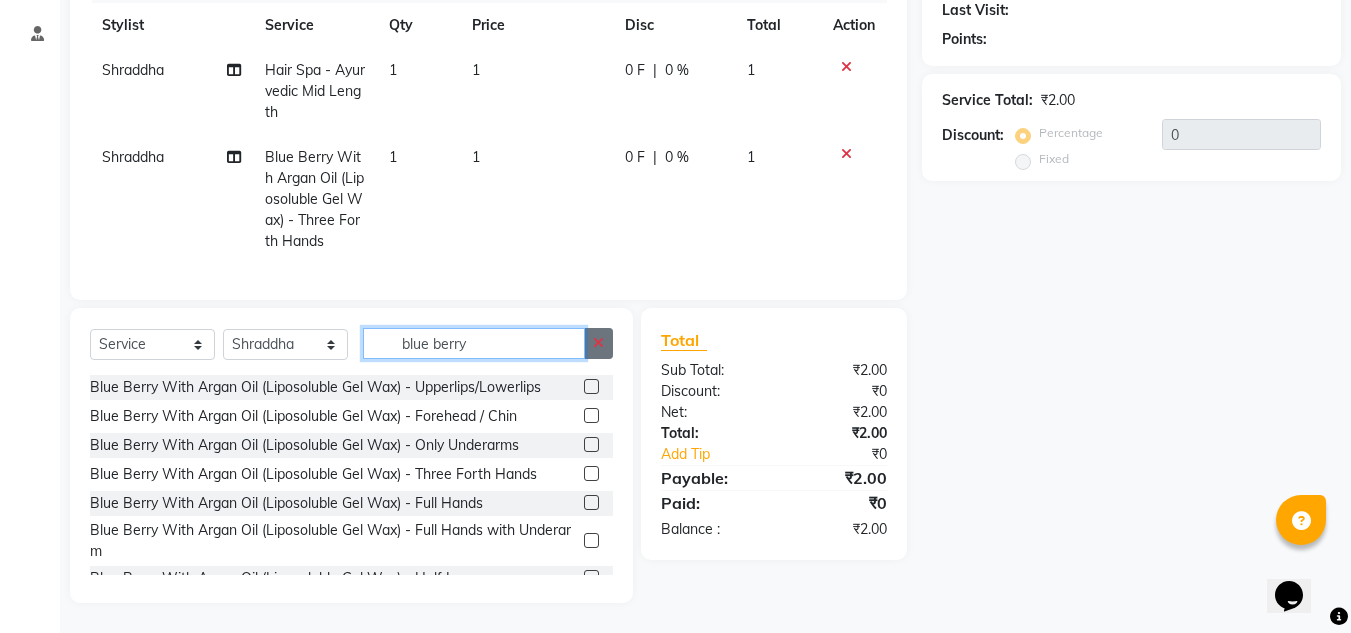 type 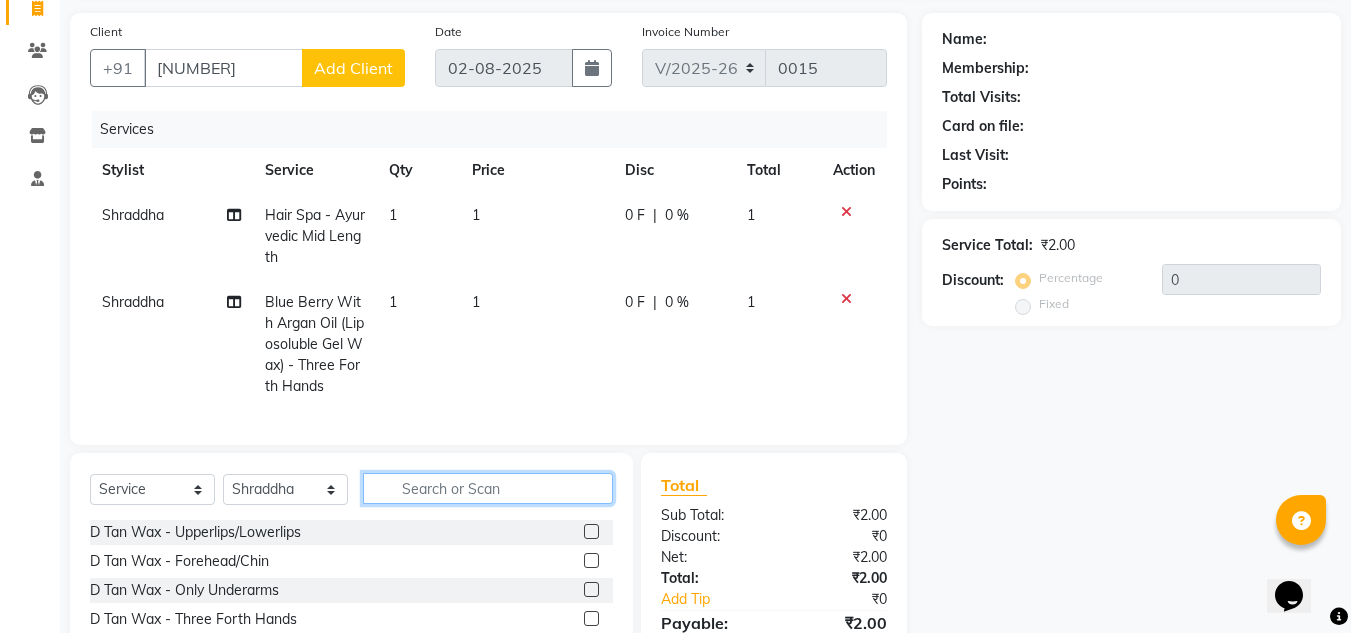 scroll, scrollTop: 97, scrollLeft: 0, axis: vertical 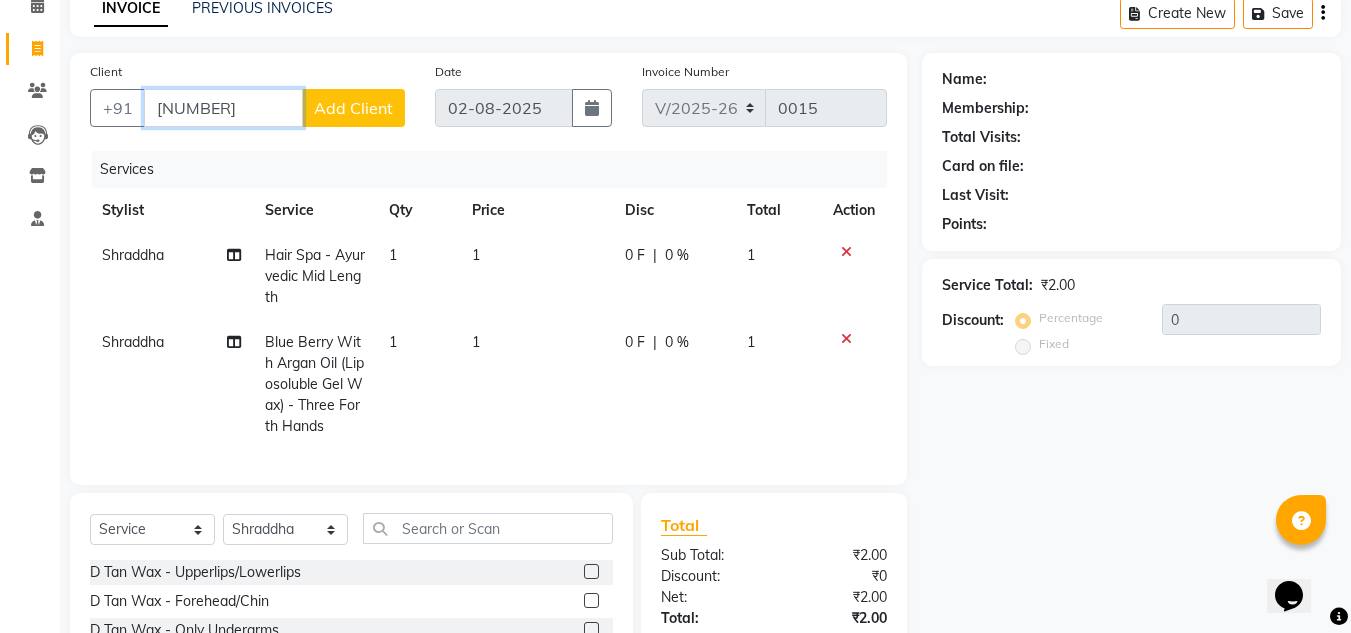 click on "[NUMBER]" at bounding box center (223, 108) 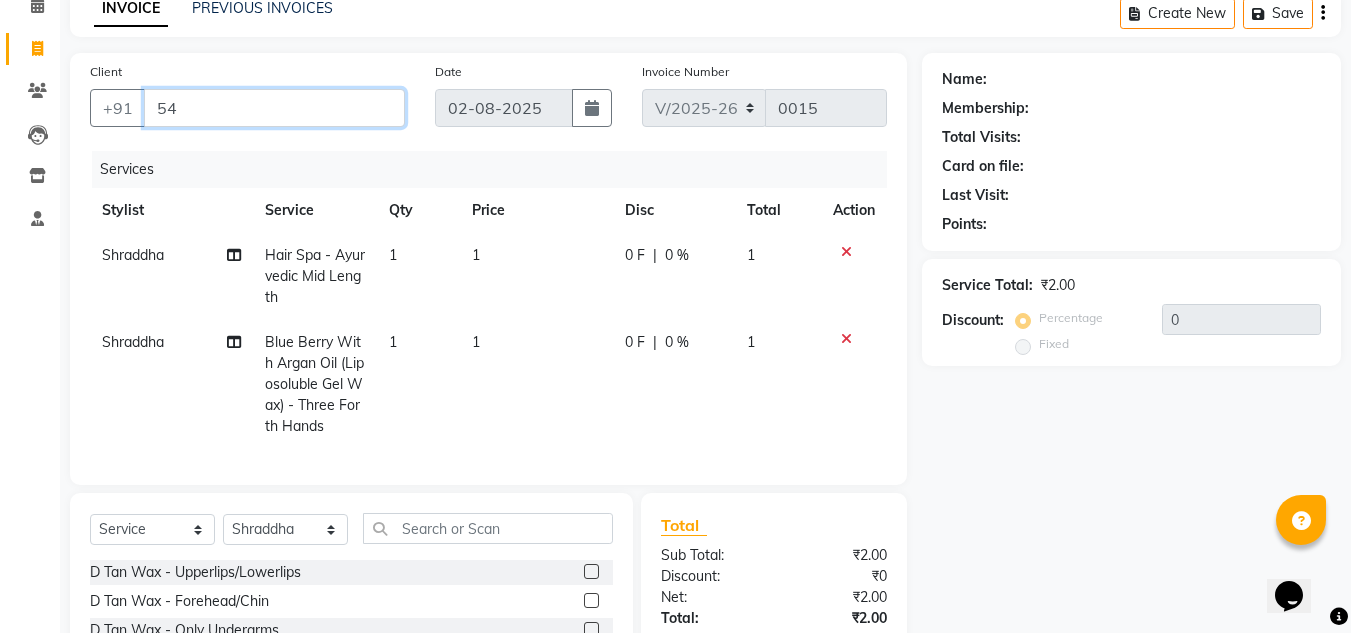 type on "5" 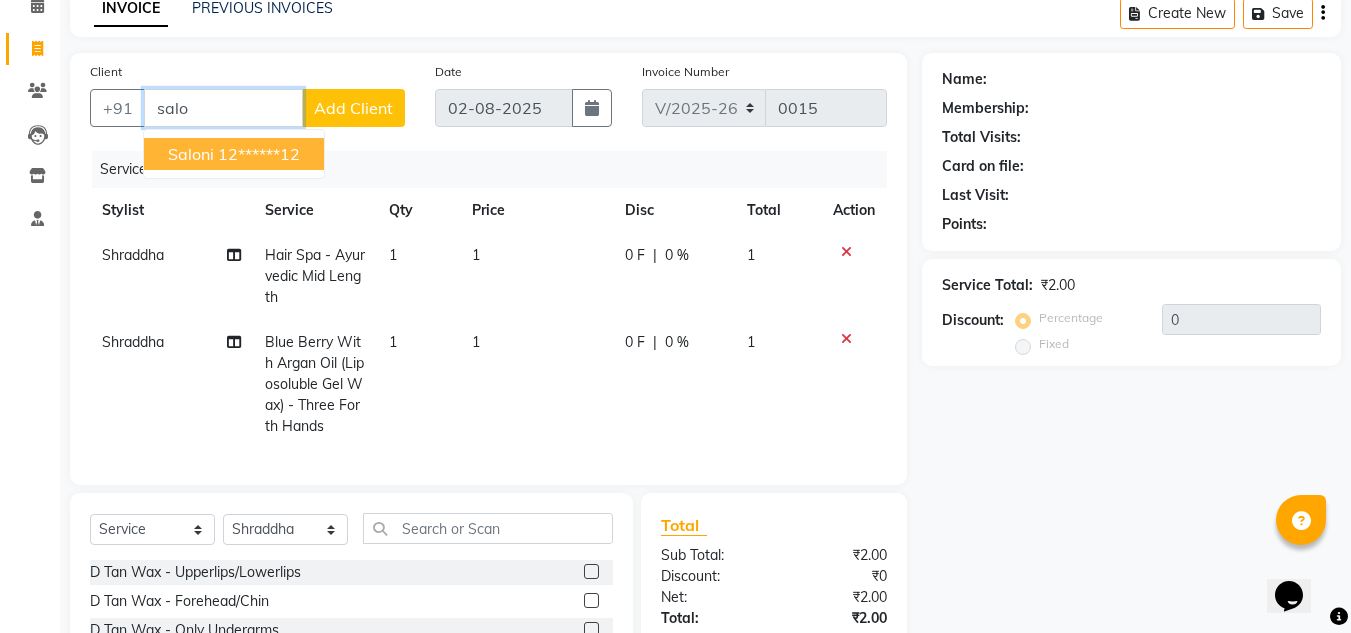 click on "12******12" at bounding box center (259, 154) 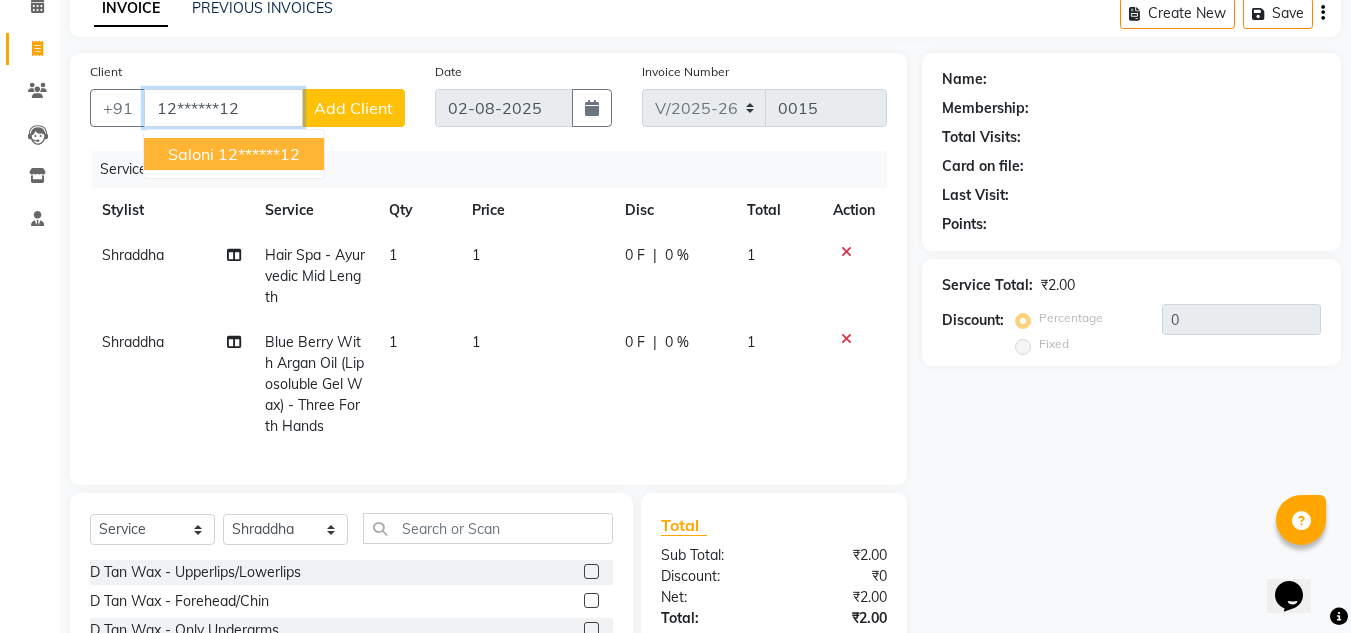 type on "12******12" 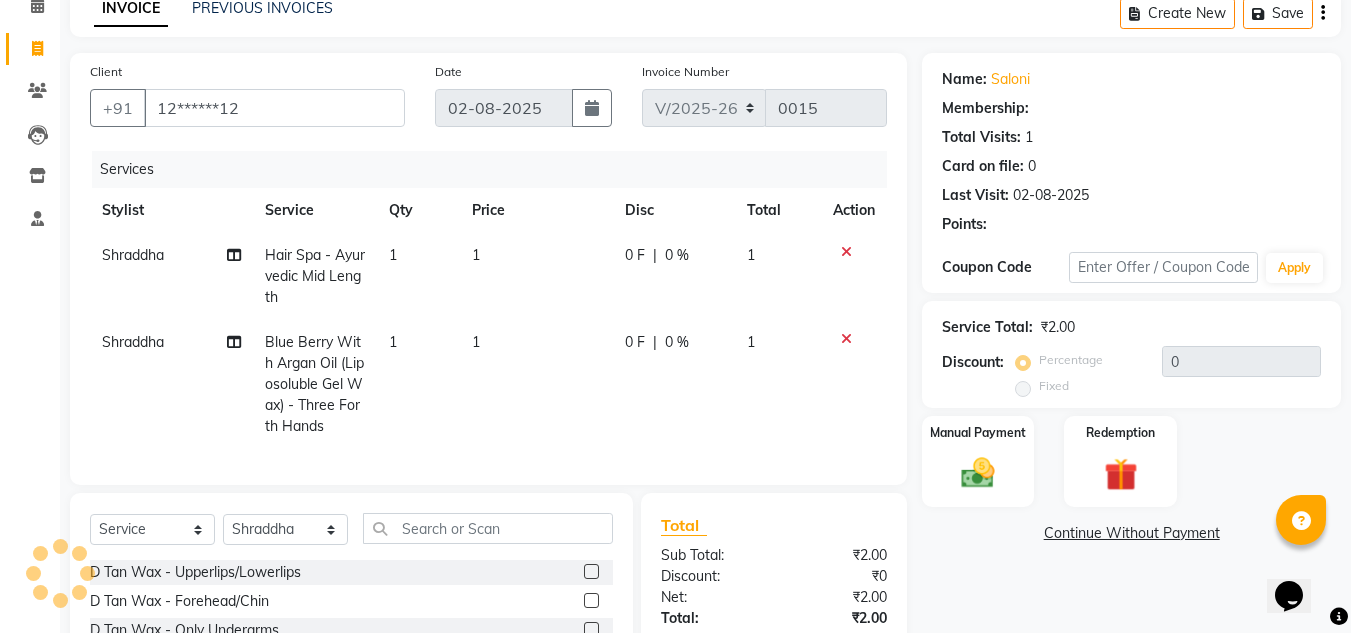 select on "1: Object" 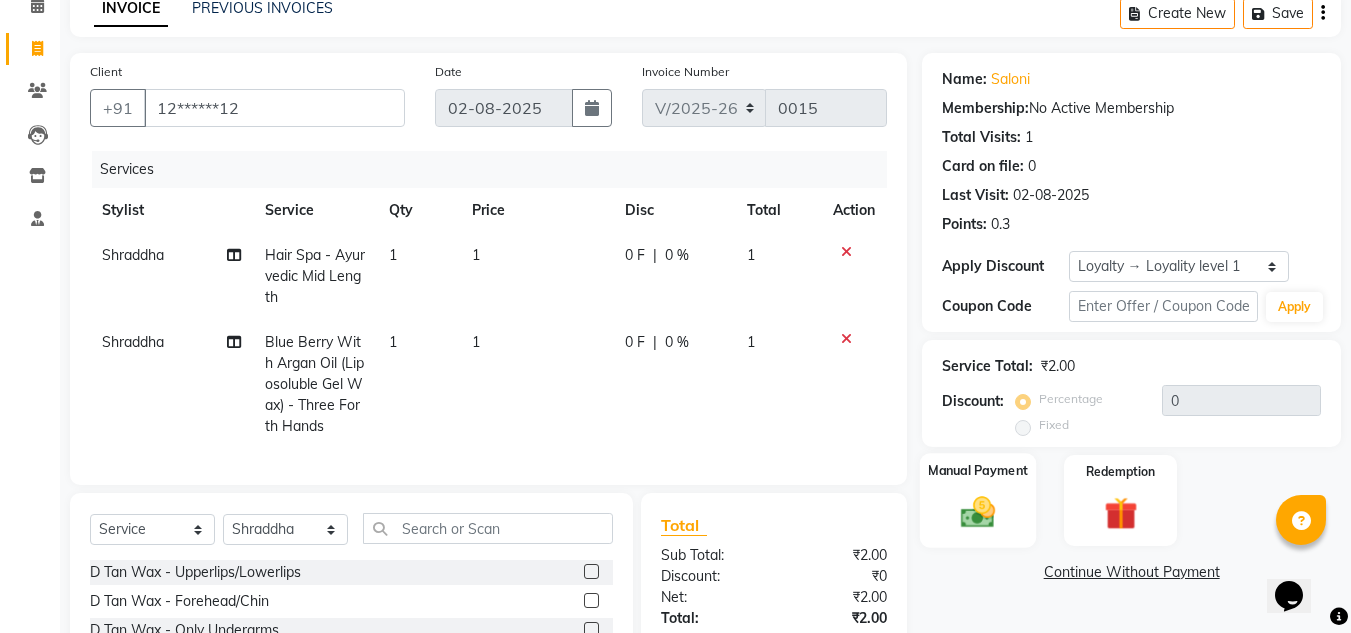 click 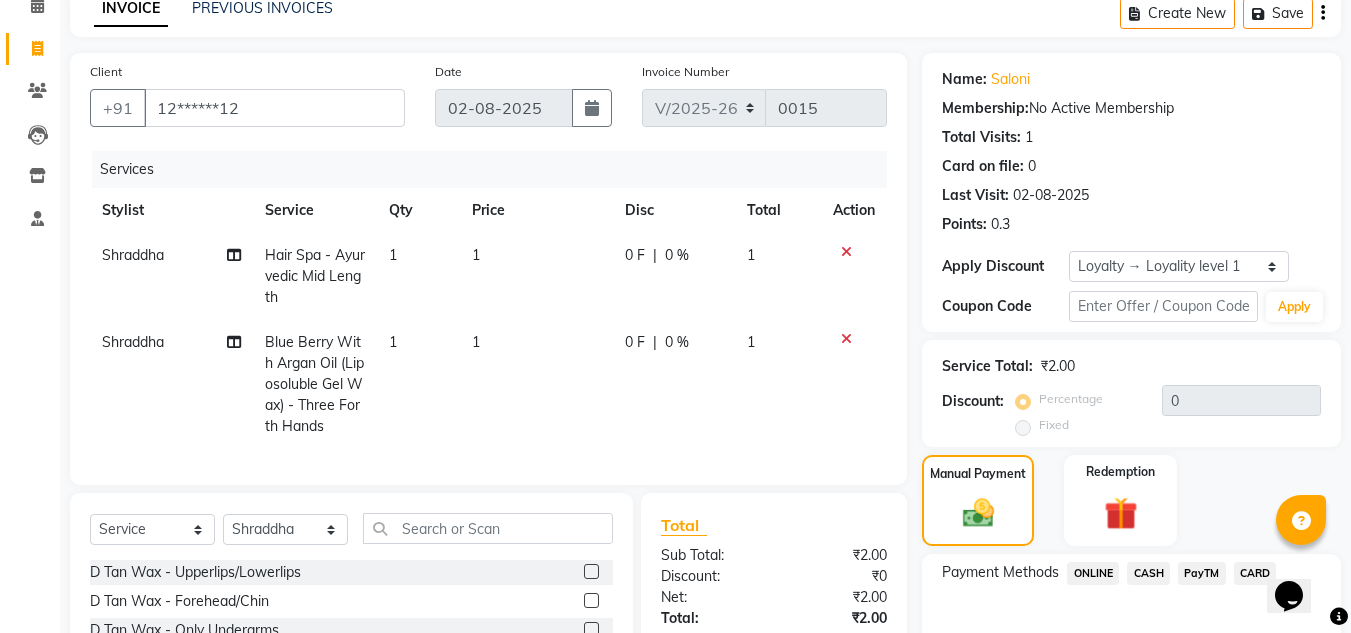 click on "CASH" 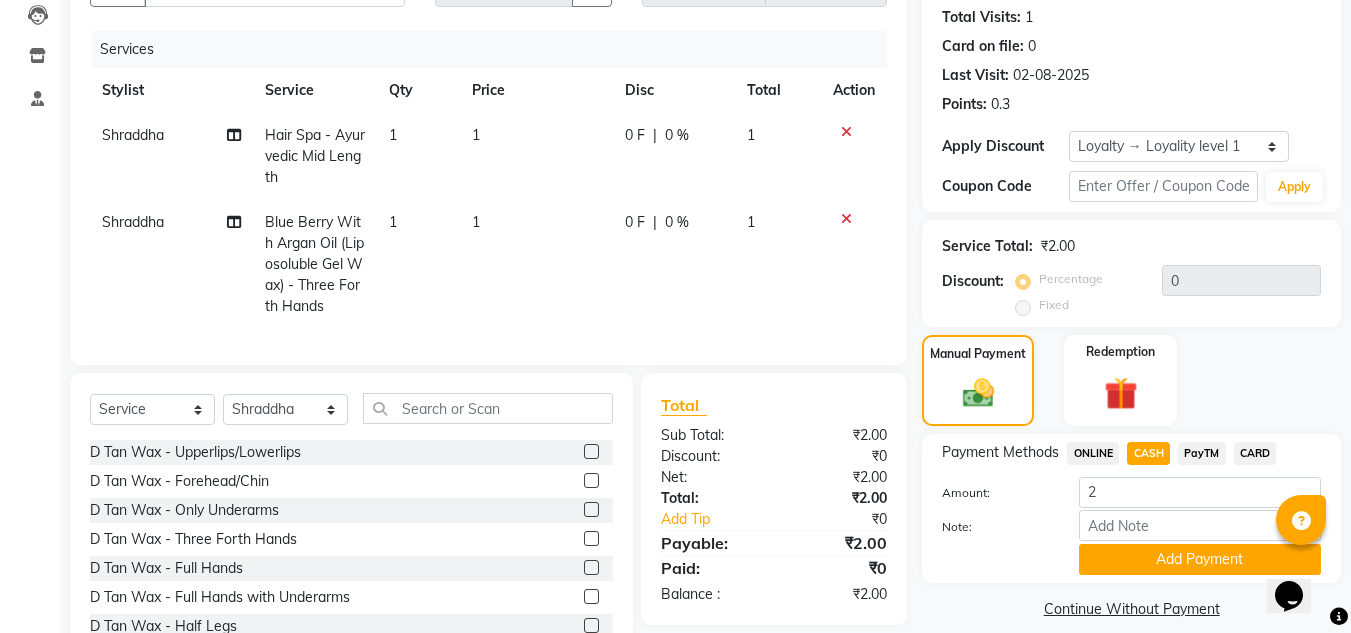 scroll, scrollTop: 257, scrollLeft: 0, axis: vertical 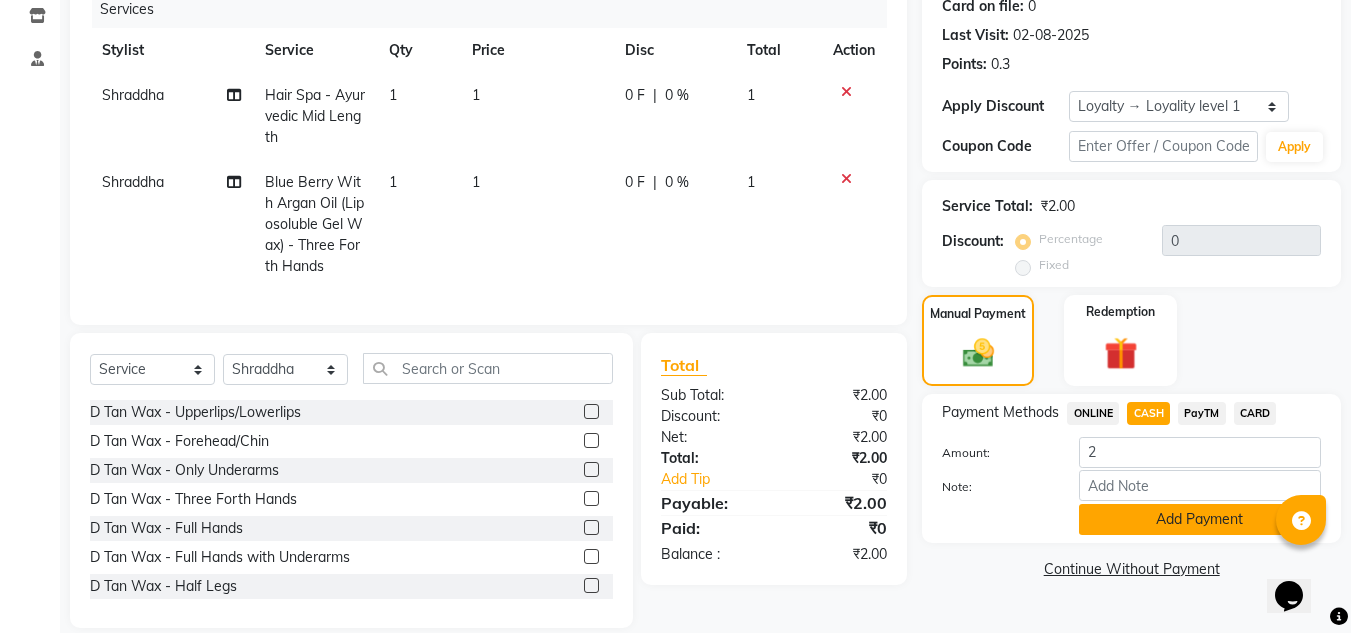 click on "Add Payment" 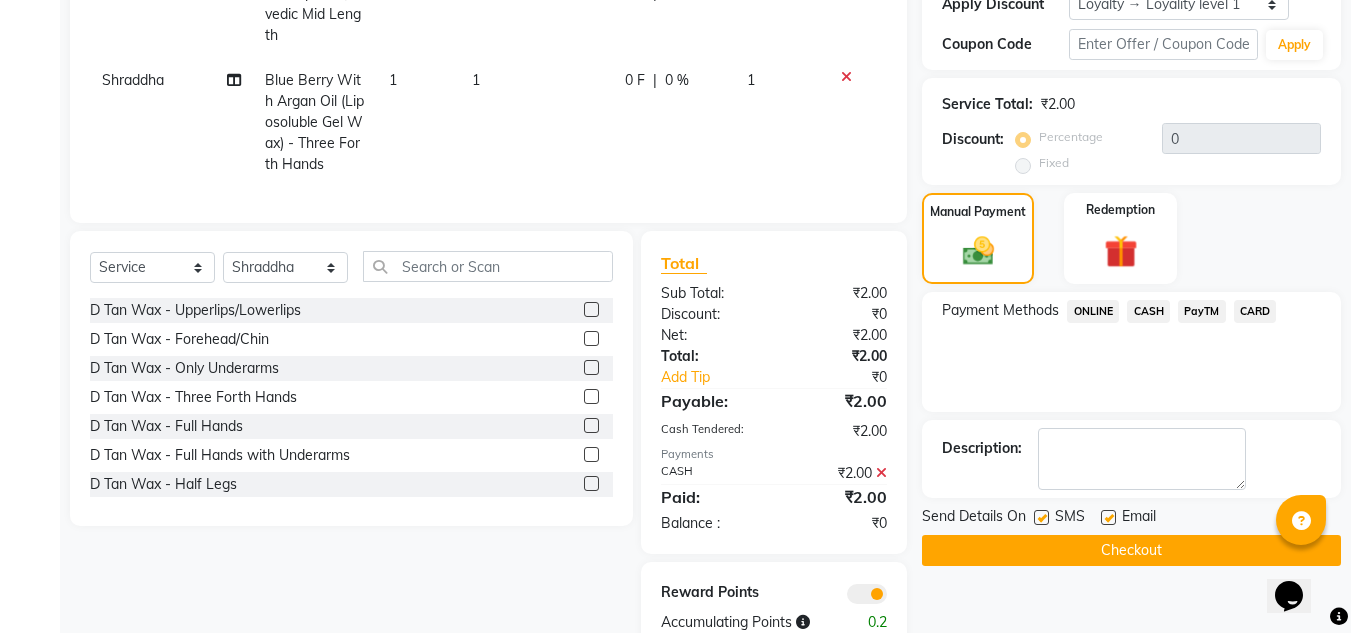 scroll, scrollTop: 377, scrollLeft: 0, axis: vertical 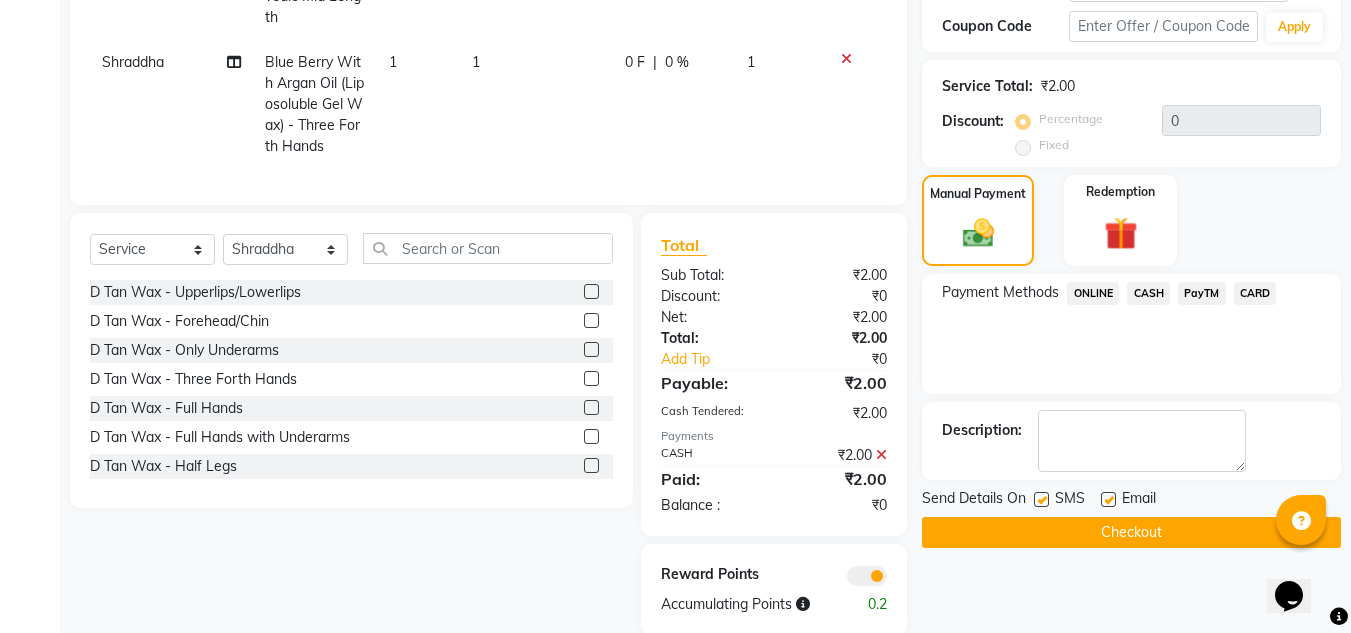 click on "Checkout" 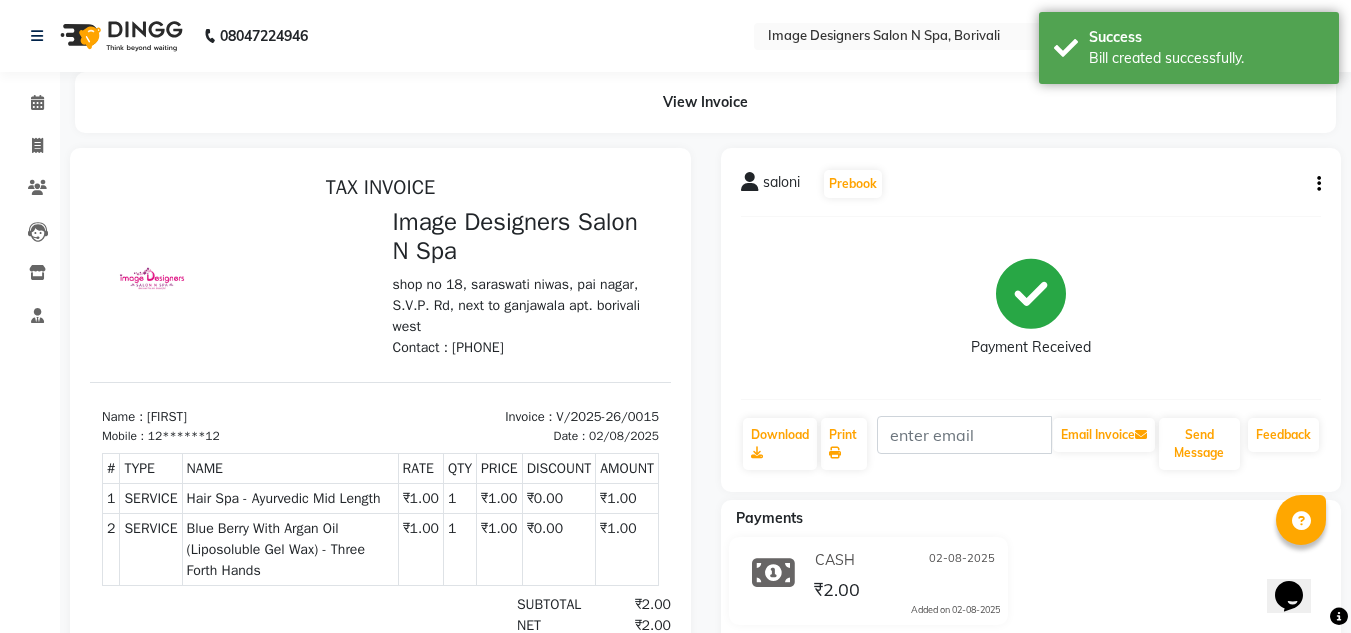 scroll, scrollTop: 0, scrollLeft: 0, axis: both 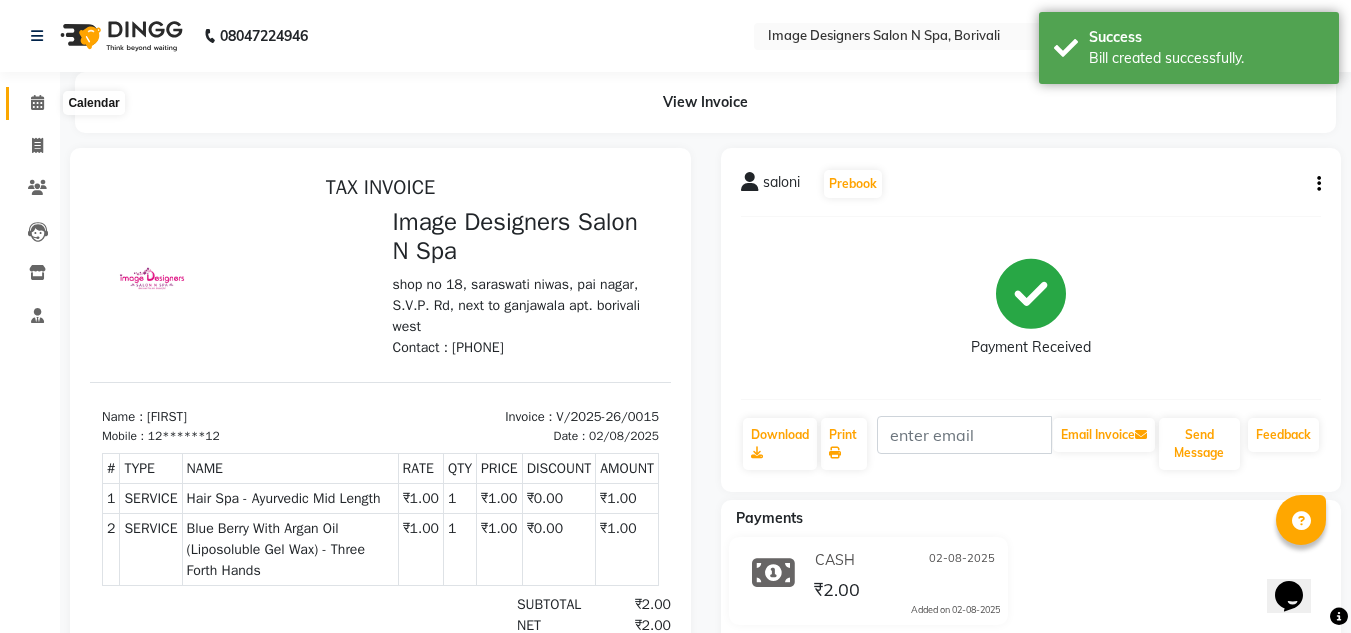 click 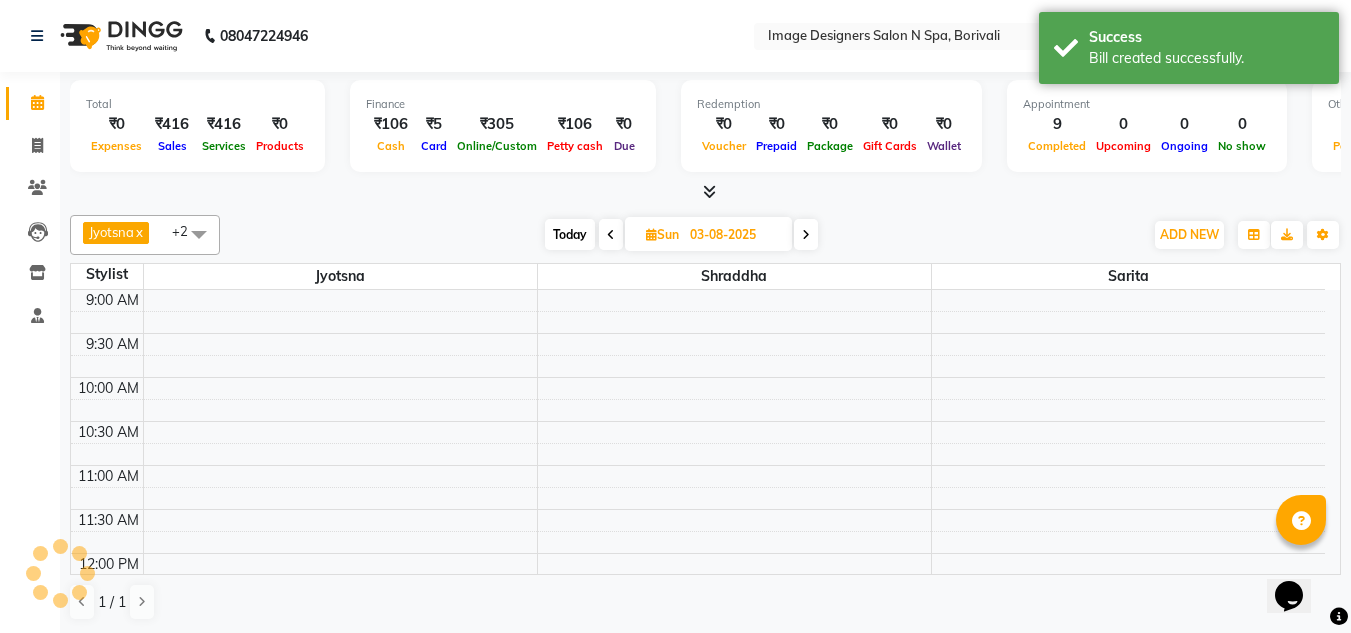 scroll, scrollTop: 733, scrollLeft: 0, axis: vertical 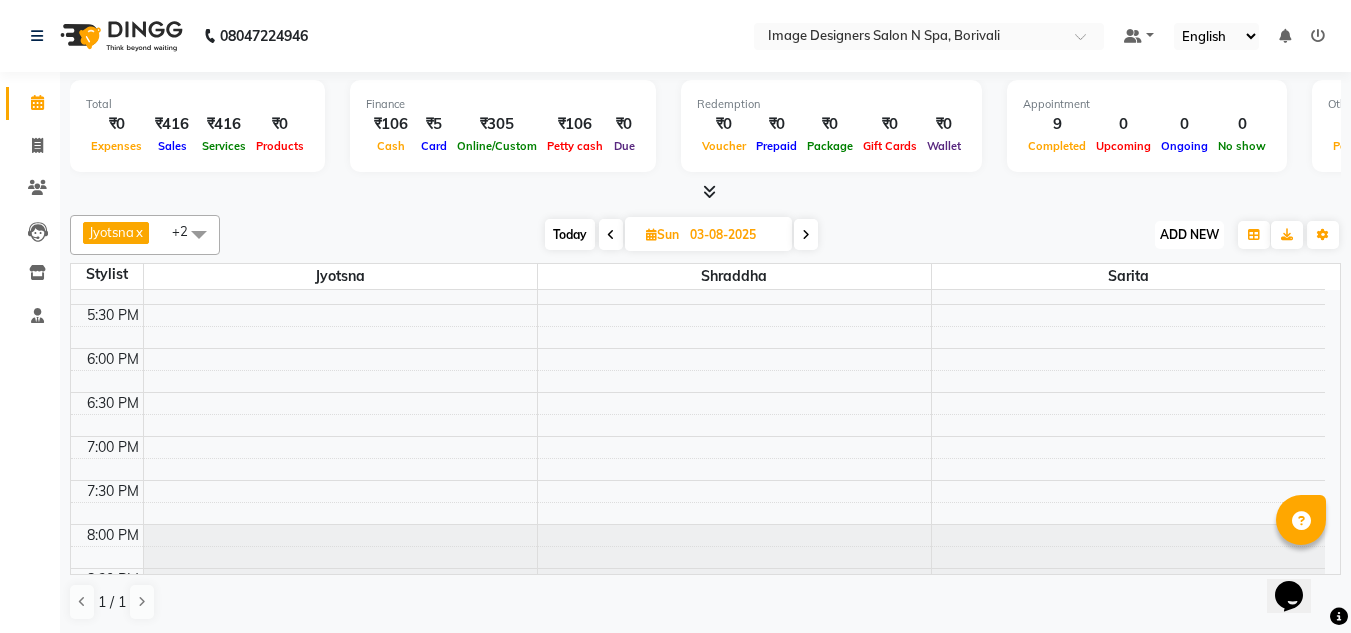 click on "ADD NEW" at bounding box center (1189, 234) 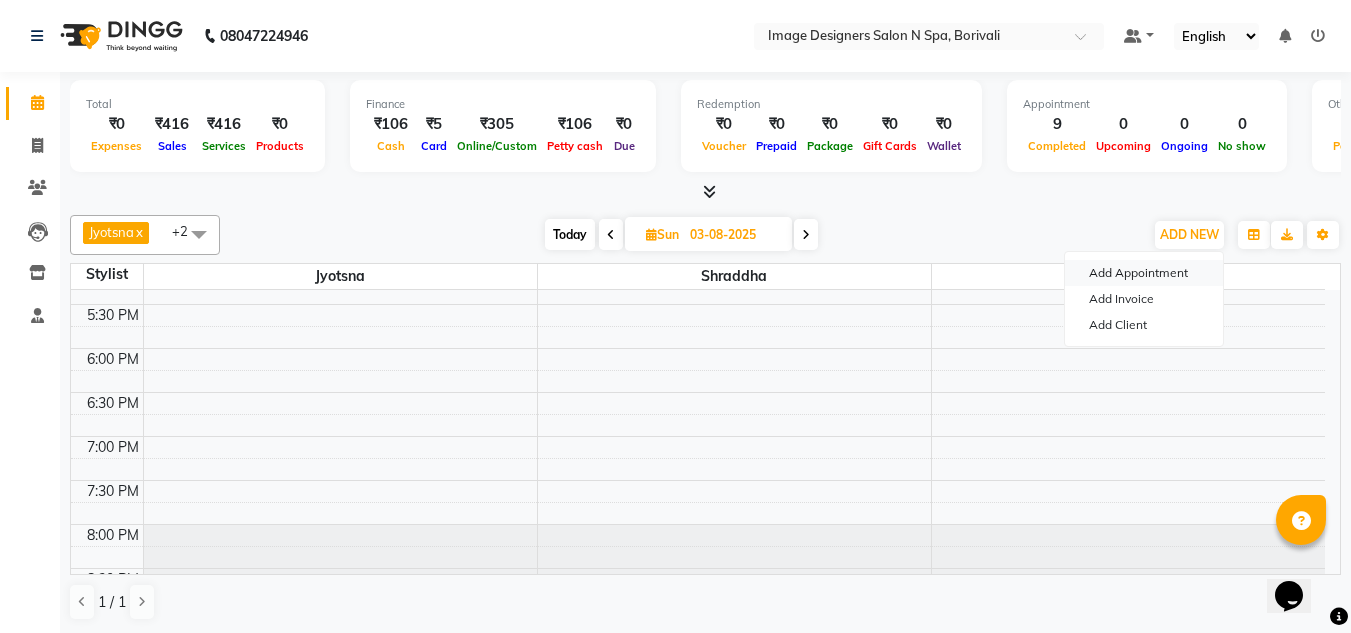 click on "Add Appointment" at bounding box center [1144, 273] 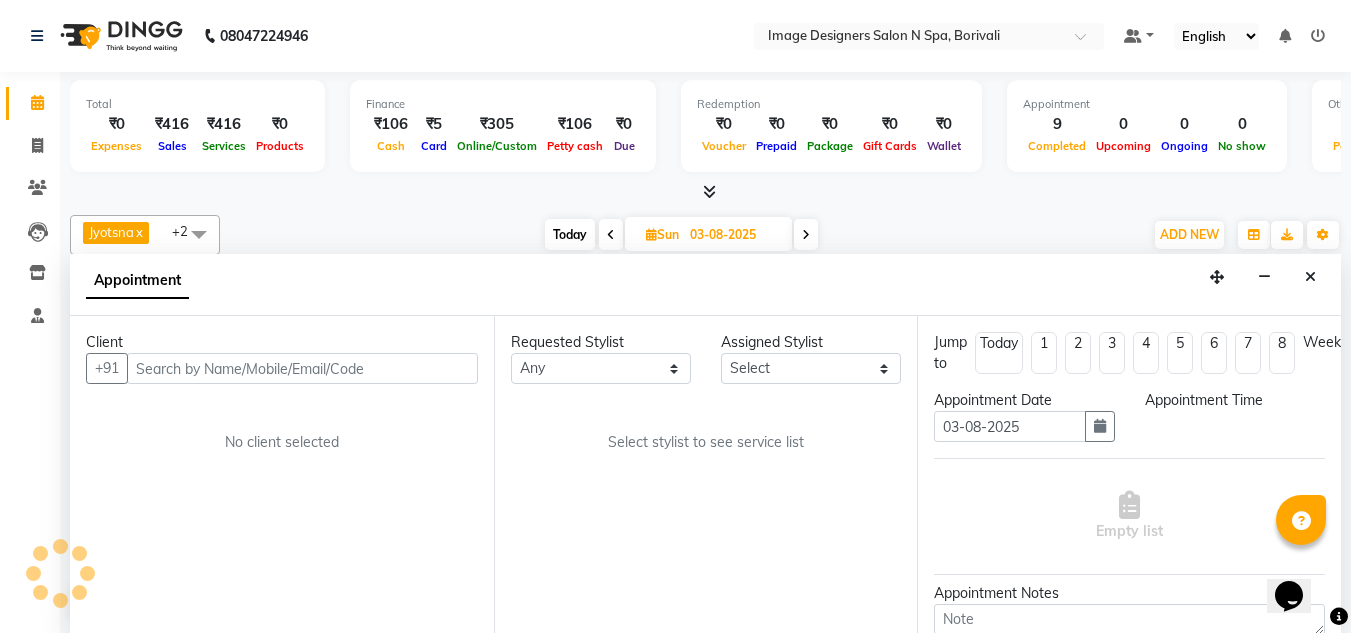 scroll, scrollTop: 1, scrollLeft: 0, axis: vertical 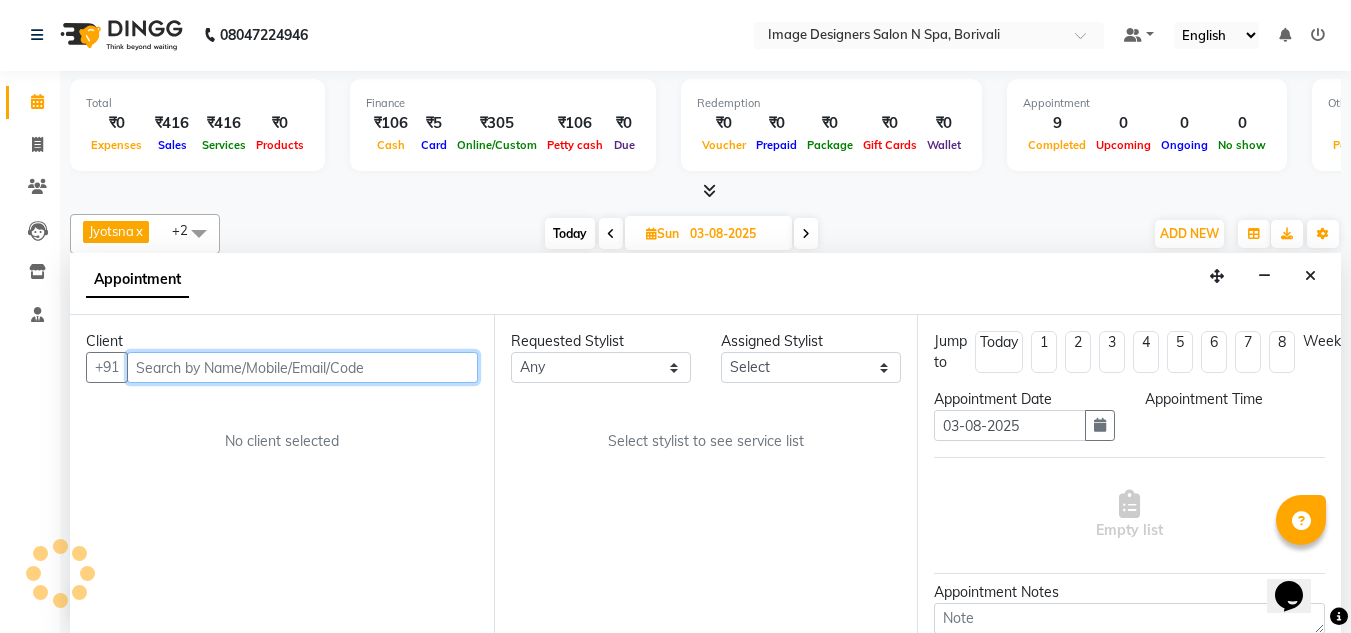 select on "600" 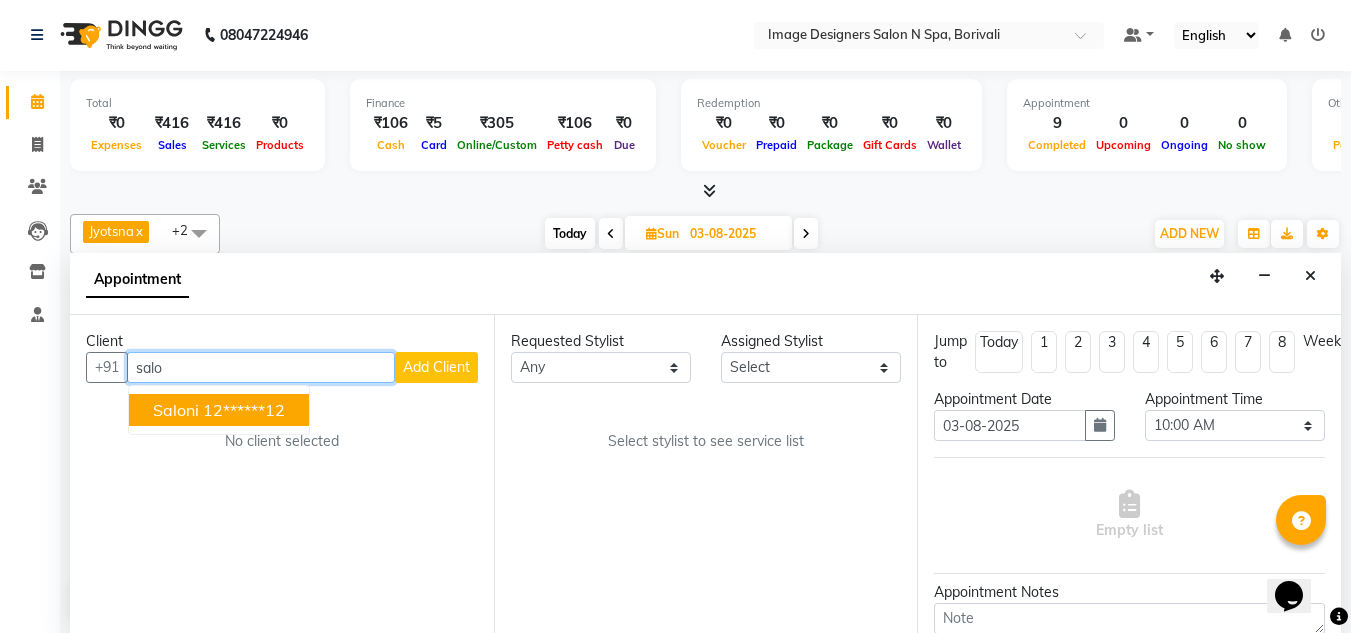 click on "[FIRST] [CARD_NUMBER]" at bounding box center (219, 410) 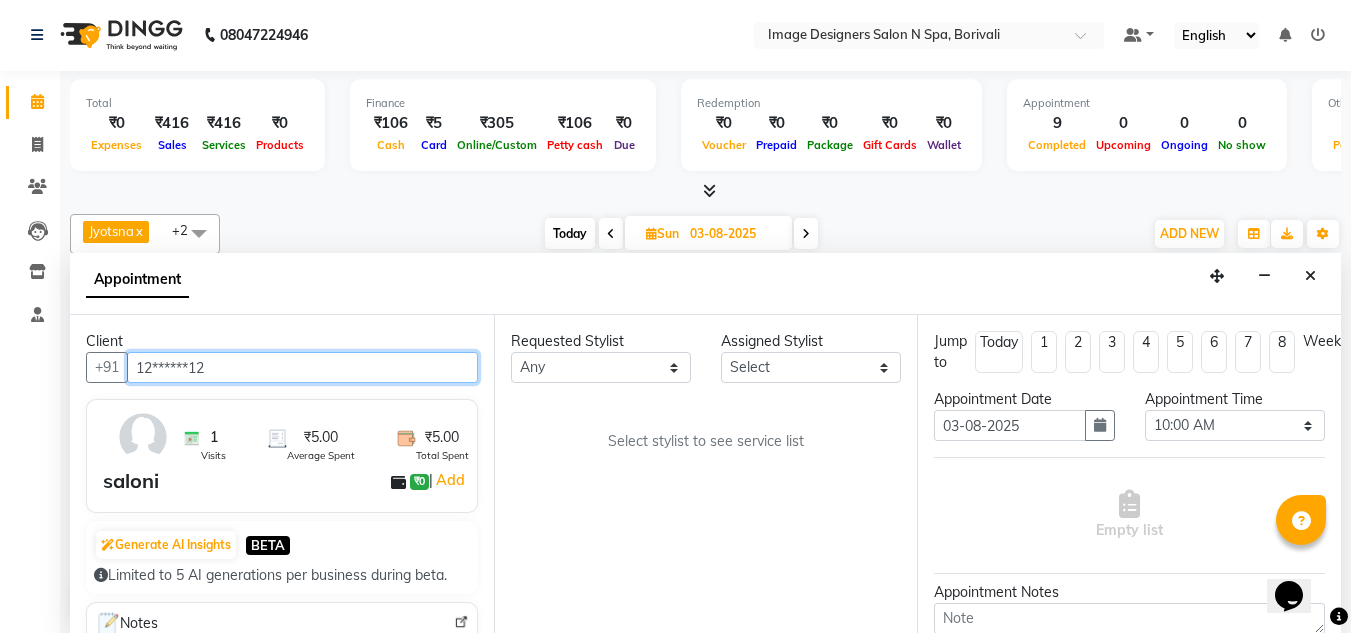 type on "12******12" 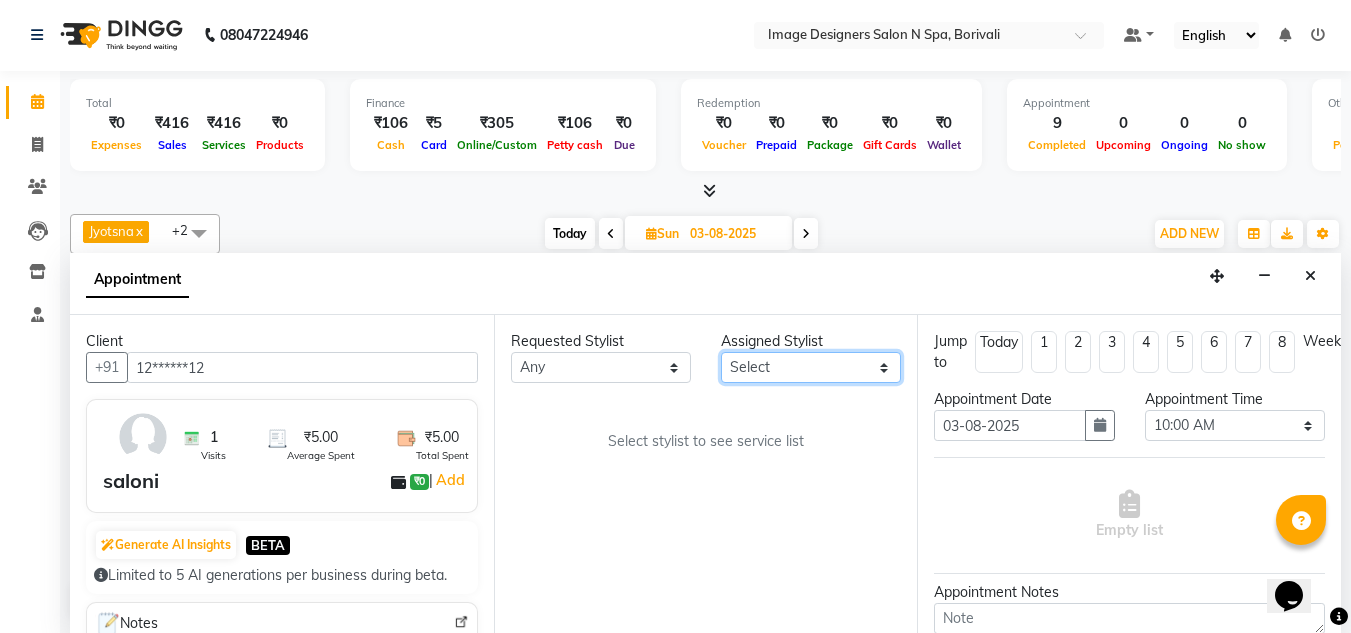 click on "Select [FIRST] [FIRST] [FIRST]" at bounding box center [811, 367] 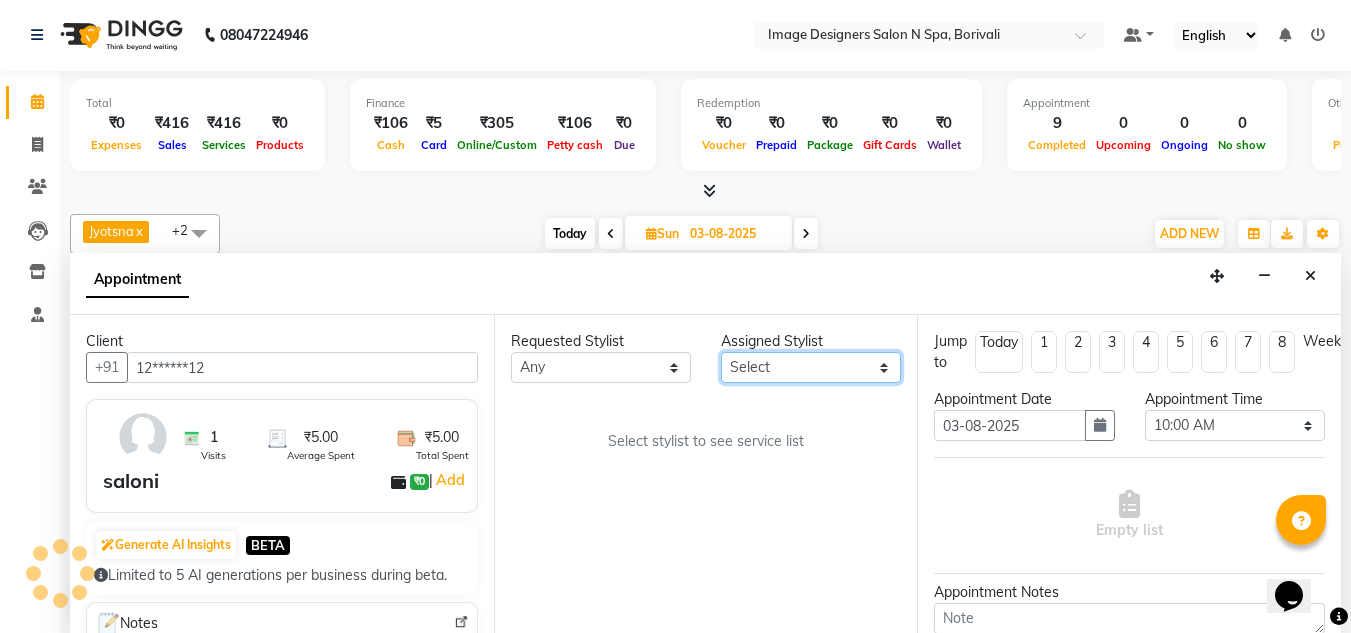 click on "Select [FIRST] [FIRST] [FIRST]" at bounding box center [811, 367] 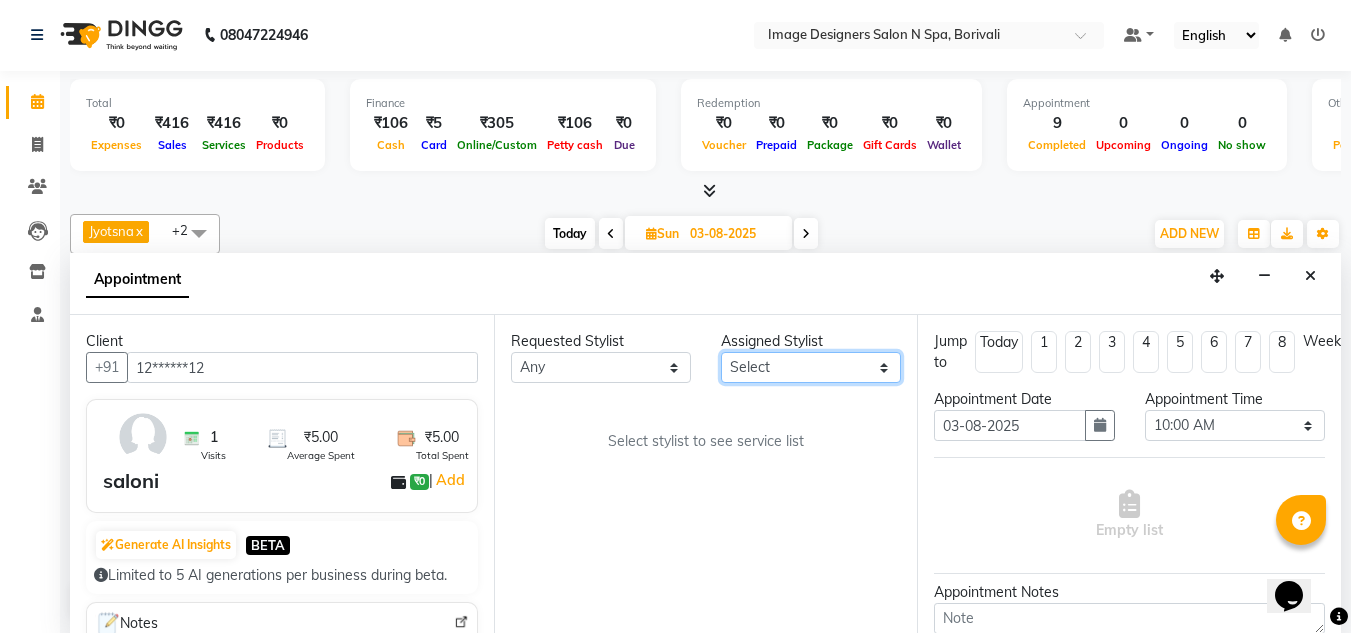select on "86239" 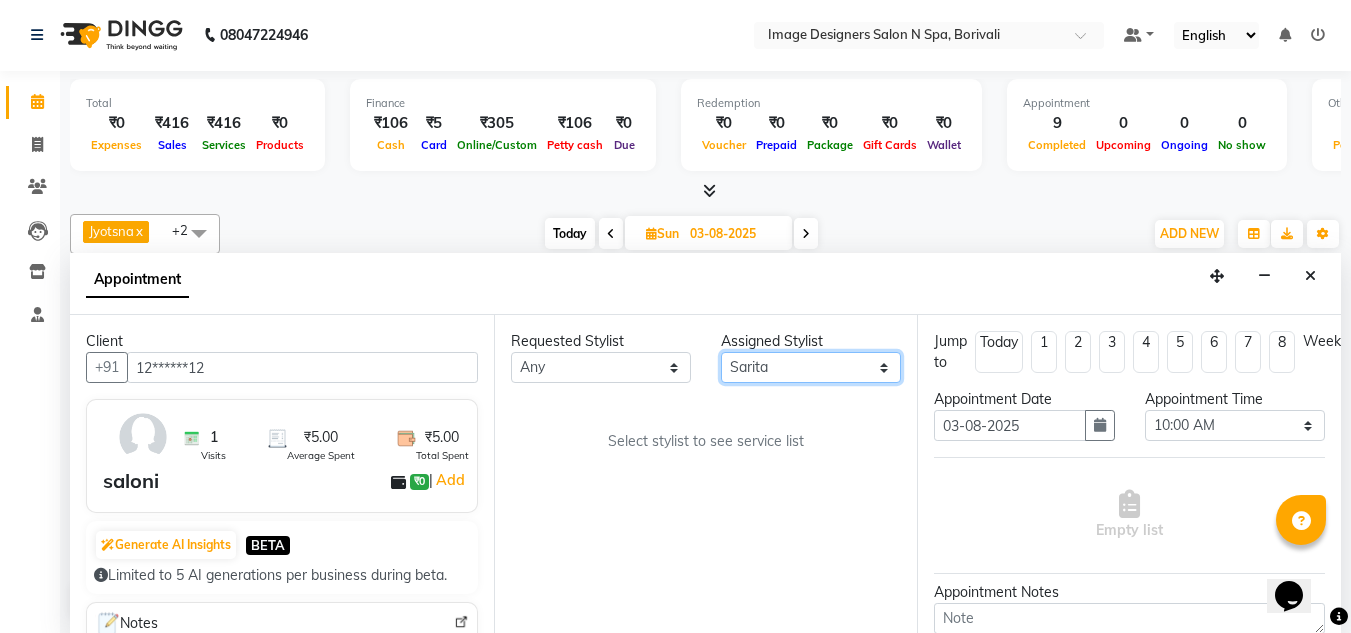 click on "Select [FIRST] [FIRST] [FIRST]" at bounding box center [811, 367] 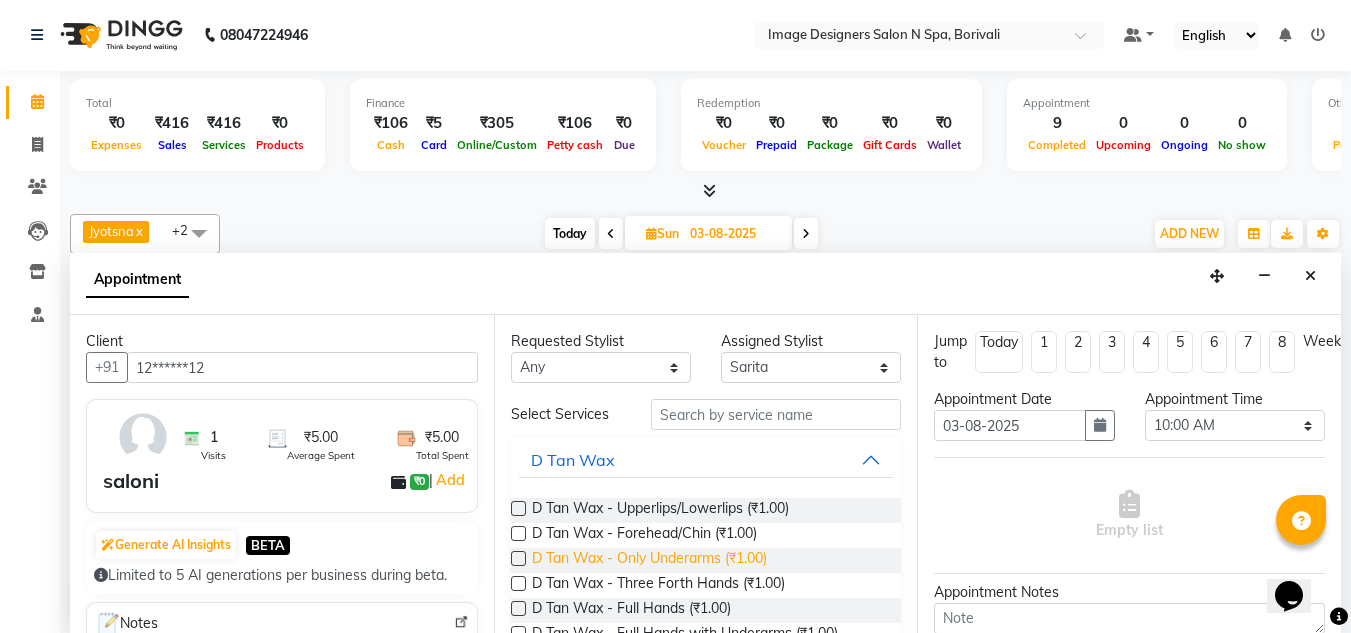 click on "D Tan Wax - Only Underarms (₹1.00)" at bounding box center (649, 560) 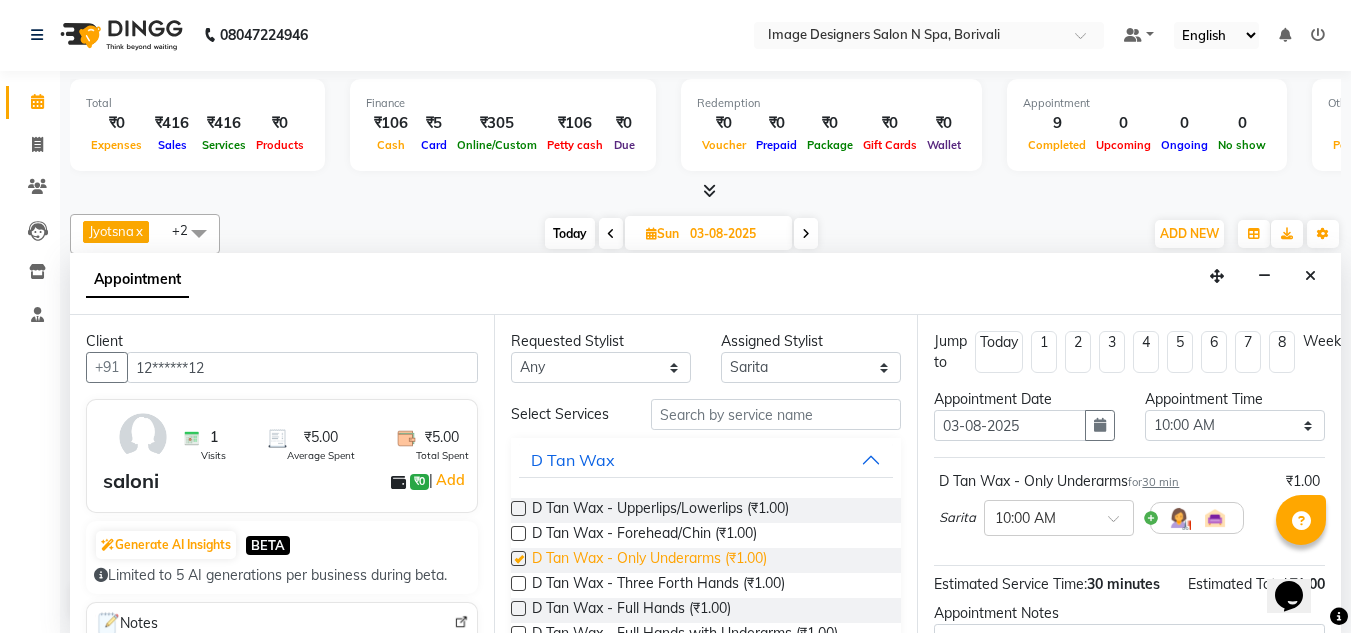 checkbox on "false" 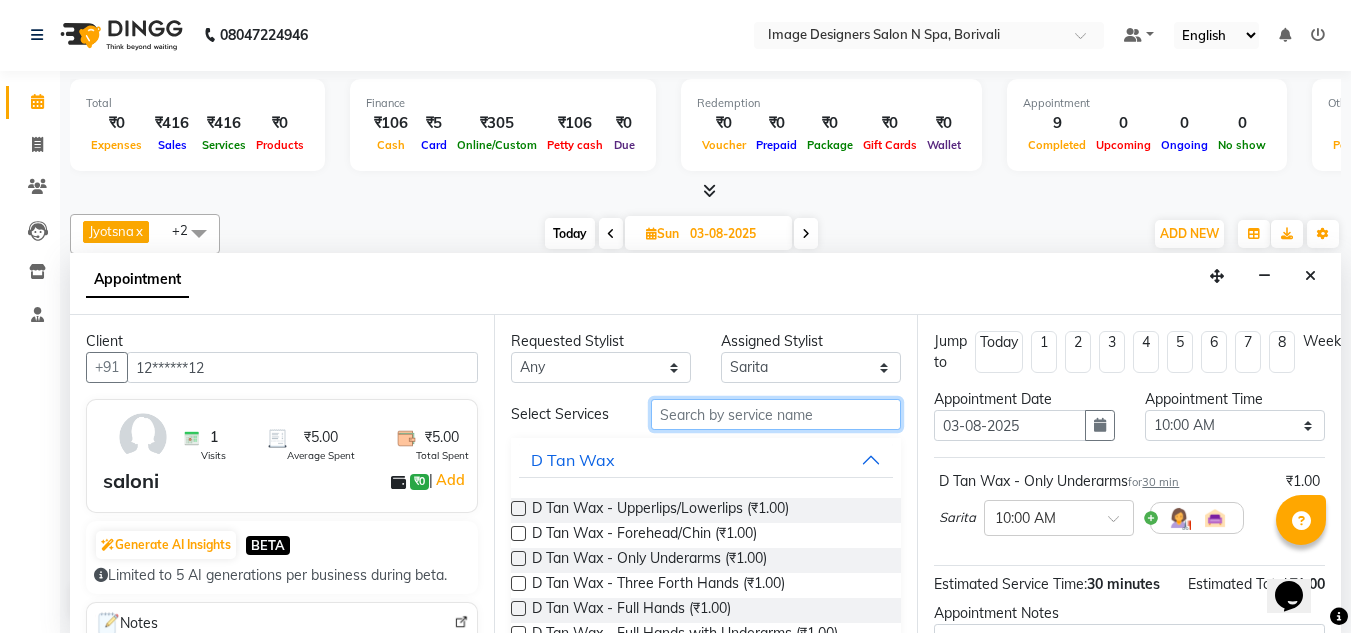 click at bounding box center [776, 414] 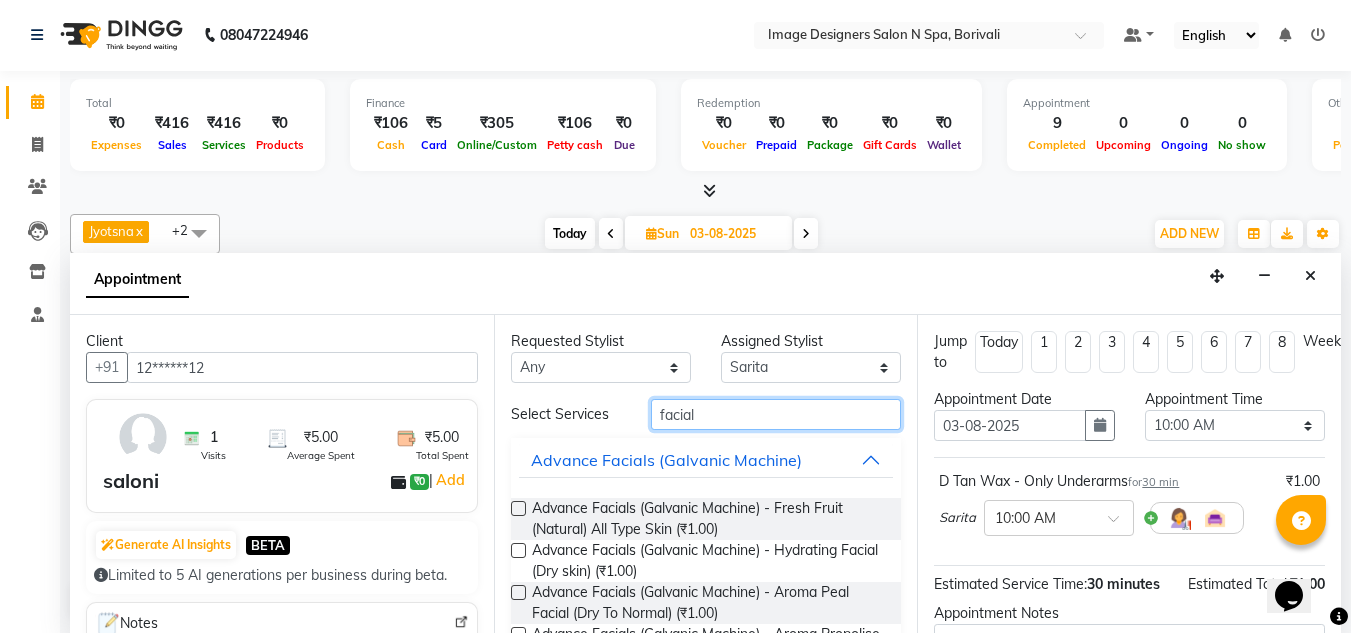 type on "facial" 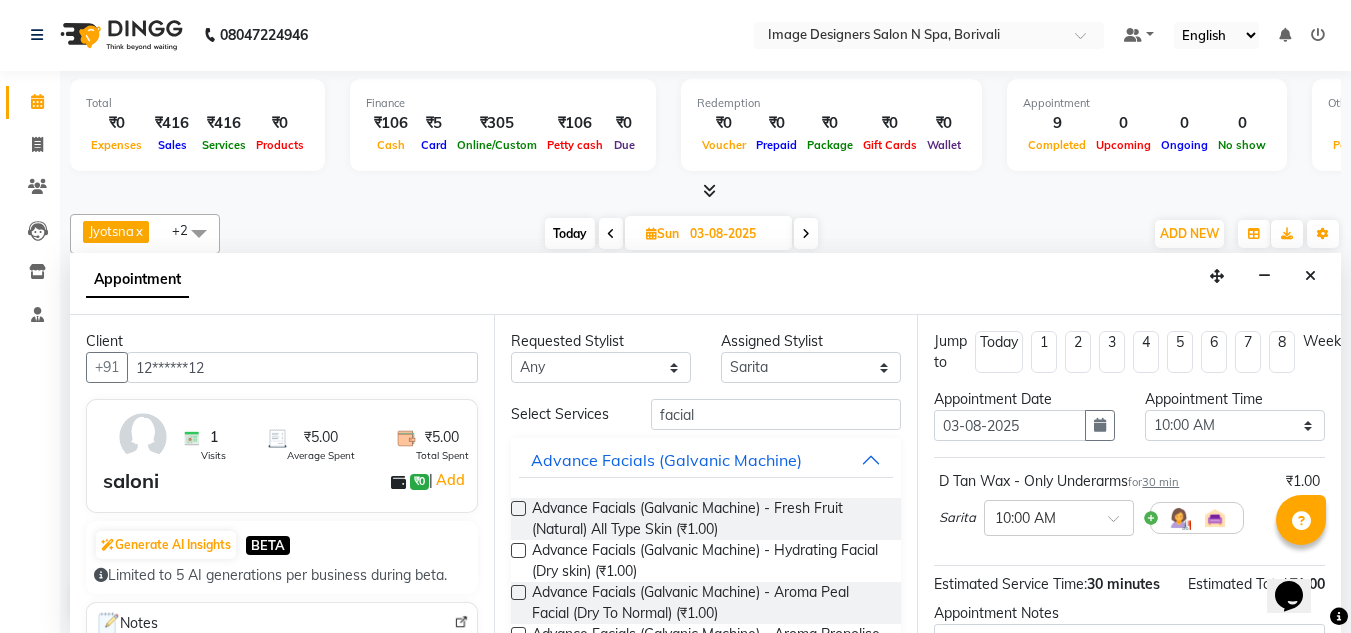 click at bounding box center (518, 508) 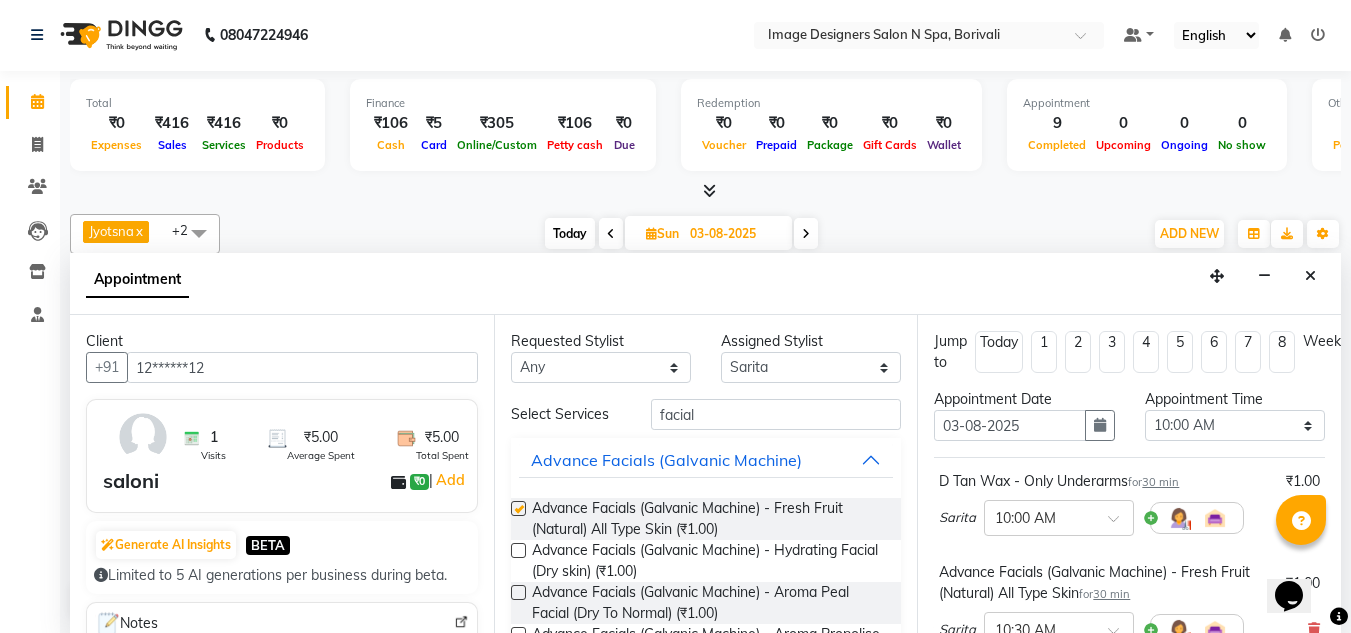 checkbox on "false" 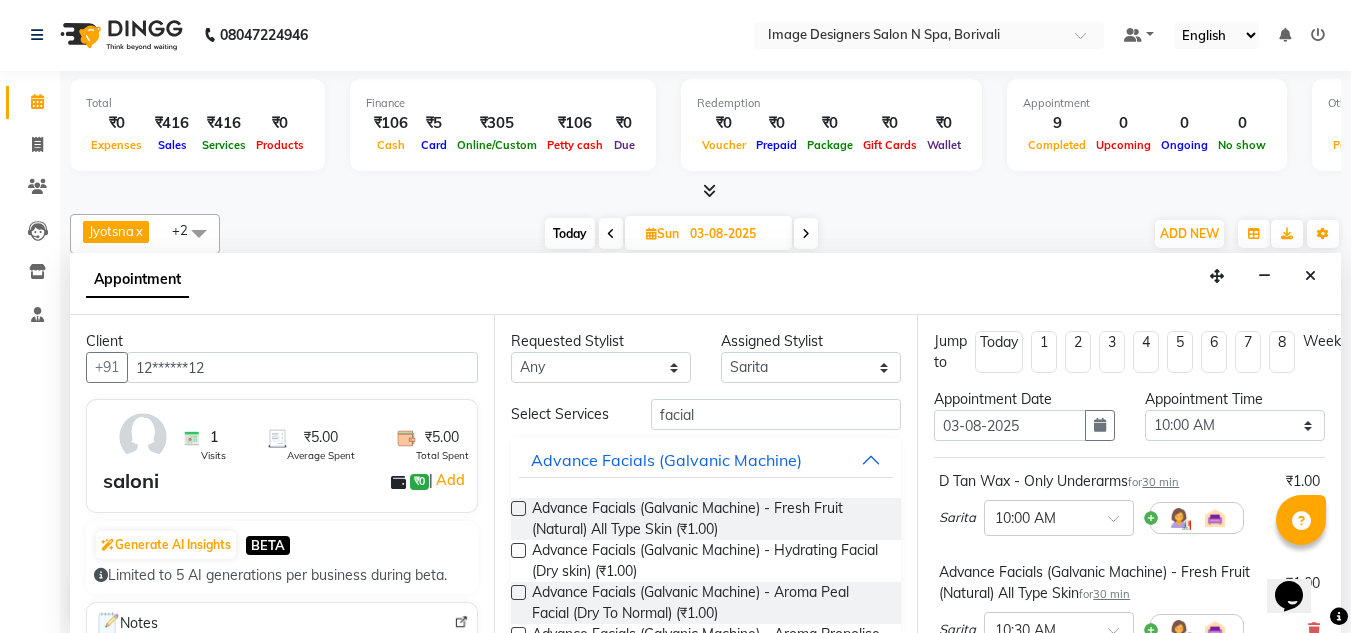 click on "Appointment" at bounding box center (705, 284) 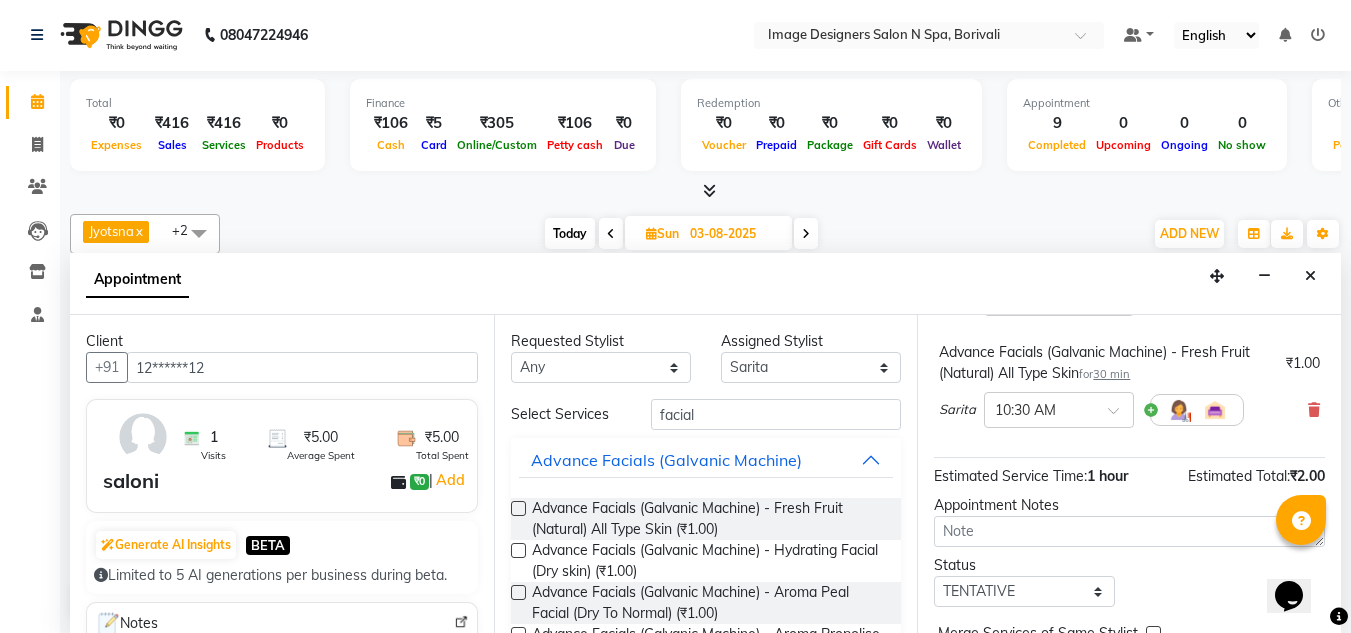 scroll, scrollTop: 335, scrollLeft: 0, axis: vertical 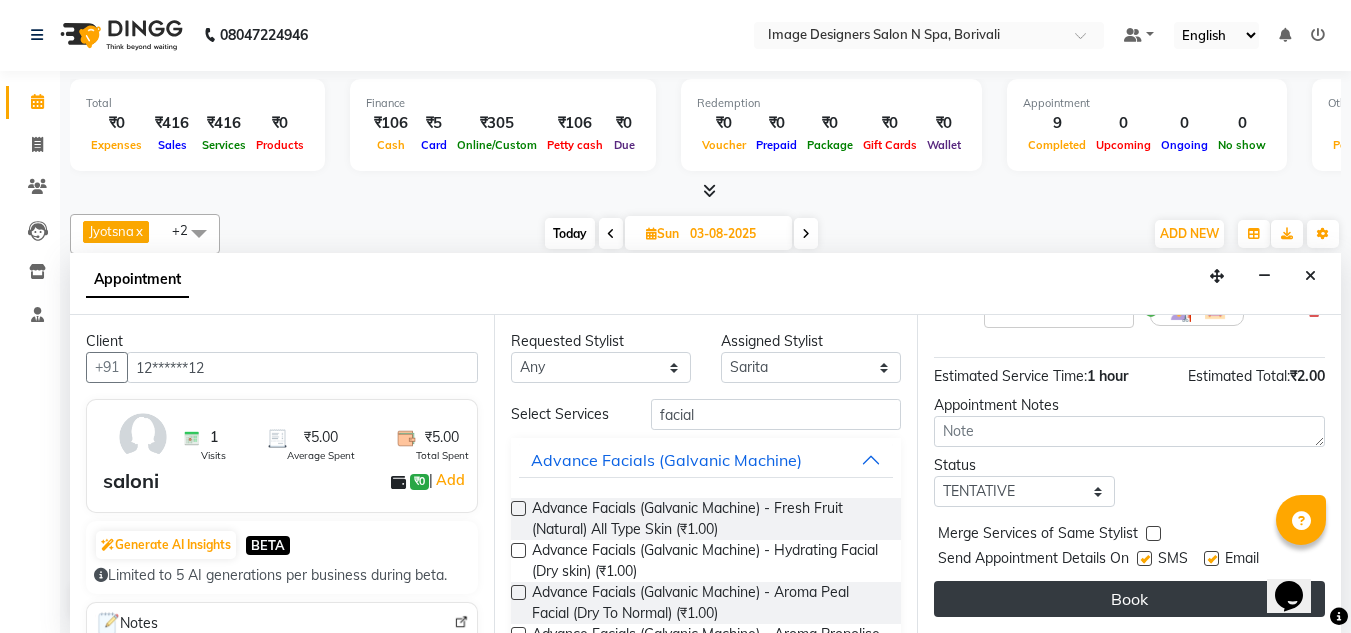 click on "Book" at bounding box center (1129, 599) 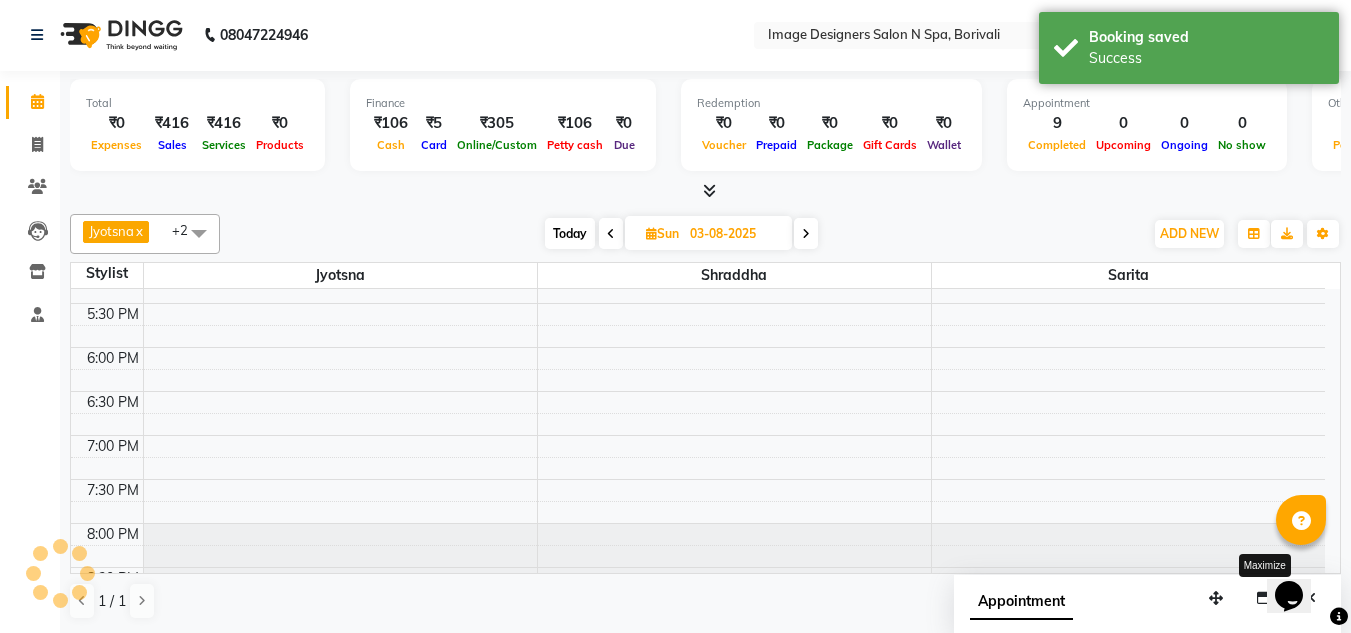 scroll, scrollTop: 0, scrollLeft: 0, axis: both 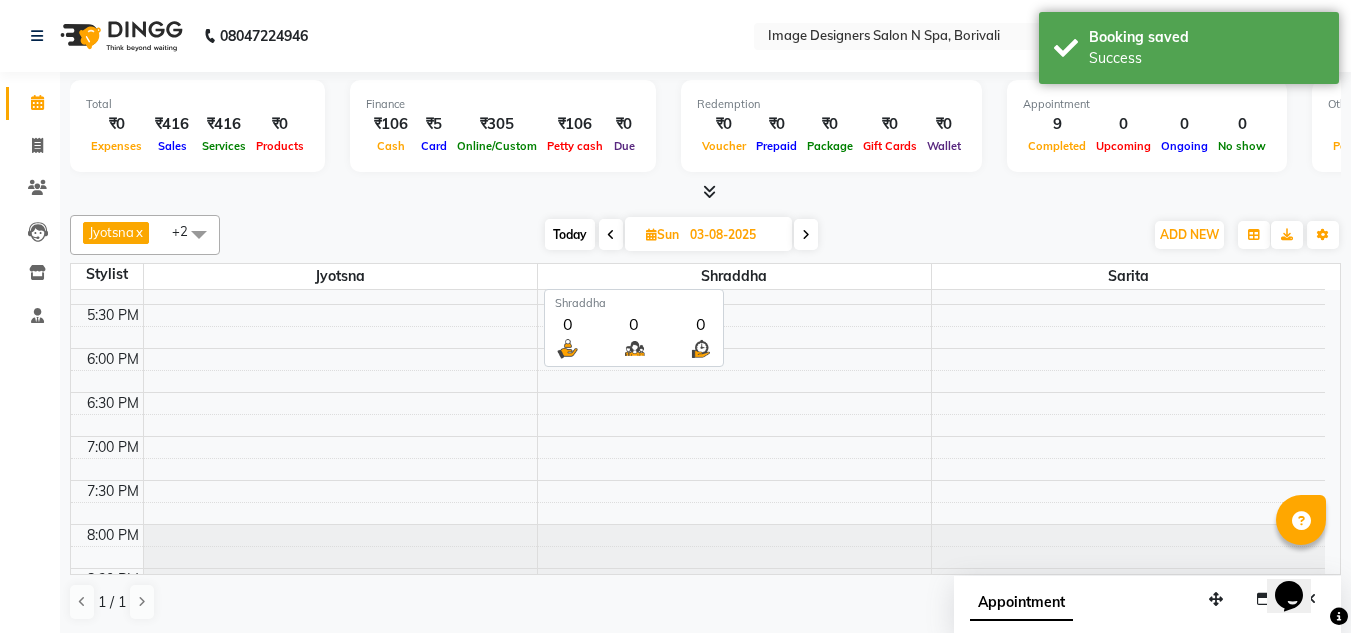 click on "Shraddha" at bounding box center (734, 276) 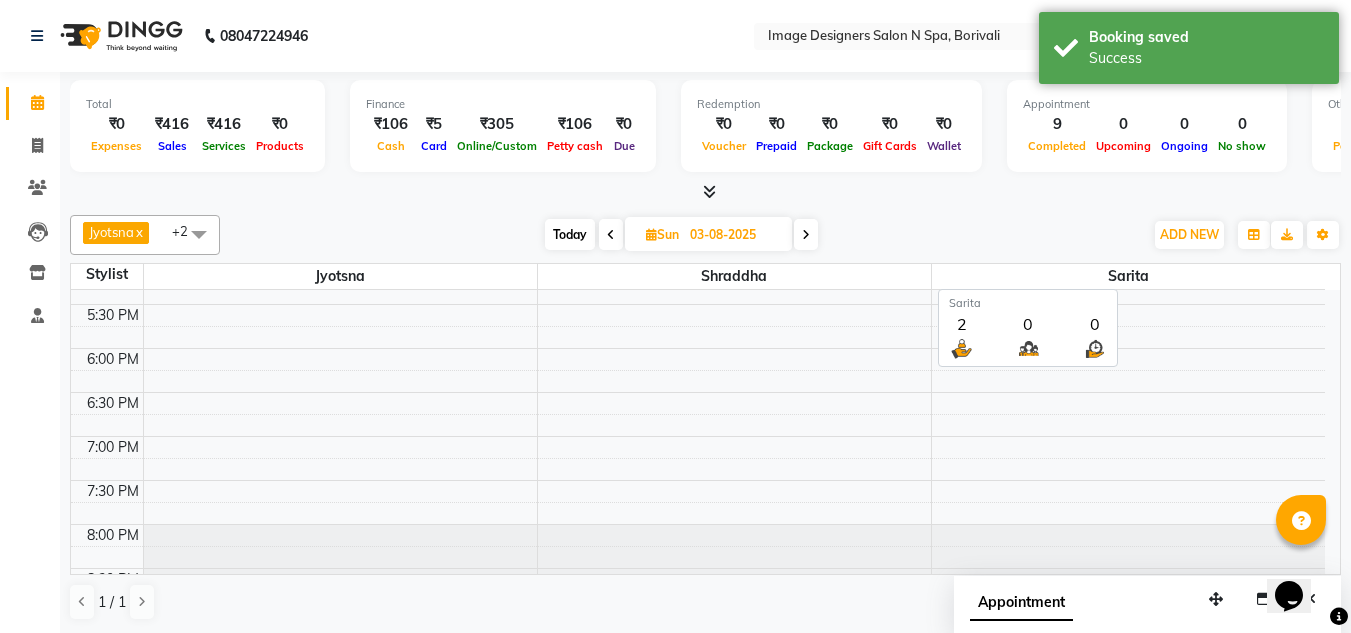 click on "Sarita" at bounding box center [1129, 276] 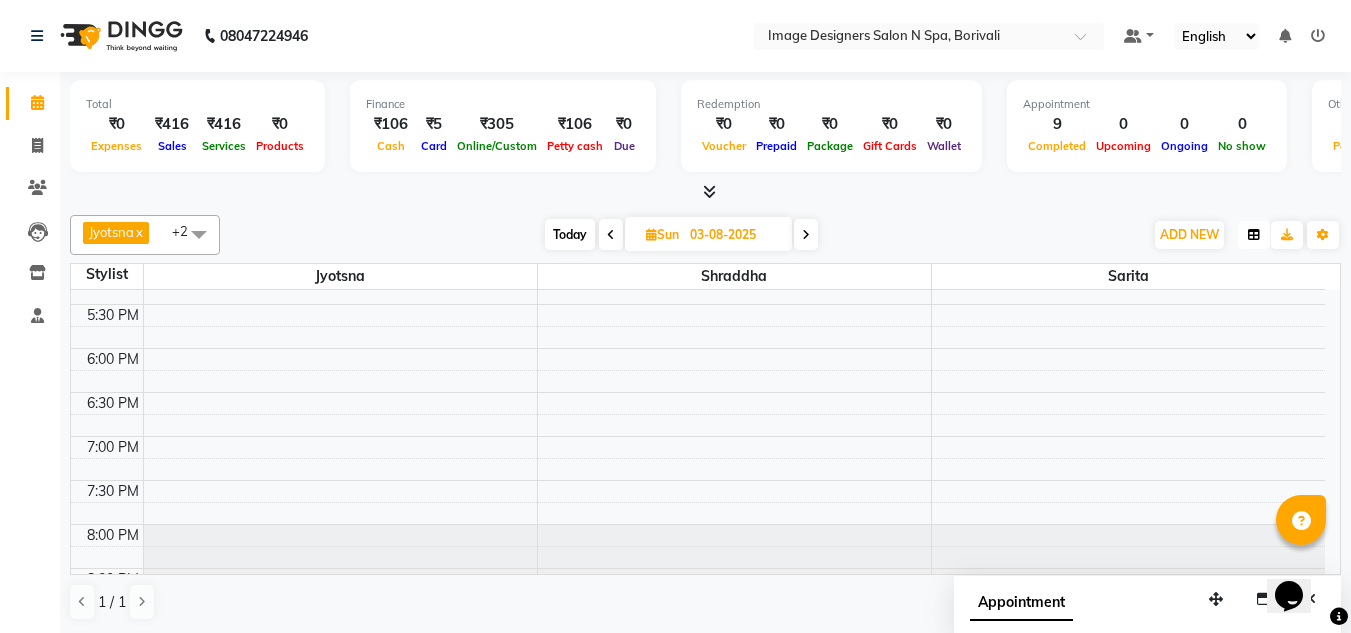 click at bounding box center (1254, 235) 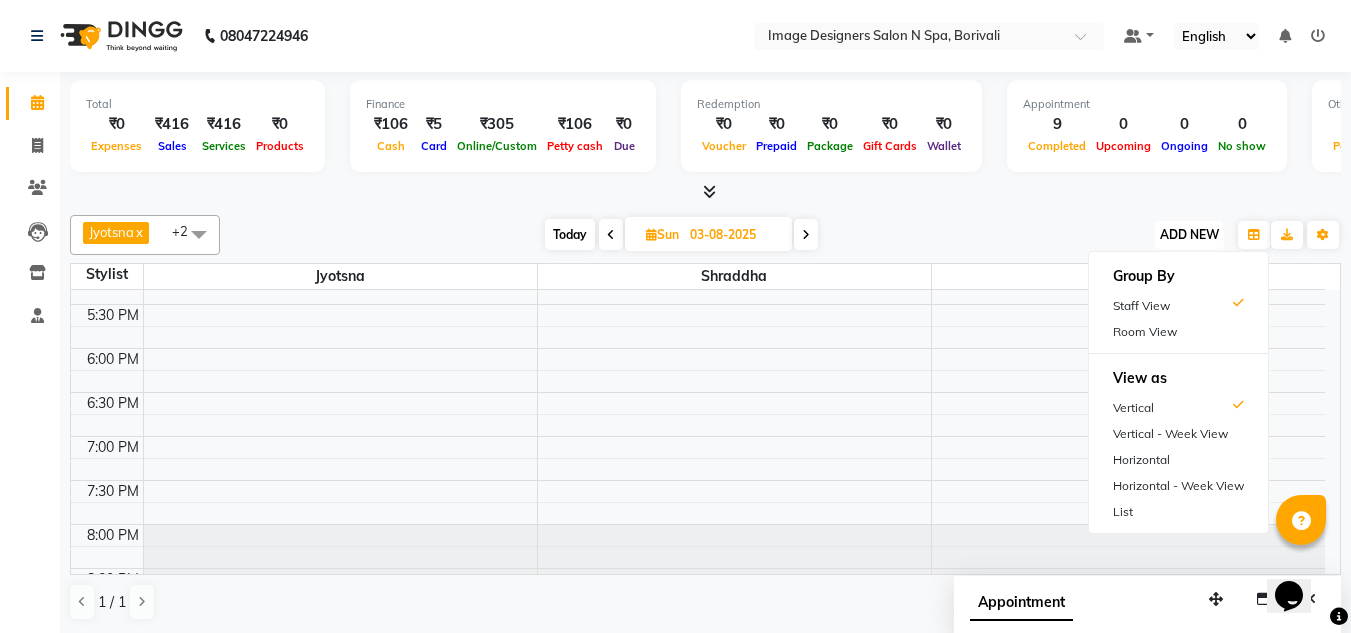 click on "ADD NEW" at bounding box center [1189, 234] 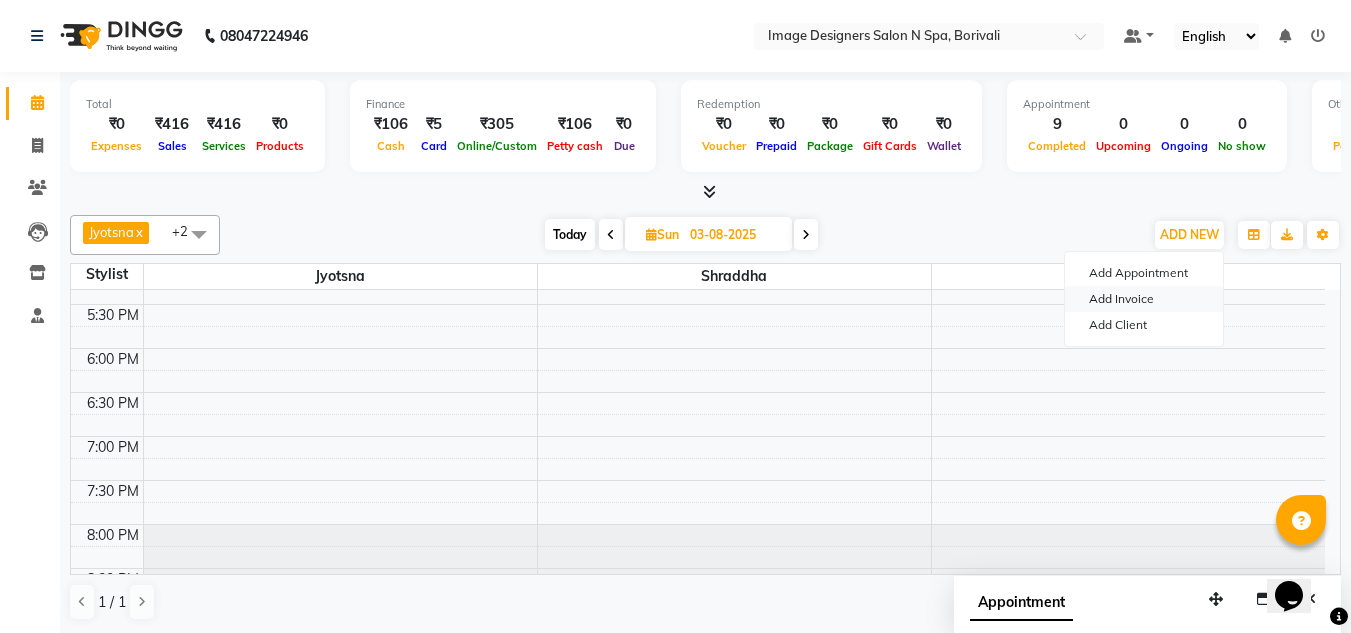 click on "Add Invoice" at bounding box center (1144, 299) 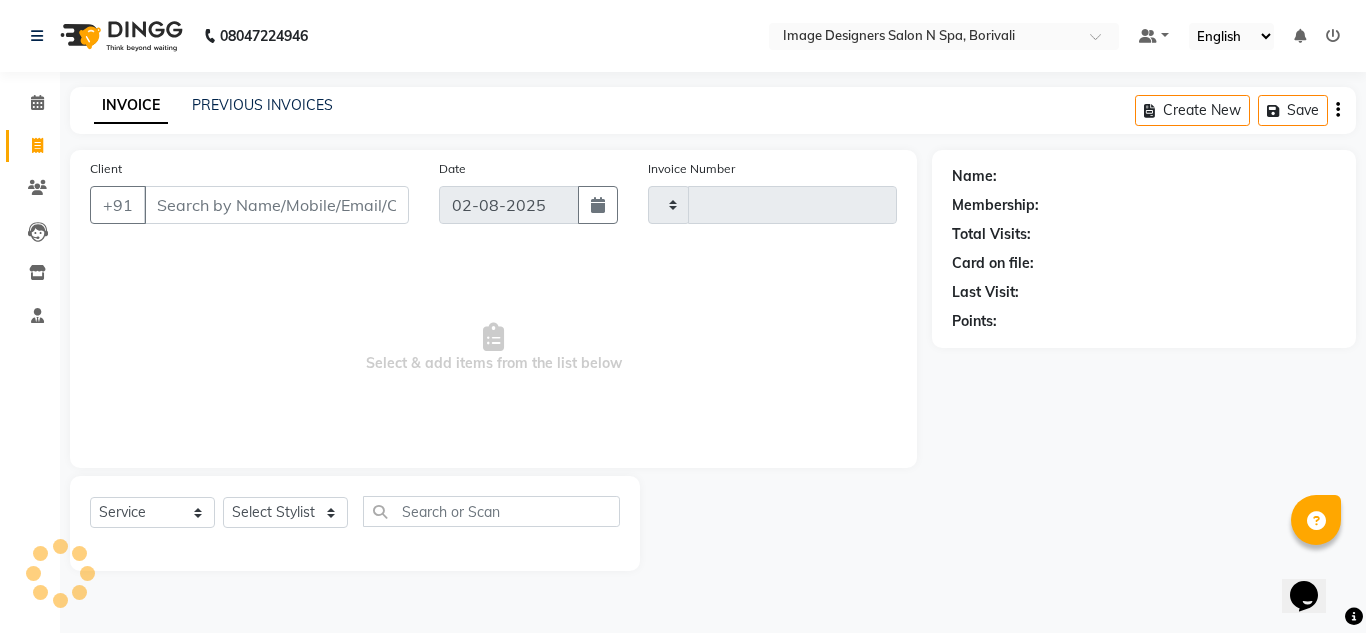 type on "0016" 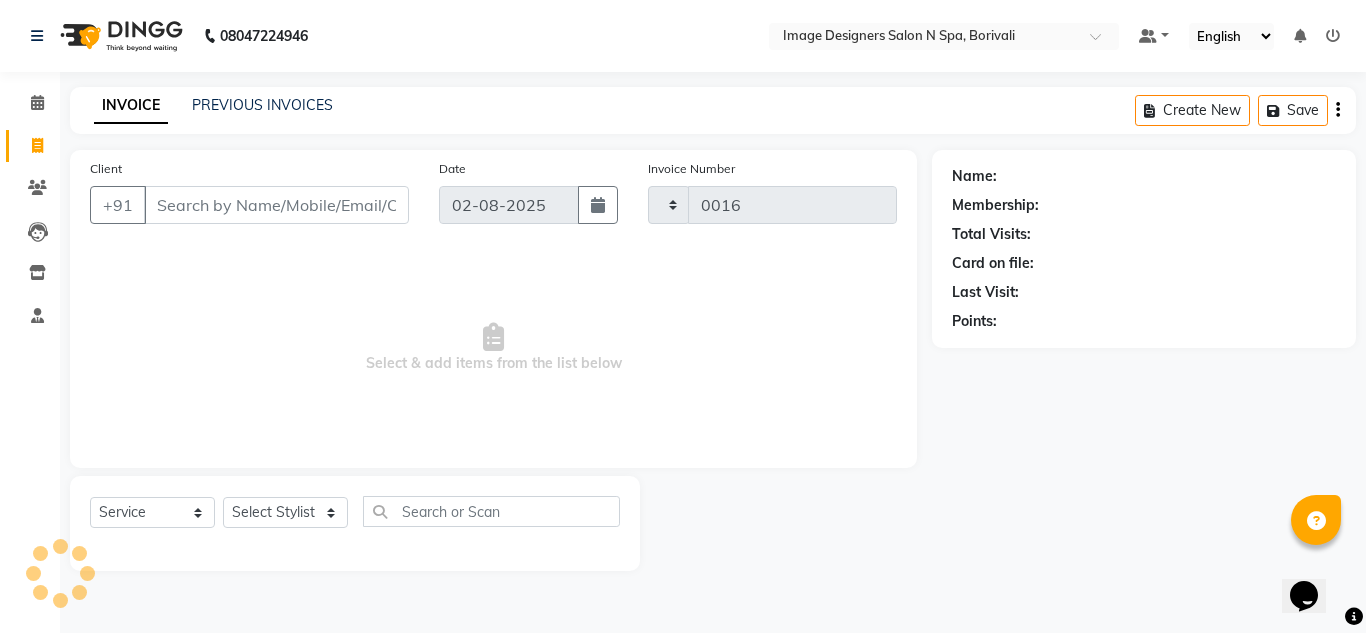 select on "8626" 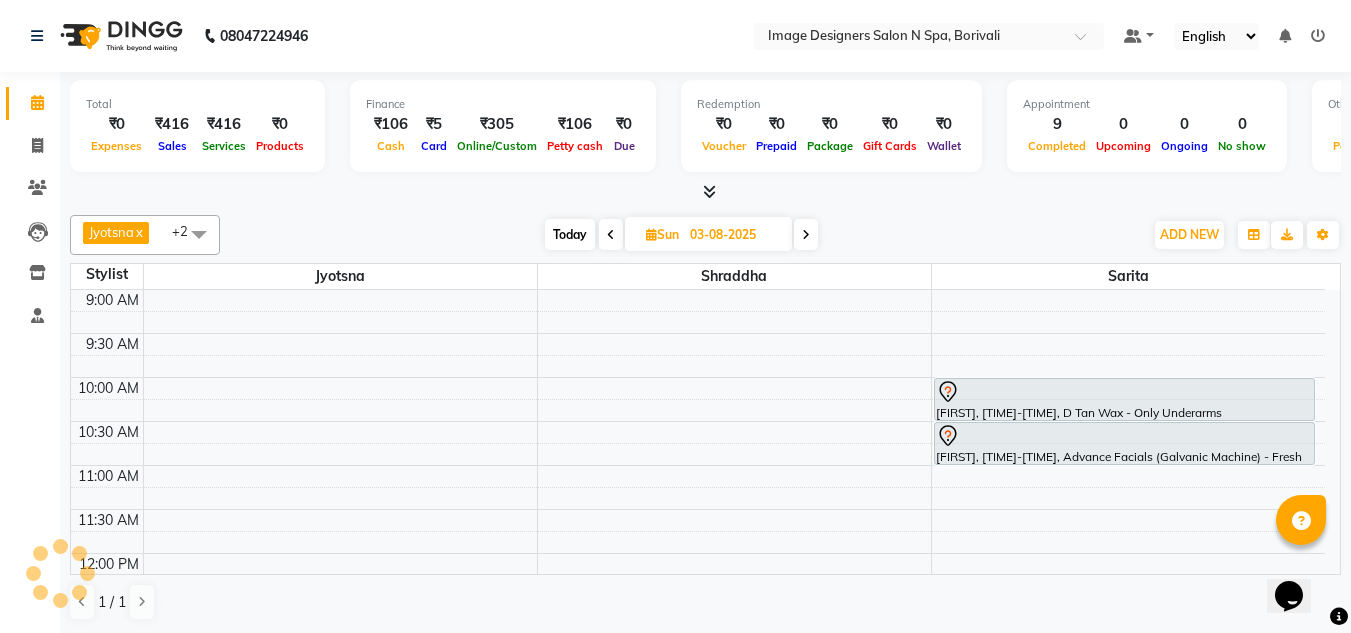 scroll, scrollTop: 0, scrollLeft: 0, axis: both 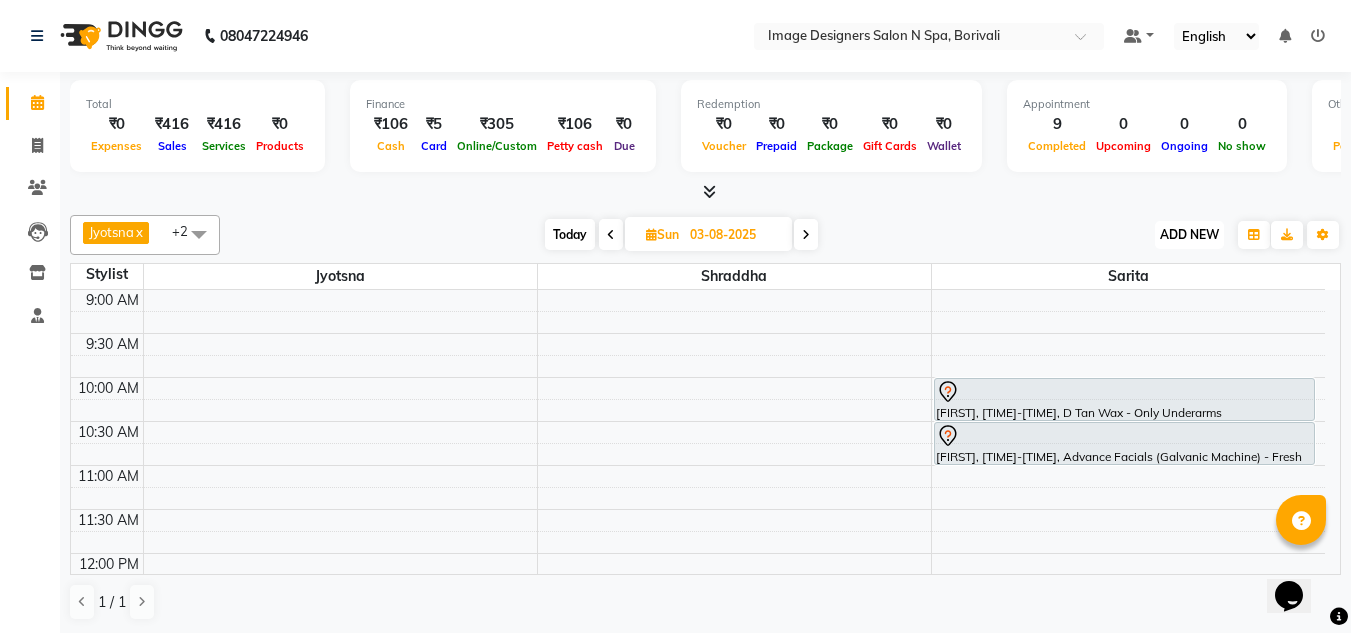 click on "ADD NEW" at bounding box center (1189, 234) 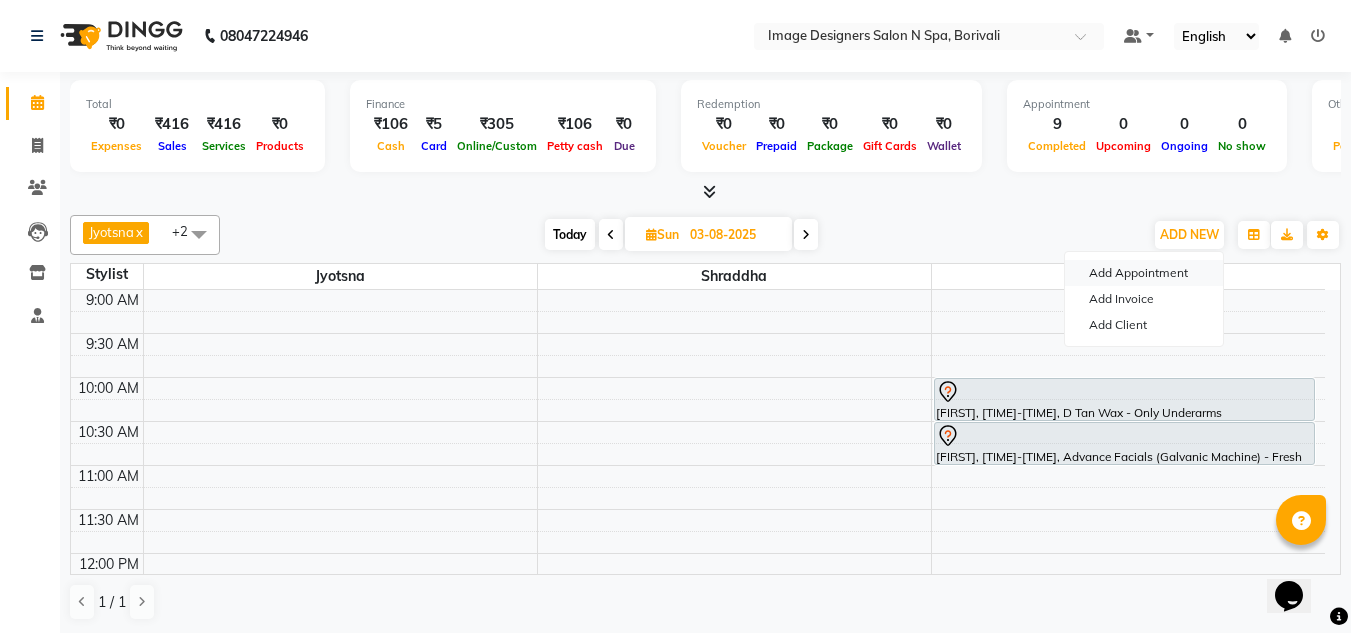 click on "Add Appointment" at bounding box center (1144, 273) 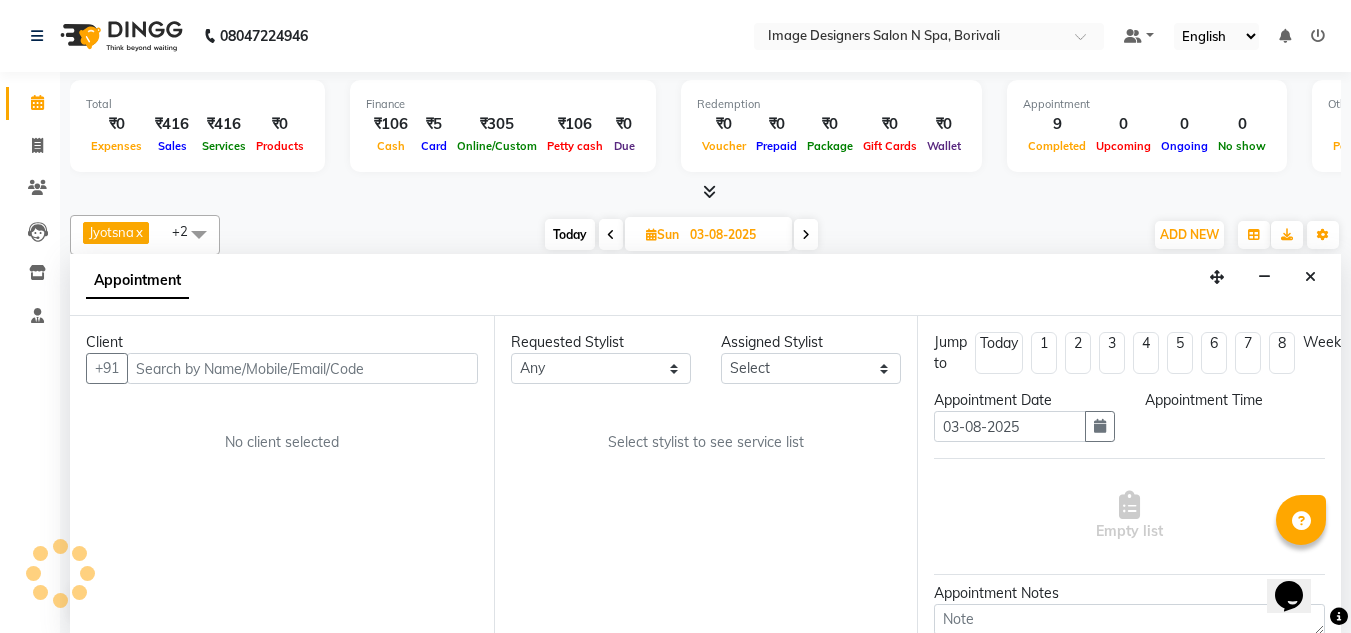 scroll, scrollTop: 1, scrollLeft: 0, axis: vertical 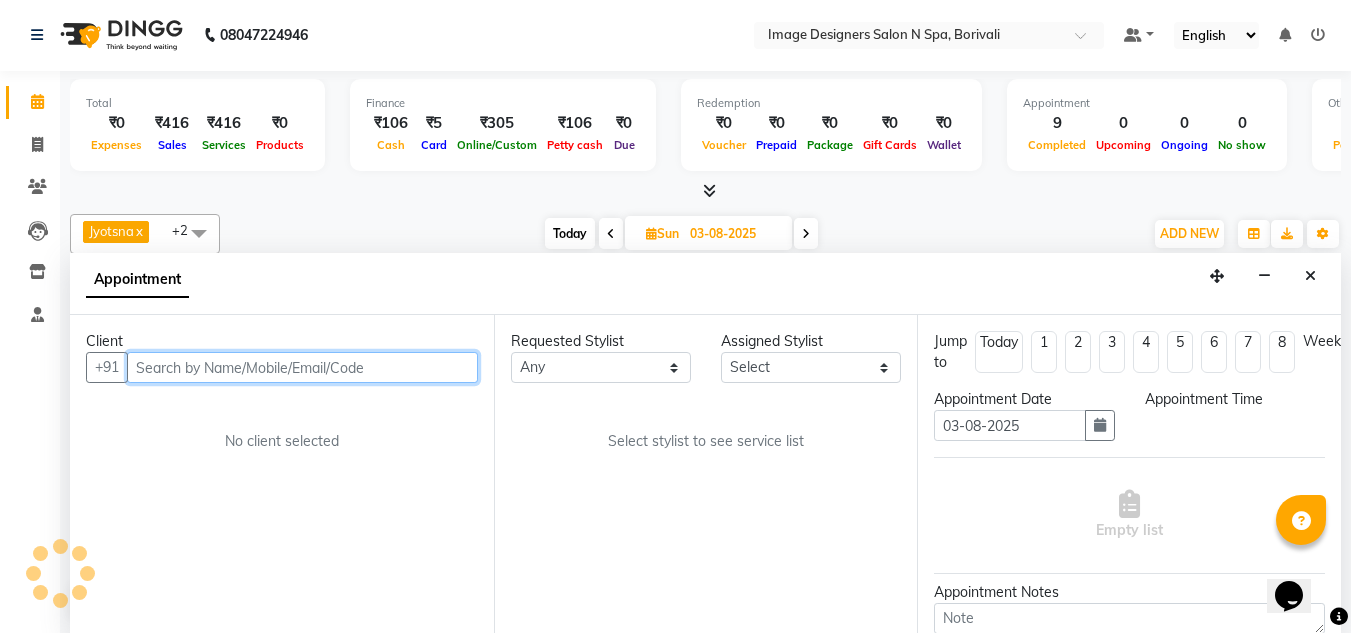 select on "600" 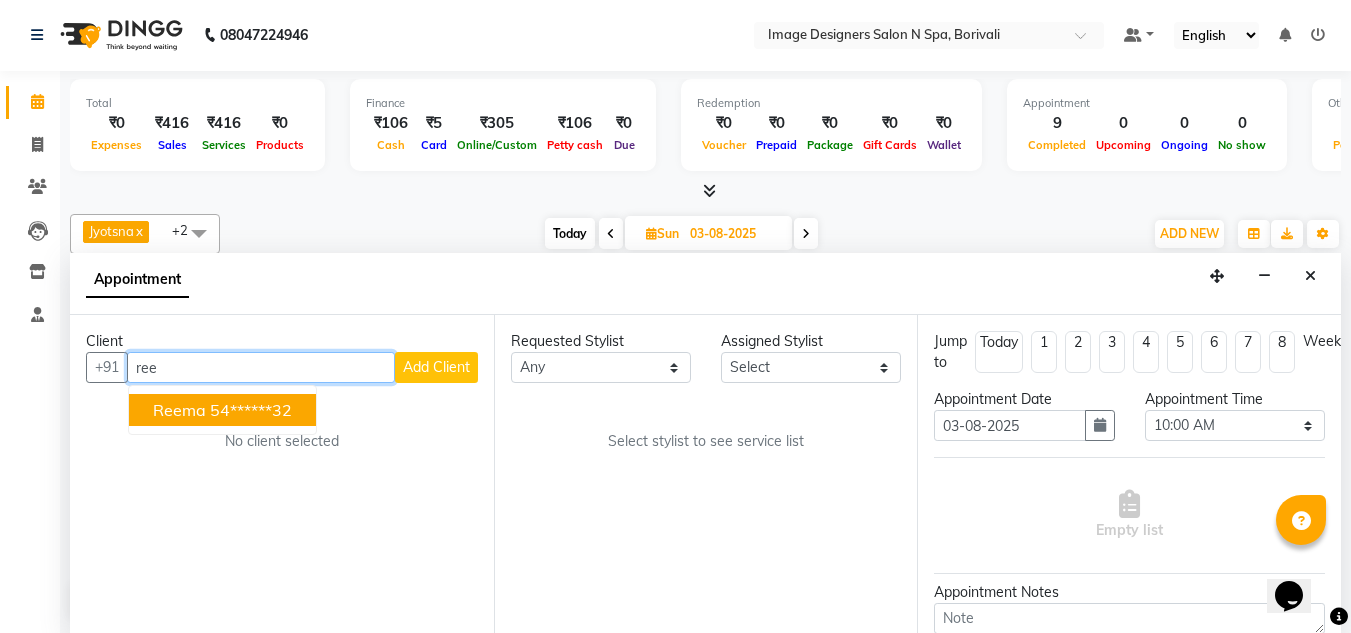 click on "54******32" at bounding box center (251, 410) 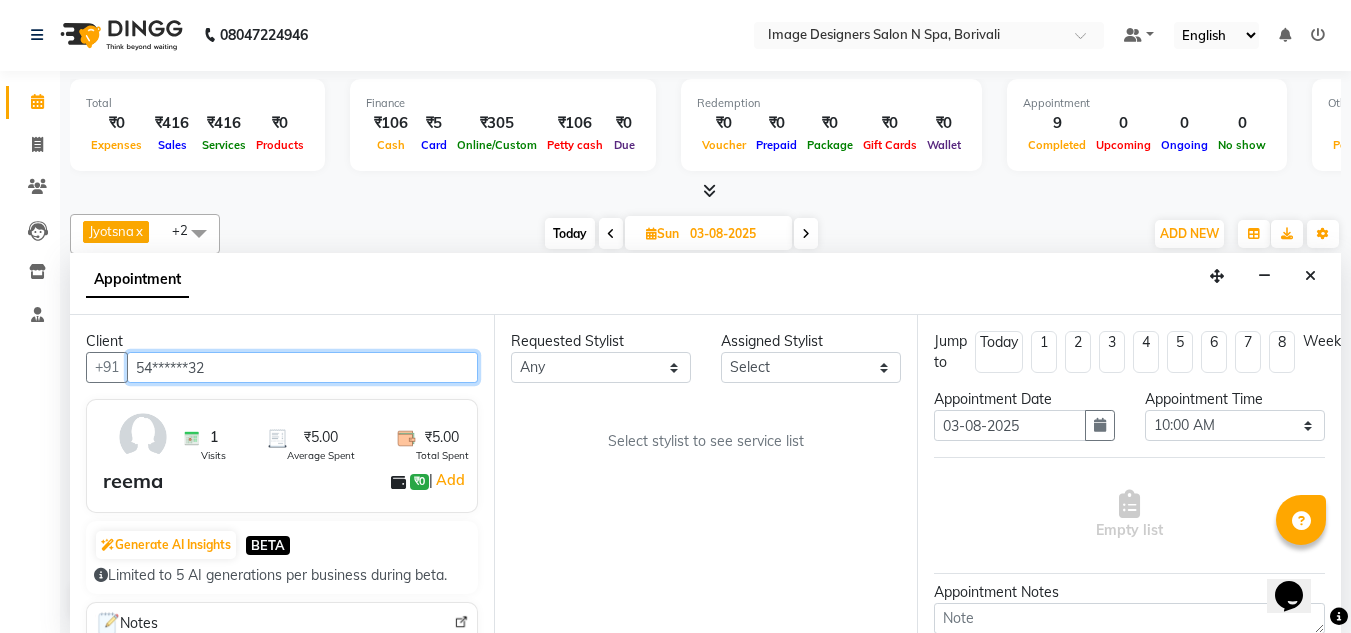 type on "54******32" 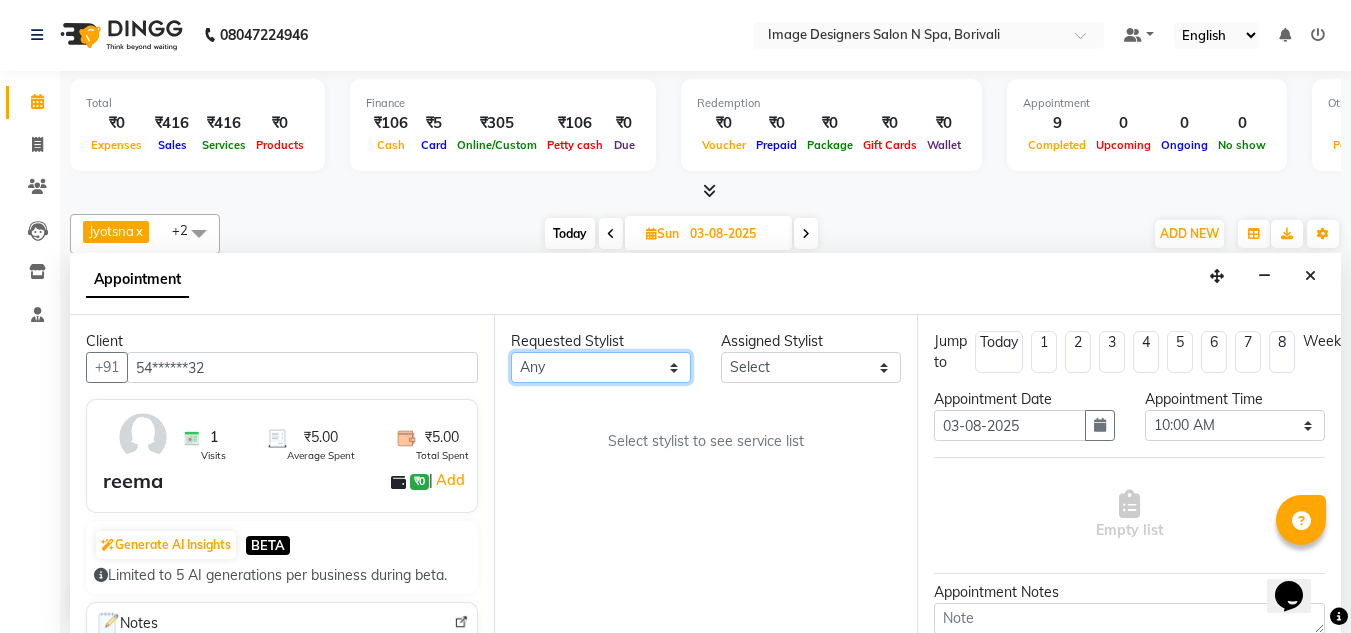 click on "Any Jyotsna Sarita Shraddha" at bounding box center (601, 367) 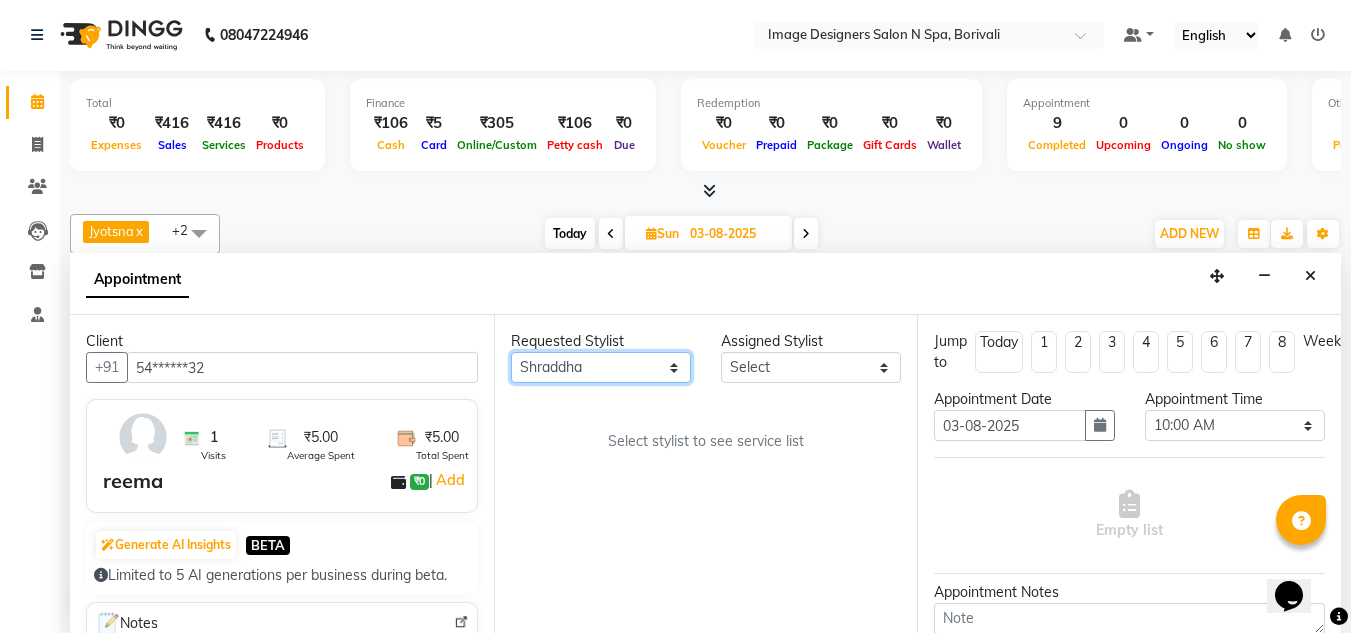 click on "Any Jyotsna Sarita Shraddha" at bounding box center (601, 367) 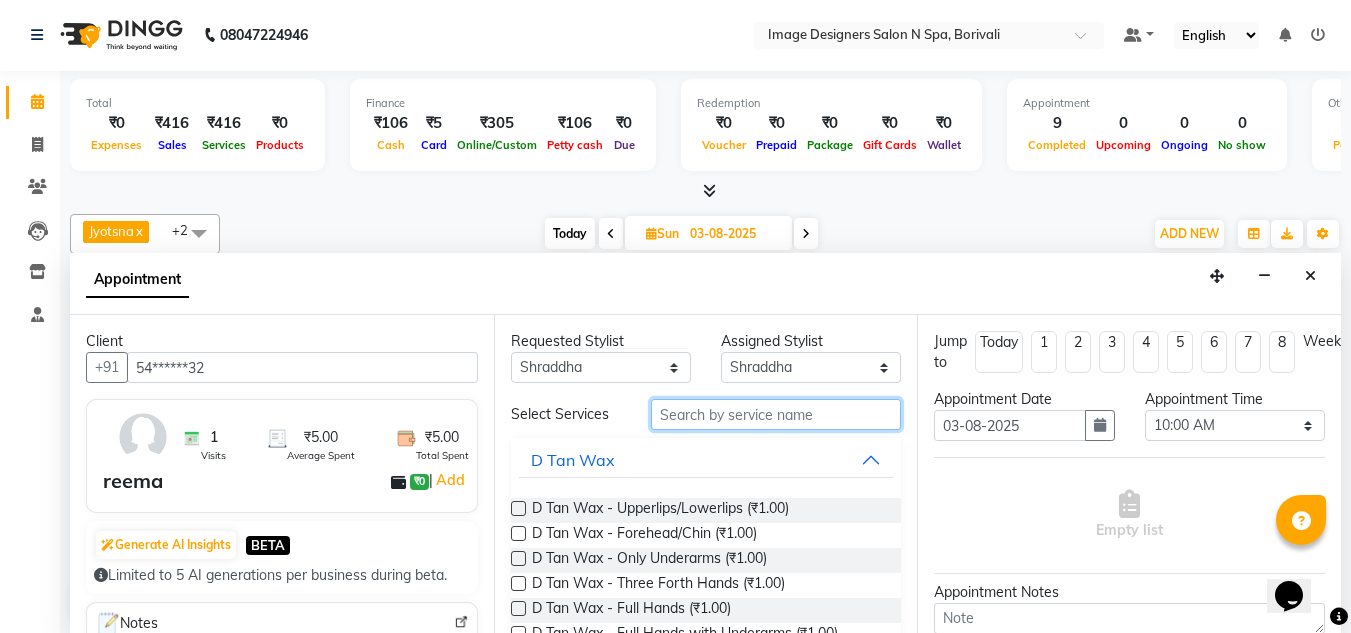 click at bounding box center (776, 414) 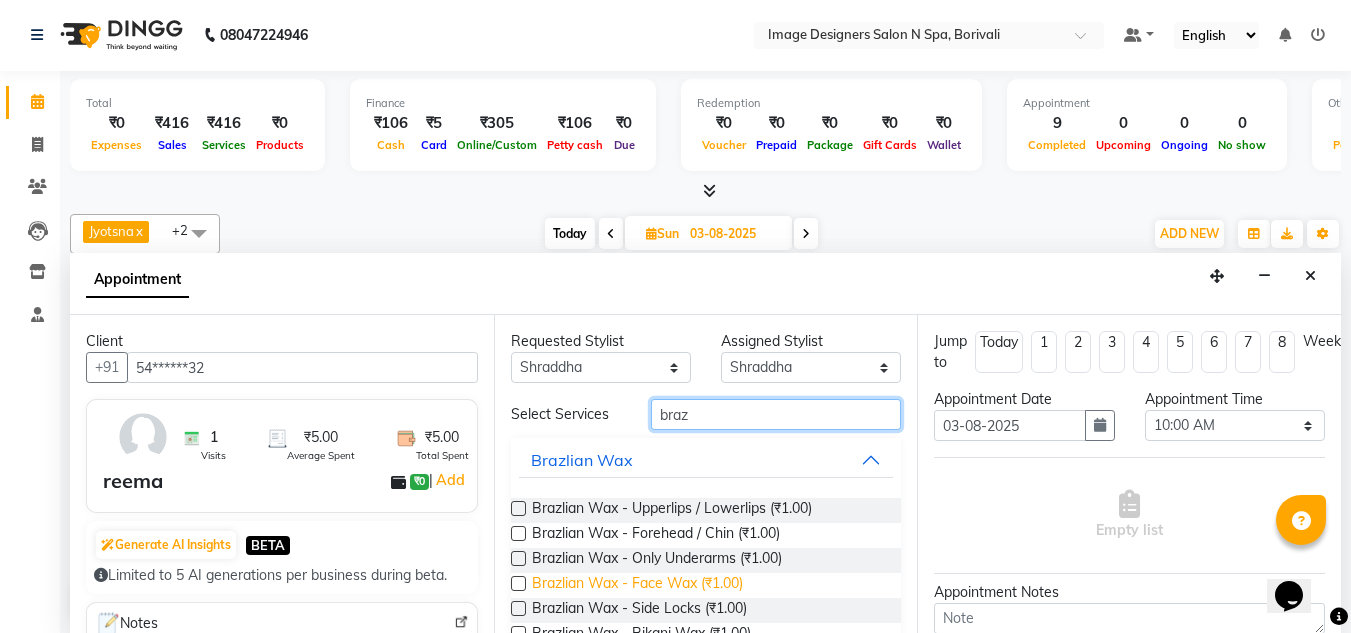 type on "braz" 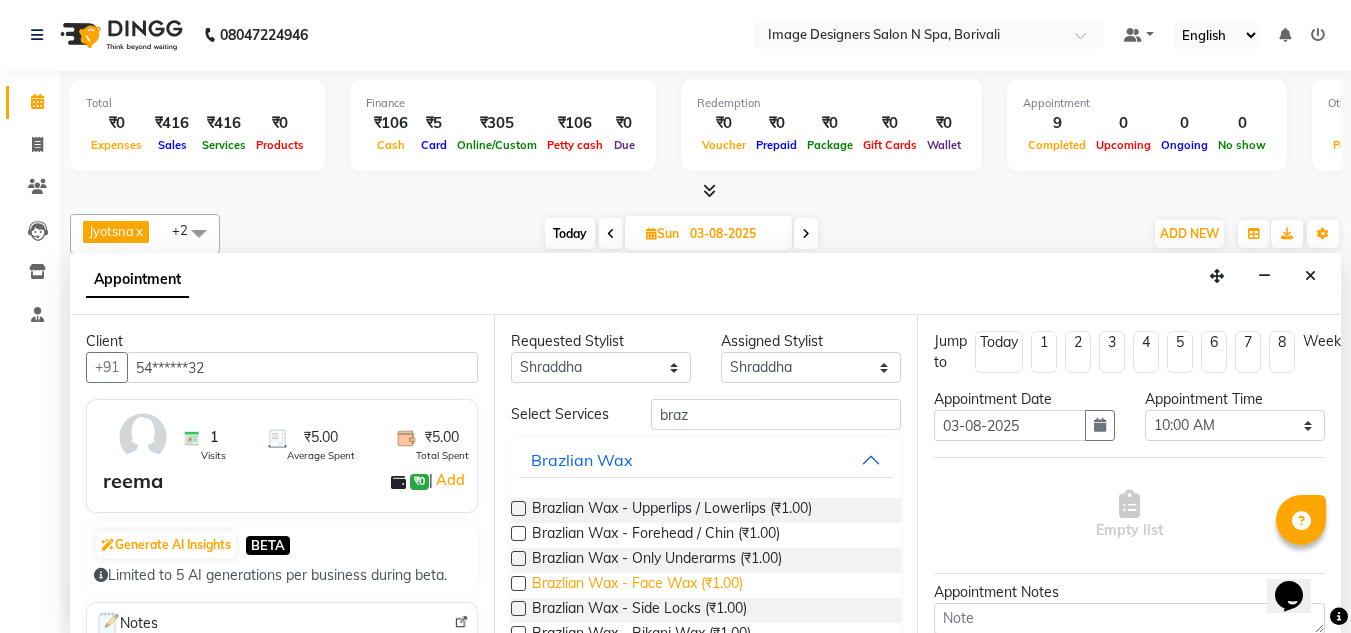 click on "Brazlian Wax - Face Wax (₹1.00)" at bounding box center [637, 585] 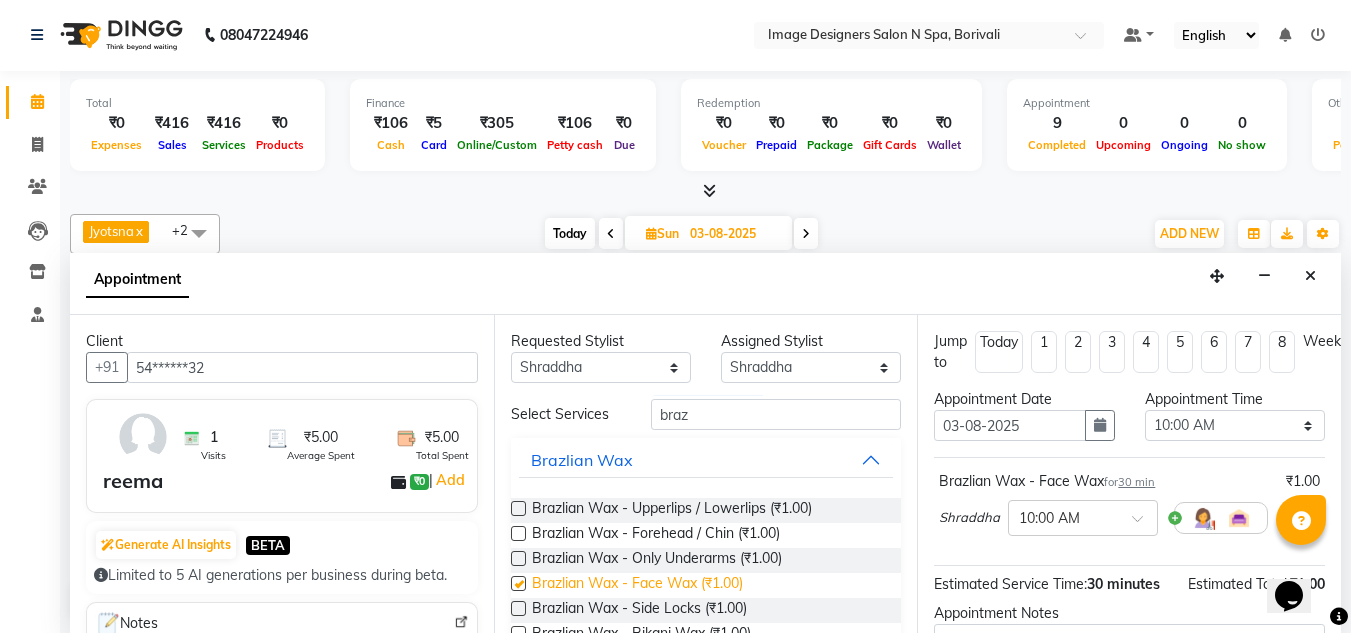 checkbox on "false" 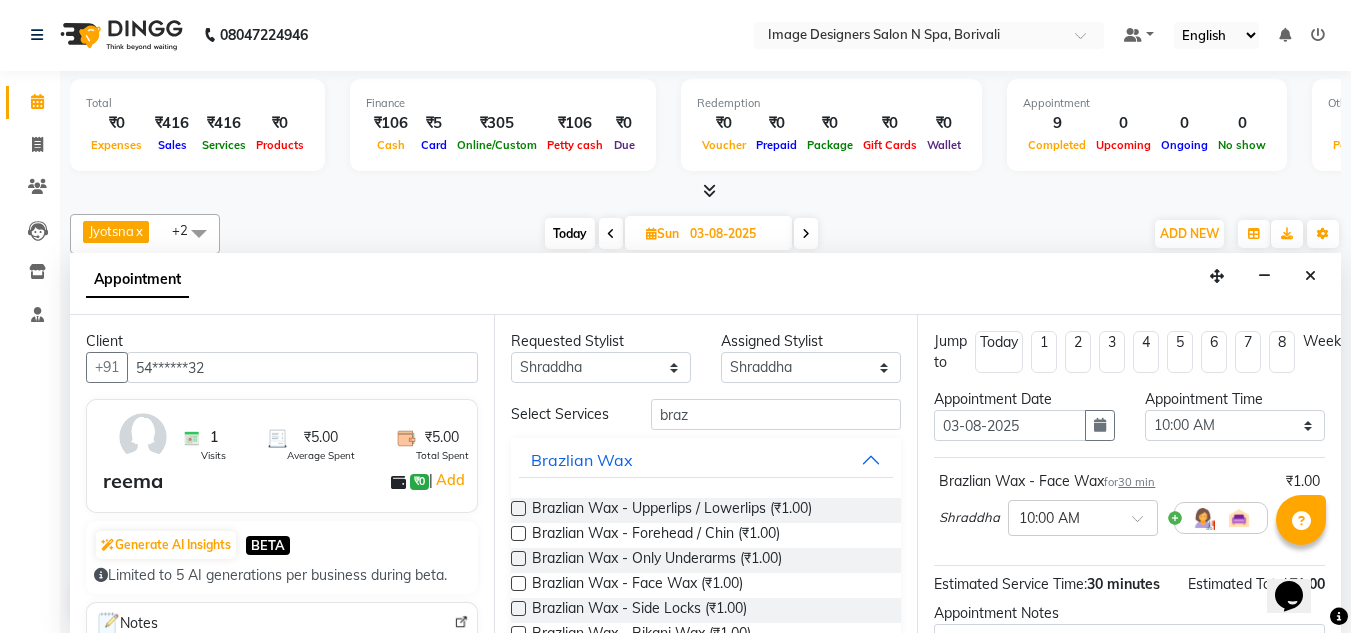 click at bounding box center [518, 558] 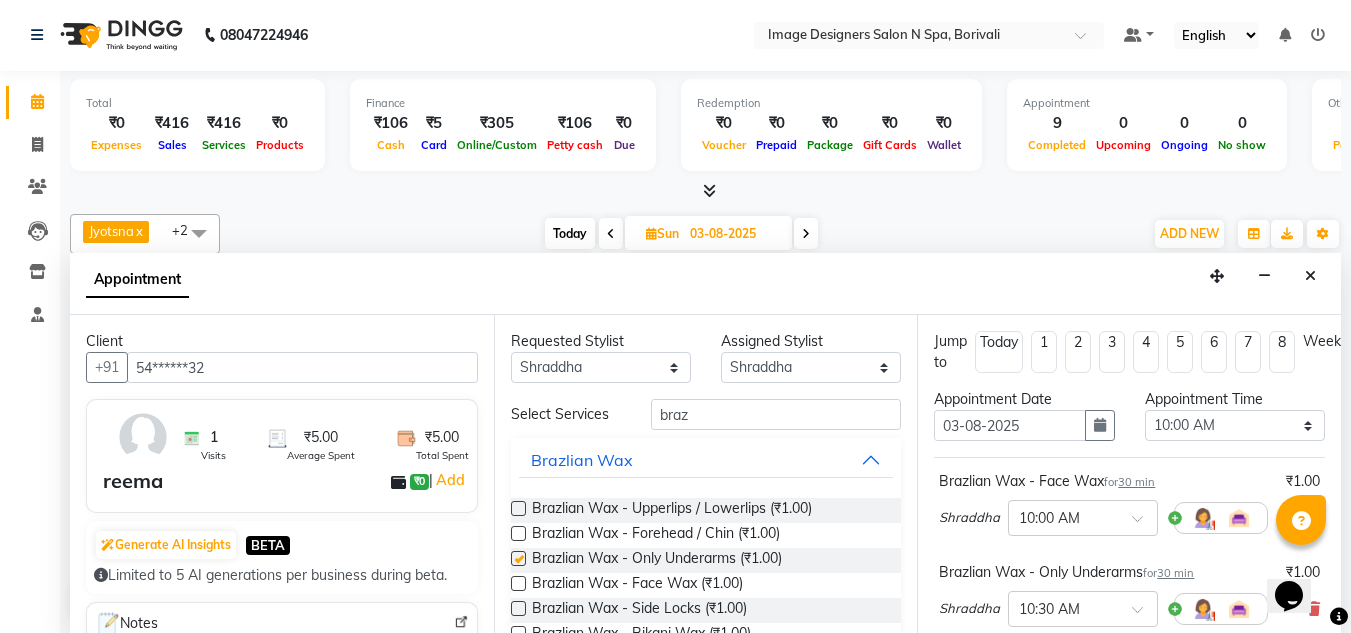 checkbox on "false" 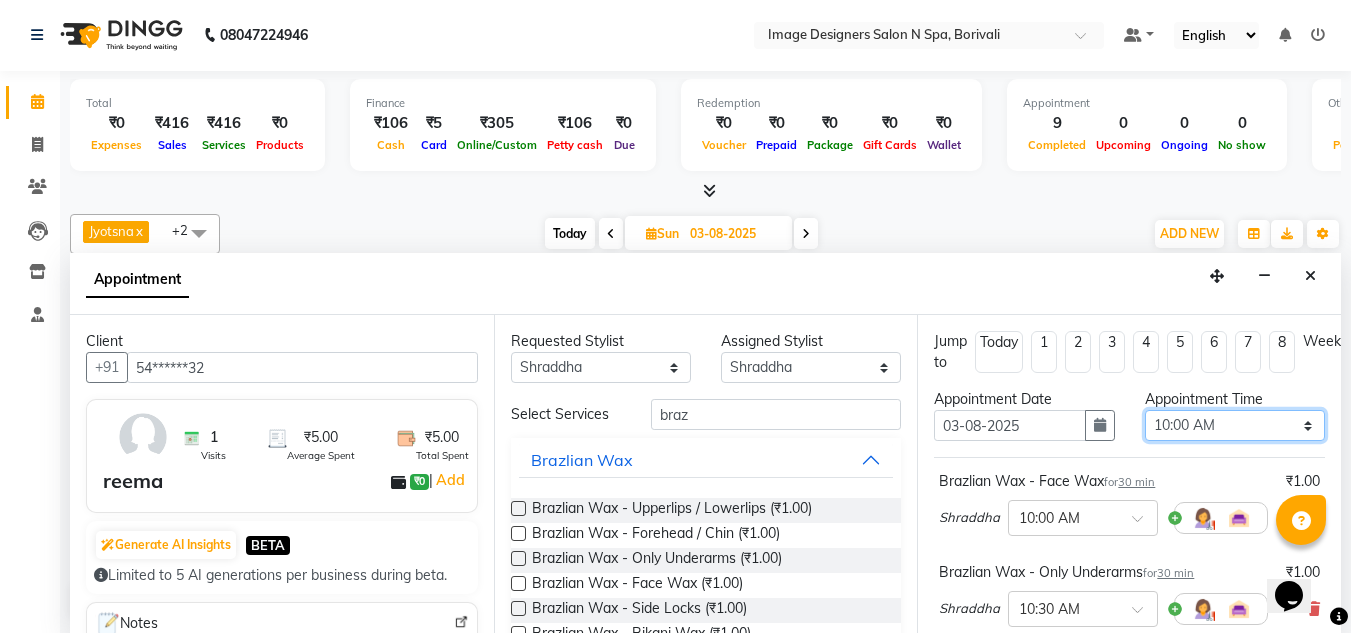 click on "Select 10:00 AM 10:15 AM 10:30 AM 10:45 AM 11:00 AM 11:15 AM 11:30 AM 11:45 AM 12:00 PM 12:15 PM 12:30 PM 12:45 PM 01:00 PM 01:15 PM 01:30 PM 01:45 PM 02:00 PM 02:15 PM 02:30 PM 02:45 PM 03:00 PM 03:15 PM 03:30 PM 03:45 PM 04:00 PM 04:15 PM 04:30 PM 04:45 PM 05:00 PM 05:15 PM 05:30 PM 05:45 PM 06:00 PM 06:15 PM 06:30 PM 06:45 PM 07:00 PM 07:15 PM 07:30 PM 07:45 PM 08:00 PM 08:15 PM 08:30 PM" at bounding box center [1235, 425] 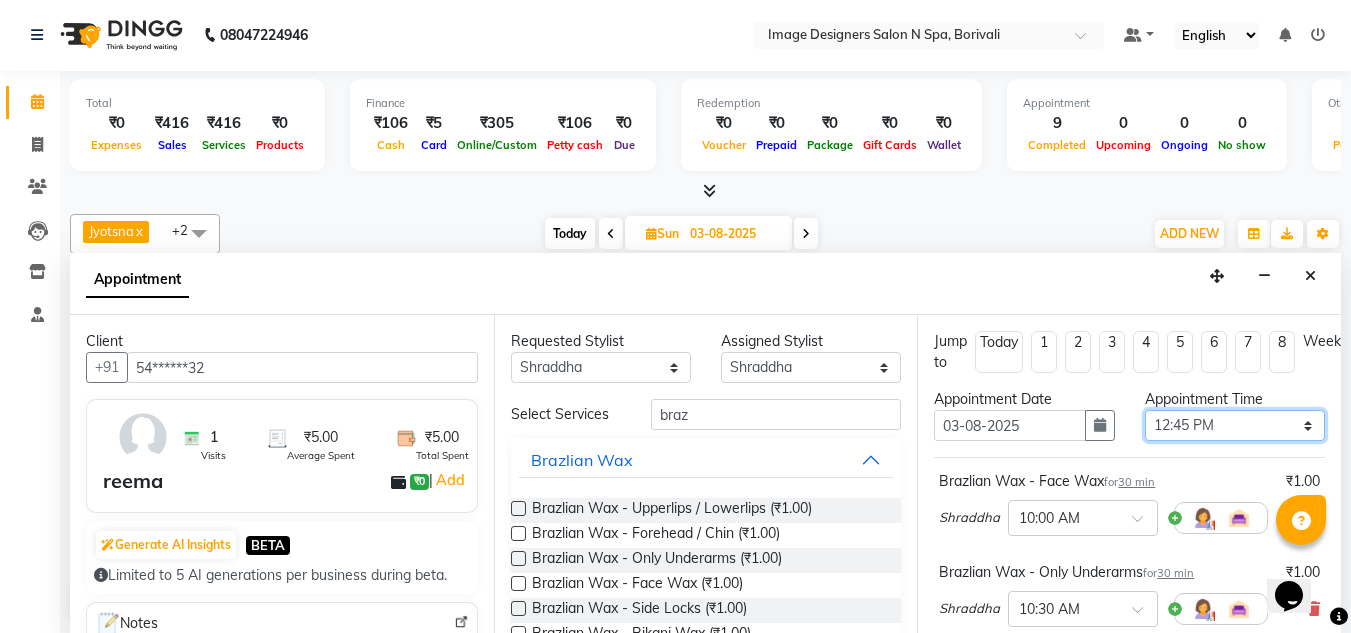 click on "Select 10:00 AM 10:15 AM 10:30 AM 10:45 AM 11:00 AM 11:15 AM 11:30 AM 11:45 AM 12:00 PM 12:15 PM 12:30 PM 12:45 PM 01:00 PM 01:15 PM 01:30 PM 01:45 PM 02:00 PM 02:15 PM 02:30 PM 02:45 PM 03:00 PM 03:15 PM 03:30 PM 03:45 PM 04:00 PM 04:15 PM 04:30 PM 04:45 PM 05:00 PM 05:15 PM 05:30 PM 05:45 PM 06:00 PM 06:15 PM 06:30 PM 06:45 PM 07:00 PM 07:15 PM 07:30 PM 07:45 PM 08:00 PM 08:15 PM 08:30 PM" at bounding box center (1235, 425) 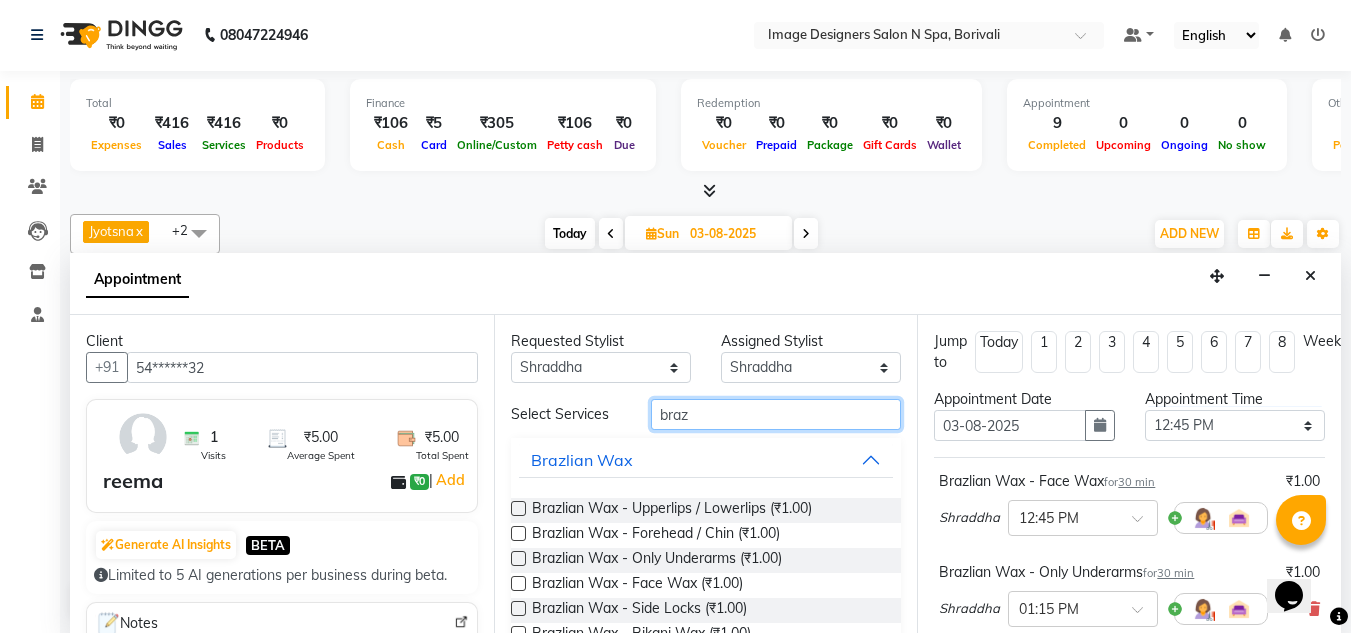 click on "braz" at bounding box center [776, 414] 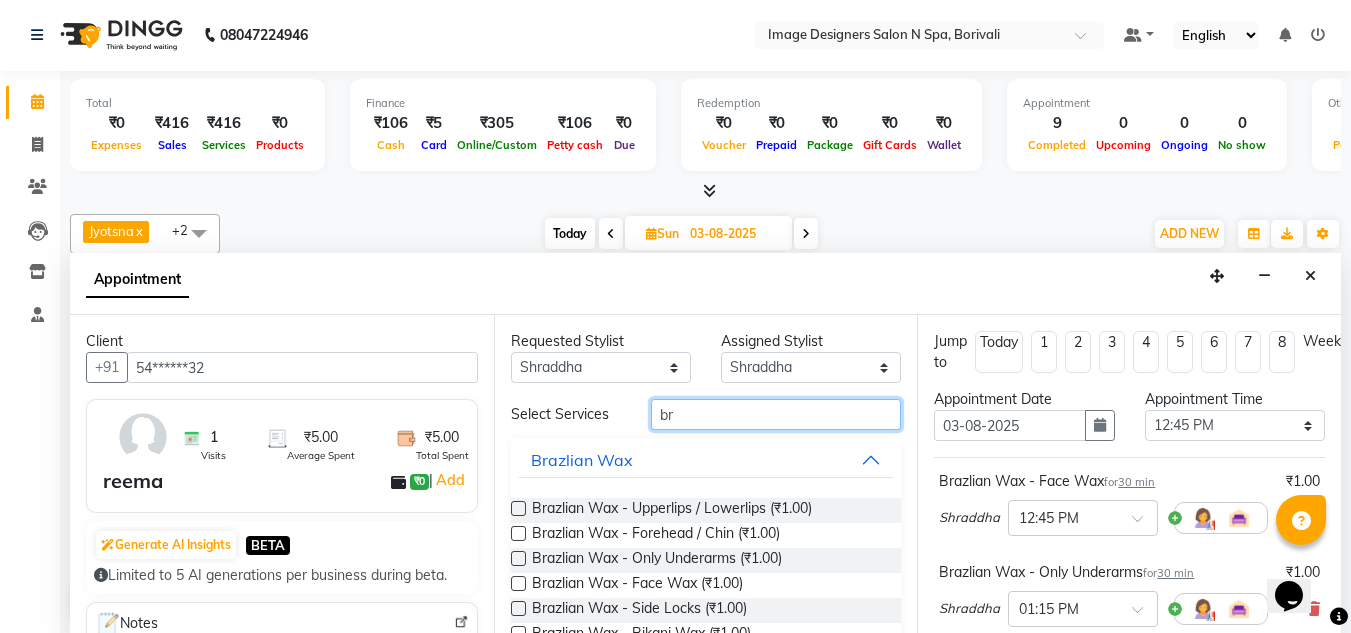 type on "b" 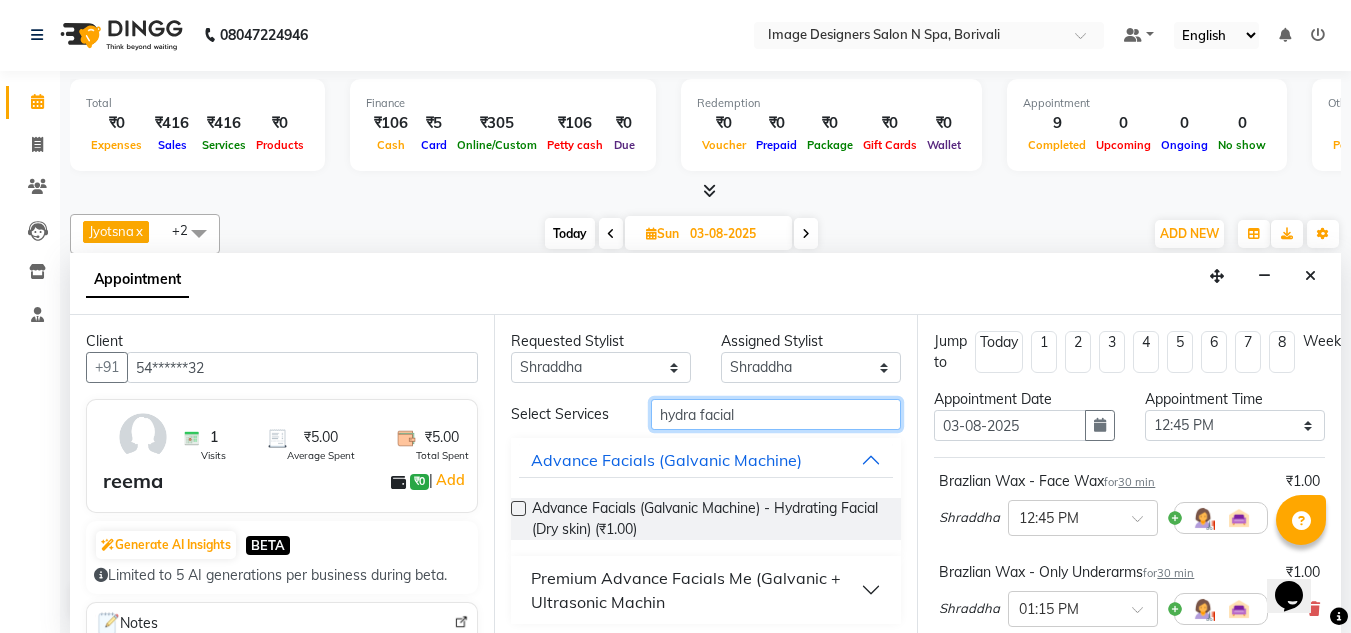type on "hydra facial" 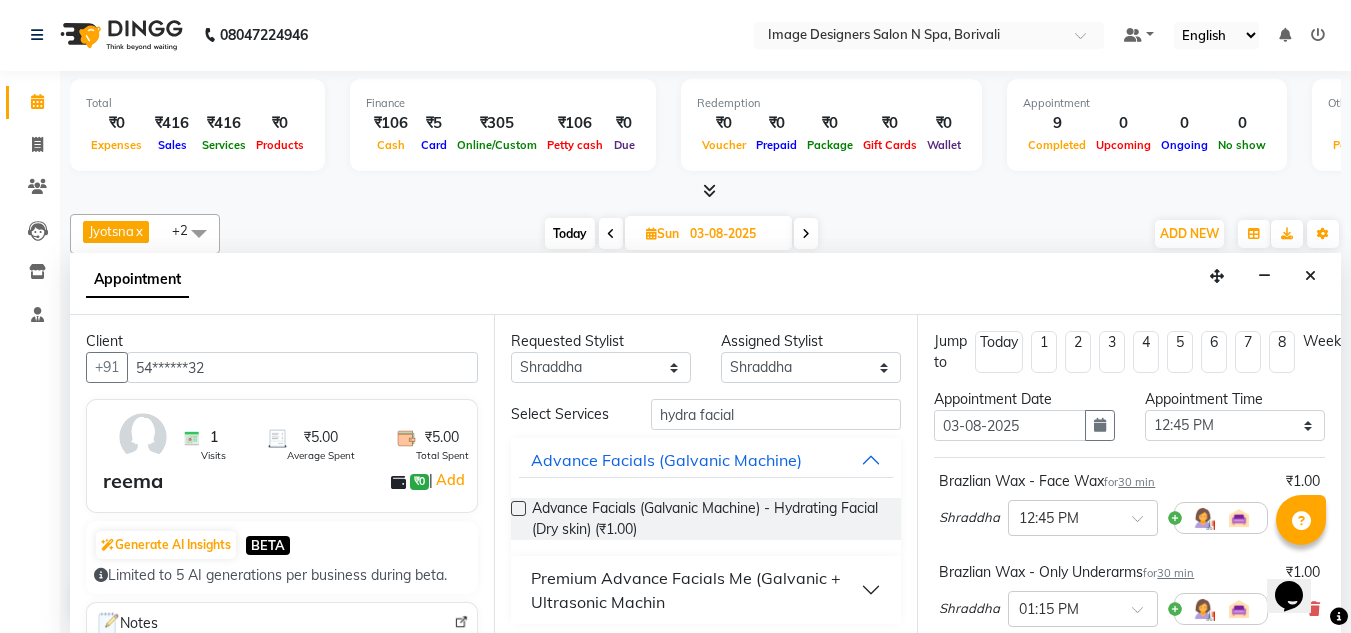 click at bounding box center (518, 508) 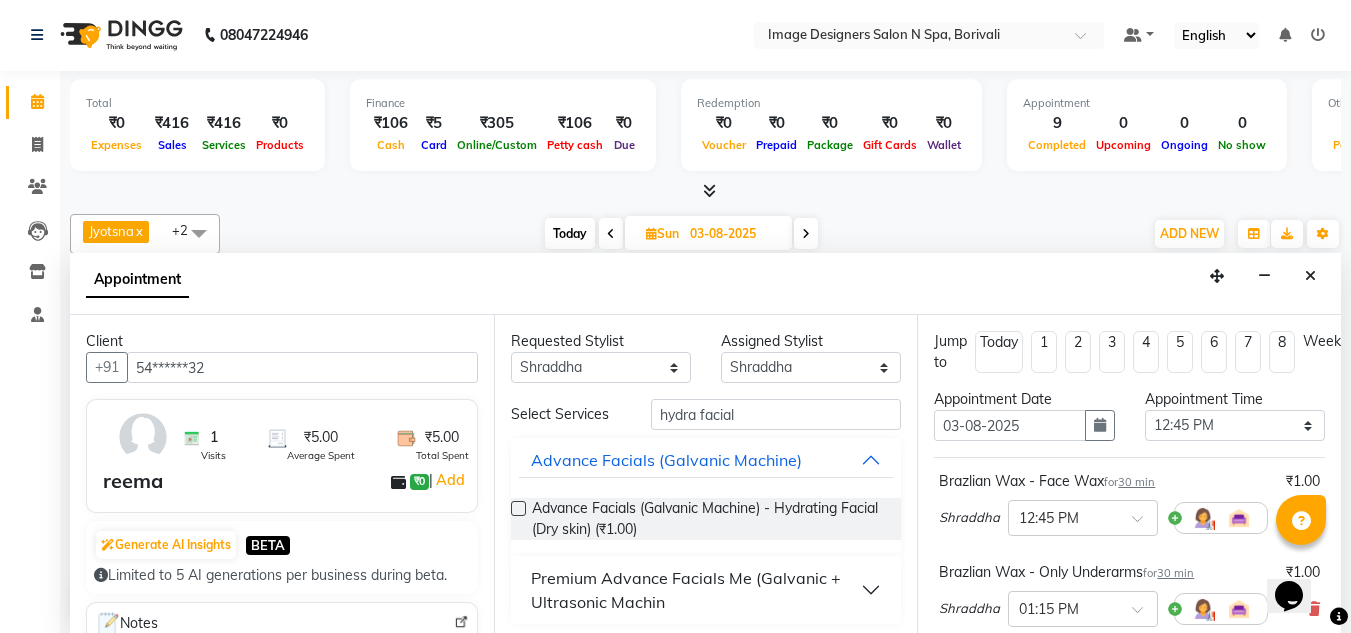 click at bounding box center [518, 508] 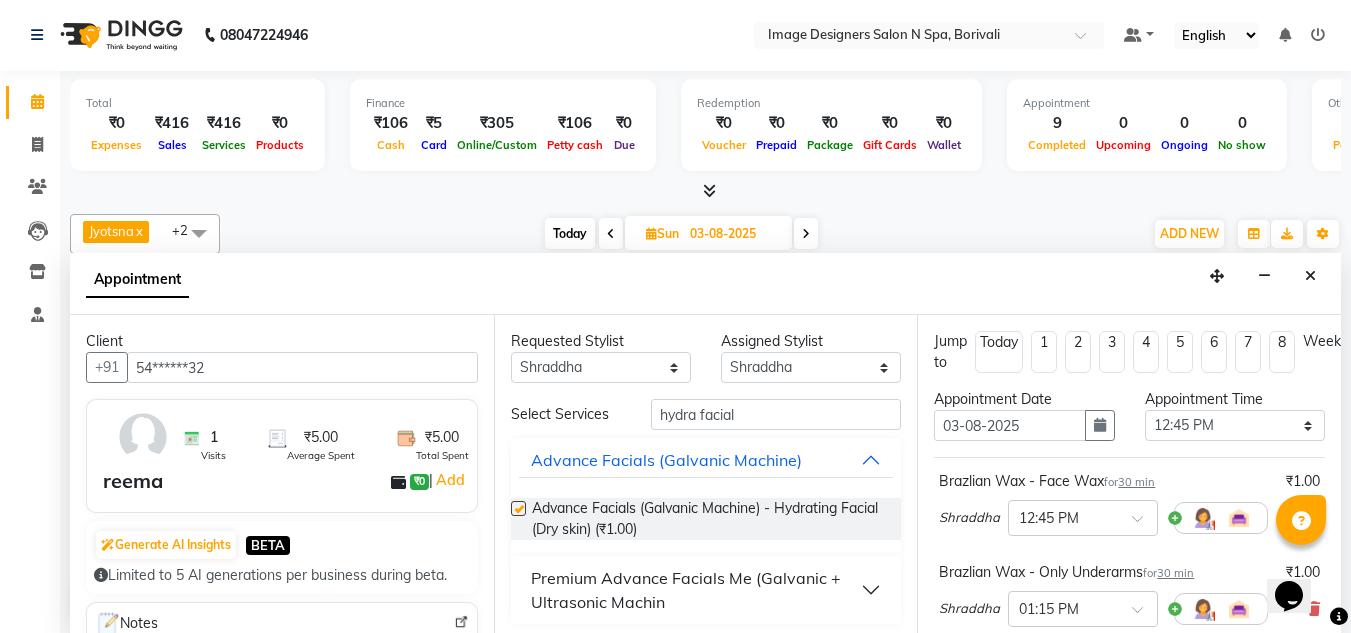 checkbox on "false" 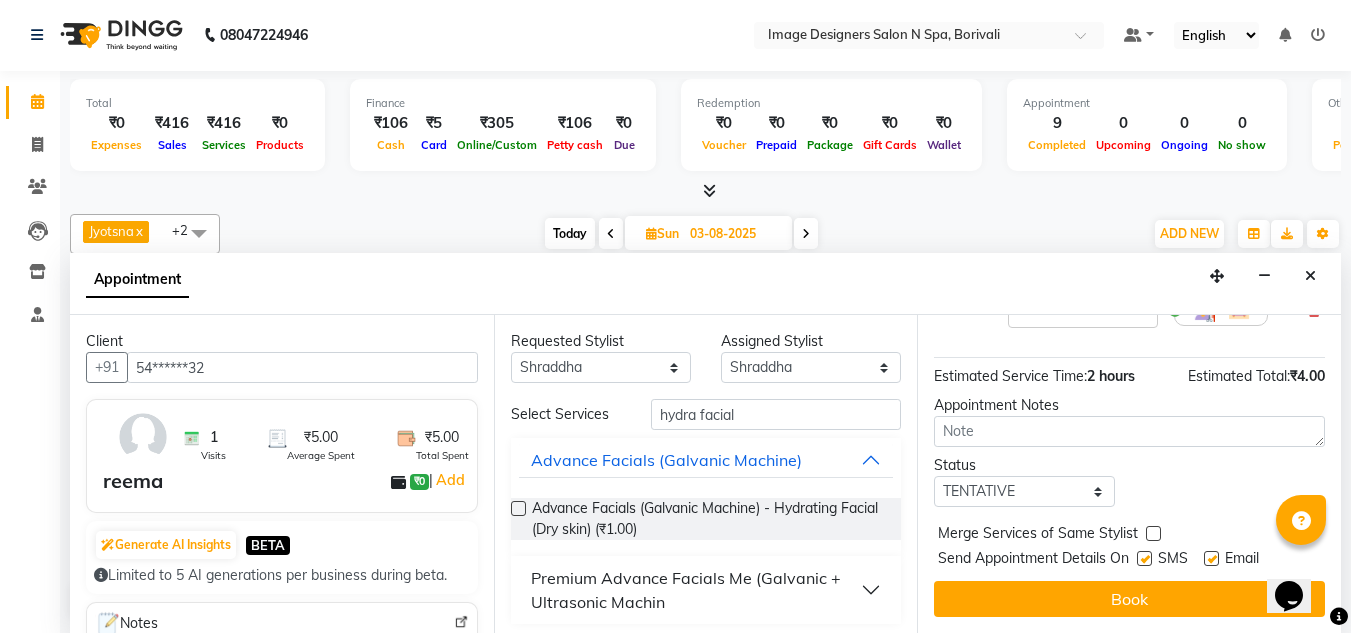 scroll, scrollTop: 538, scrollLeft: 0, axis: vertical 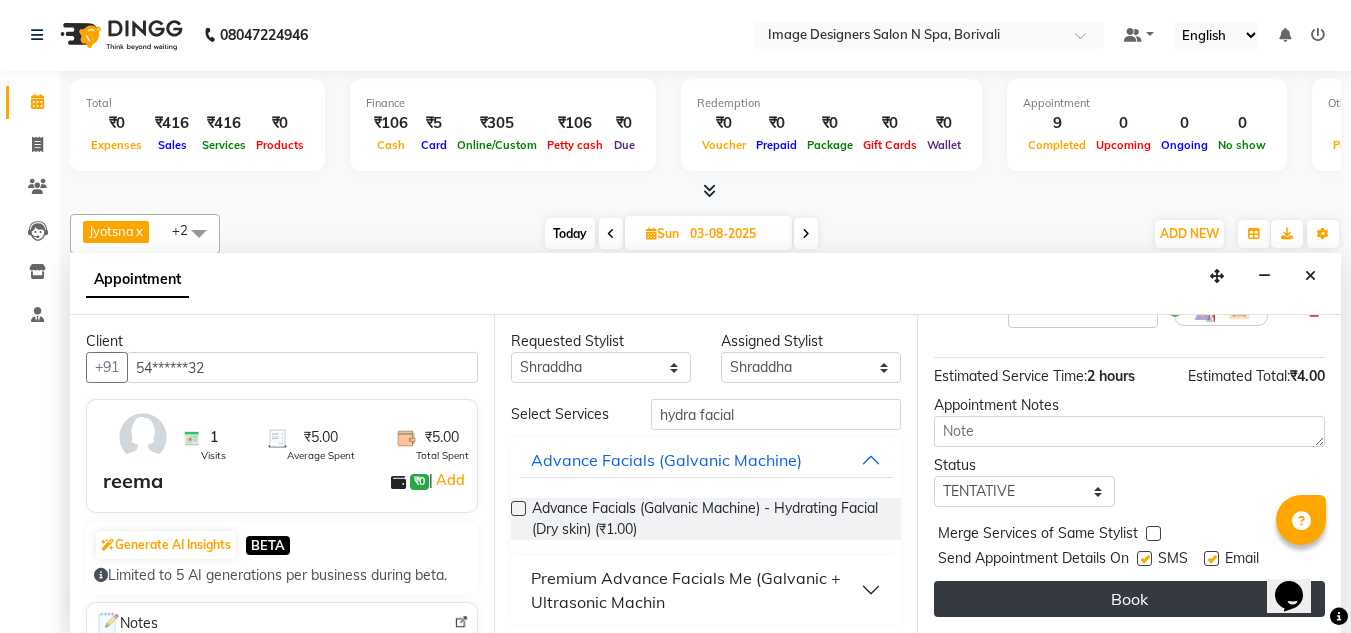 click on "Book" at bounding box center [1129, 599] 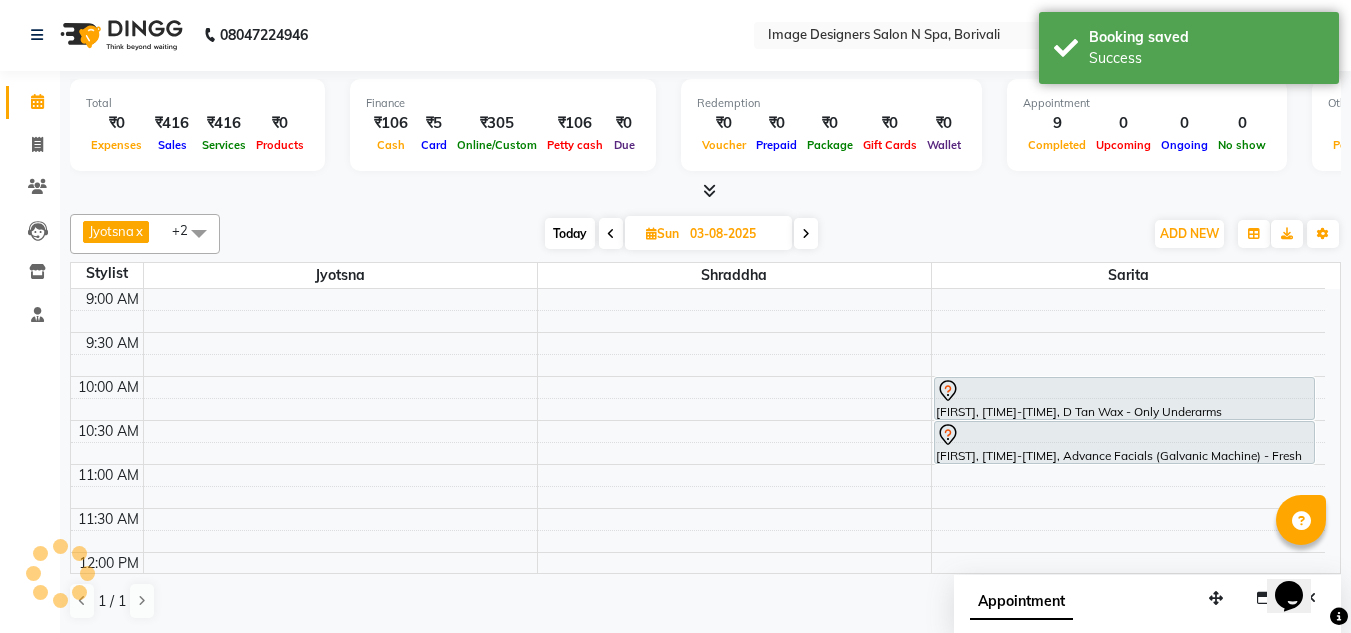 scroll, scrollTop: 0, scrollLeft: 0, axis: both 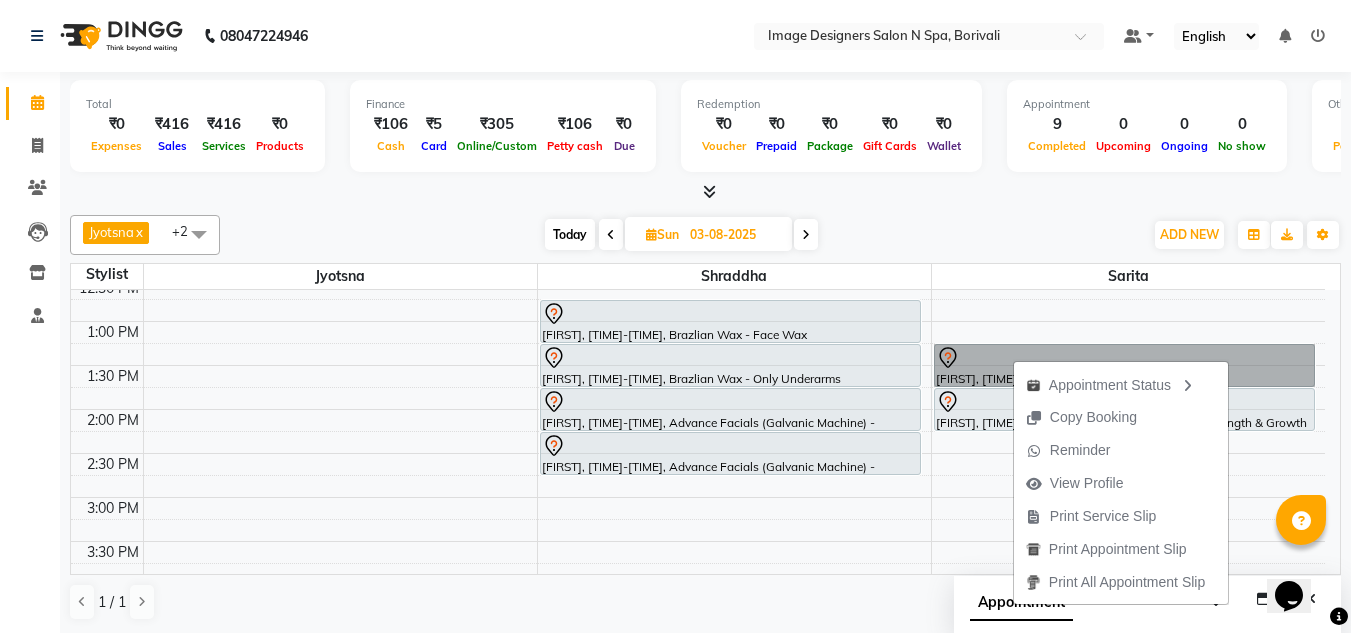 click on "[TIME] [TIME] [TIME] [TIME] [TIME] [TIME] [TIME] [TIME] [TIME] [TIME] [TIME] [TIME] [TIME] [TIME] [TIME] [TIME] [TIME] [TIME] [TIME] [TIME] [TIME] [TIME] [TIME] [TIME] [TIME] [FIRST], [TIME]-[TIME], Brazlian Wax - Face Wax             [FIRST], [TIME]-[TIME], Brazlian Wax - Only Underarms             [FIRST], [TIME]-[TIME], Advance Facials (Galvanic Machine) - Hydrating Facial (Dry skin)             [FIRST], [TIME]-[TIME], Advance Facials (Galvanic Machine) - Hydrating Facial (Dry skin)             [FIRST], [TIME]-[TIME], D Tan Wax - Only Underarms             [FIRST], [TIME]-[TIME], Advance Facials (Galvanic Machine) - Fresh Fruit (Natural) All Type Skin             [FIRST] [LAST], [TIME]-[TIME], D Tan Wax - Only Underarms             [FIRST] [LAST], [TIME]-[TIME], Hair Spa - Depends on Hair Length & Growth" at bounding box center [698, 497] 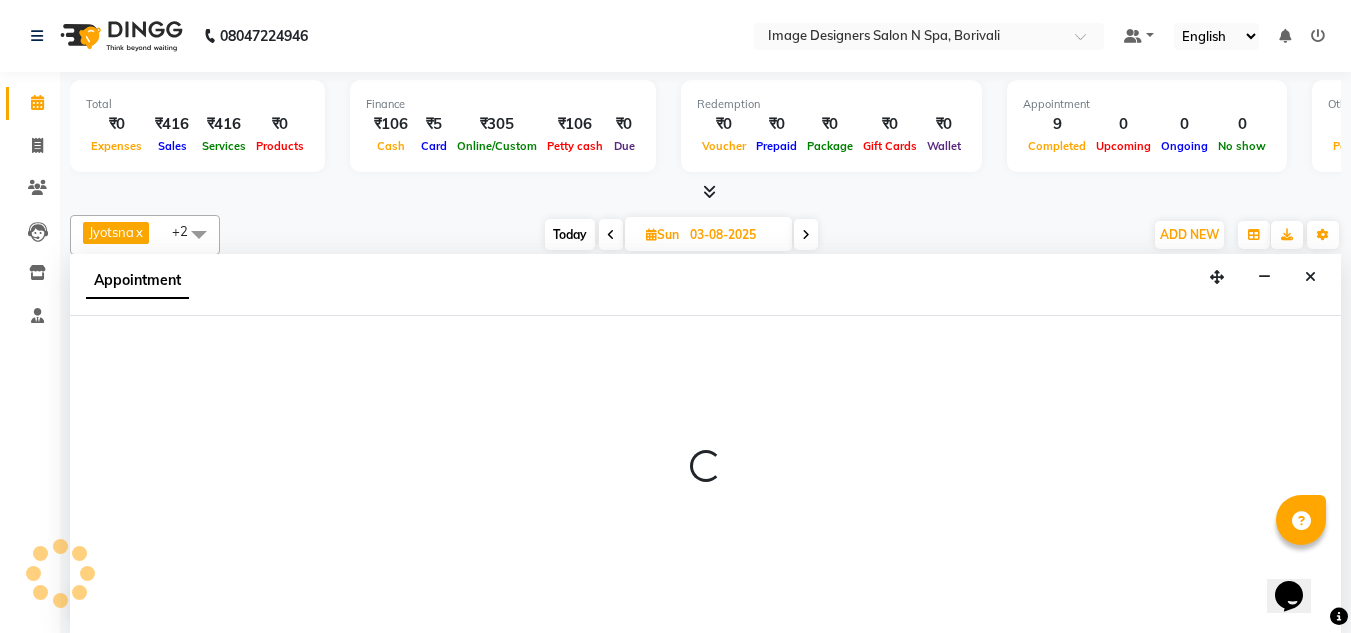 select on "86237" 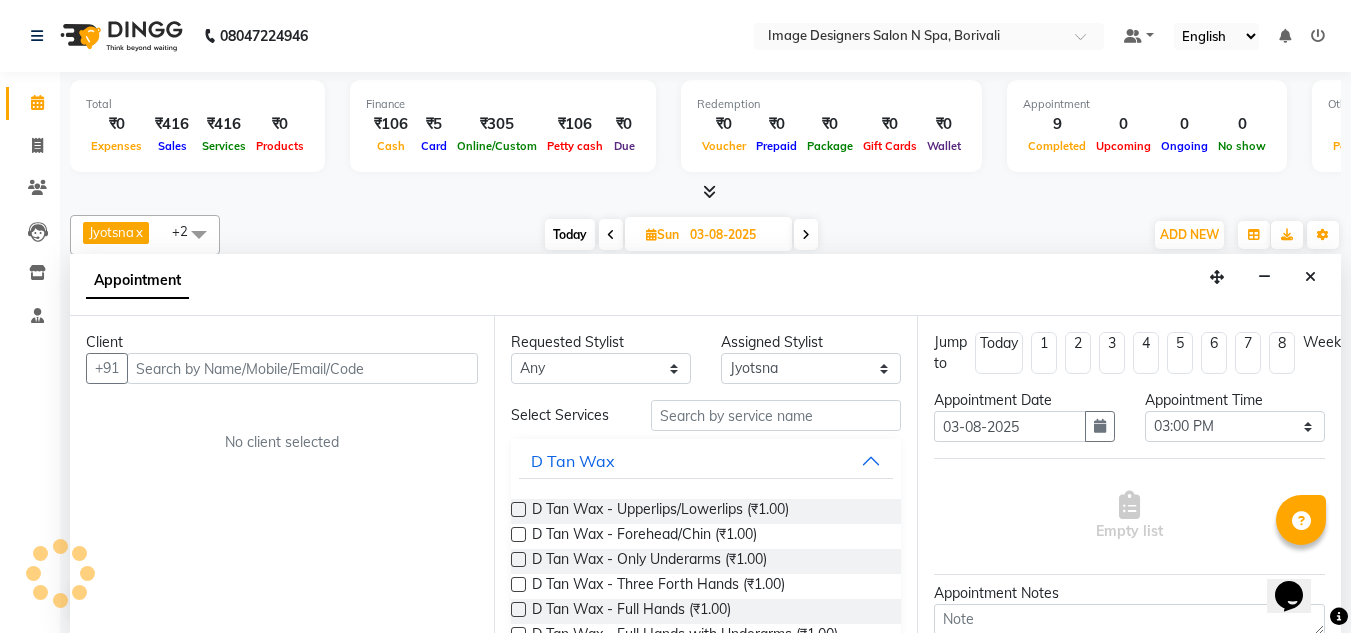 scroll, scrollTop: 1, scrollLeft: 0, axis: vertical 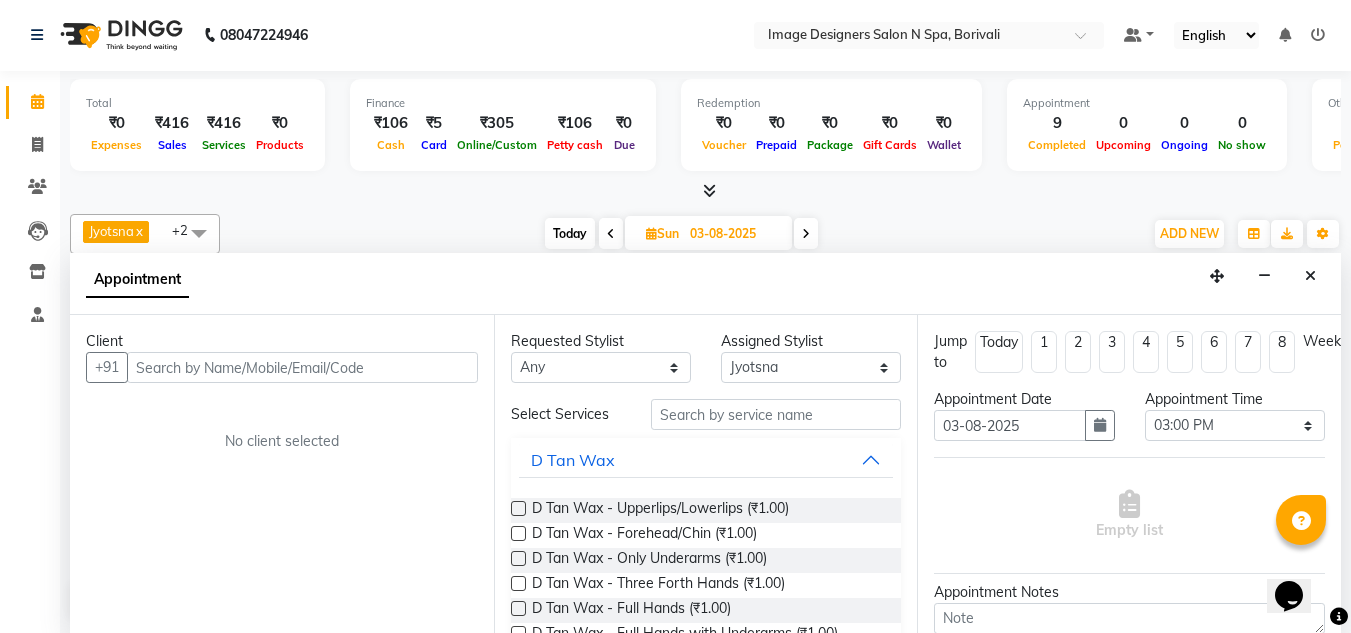 click on "Appointment" at bounding box center (705, 284) 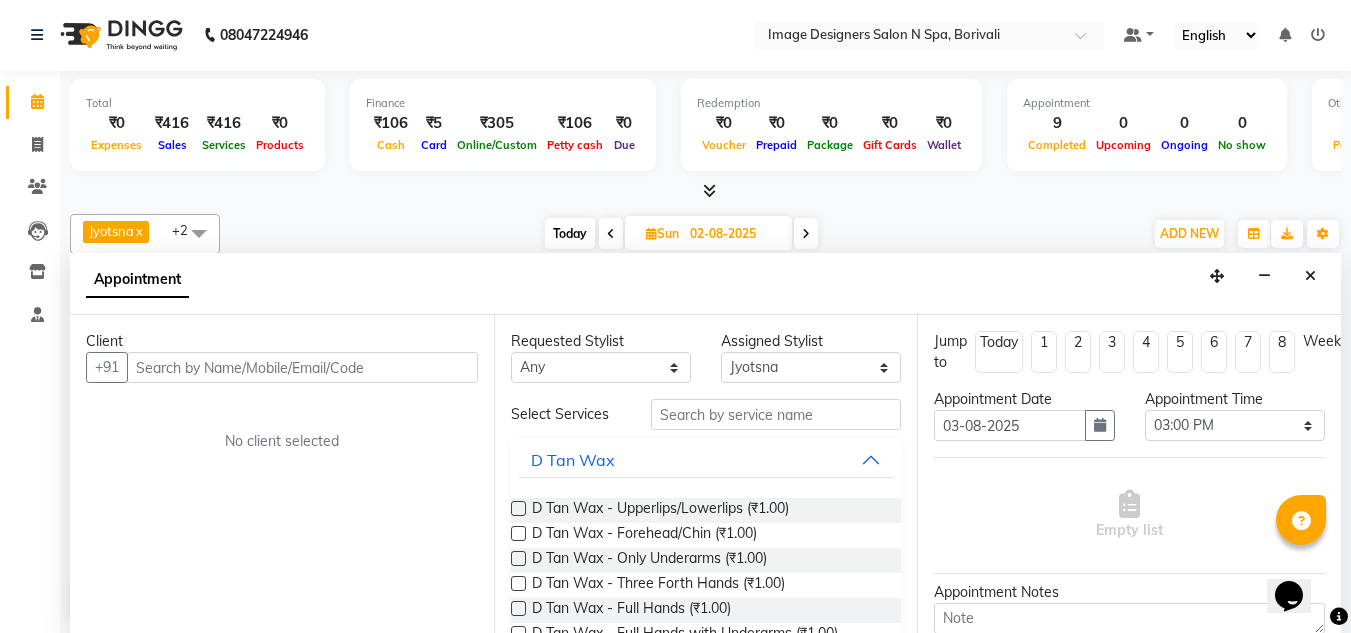 type on "02-08-2025" 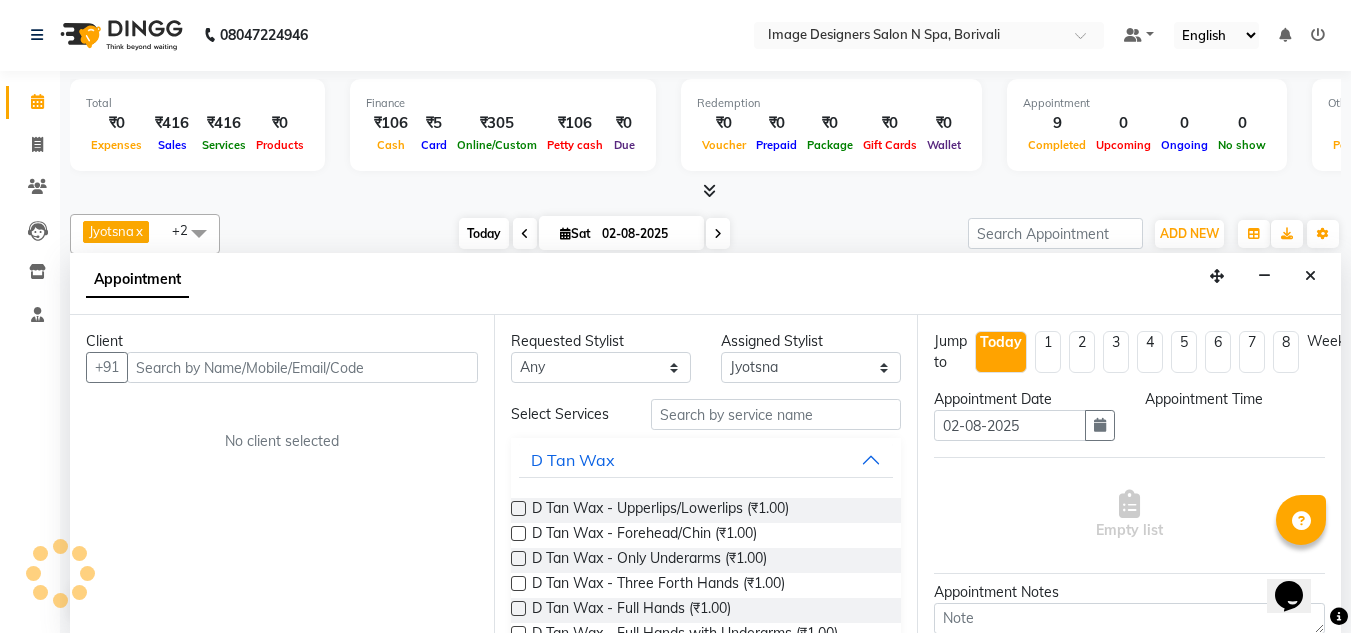 scroll, scrollTop: 771, scrollLeft: 0, axis: vertical 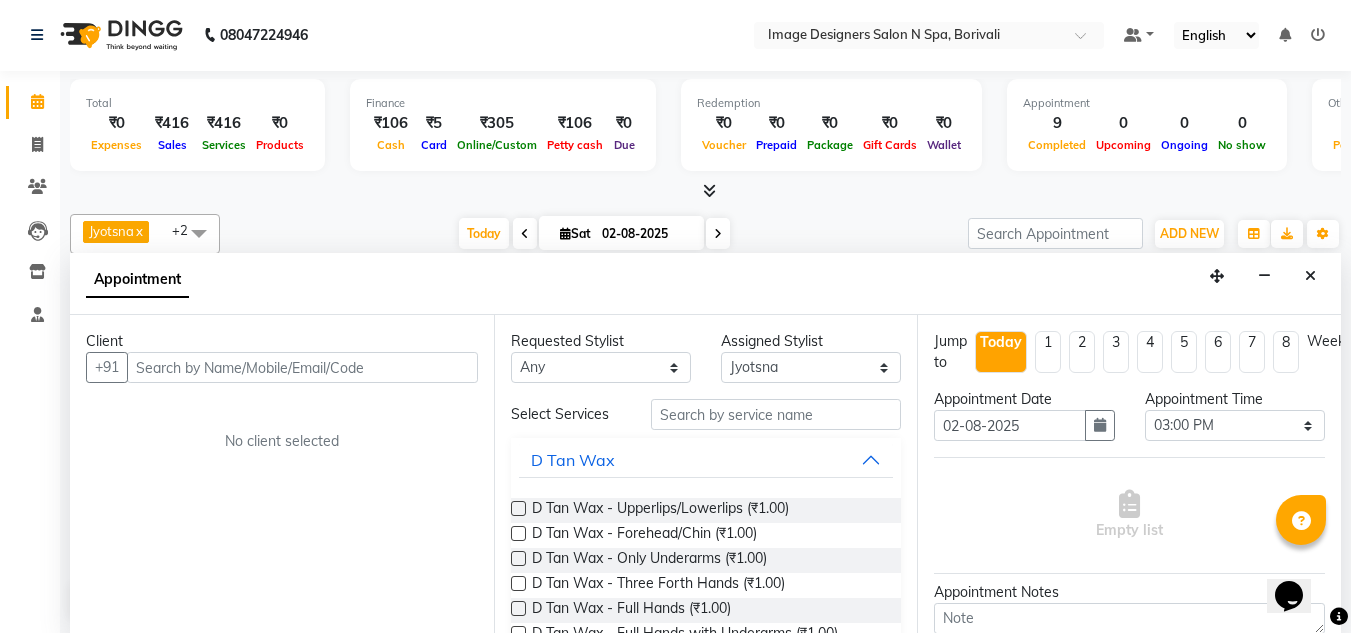 click at bounding box center [705, 191] 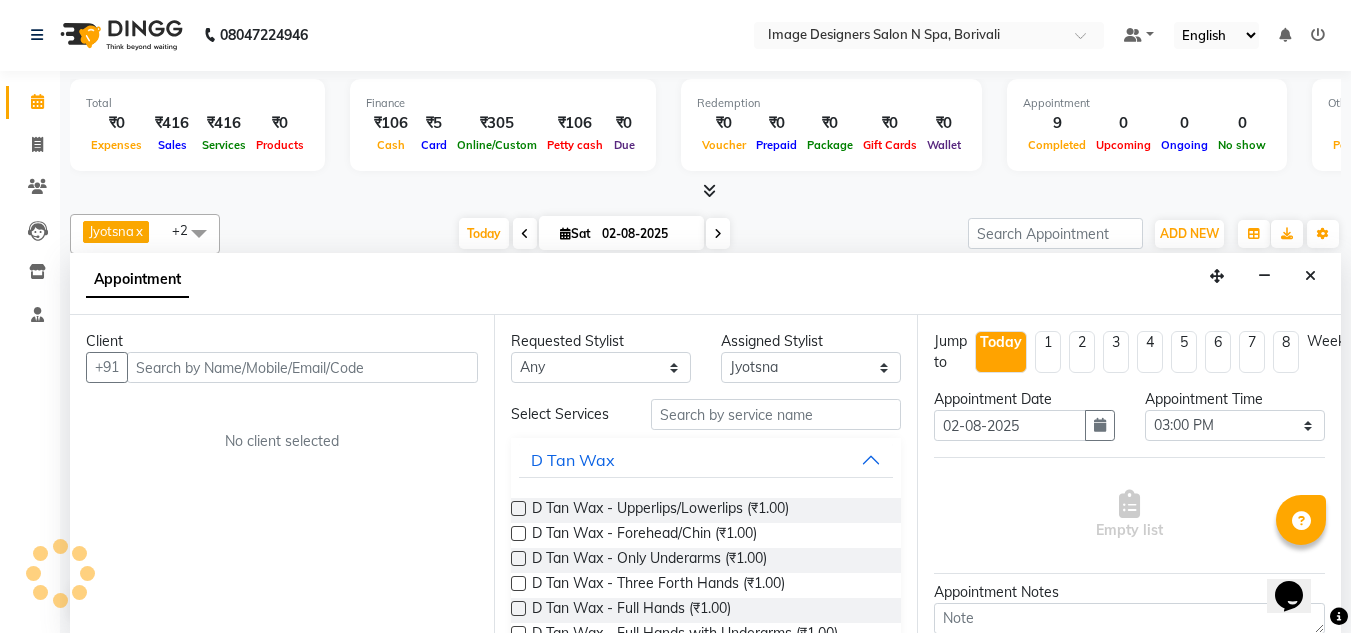 click on "Appointment" at bounding box center [705, 284] 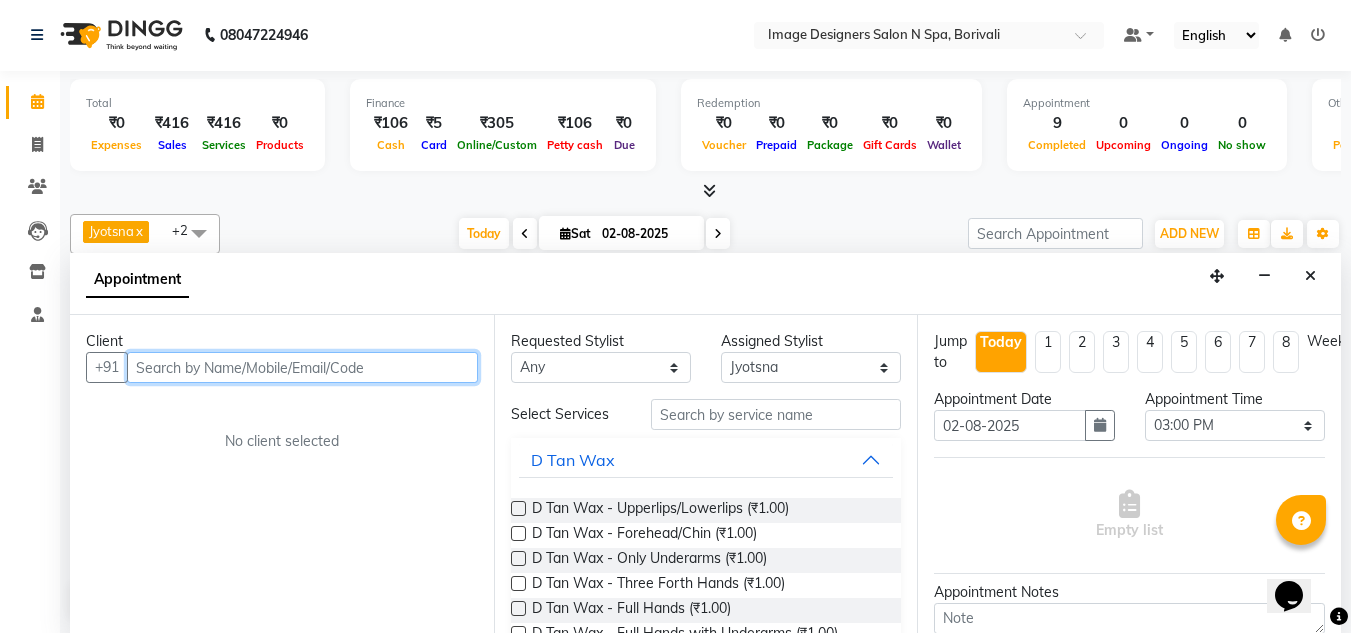 click at bounding box center [302, 367] 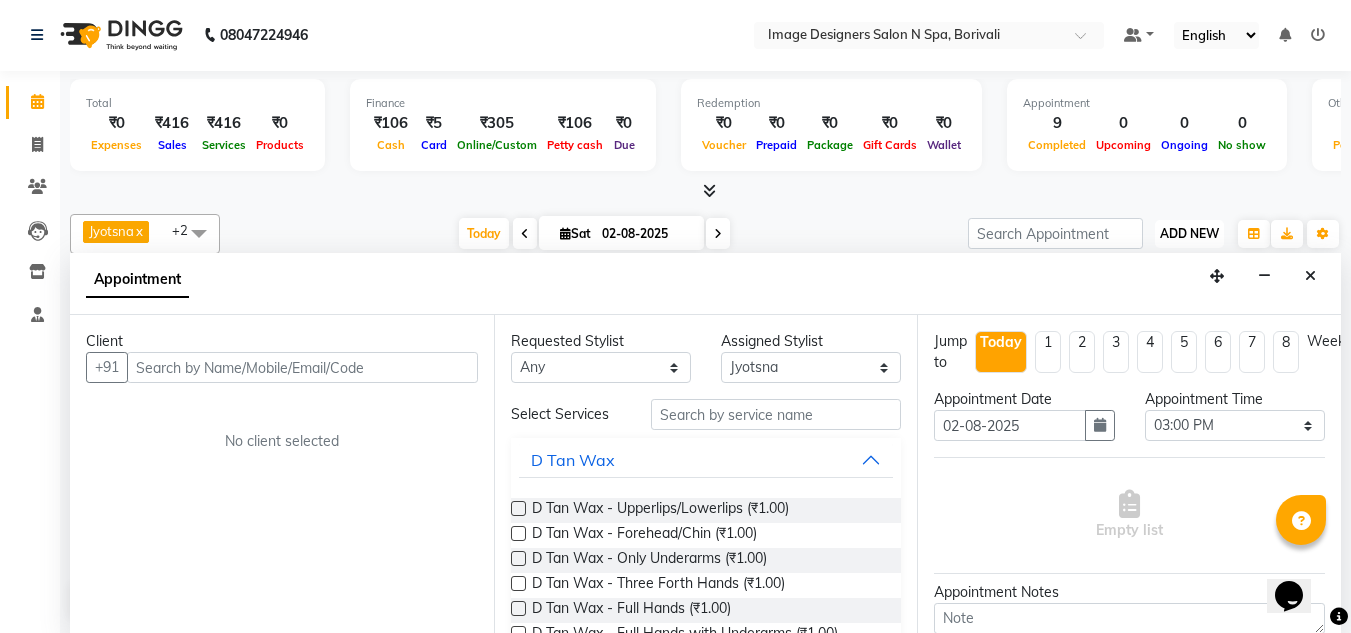 click on "ADD NEW" at bounding box center (1189, 233) 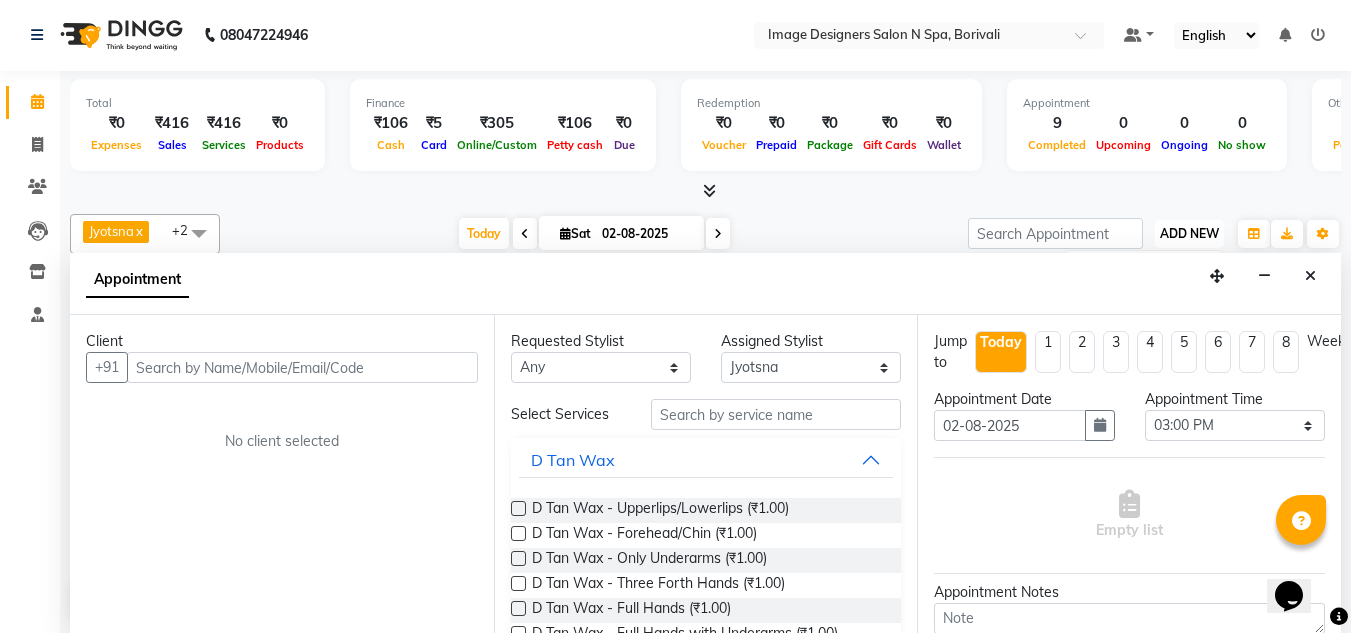 click on "ADD NEW" at bounding box center (1189, 233) 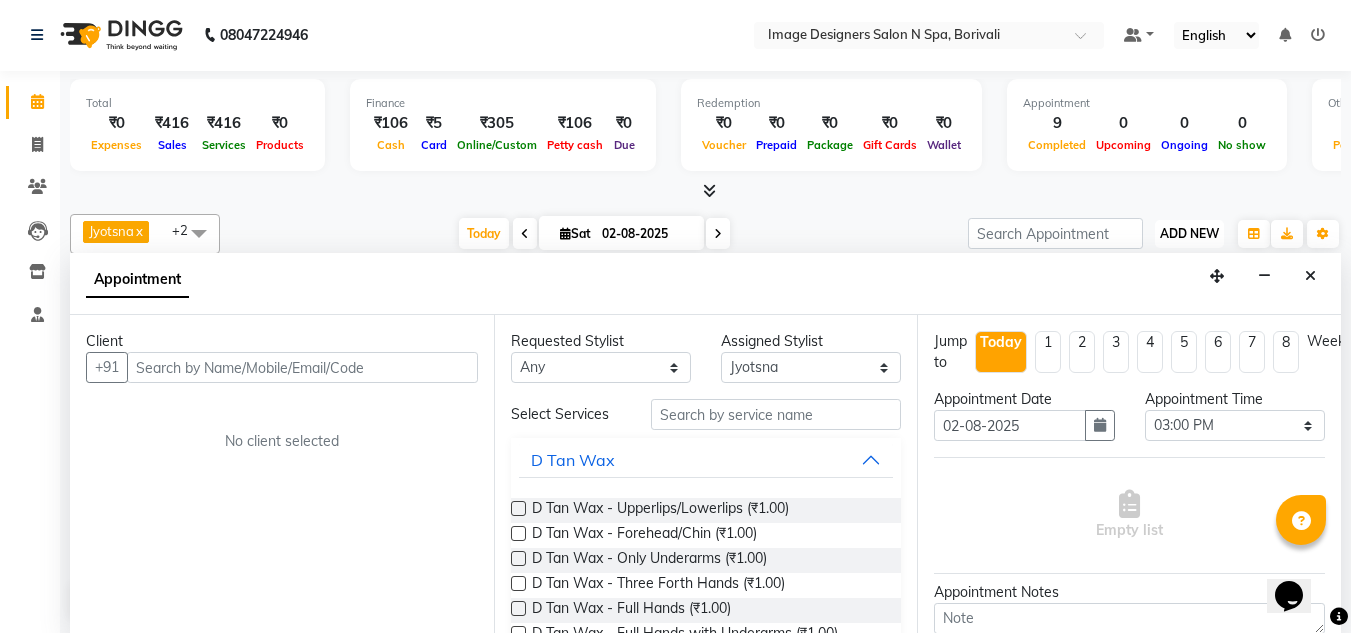click on "ADD NEW" at bounding box center (1189, 233) 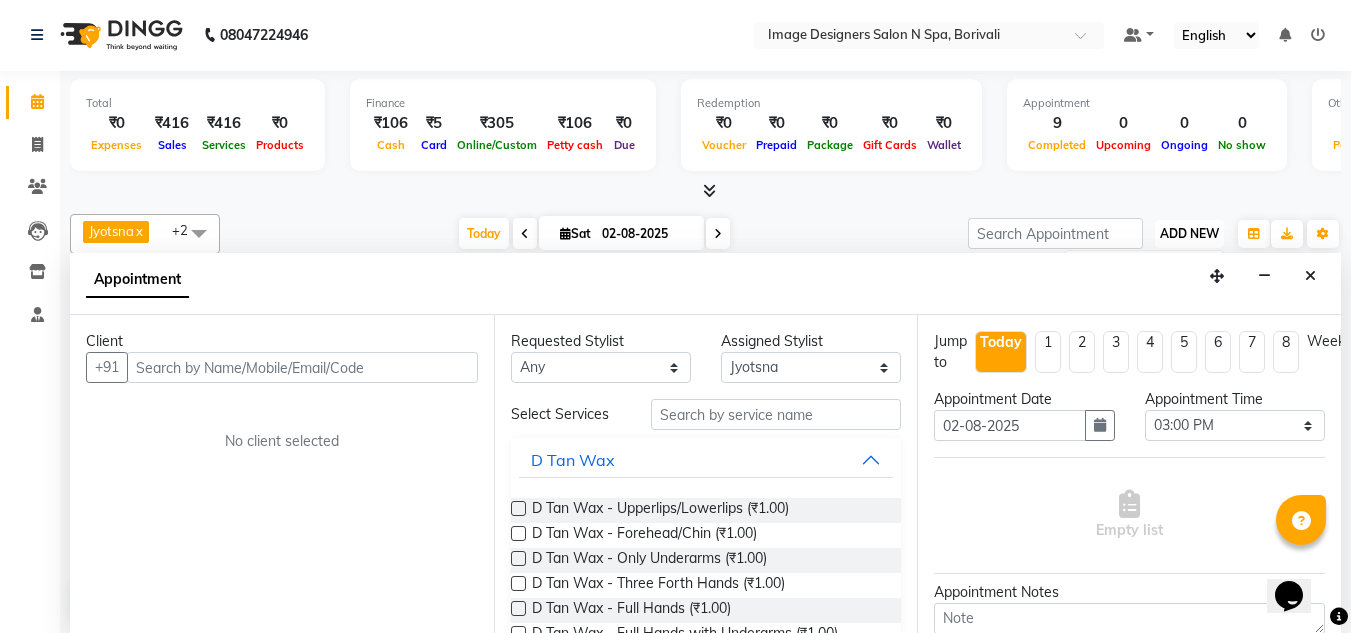 click on "ADD NEW" at bounding box center (1189, 233) 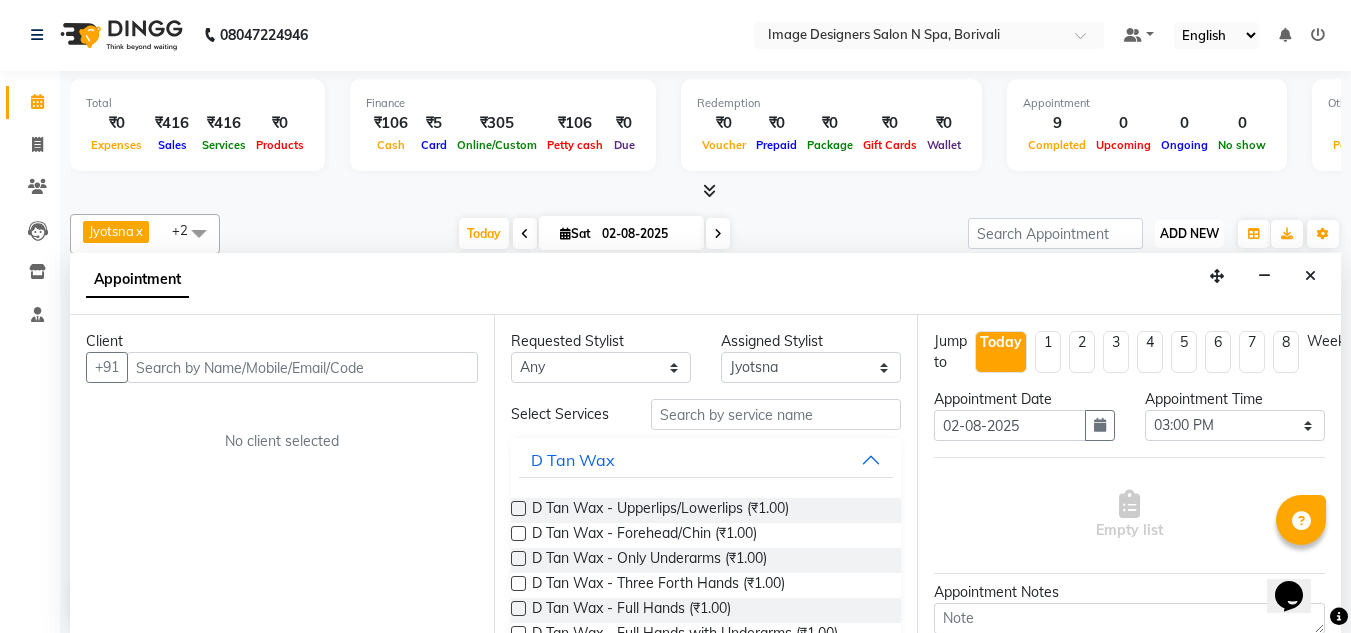 click on "ADD NEW" at bounding box center [1189, 233] 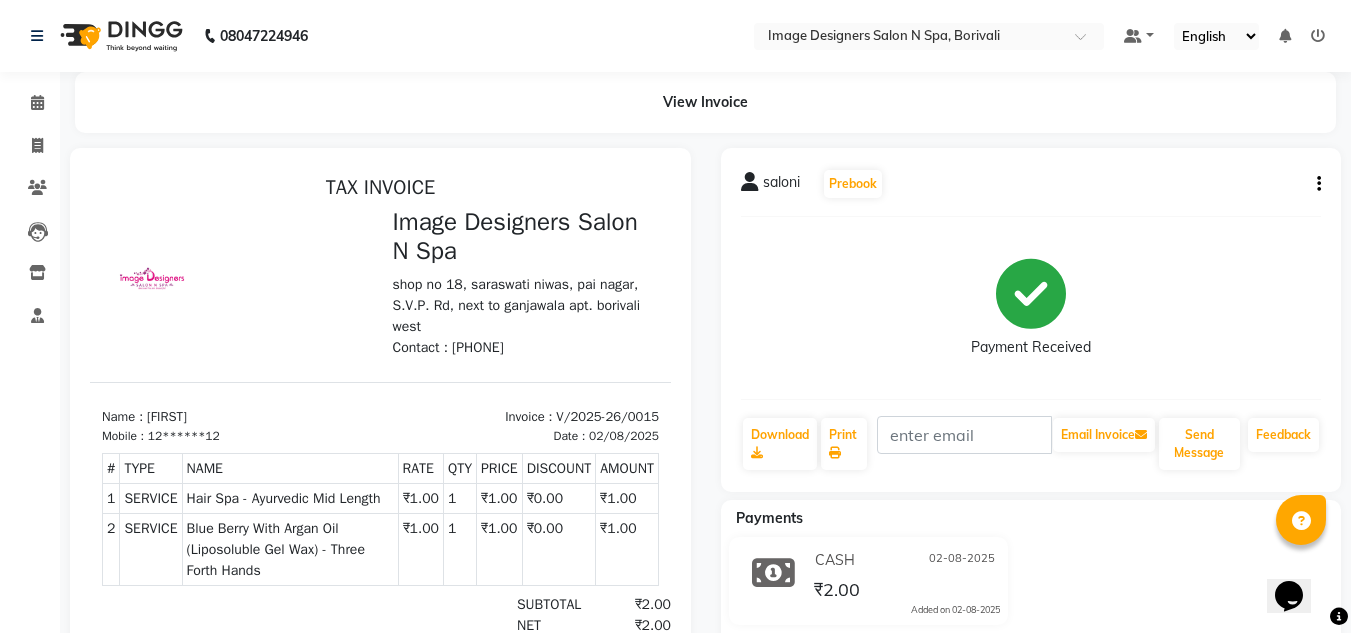 scroll, scrollTop: 0, scrollLeft: 0, axis: both 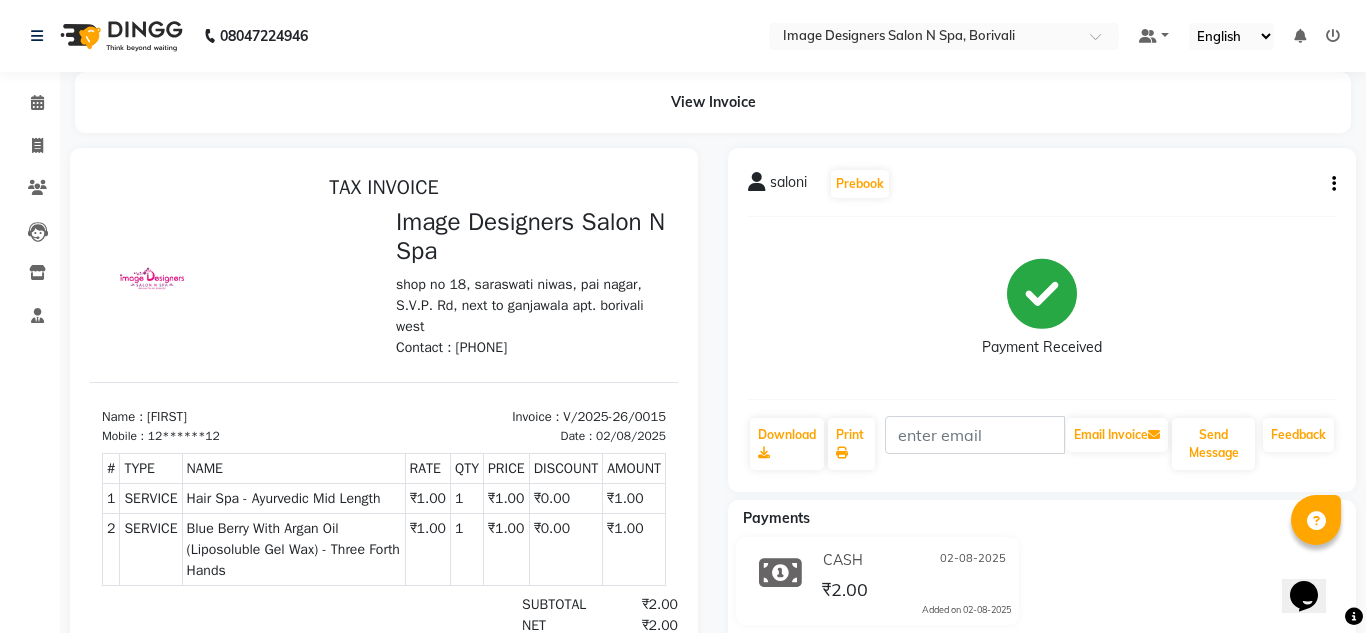 select on "8626" 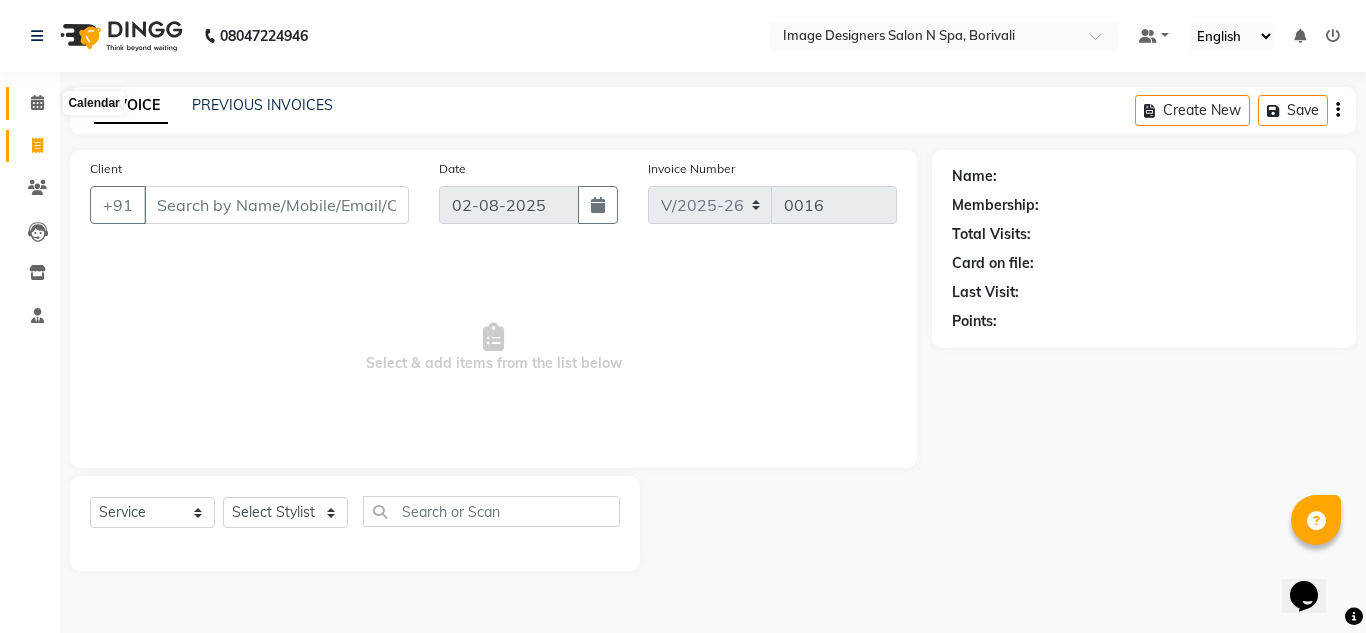 click 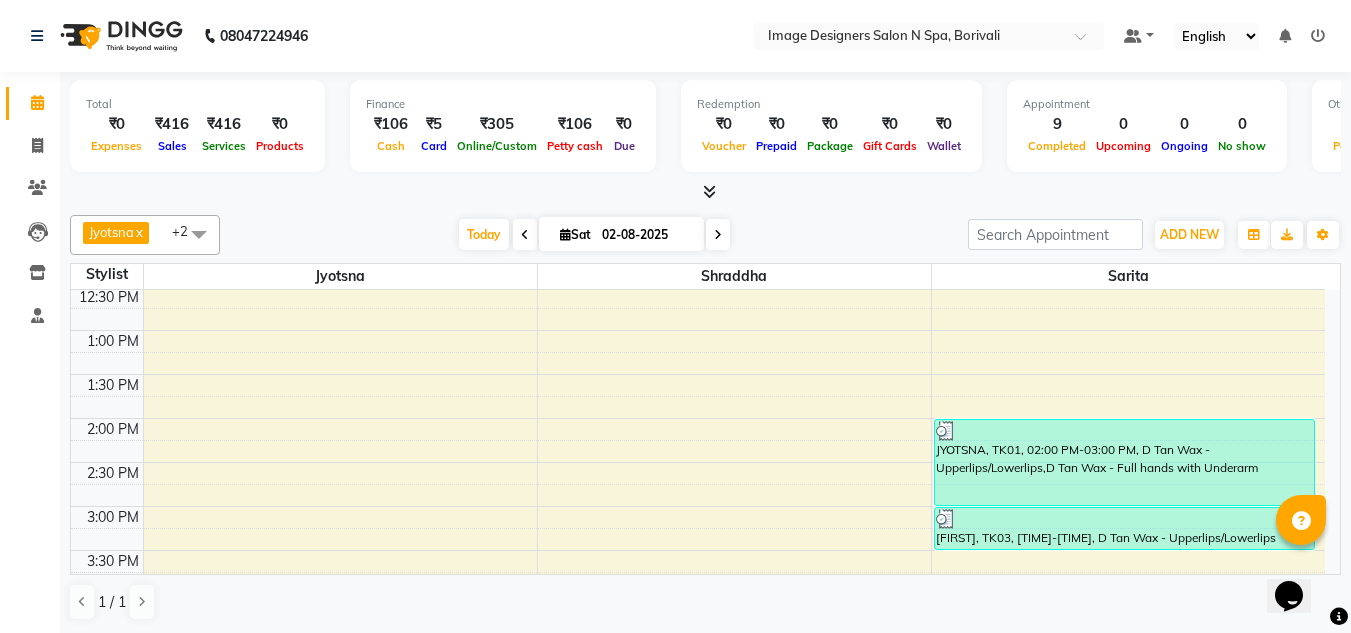 scroll, scrollTop: 304, scrollLeft: 0, axis: vertical 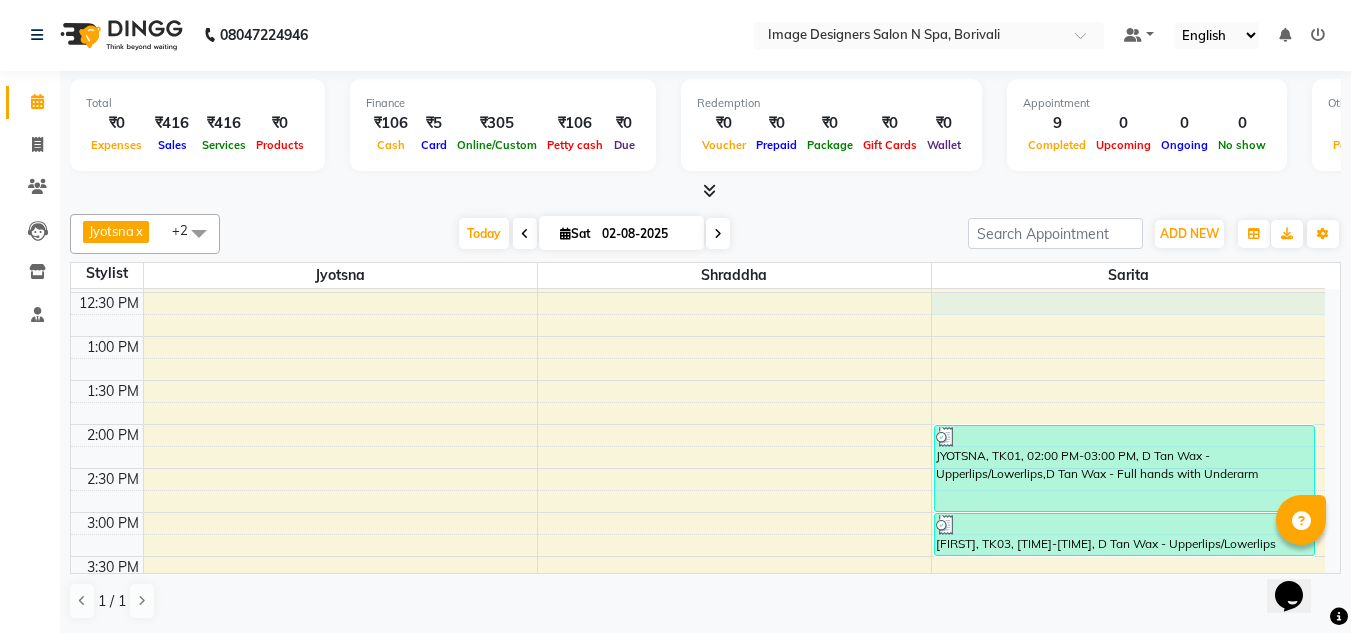click on "[TIME] [TIME] [TIME] [TIME] [TIME] [TIME] [TIME] [TIME] [TIME] [TIME] [TIME] [TIME] [TIME] [TIME] [TIME] [TIME] [TIME] [TIME] [TIME] [TIME] [TIME] [TIME] [TIME] [TIME] [TIME]     [FIRST], TK02, [TIME]-[TIME], Advance Facials (Galvanic Machine) - Fresh Fruit (Natural) All Type Skin     [FIRST], TK02, [TIME]-[TIME], D Tan Wax - Upperlips/Lowerlips,D Tan Wax - Forehead/Chin     [FIRST], TK05, [TIME]-[TIME], Chocolate Wax - Only Underarms,Clean Up - Basic Cleanu,Blue Berry With Argan Oil (Liposoluble Gel Wax) - Full Hands with Underarm,Hair Spa - Depends on Hair Length & Growth,Bleach - Exotic Gold     [FIRST], TK08, [TIME]-[TIME], Hair Spa - Ayurvedic Mid Length,Blue Berry With Argan Oil (Liposoluble Gel Wax) - Three Forth Hands         [FIRST], TK02, [TIME]-[TIME], D Tan Wax - Upperlips/Lowerlips,D Tan Wax - Forehead/Chin         [FIRST], TK04, [TIME]-[TIME], Advance Facials (Galvanic Machine) - Aroma Propolise (Oily Skin)" at bounding box center (698, 512) 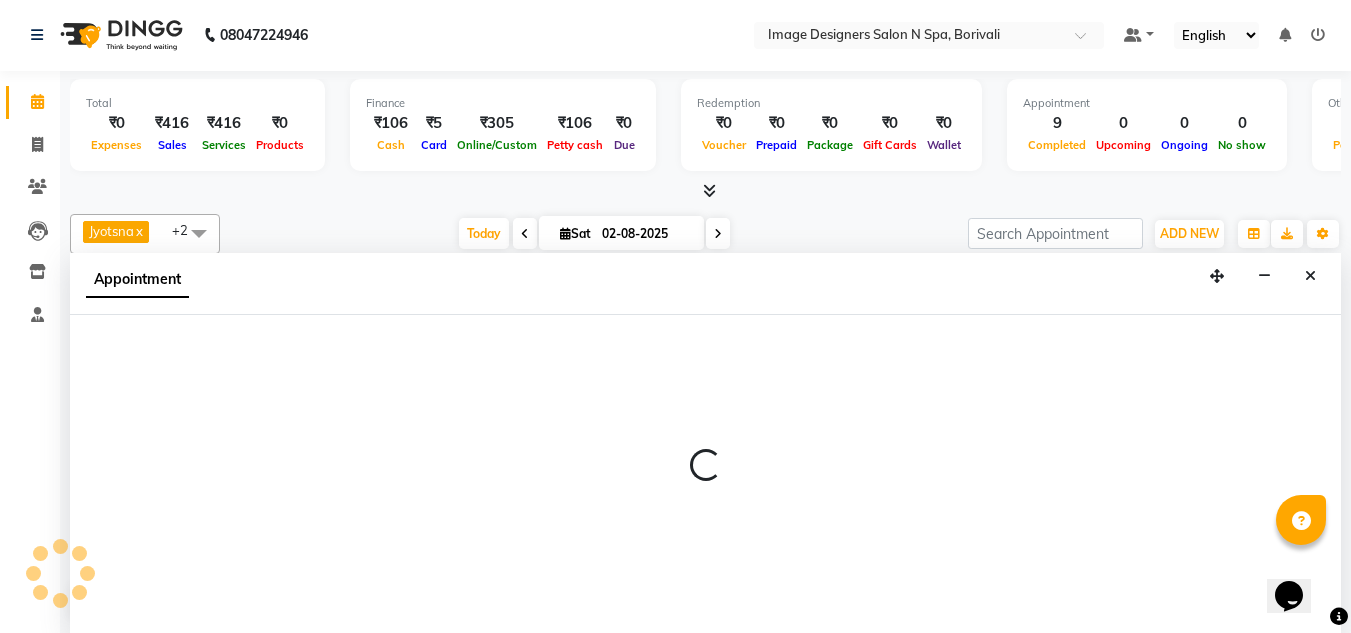 select on "86239" 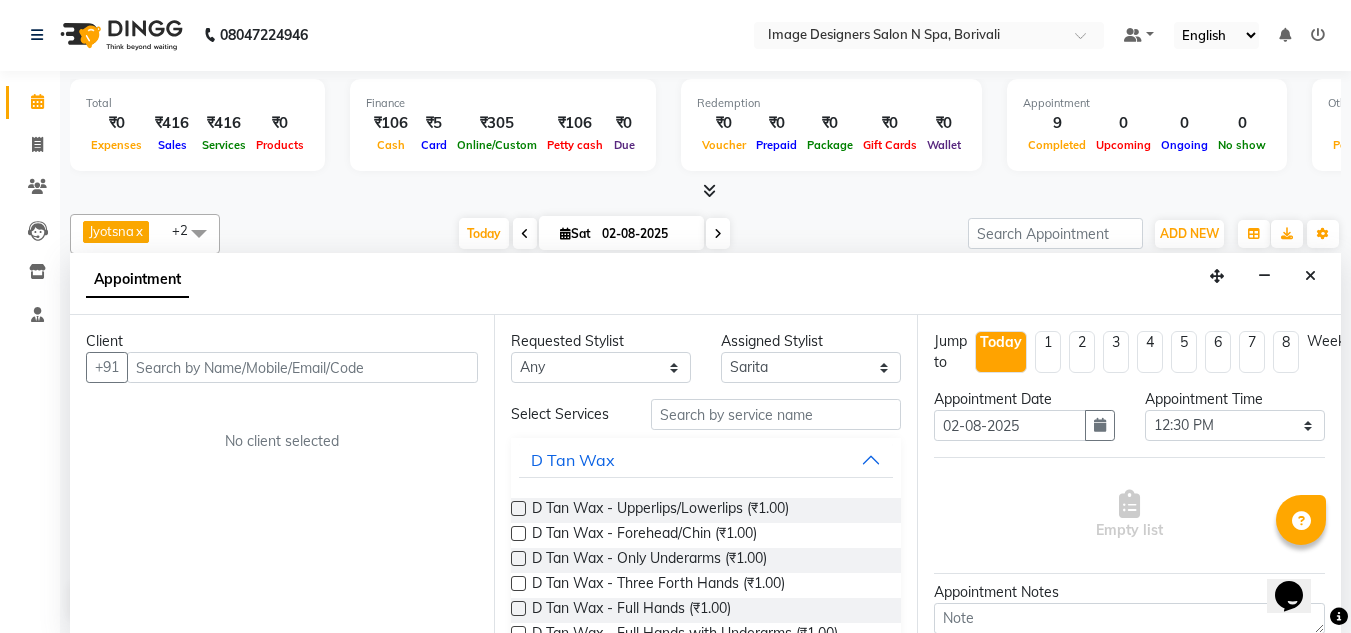 click on "Appointment" at bounding box center (705, 284) 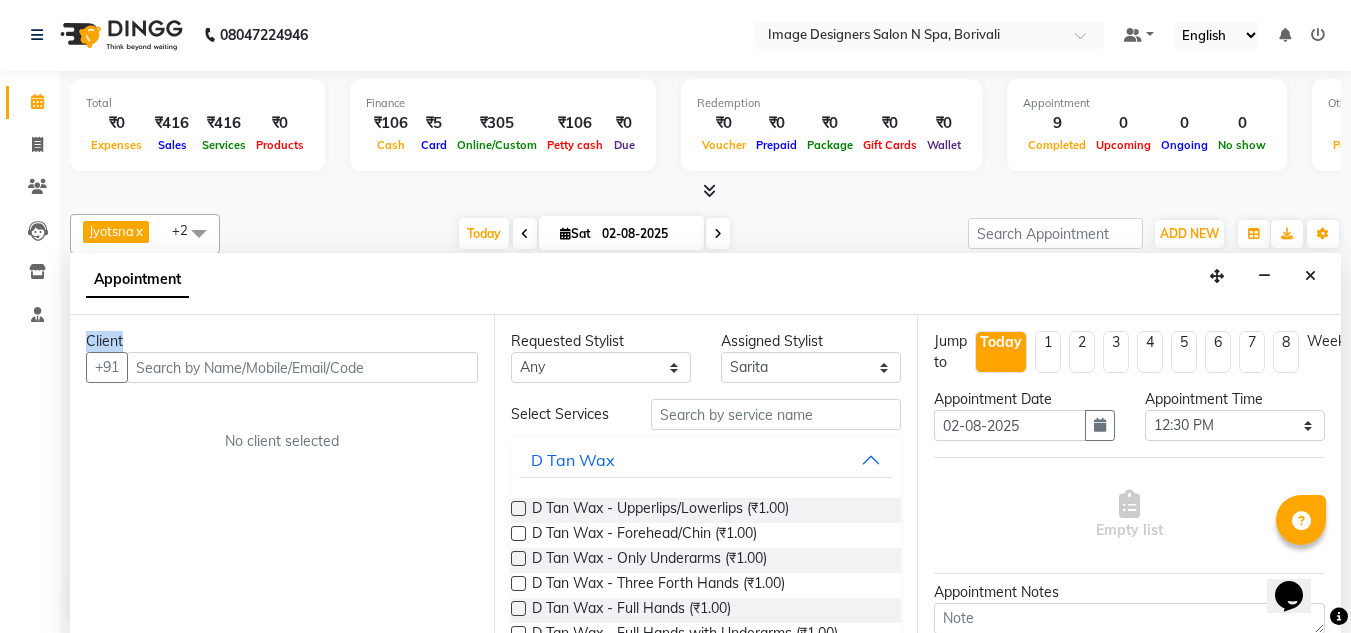 click on "Appointment" at bounding box center [705, 284] 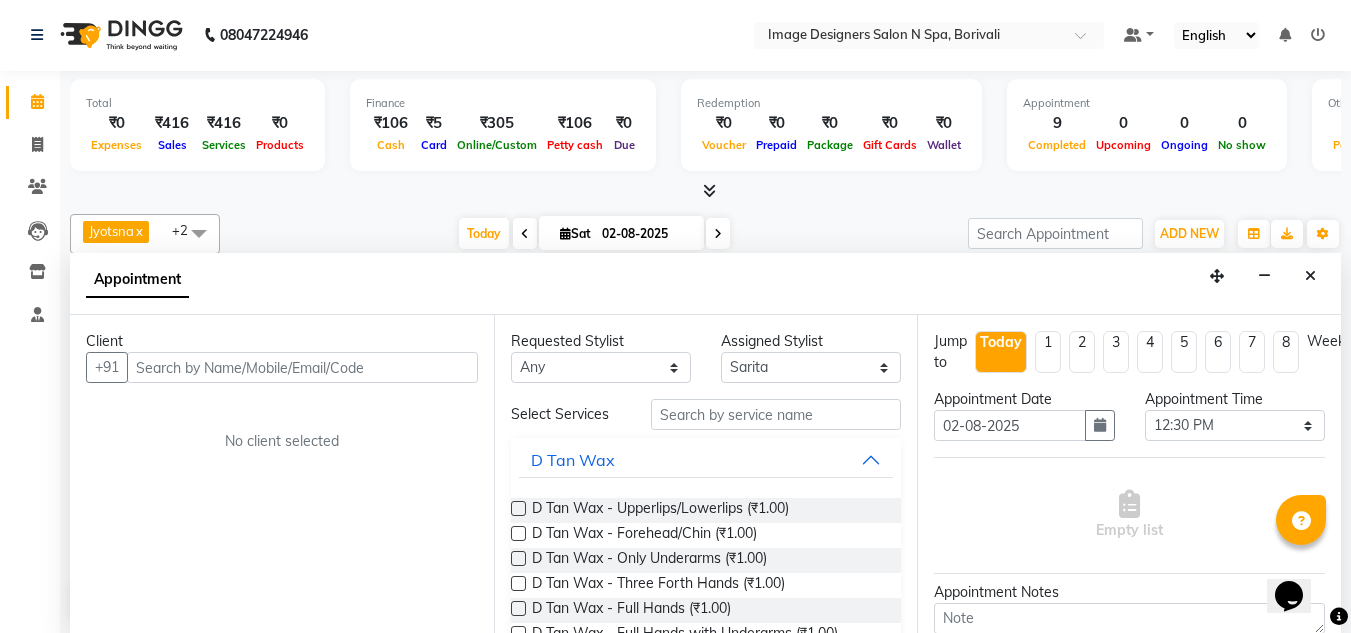 click on "Total  ₹0  Expenses ₹416  Sales ₹416  Services ₹0  Products Finance  ₹106  Cash ₹5  Card ₹305  Online/Custom ₹106 Petty cash ₹0 Due  Redemption  ₹0 Voucher ₹0 Prepaid ₹0 Package ₹0  Gift Cards ₹0  Wallet  Appointment  9 Completed 0 Upcoming 0 Ongoing 0 No show  Other sales  ₹0  Packages ₹0  Memberships ₹0  Vouchers ₹0  Prepaids ₹0  Gift Cards [FIRST]  x [FIRST]  x [FIRST]  x +2 UnSelect All [FIRST] [FIRST] [FIRST] Today  Sat 02-08-2025 Toggle Dropdown Add Appointment Add Invoice Add Client Toggle Dropdown Add Appointment Add Invoice Add Client ADD NEW Toggle Dropdown Add Appointment Add Invoice Add Client [FIRST]  x [FIRST]  x [FIRST]  x +2 UnSelect All [FIRST] [FIRST] [FIRST] Group By  Staff View   Room View  View as Vertical  Vertical - Week View  Horizontal  Horizontal - Week View  List  Toggle Dropdown Calendar Settings Manage Tags   Arrange Stylists   Reset Stylists  Full Screen  Show Available Stylist  Appointment Form Zoom 100% Staff/Room Display Count 3" 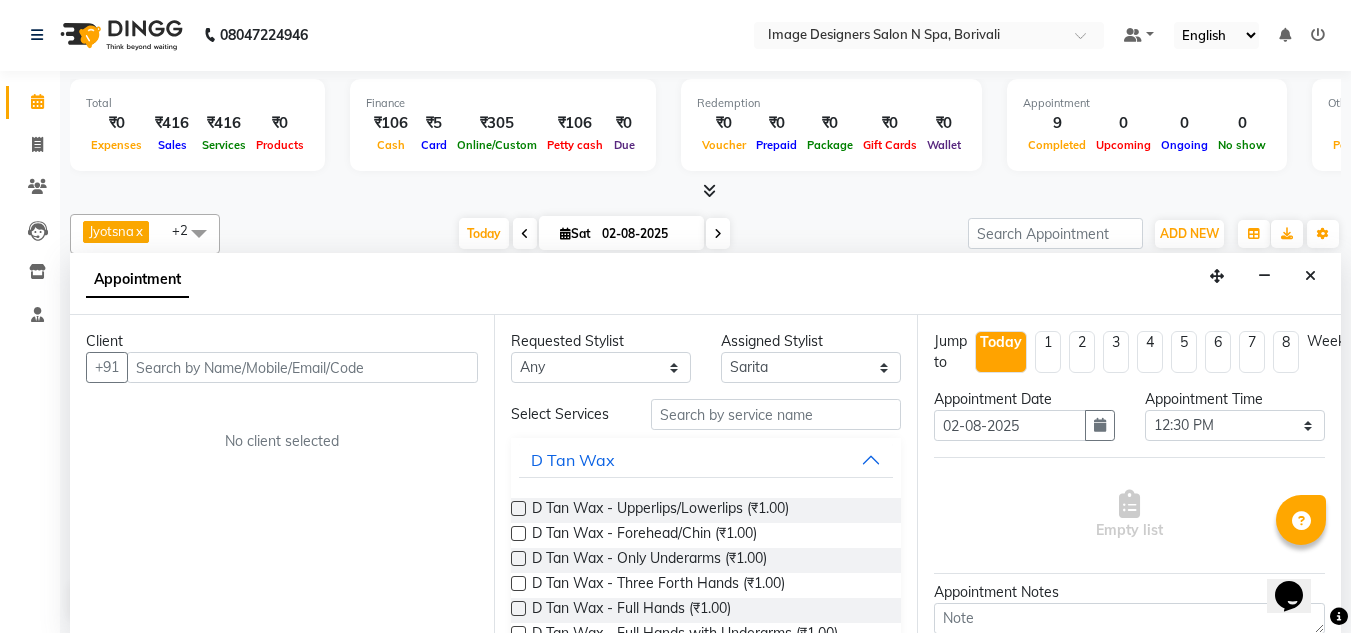 select on "service" 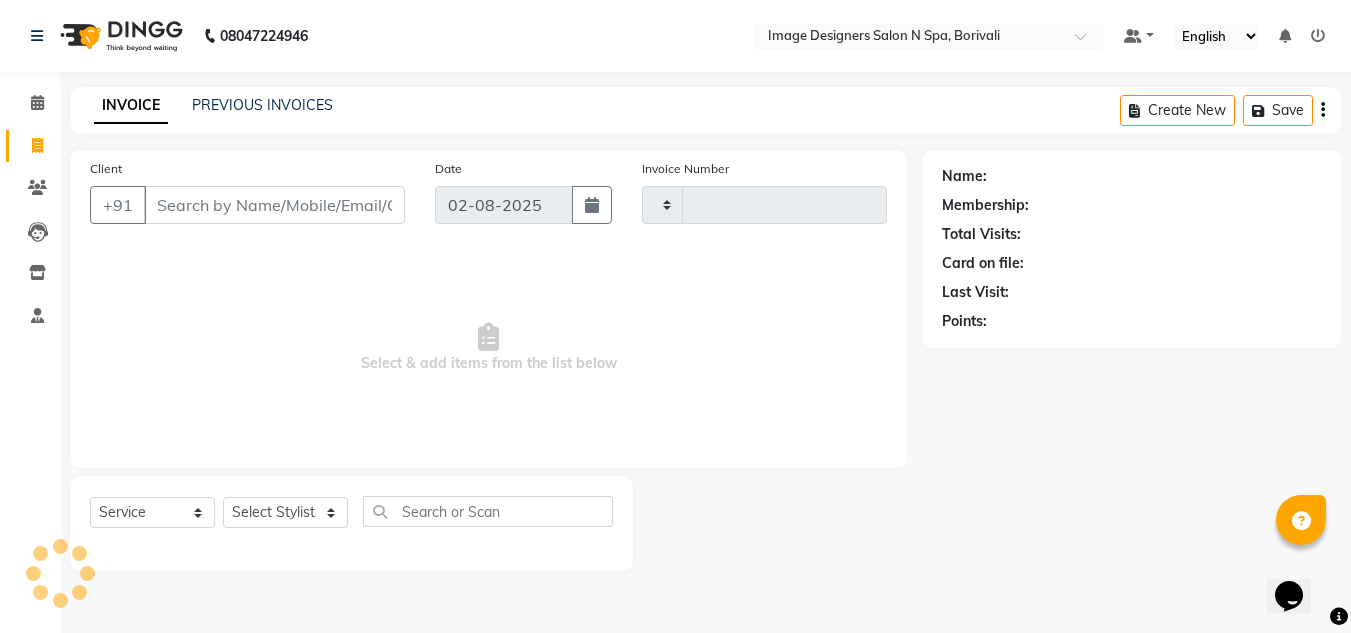 type on "0016" 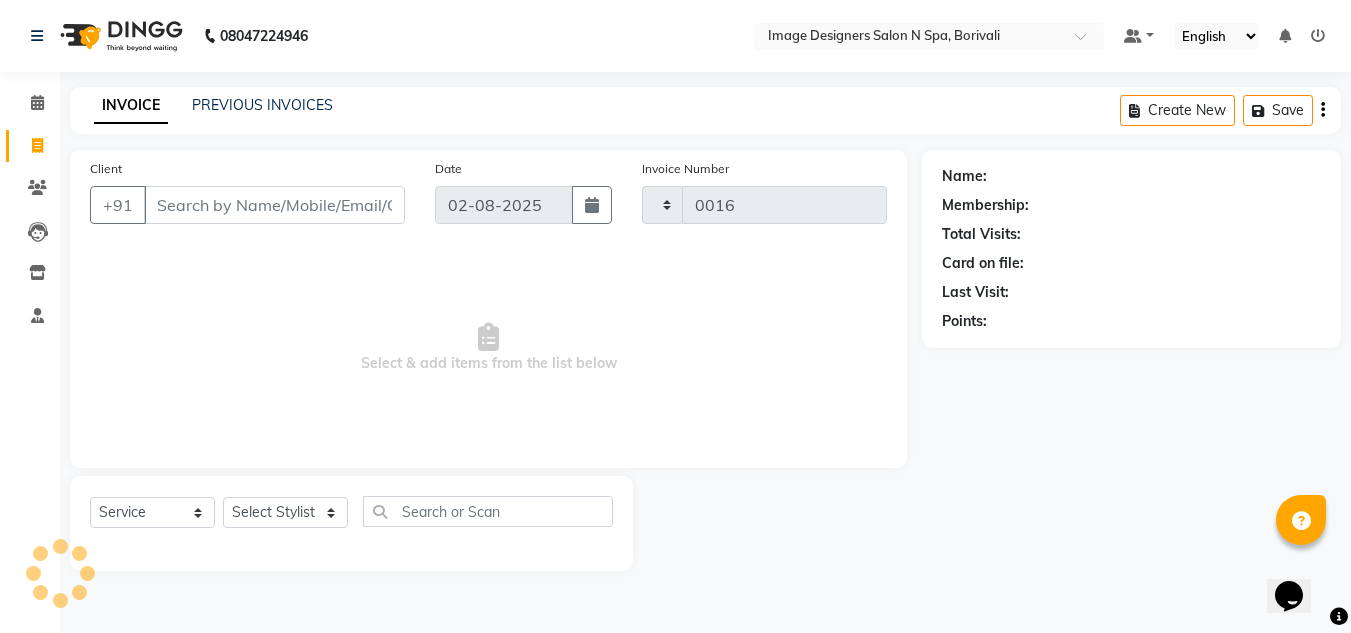 scroll, scrollTop: 0, scrollLeft: 0, axis: both 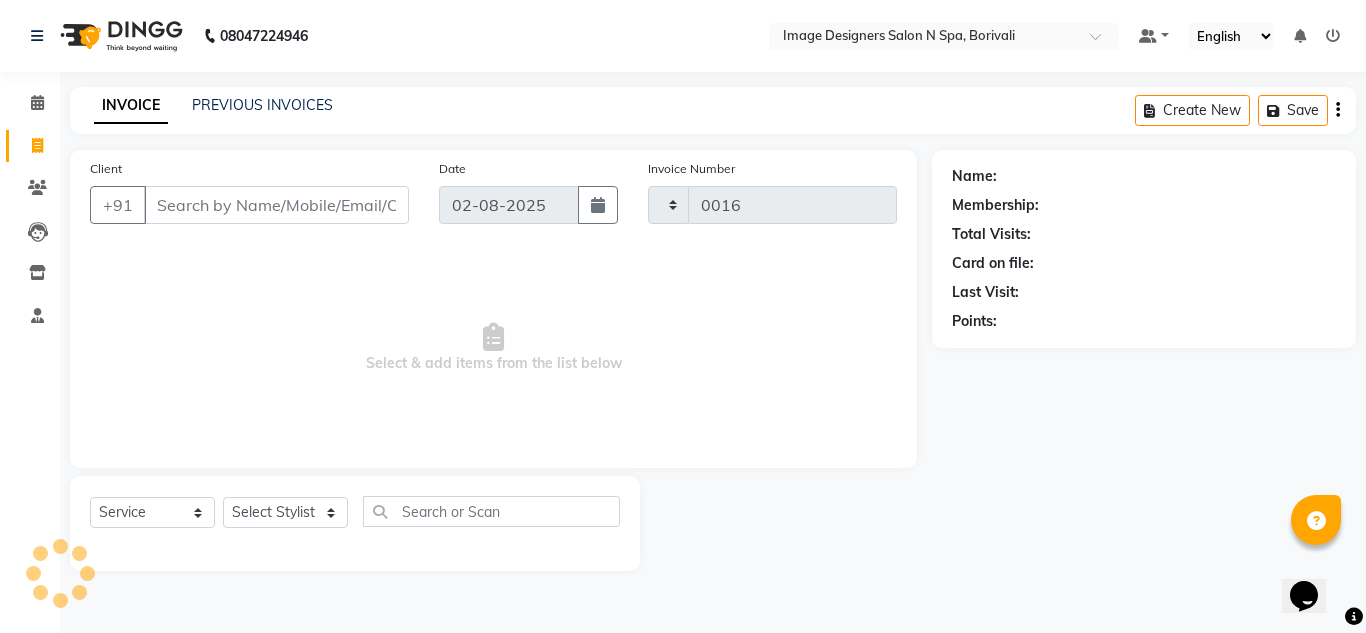 select on "8626" 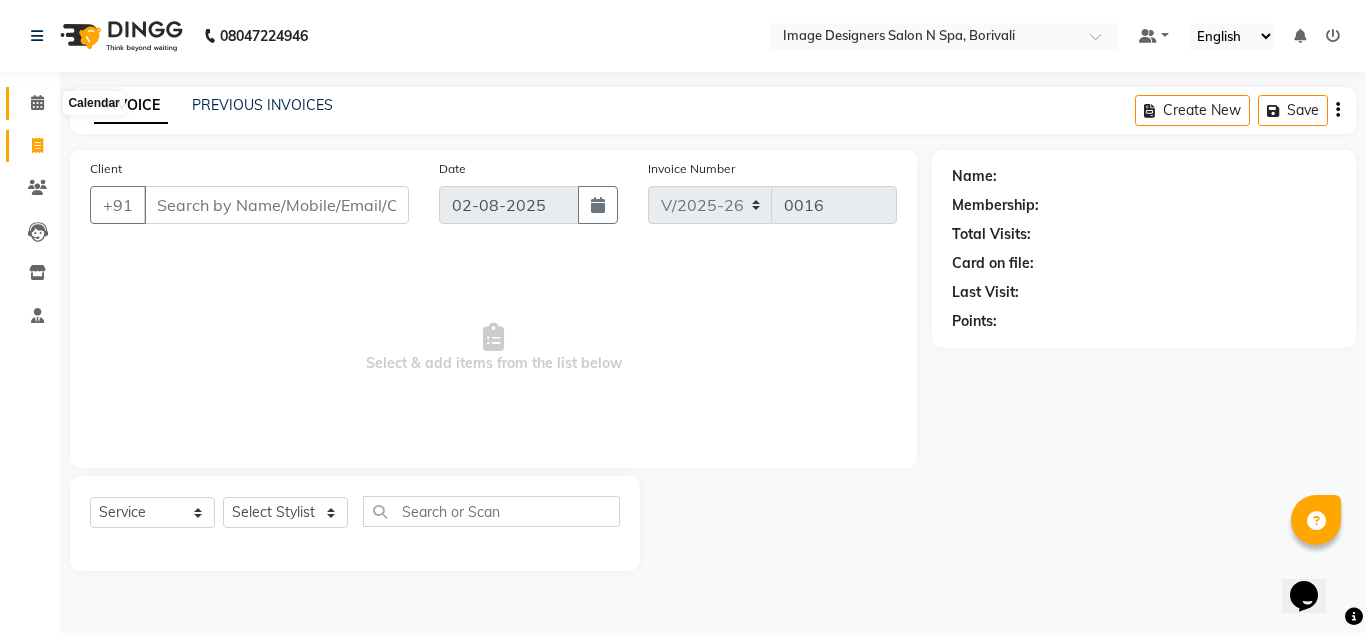 click 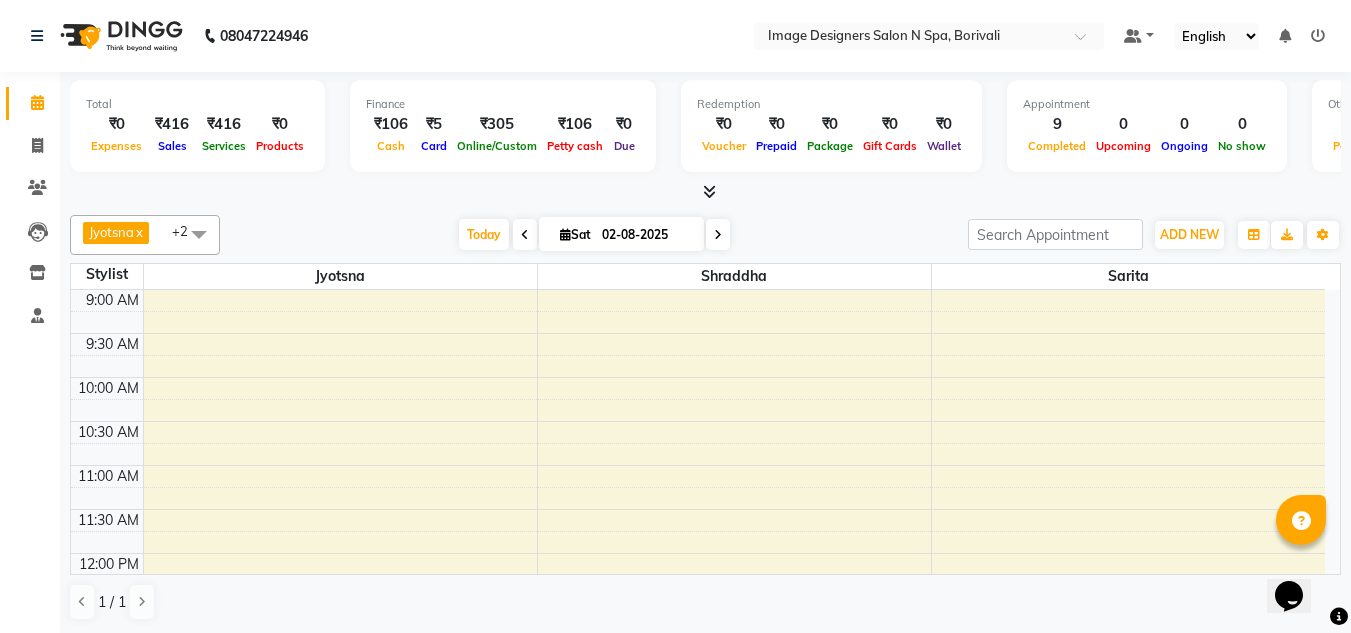 scroll, scrollTop: 1, scrollLeft: 0, axis: vertical 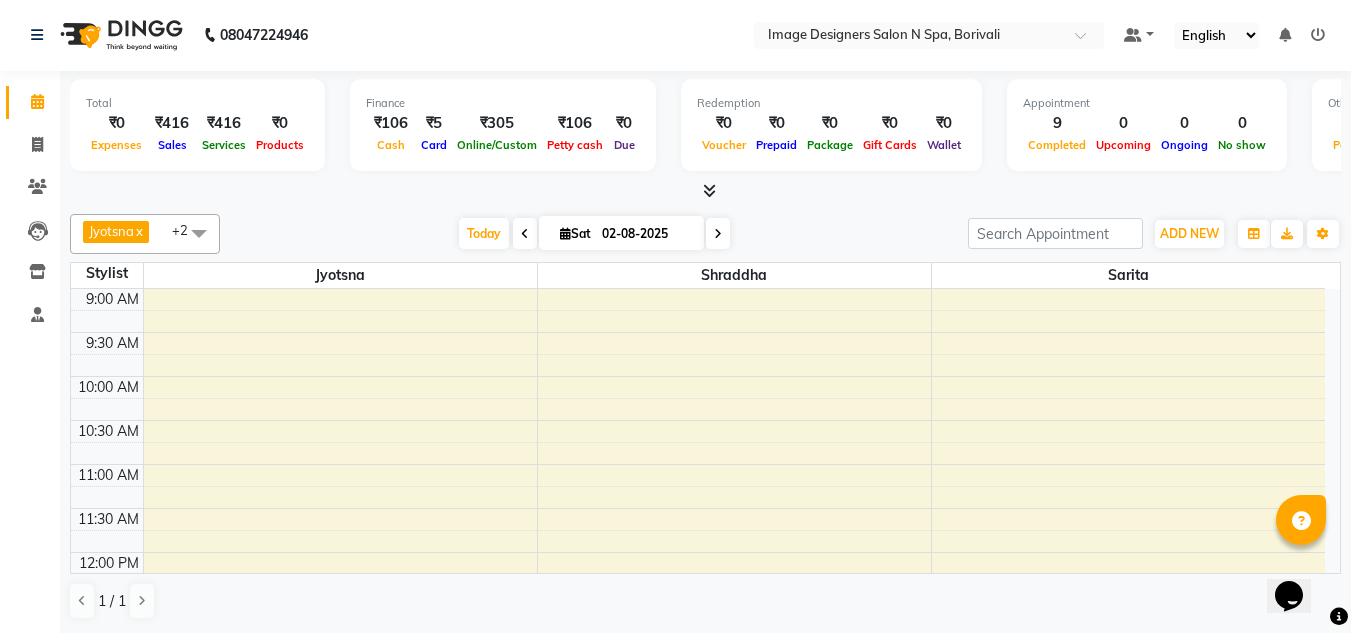 select on "8626" 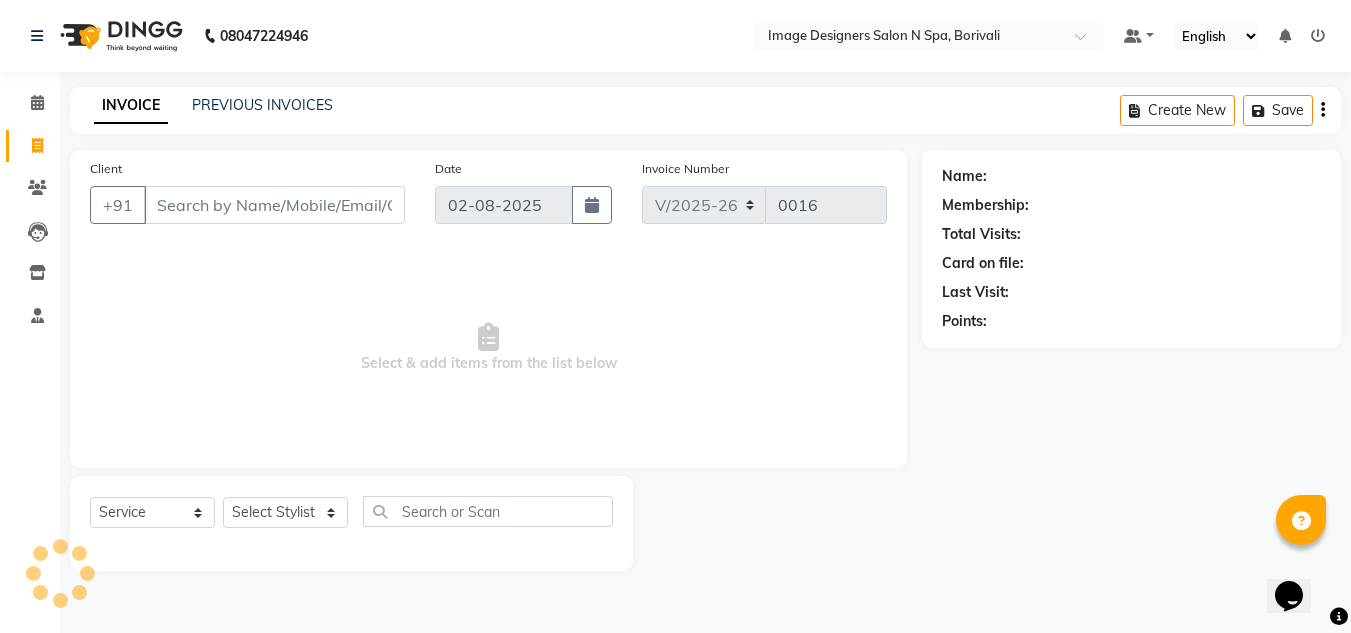 scroll, scrollTop: 0, scrollLeft: 0, axis: both 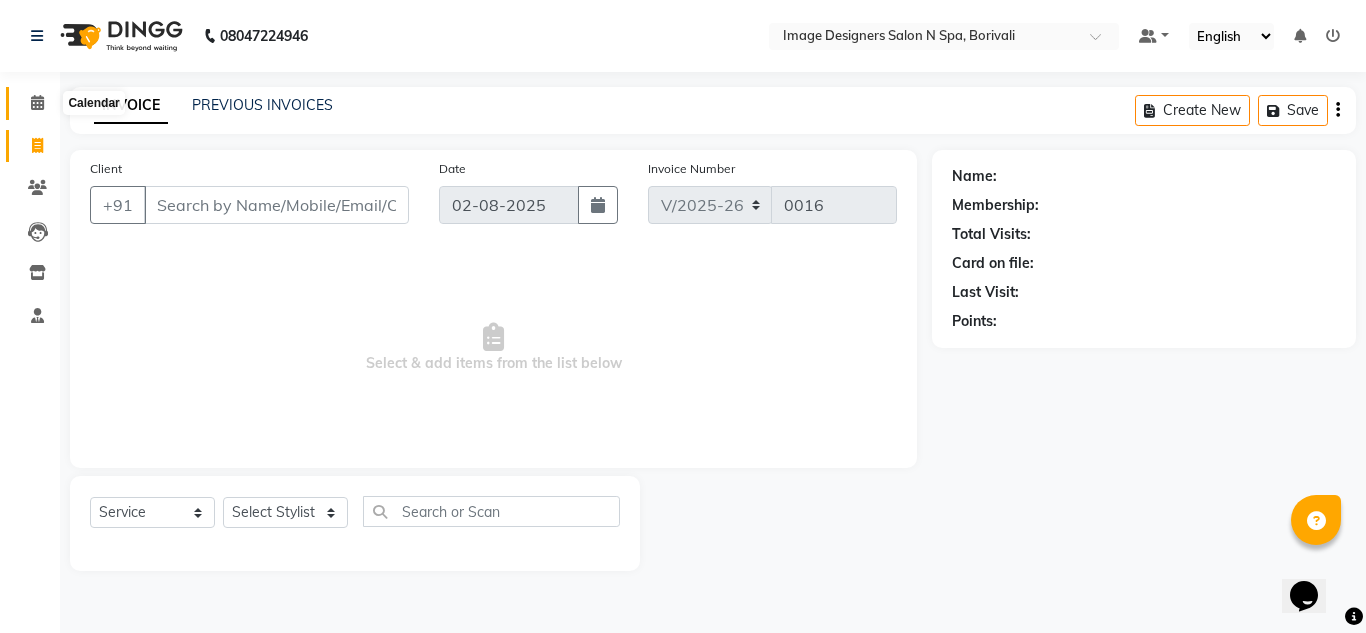 click 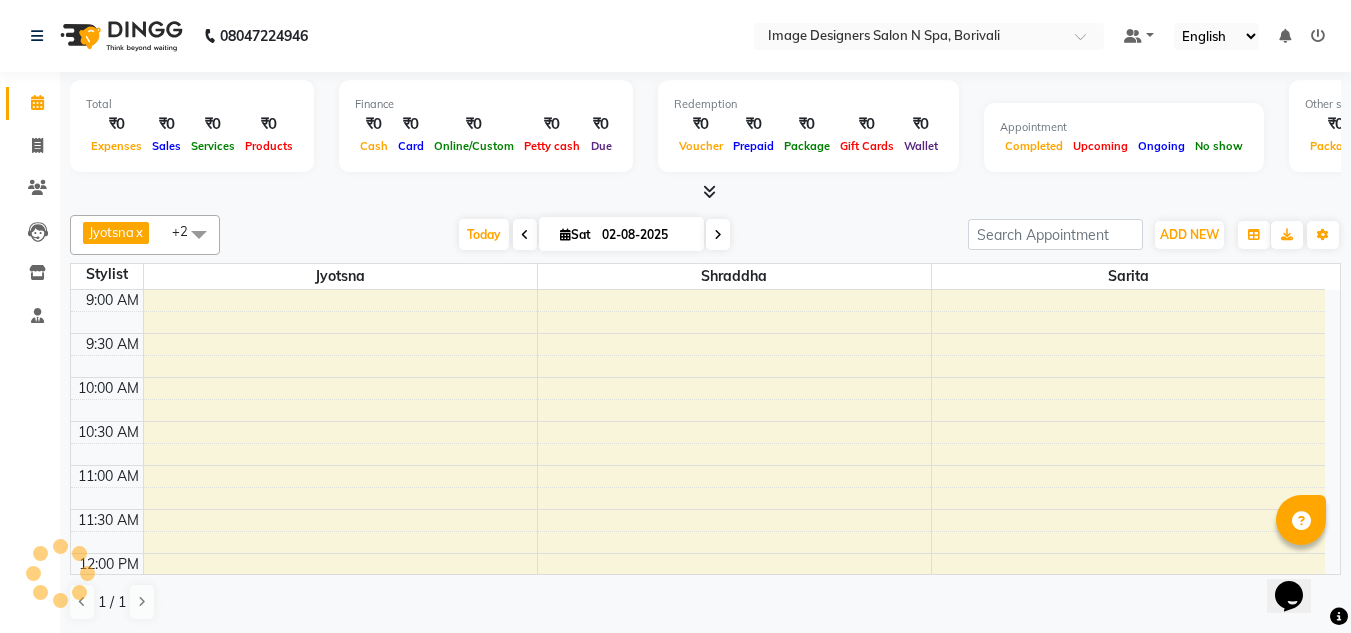 scroll, scrollTop: 733, scrollLeft: 0, axis: vertical 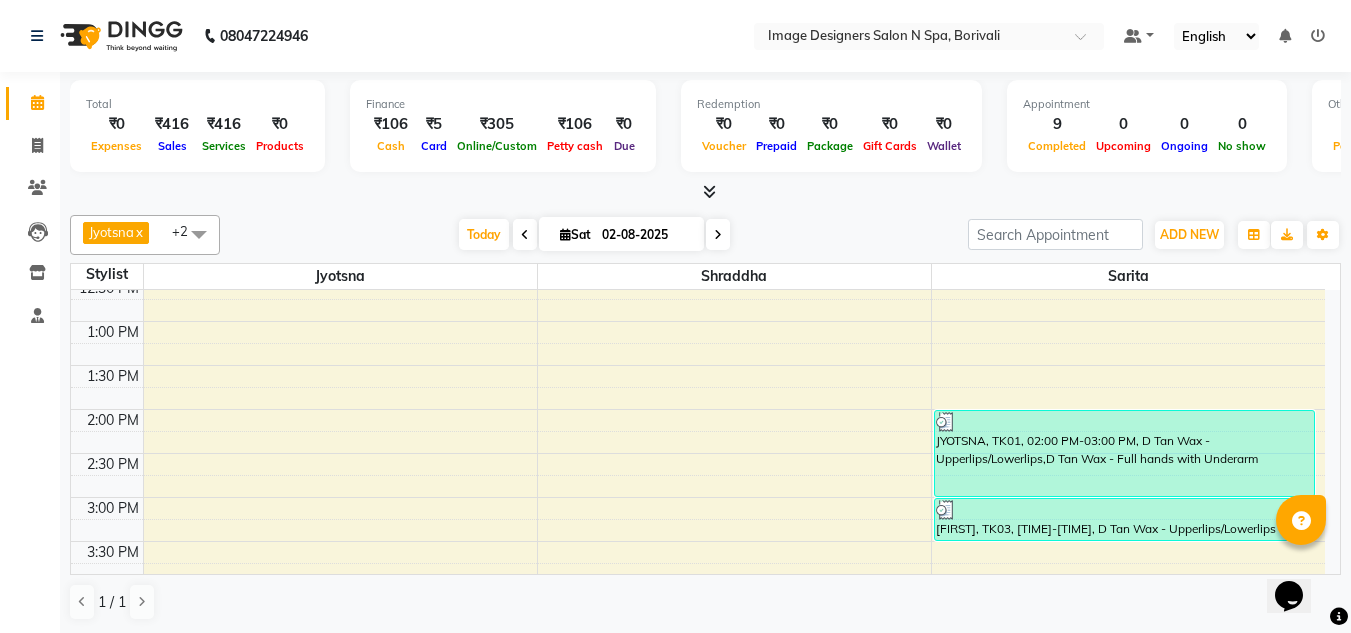 click on "Opens Chat This icon Opens the chat window." at bounding box center (1299, 561) 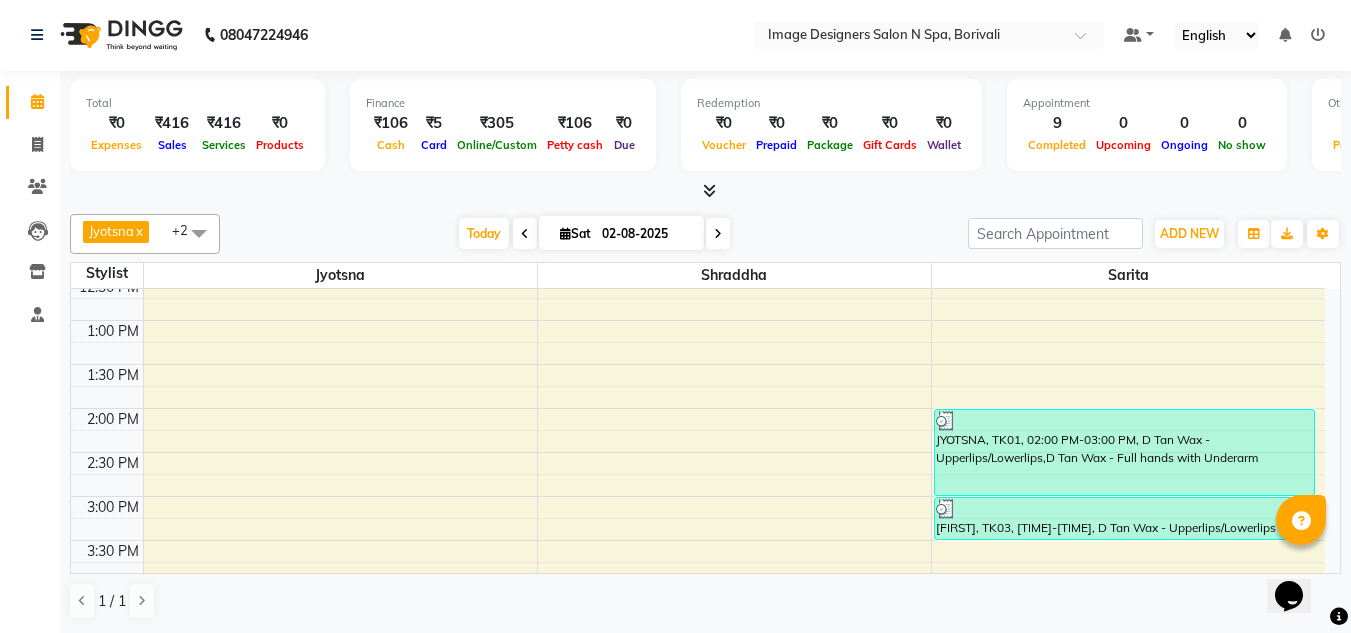 click on "[TIME] [TIME] [TIME] [TIME] [TIME] [TIME] [TIME] [TIME] [TIME] [TIME] [TIME] [TIME] [TIME] [TIME] [TIME] [TIME] [TIME] [TIME] [TIME] [TIME] [TIME] [TIME] [TIME] [TIME] [TIME]     [FIRST], TK02, [TIME]-[TIME], Advance Facials (Galvanic Machine) - Fresh Fruit (Natural) All Type Skin     [FIRST], TK02, [TIME]-[TIME], D Tan Wax - Upperlips/Lowerlips,D Tan Wax - Forehead/Chin     [FIRST], TK05, [TIME]-[TIME], Chocolate Wax - Only Underarms,Clean Up - Basic Cleanu,Blue Berry With Argan Oil (Liposoluble Gel Wax) - Full Hands with Underarm,Hair Spa - Depends on Hair Length & Growth,Bleach - Exotic Gold     [FIRST], TK08, [TIME]-[TIME], Hair Spa - Ayurvedic Mid Length,Blue Berry With Argan Oil (Liposoluble Gel Wax) - Three Forth Hands         [FIRST], TK02, [TIME]-[TIME], D Tan Wax - Upperlips/Lowerlips,D Tan Wax - Forehead/Chin         [FIRST], TK04, [TIME]-[TIME], Advance Facials (Galvanic Machine) - Aroma Propolise (Oily Skin)" at bounding box center (698, 496) 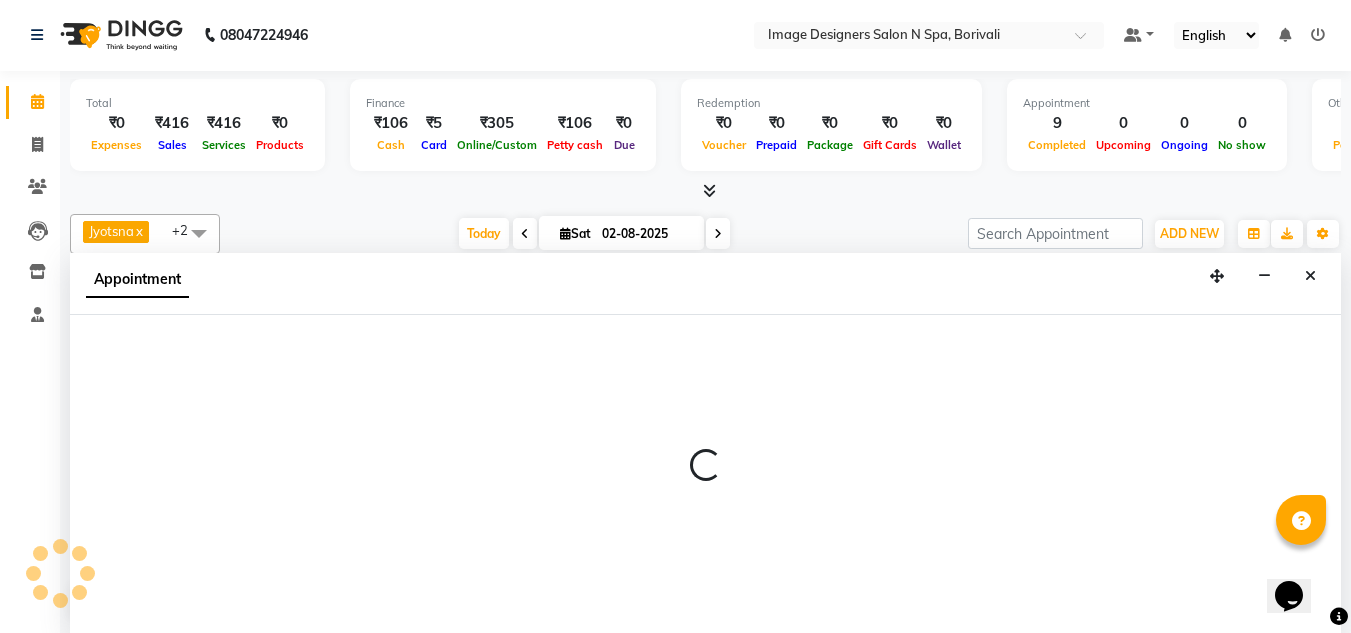 select on "86239" 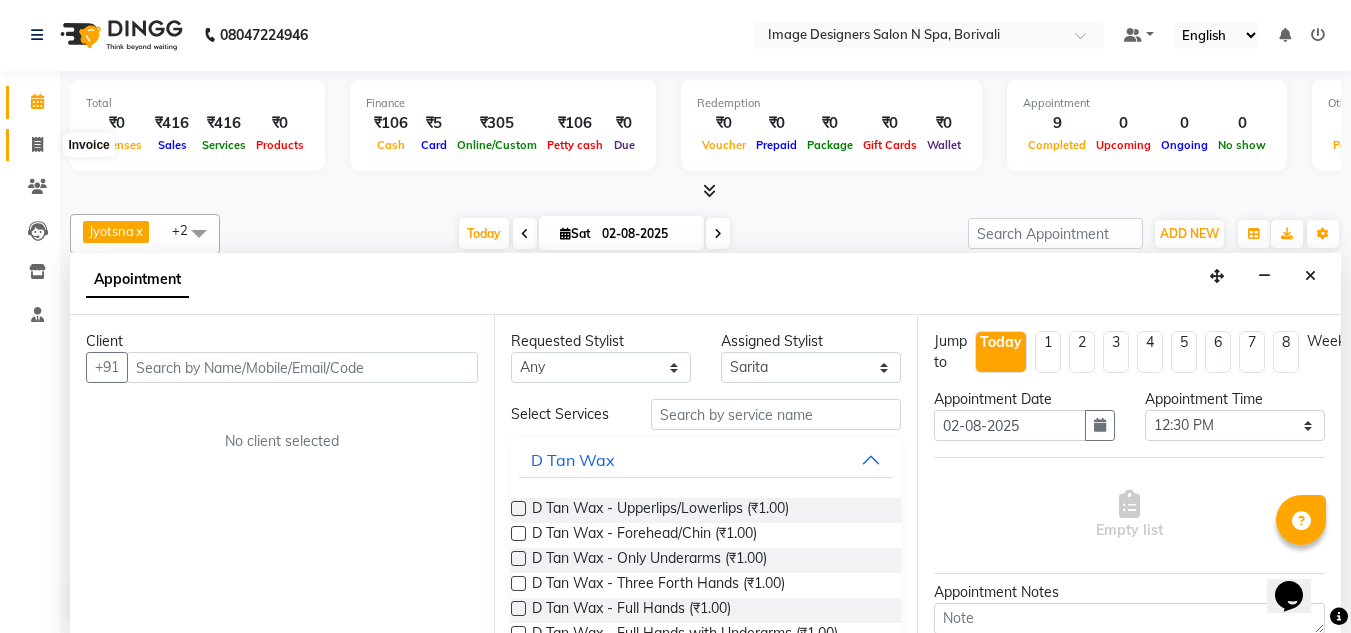 click 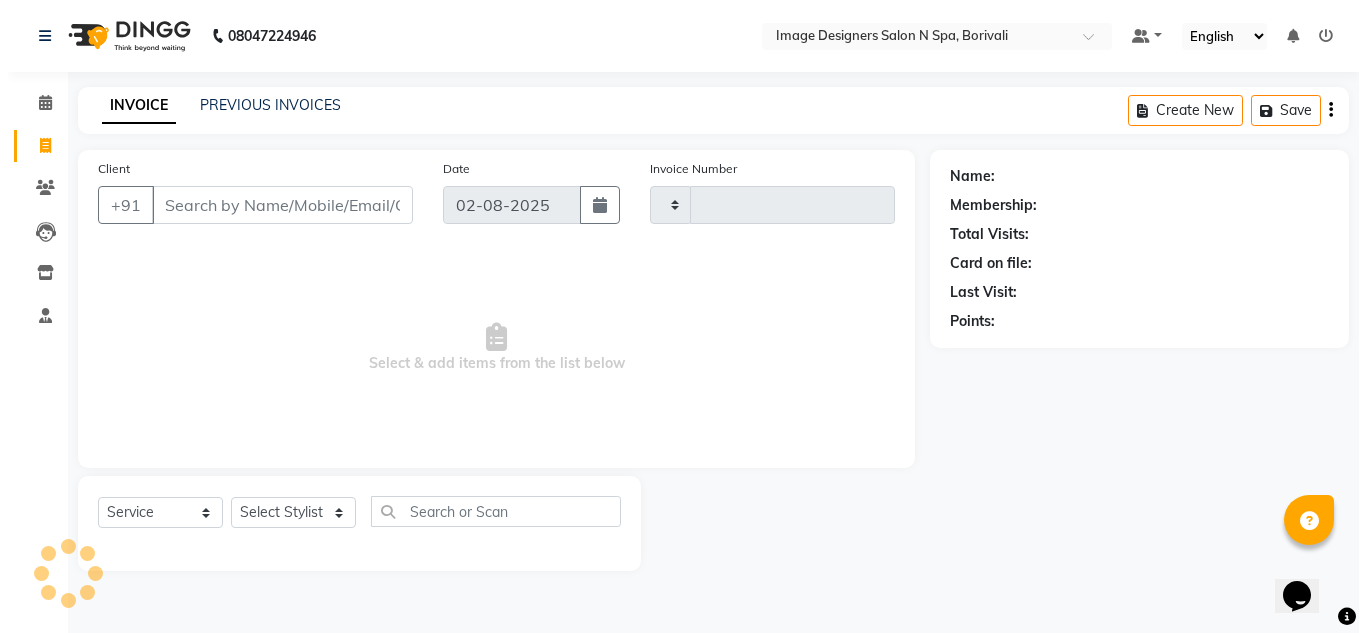 scroll, scrollTop: 0, scrollLeft: 0, axis: both 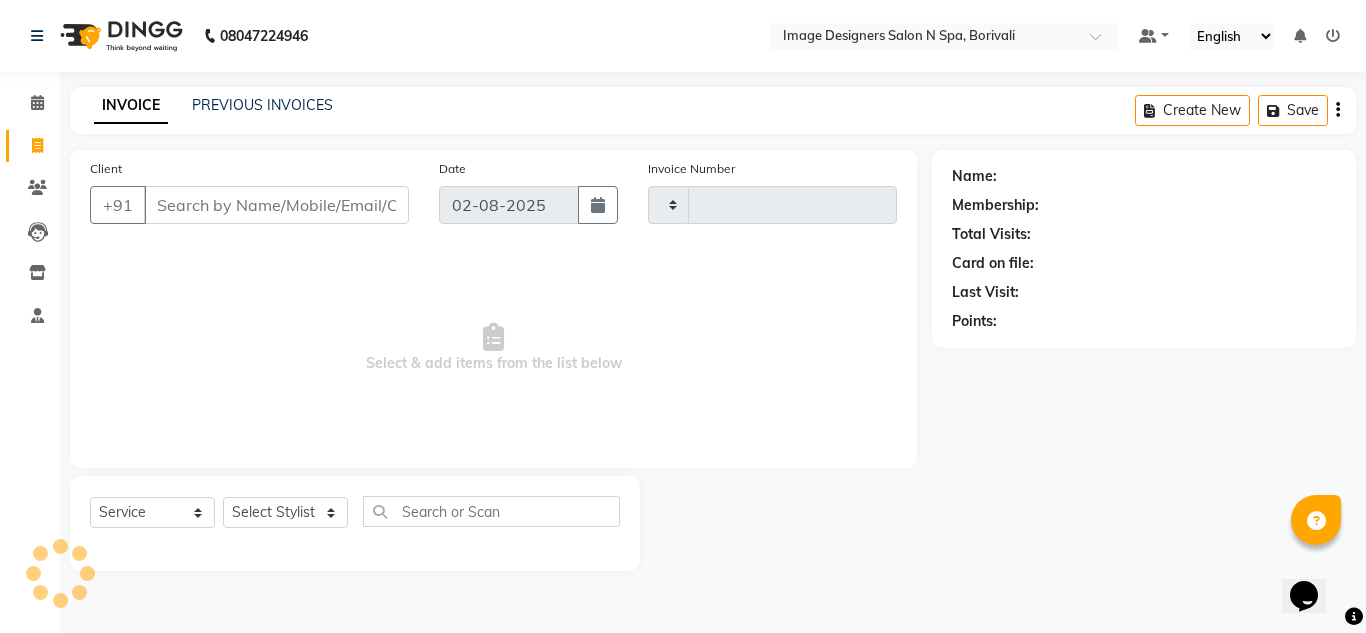 type on "0016" 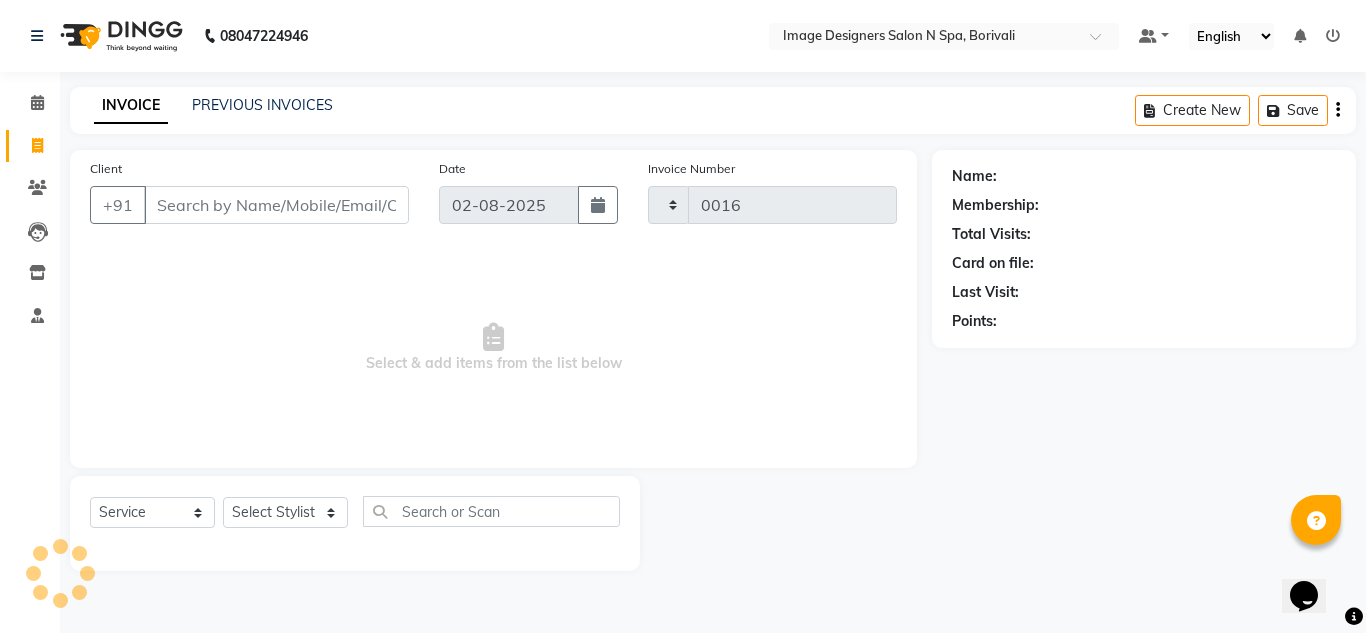 select on "8626" 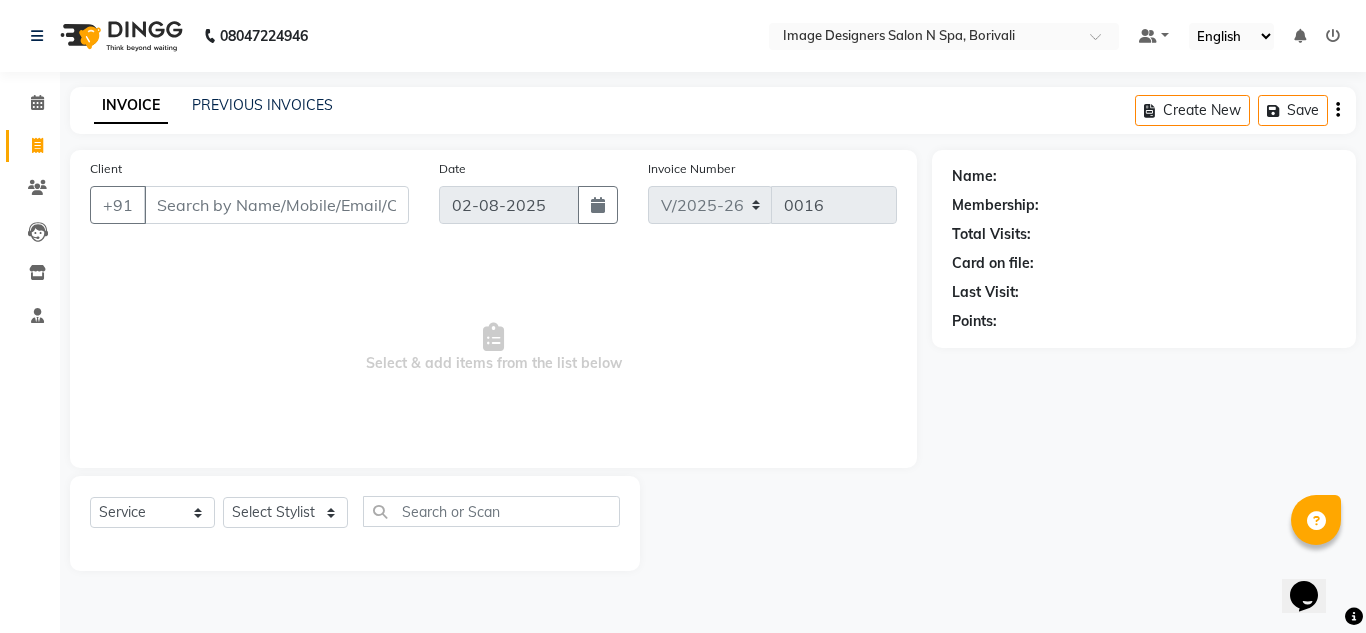 click on "INVOICE PREVIOUS INVOICES Create New   Save" 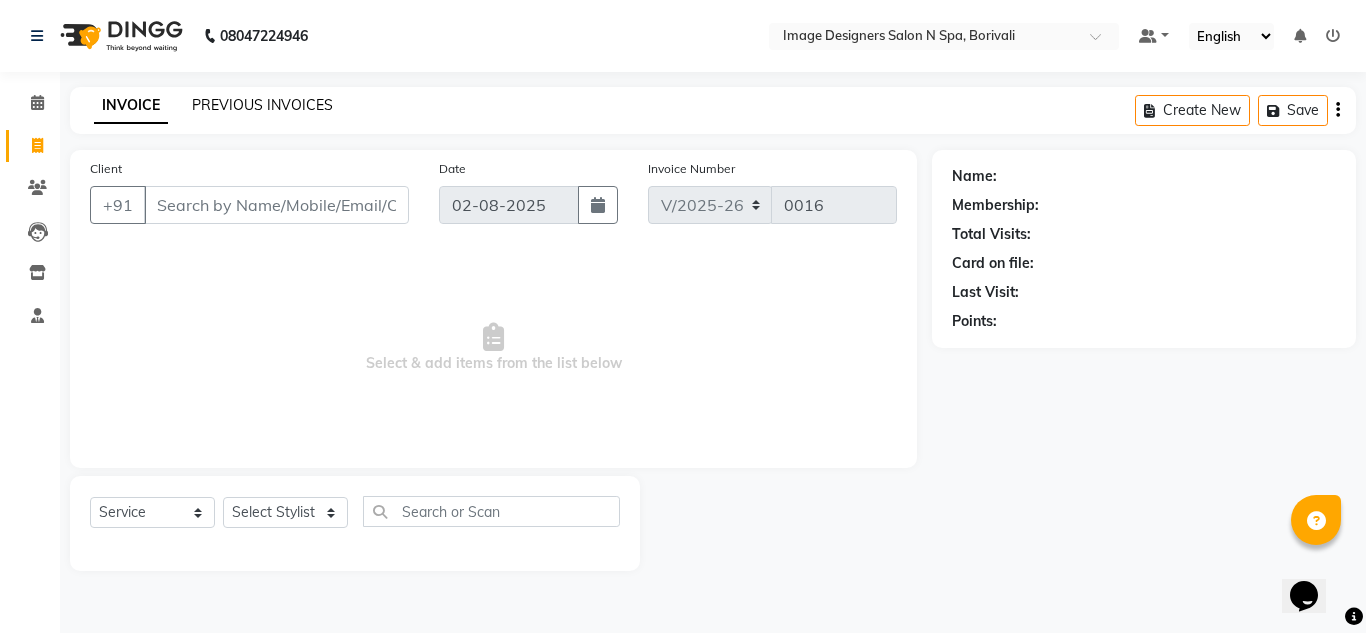 click on "PREVIOUS INVOICES" 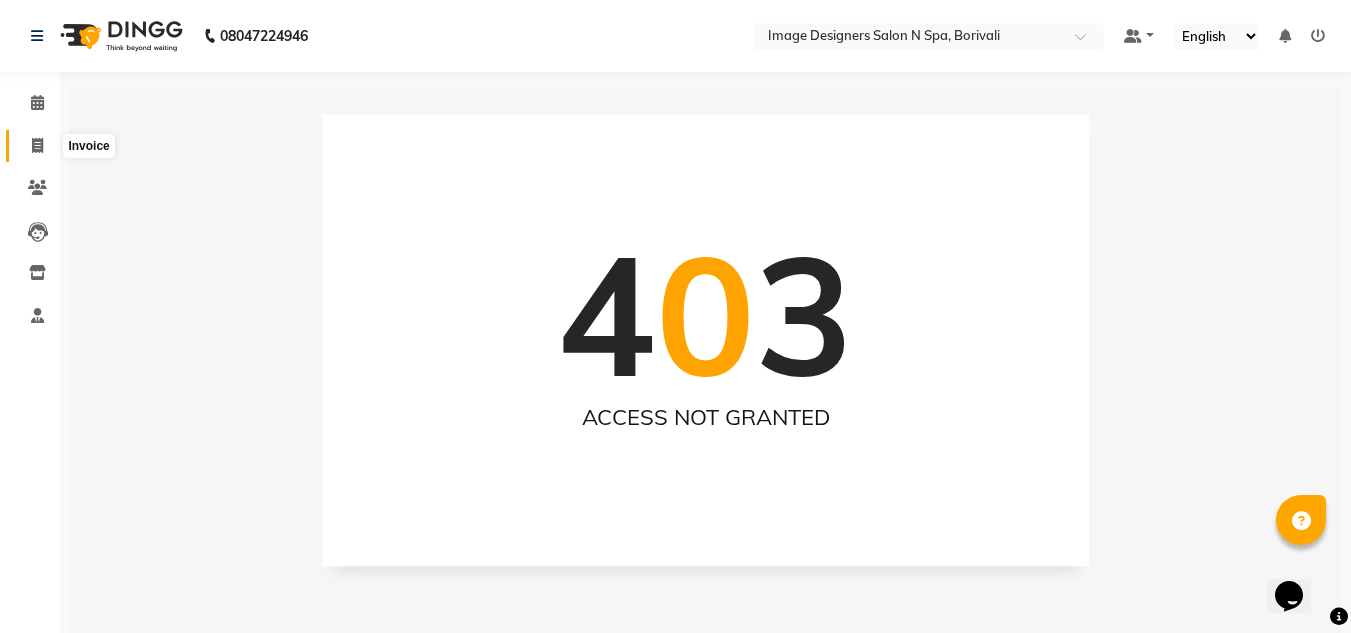 click 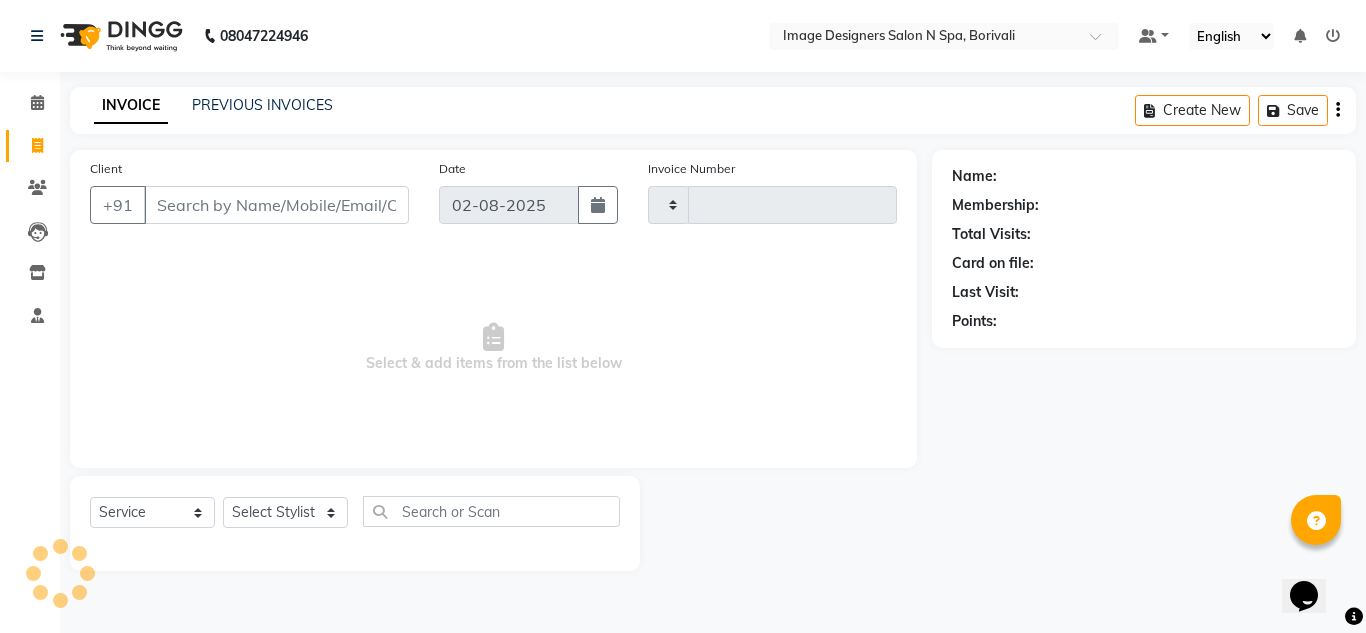 type on "0016" 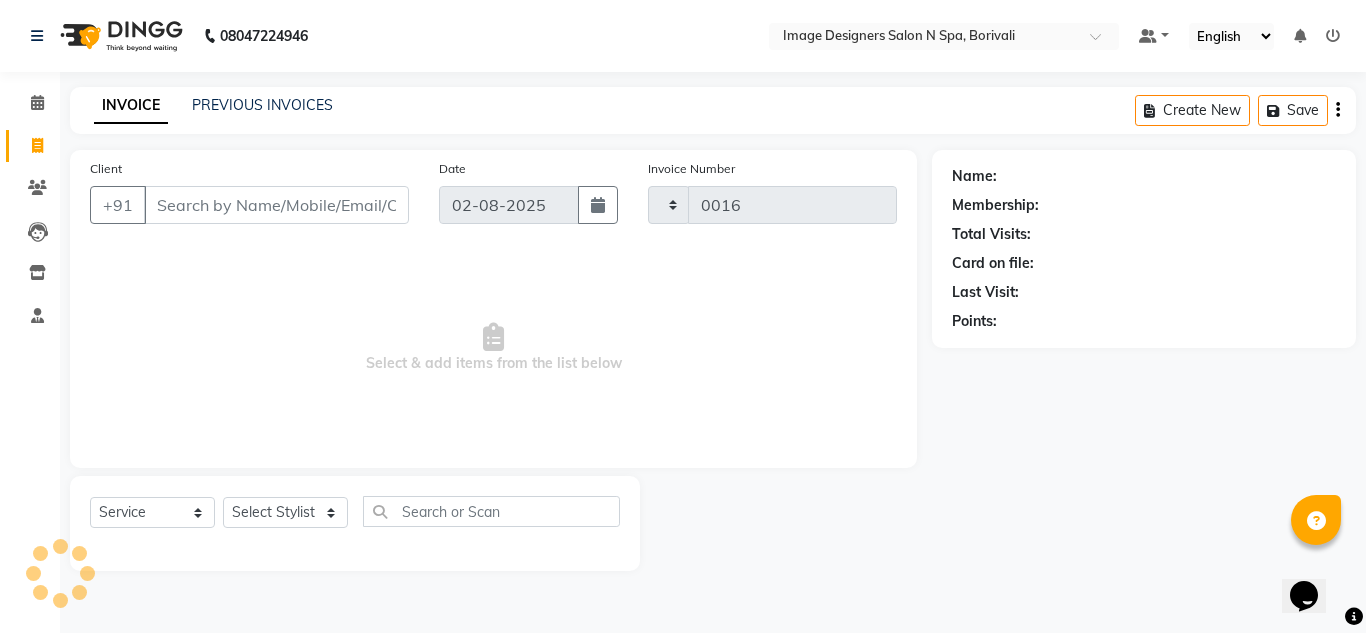 select on "8626" 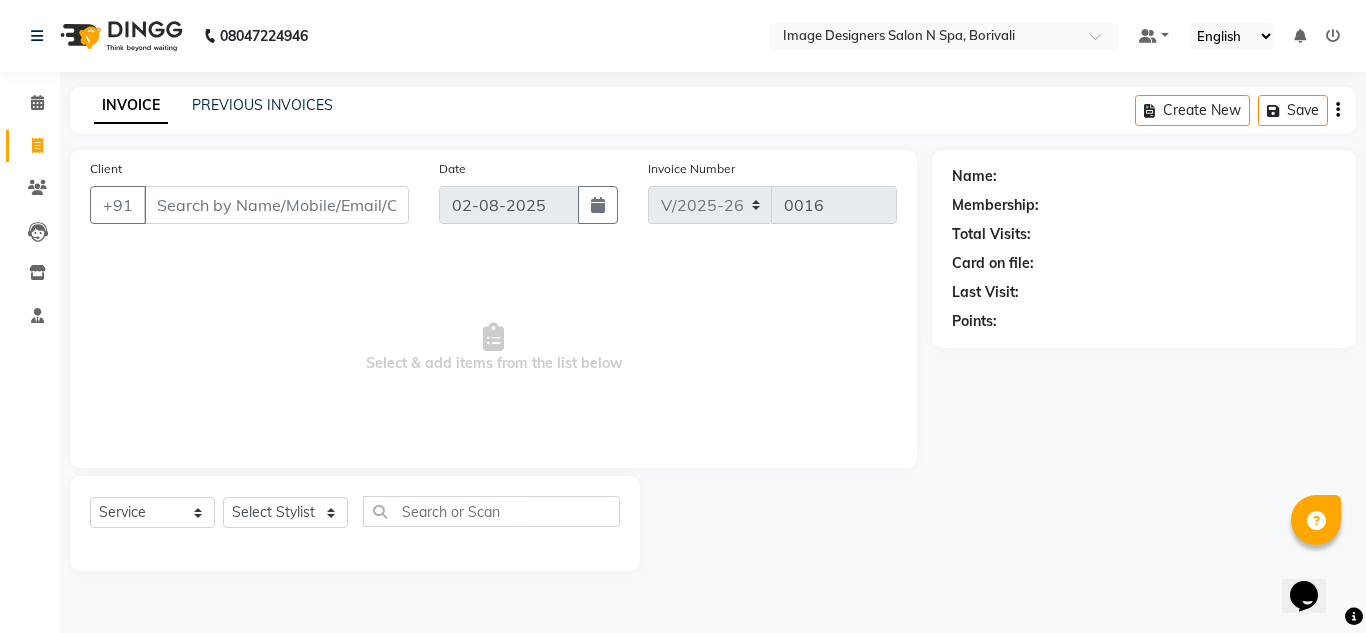 click on "INVOICE" 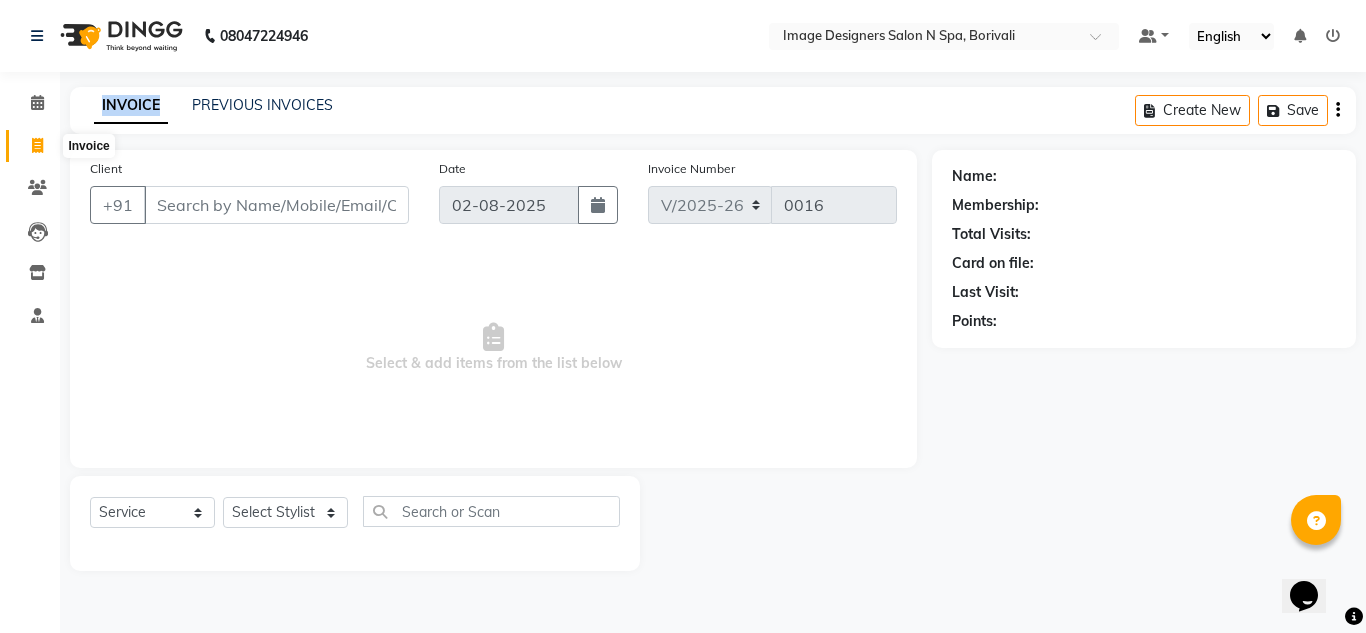 click 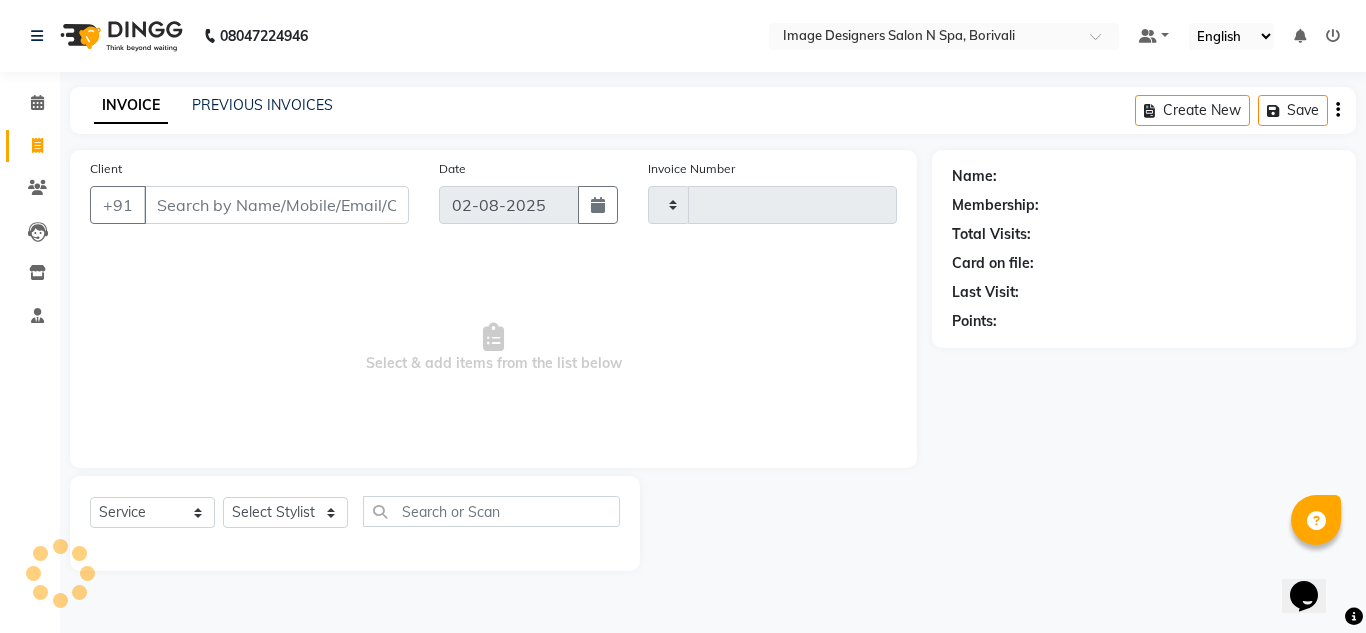 type on "0016" 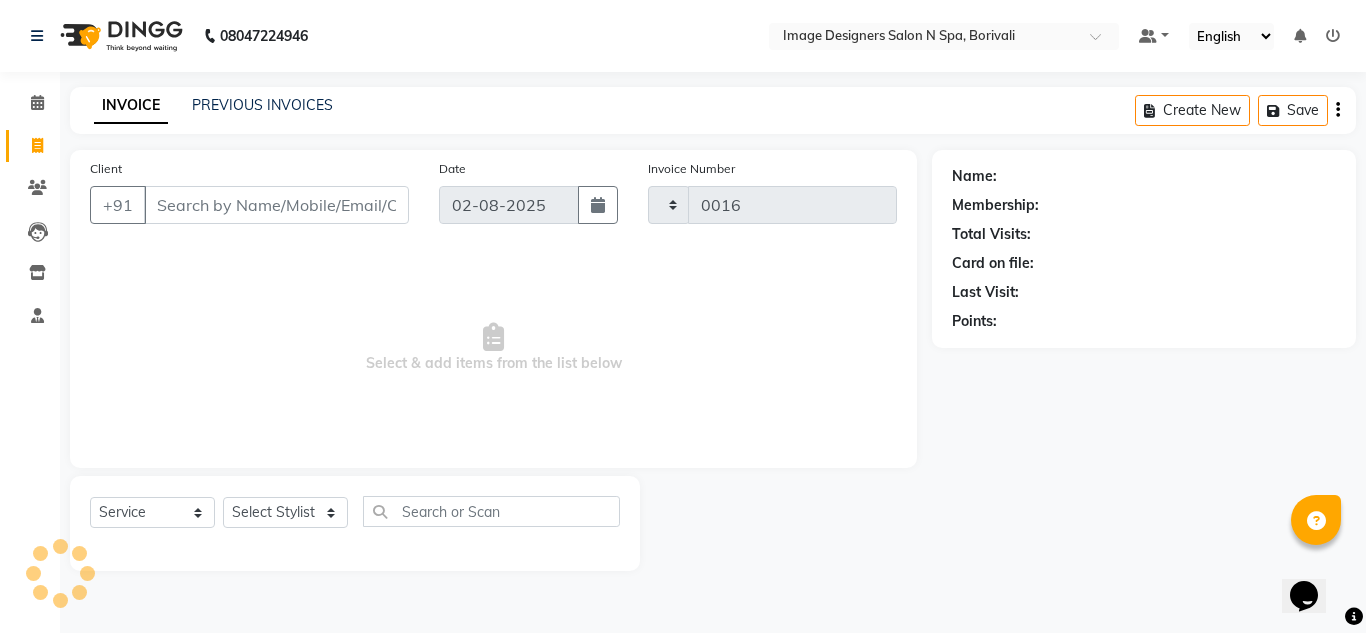 select on "8626" 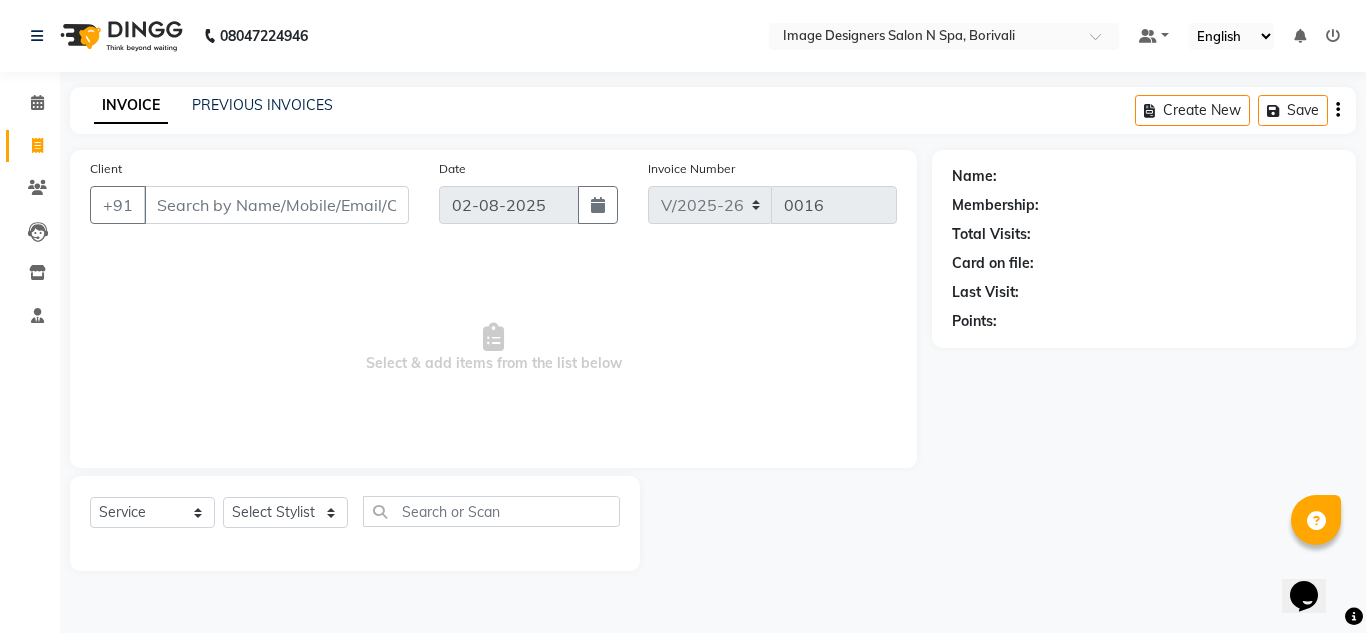click on "Create New   Save" 